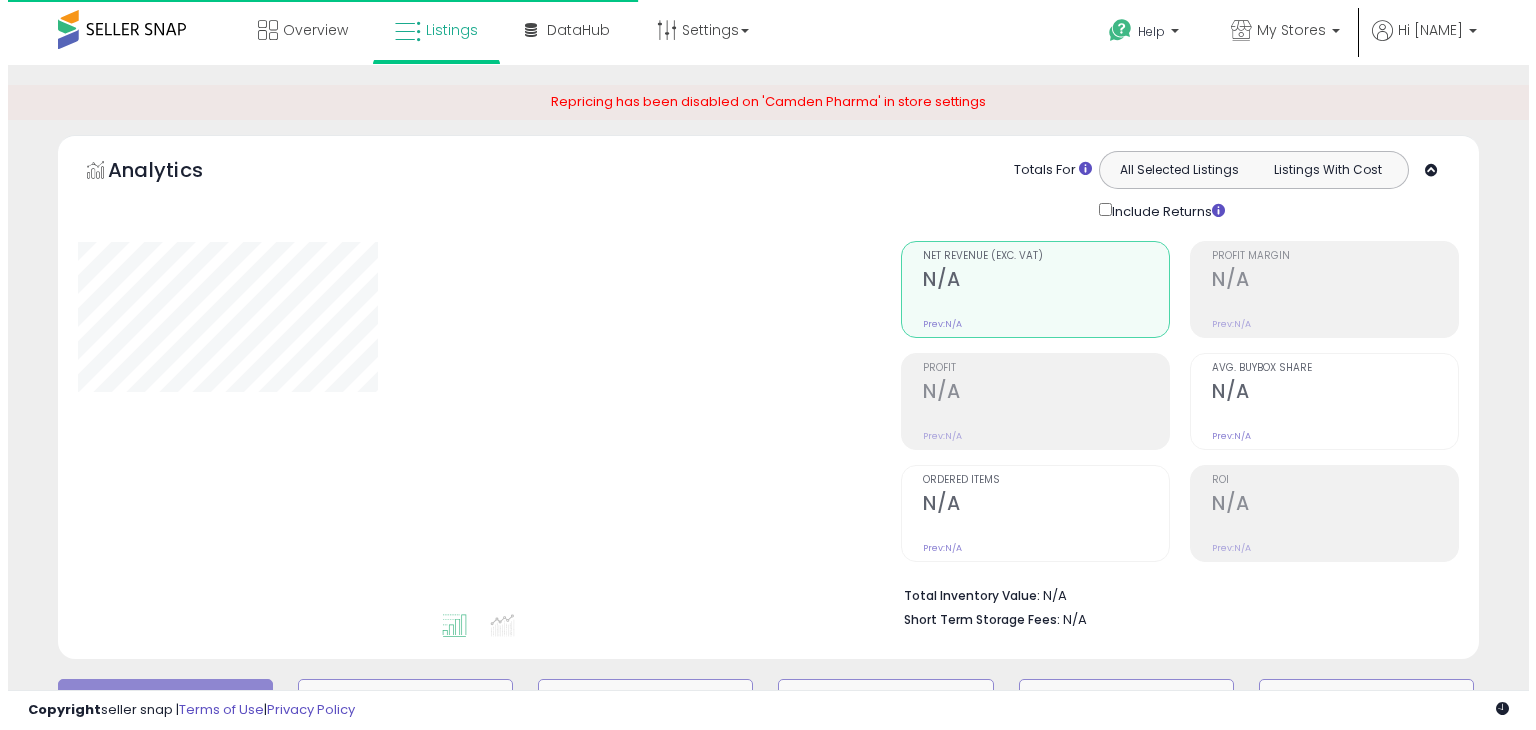 scroll, scrollTop: 0, scrollLeft: 0, axis: both 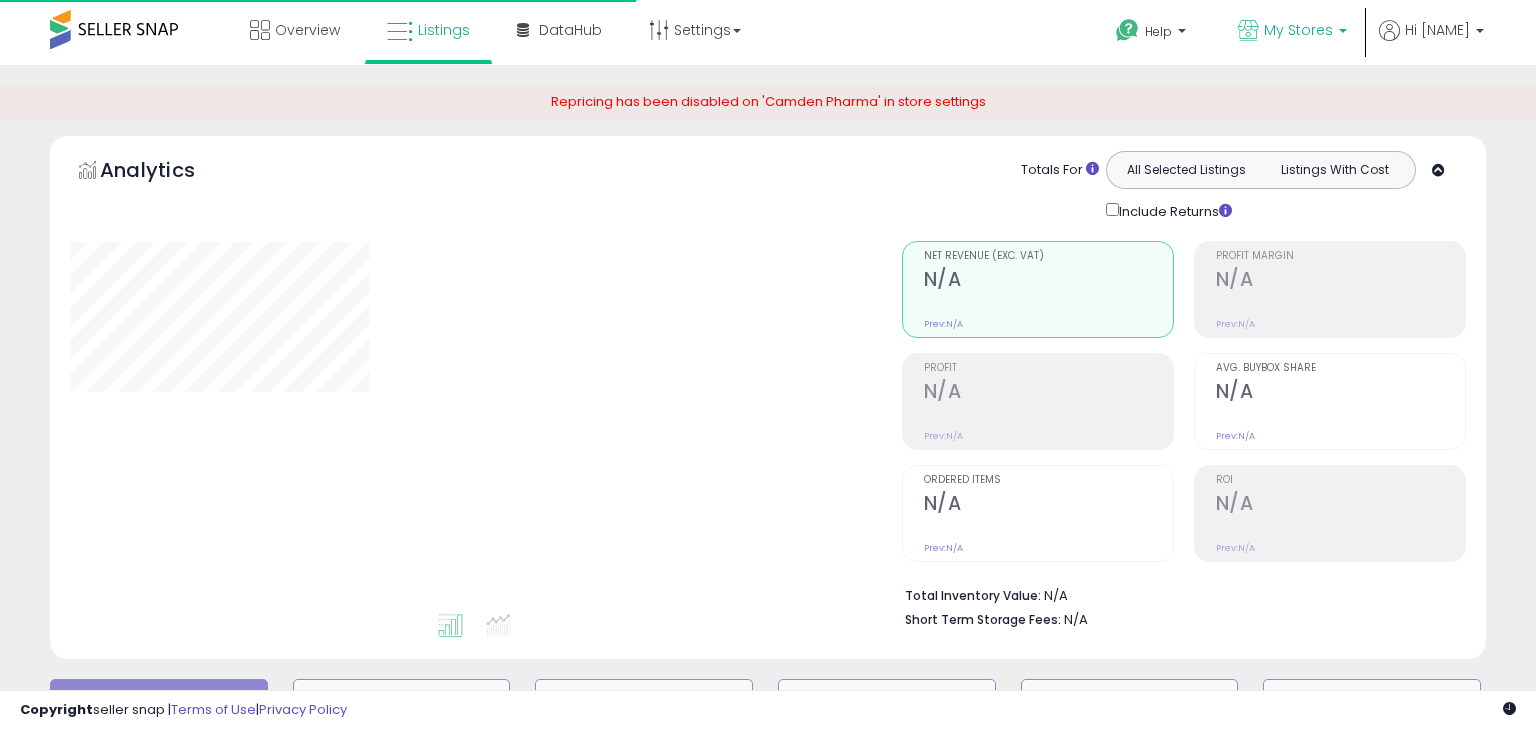 click on "My Stores" at bounding box center [1298, 30] 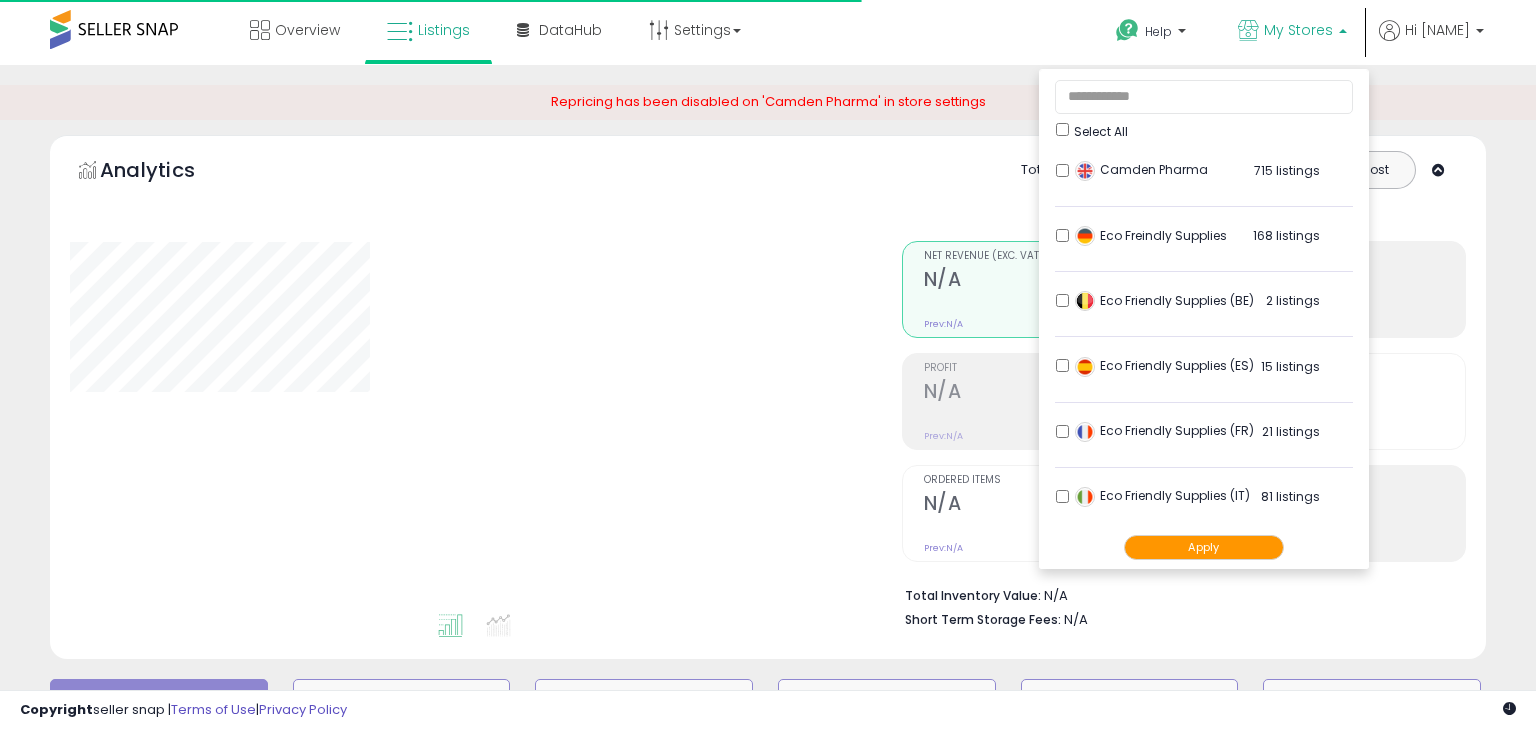 scroll, scrollTop: 610, scrollLeft: 0, axis: vertical 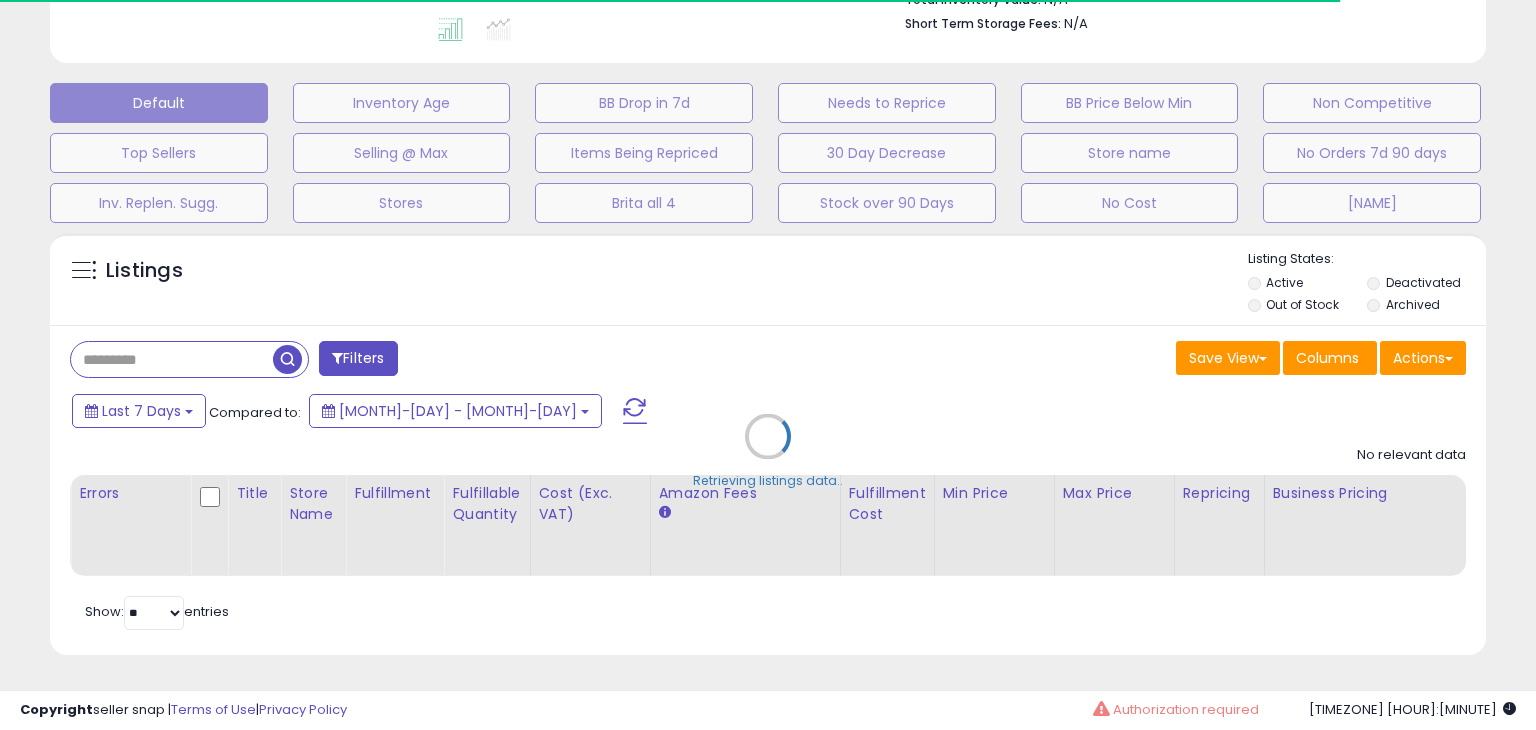 type on "**********" 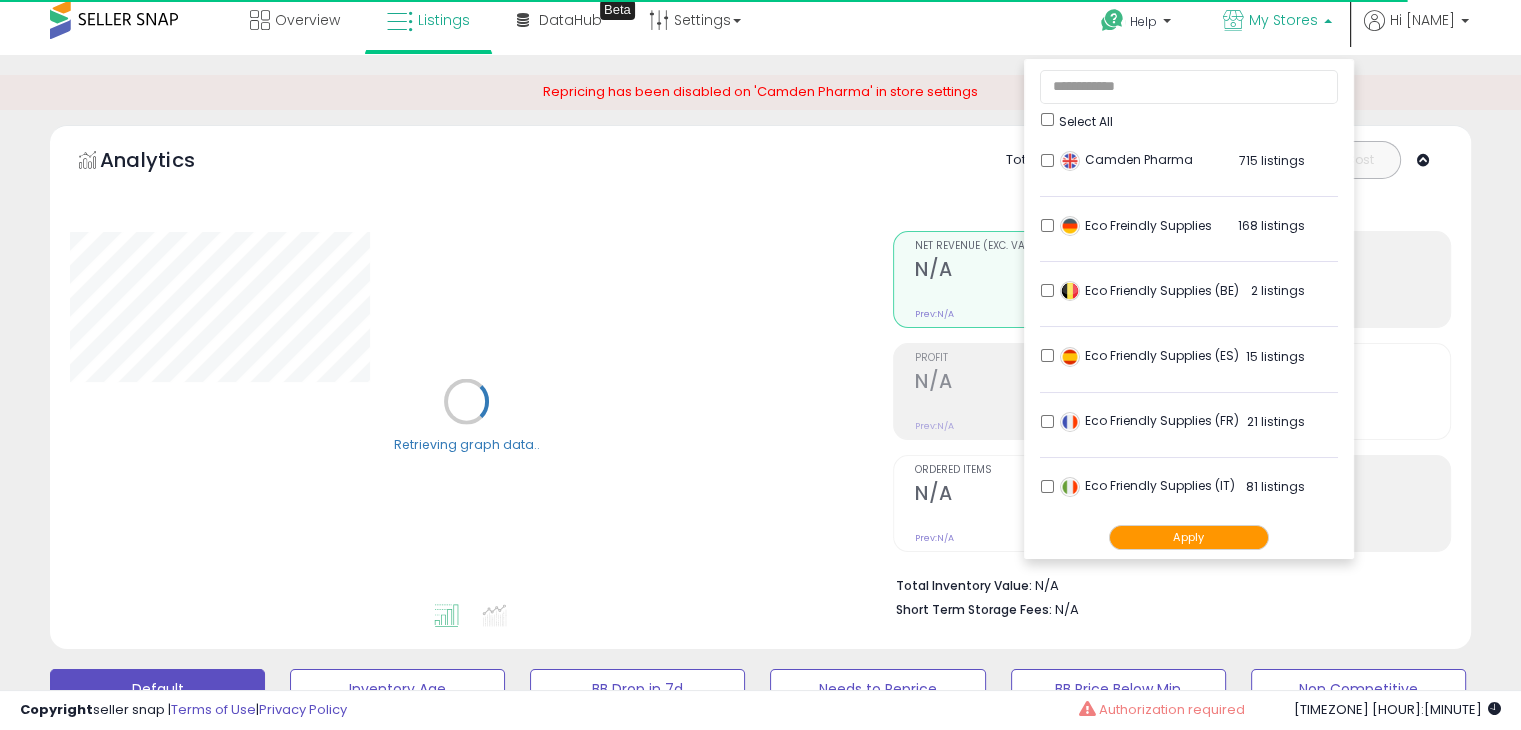 scroll, scrollTop: 0, scrollLeft: 0, axis: both 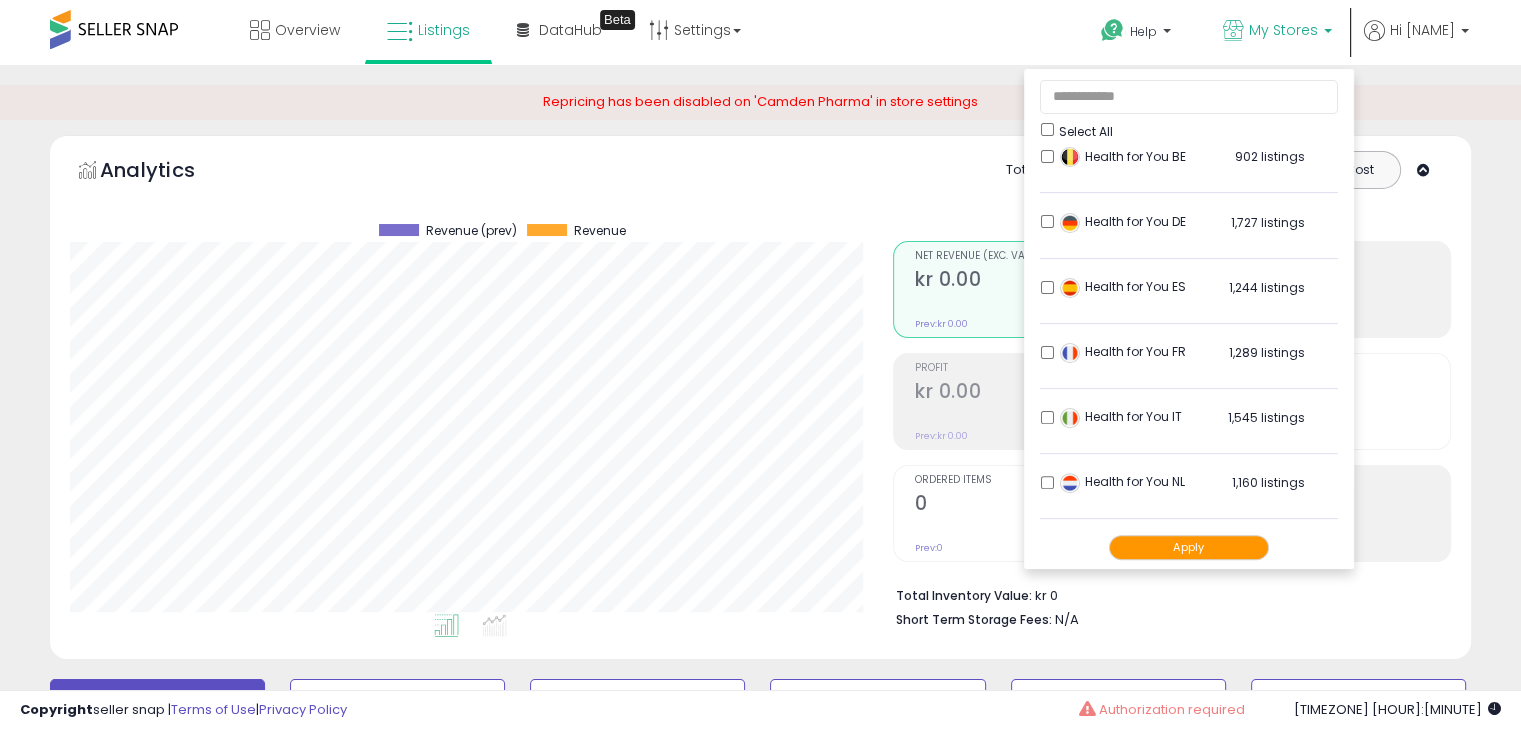 click on "Apply" at bounding box center (1189, 547) 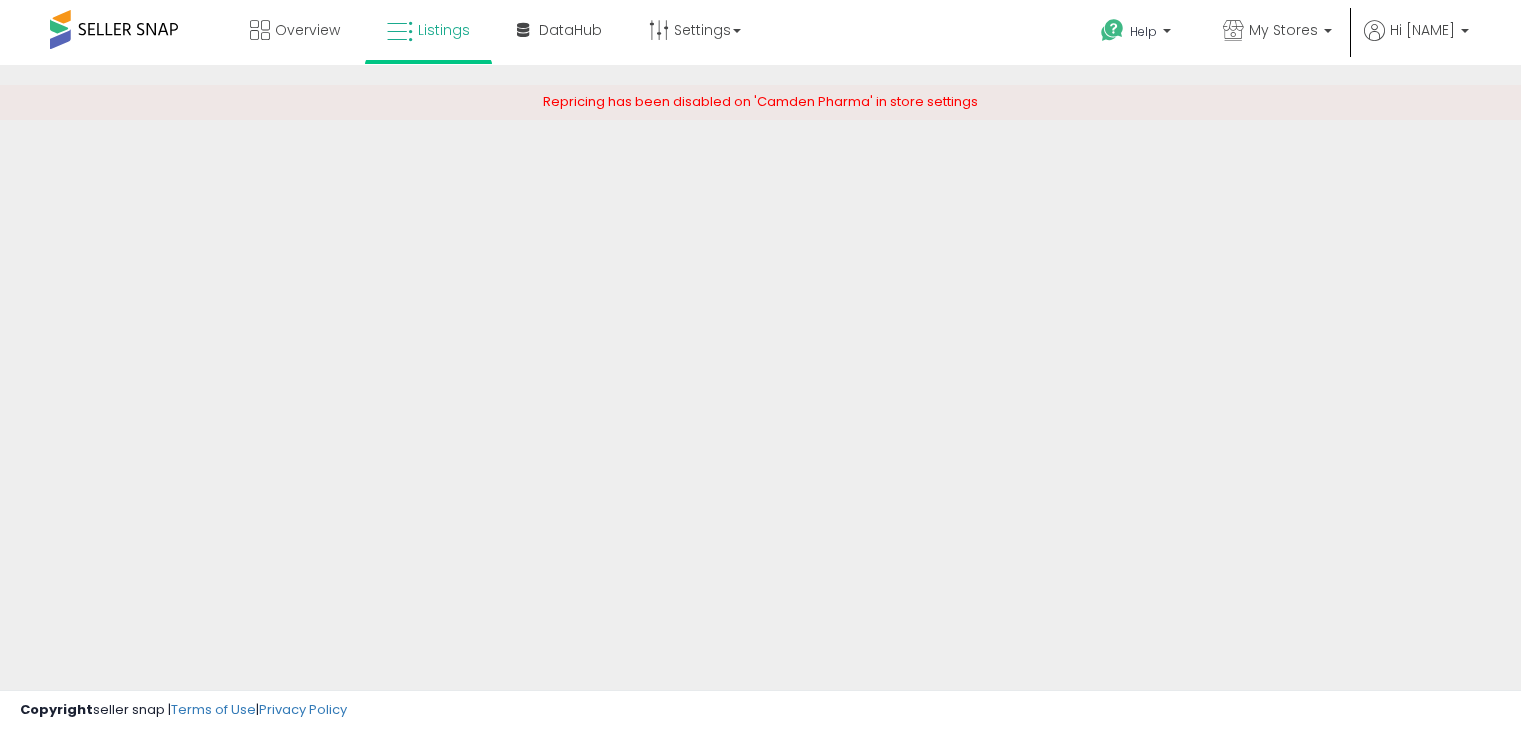 scroll, scrollTop: 0, scrollLeft: 0, axis: both 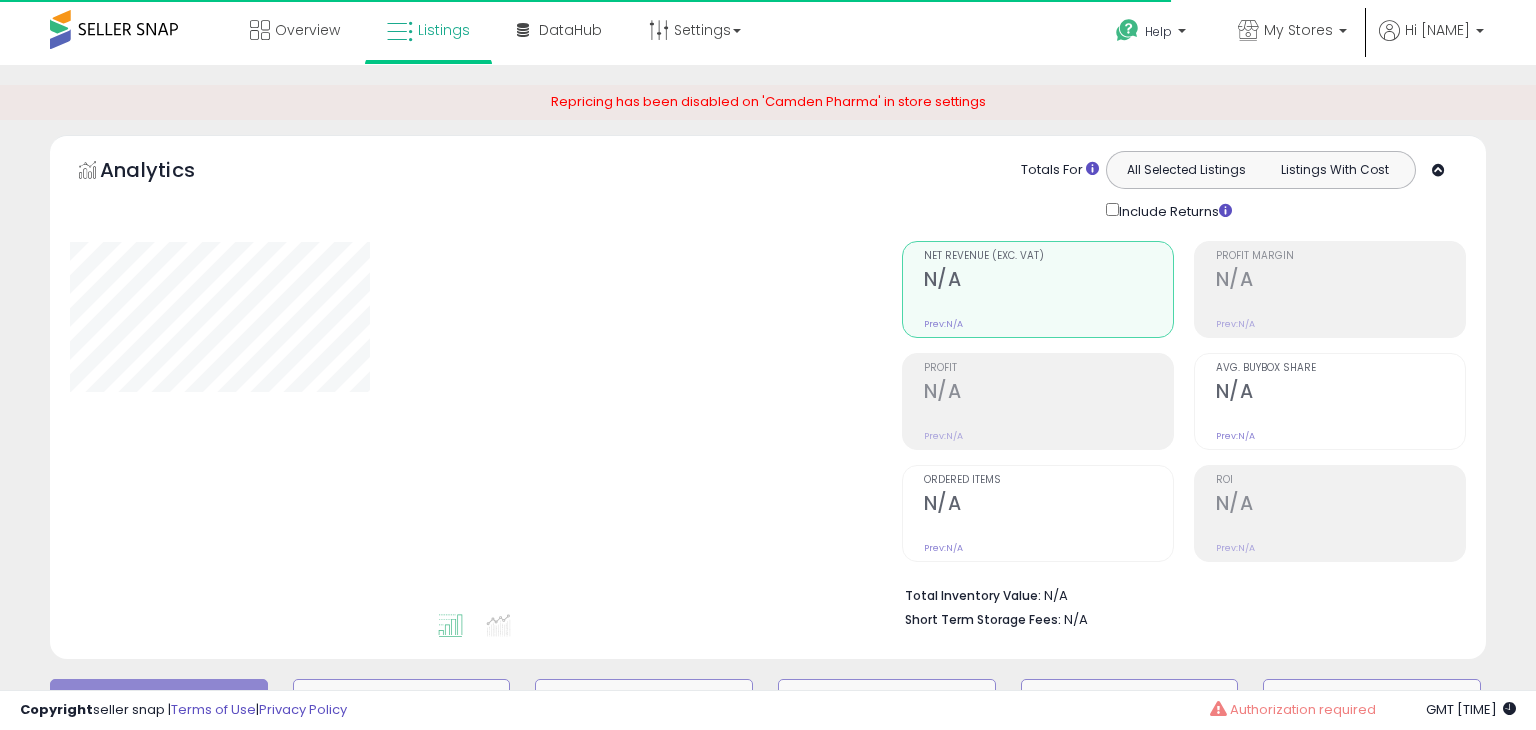 type on "**********" 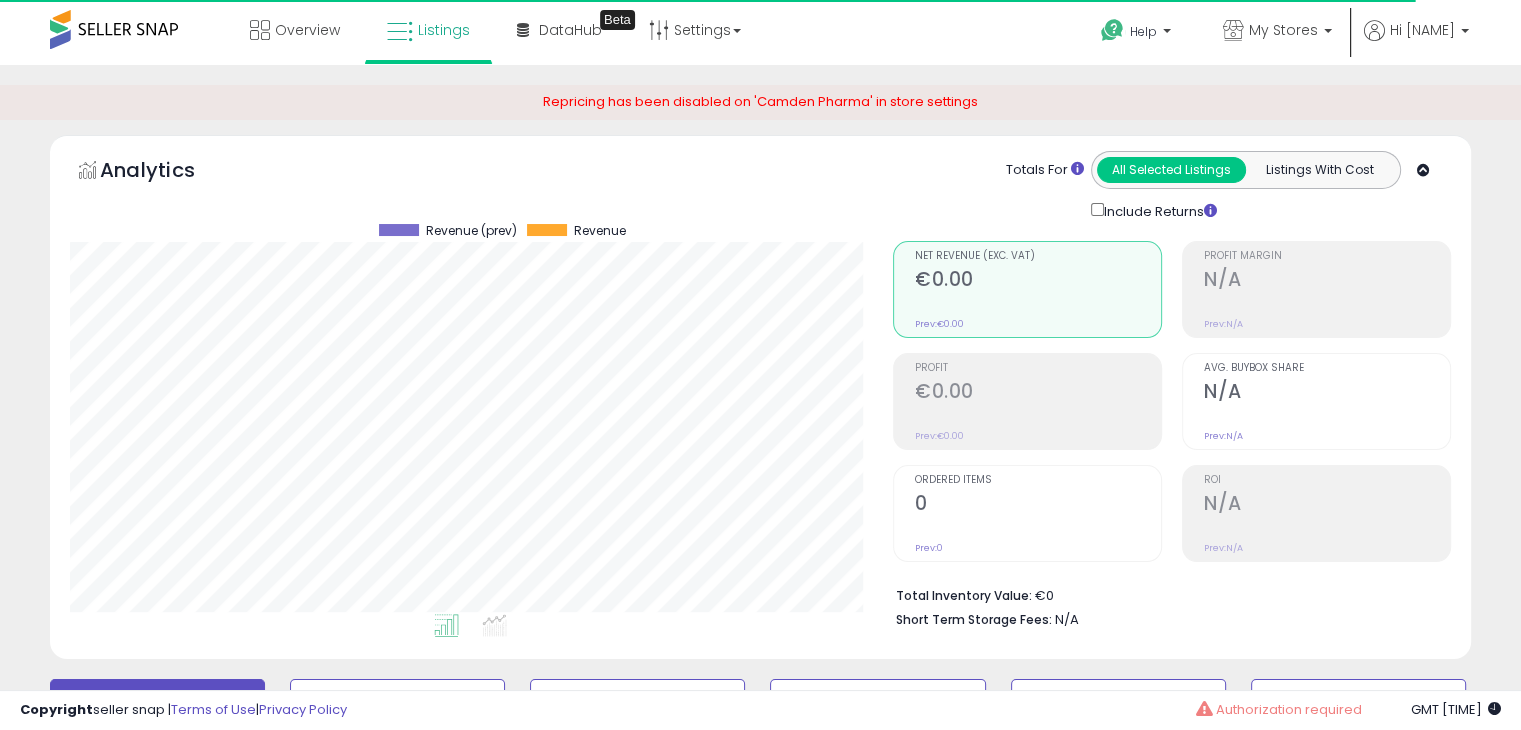 scroll, scrollTop: 999589, scrollLeft: 999176, axis: both 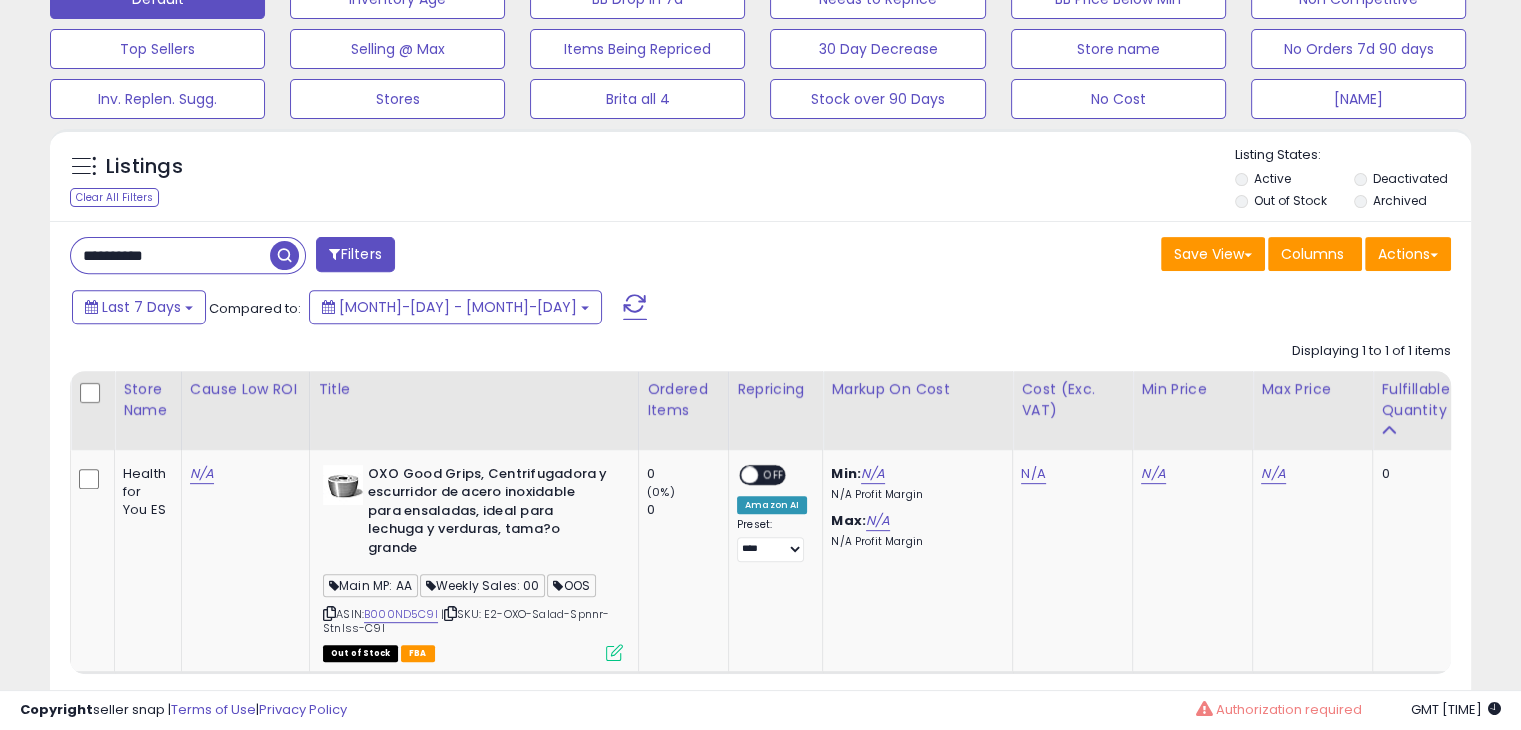 click on "**********" at bounding box center [170, 255] 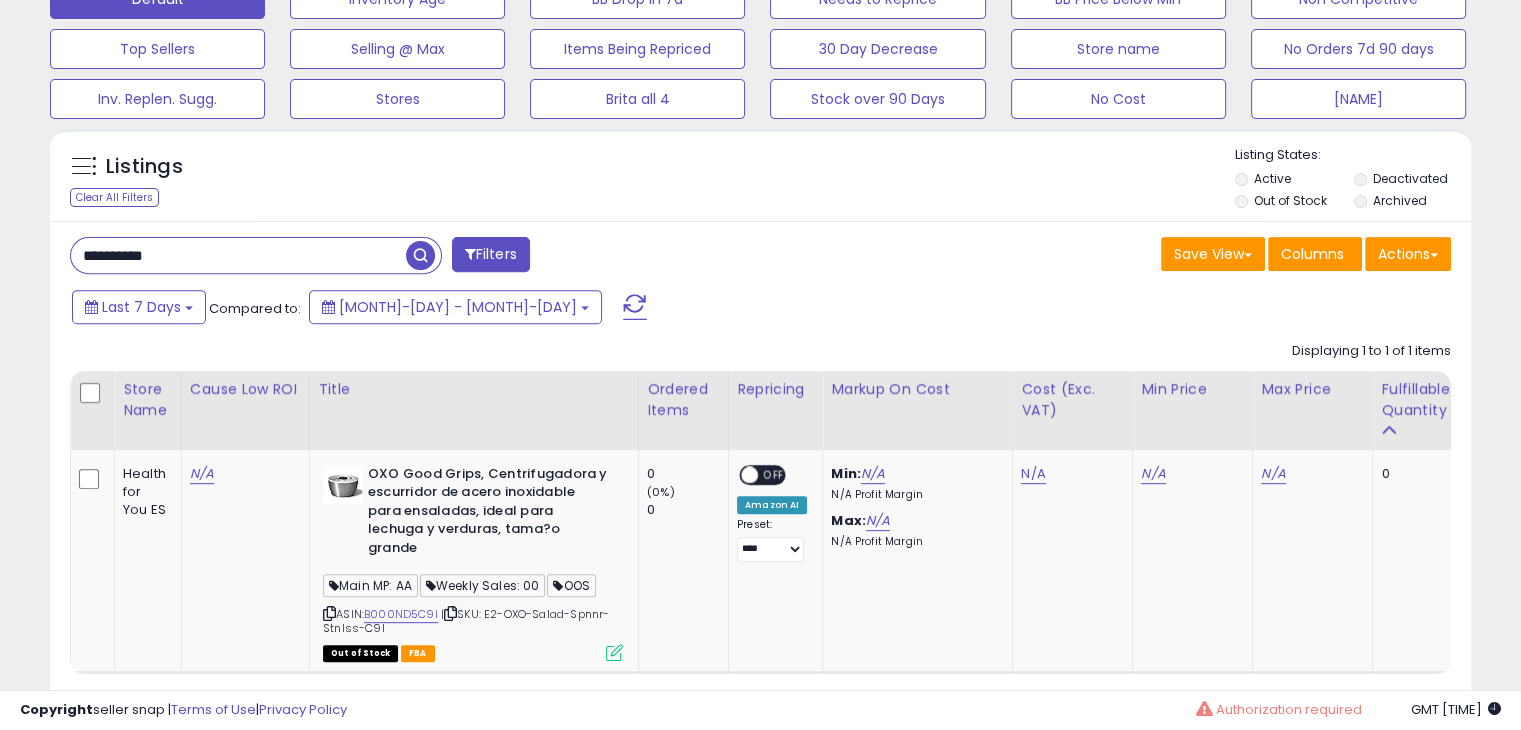 click on "**********" at bounding box center [238, 255] 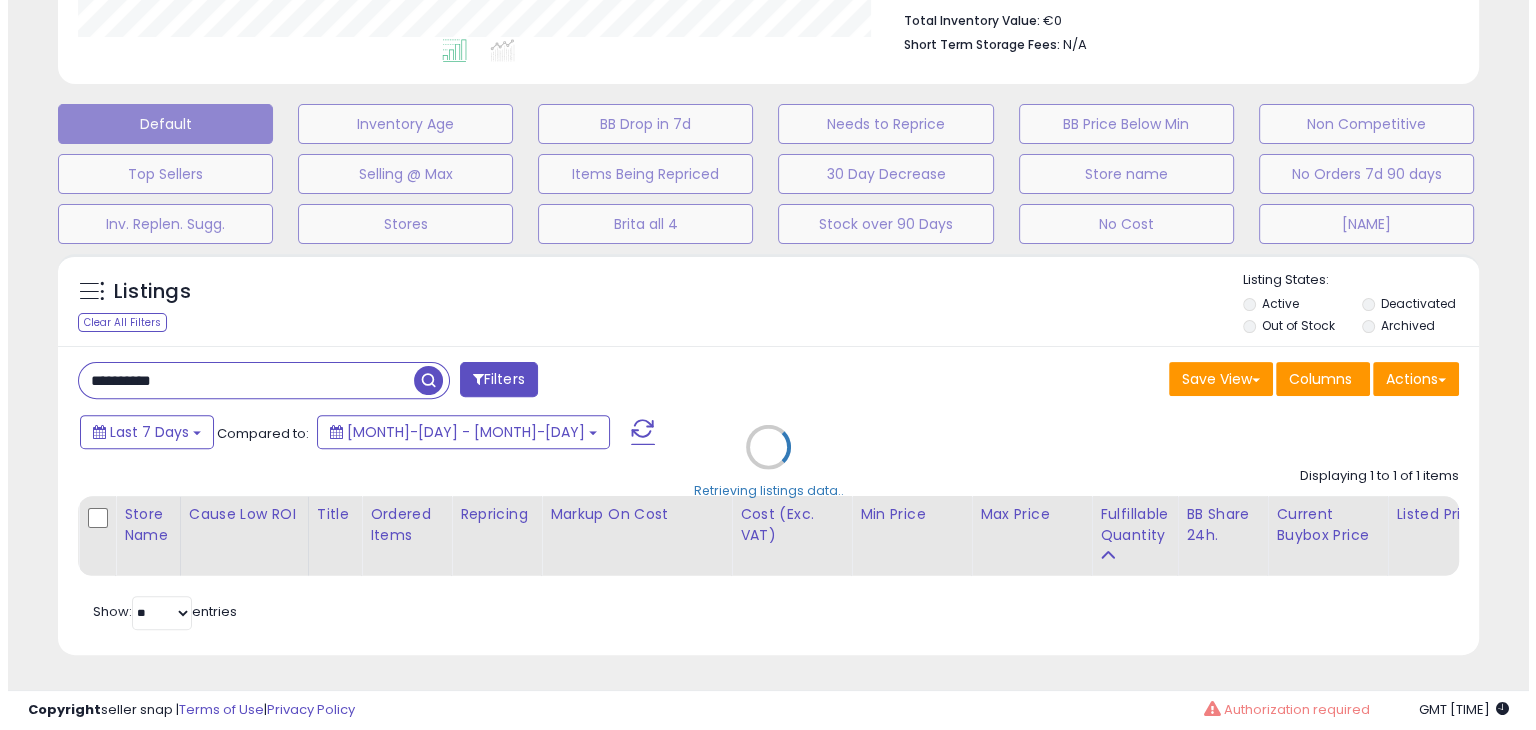 scroll, scrollTop: 589, scrollLeft: 0, axis: vertical 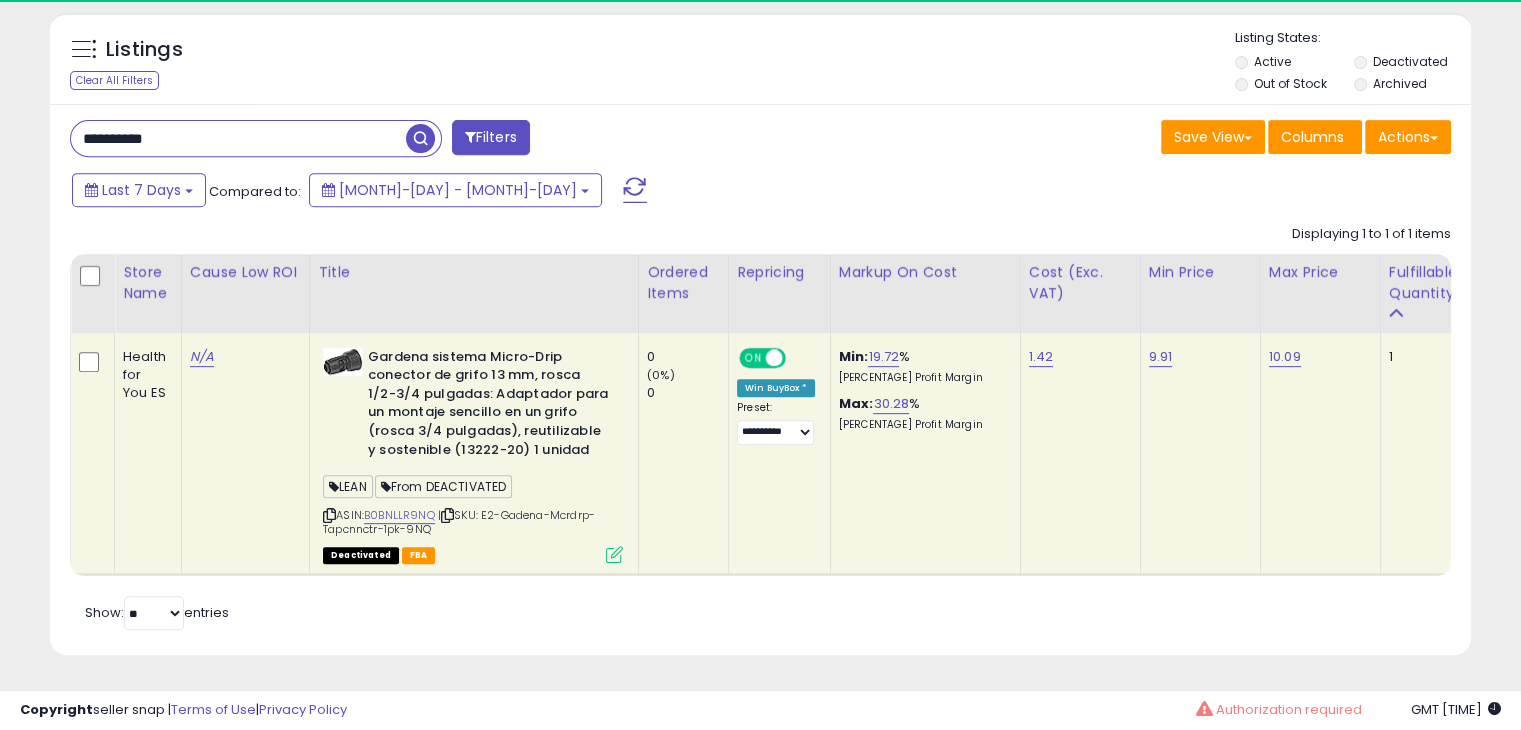 click on "Gardena sistema Micro-Drip conector de grifo 13 mm, rosca 1/2-3/4 pulgadas: Adaptador para un montaje sencillo en un grifo (rosca 3/4 pulgadas), reutilizable y sostenible (13222-20) 1 unidad  LEAN  From DEACTIVATED  ASIN:  B0BNLLR9NQ    |   SKU: E2-Gadena-Mcrdrp-Tapcnnctr-1pk-9NQ Deactivated FBA" 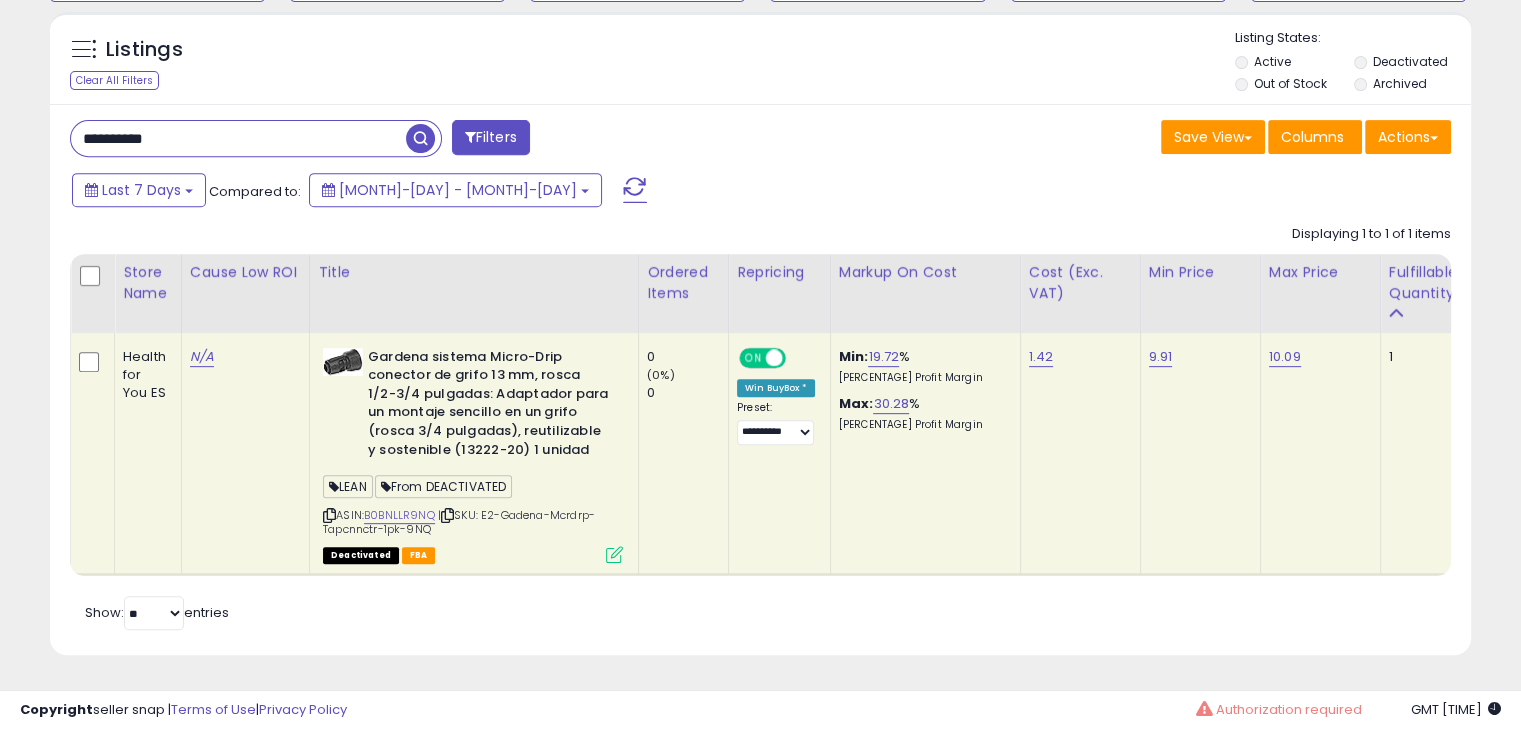 click on "Gardena sistema Micro-Drip conector de grifo 13 mm, rosca 1/2-3/4 pulgadas: Adaptador para un montaje sencillo en un grifo (rosca 3/4 pulgadas), reutilizable y sostenible (13222-20) 1 unidad  LEAN  From DEACTIVATED  ASIN:  B0BNLLR9NQ    |   SKU: E2-Gadena-Mcrdrp-Tapcnnctr-1pk-9NQ Deactivated FBA" 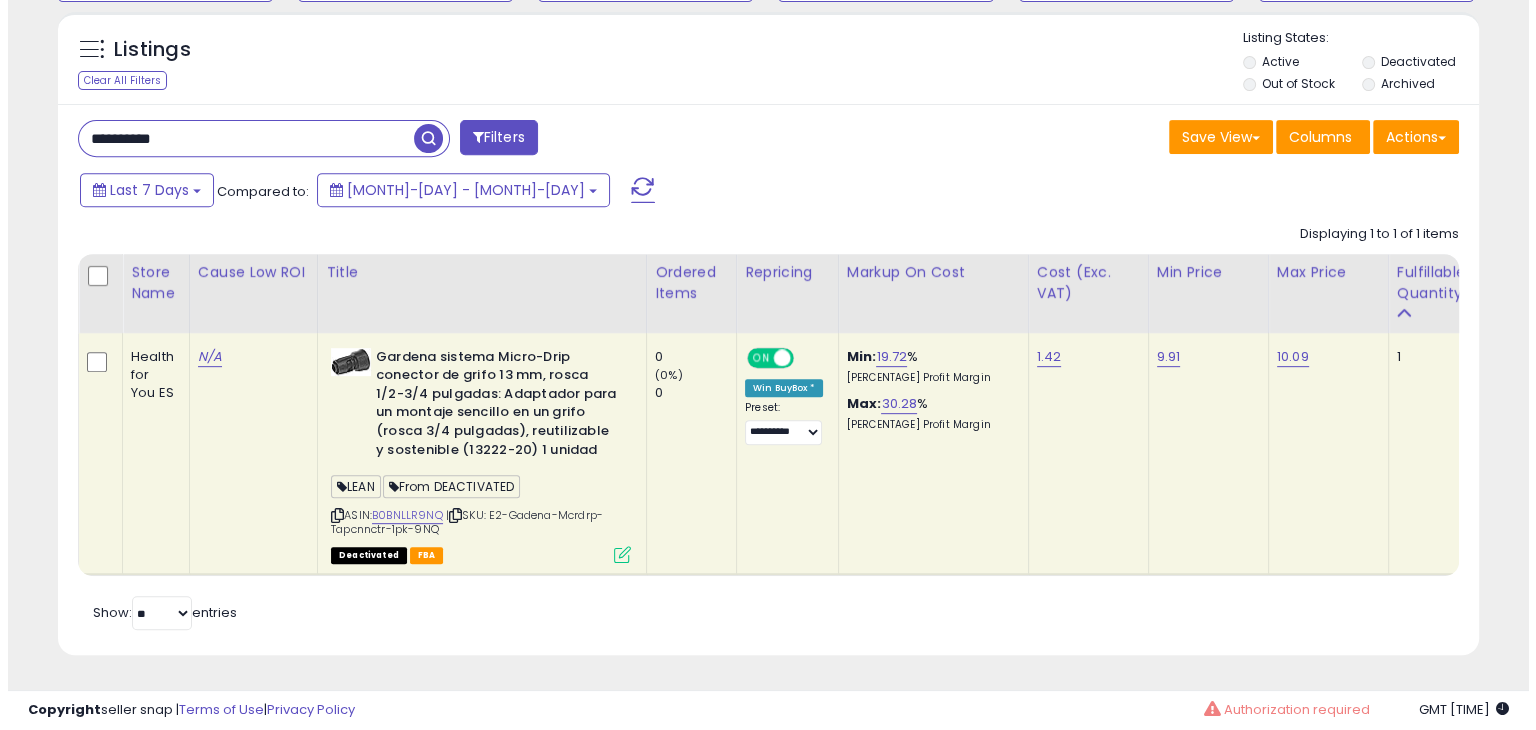 scroll, scrollTop: 999589, scrollLeft: 999168, axis: both 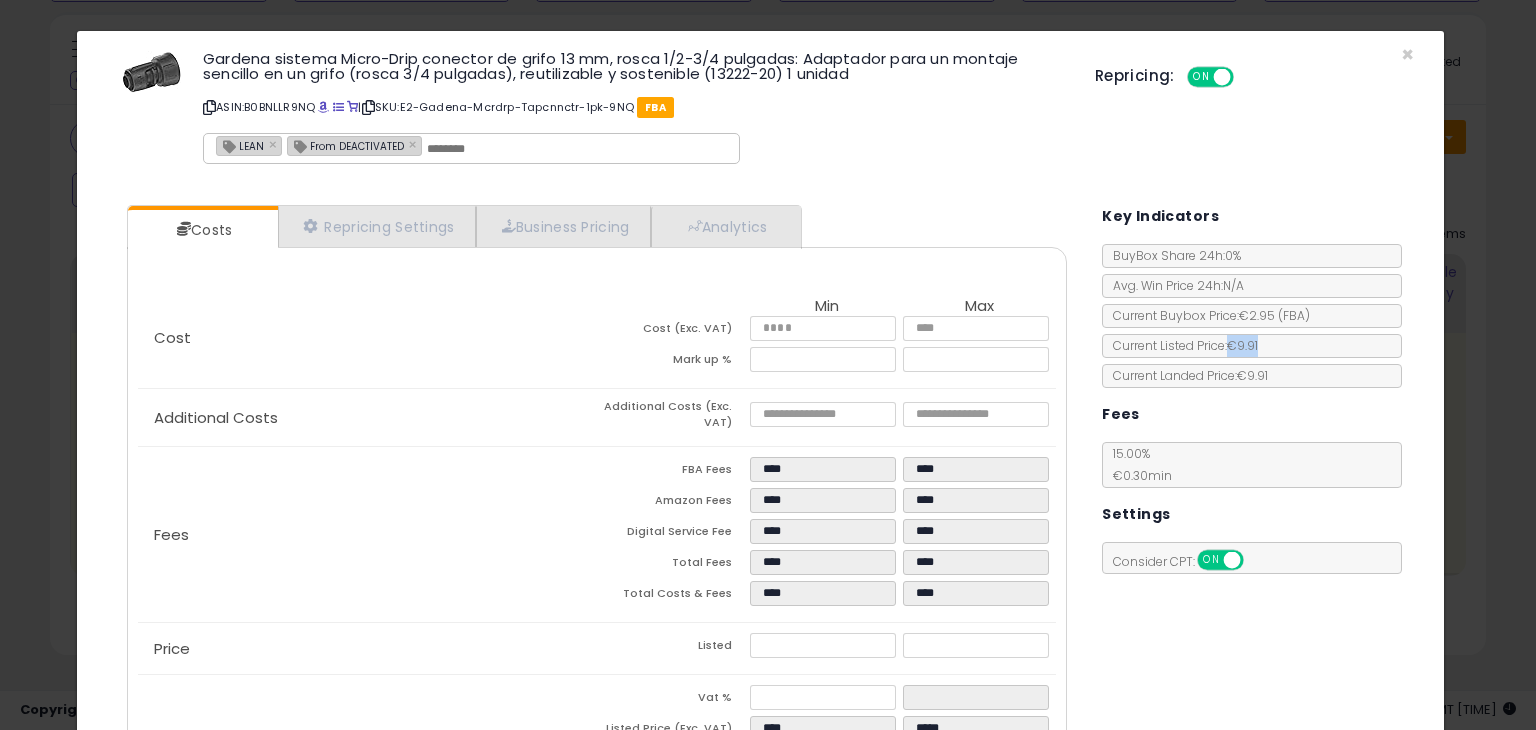 copy on "€9.91" 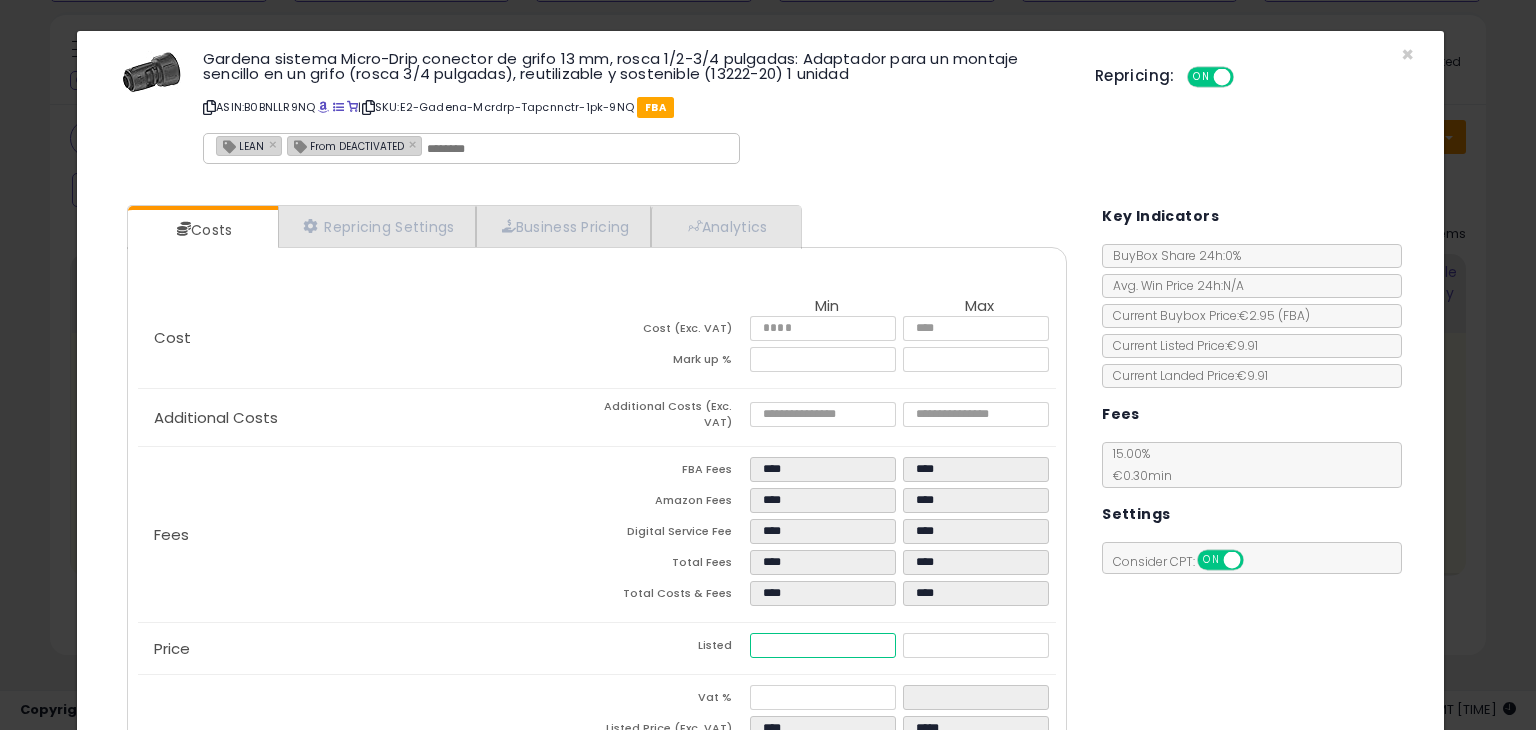 click on "****" at bounding box center (822, 645) 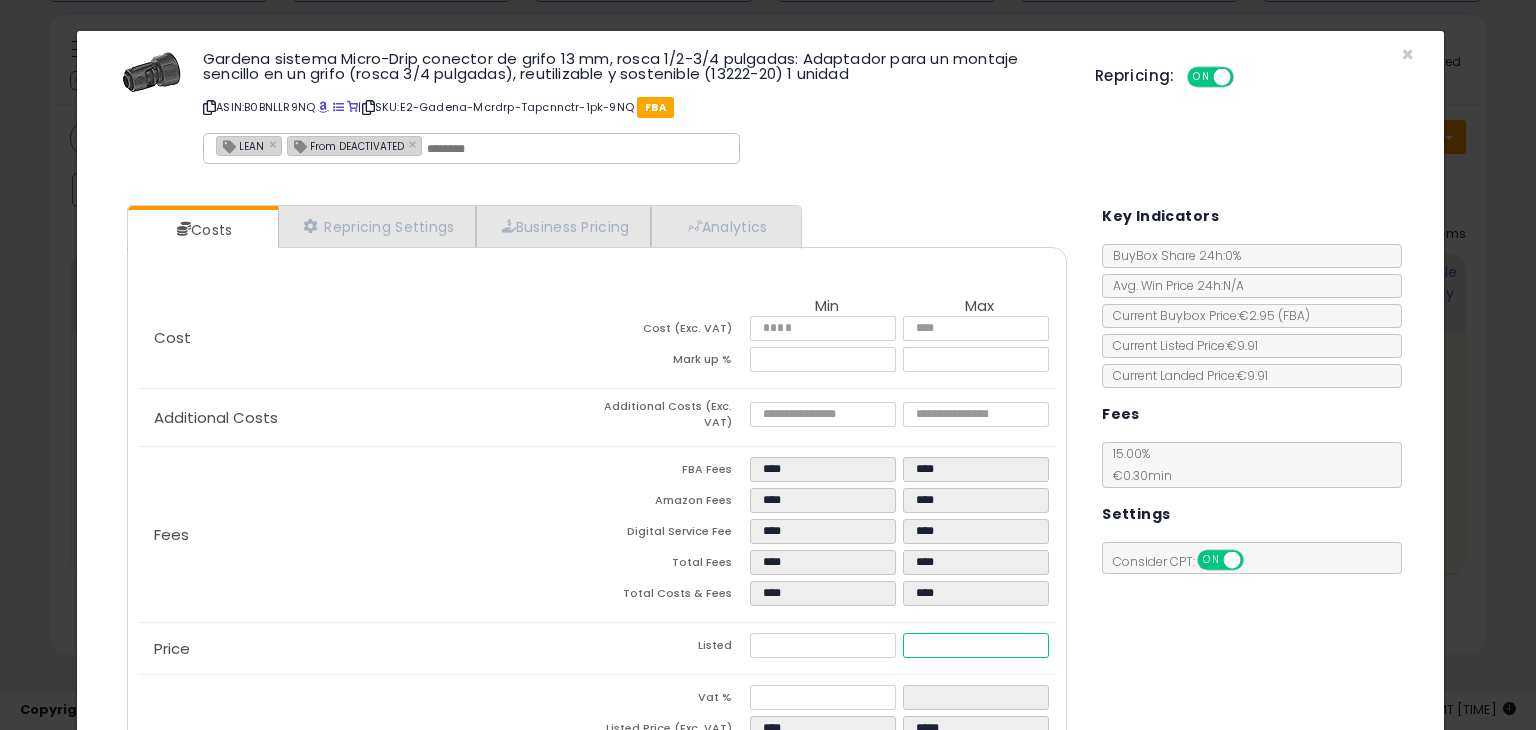 drag, startPoint x: 916, startPoint y: 641, endPoint x: 962, endPoint y: 642, distance: 46.010868 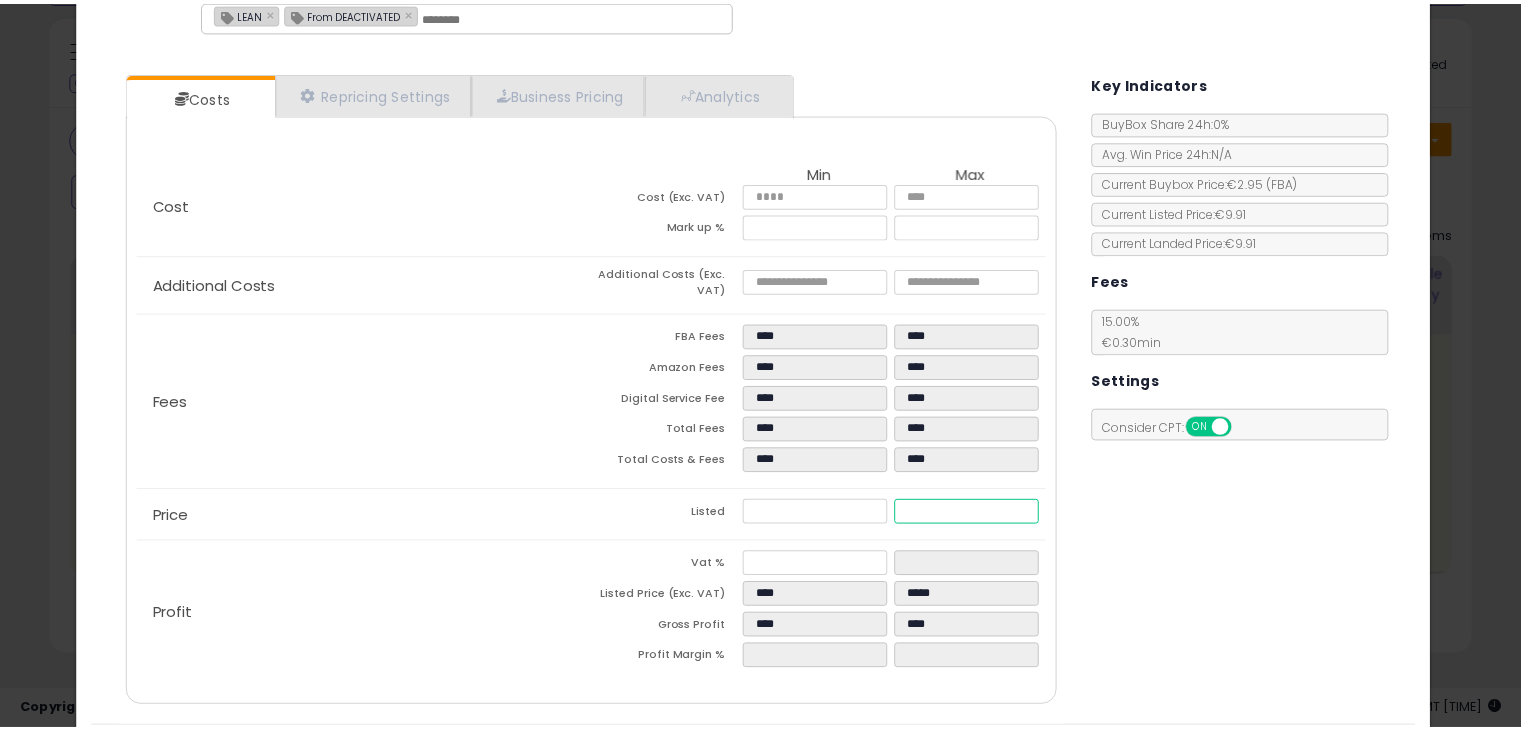 scroll, scrollTop: 193, scrollLeft: 0, axis: vertical 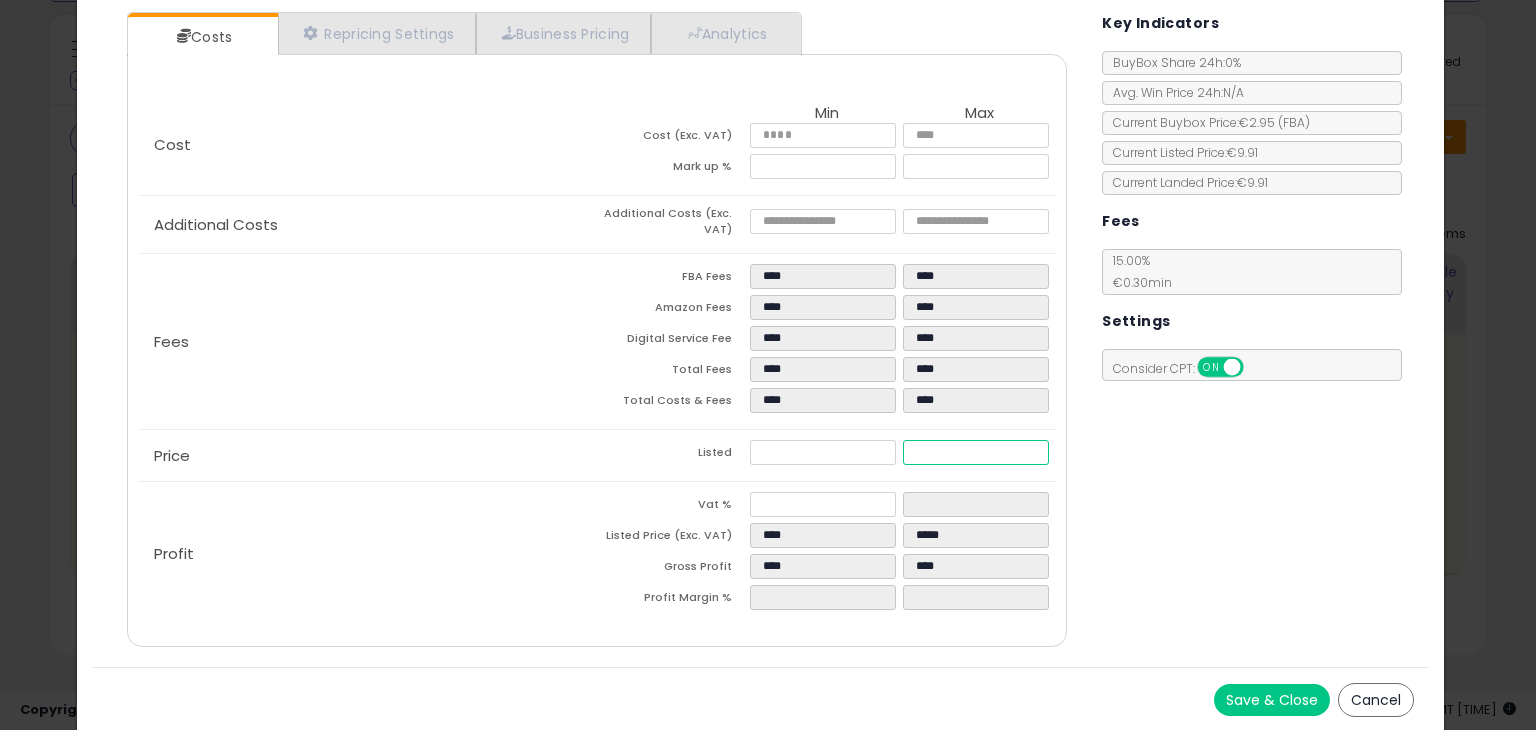 type on "****" 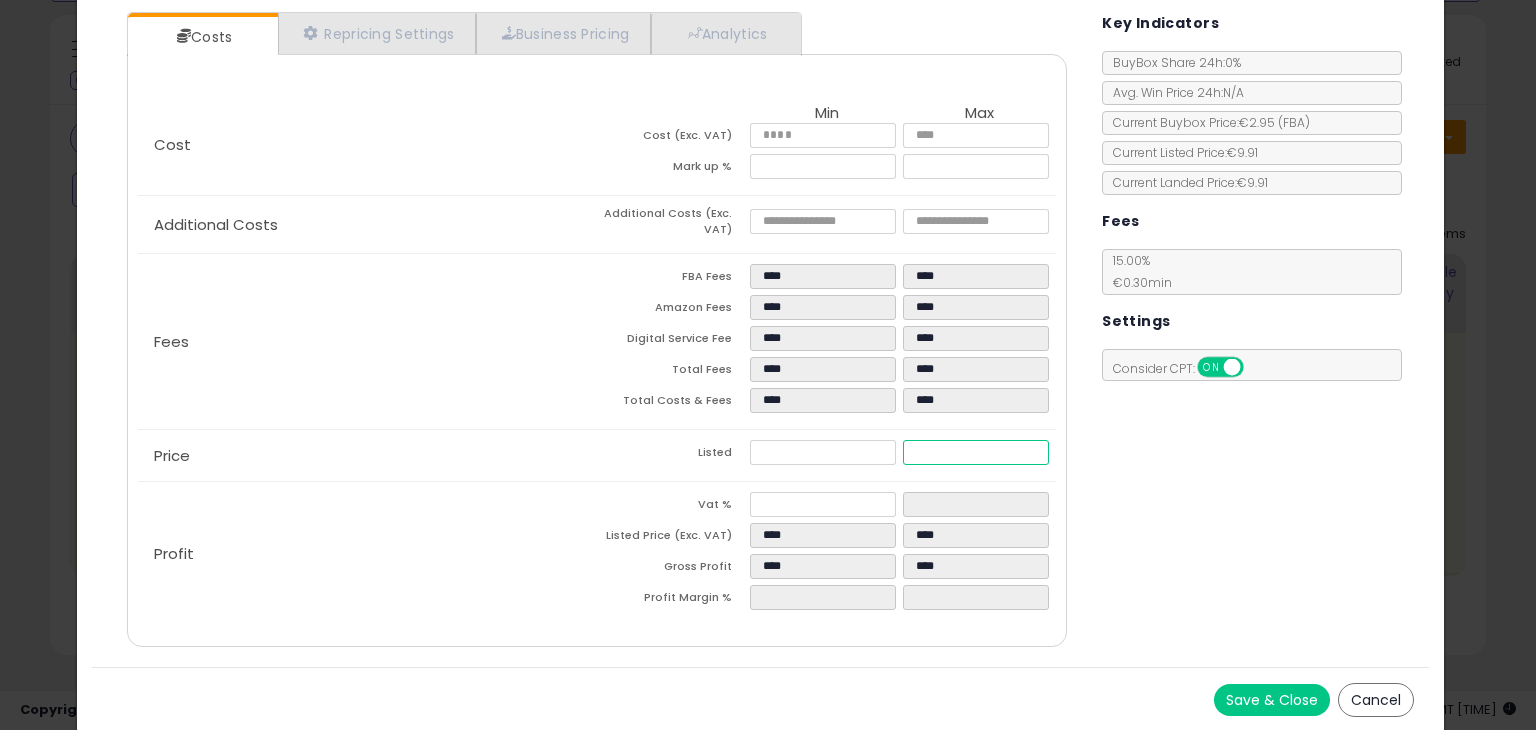 type on "****" 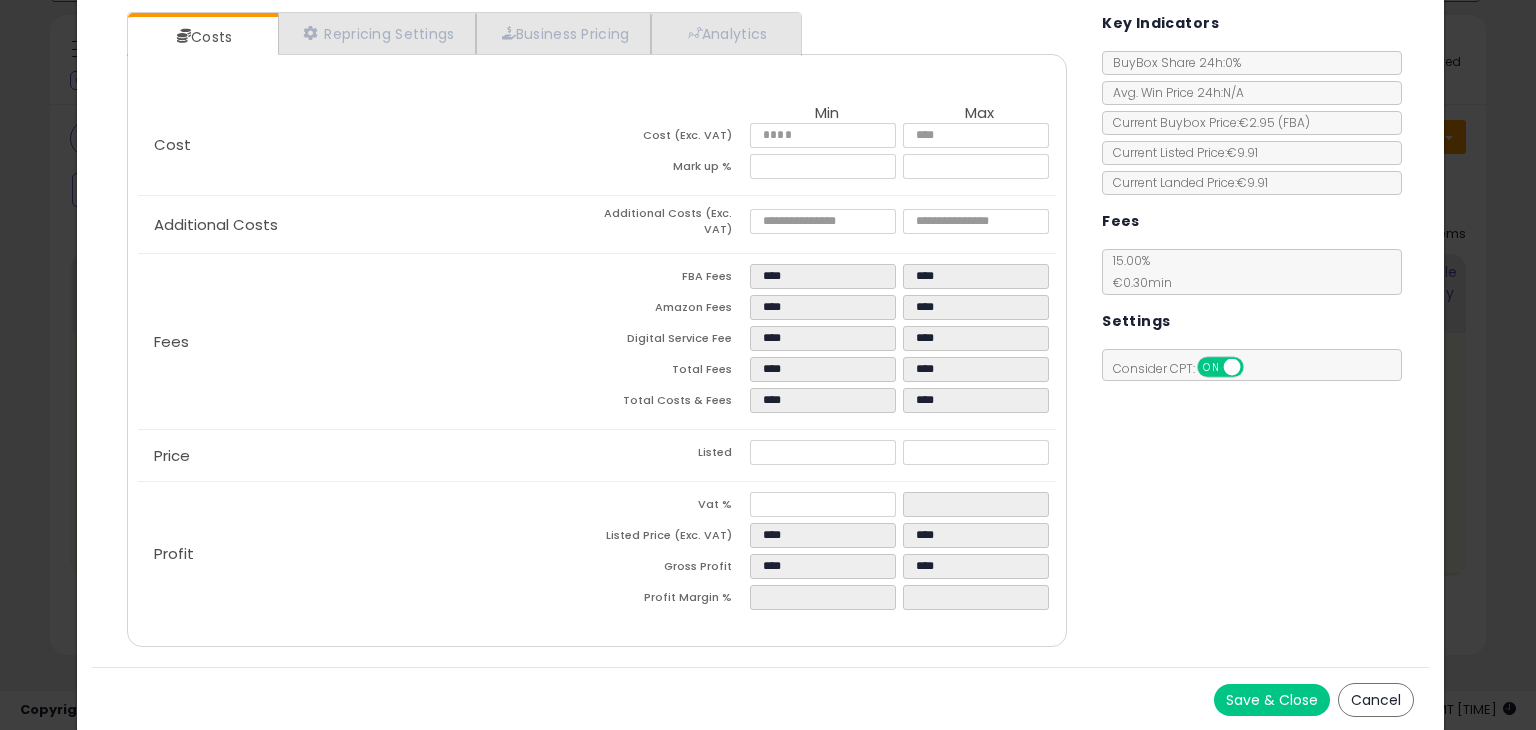 type on "*******" 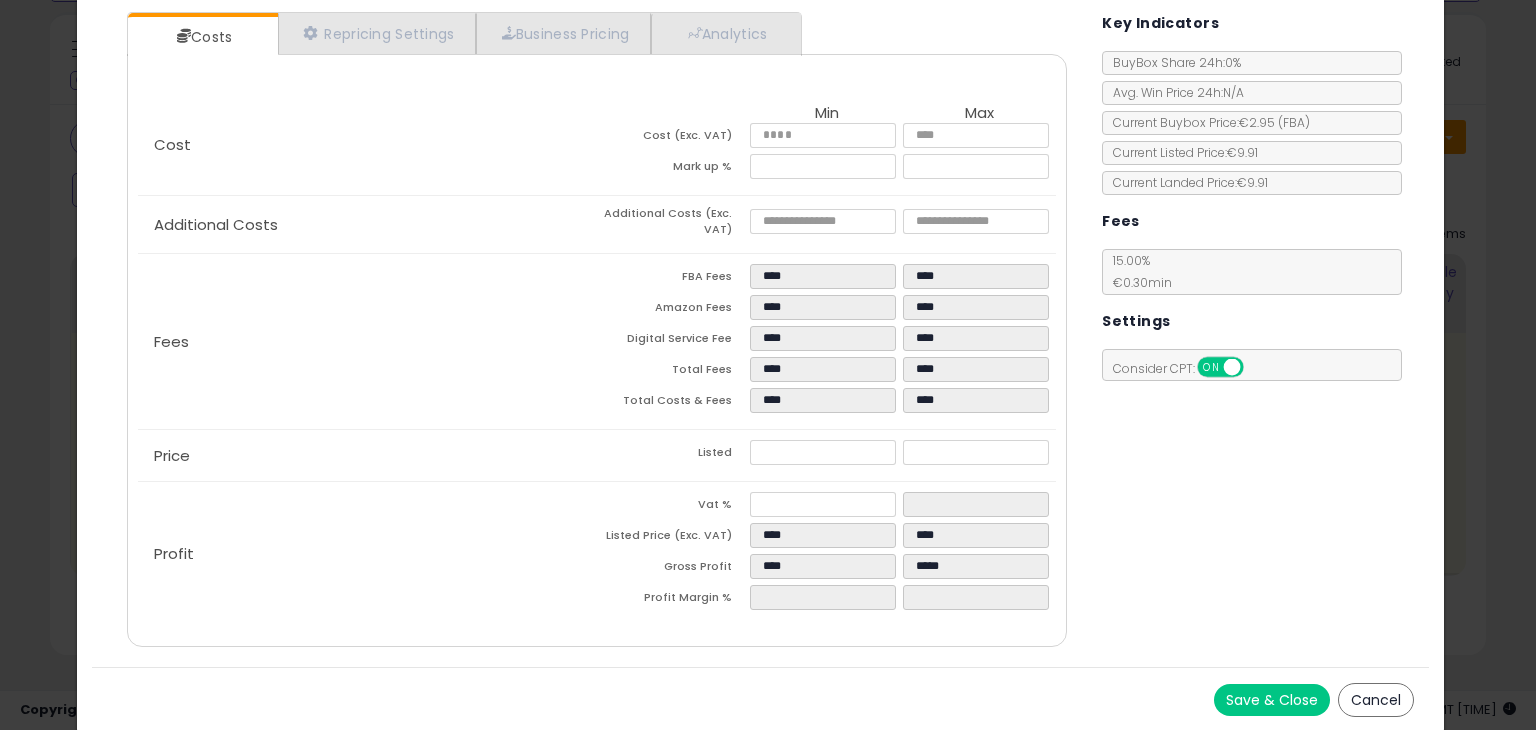 click on "Costs
Repricing Settings
Business Pricing
Analytics
Cost" at bounding box center [760, 332] 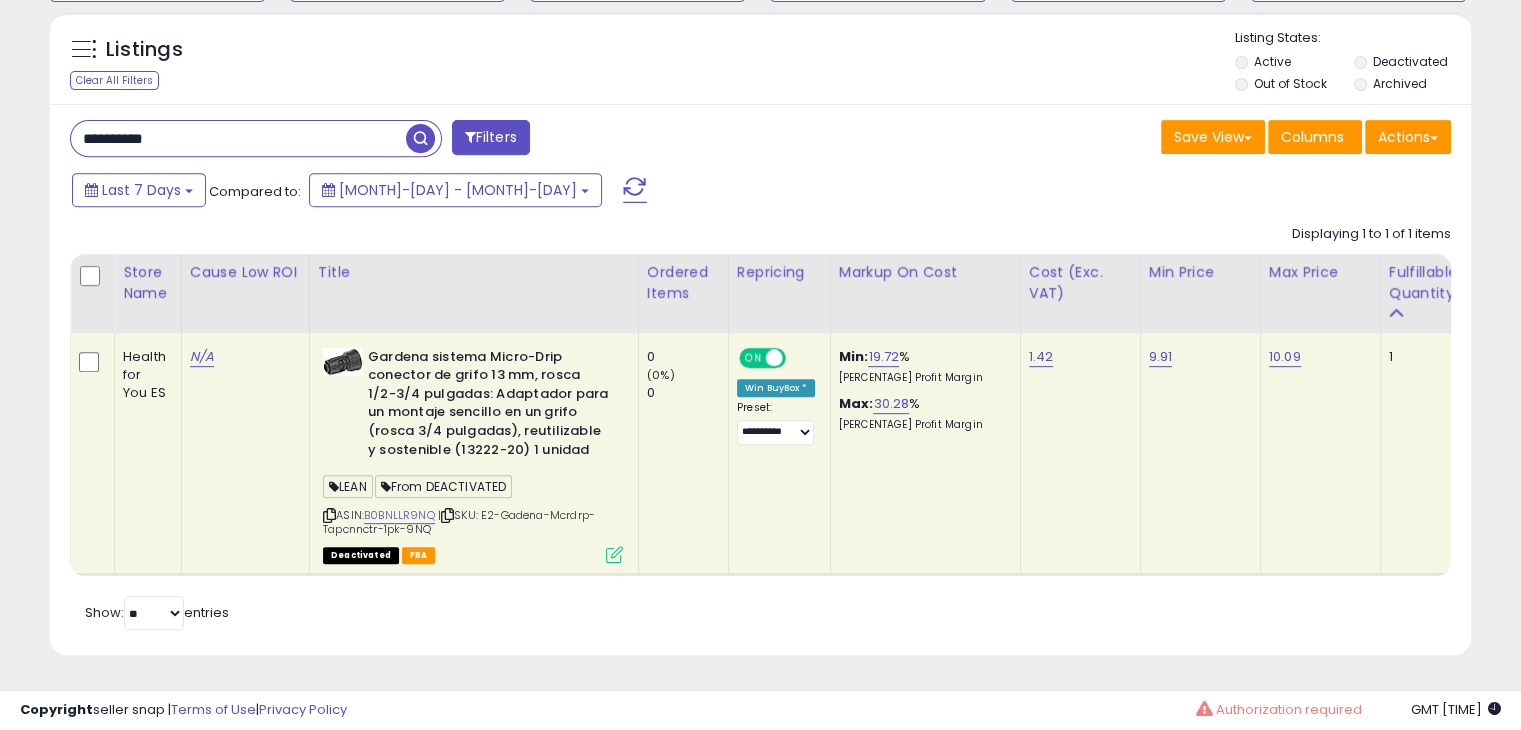 scroll, scrollTop: 409, scrollLeft: 822, axis: both 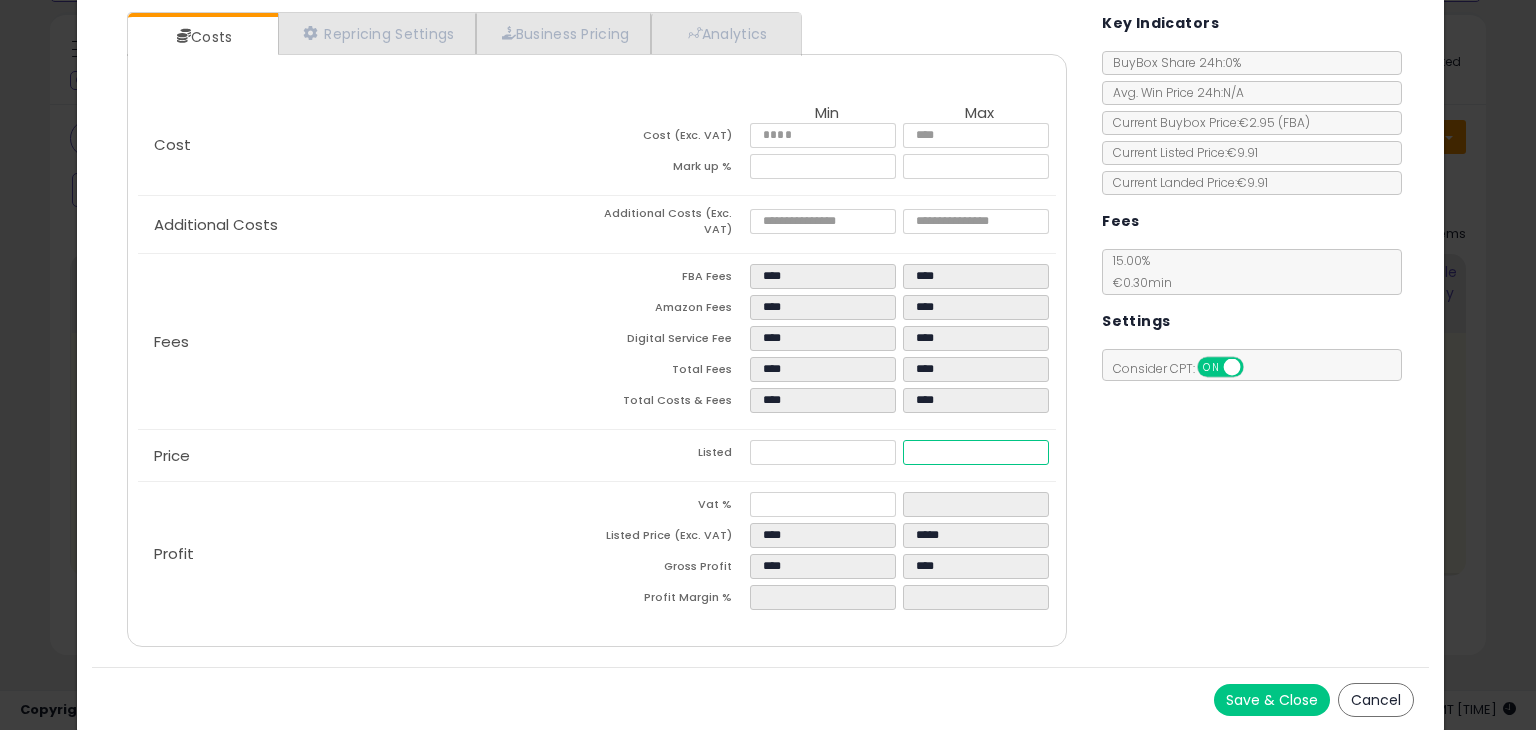 click on "*****" at bounding box center (975, 452) 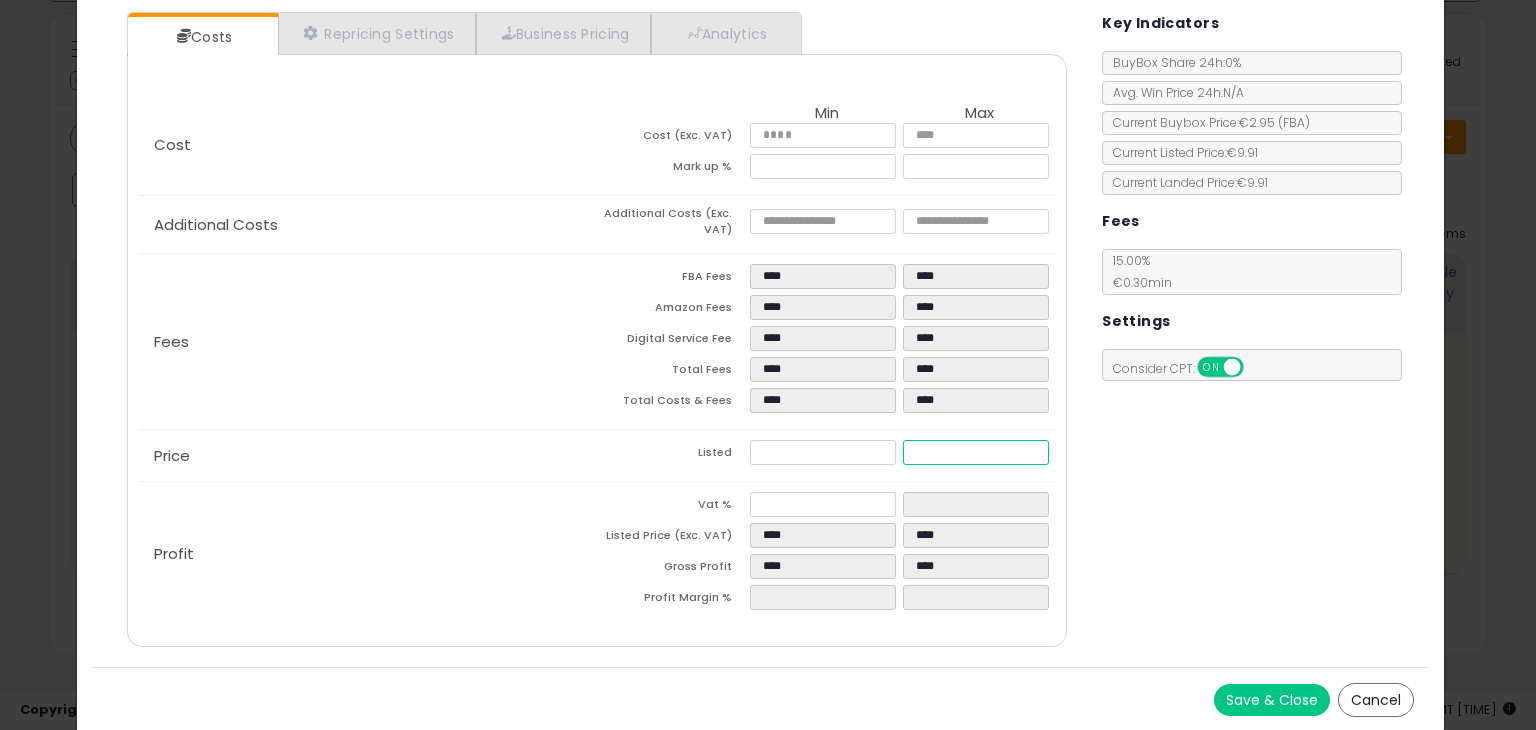 type on "****" 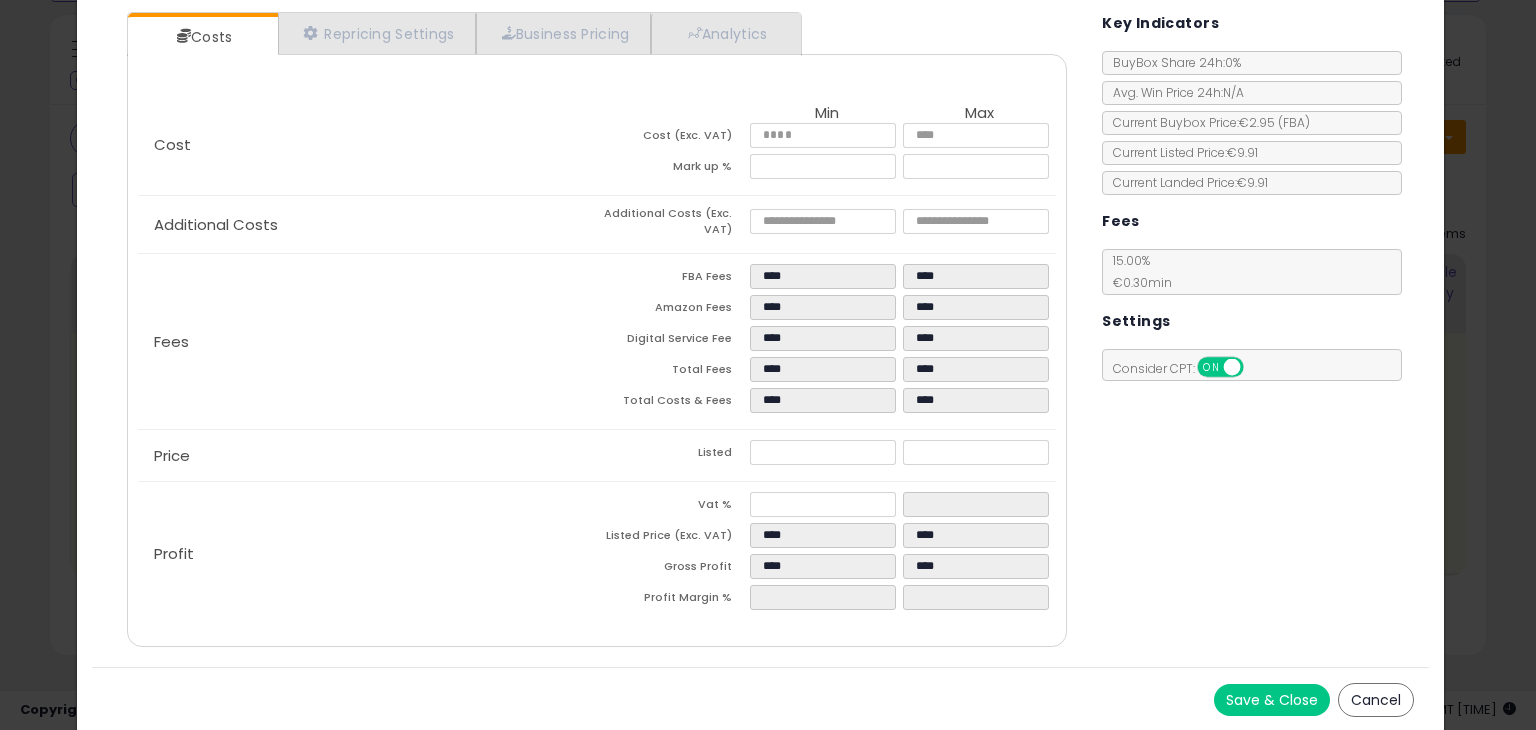 type on "*******" 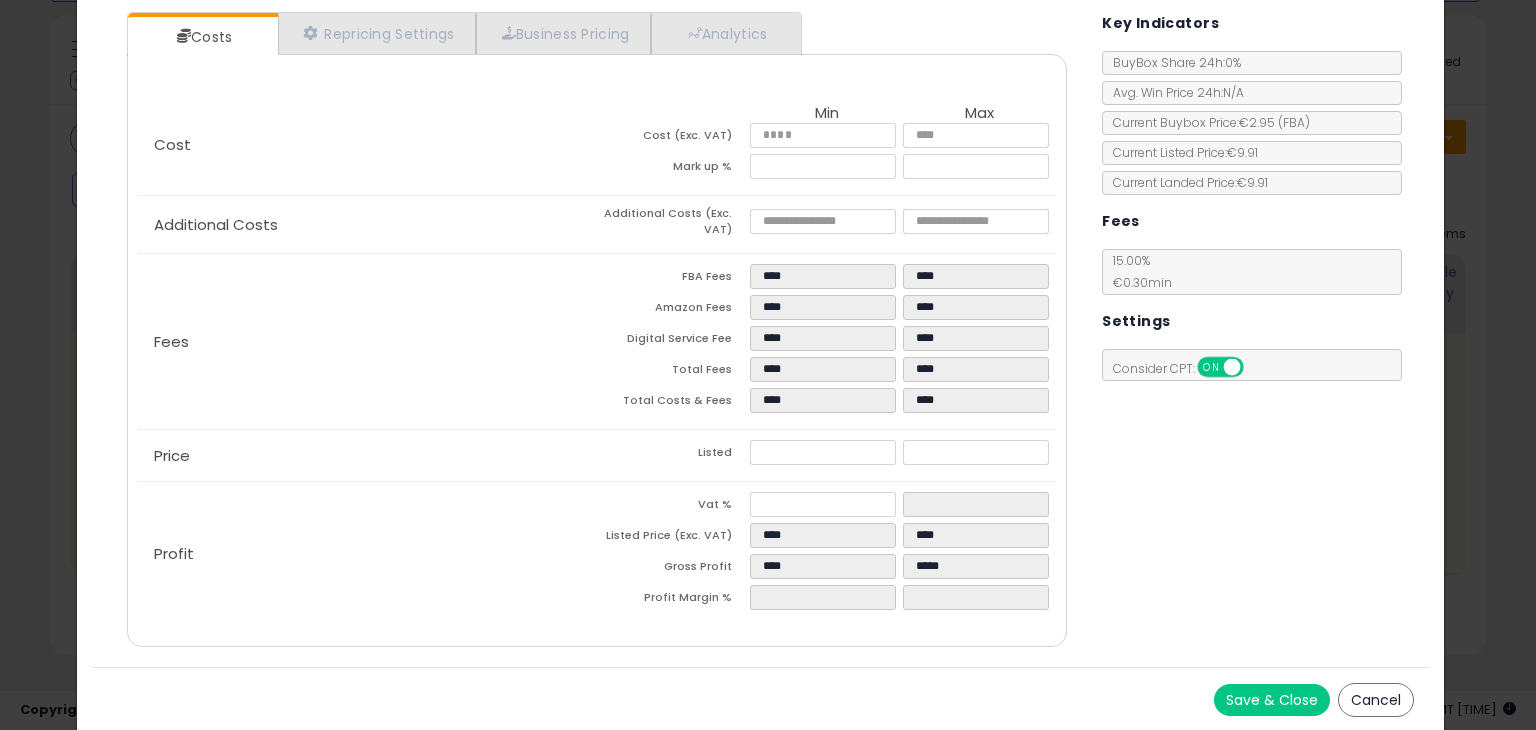 click on "Costs
Repricing Settings
Business Pricing
Analytics
Cost" at bounding box center [760, 332] 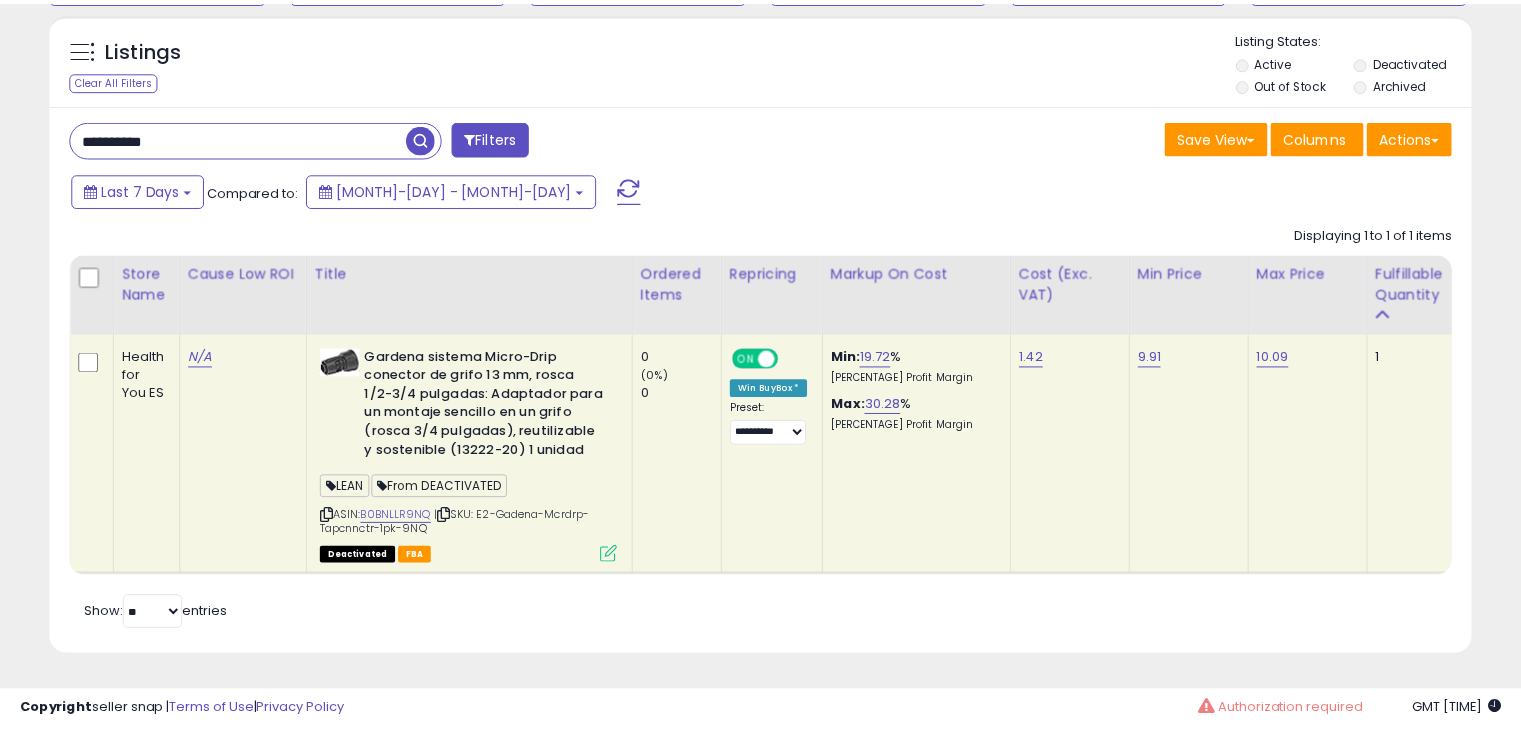 scroll, scrollTop: 409, scrollLeft: 822, axis: both 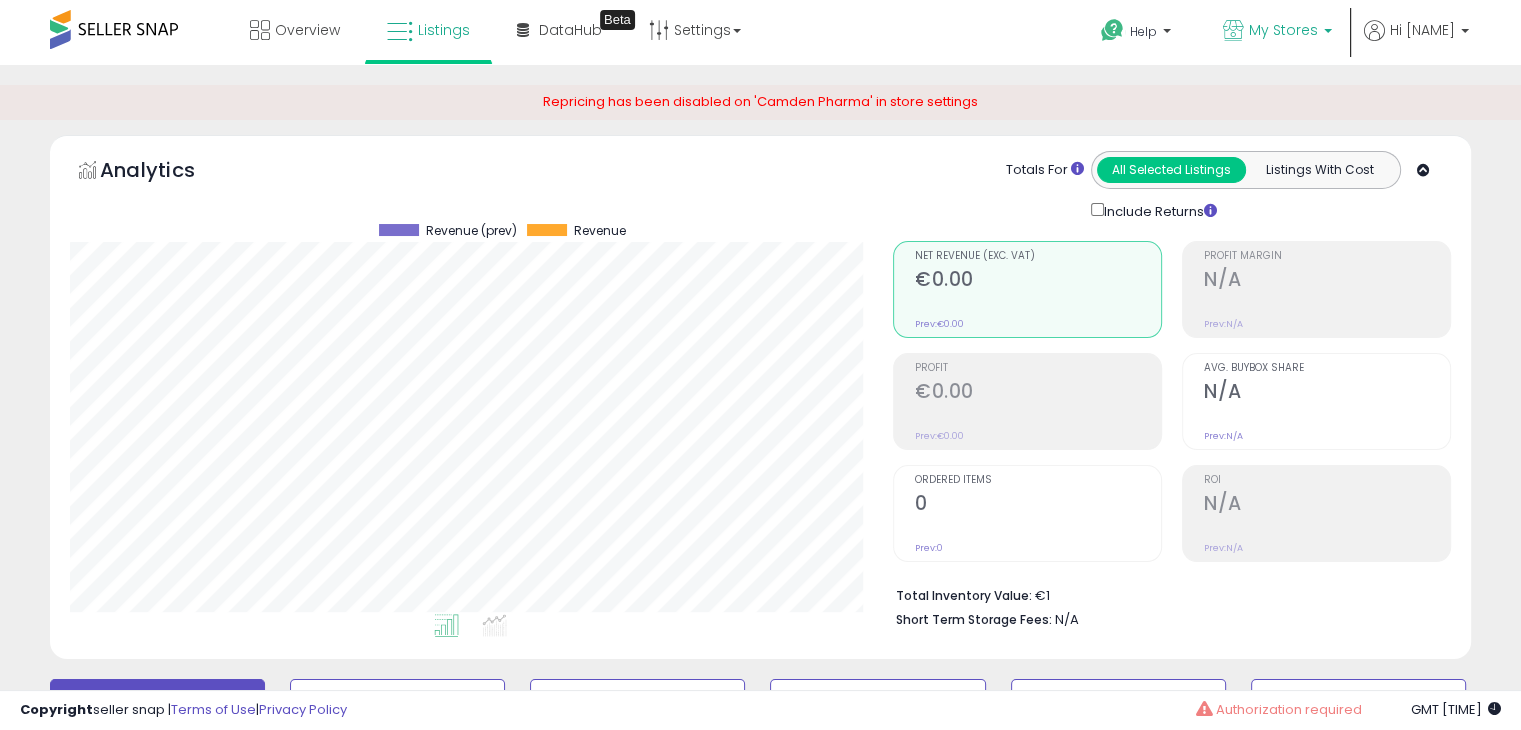 click on "My Stores" at bounding box center [1283, 30] 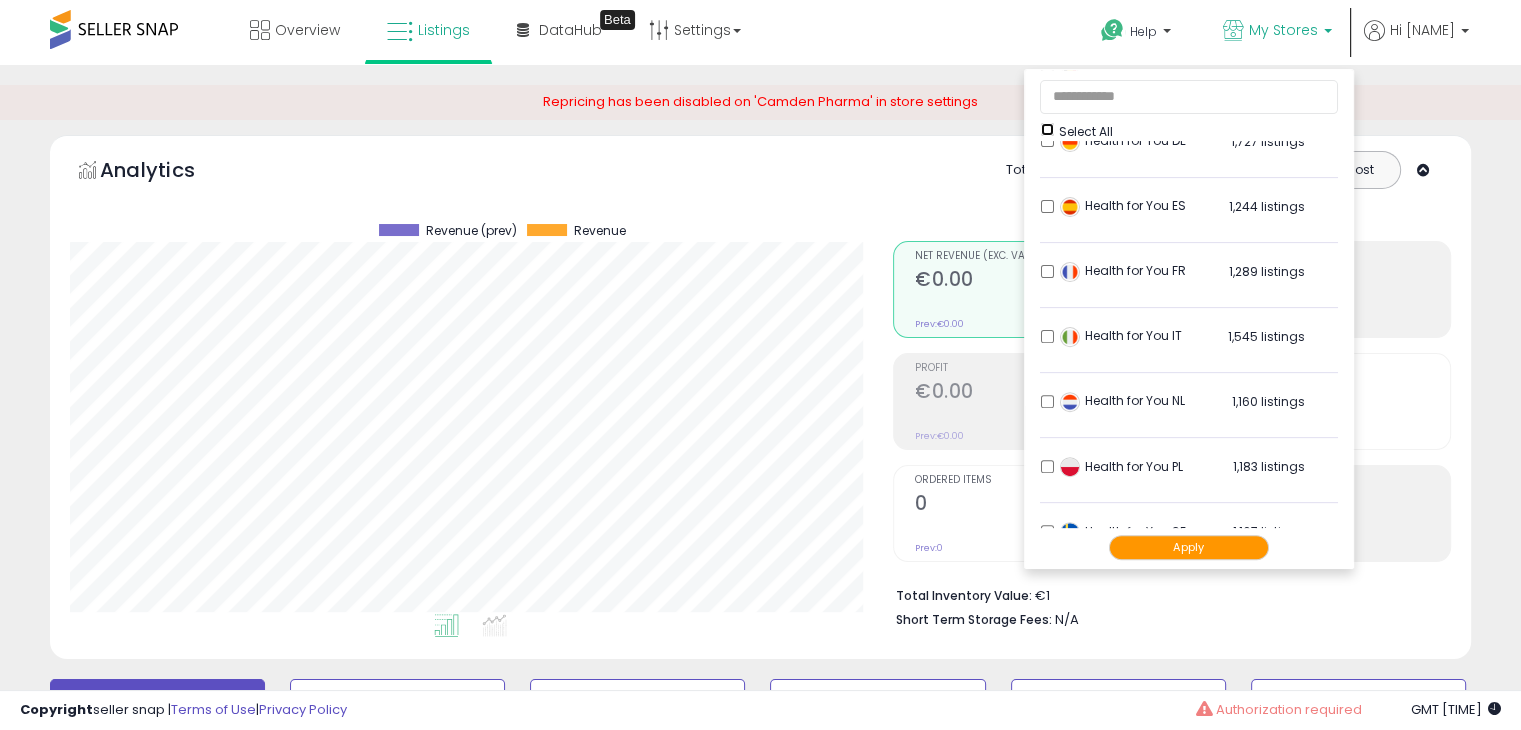scroll, scrollTop: 800, scrollLeft: 0, axis: vertical 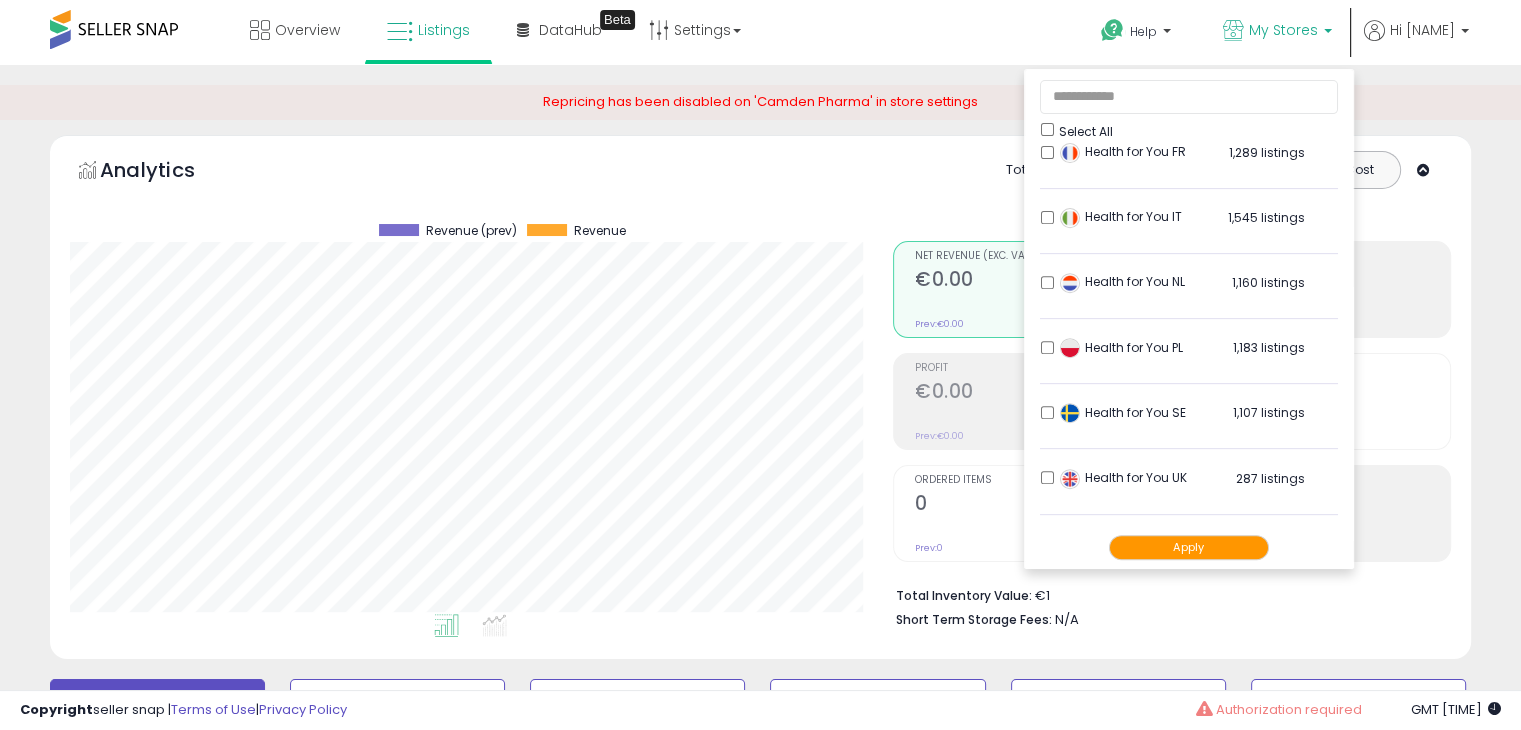 click on "Apply" at bounding box center [1189, 547] 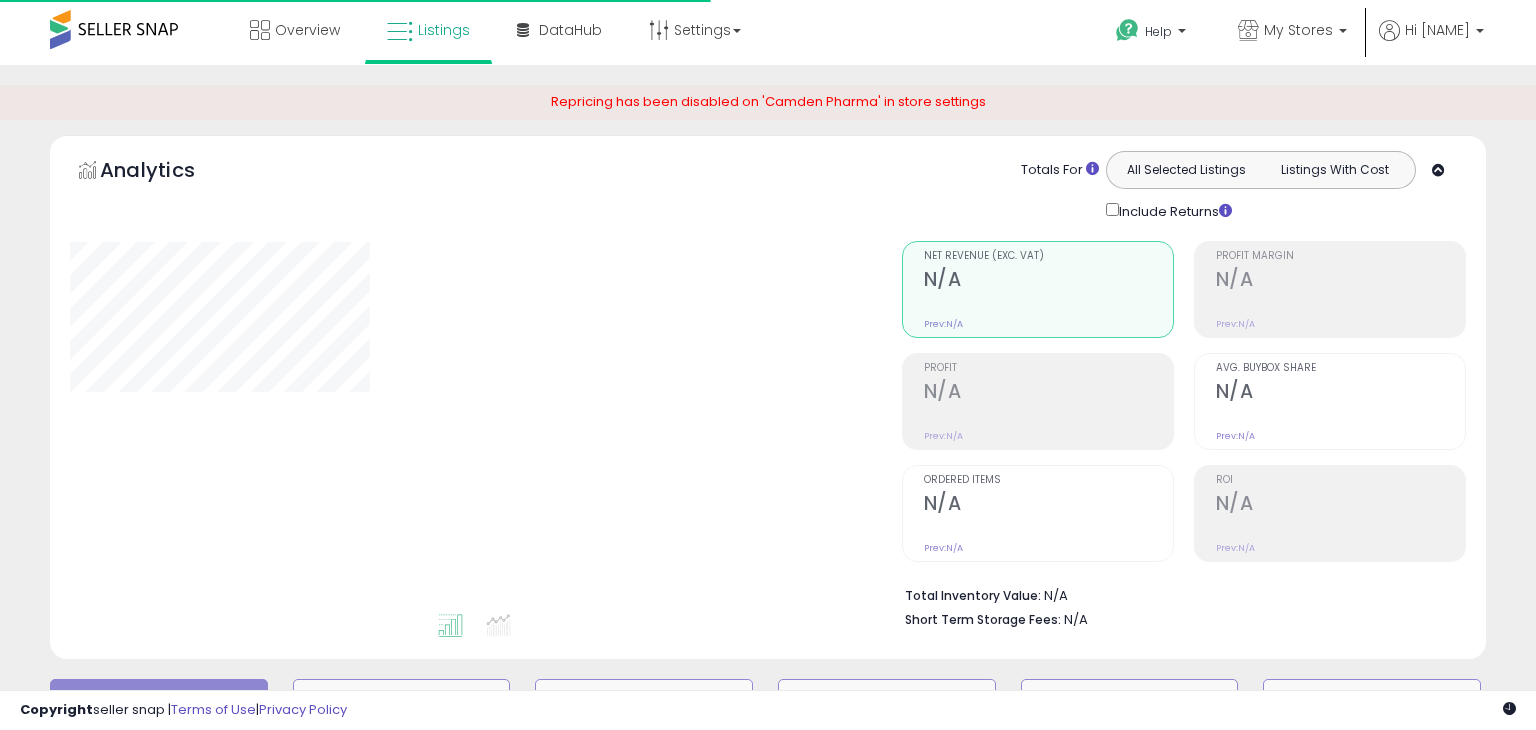 scroll, scrollTop: 0, scrollLeft: 0, axis: both 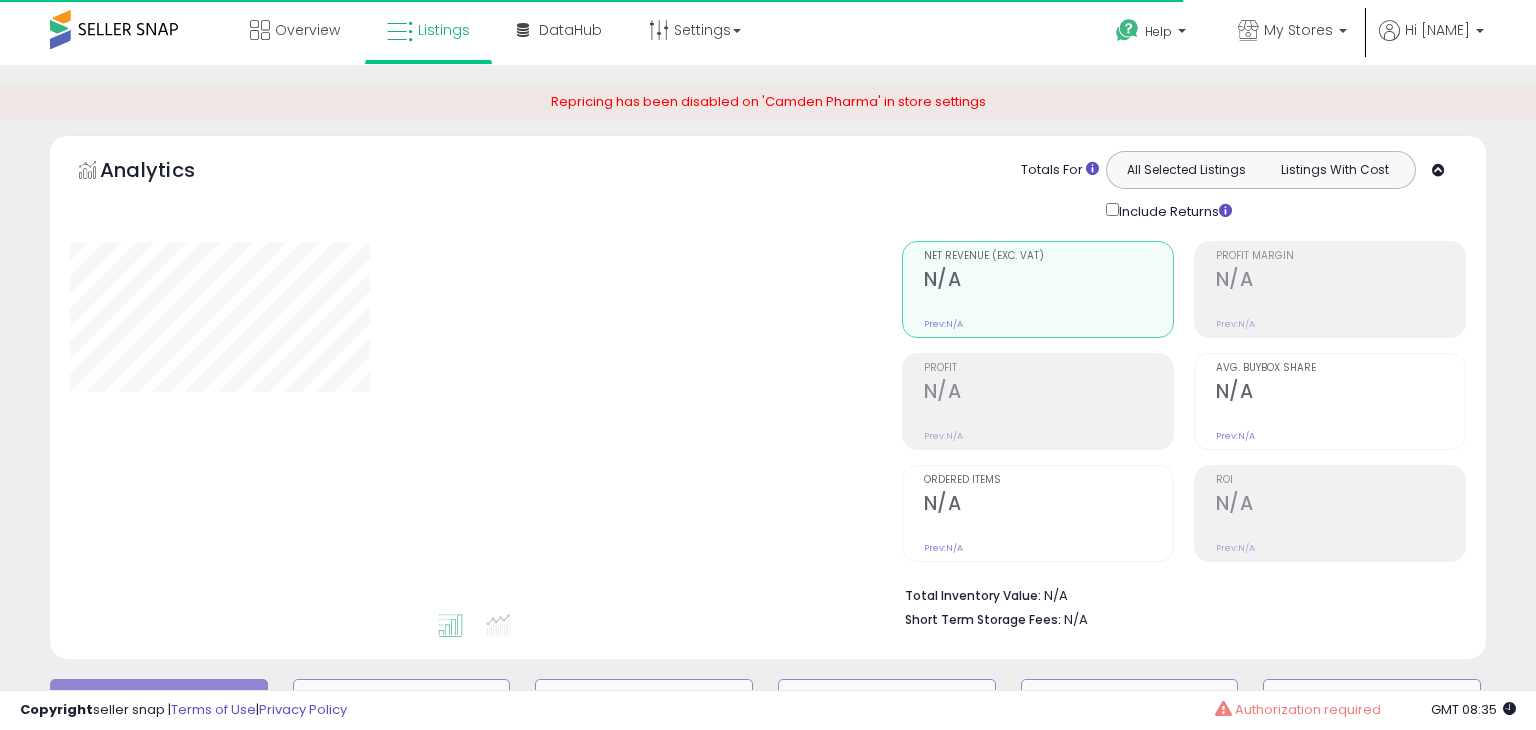 type on "**********" 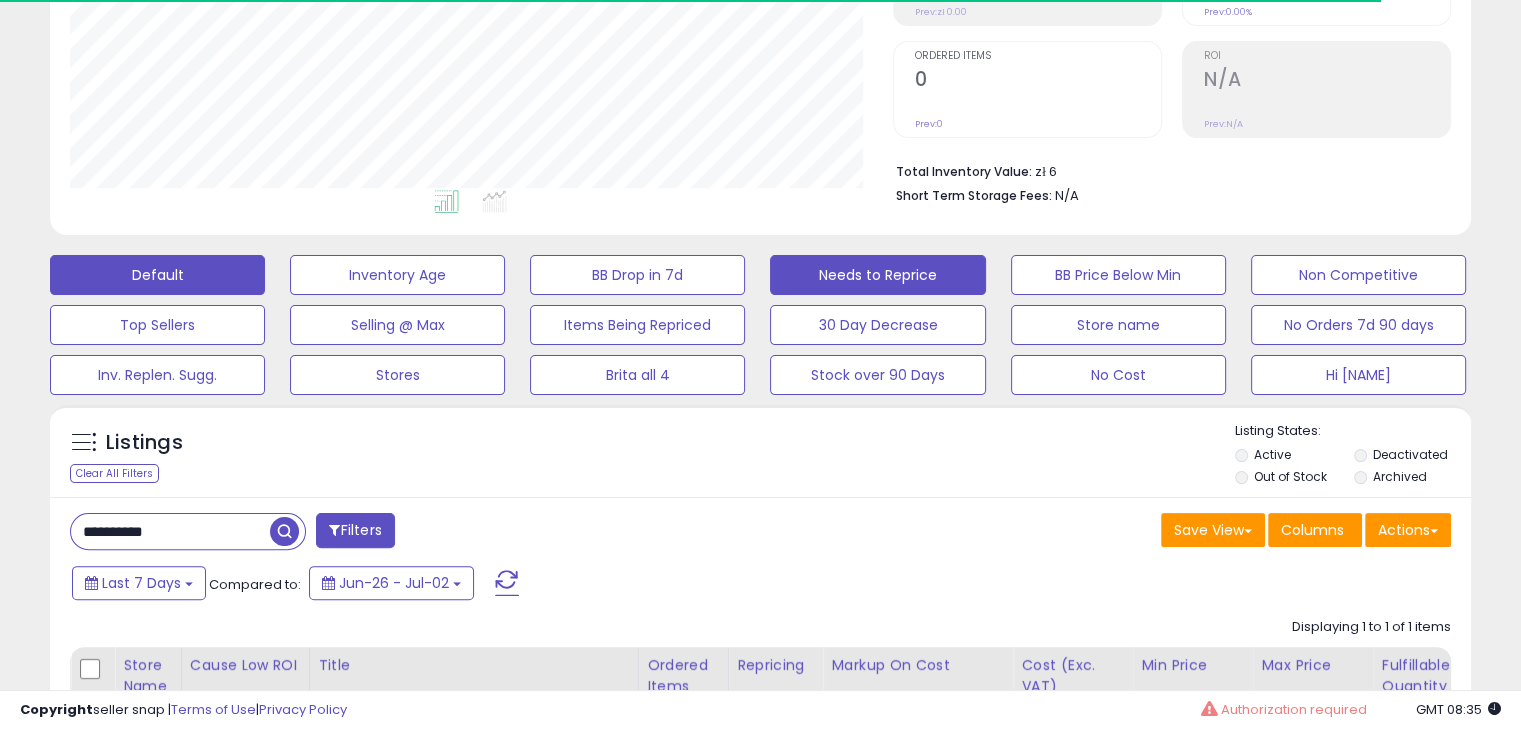 scroll, scrollTop: 600, scrollLeft: 0, axis: vertical 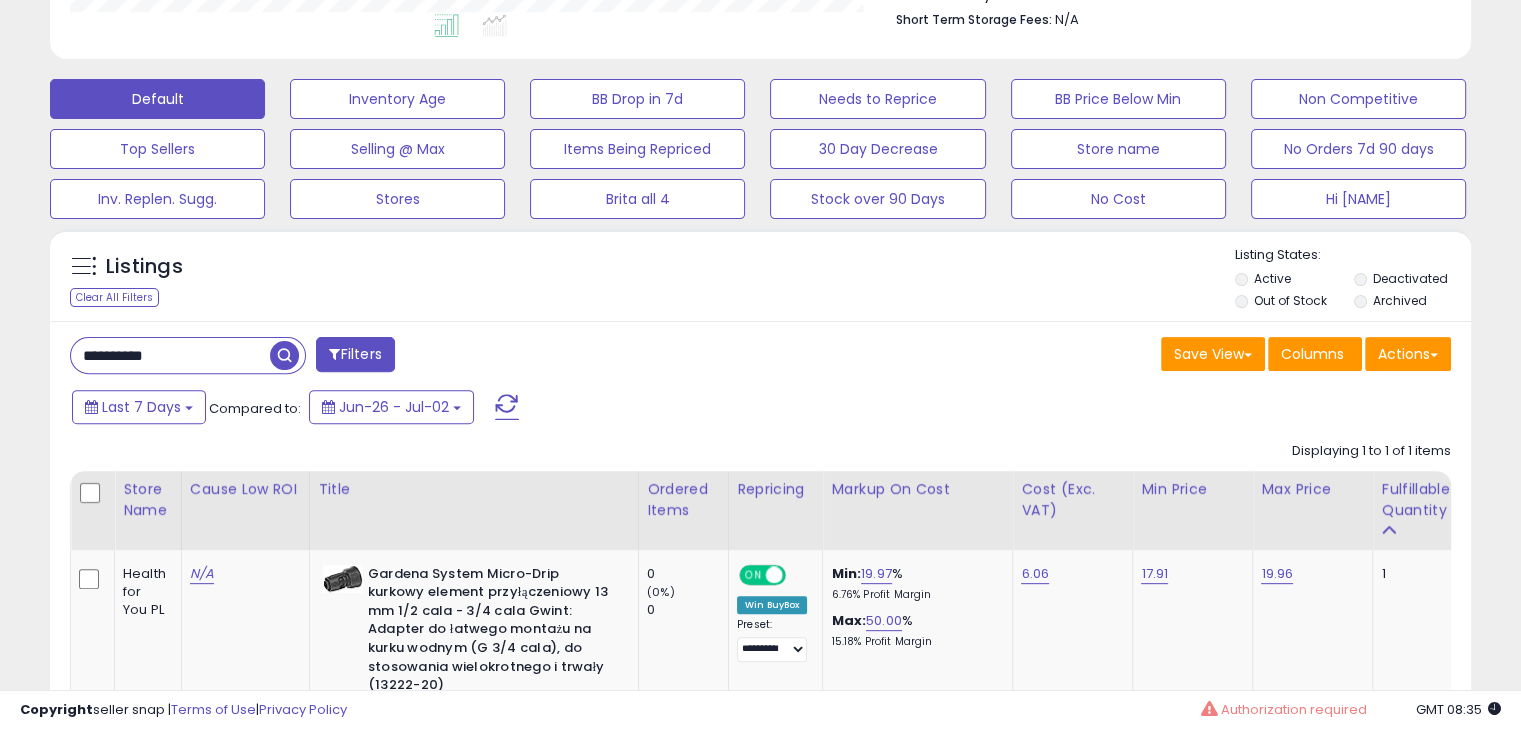 click on "**********" at bounding box center (170, 355) 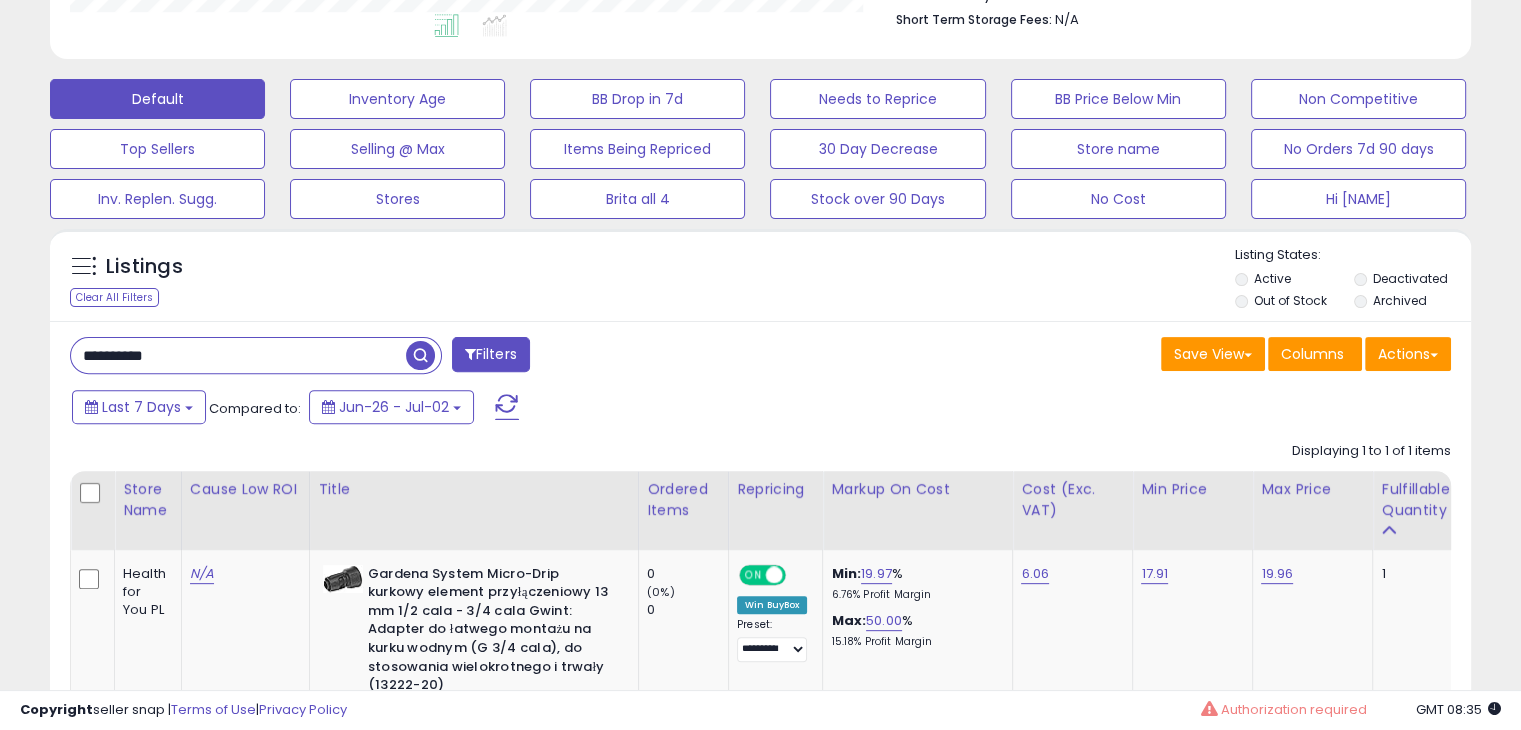 click on "**********" at bounding box center [238, 355] 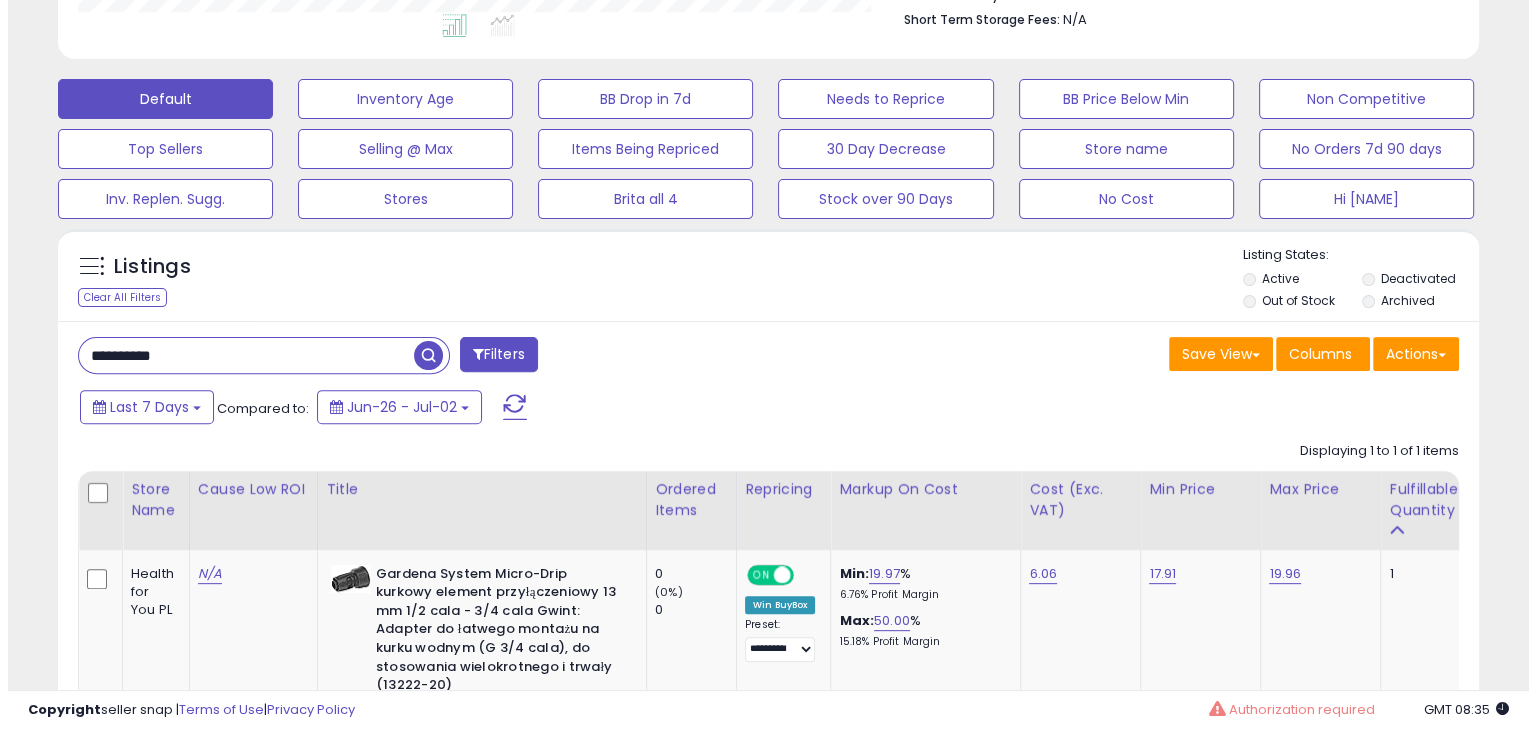 scroll, scrollTop: 589, scrollLeft: 0, axis: vertical 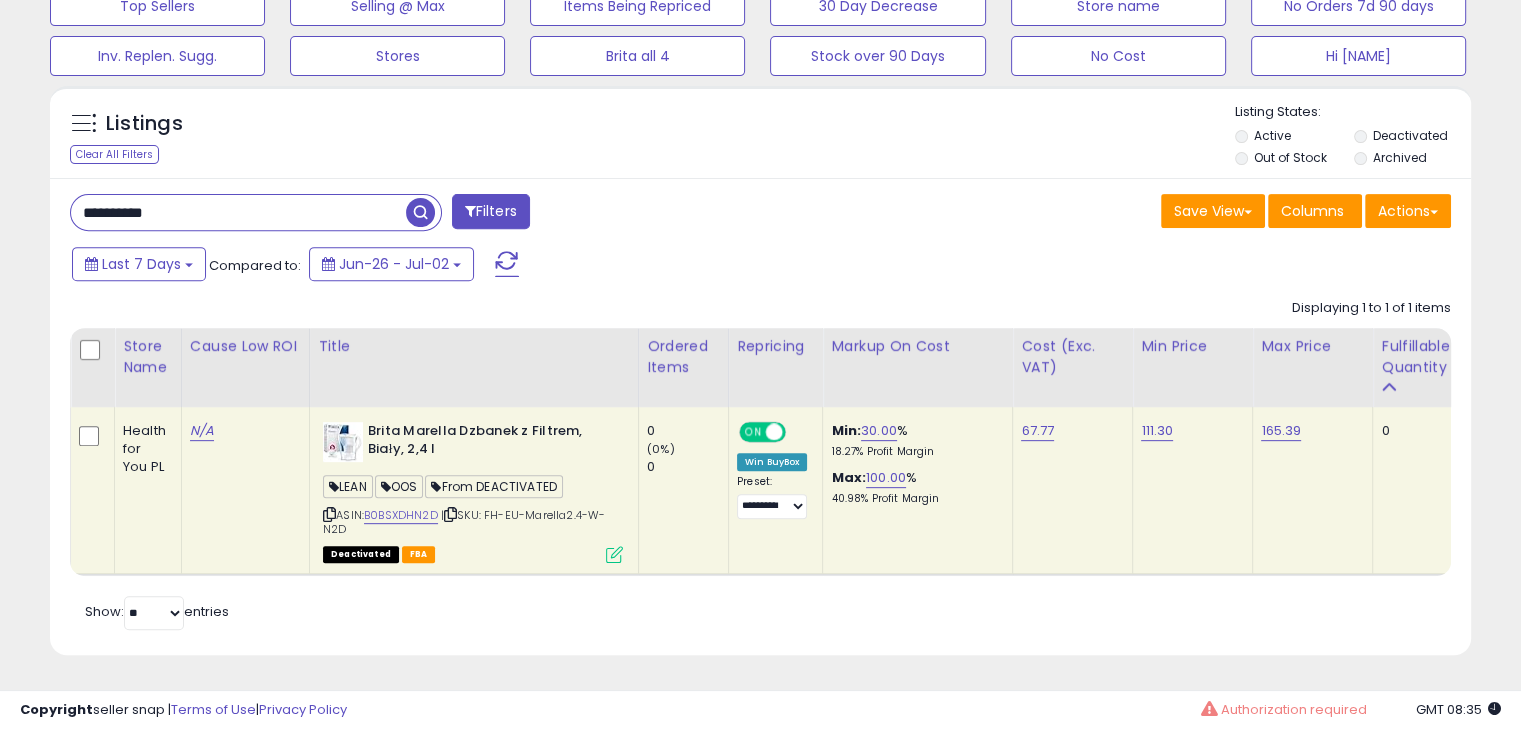 click on "Brita Marella Dzbanek z Filtrem, Biały, 2,4 l  LEAN  OOS  From DEACTIVATED  ASIN:  B0BSXDHN2D    |   SKU: FH-EU-Marella2.4-W-N2D Deactivated FBA" 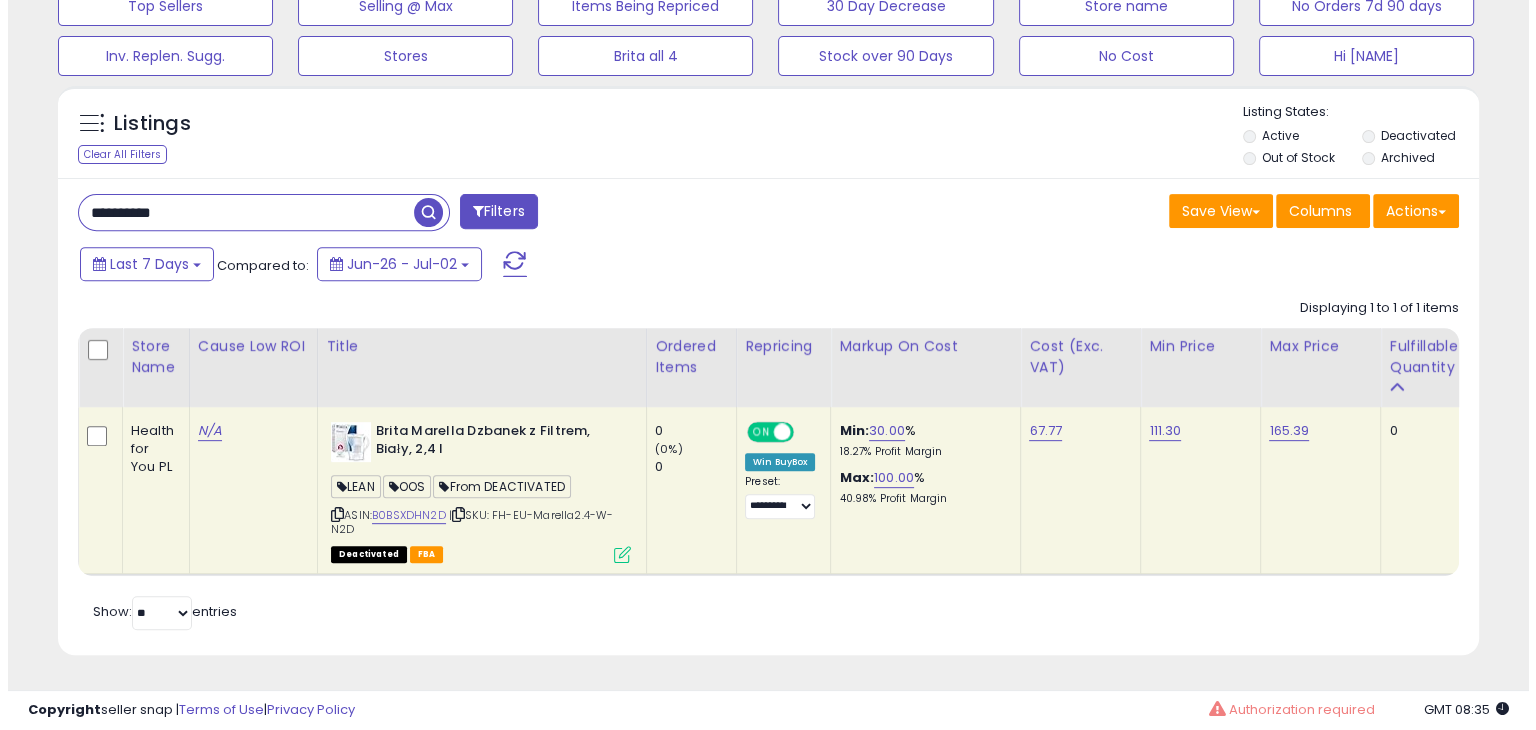 scroll, scrollTop: 409, scrollLeft: 822, axis: both 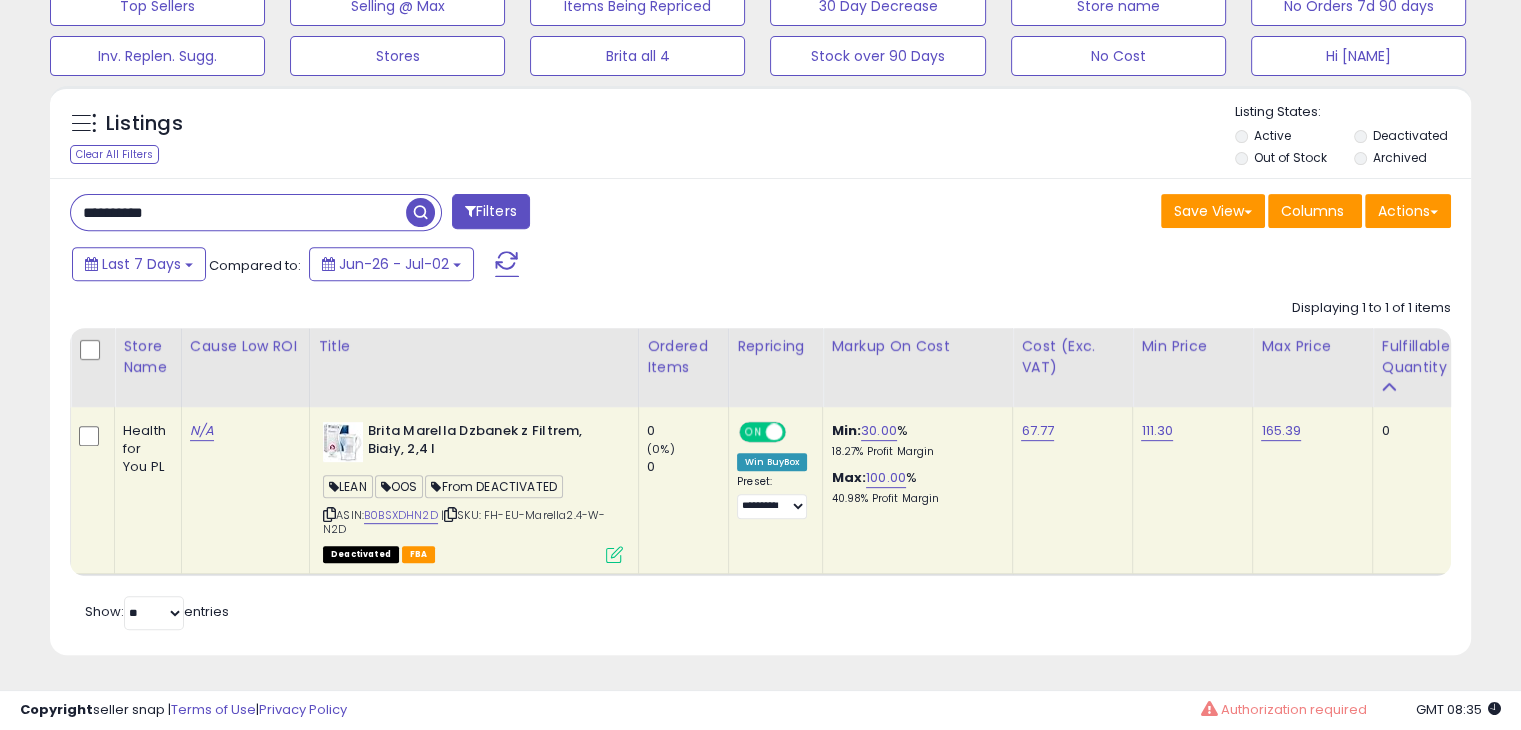 click at bounding box center [614, 554] 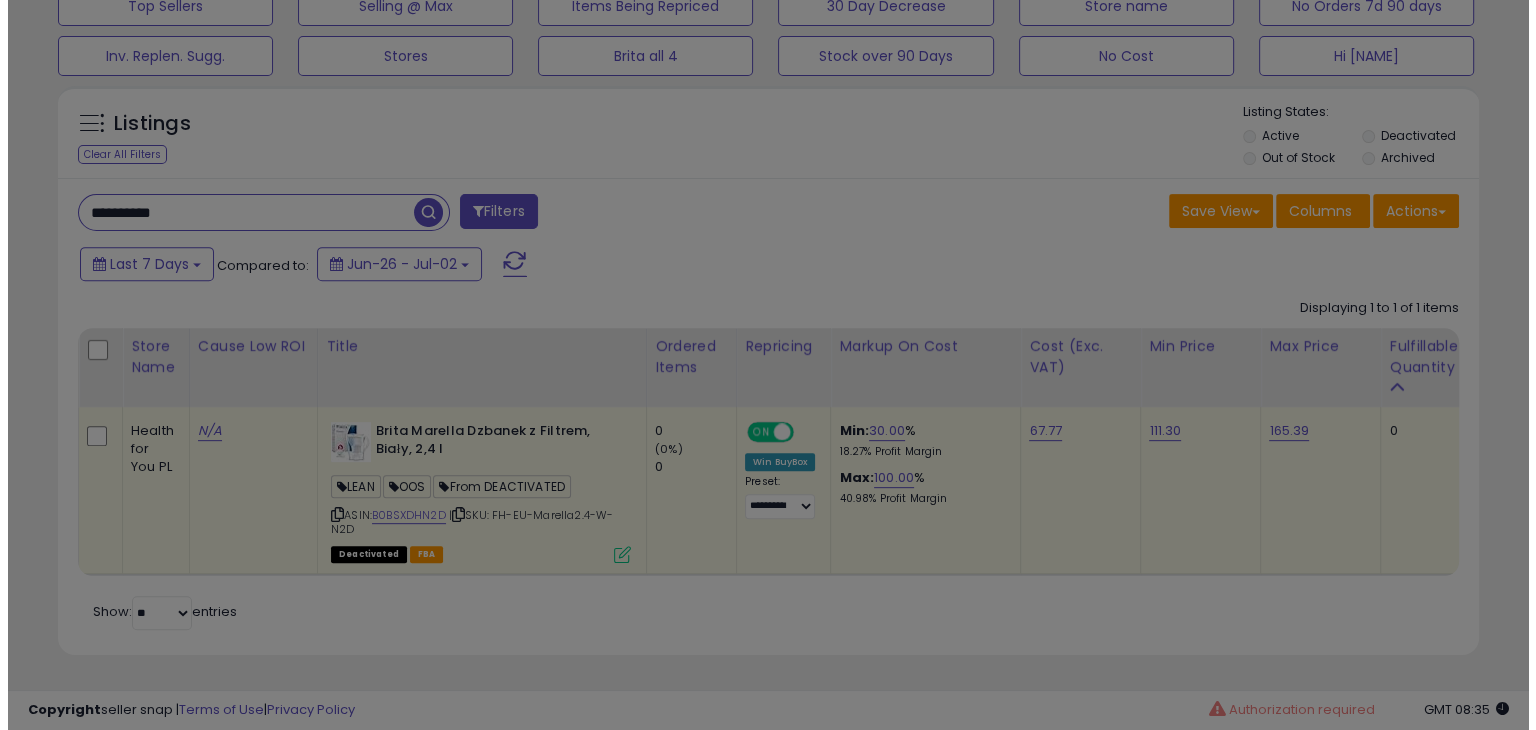 scroll, scrollTop: 999589, scrollLeft: 999168, axis: both 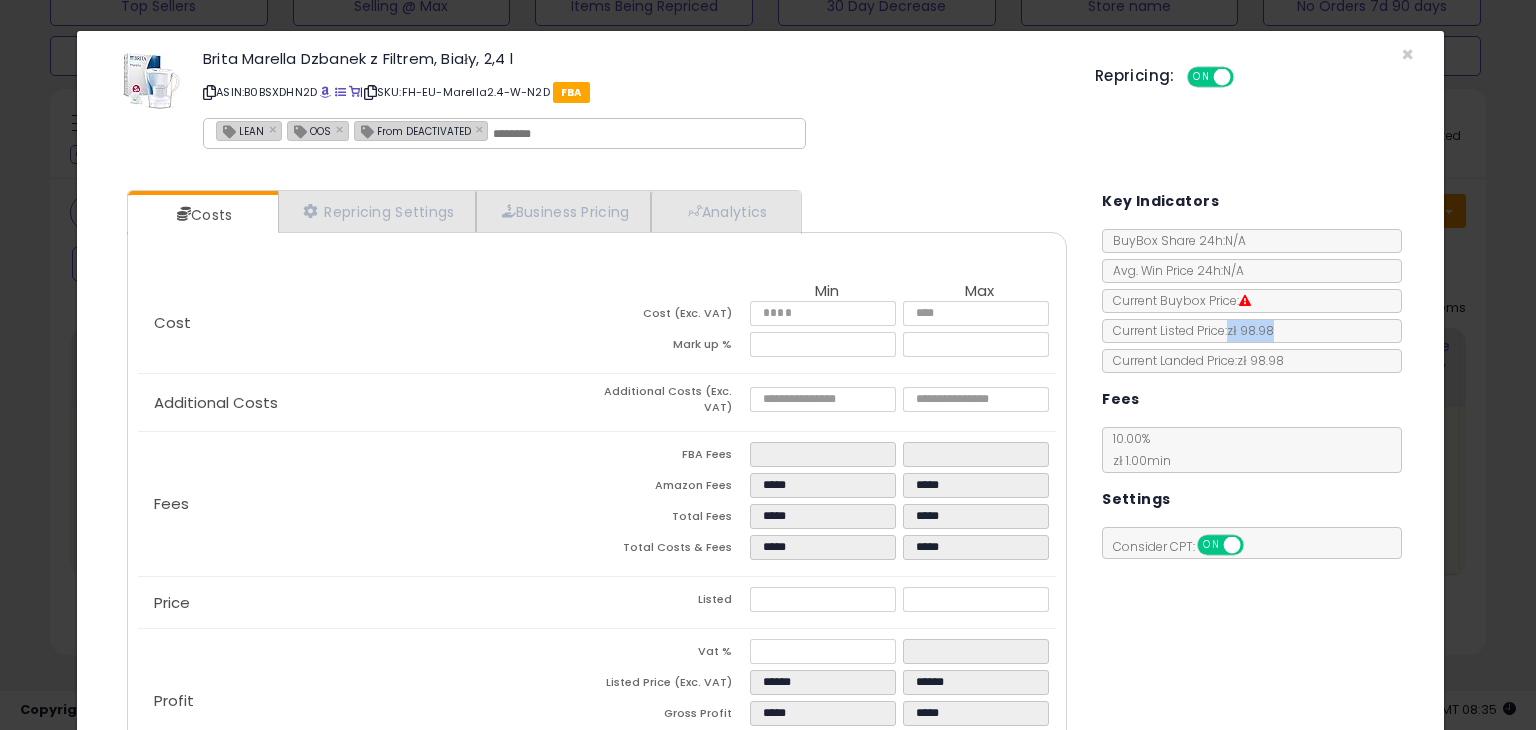 copy on "zł 98.98" 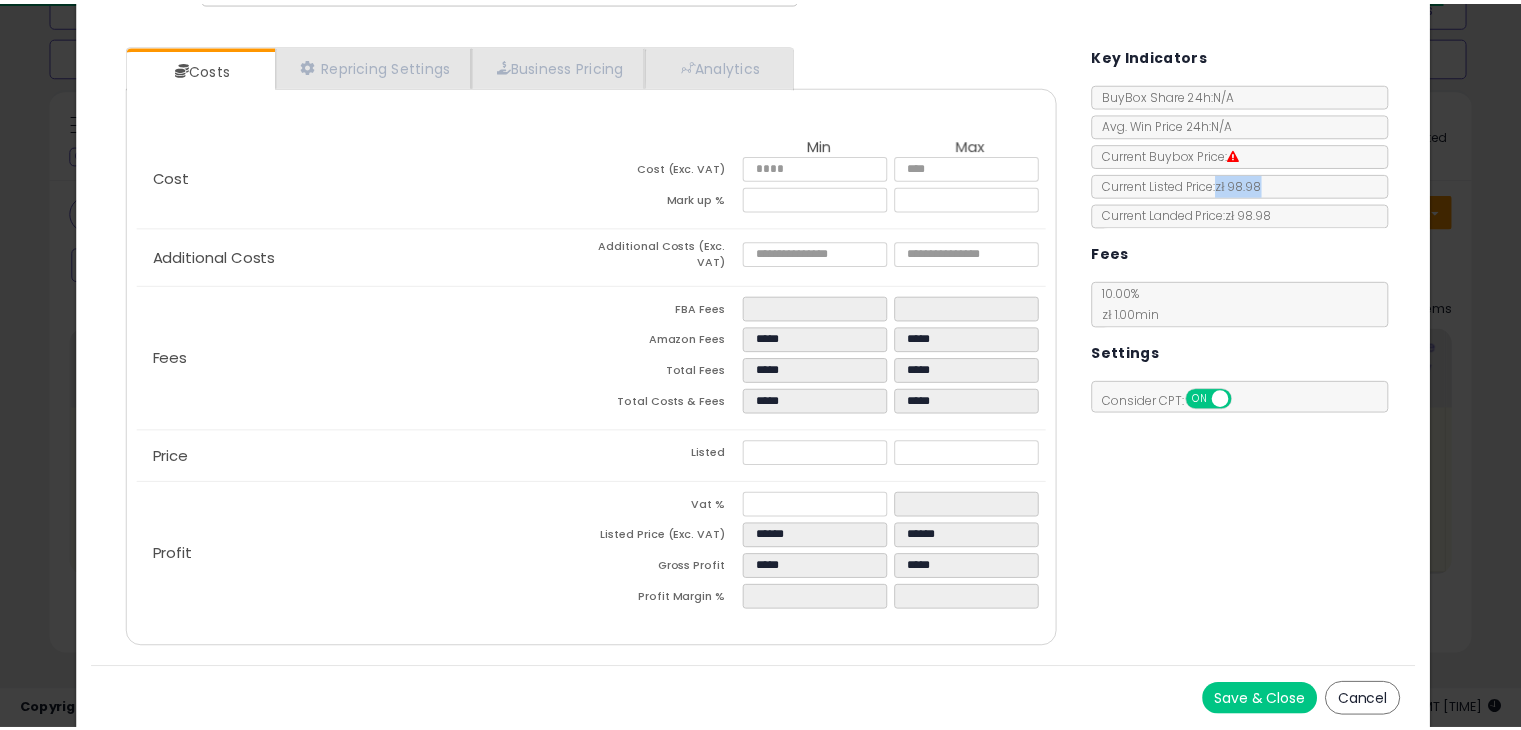 scroll, scrollTop: 147, scrollLeft: 0, axis: vertical 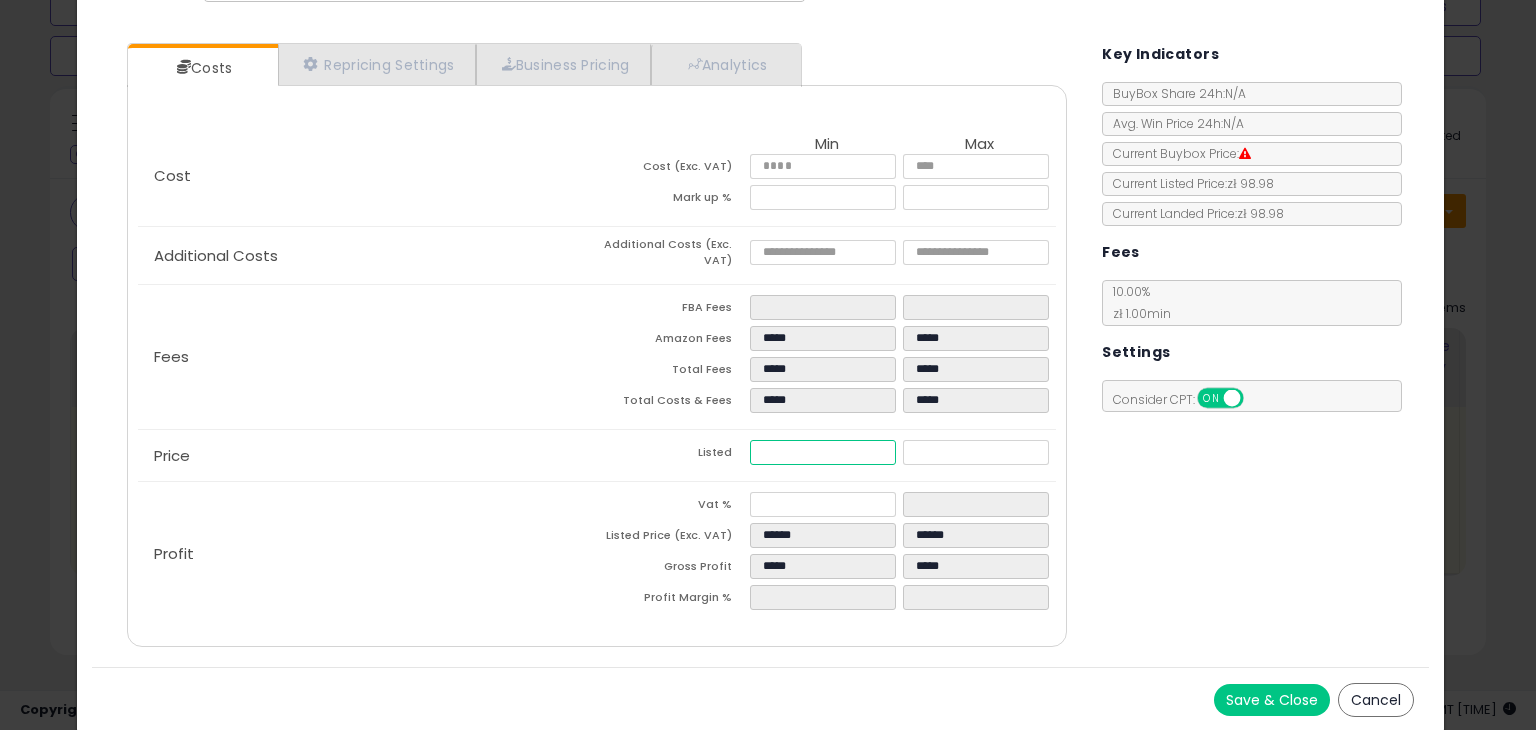drag, startPoint x: 753, startPoint y: 448, endPoint x: 798, endPoint y: 453, distance: 45.276924 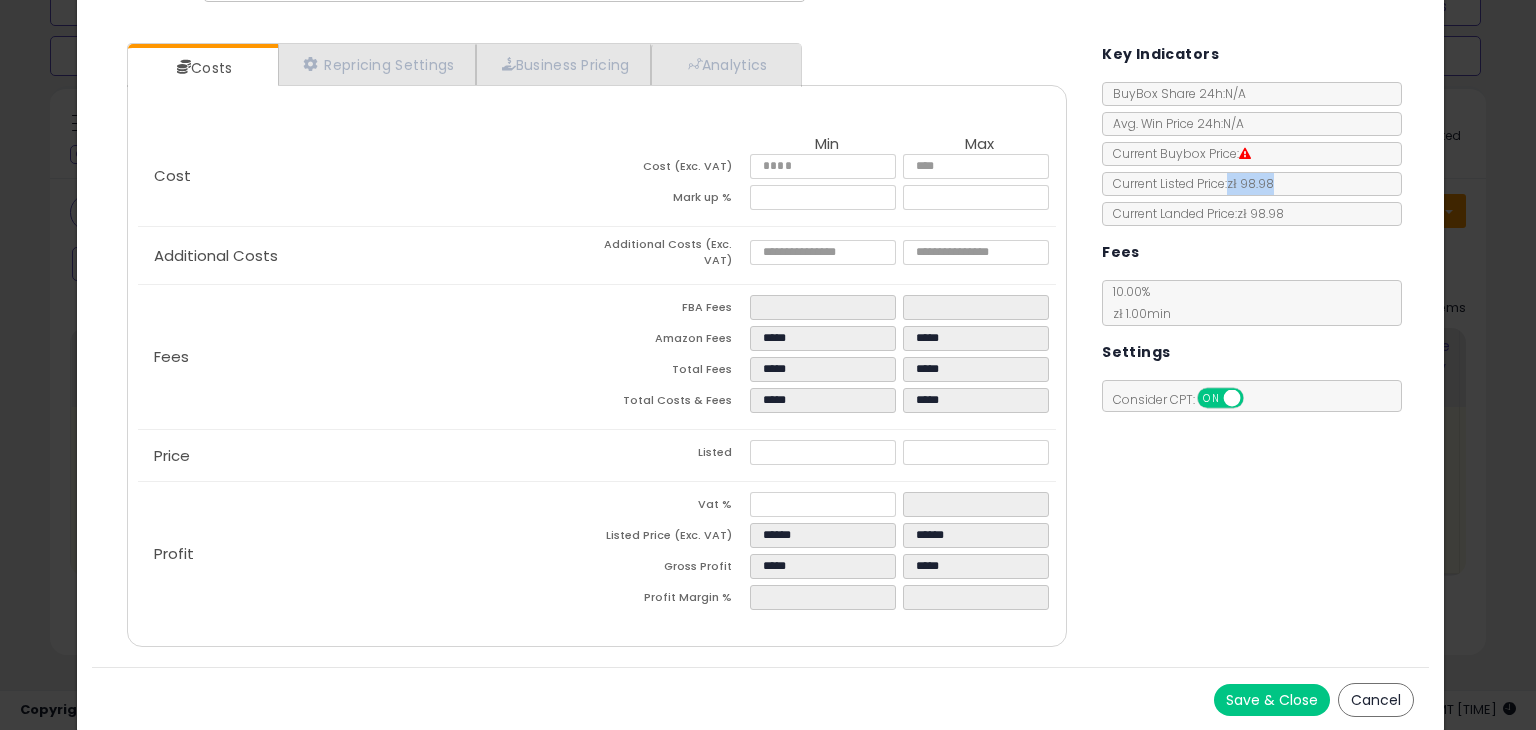 copy on "zł 98.98" 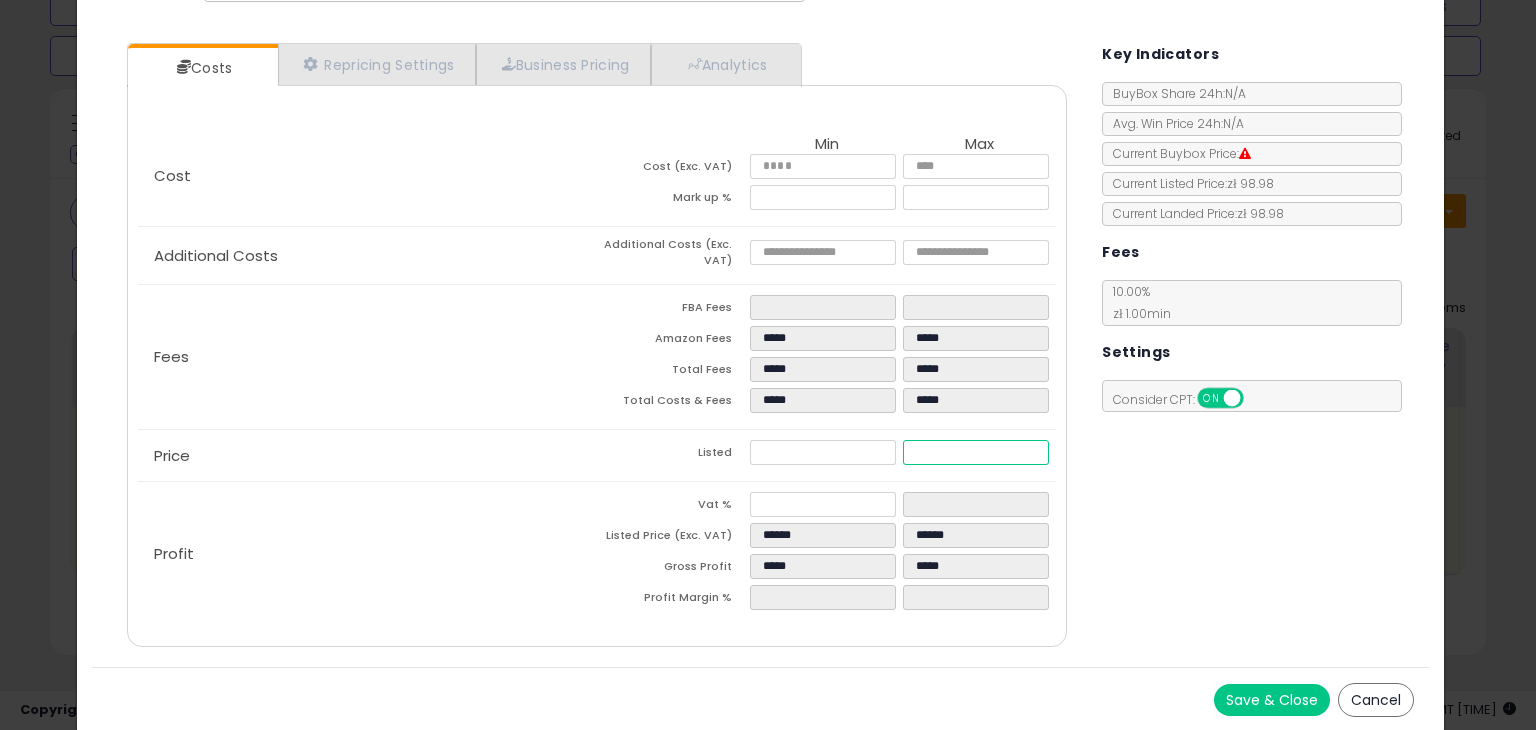 drag, startPoint x: 902, startPoint y: 451, endPoint x: 952, endPoint y: 453, distance: 50.039986 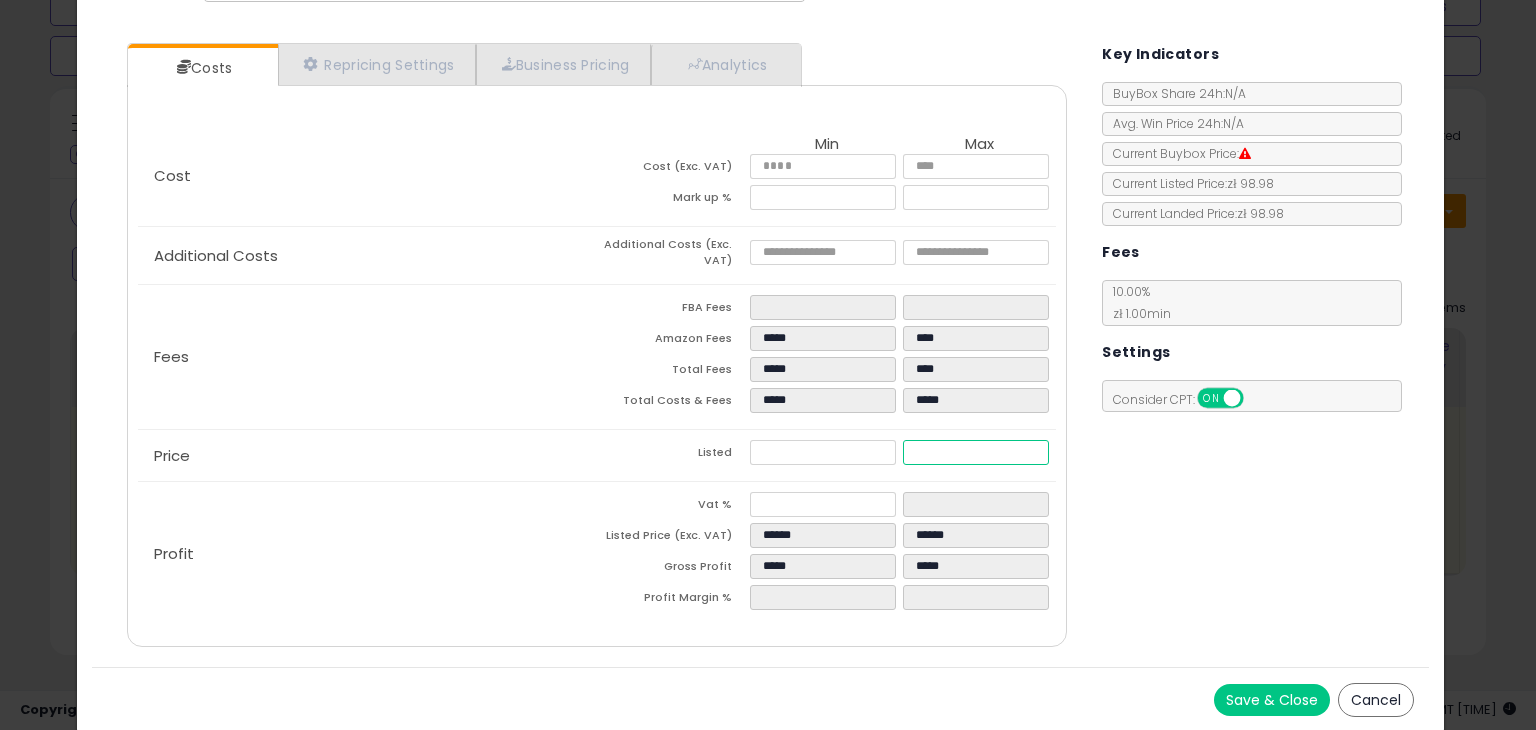 type on "*****" 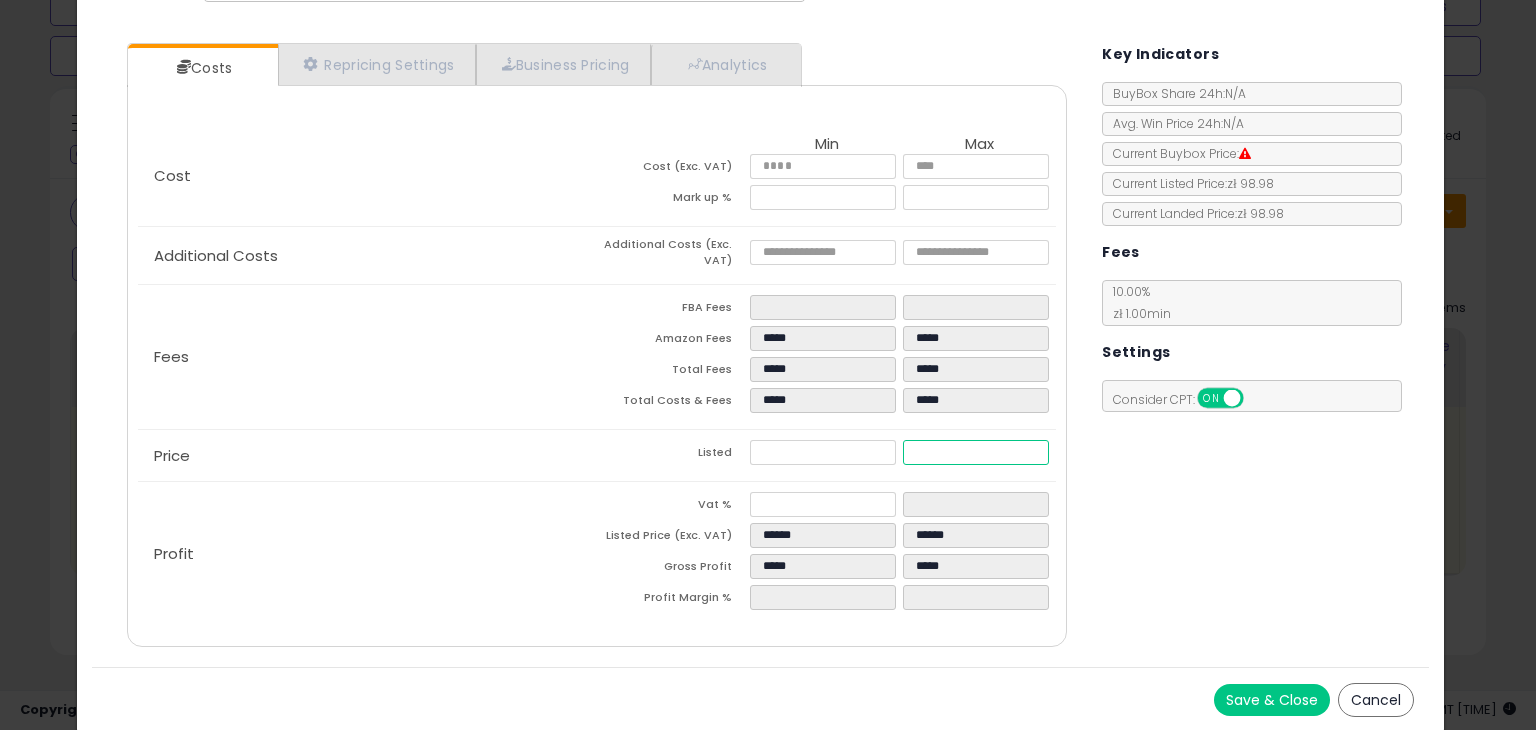 type on "*****" 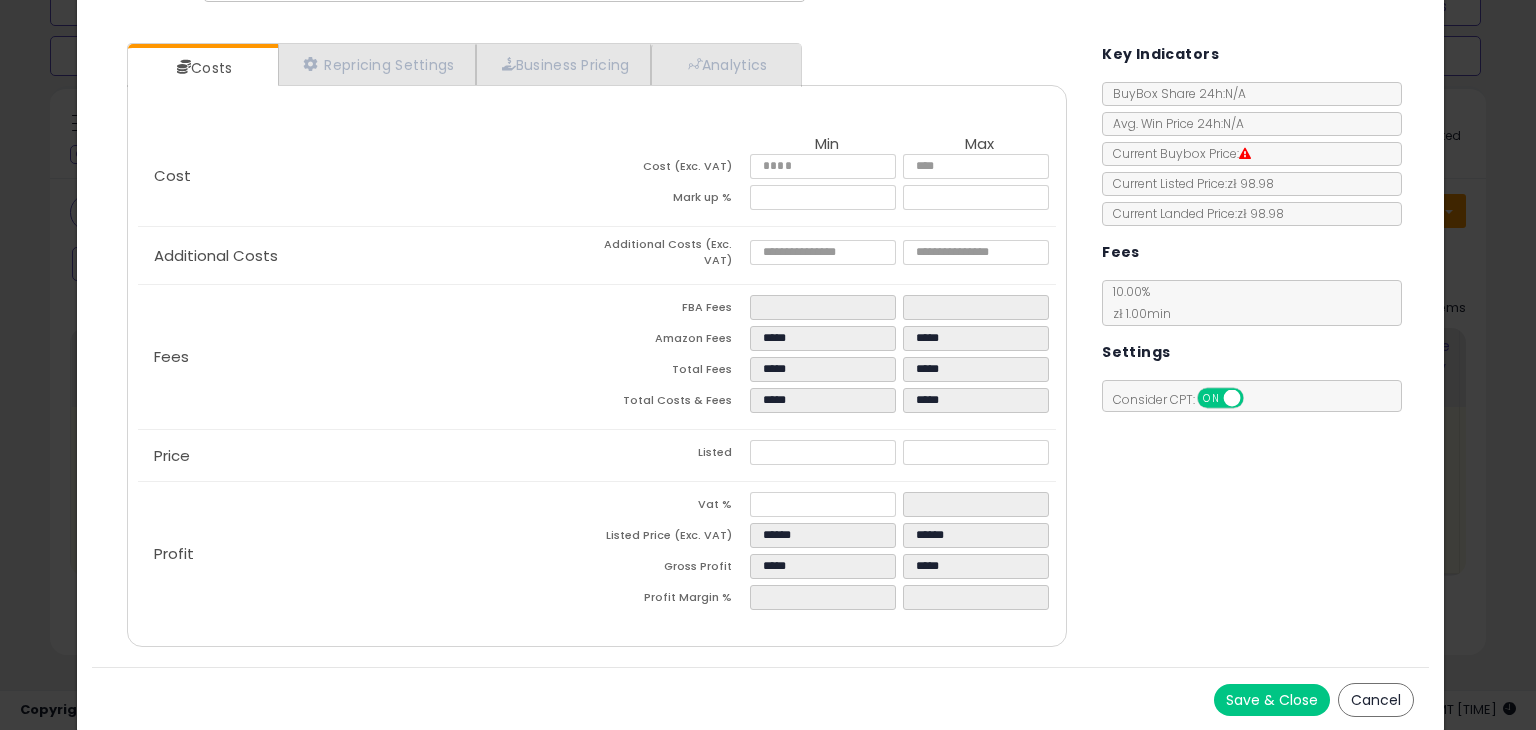 type on "*****" 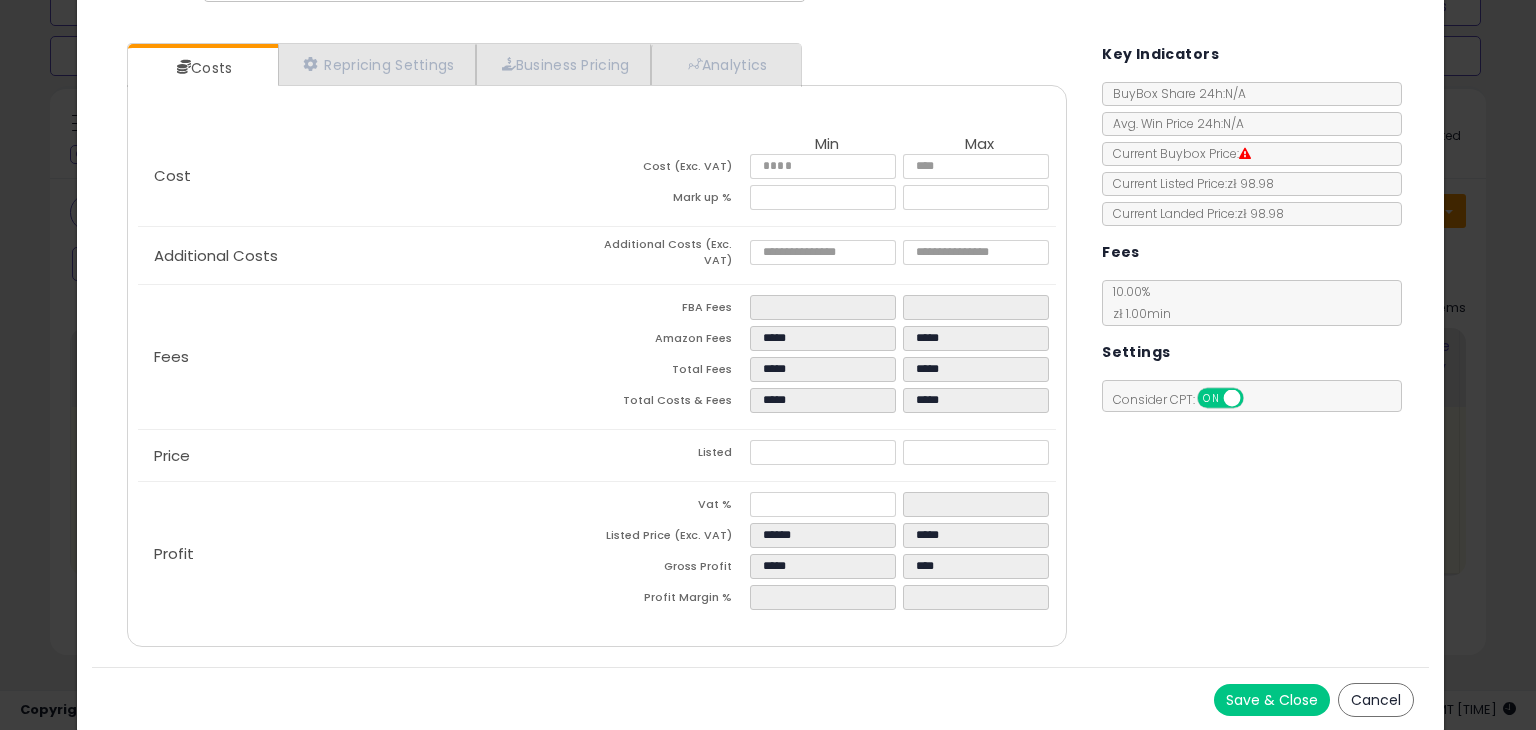 click on "Costs
Repricing Settings
Business Pricing
Analytics
Cost" at bounding box center (760, 347) 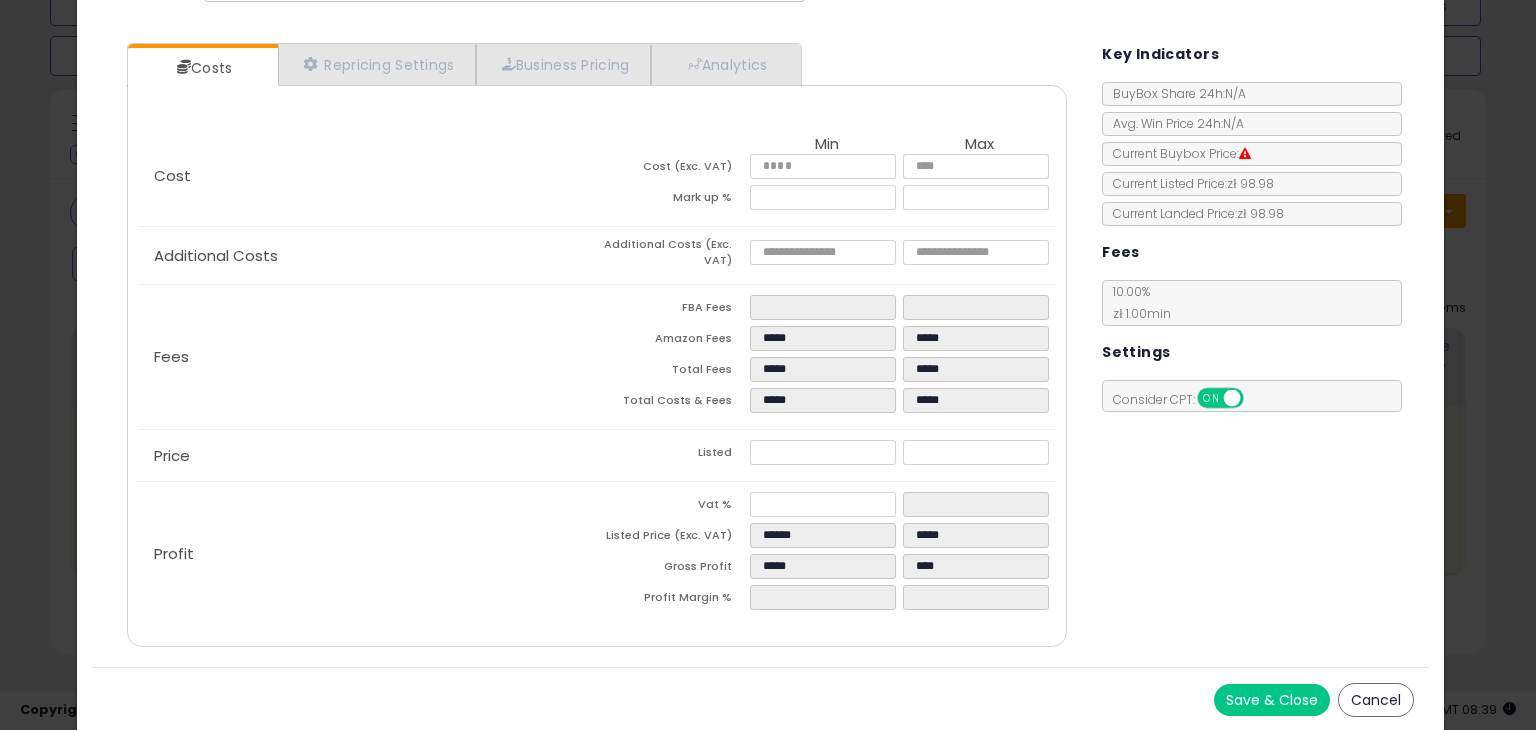 click on "Cancel" at bounding box center [1376, 700] 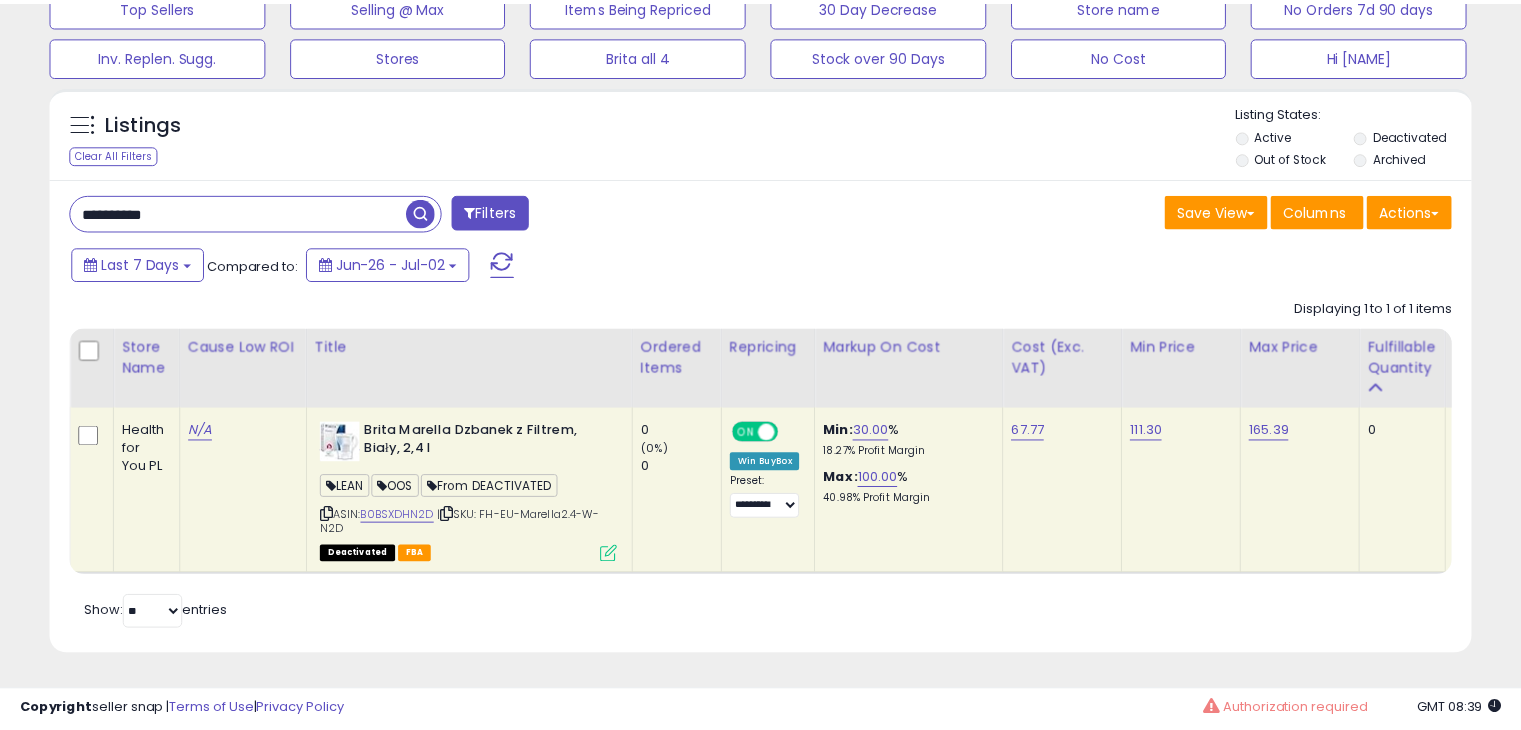 scroll, scrollTop: 409, scrollLeft: 822, axis: both 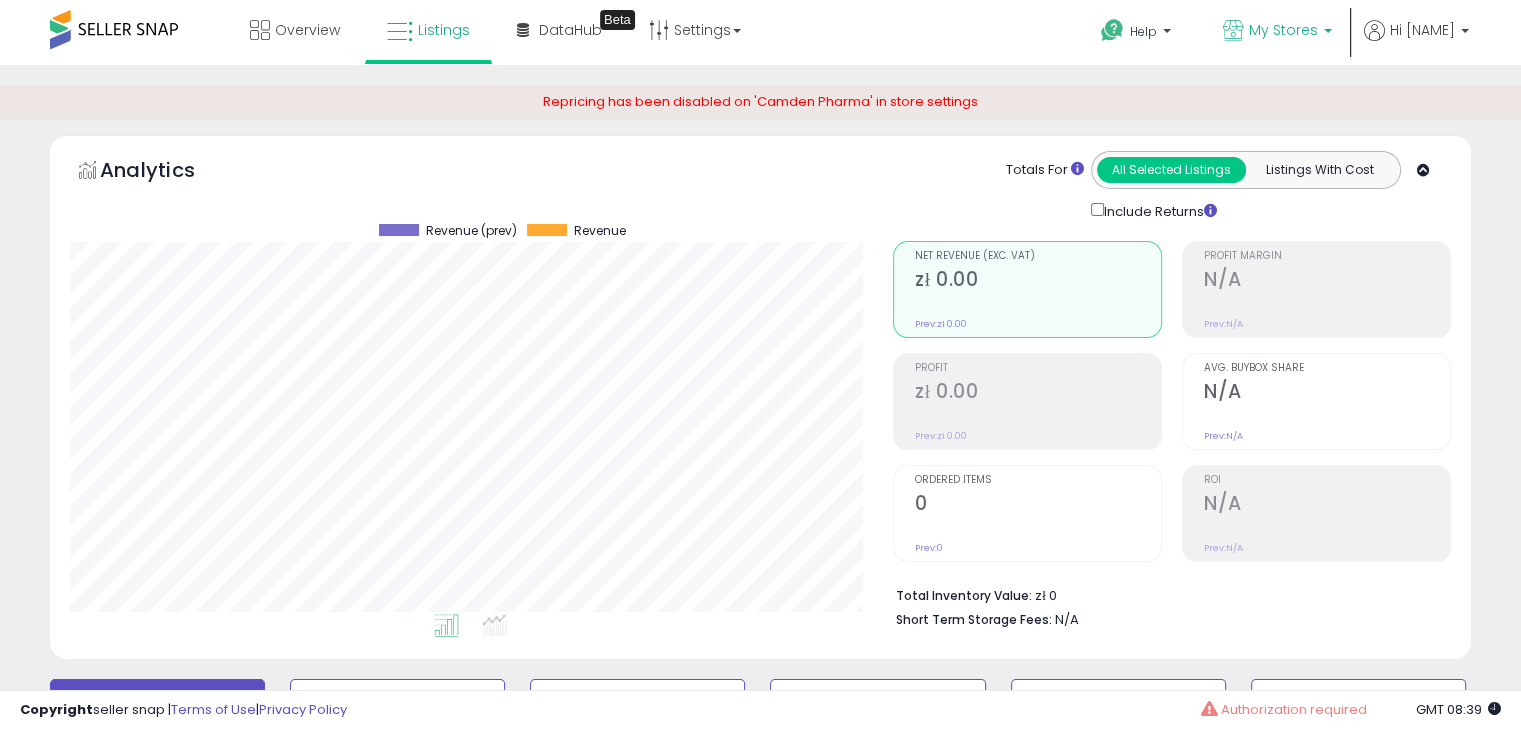 click on "My Stores" at bounding box center [1283, 30] 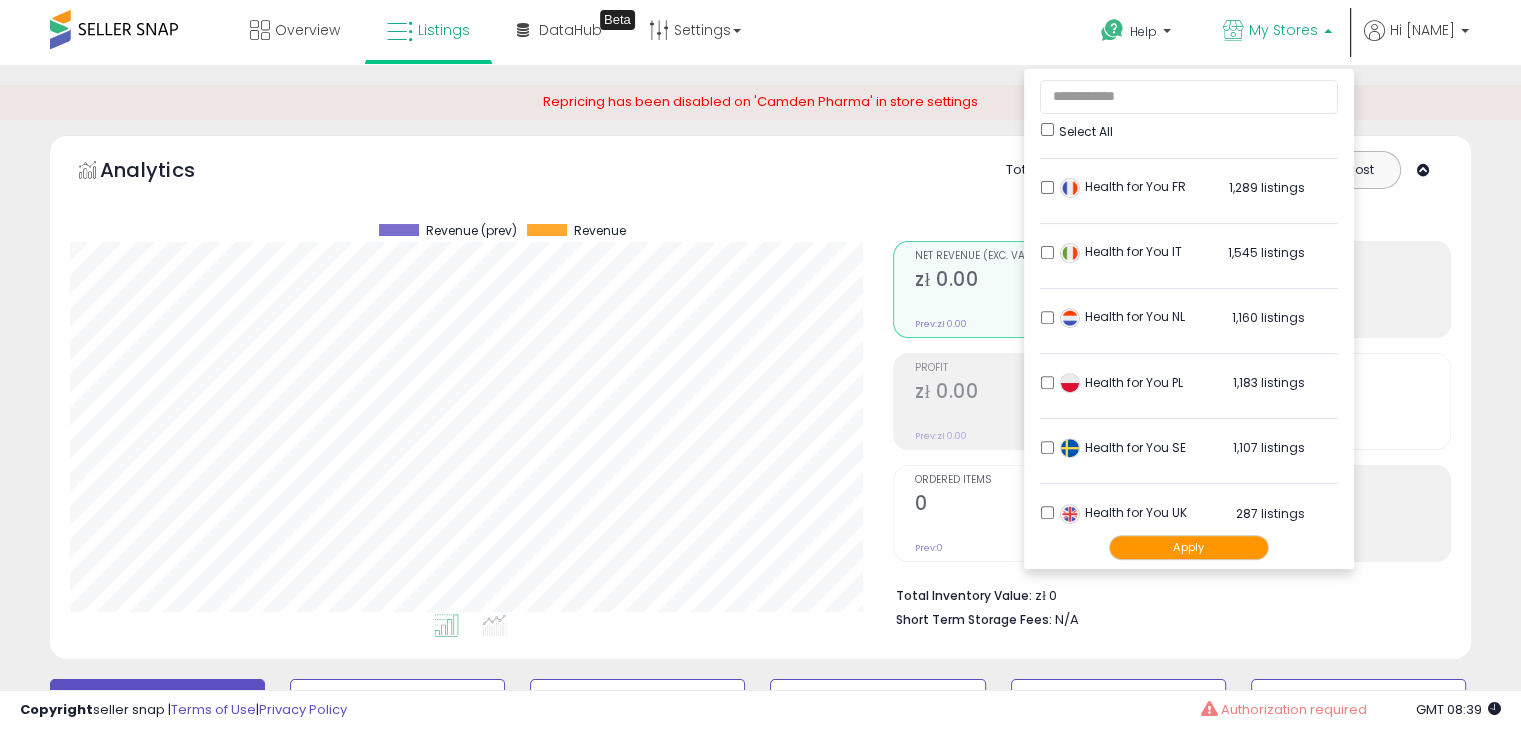 scroll, scrollTop: 800, scrollLeft: 0, axis: vertical 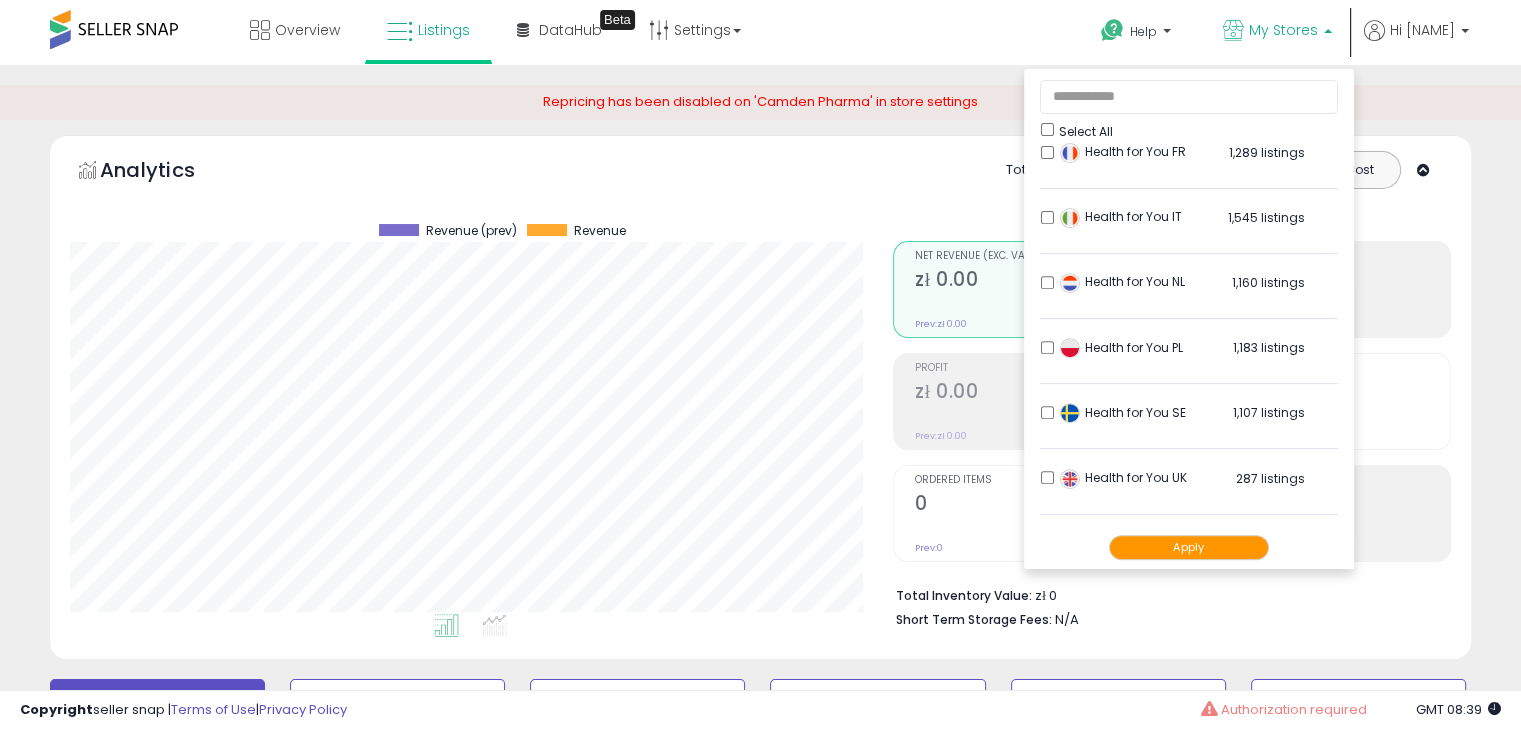 click on "**********" at bounding box center [760, 769] 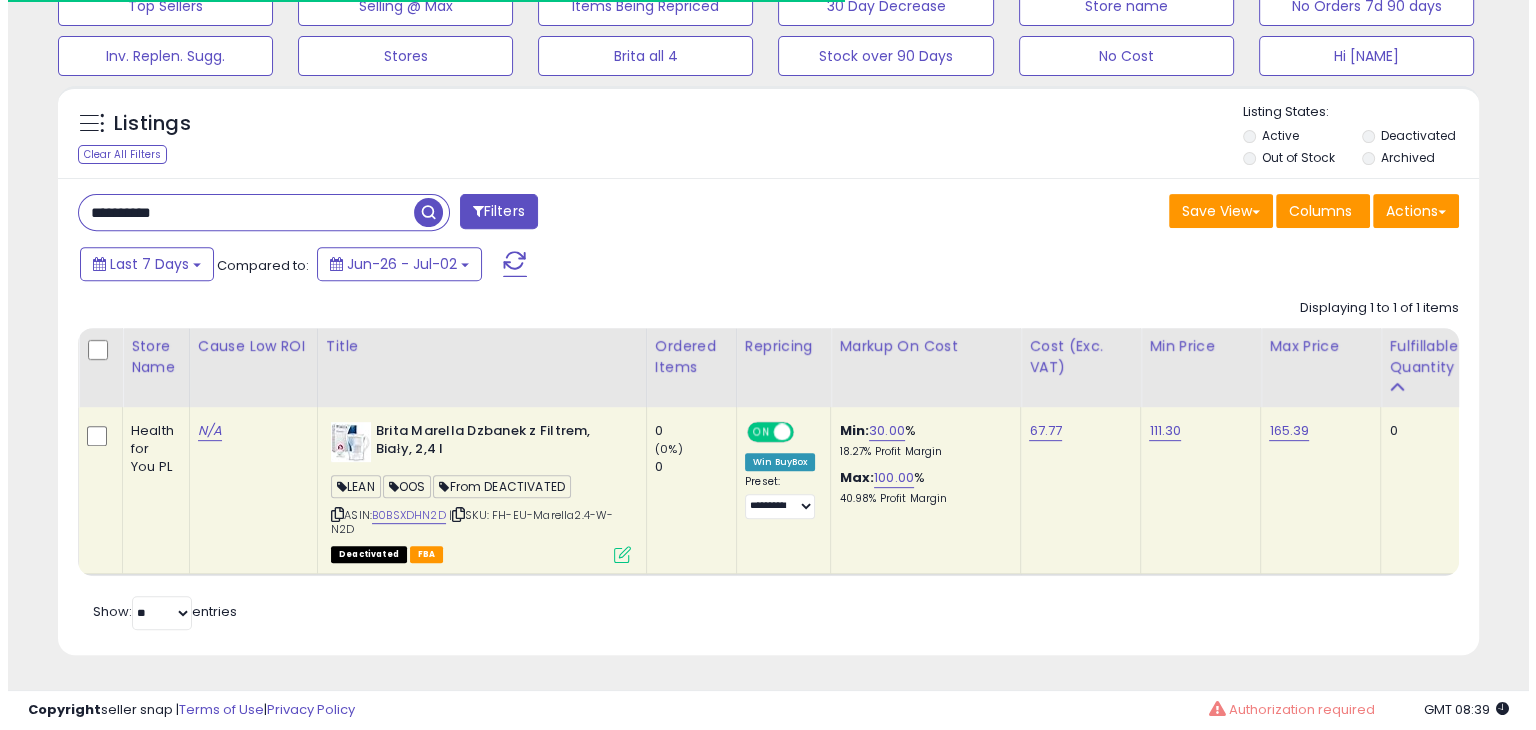 scroll, scrollTop: 756, scrollLeft: 0, axis: vertical 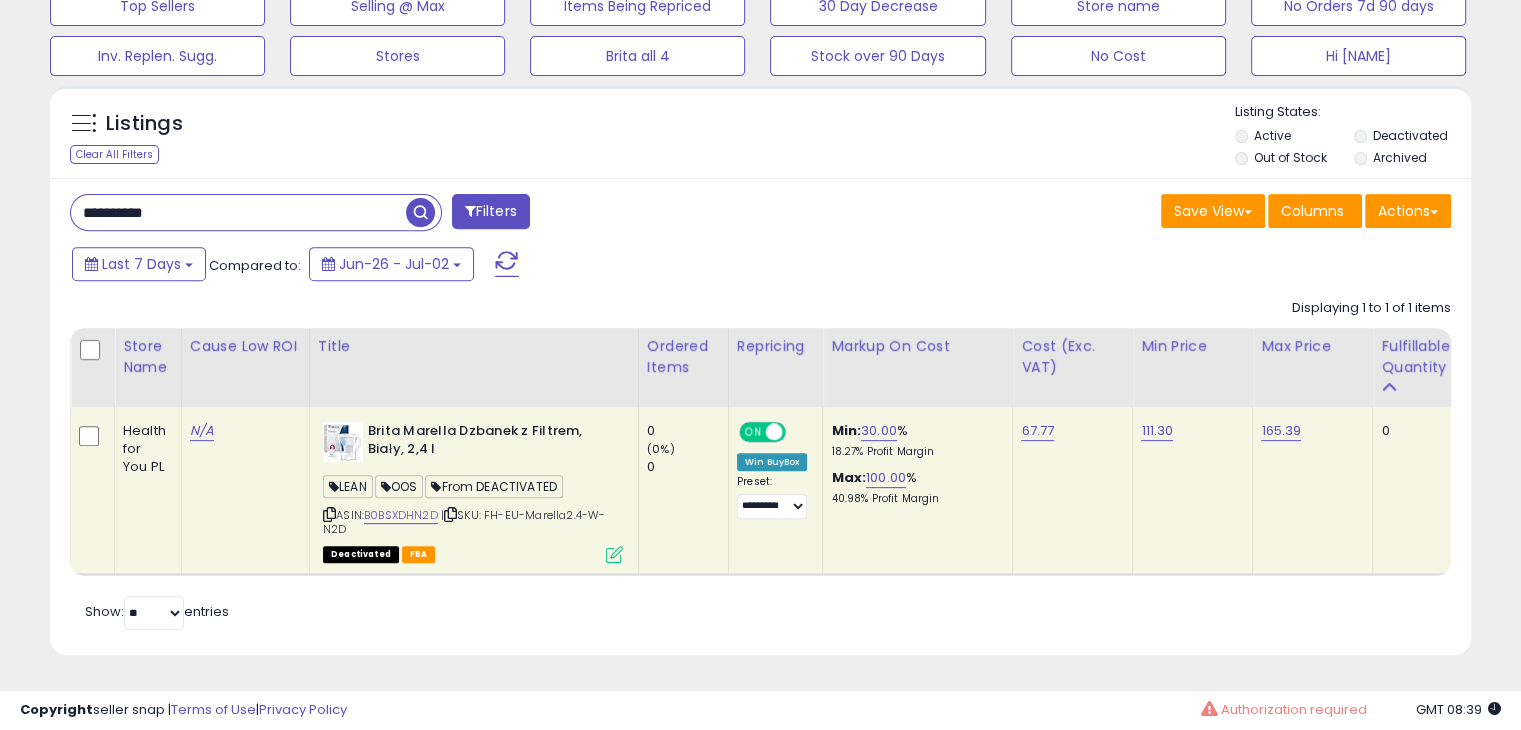 click at bounding box center (614, 554) 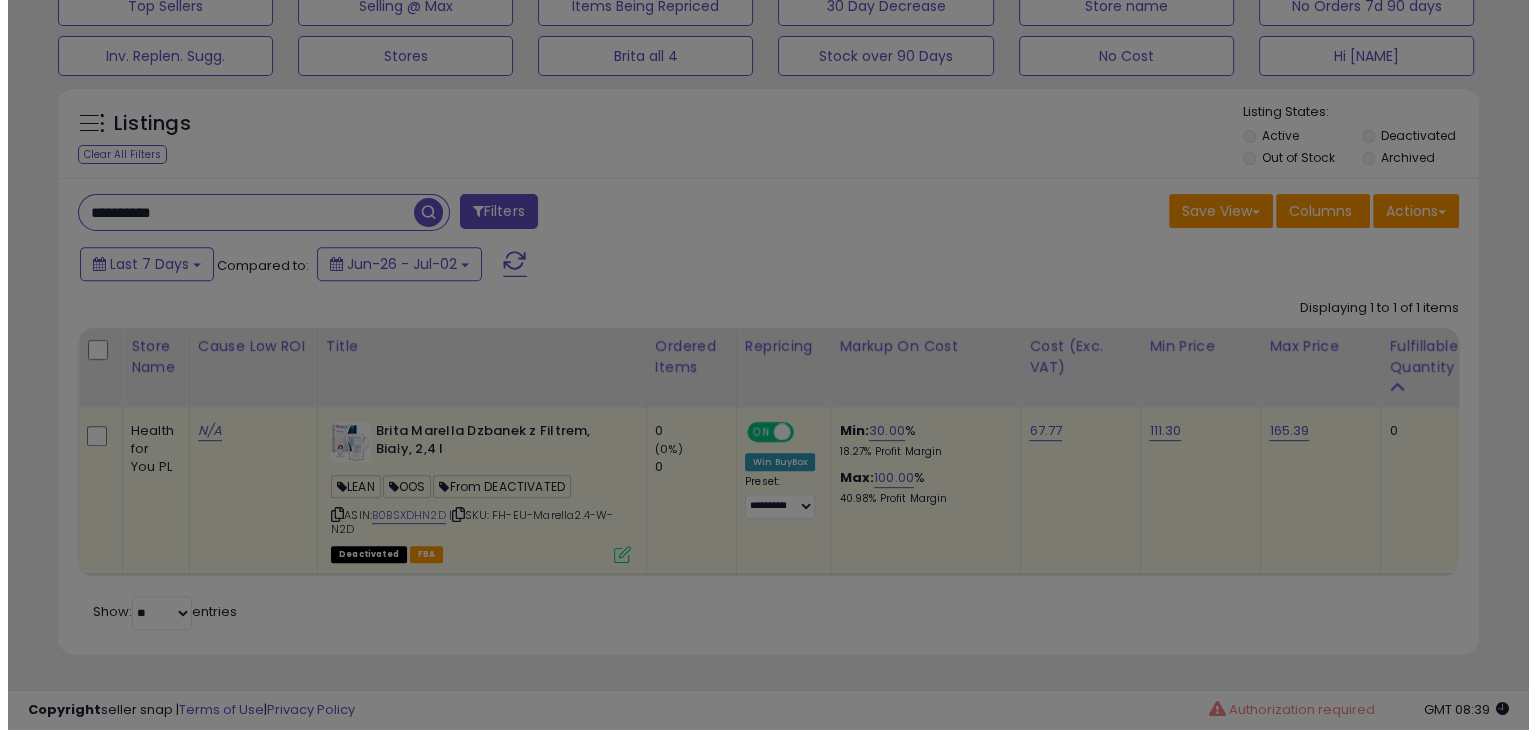 scroll, scrollTop: 999589, scrollLeft: 999168, axis: both 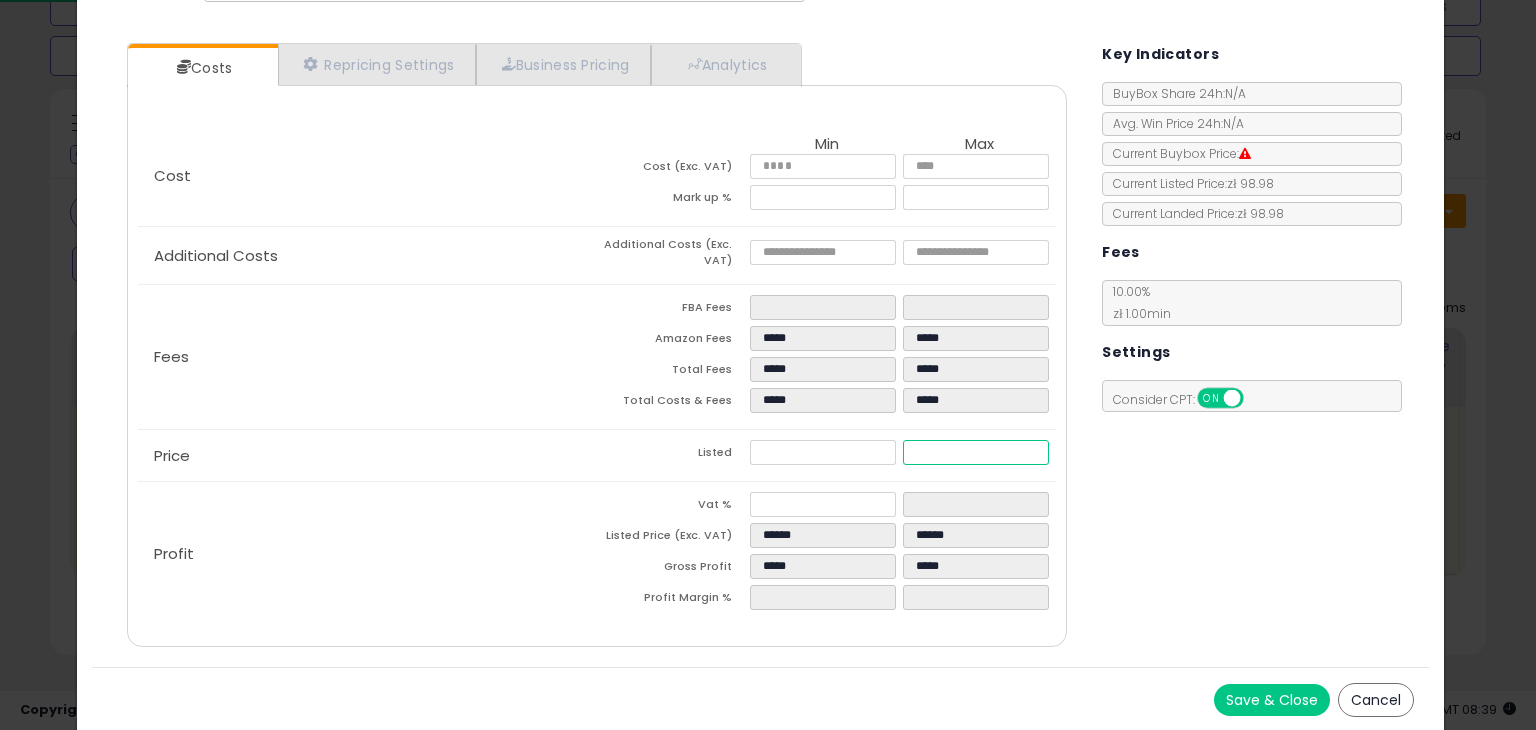click on "******" at bounding box center [975, 452] 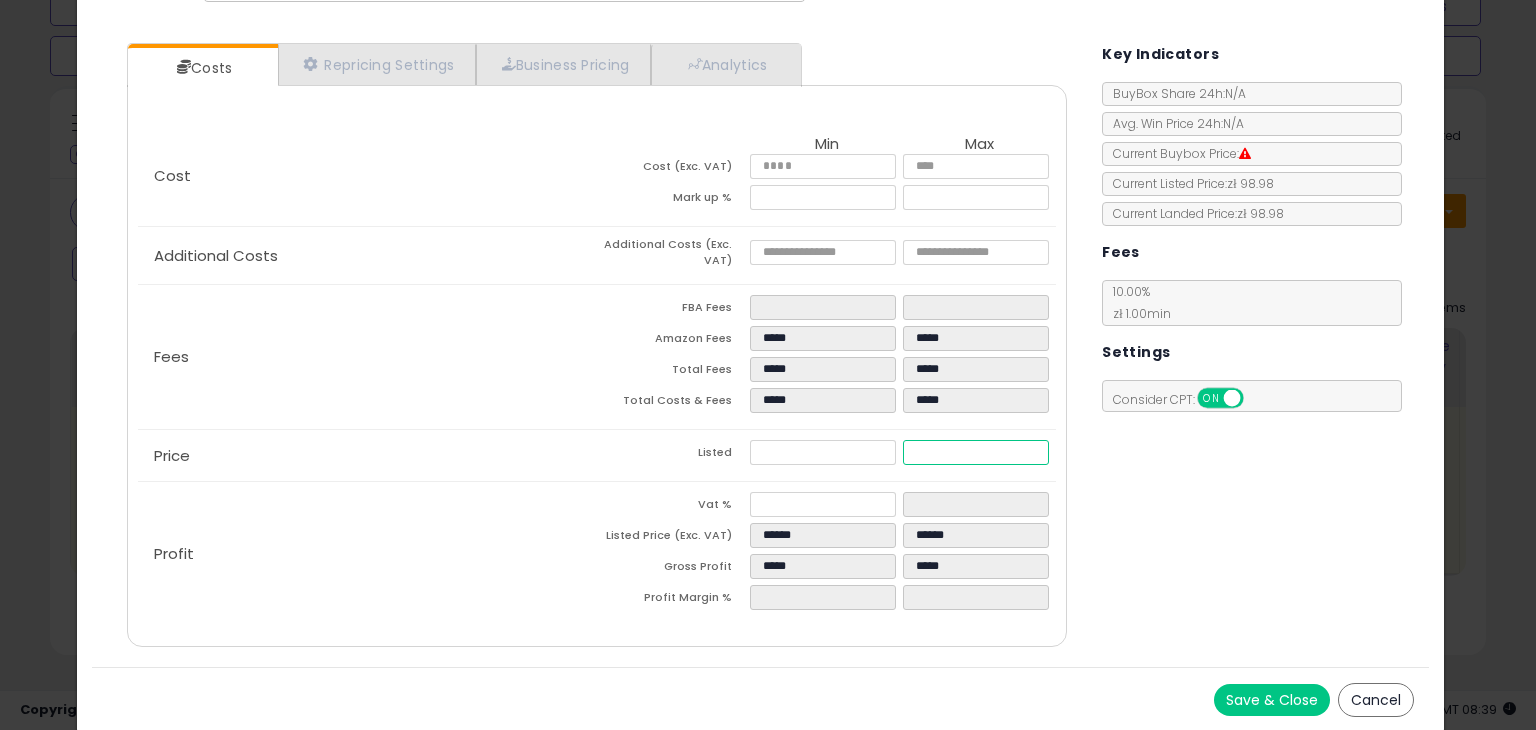 click on "******" at bounding box center [975, 452] 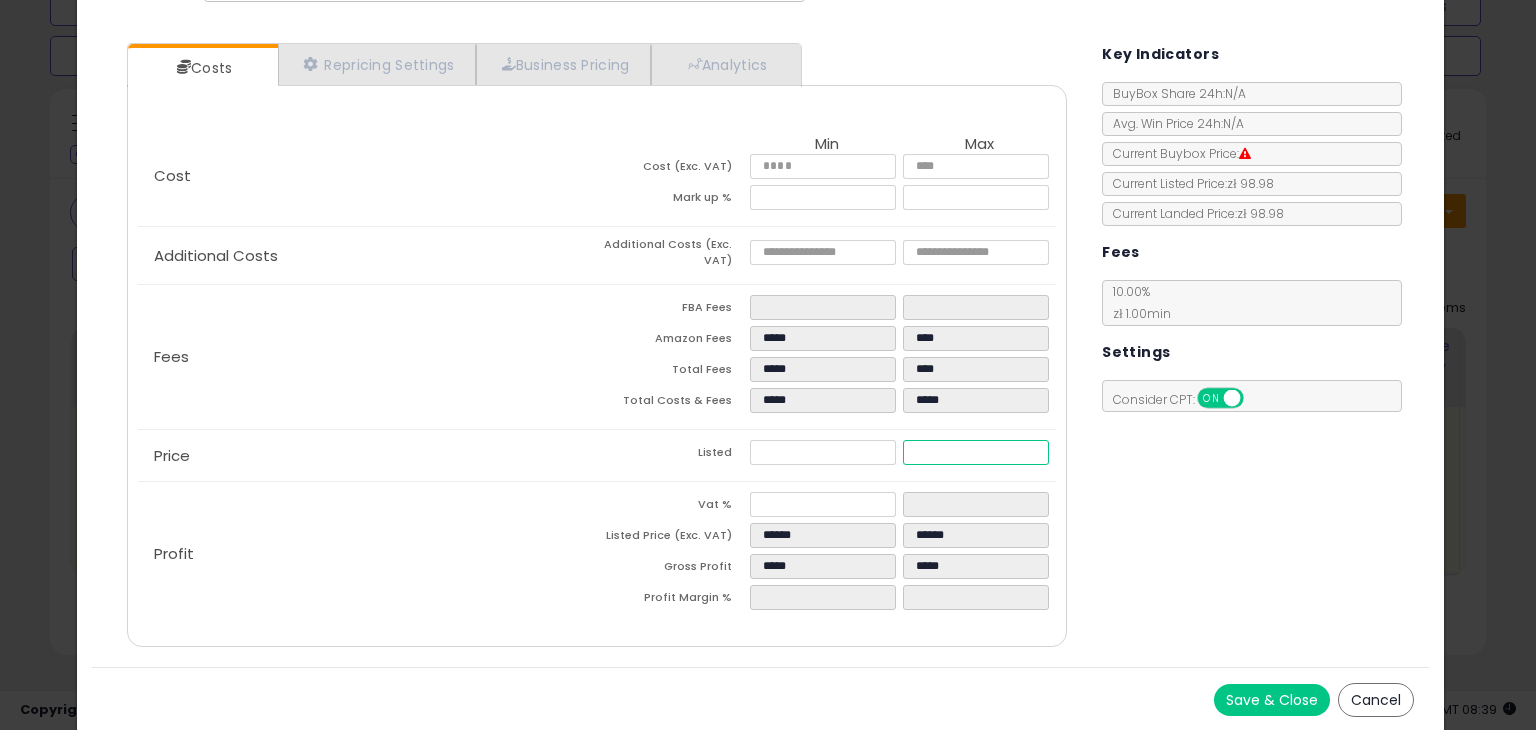 type on "*****" 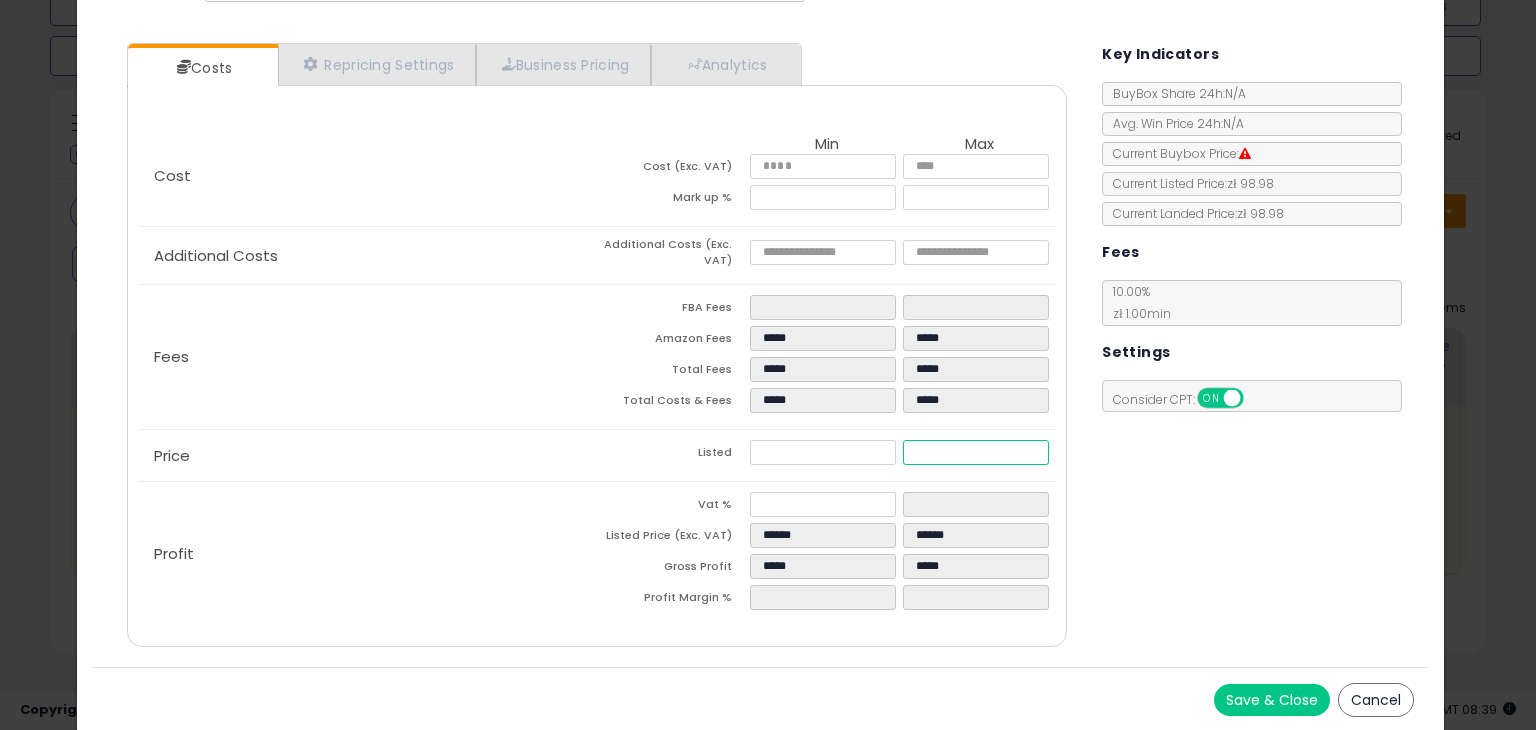 type on "*****" 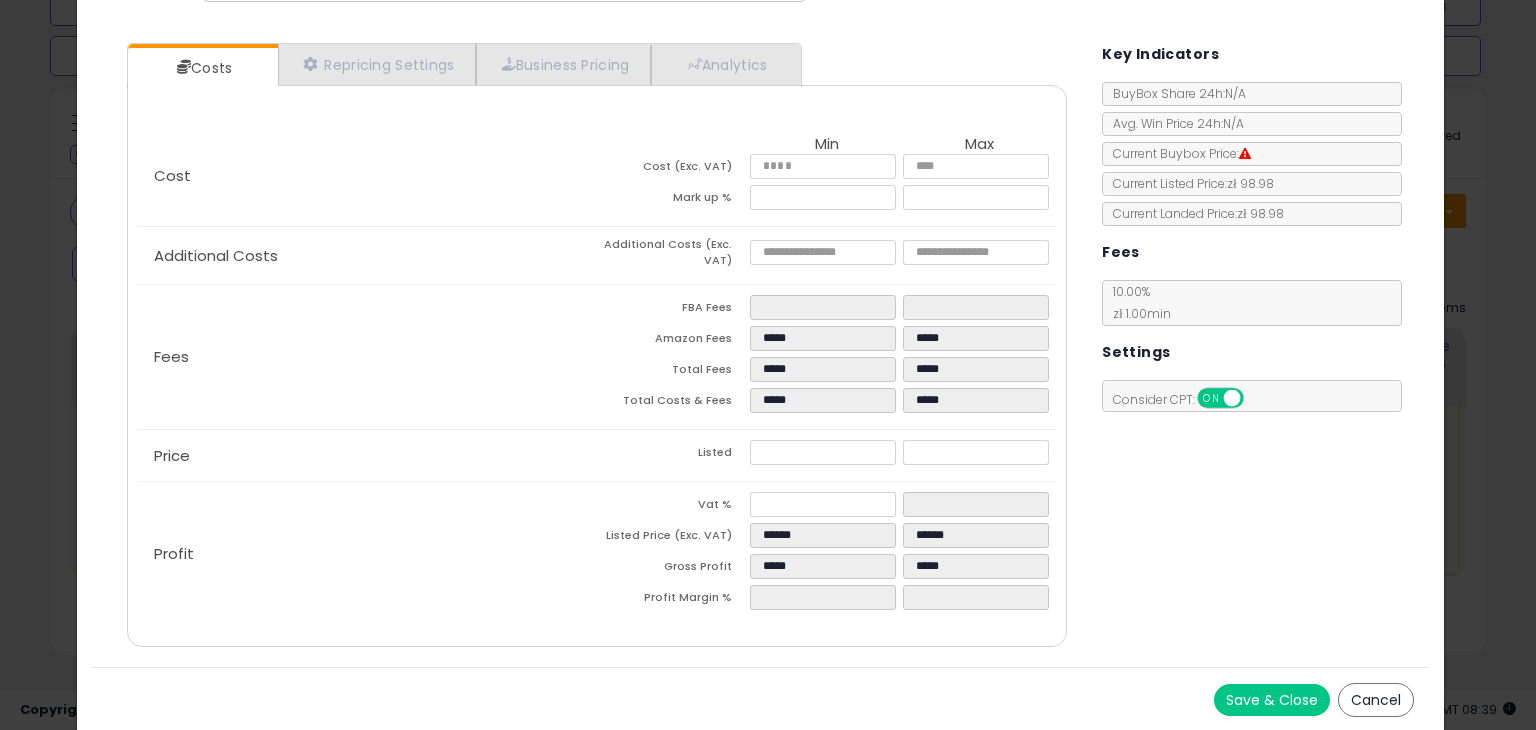 type on "*****" 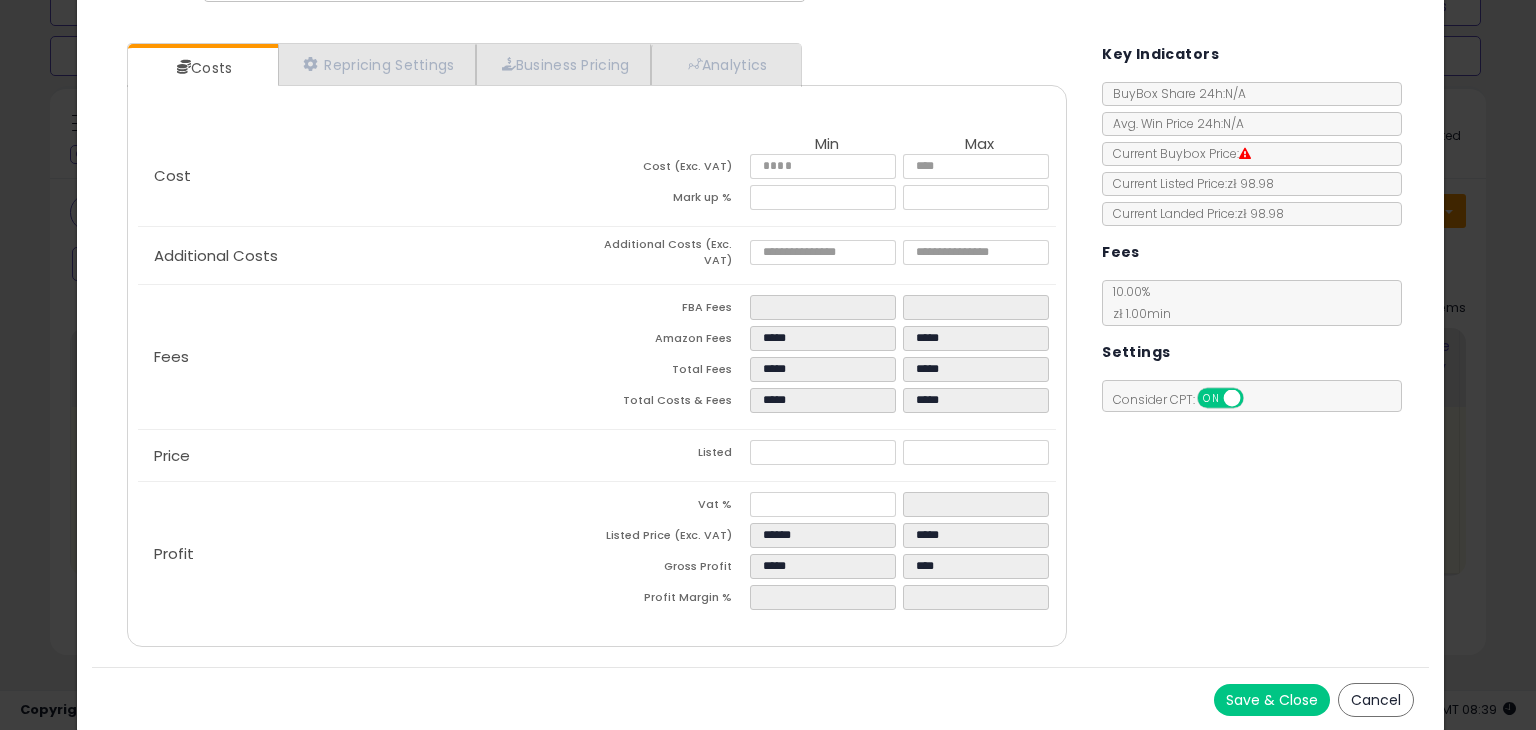 click on "Costs
Repricing Settings
Business Pricing
Analytics
Cost" at bounding box center [760, 347] 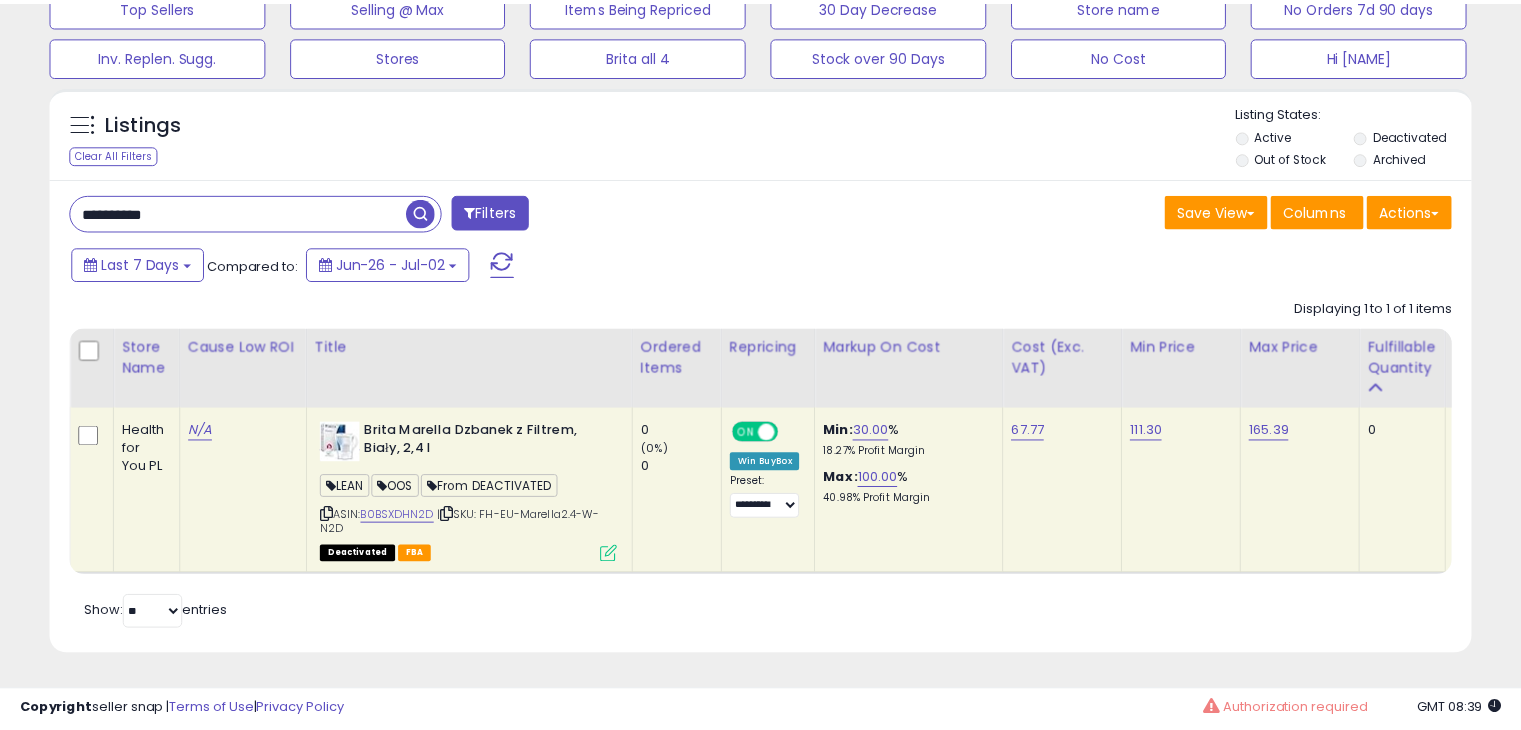 scroll, scrollTop: 409, scrollLeft: 822, axis: both 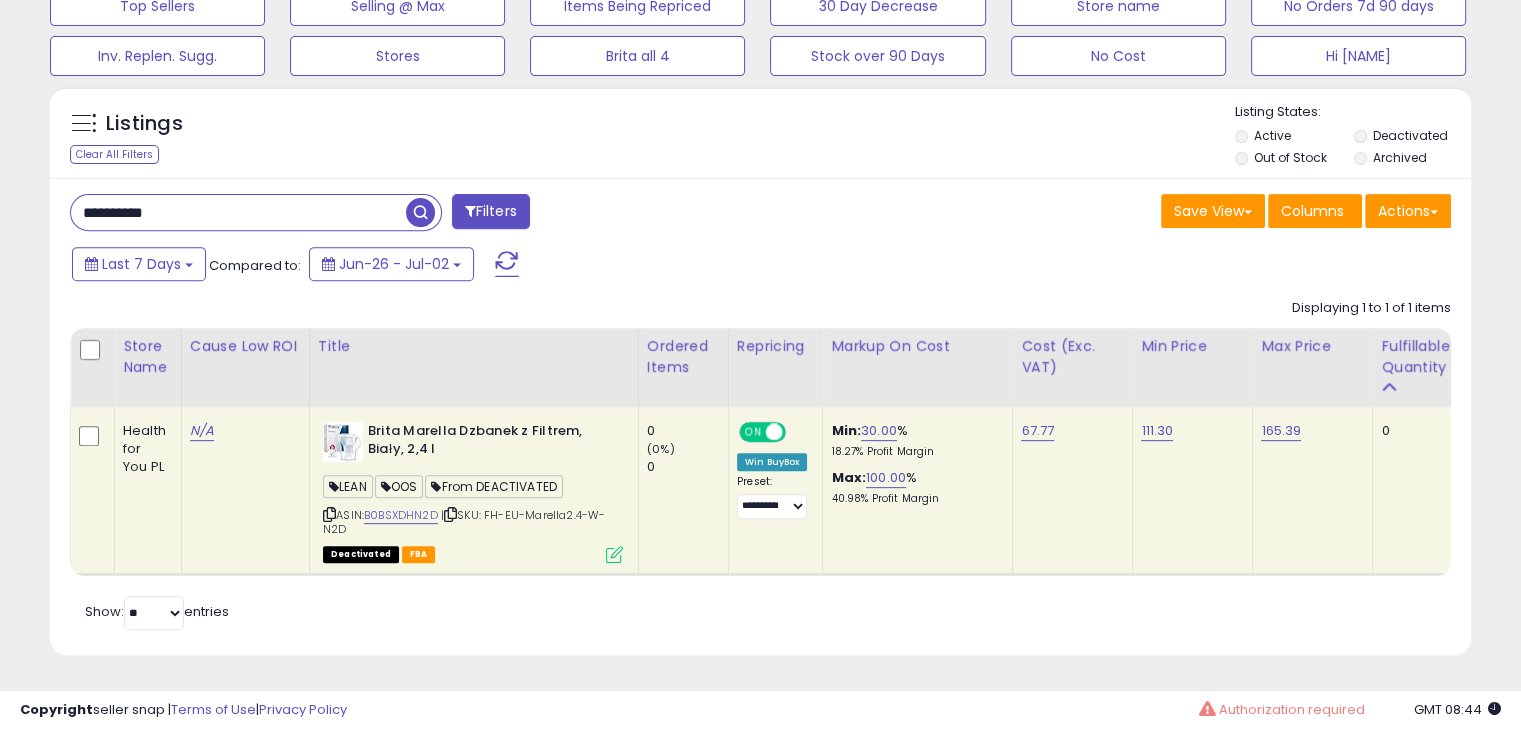 click on "**********" at bounding box center [238, 212] 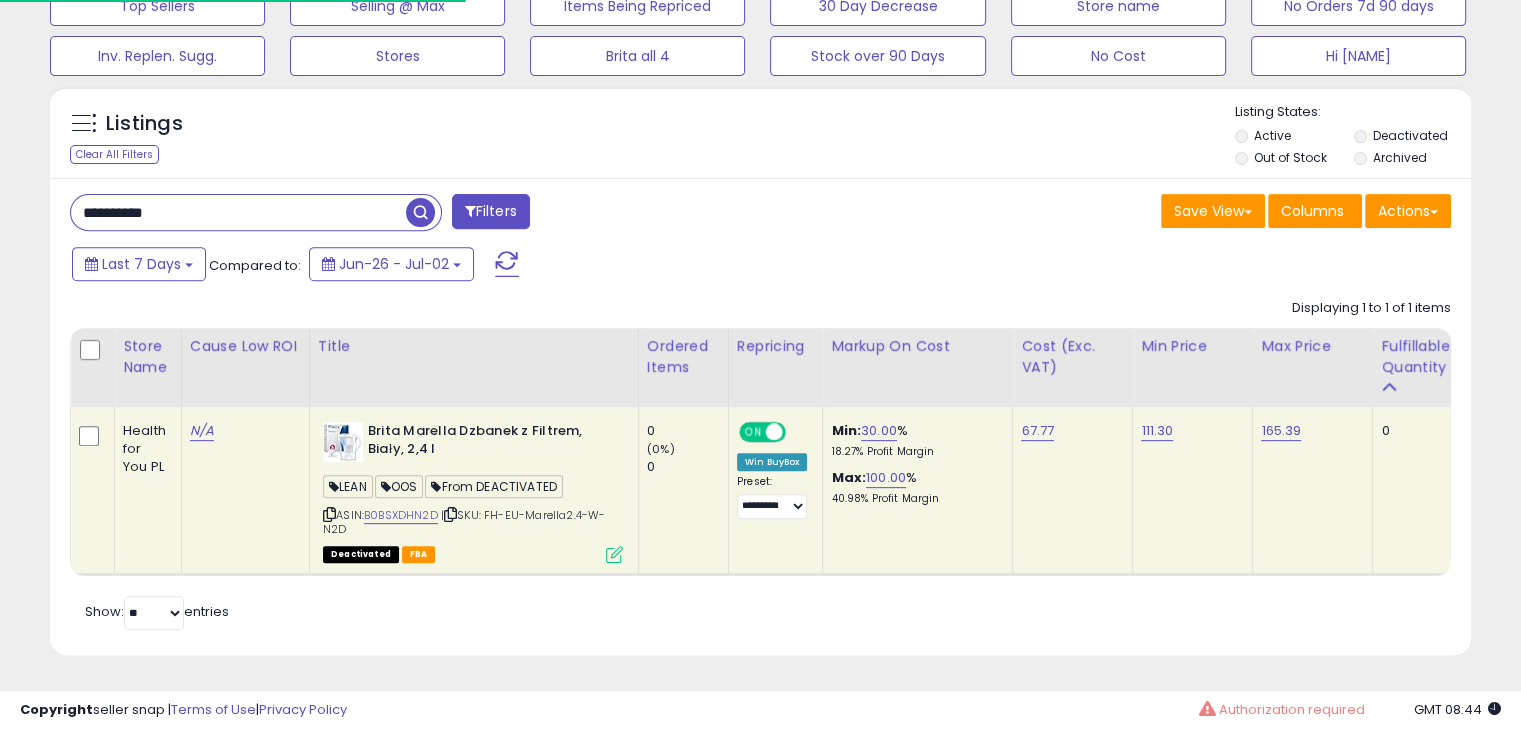 type on "**********" 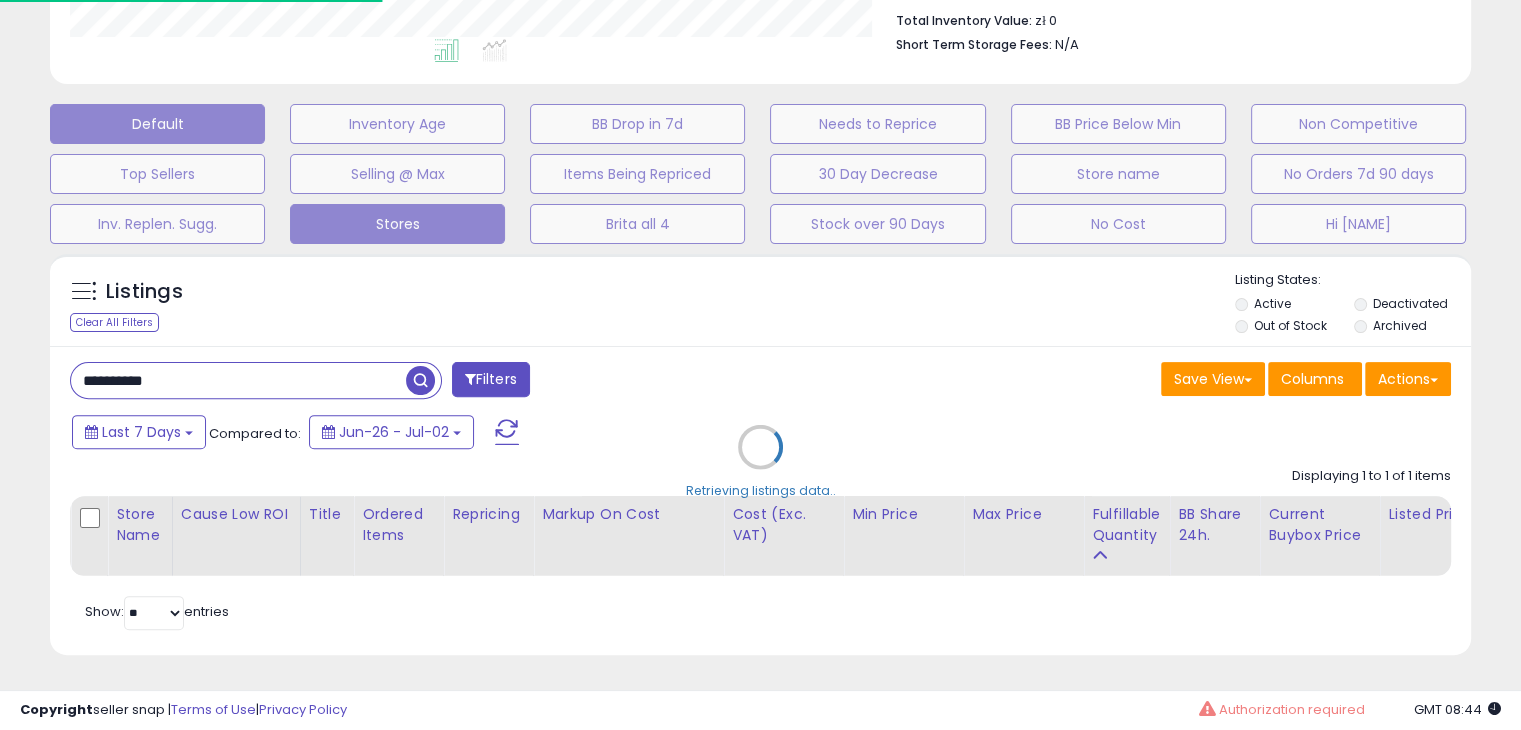 scroll, scrollTop: 999589, scrollLeft: 999168, axis: both 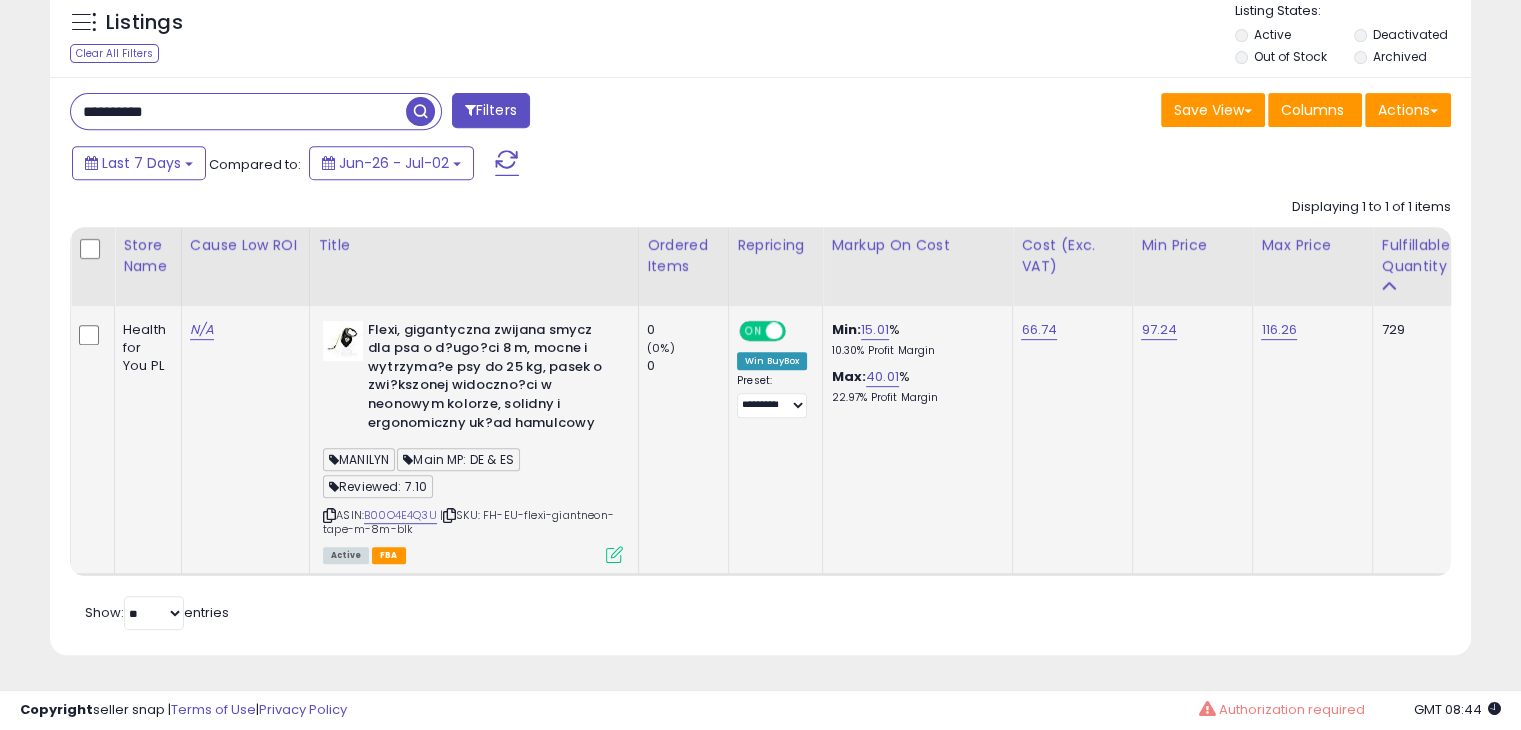 click at bounding box center (614, 554) 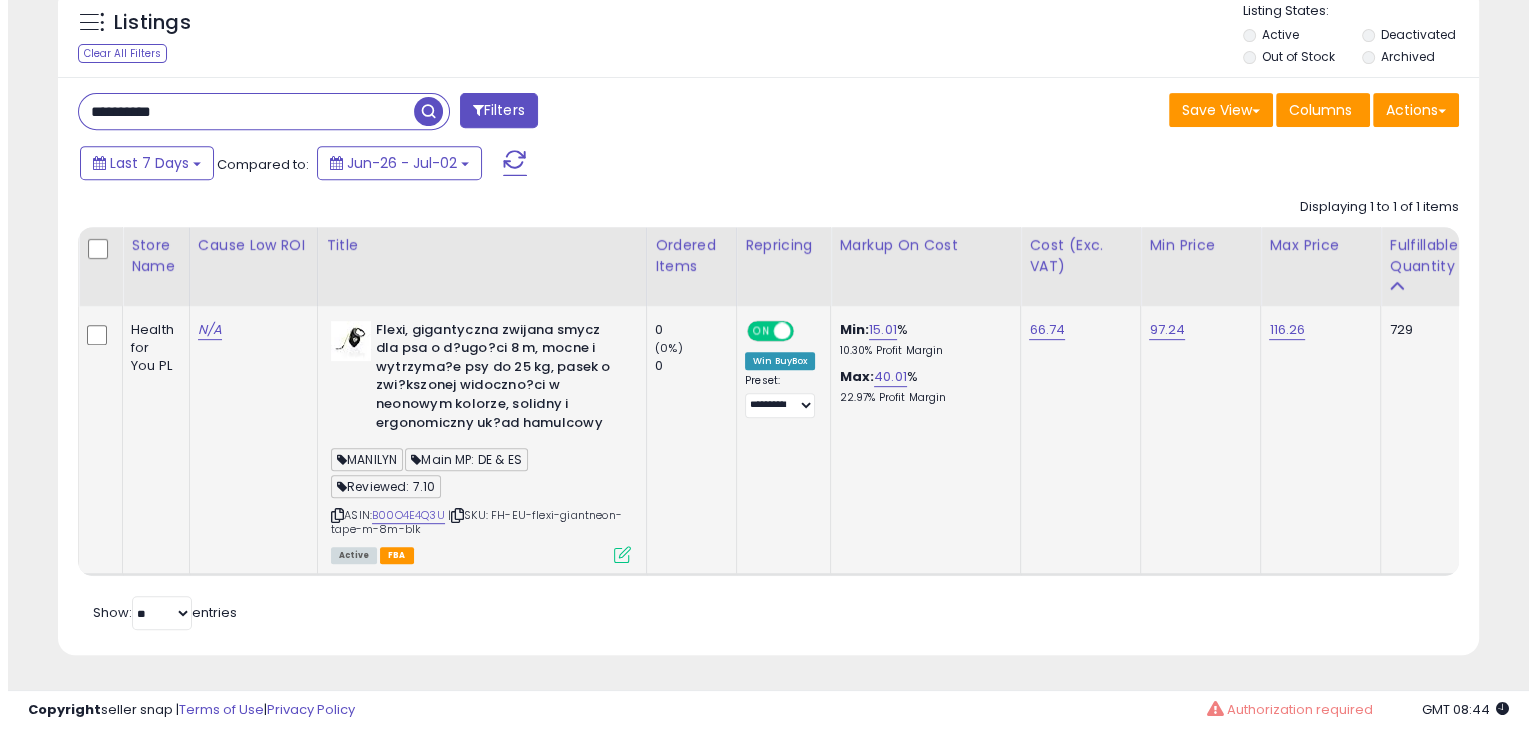 scroll, scrollTop: 999589, scrollLeft: 999168, axis: both 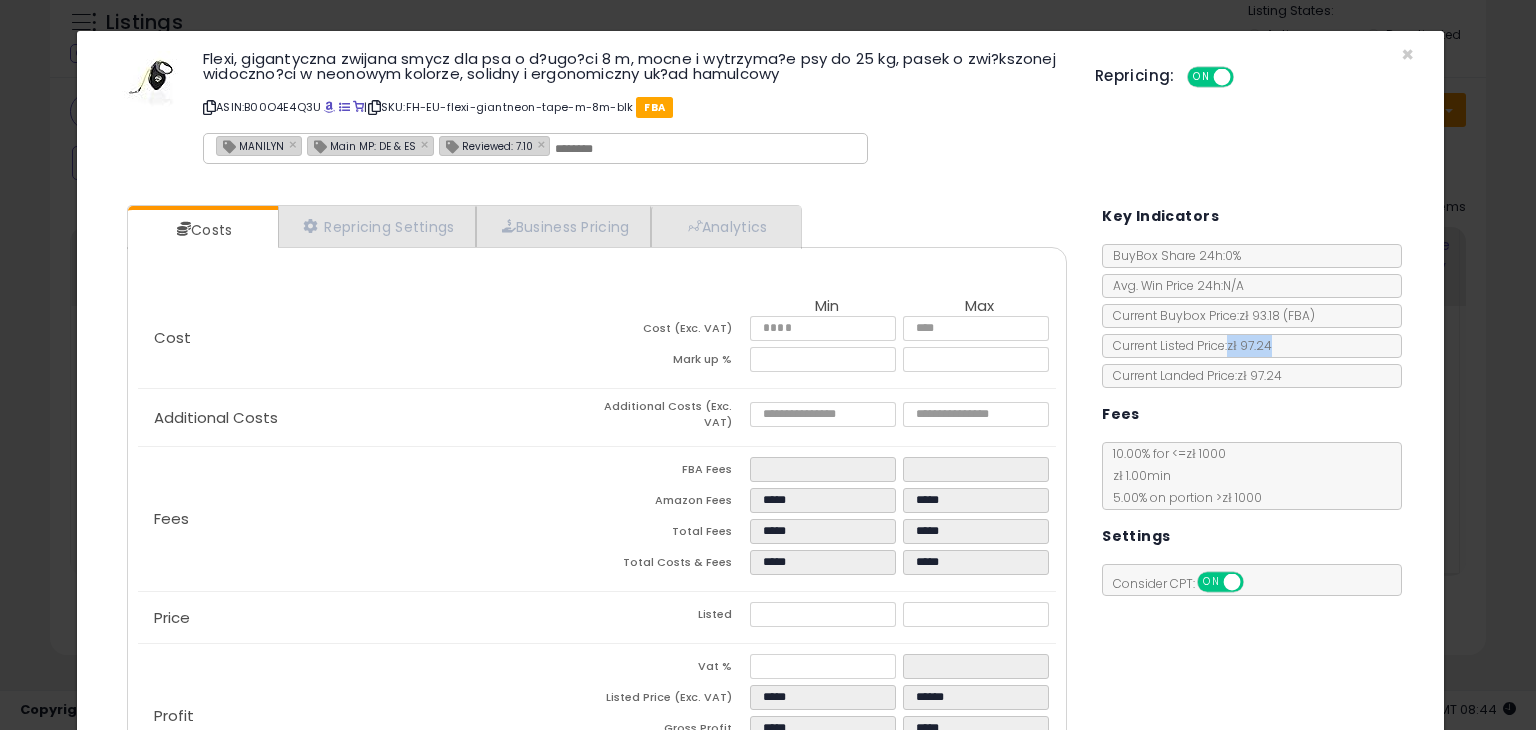 copy on "zł 97.24" 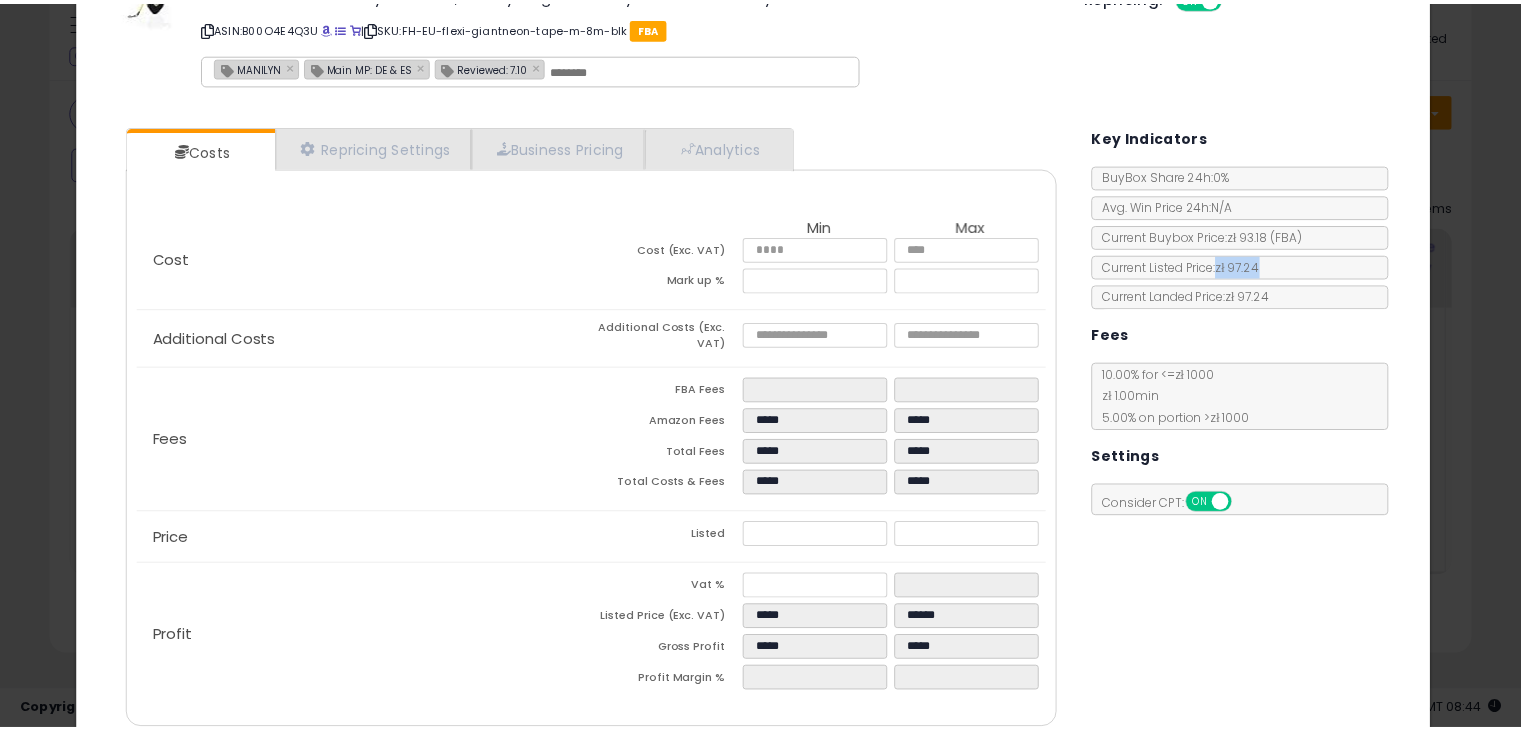scroll, scrollTop: 162, scrollLeft: 0, axis: vertical 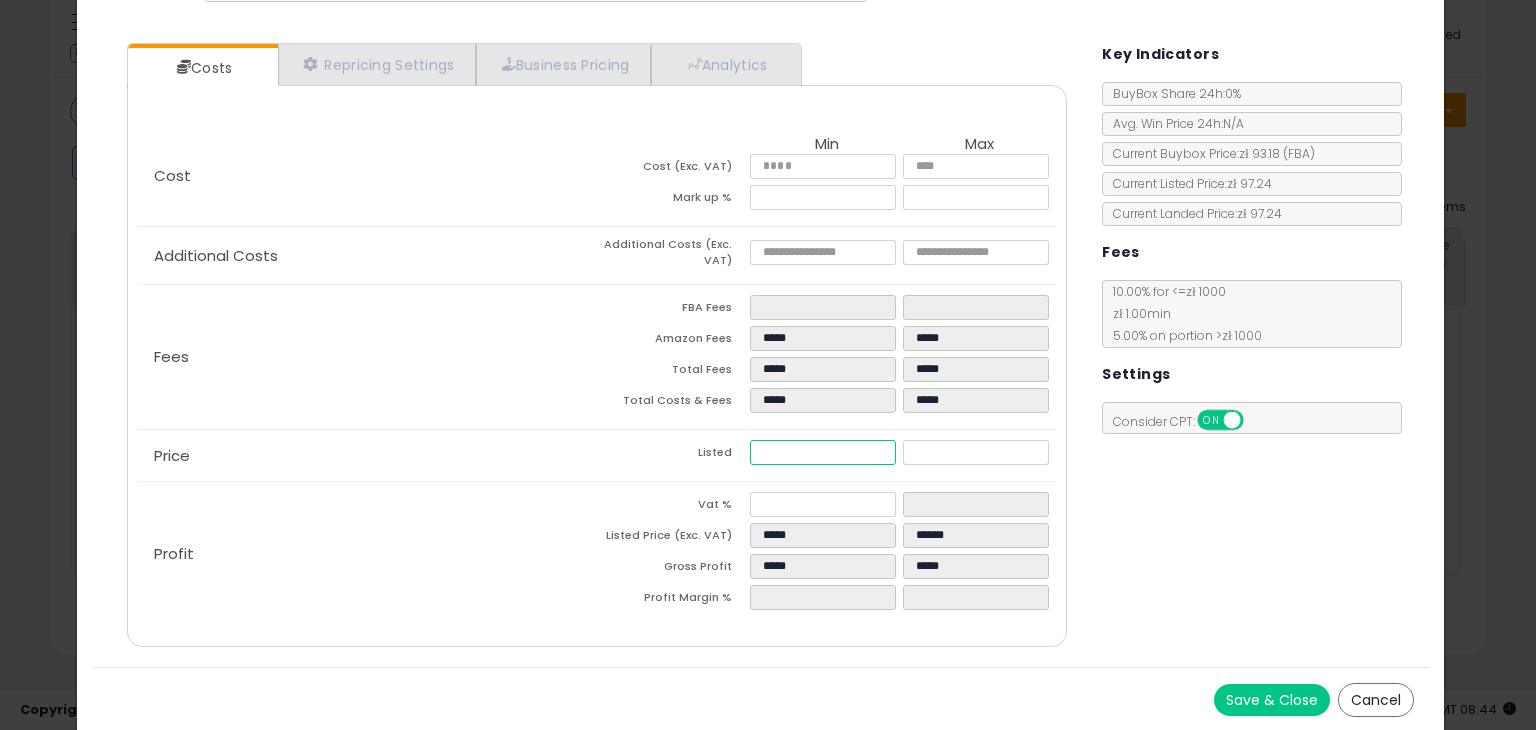 drag, startPoint x: 757, startPoint y: 444, endPoint x: 795, endPoint y: 446, distance: 38.052597 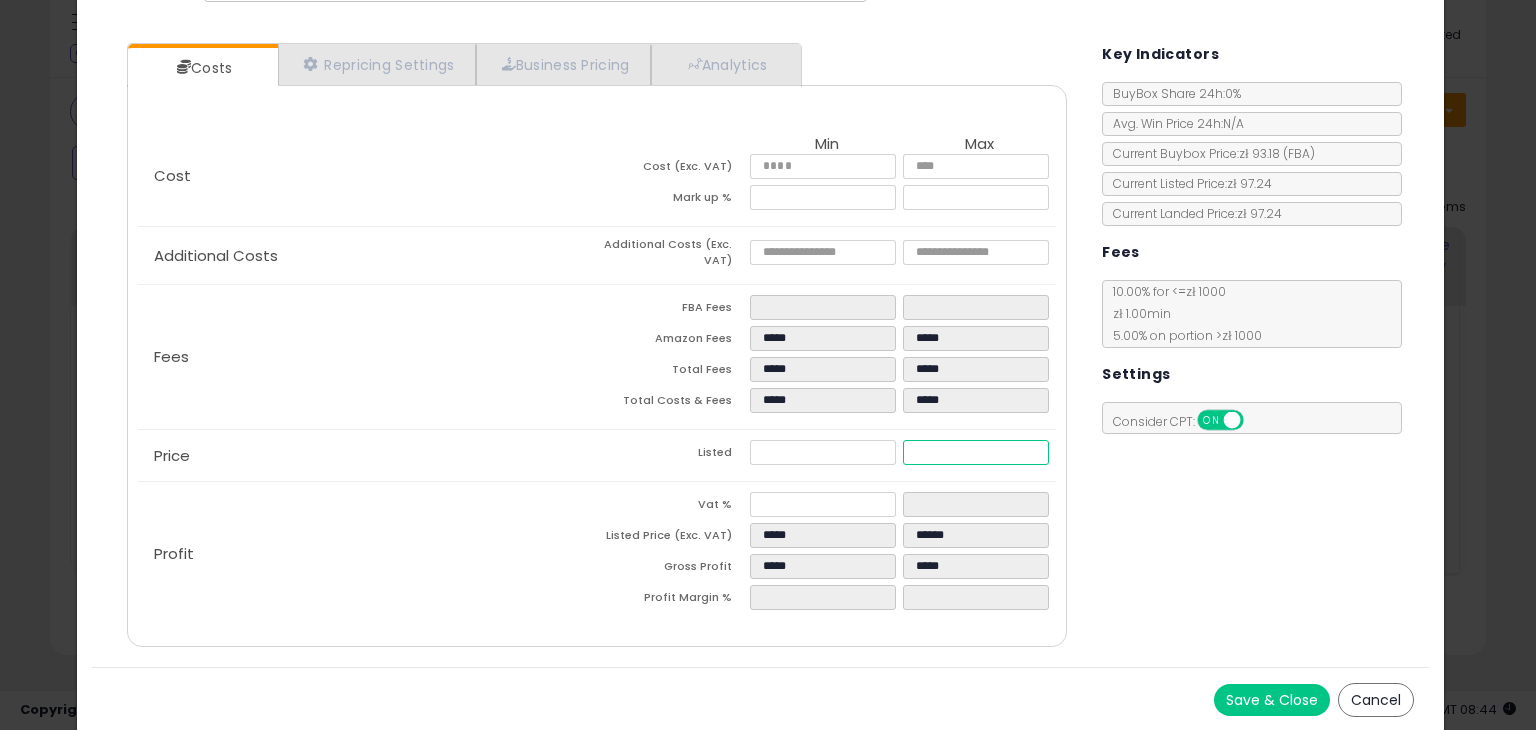 drag, startPoint x: 902, startPoint y: 446, endPoint x: 943, endPoint y: 450, distance: 41.19466 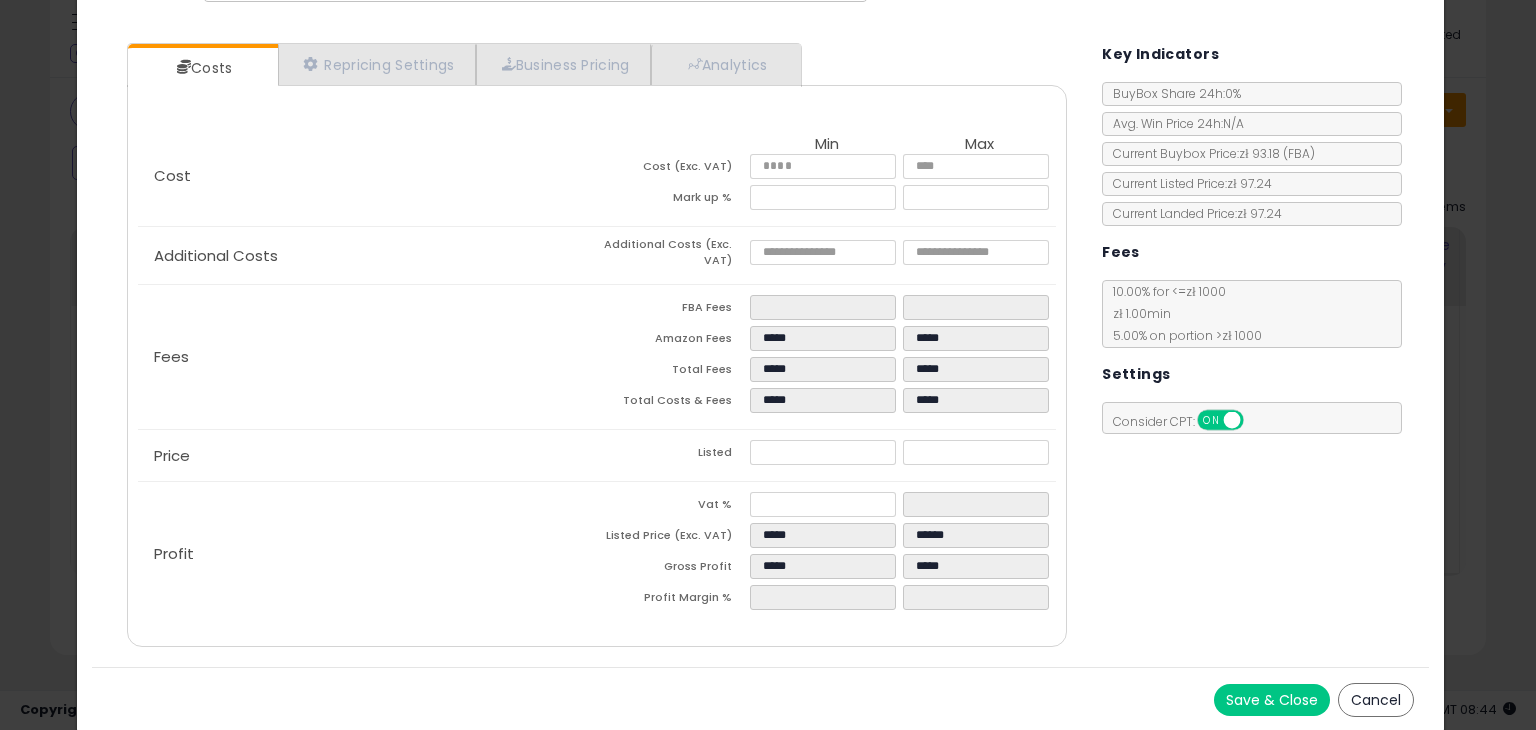 click on "Cancel" at bounding box center [1376, 700] 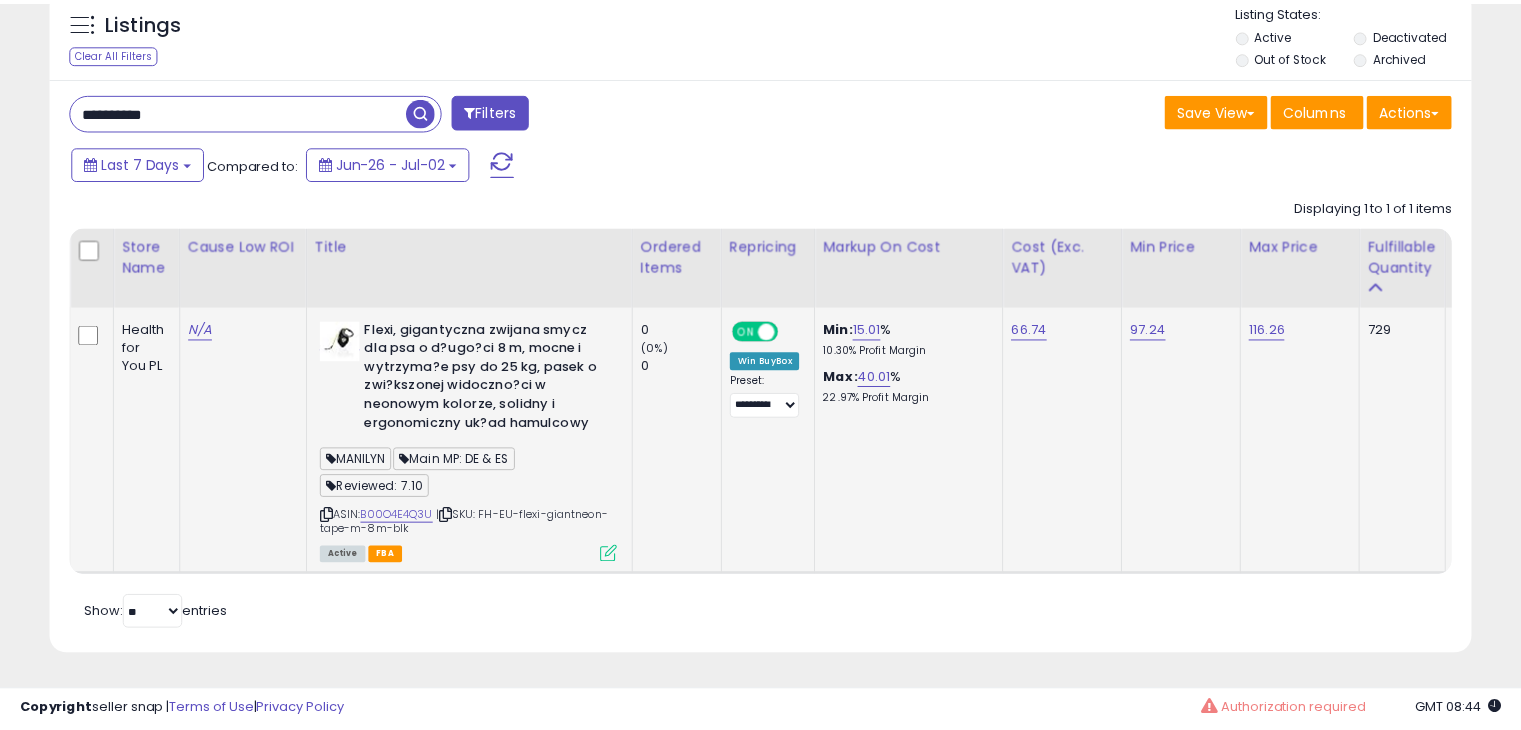 scroll, scrollTop: 409, scrollLeft: 822, axis: both 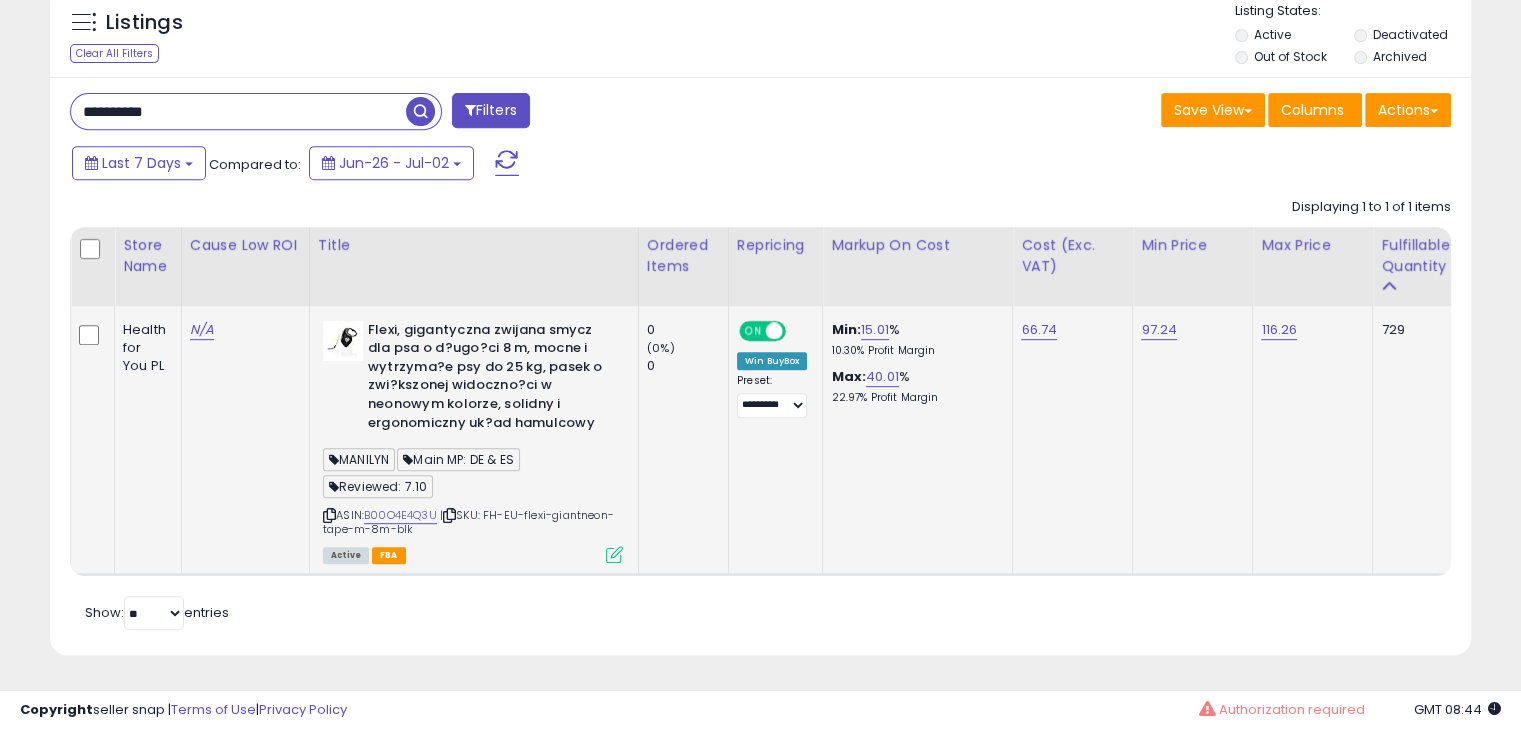 click at bounding box center [614, 554] 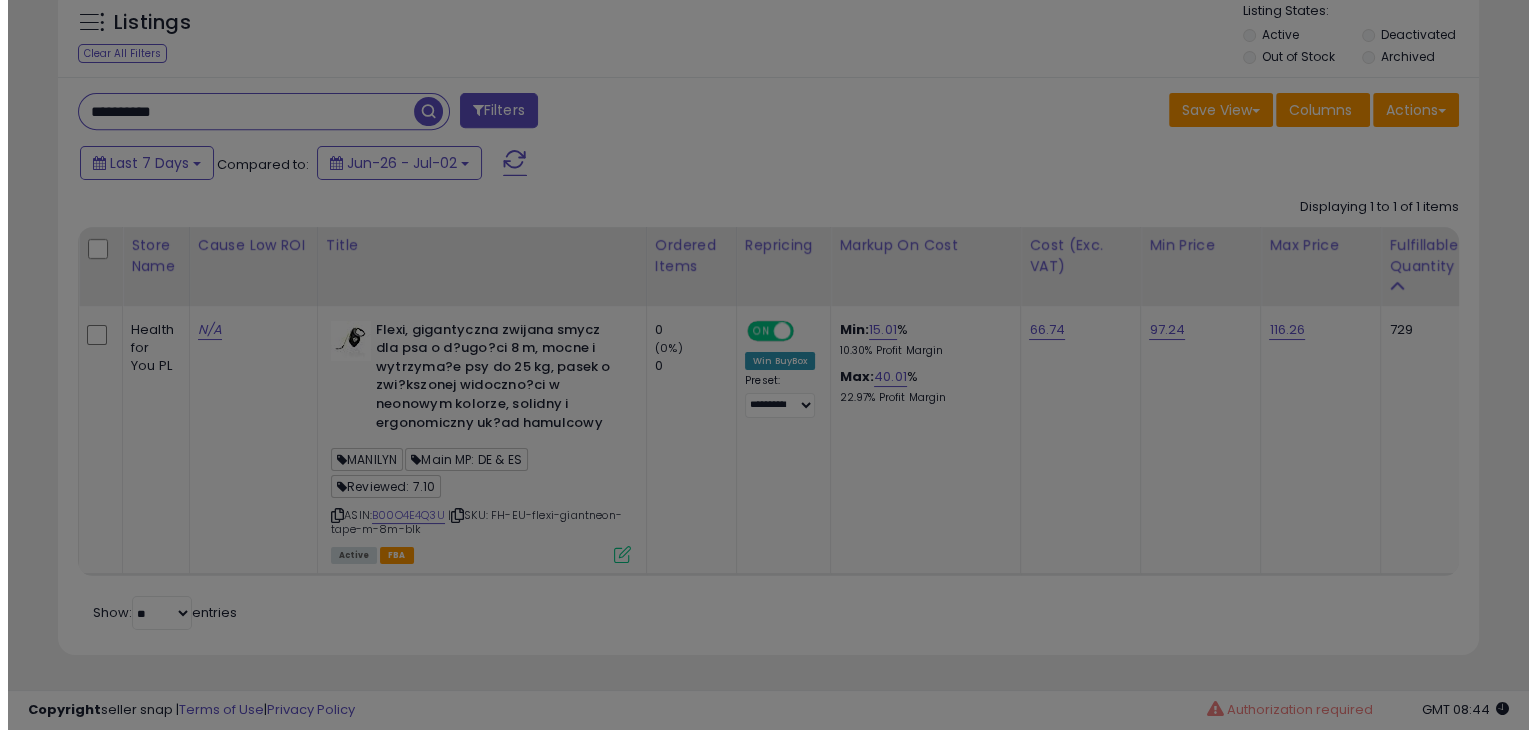 scroll, scrollTop: 999589, scrollLeft: 999168, axis: both 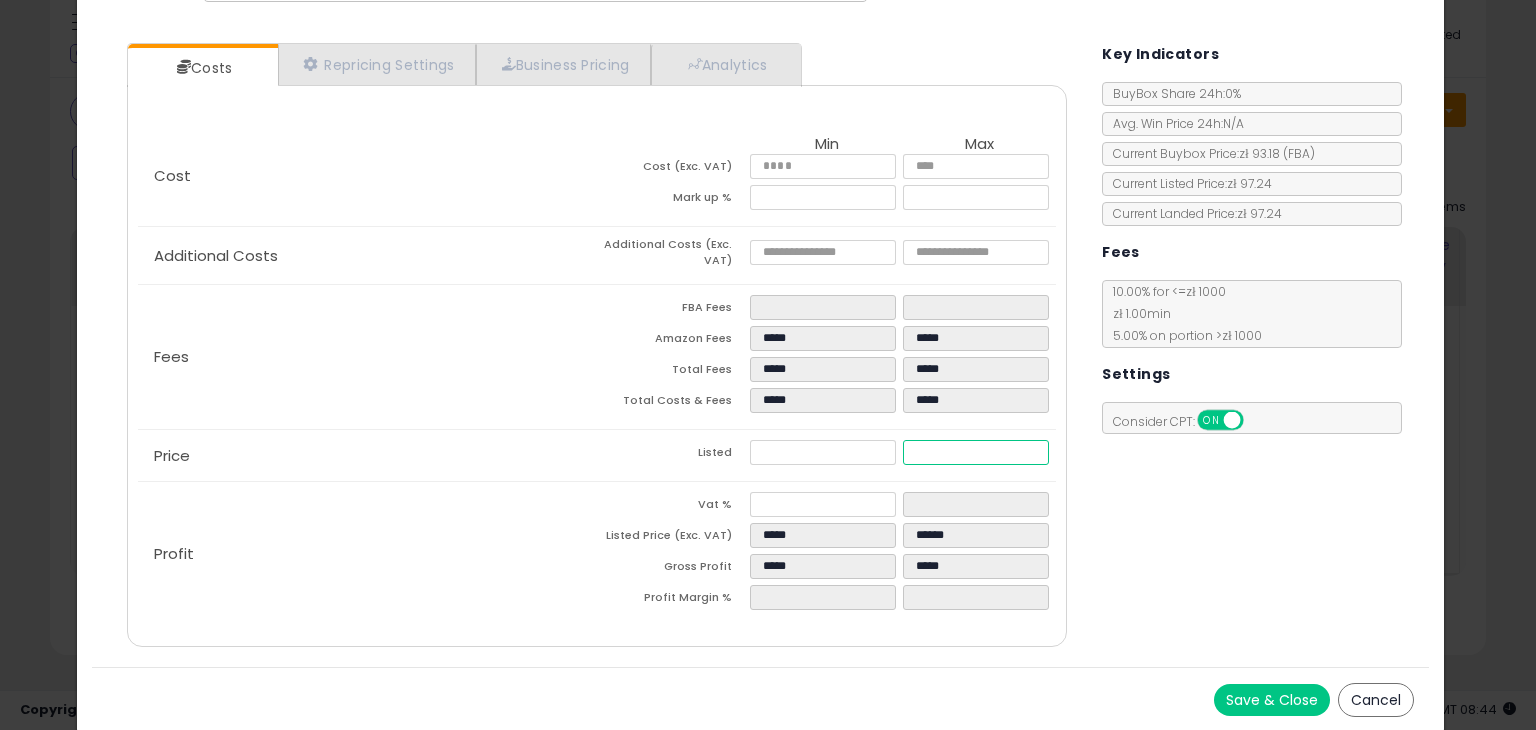 click on "******" at bounding box center [975, 452] 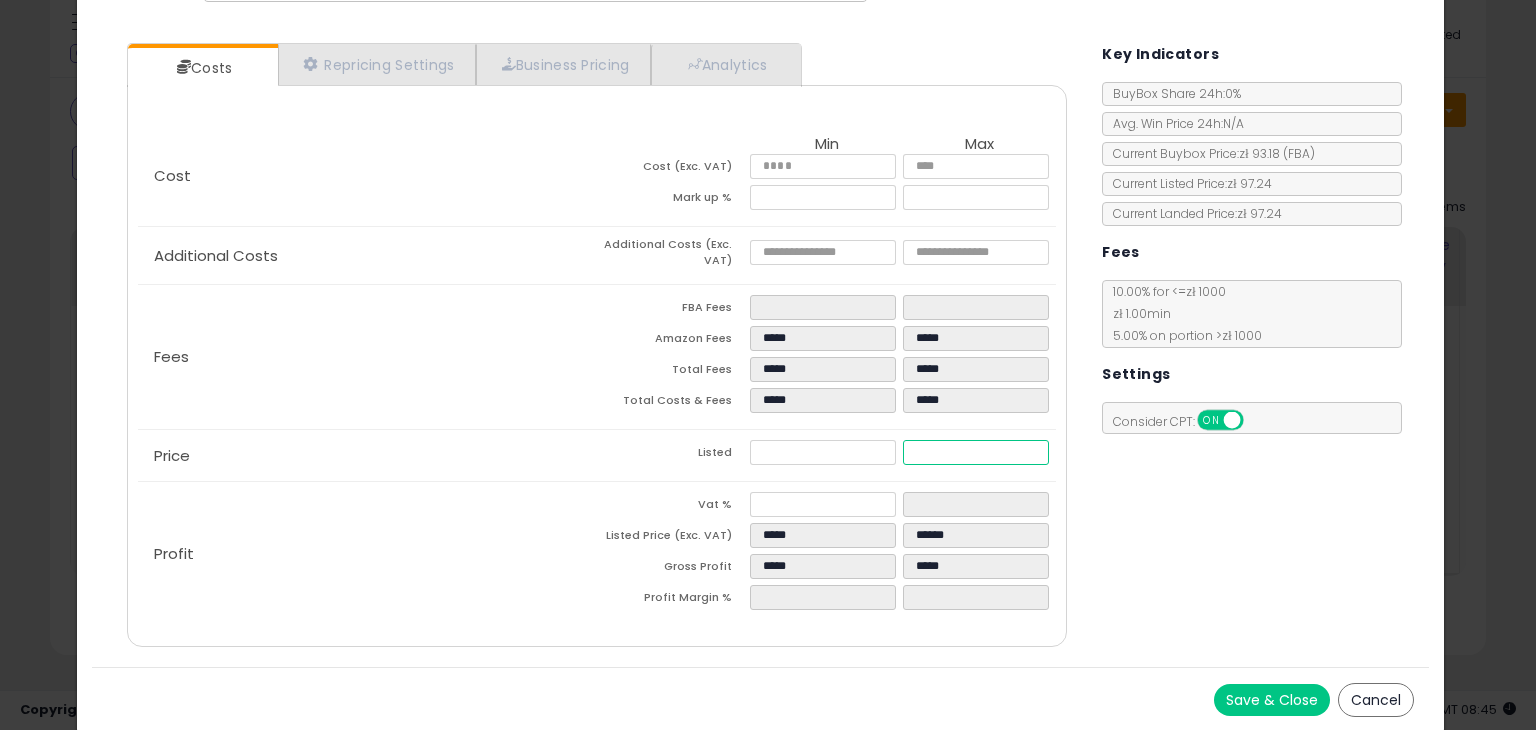 click on "******" at bounding box center (975, 452) 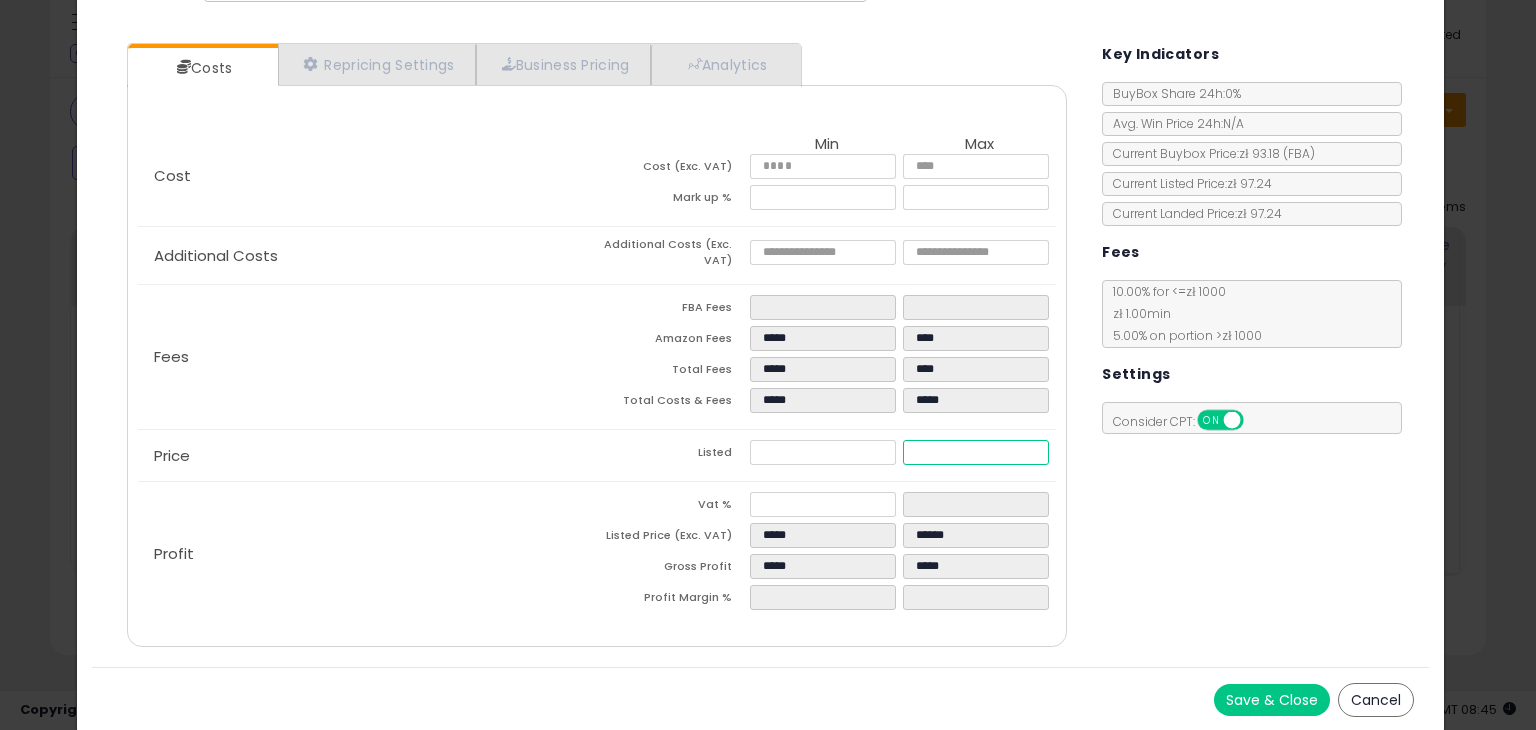 type on "*" 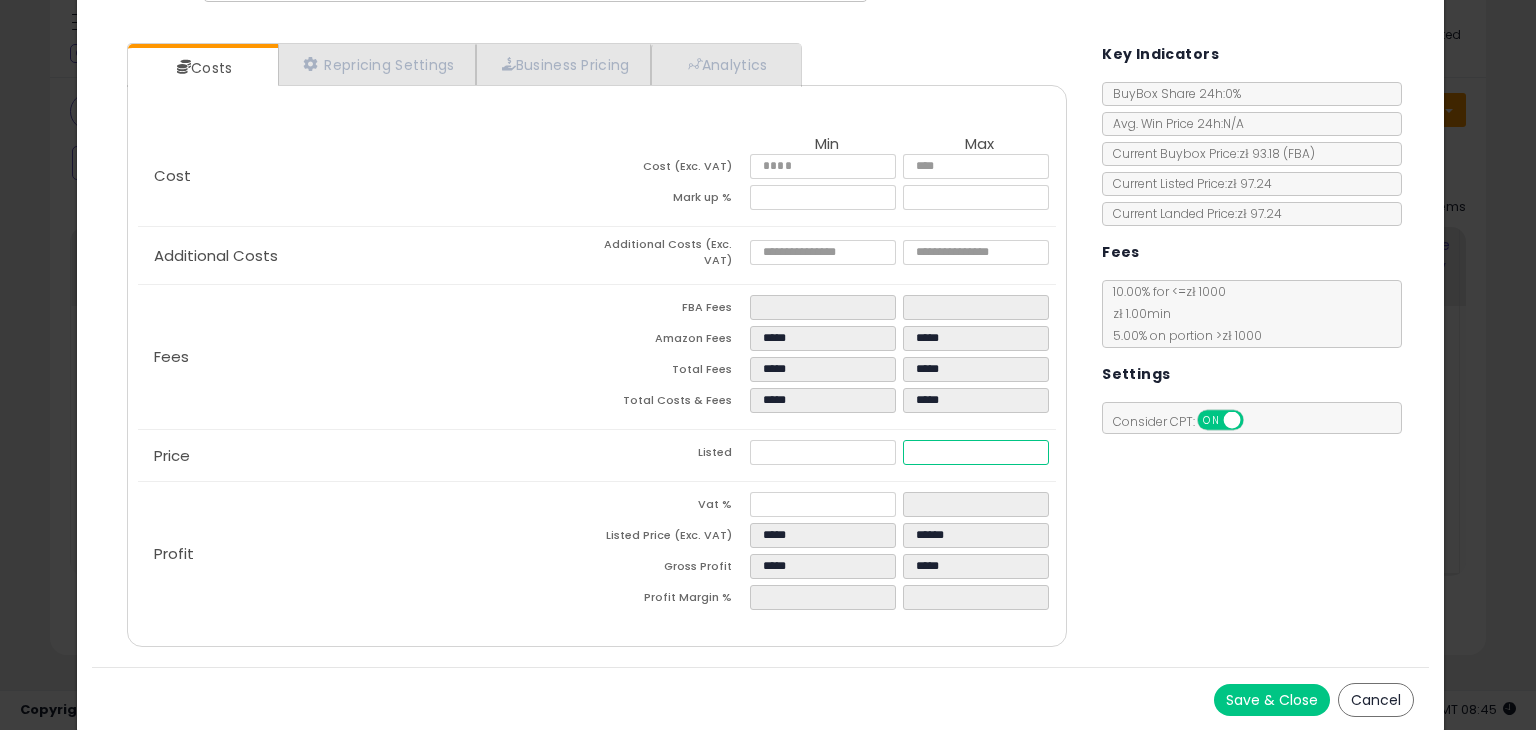 type on "*****" 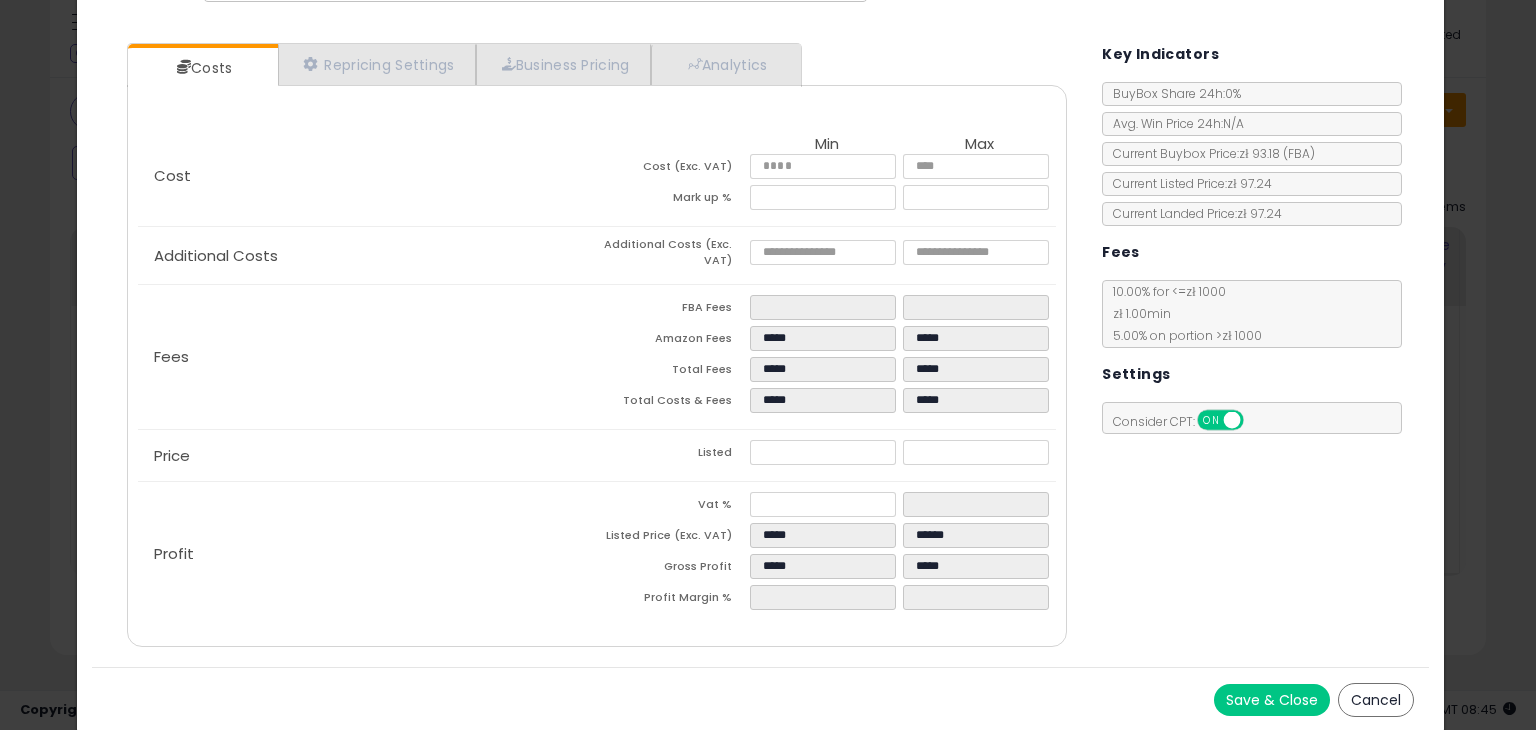 type on "****" 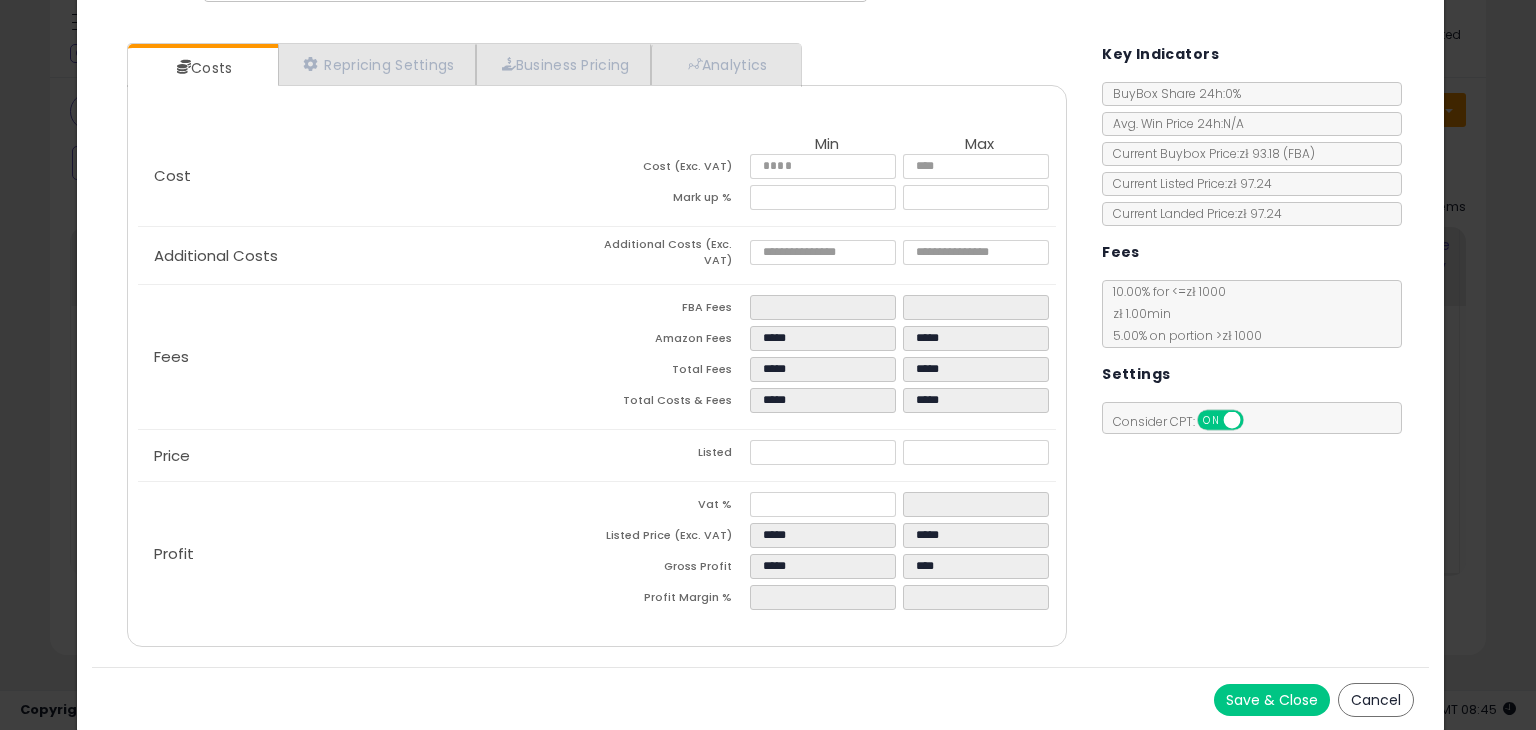 click on "Costs
Repricing Settings
Business Pricing
Analytics
Cost" at bounding box center (760, 347) 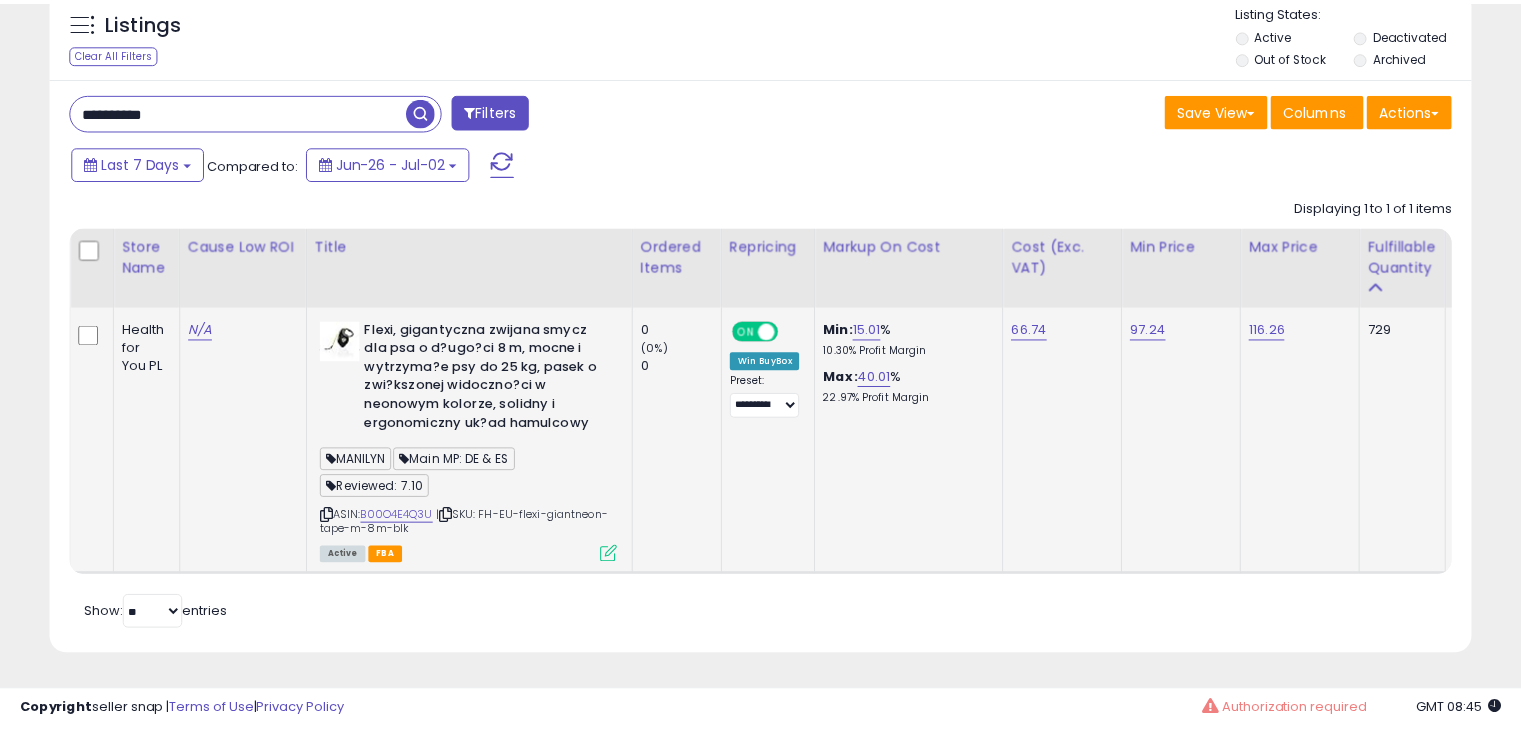 scroll, scrollTop: 409, scrollLeft: 822, axis: both 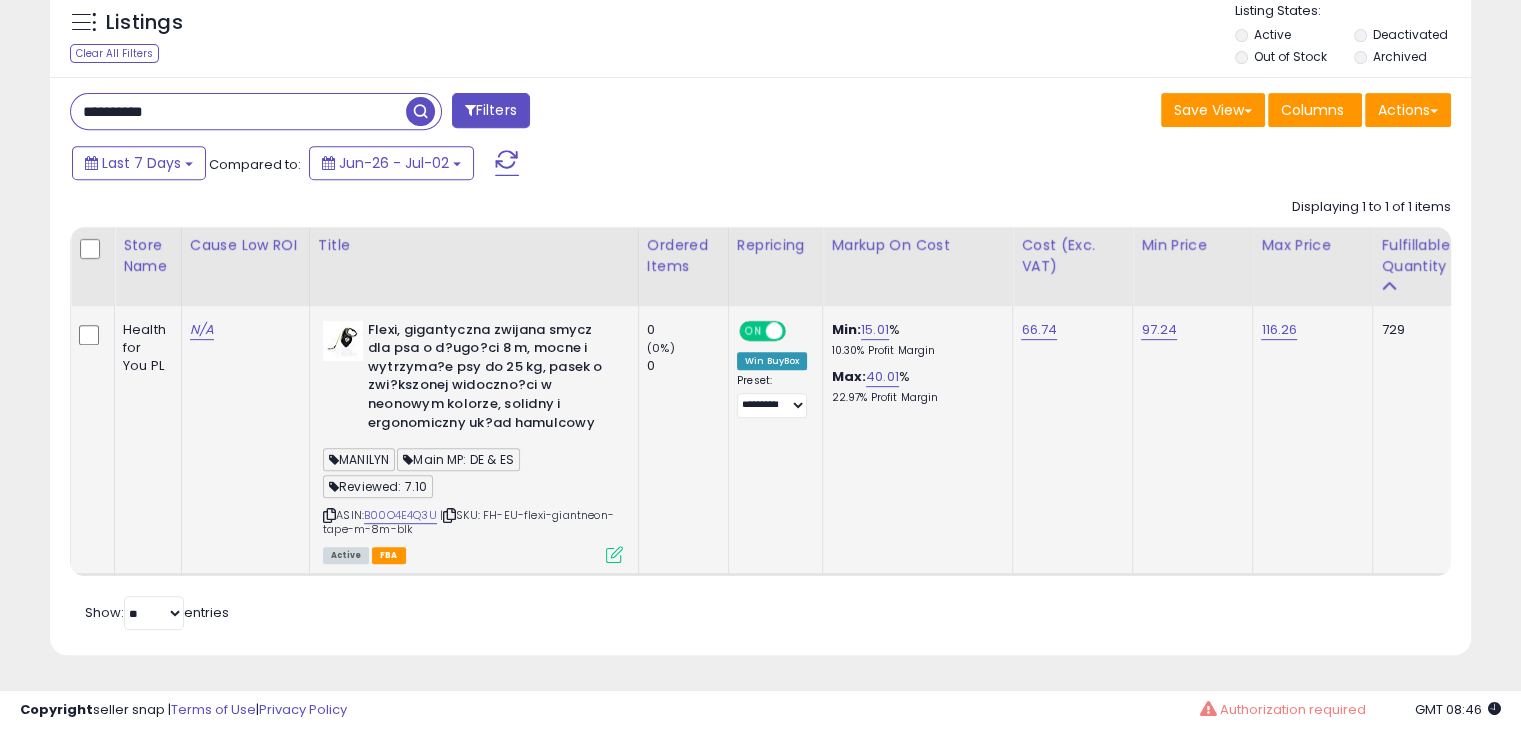 click at bounding box center (614, 554) 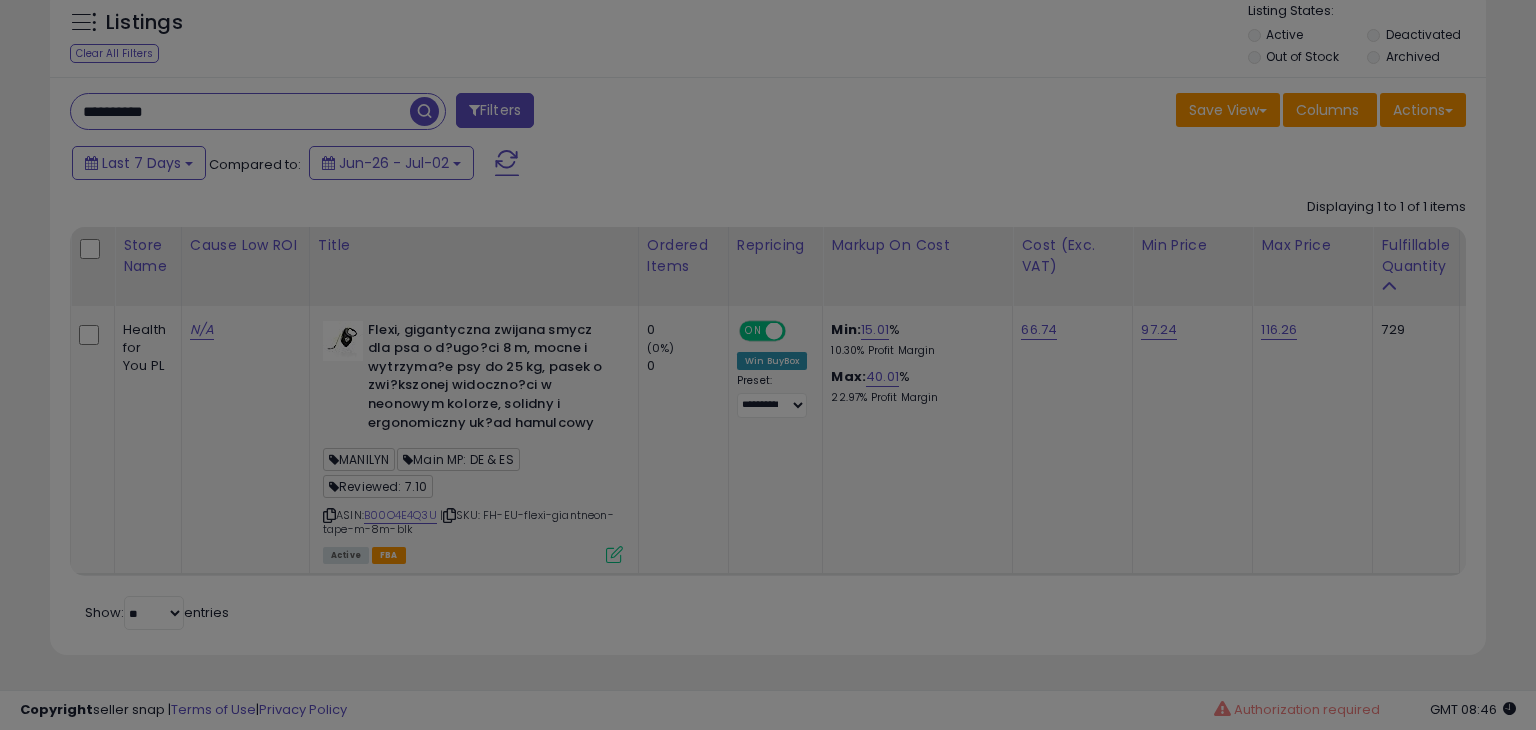 scroll, scrollTop: 999589, scrollLeft: 999168, axis: both 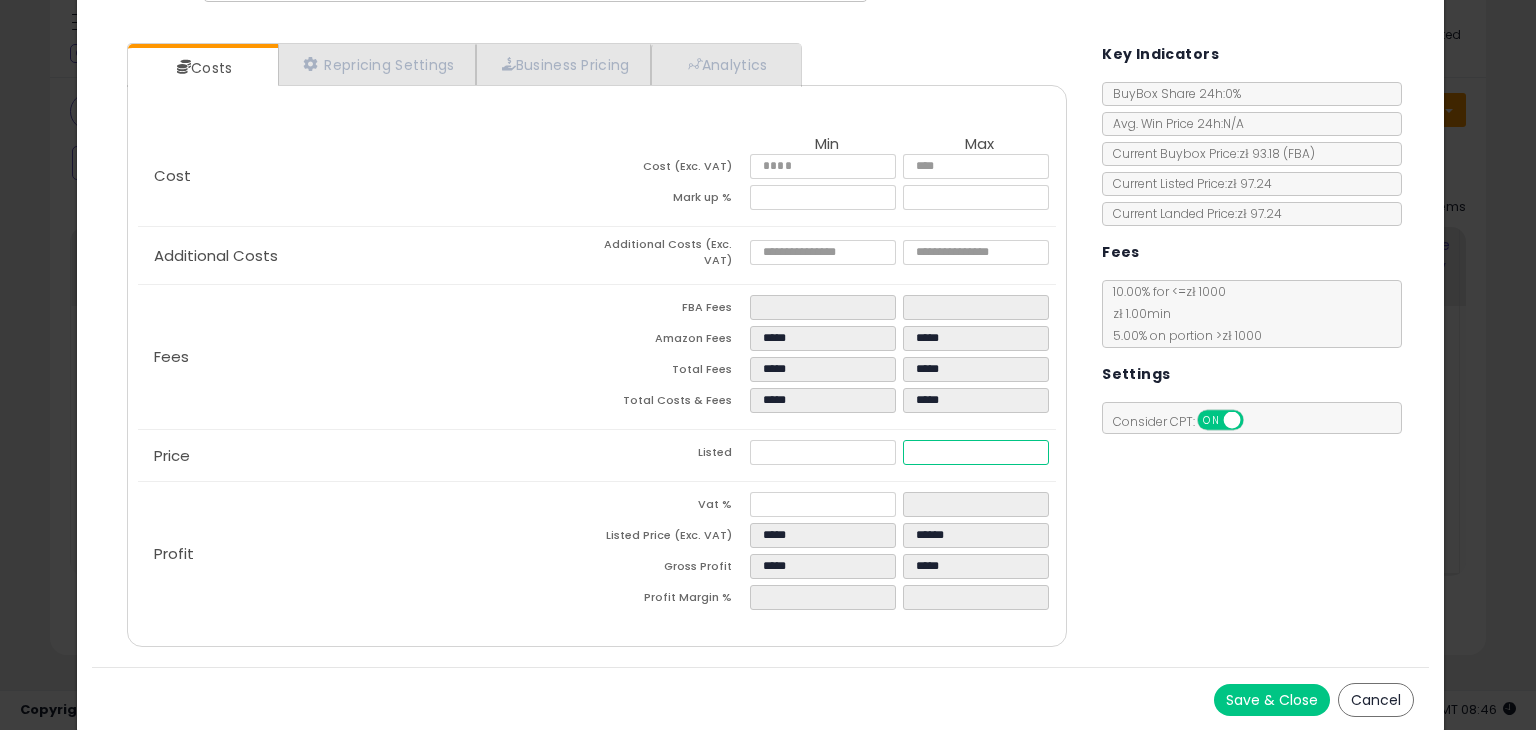 click on "******" at bounding box center [975, 452] 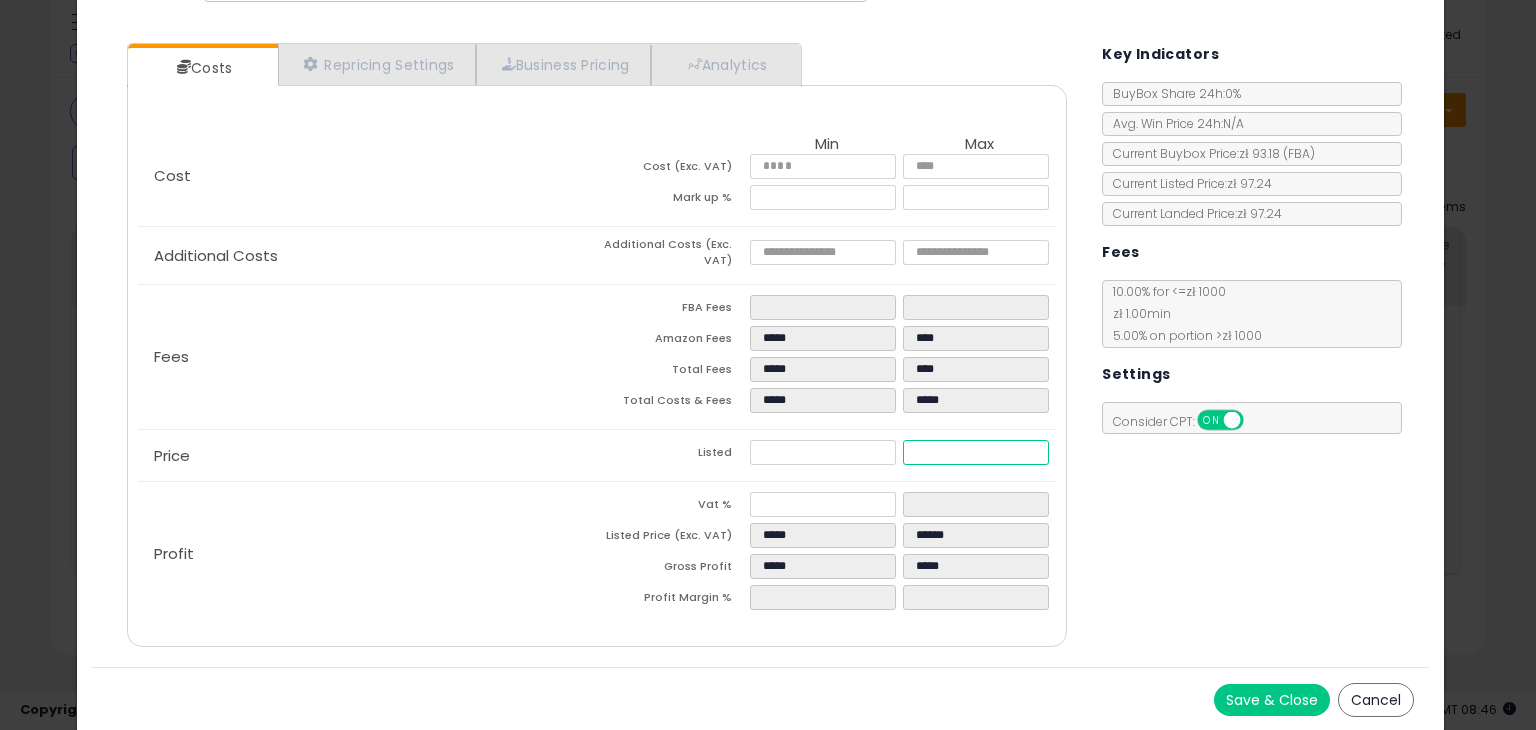 type on "*****" 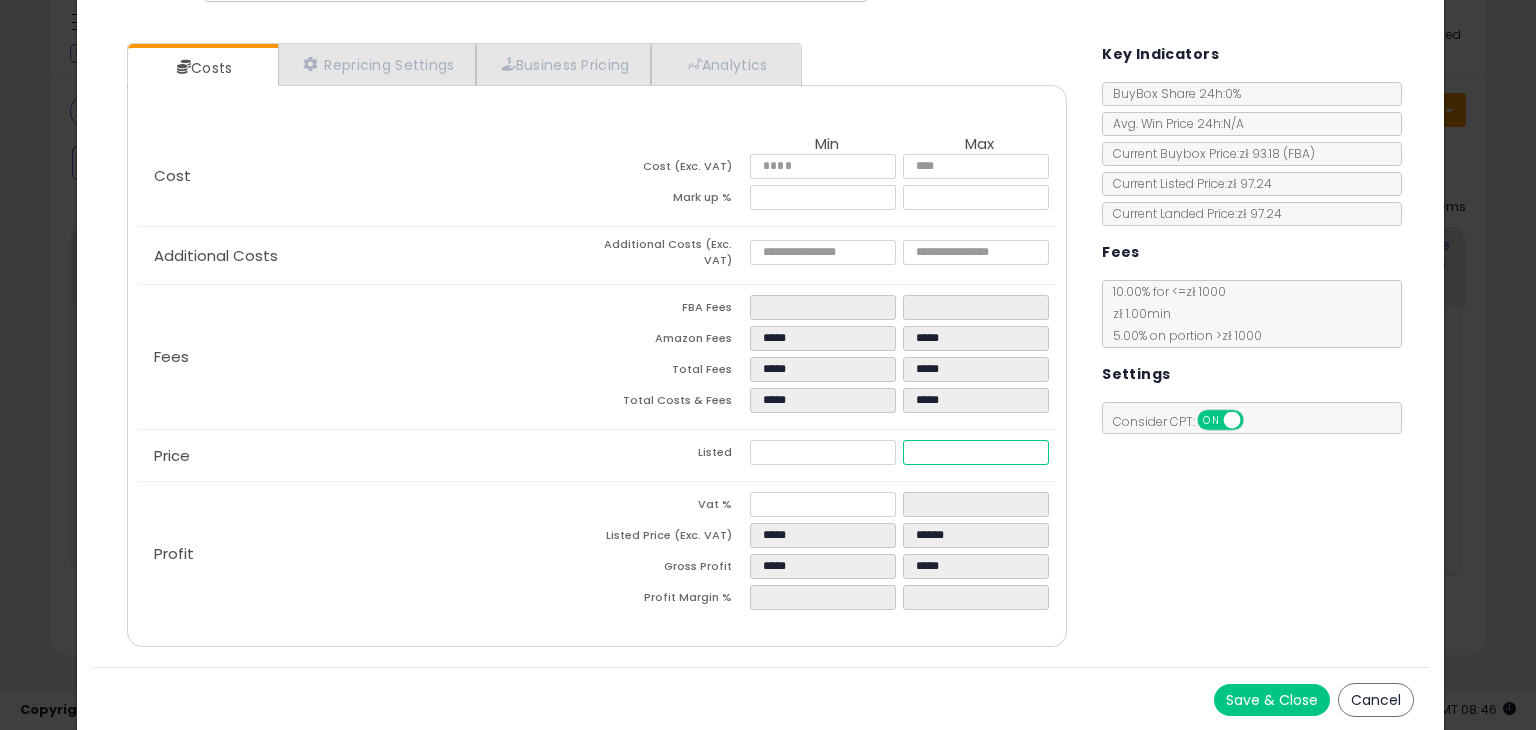 type on "*****" 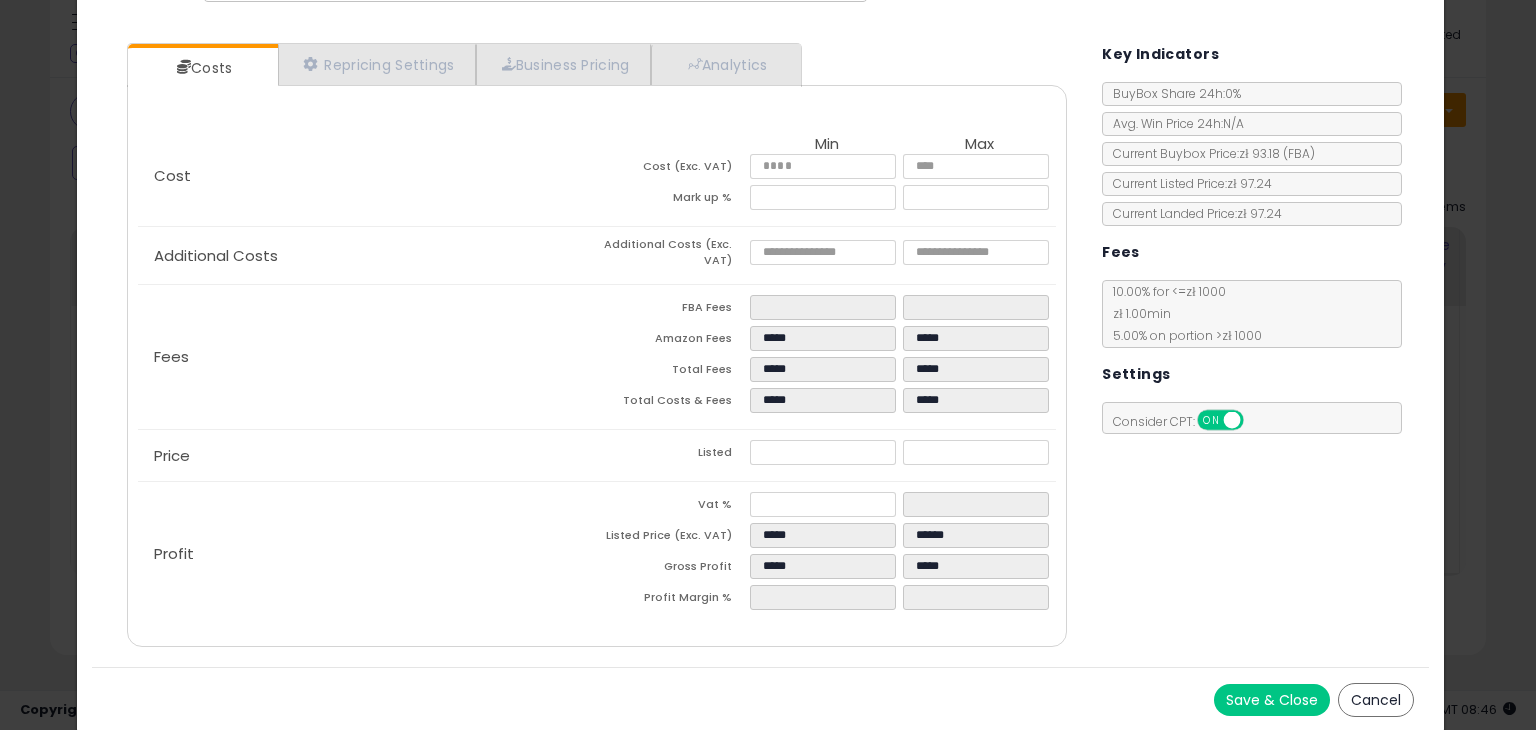 type on "****" 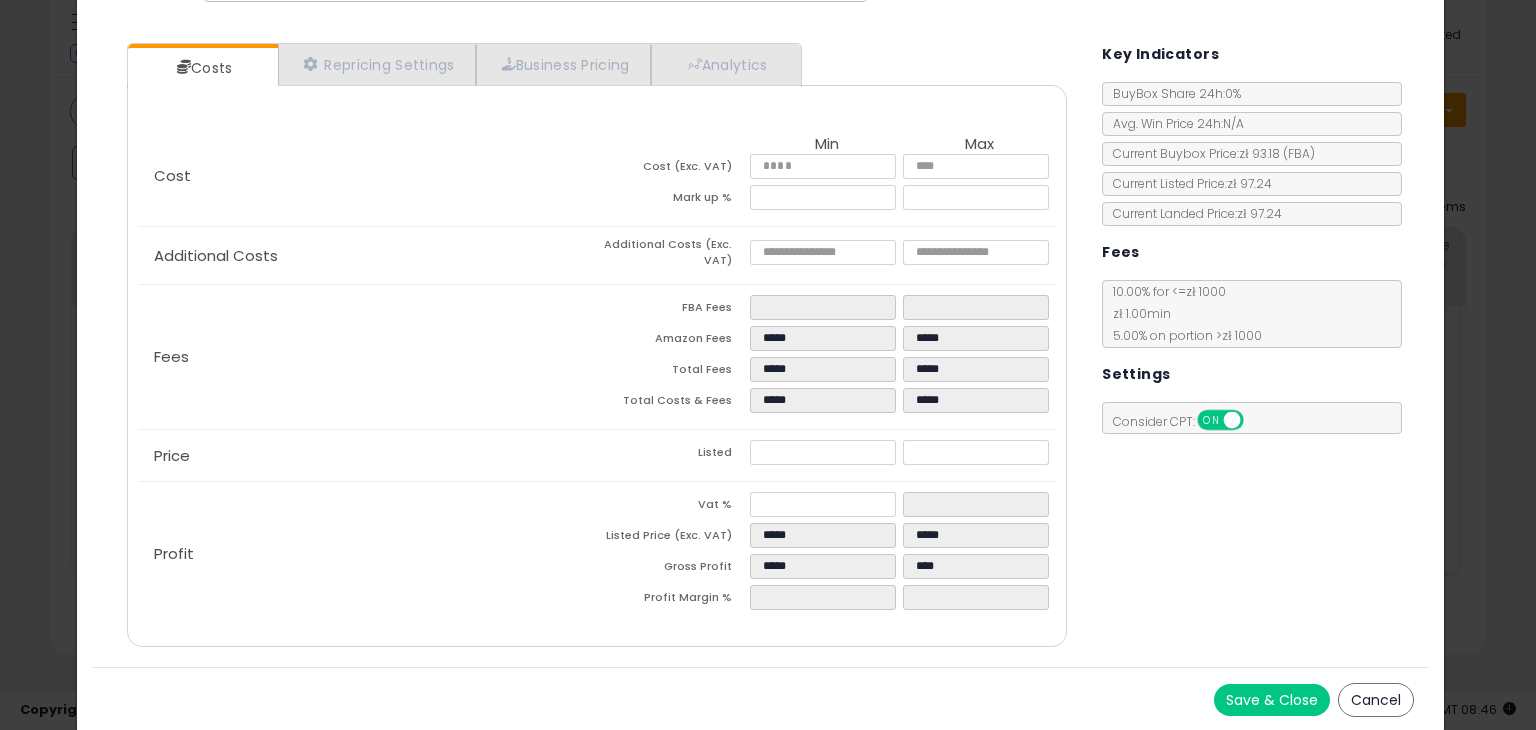 drag, startPoint x: 1158, startPoint y: 527, endPoint x: 1148, endPoint y: 526, distance: 10.049875 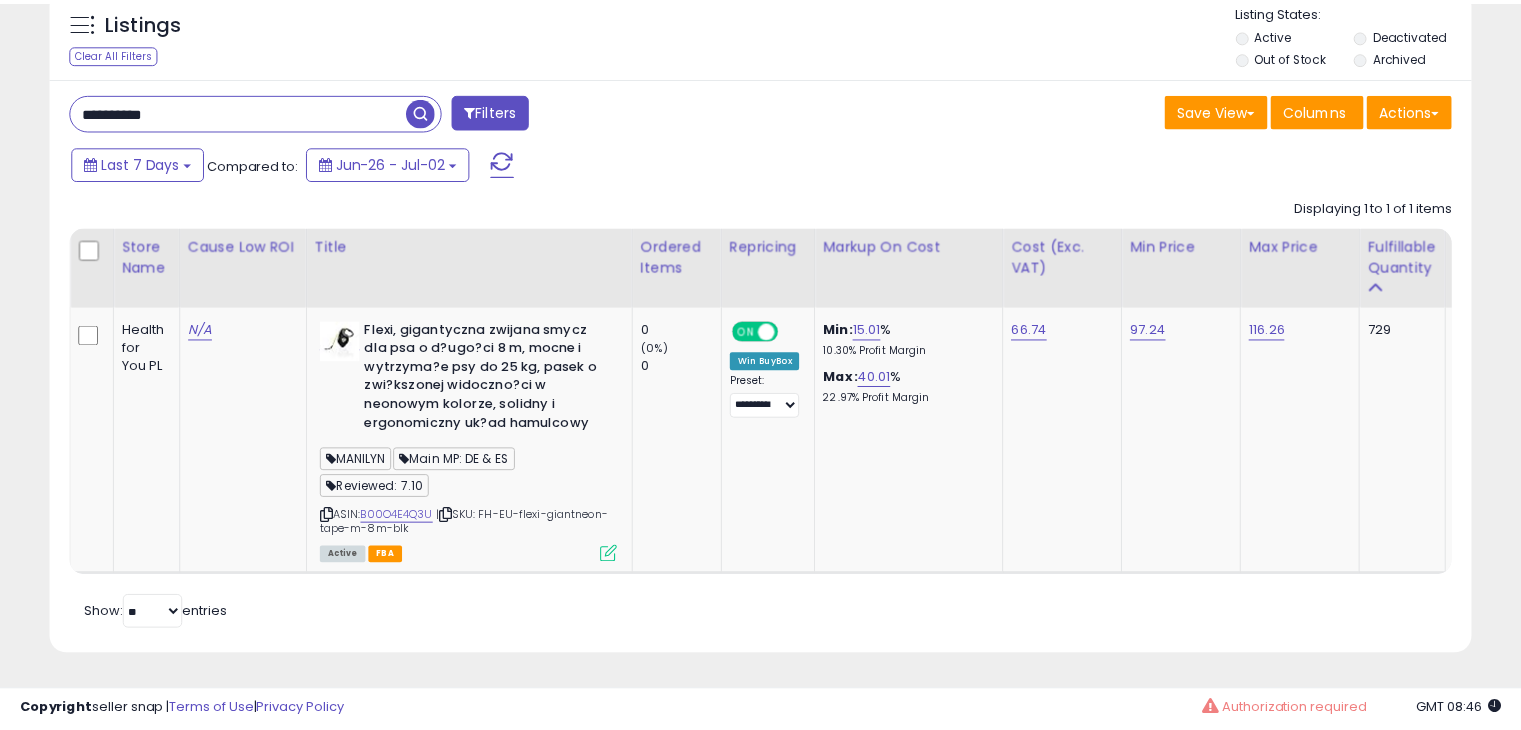 scroll, scrollTop: 409, scrollLeft: 822, axis: both 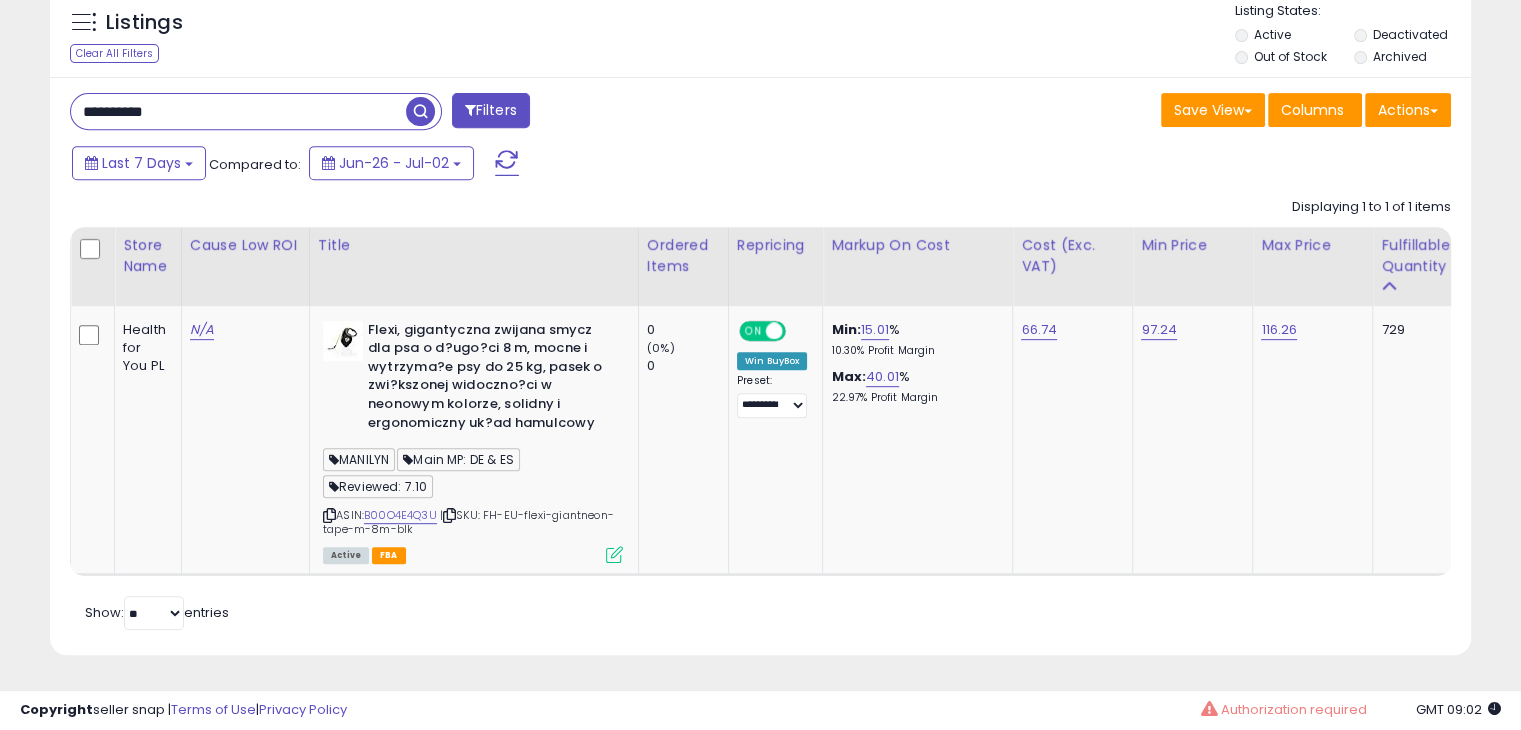 click on "**********" at bounding box center [238, 111] 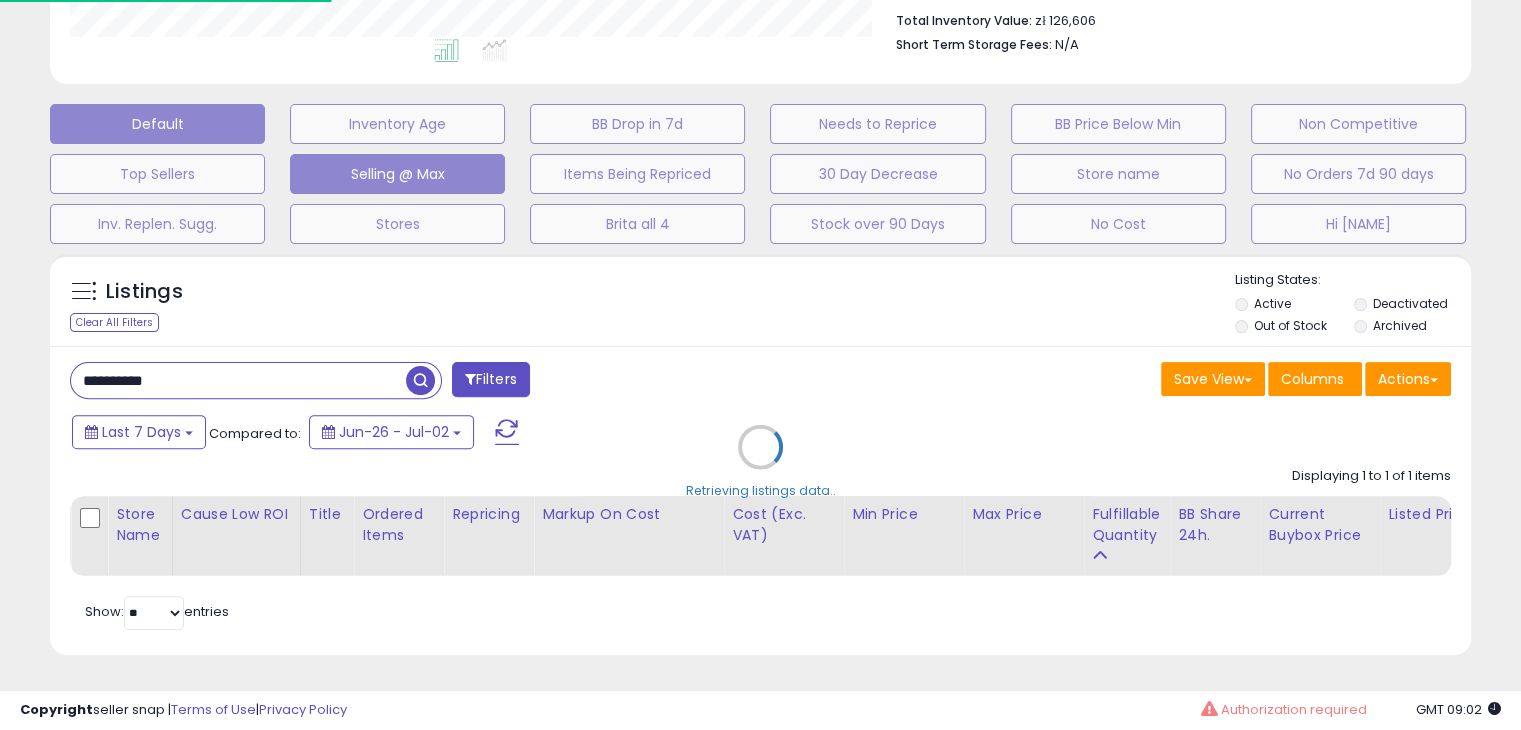 scroll, scrollTop: 999589, scrollLeft: 999168, axis: both 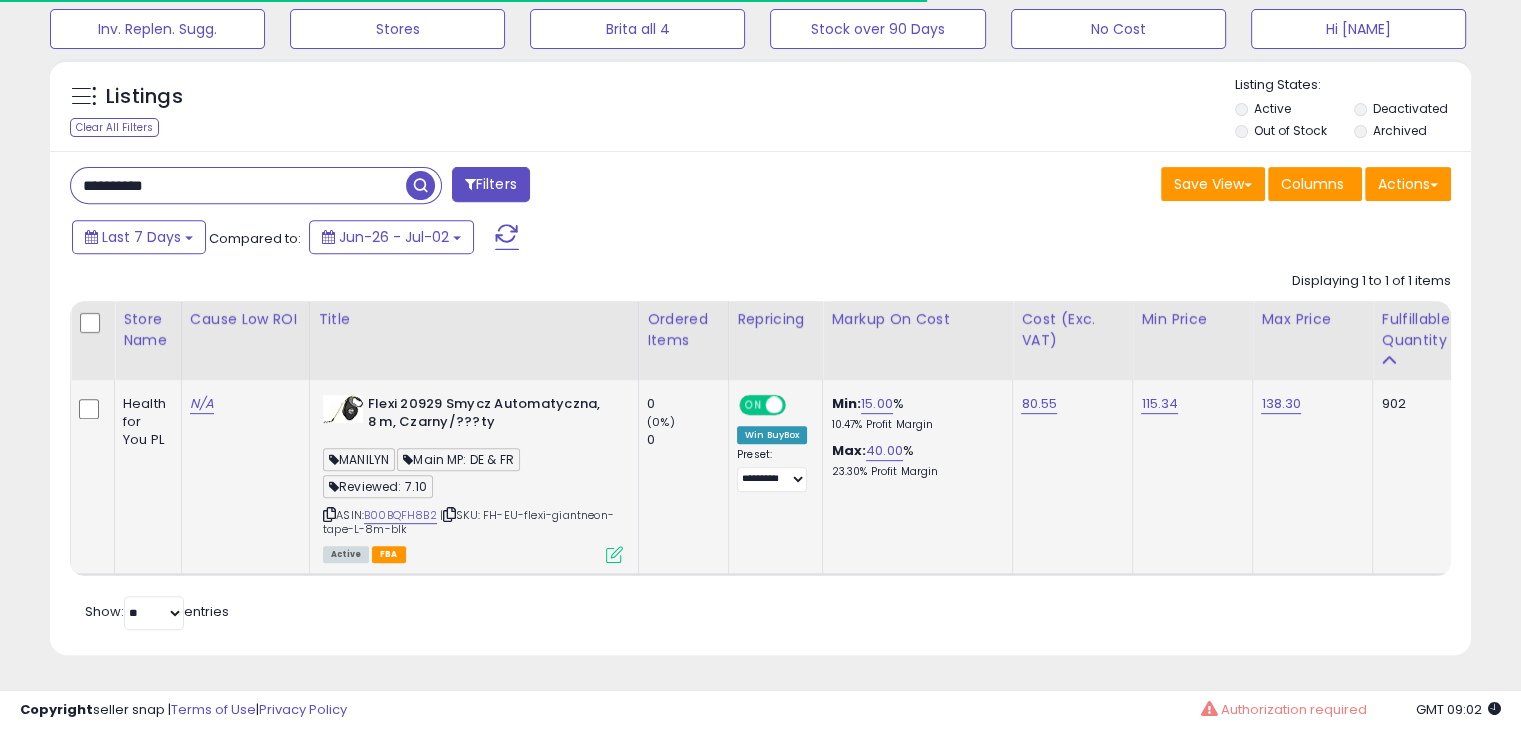 click at bounding box center (614, 554) 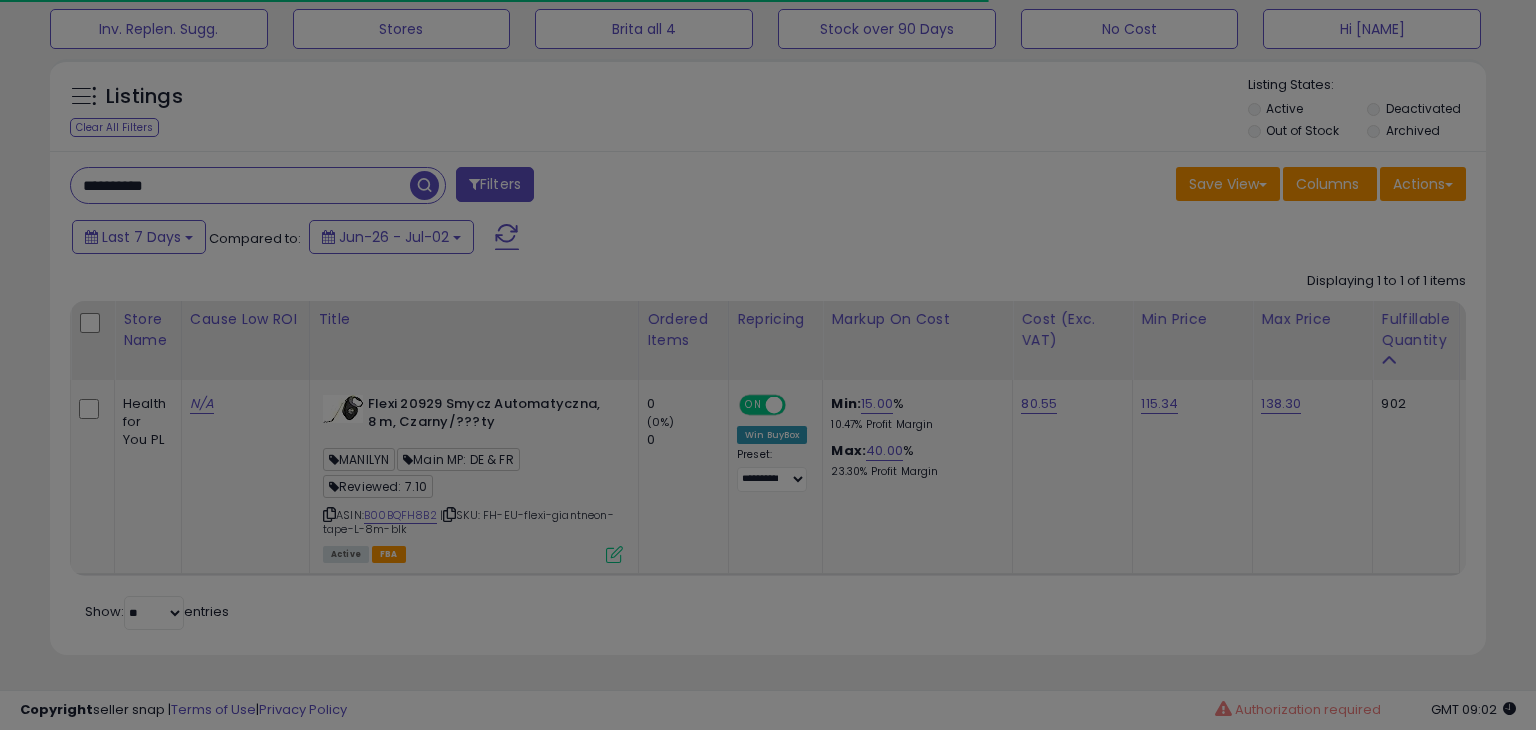 scroll, scrollTop: 999589, scrollLeft: 999168, axis: both 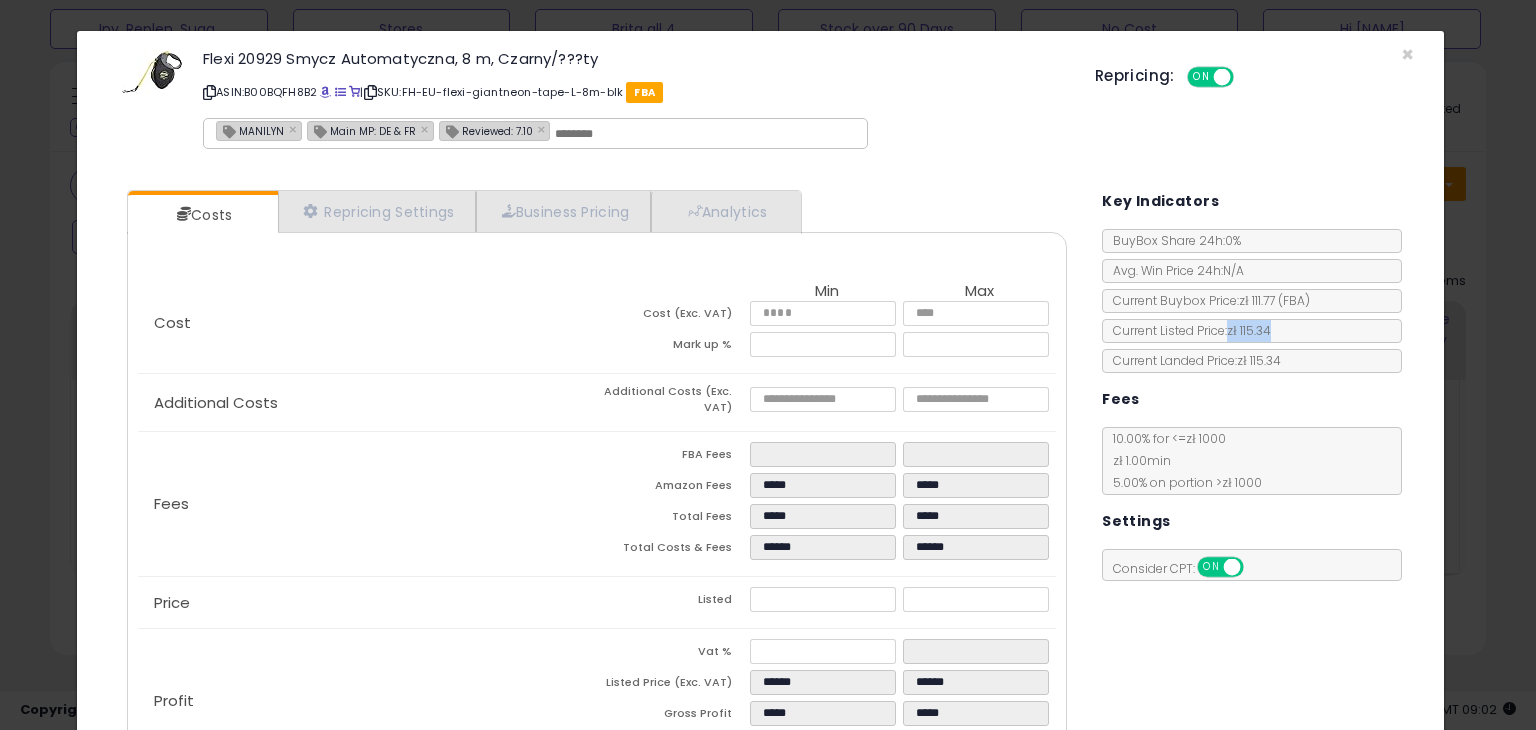 copy on "zł 115.34" 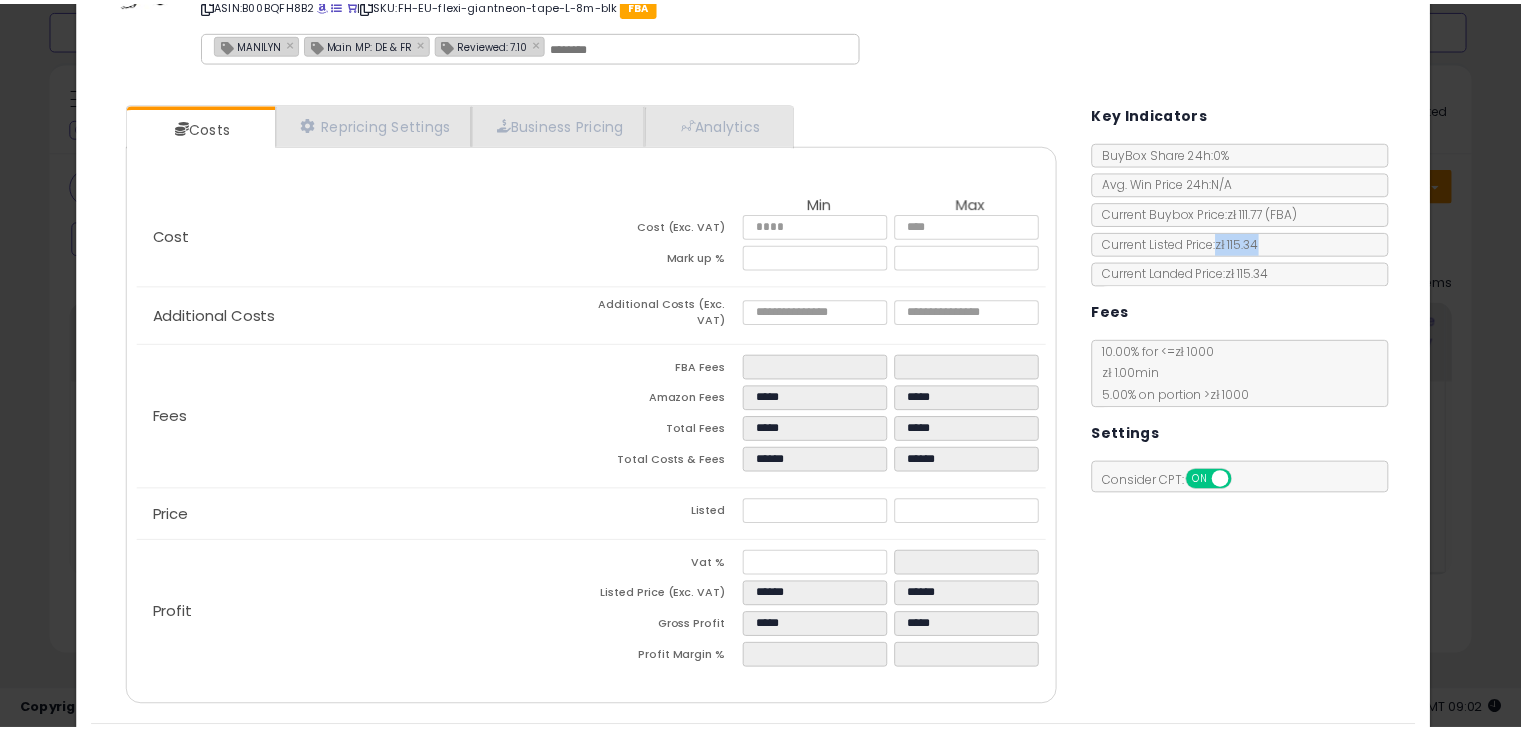 scroll, scrollTop: 147, scrollLeft: 0, axis: vertical 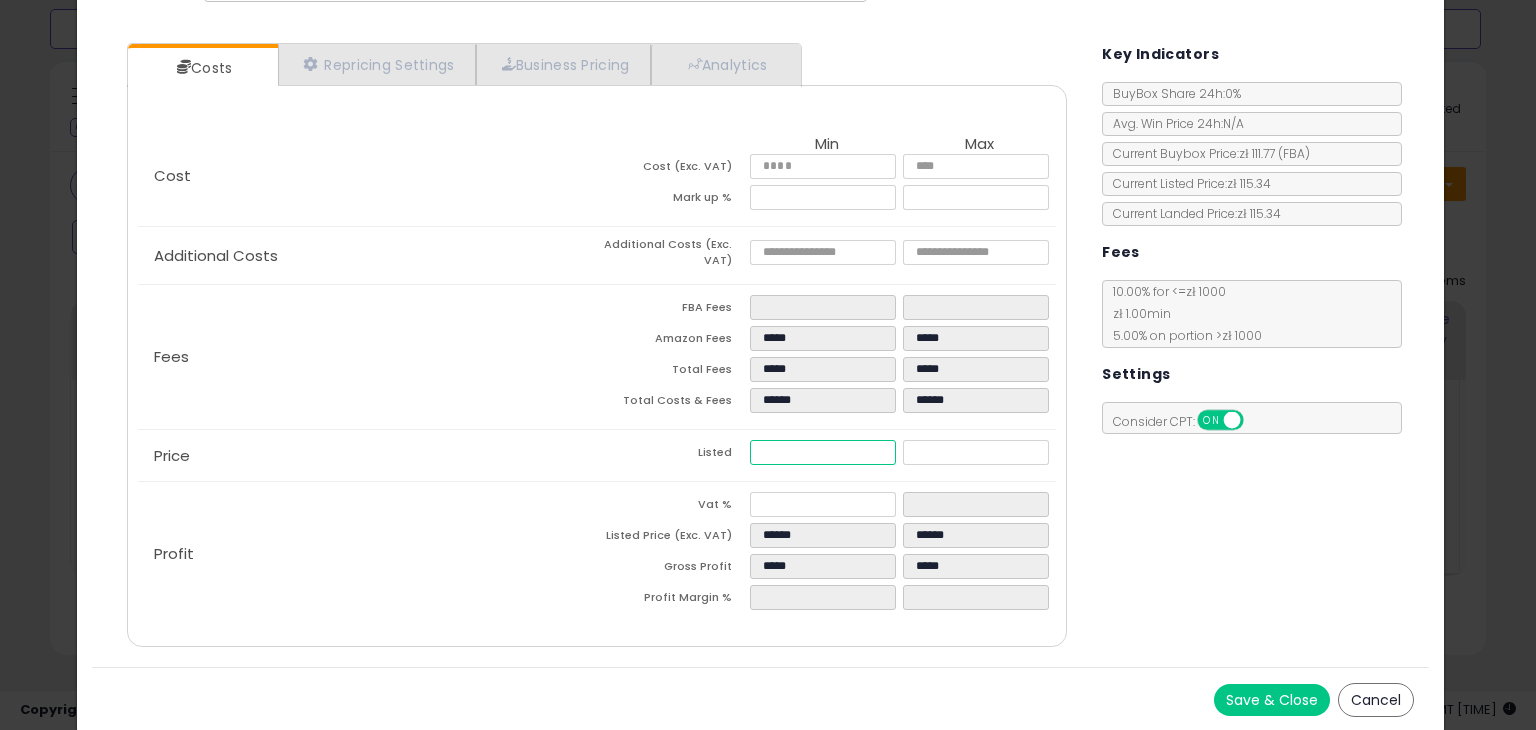 drag, startPoint x: 750, startPoint y: 449, endPoint x: 820, endPoint y: 452, distance: 70.064255 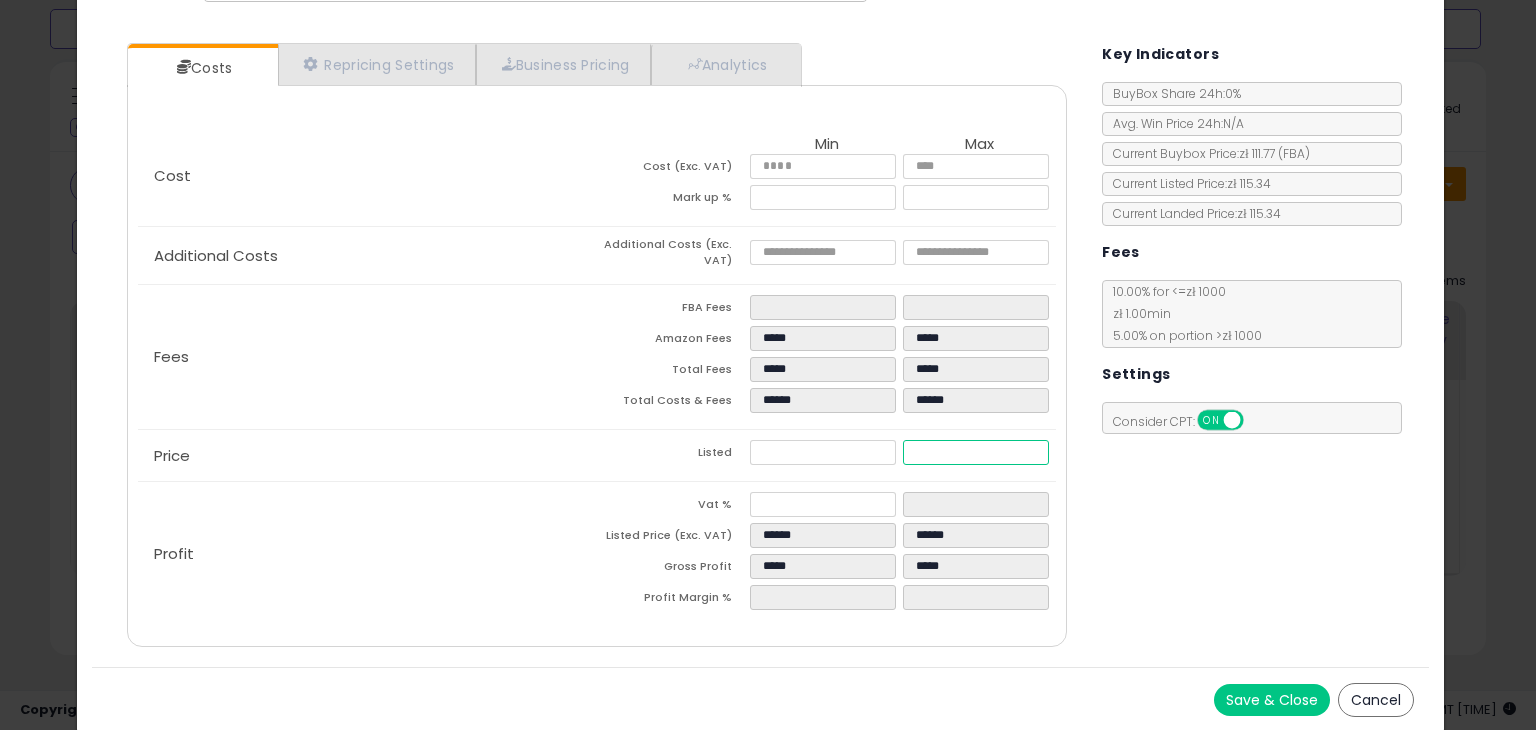 drag, startPoint x: 939, startPoint y: 453, endPoint x: 956, endPoint y: 453, distance: 17 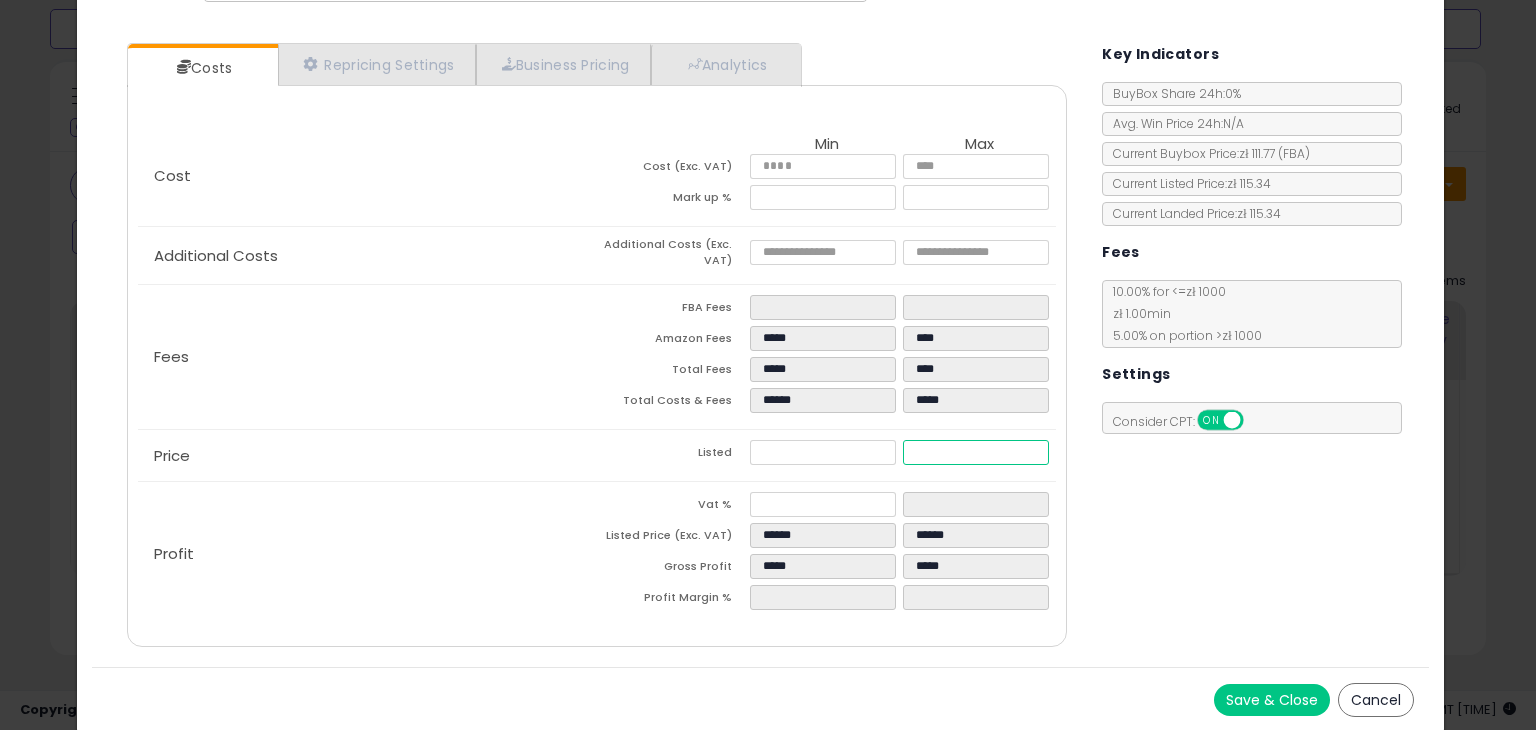 type on "****" 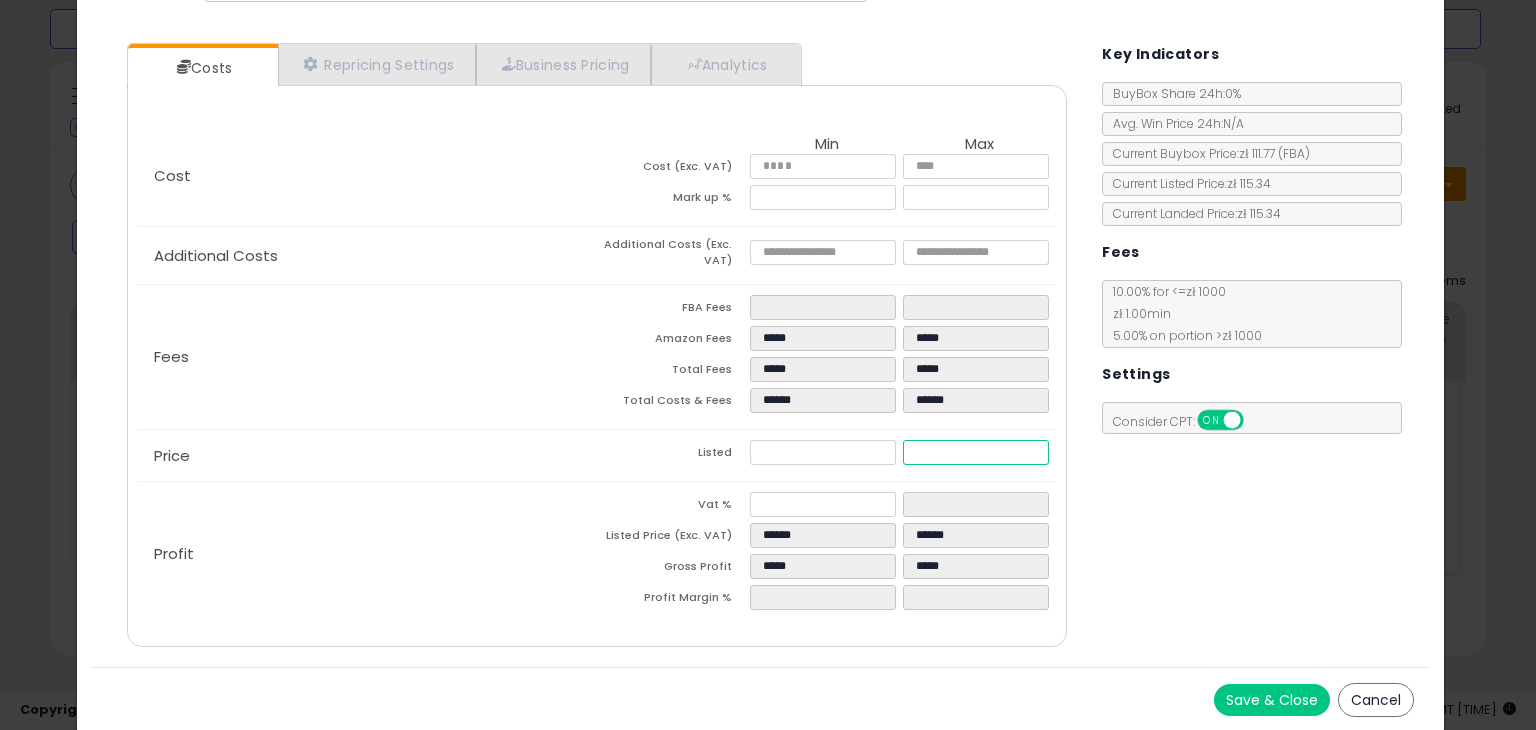 type on "*****" 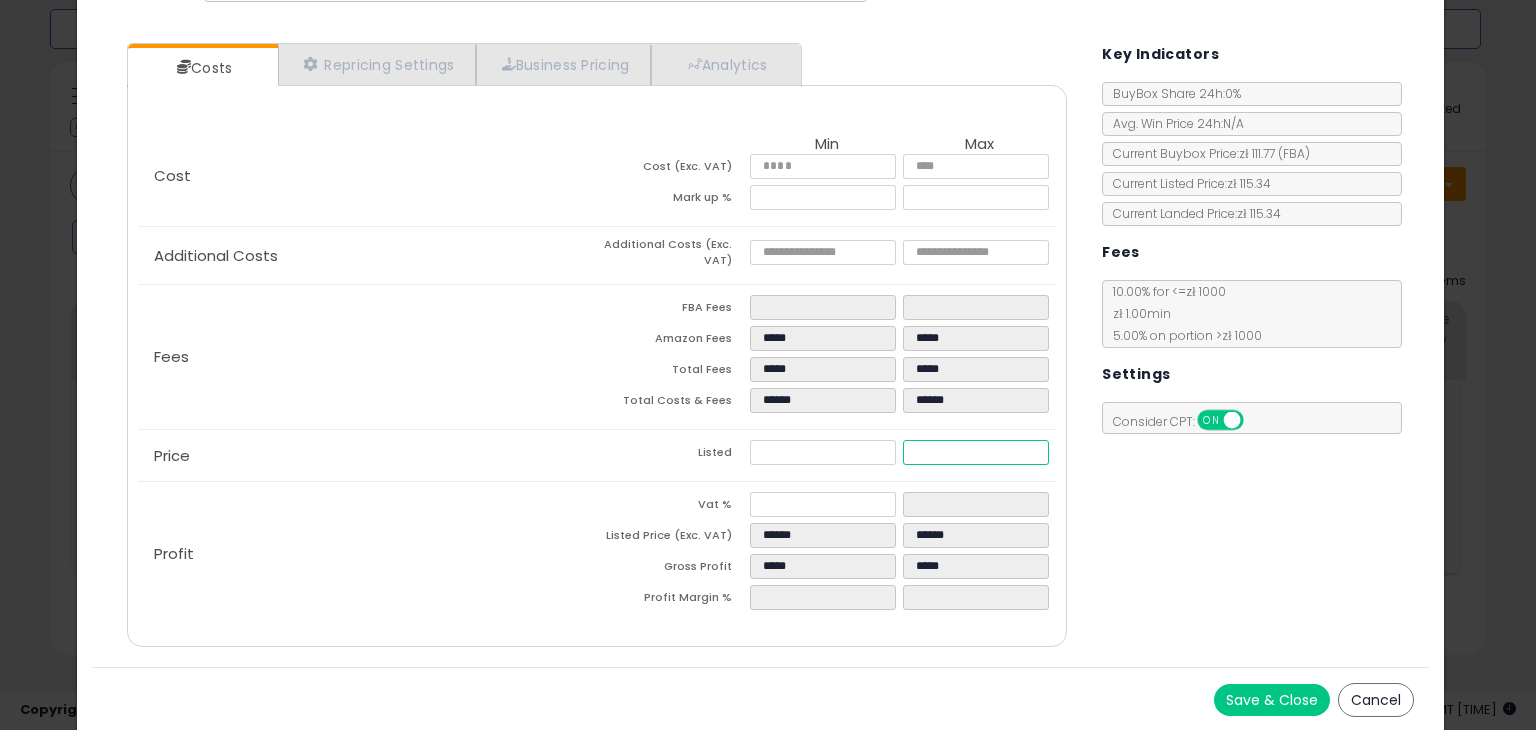 type on "******" 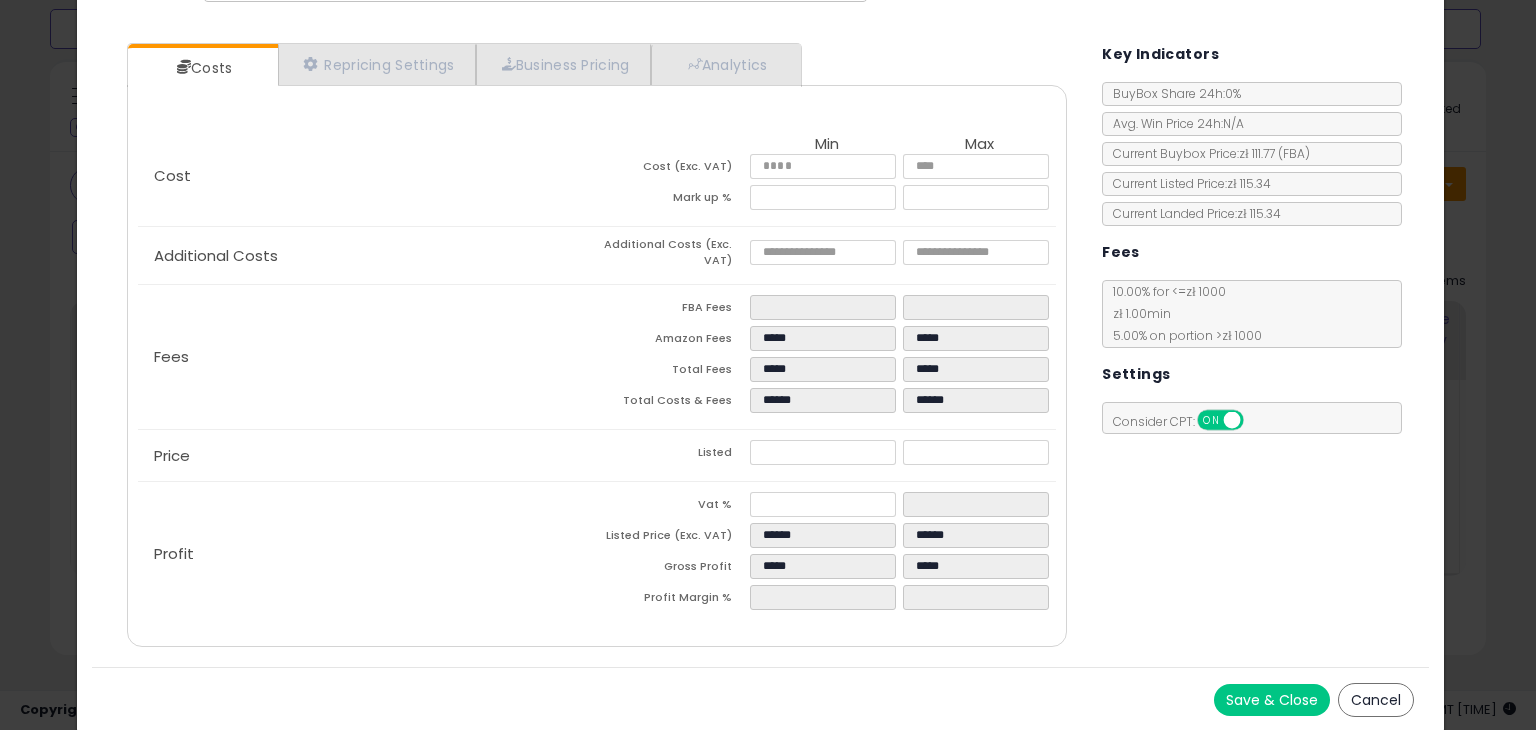type on "*****" 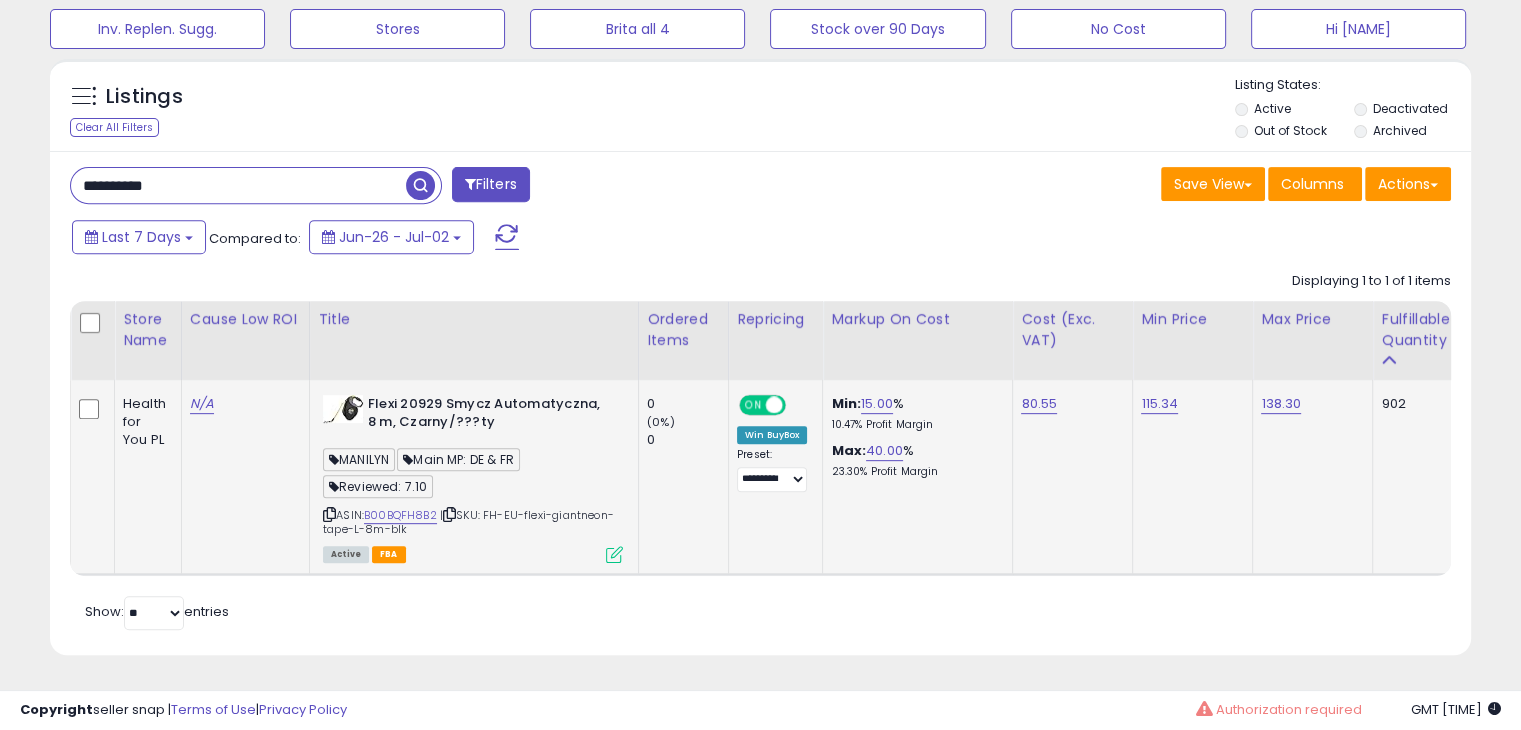 scroll, scrollTop: 409, scrollLeft: 822, axis: both 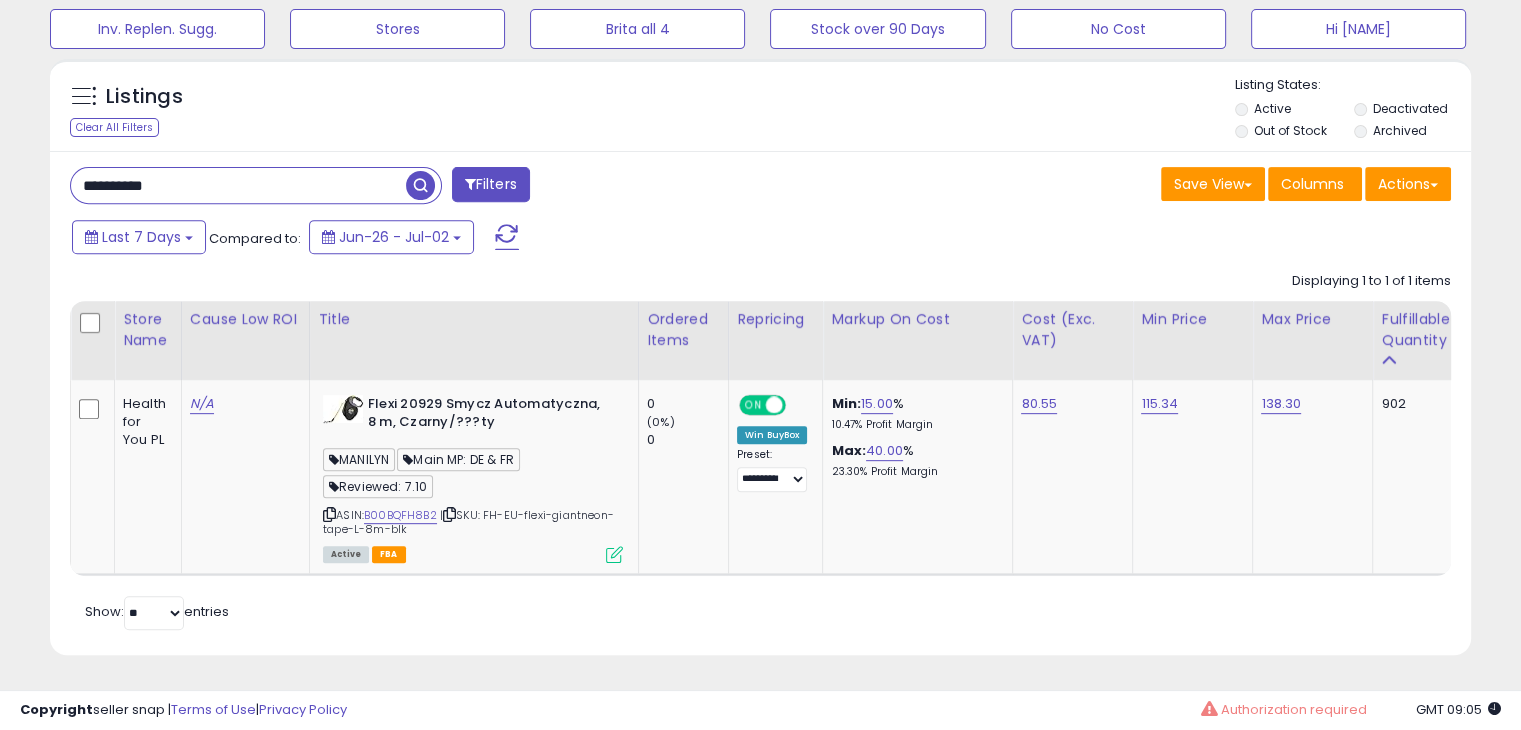 click on "**********" at bounding box center (238, 185) 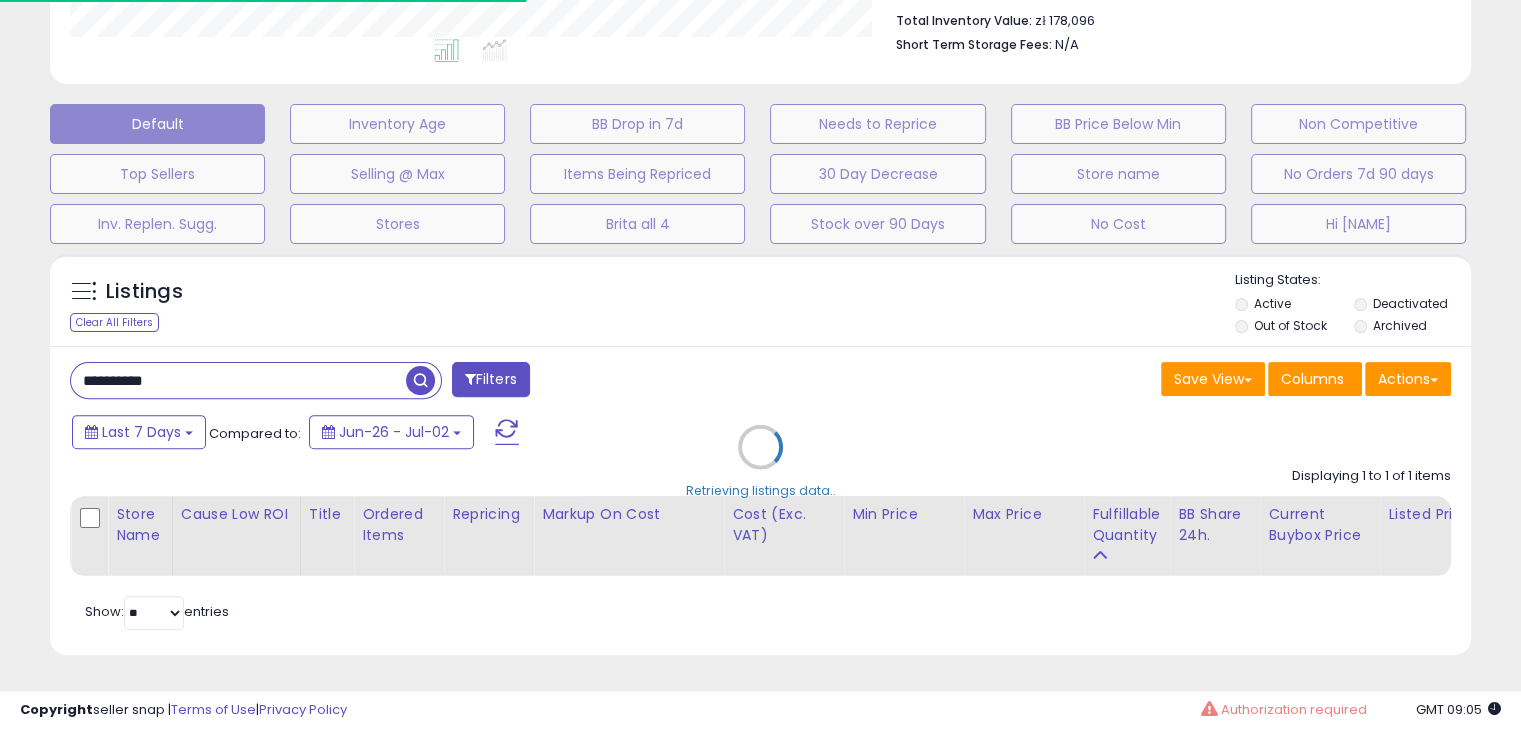 scroll, scrollTop: 999589, scrollLeft: 999168, axis: both 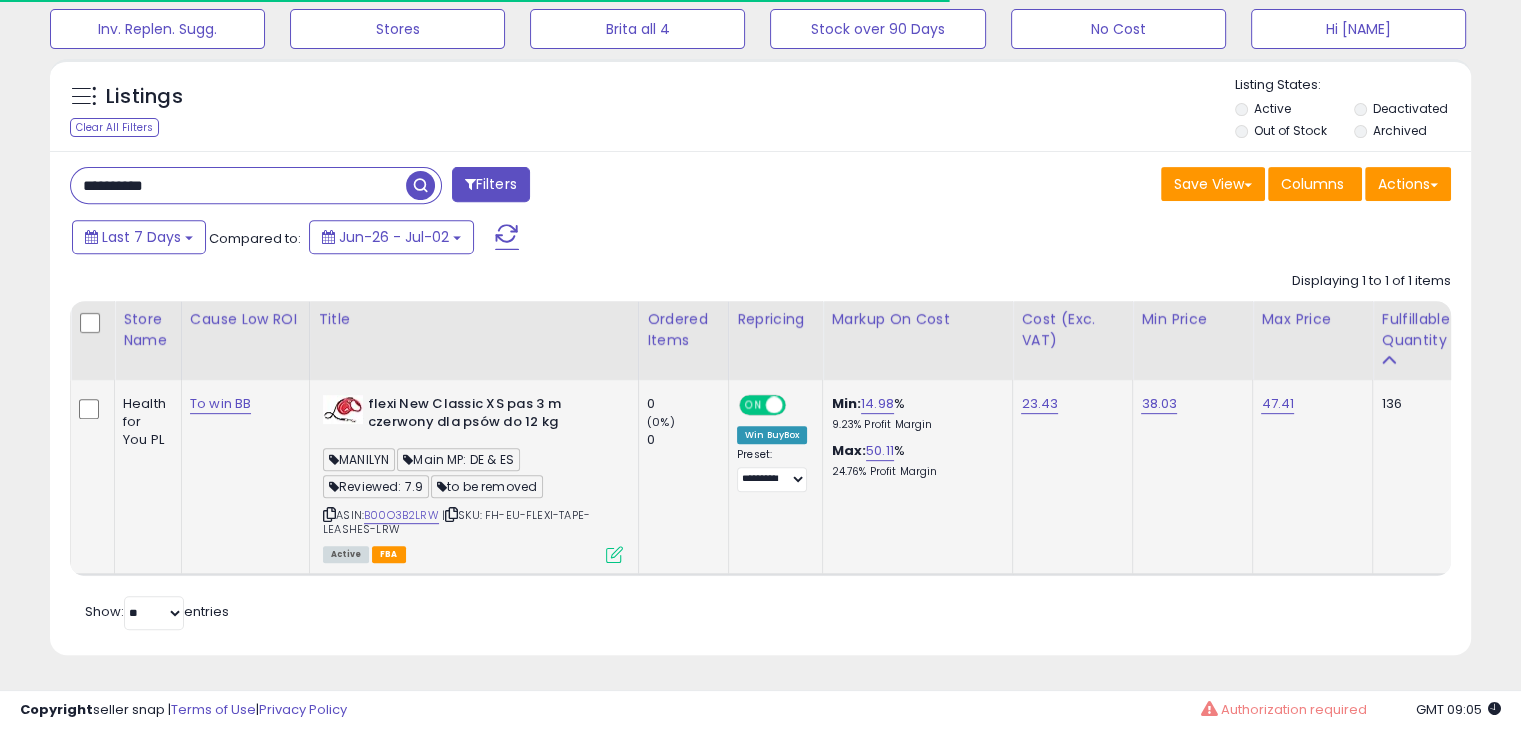 click at bounding box center (614, 554) 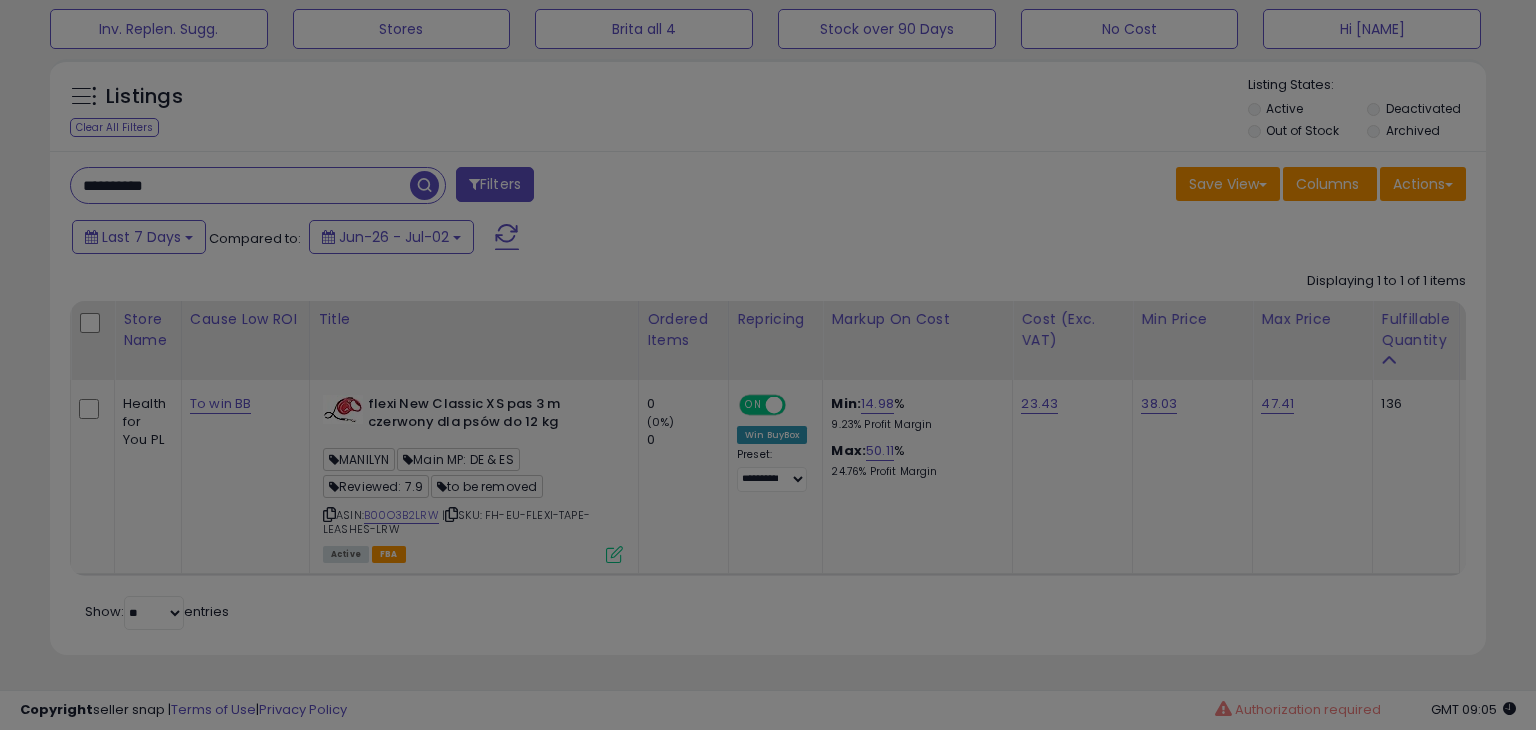 scroll, scrollTop: 0, scrollLeft: 0, axis: both 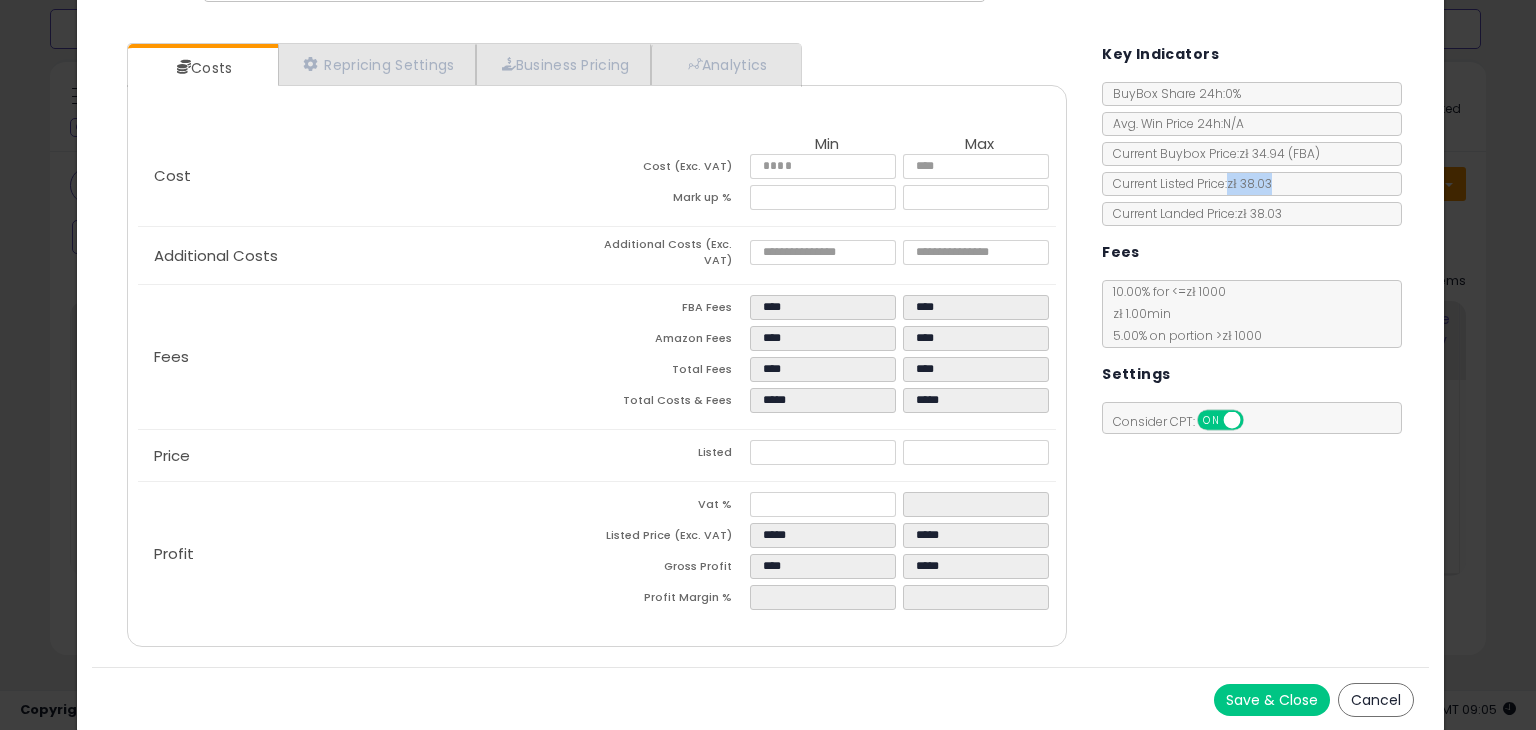 copy on "zł 38.03" 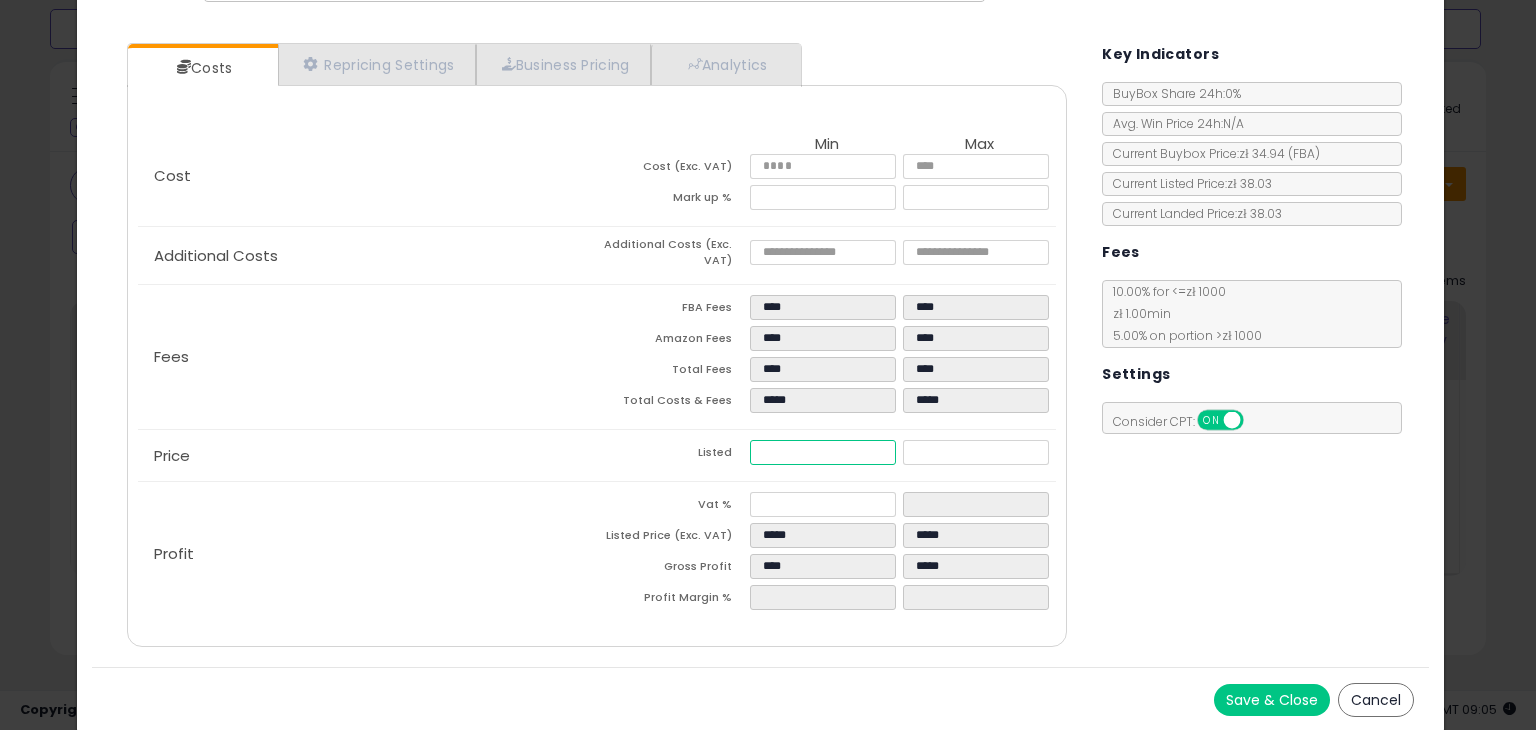 click on "*****" at bounding box center (822, 452) 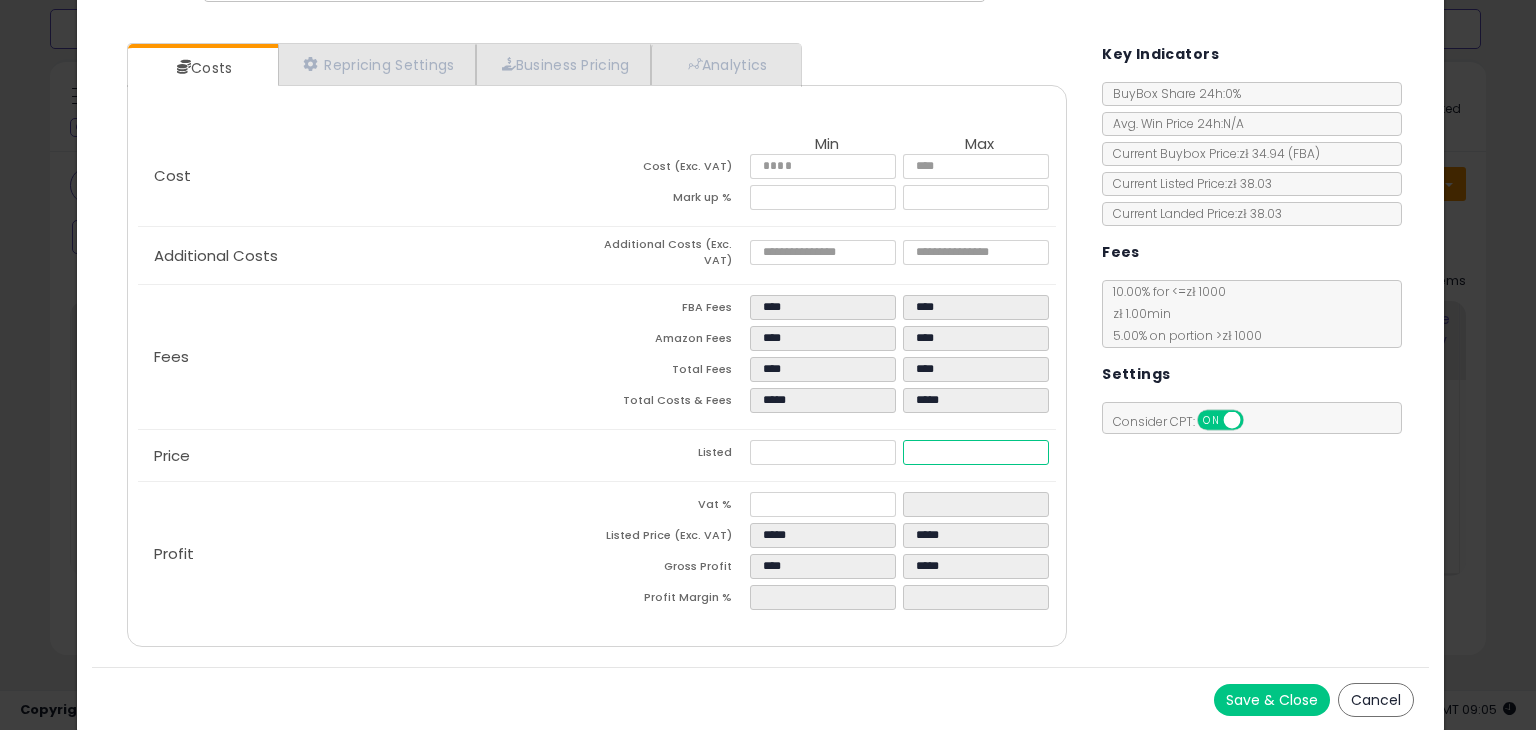 drag, startPoint x: 899, startPoint y: 450, endPoint x: 959, endPoint y: 452, distance: 60.033325 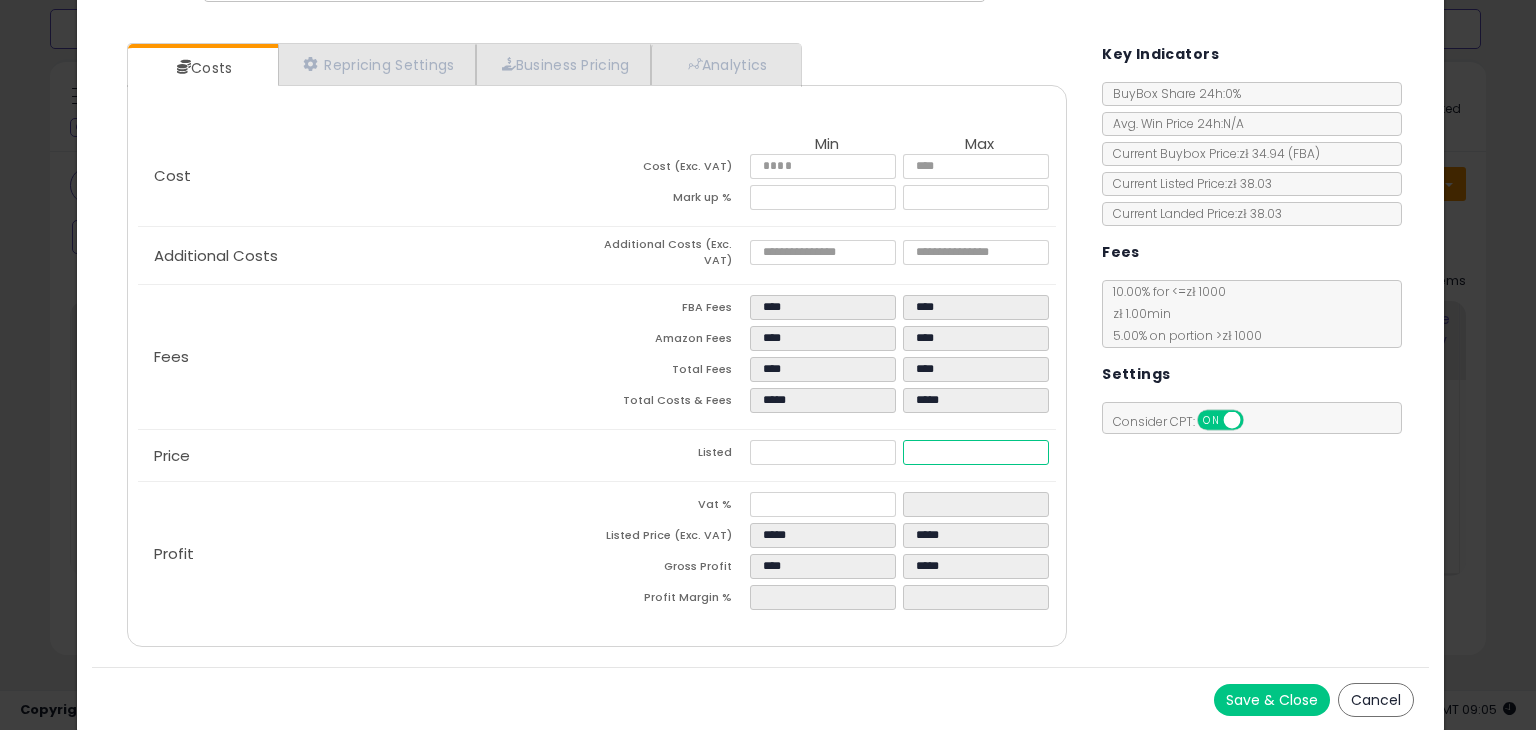 type on "****" 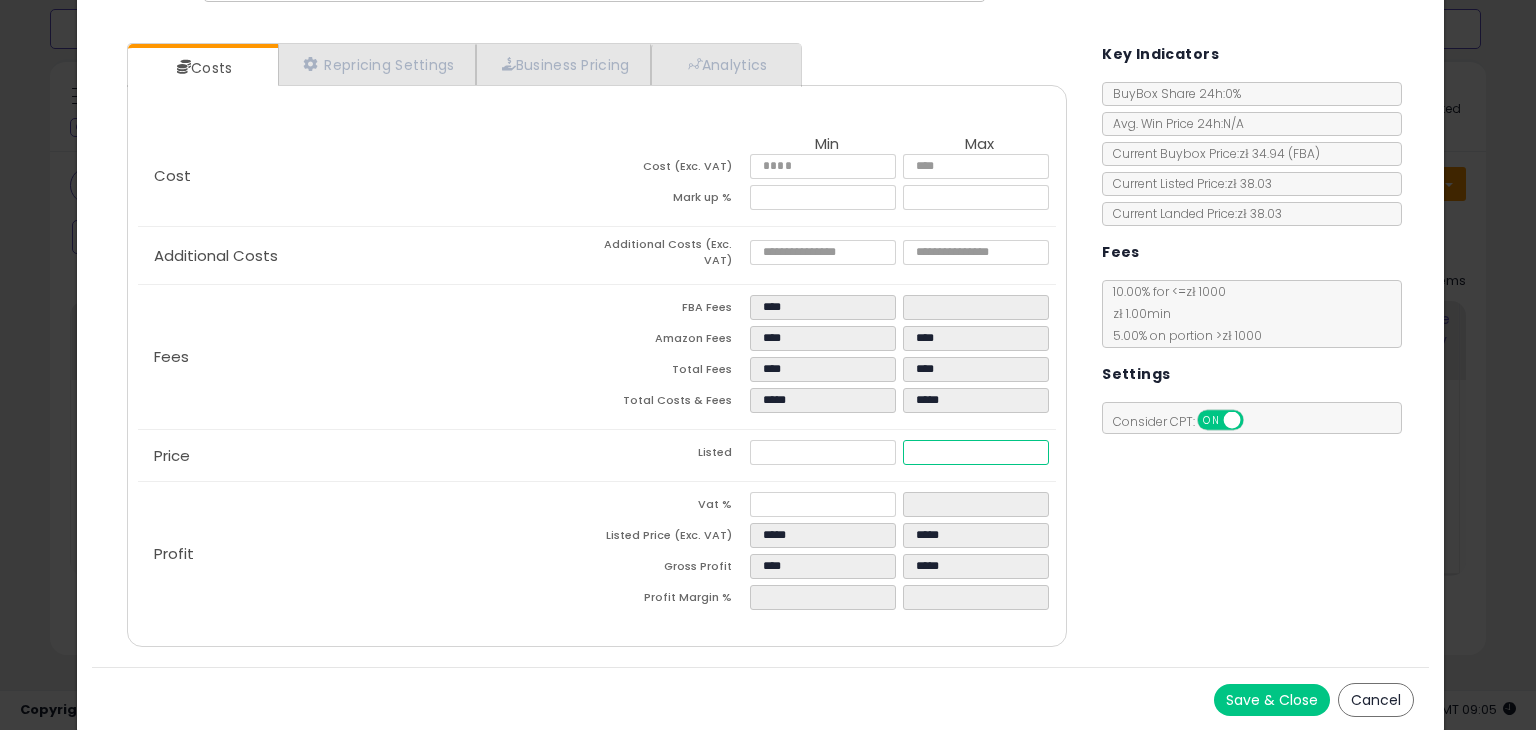 type on "****" 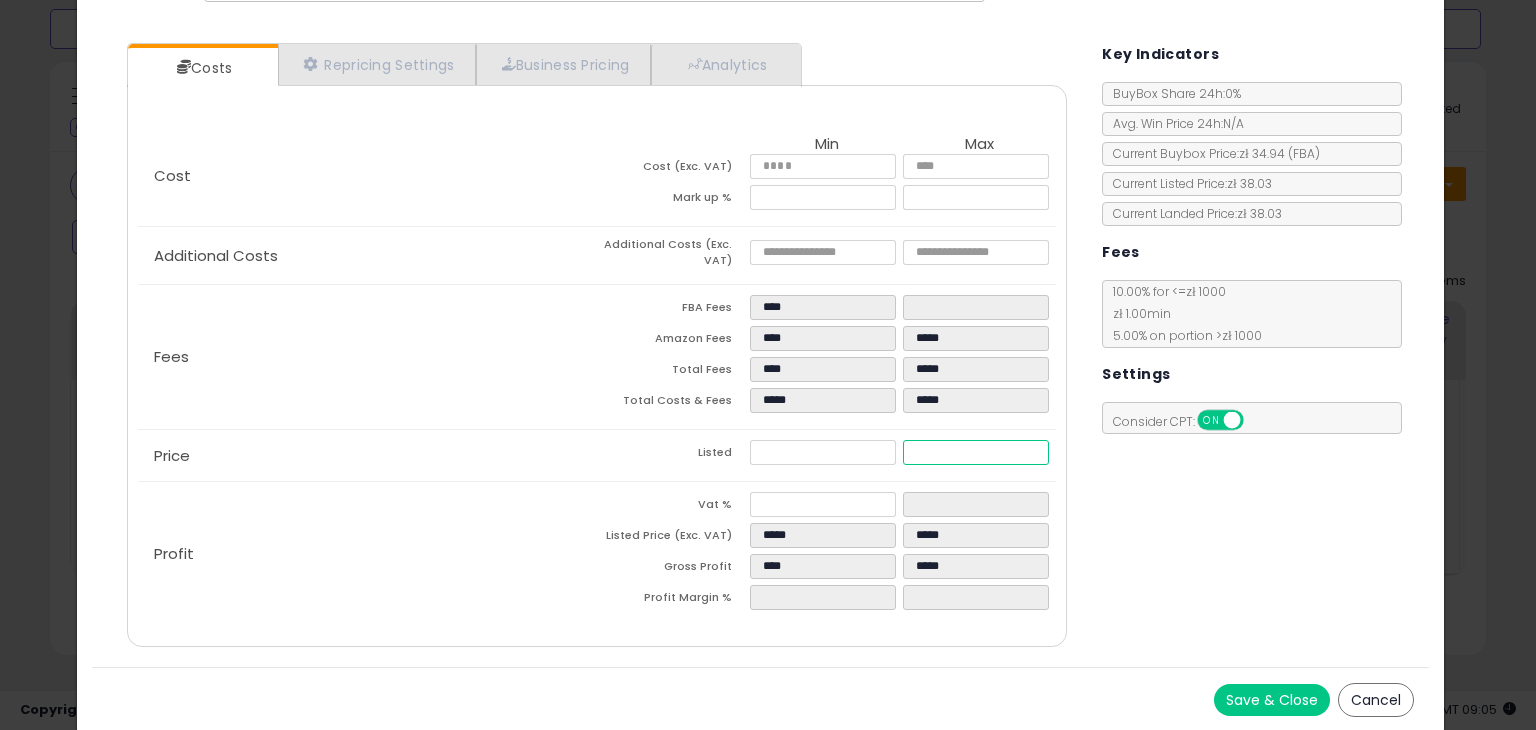 type on "*****" 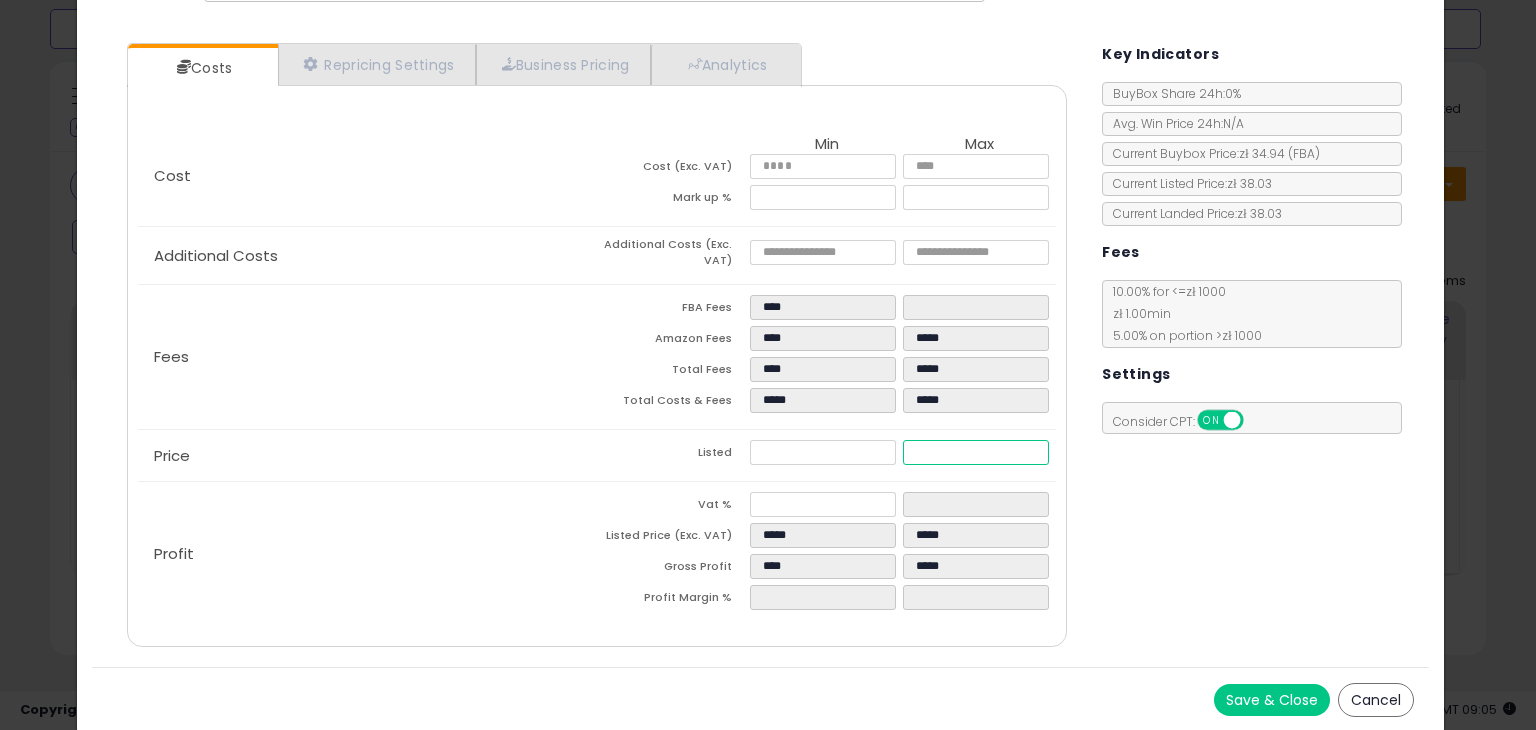 type on "******" 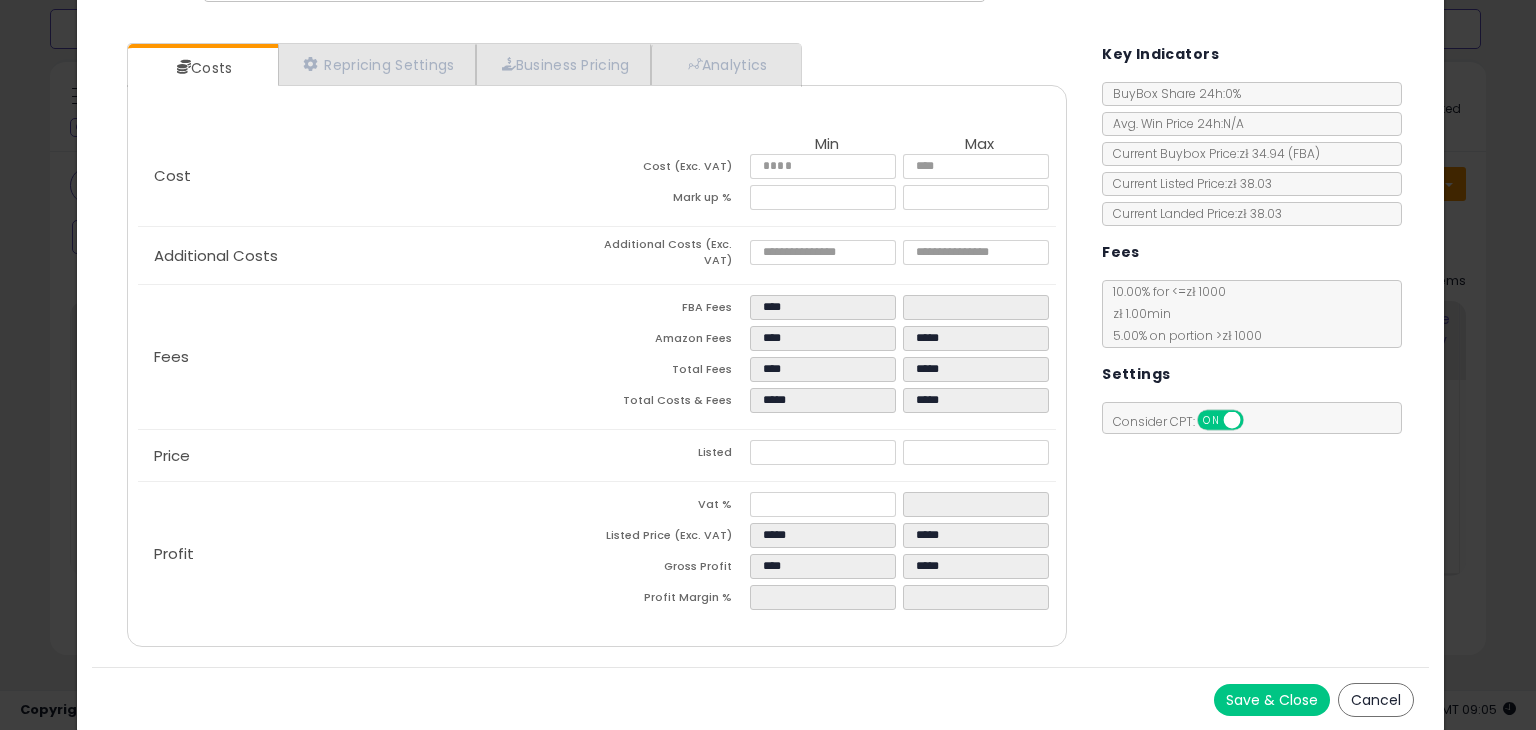 type on "******" 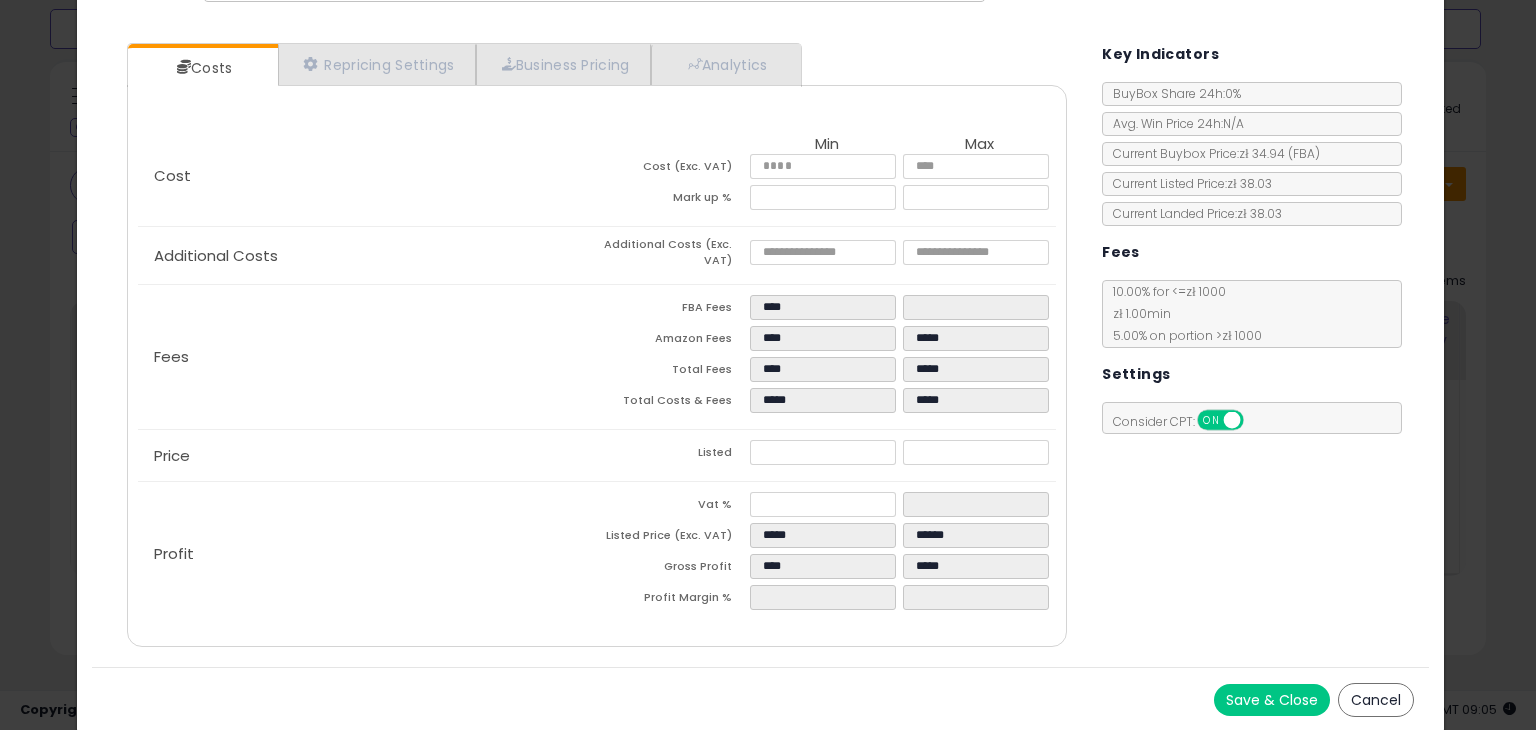 click on "Costs
Repricing Settings
Business Pricing
Analytics
Cost" at bounding box center [760, 347] 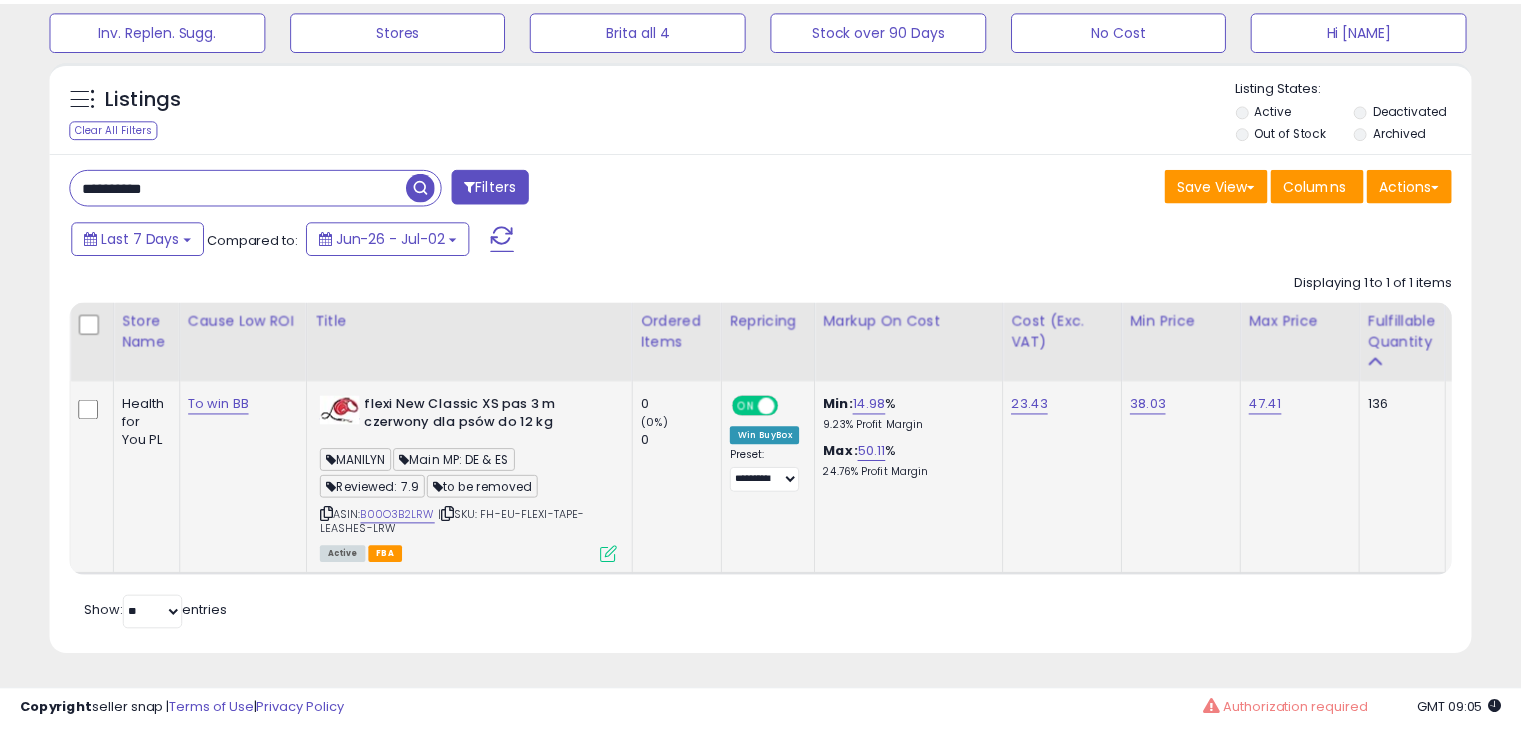 scroll, scrollTop: 409, scrollLeft: 822, axis: both 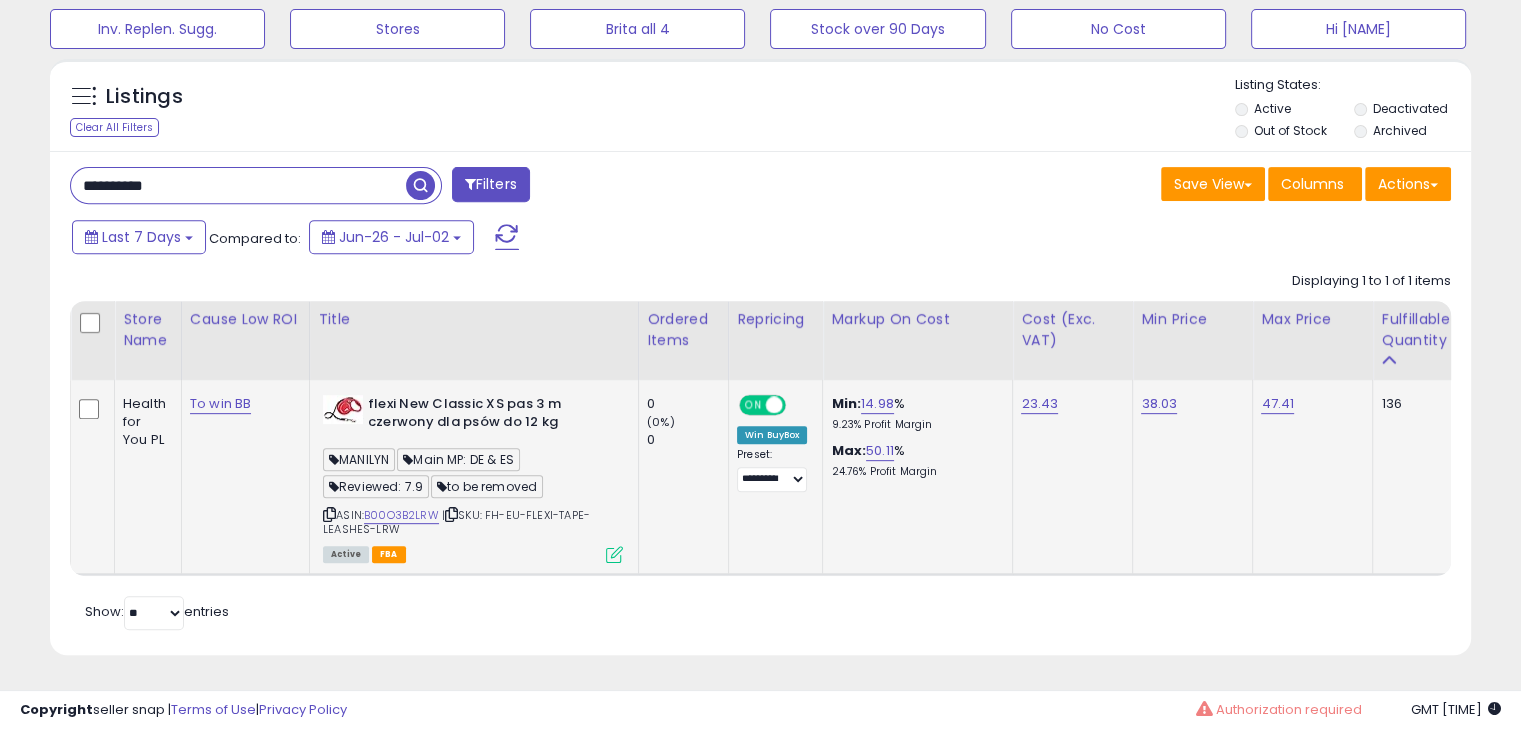 click at bounding box center (614, 554) 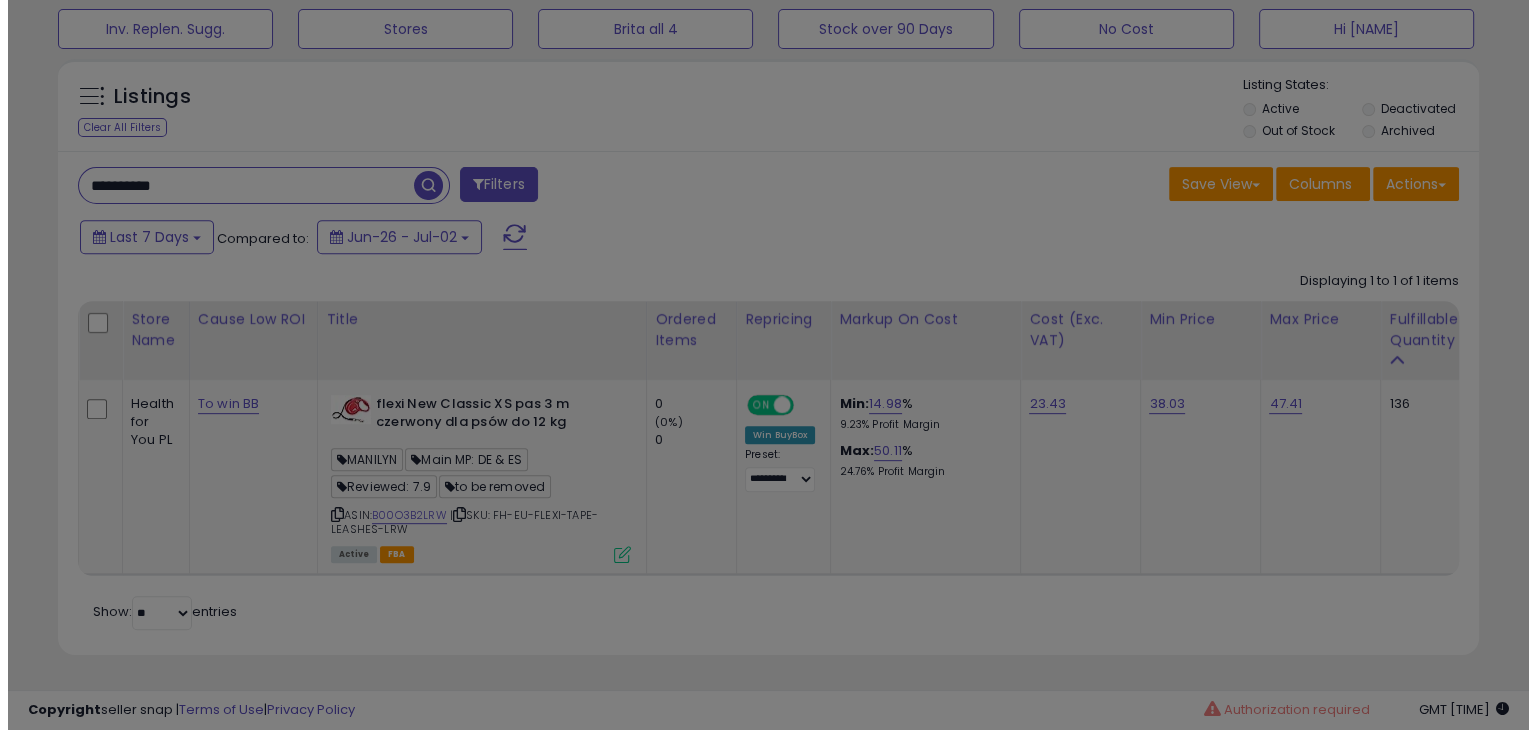 scroll, scrollTop: 999589, scrollLeft: 999168, axis: both 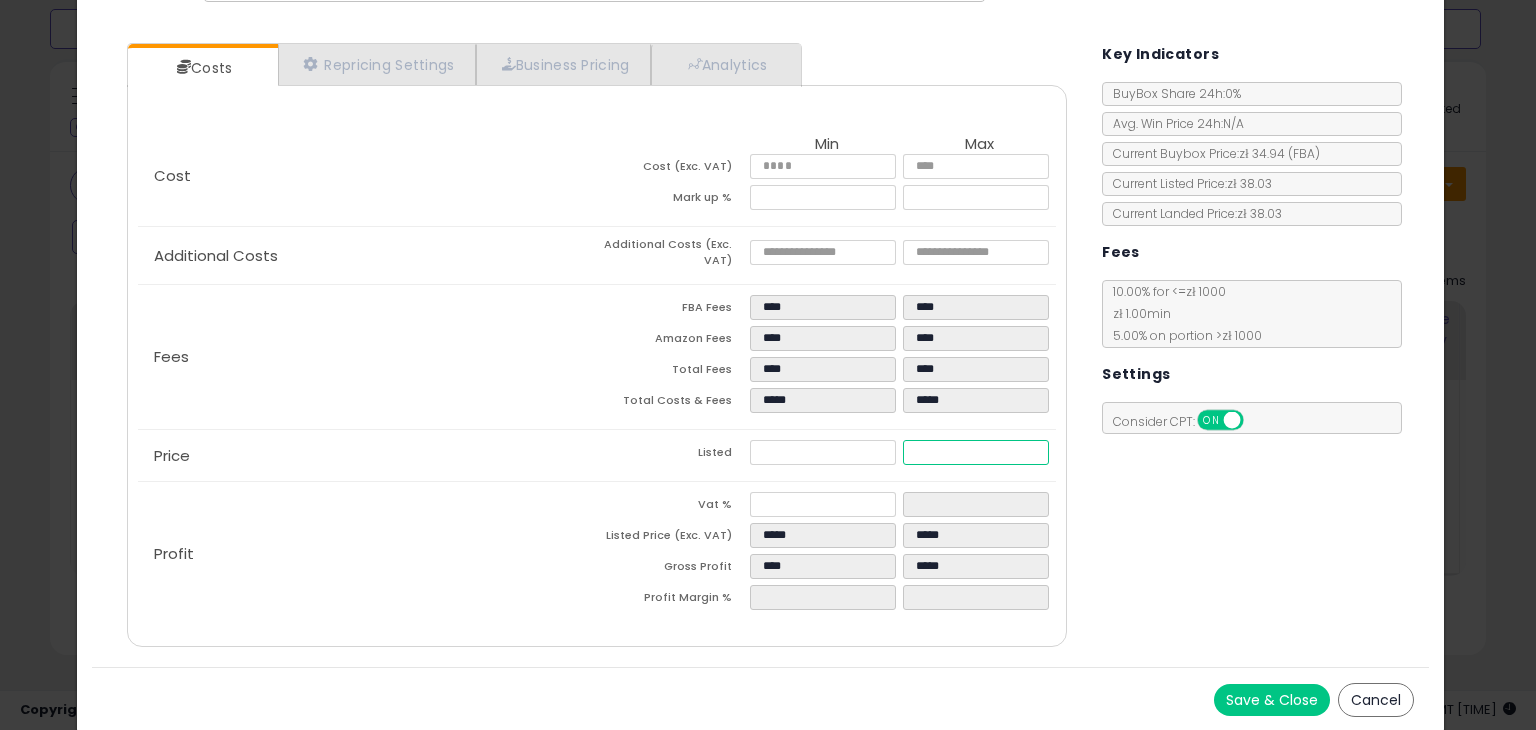click on "*****" at bounding box center (975, 452) 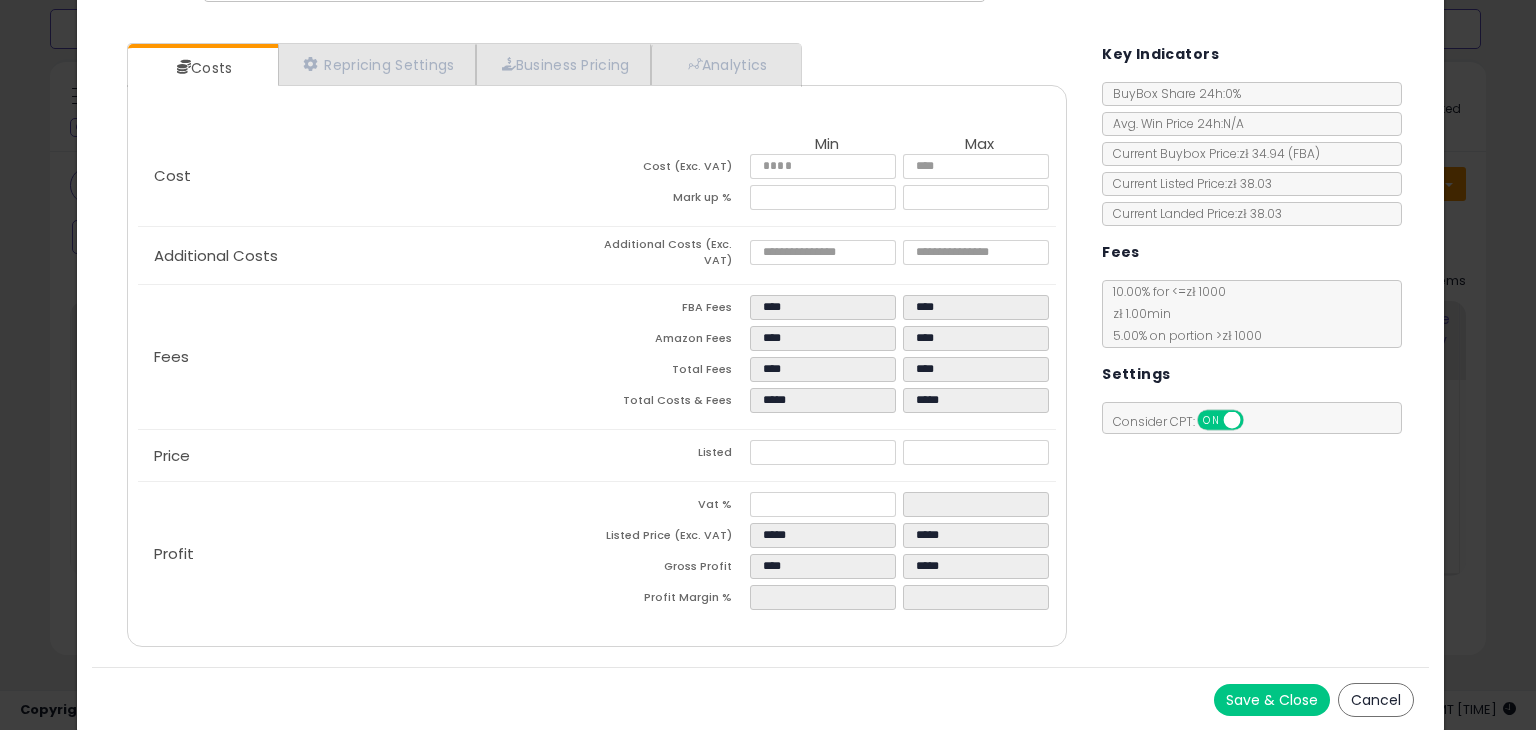 type on "****" 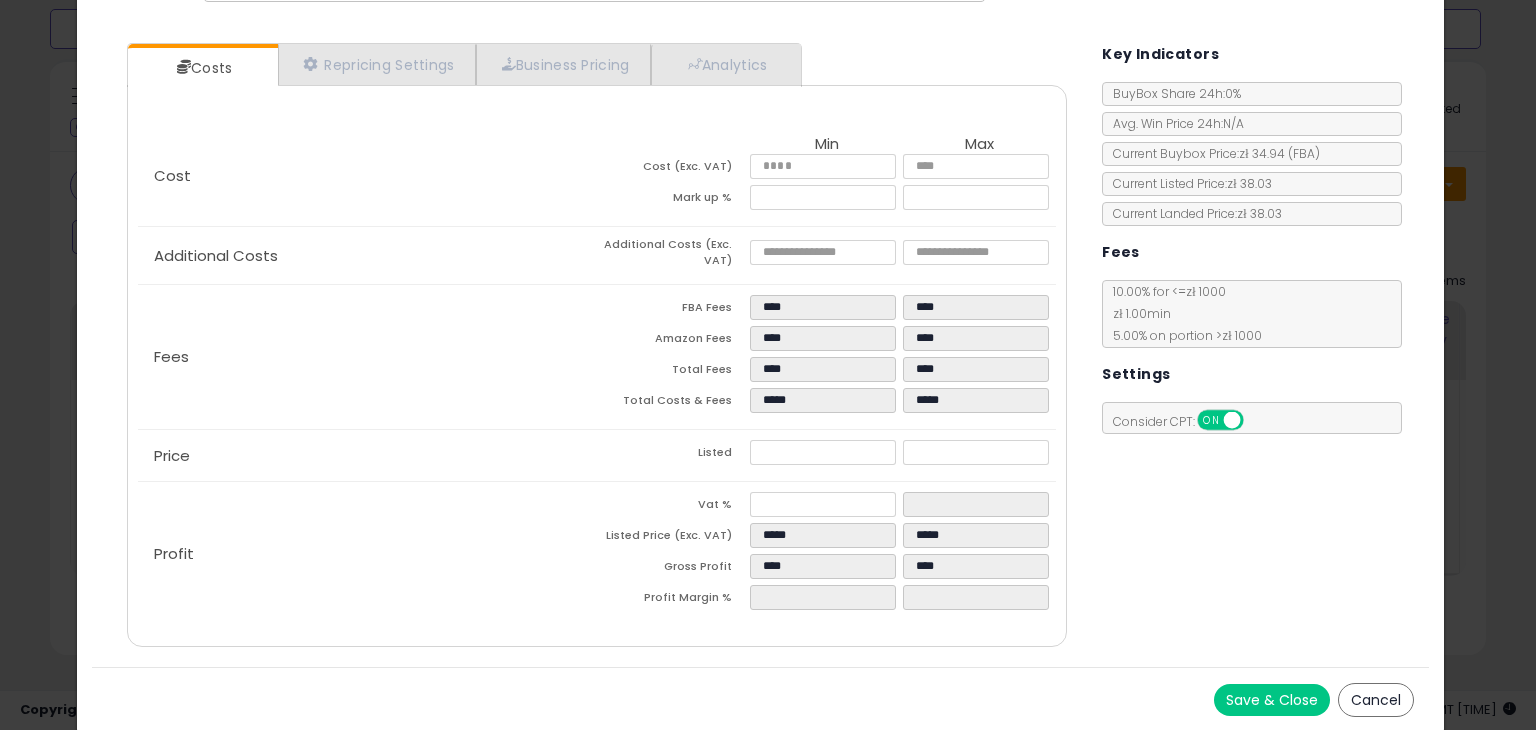 click on "Costs
Repricing Settings
Business Pricing
Analytics
Cost" at bounding box center (760, 347) 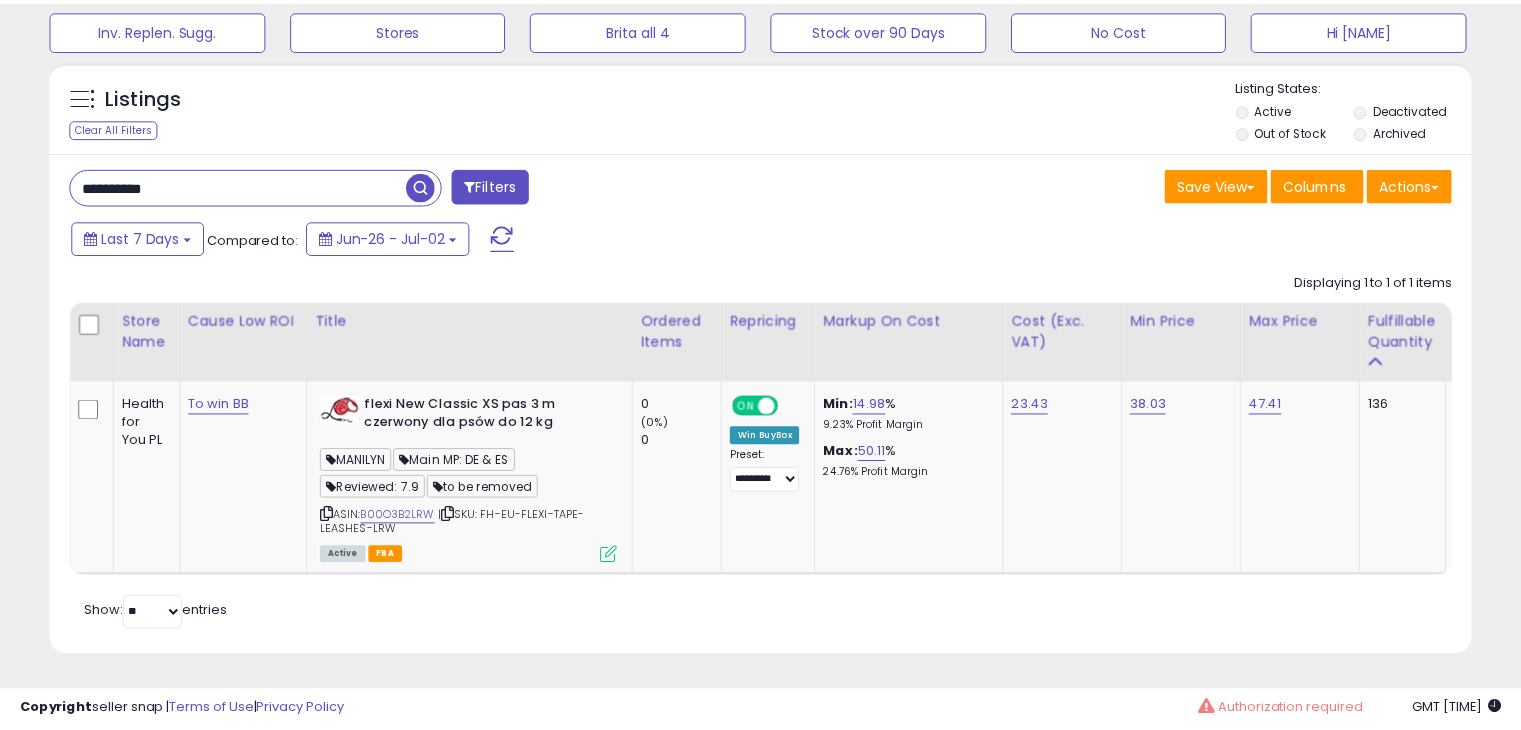 scroll, scrollTop: 409, scrollLeft: 822, axis: both 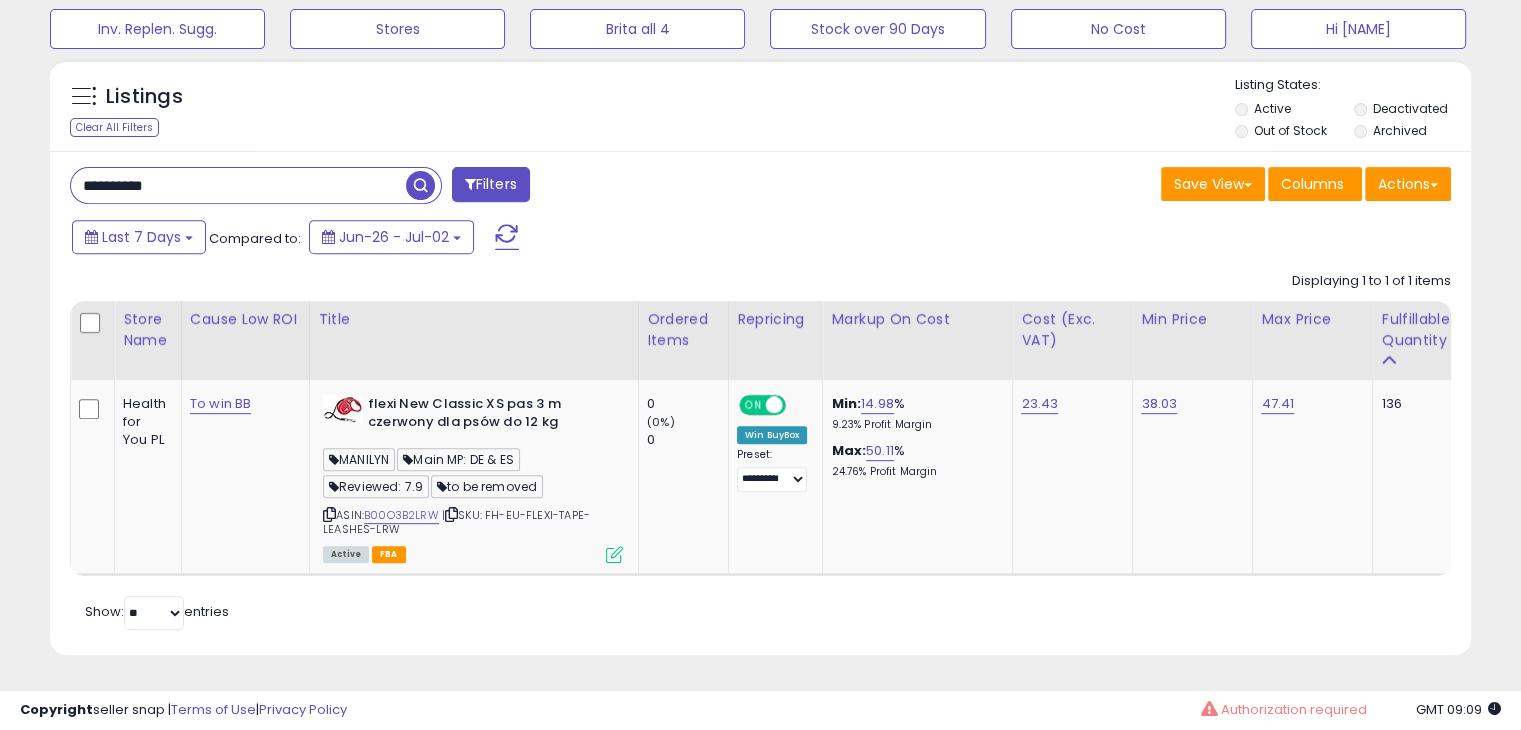 click on "**********" at bounding box center (238, 185) 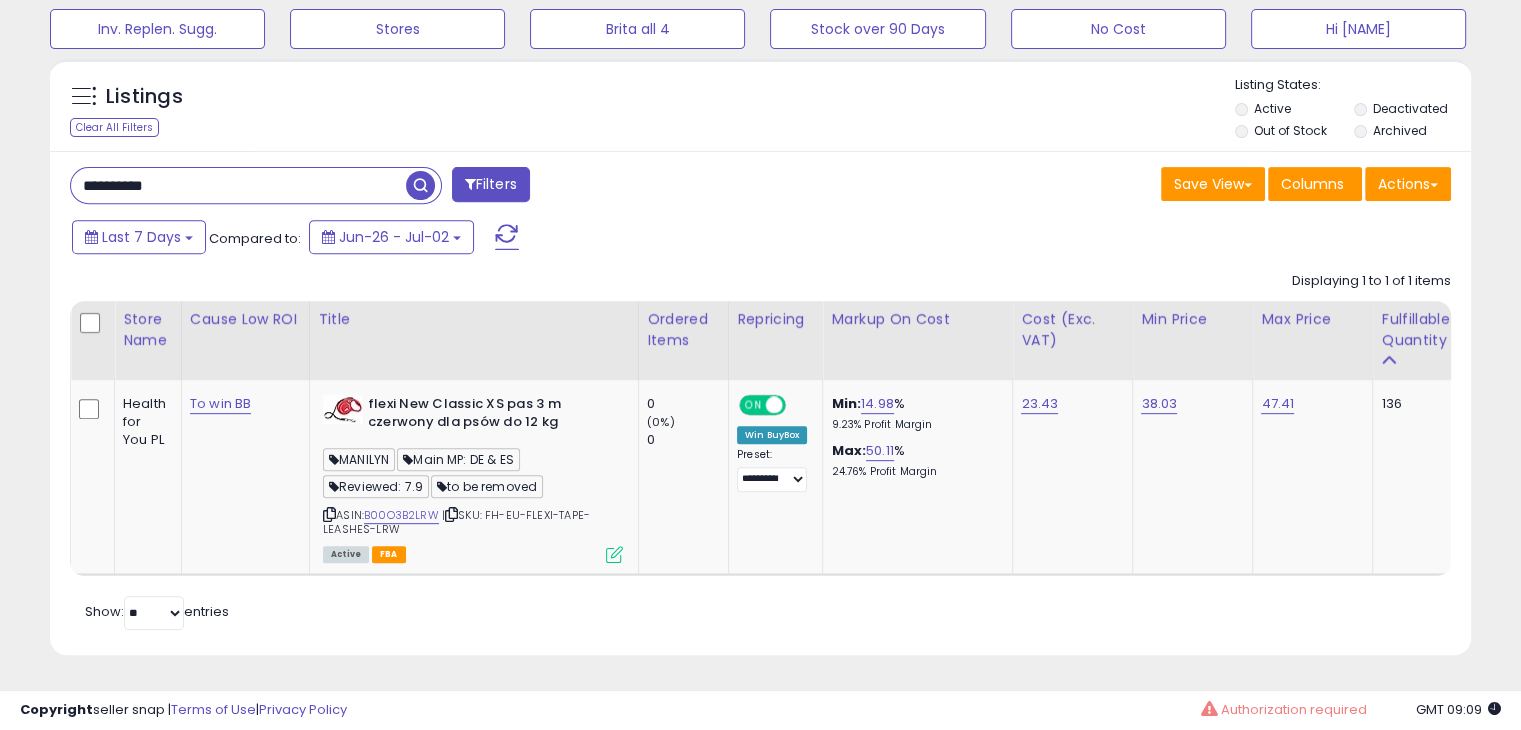 click on "**********" at bounding box center (238, 185) 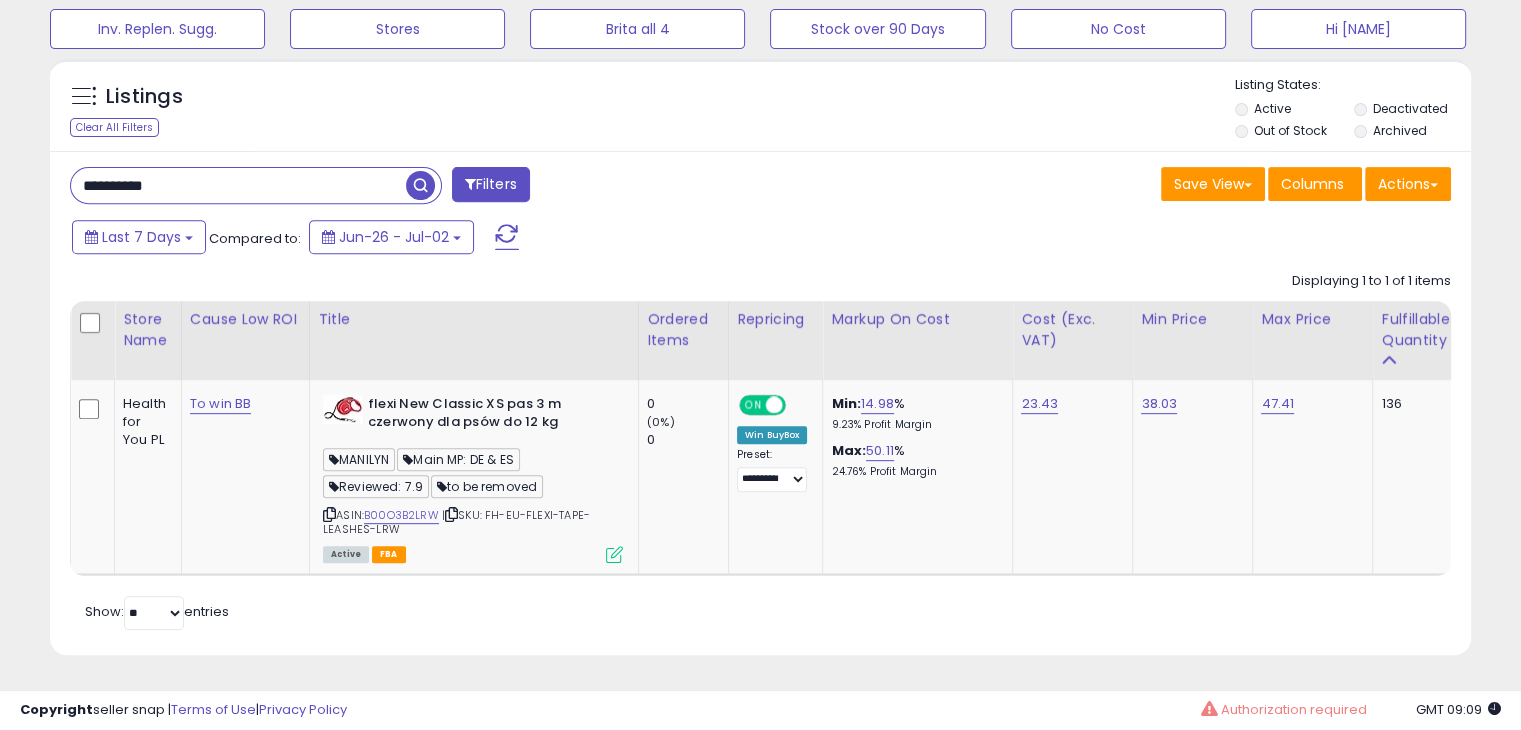 type on "**********" 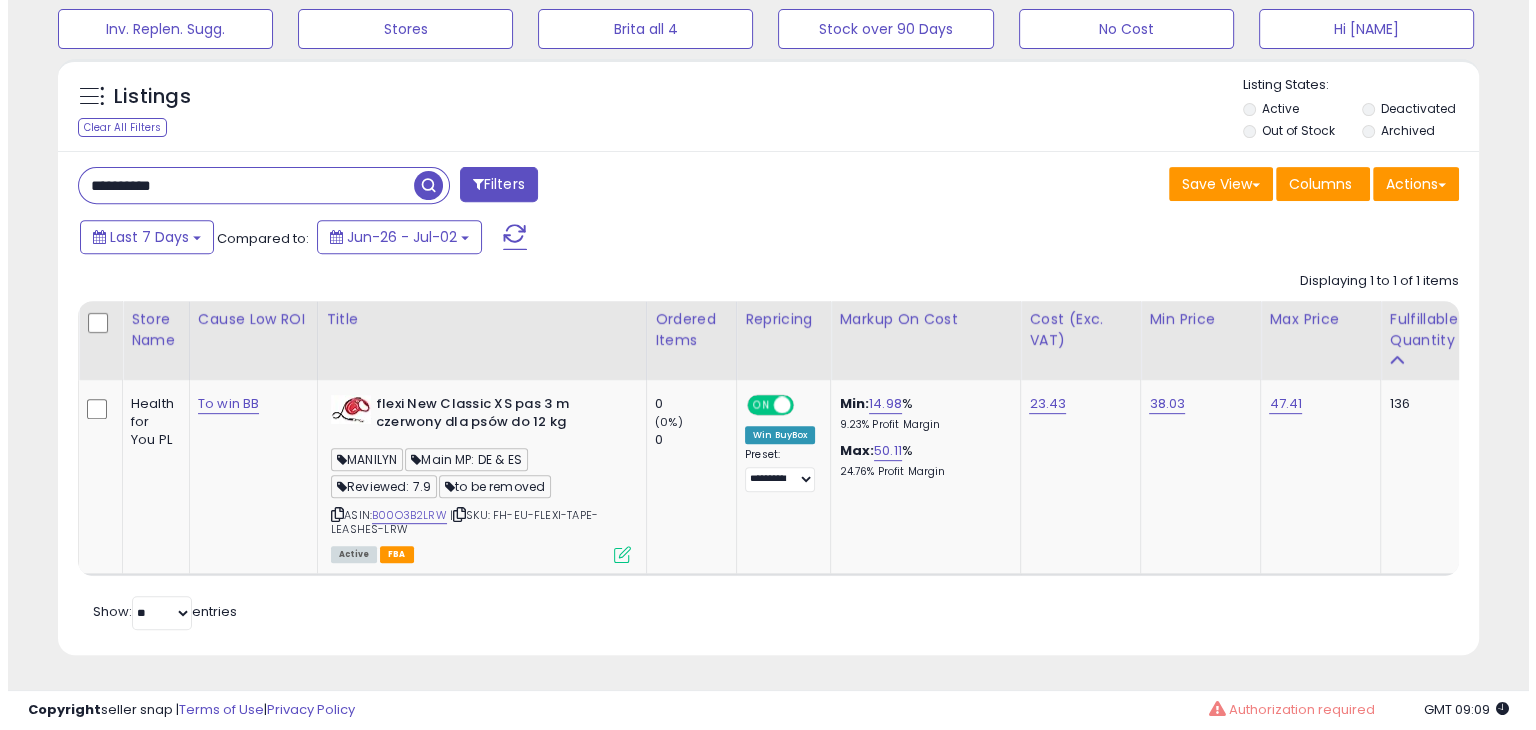 scroll, scrollTop: 589, scrollLeft: 0, axis: vertical 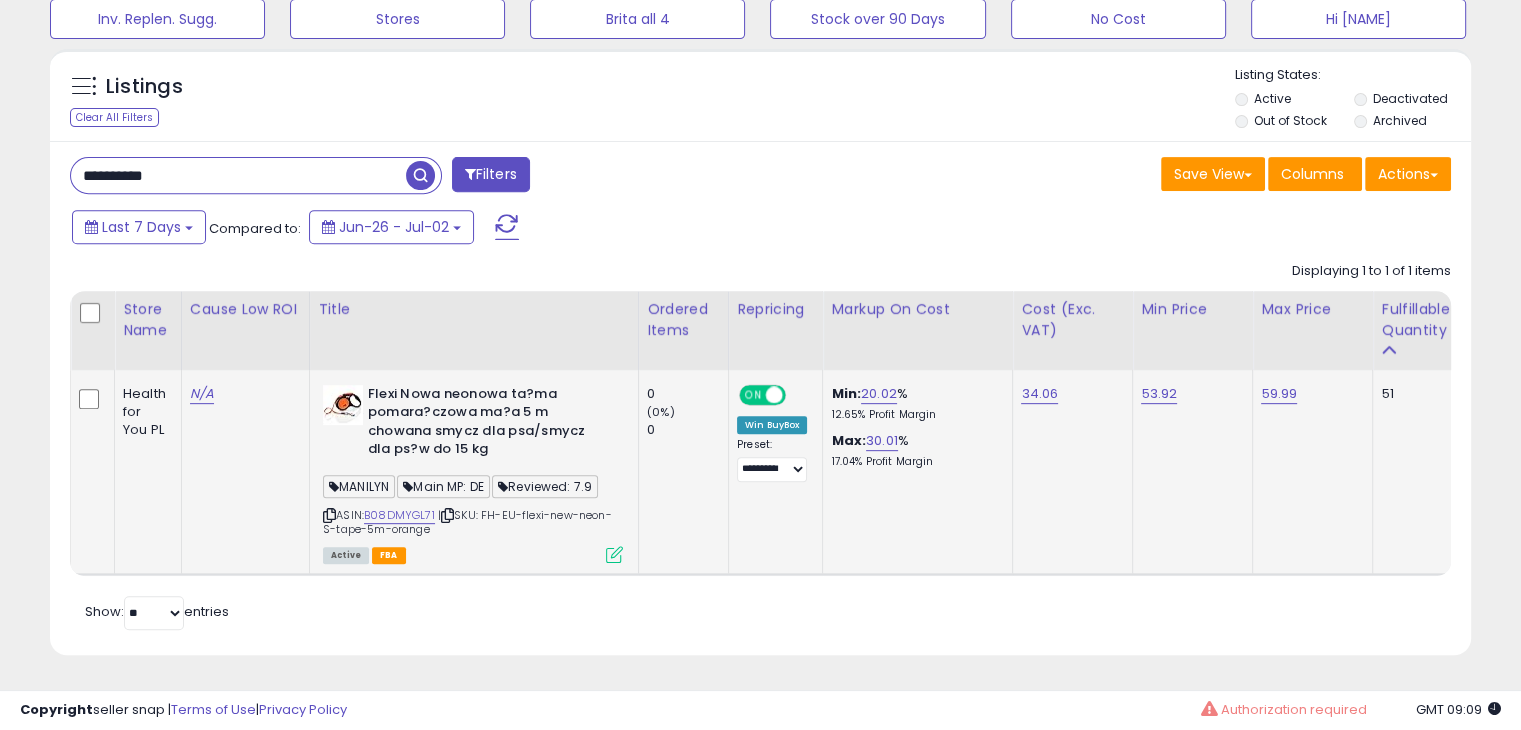 click at bounding box center [614, 554] 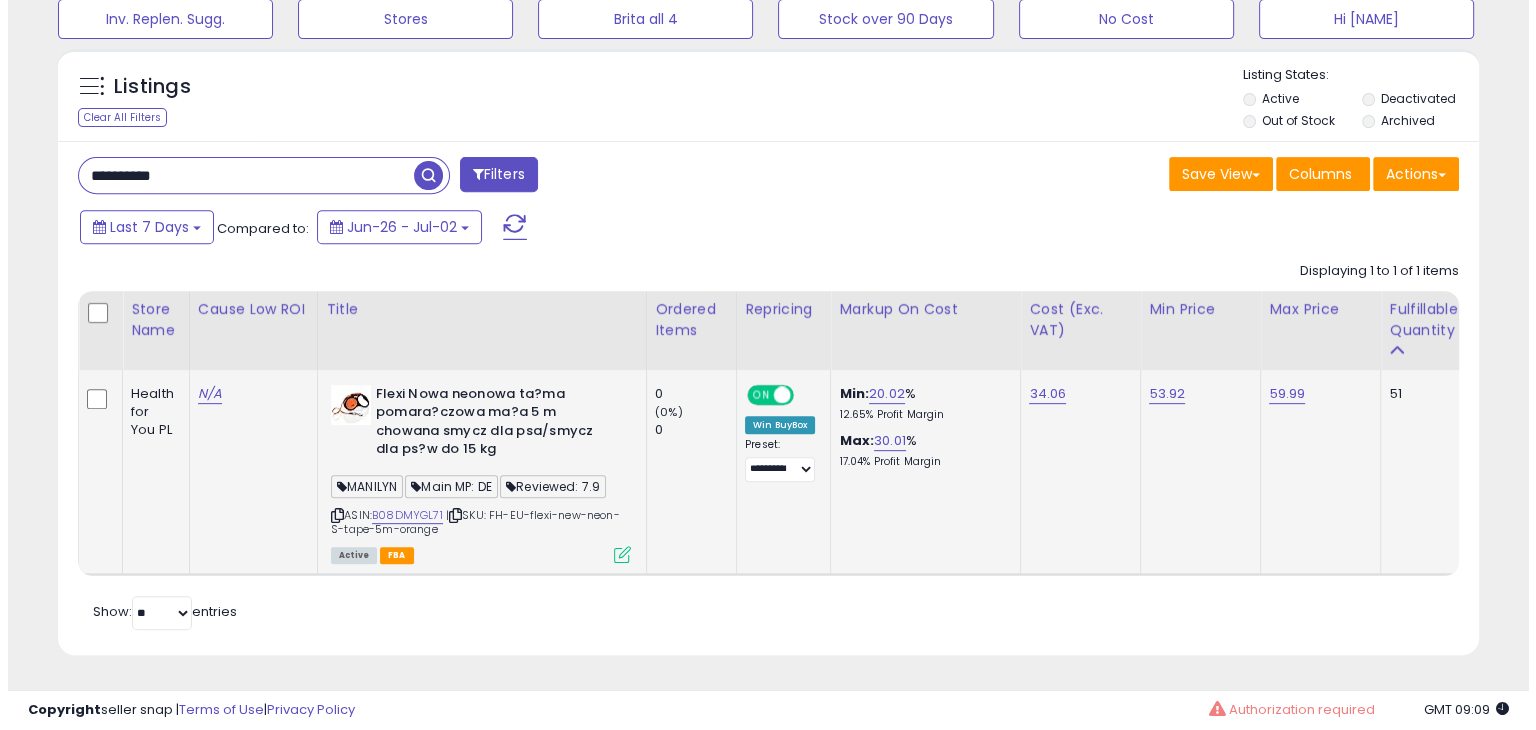 scroll, scrollTop: 999589, scrollLeft: 999168, axis: both 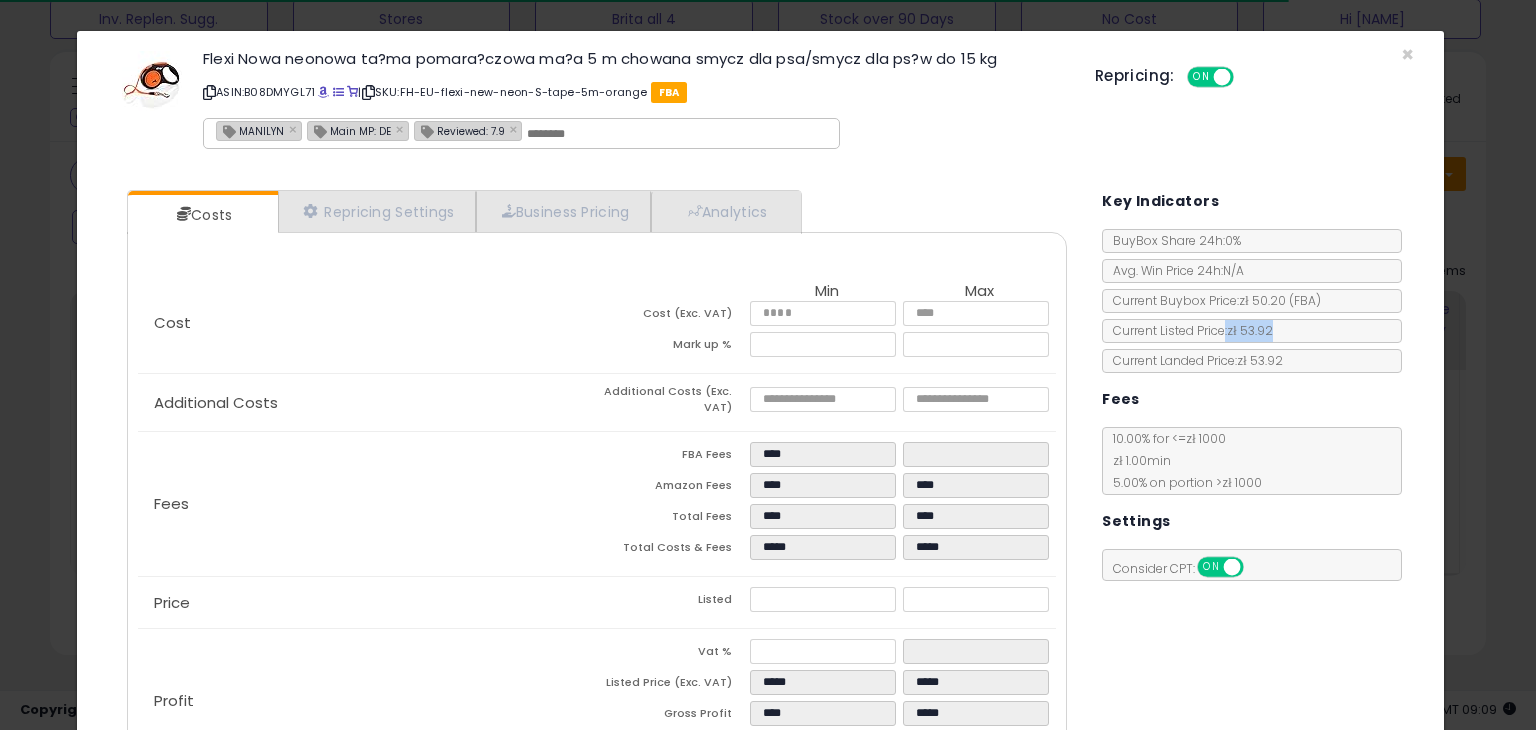 copy on ":  zł 53.92" 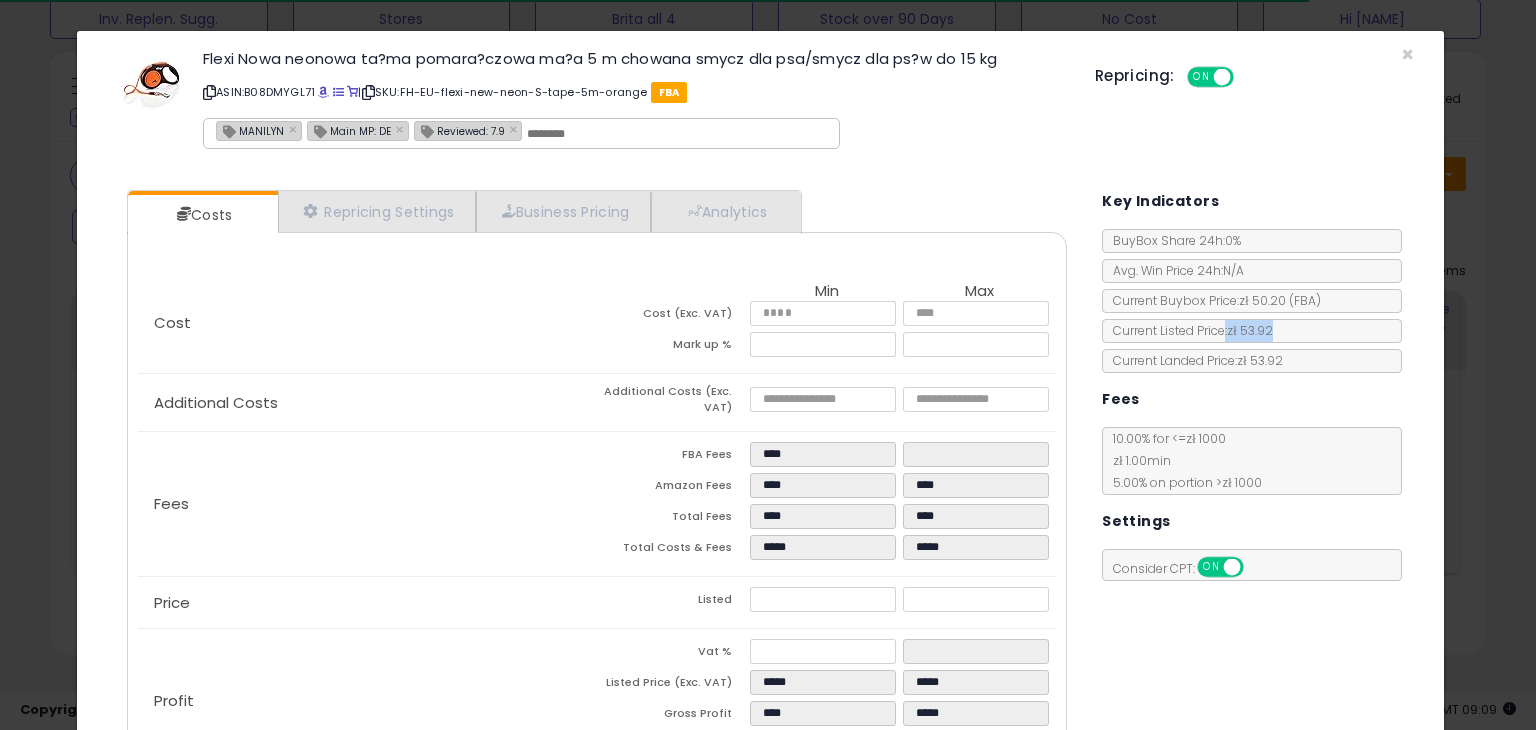 drag, startPoint x: 1215, startPoint y: 328, endPoint x: 1269, endPoint y: 329, distance: 54.00926 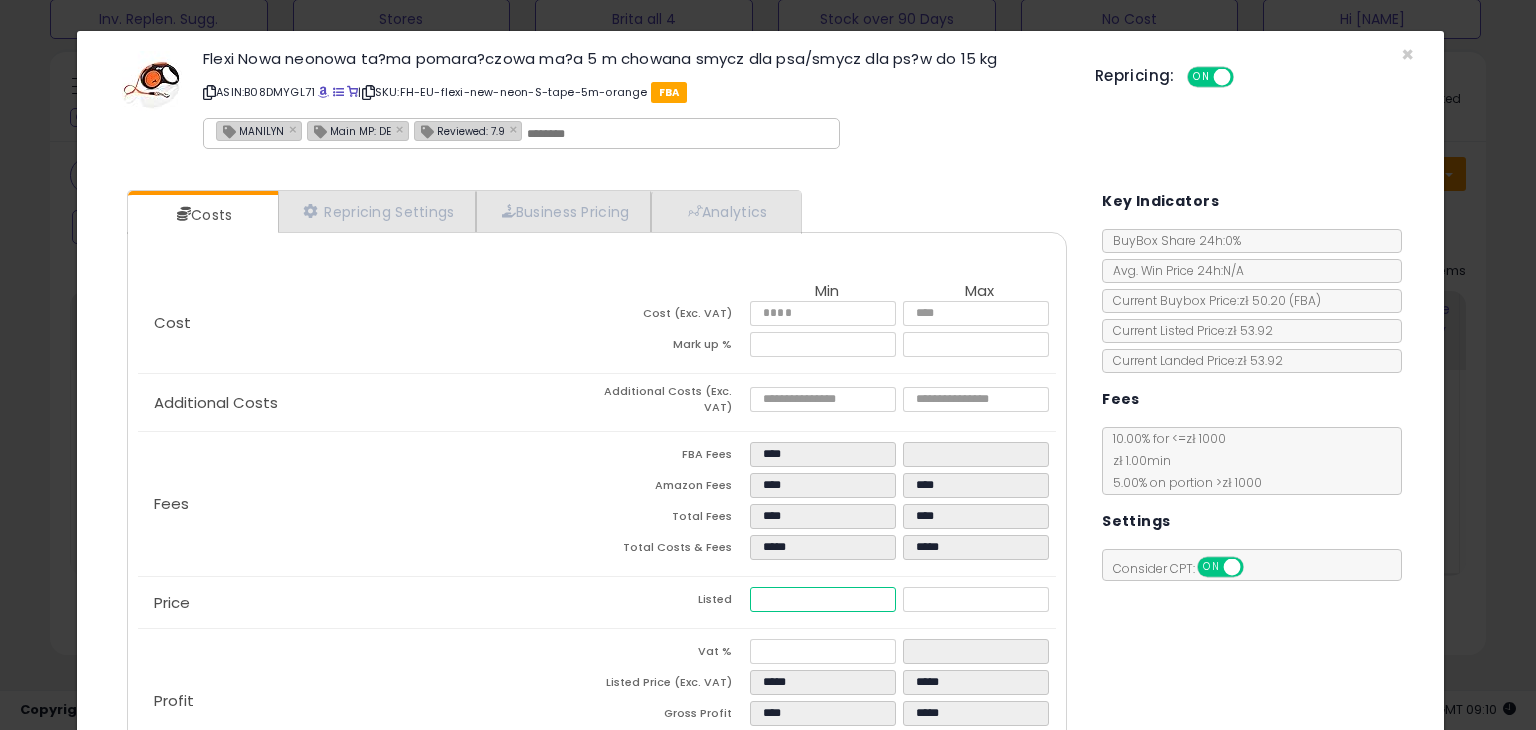 drag, startPoint x: 757, startPoint y: 596, endPoint x: 809, endPoint y: 600, distance: 52.153618 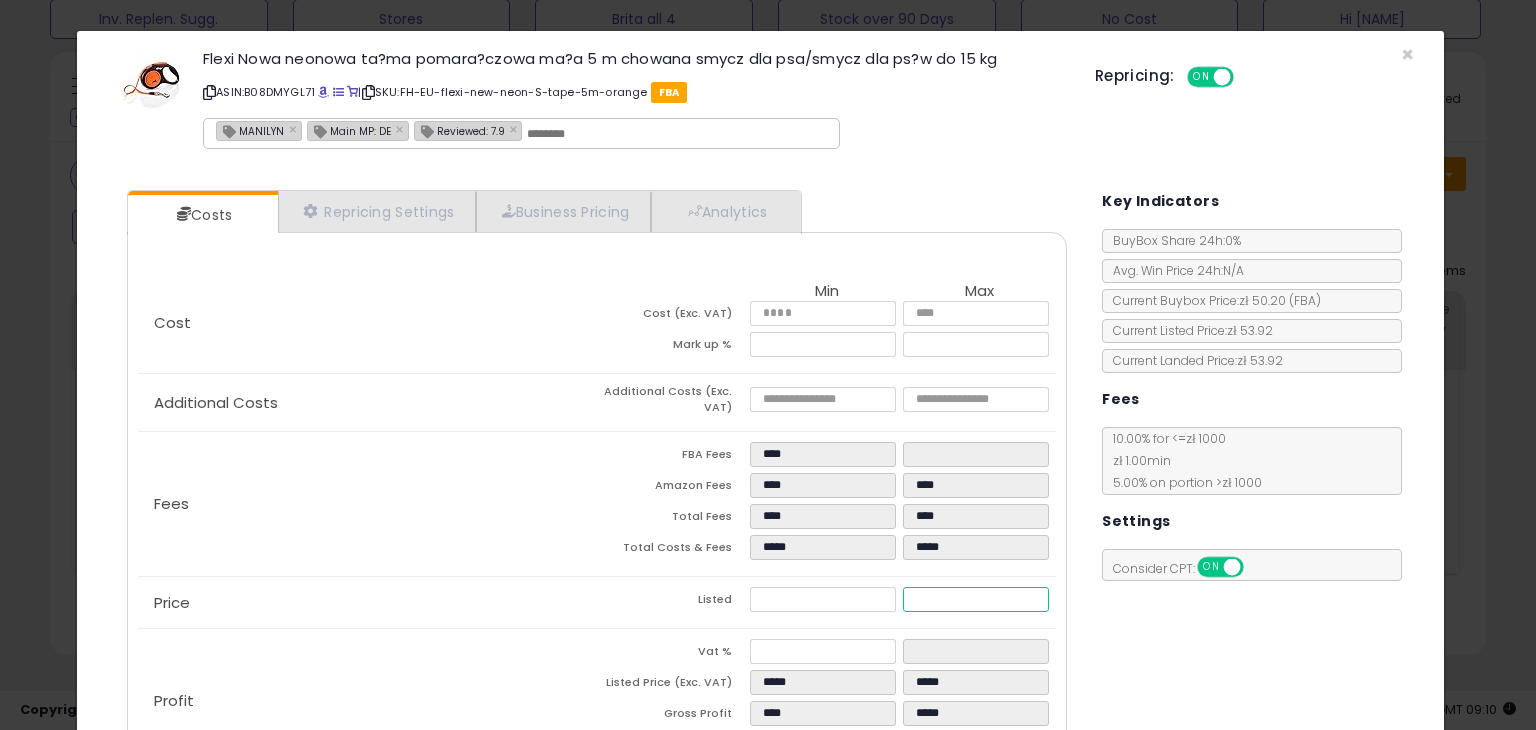 drag, startPoint x: 908, startPoint y: 591, endPoint x: 955, endPoint y: 591, distance: 47 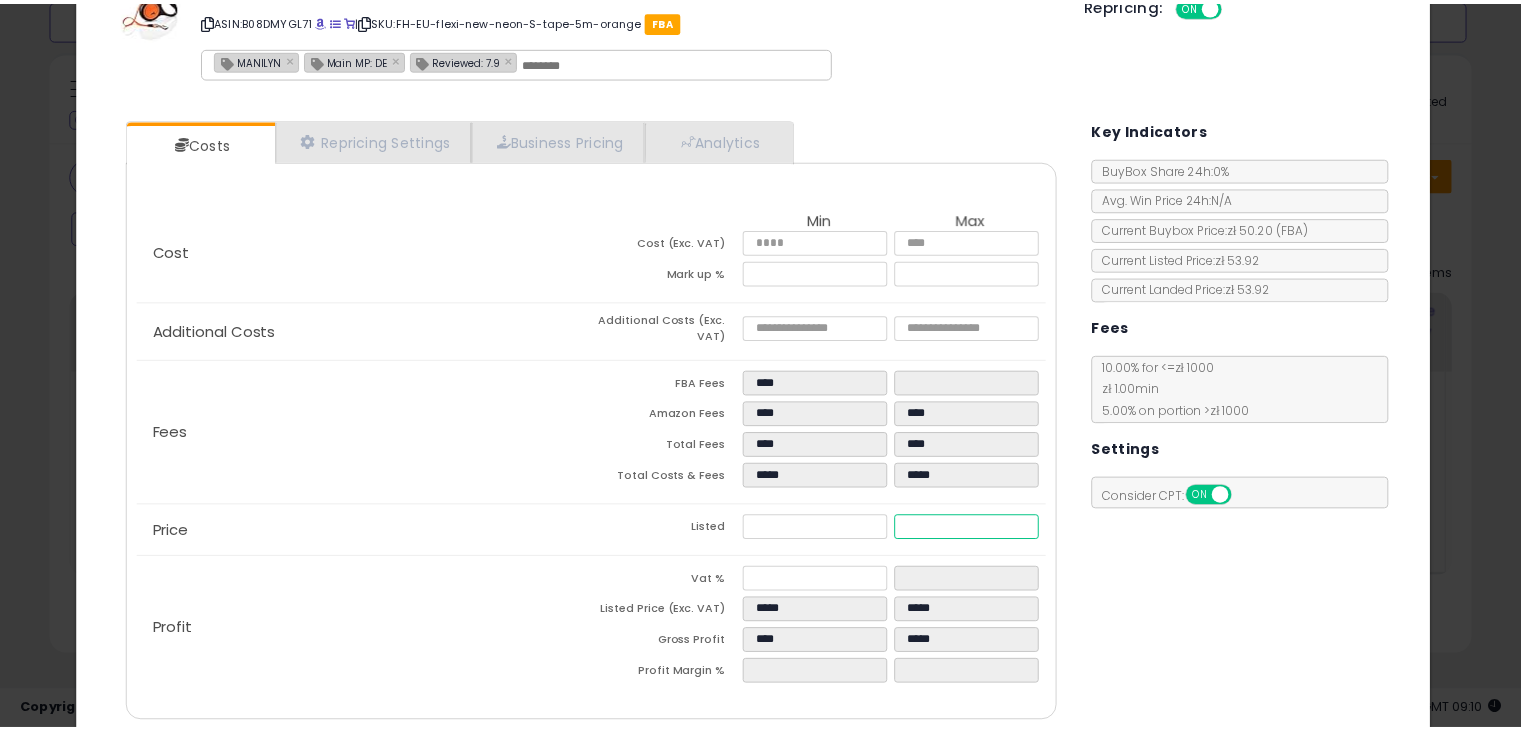 scroll, scrollTop: 147, scrollLeft: 0, axis: vertical 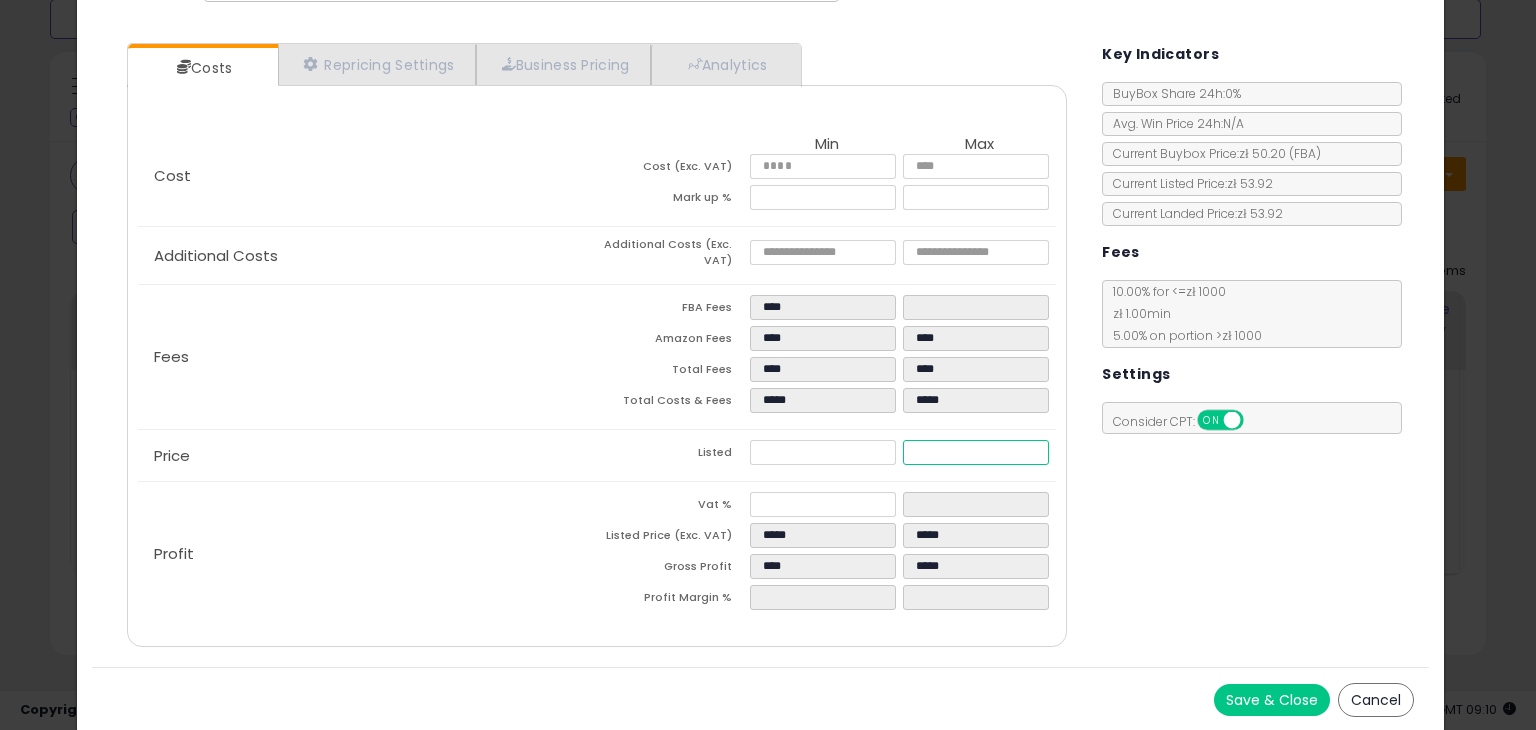 type on "****" 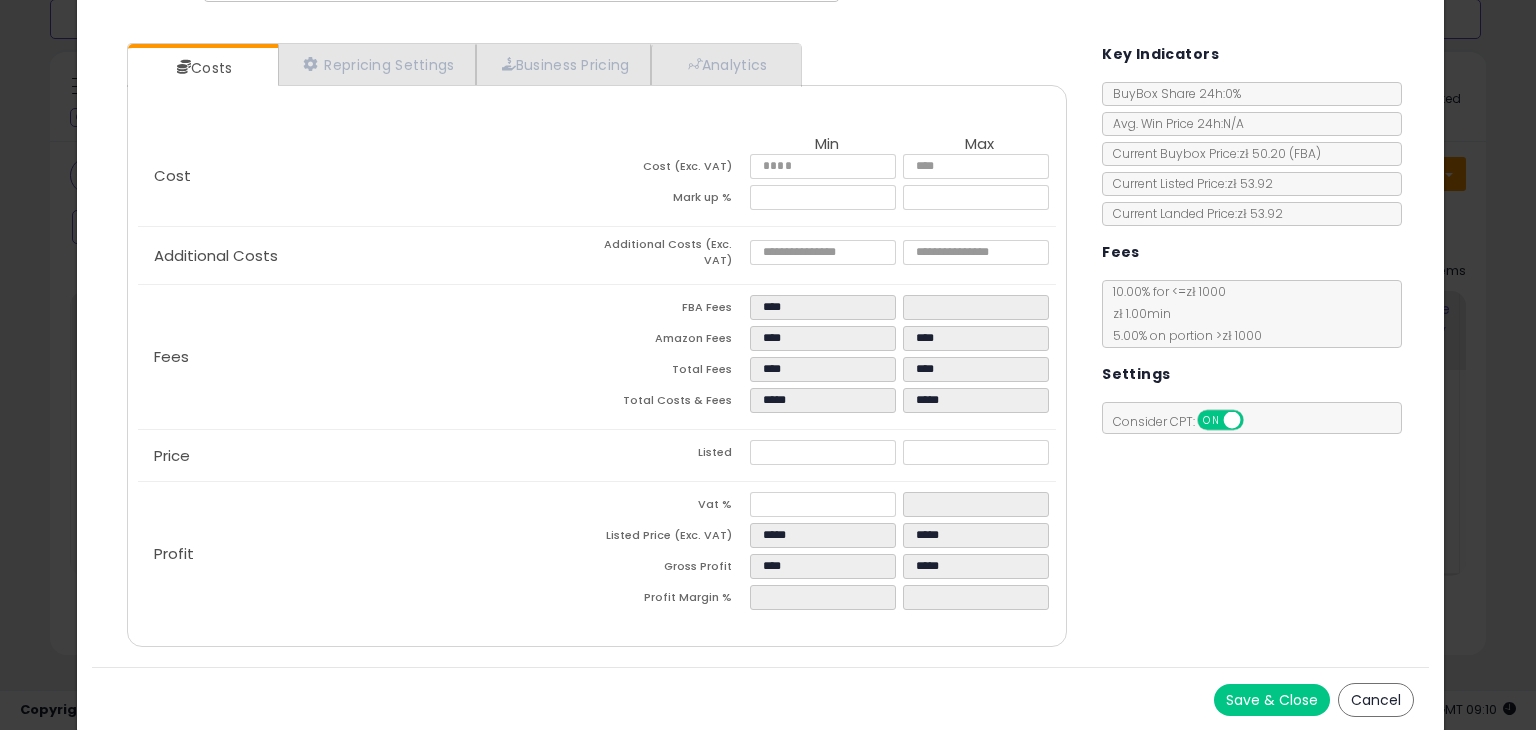 type on "*****" 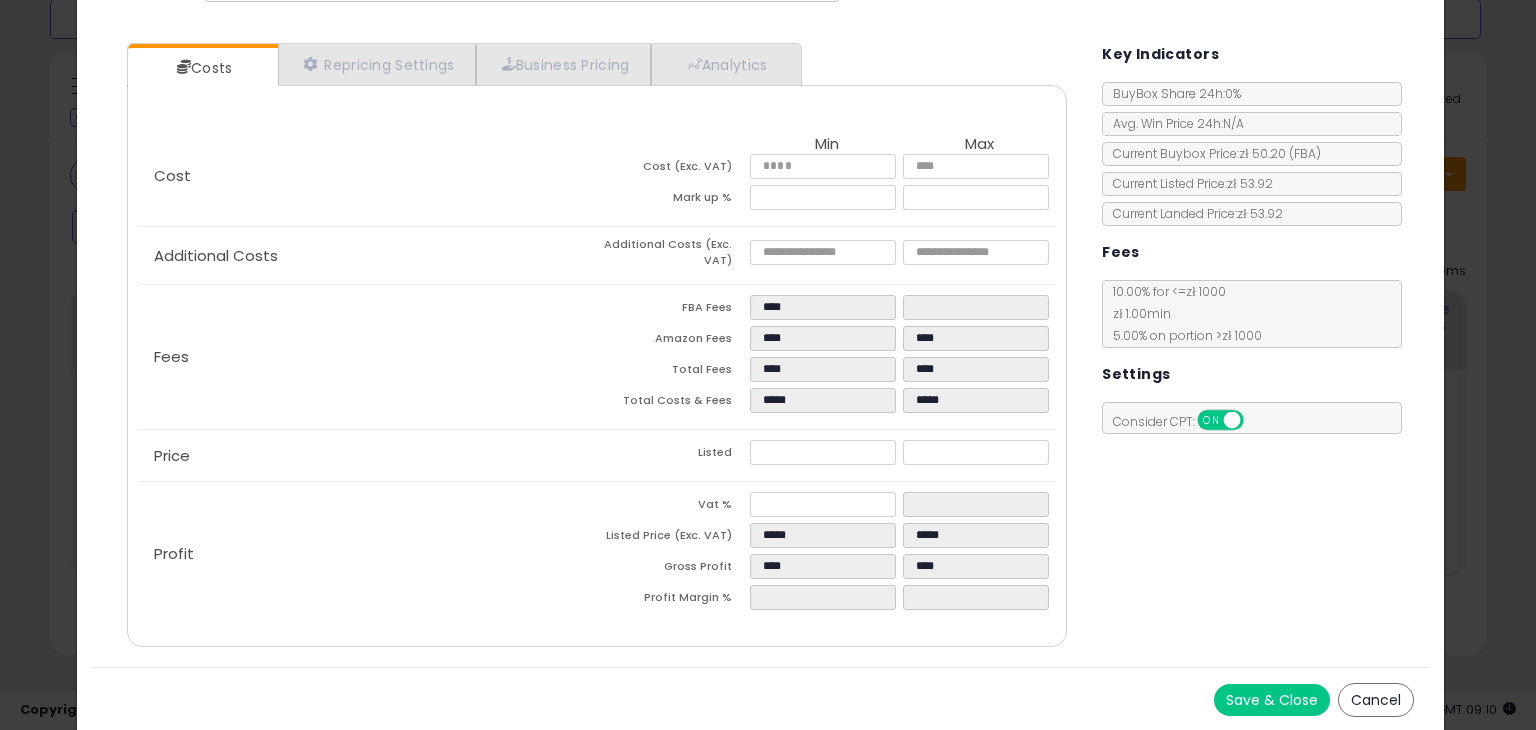 click on "Costs
Repricing Settings
Business Pricing
Analytics
Cost" at bounding box center (760, 347) 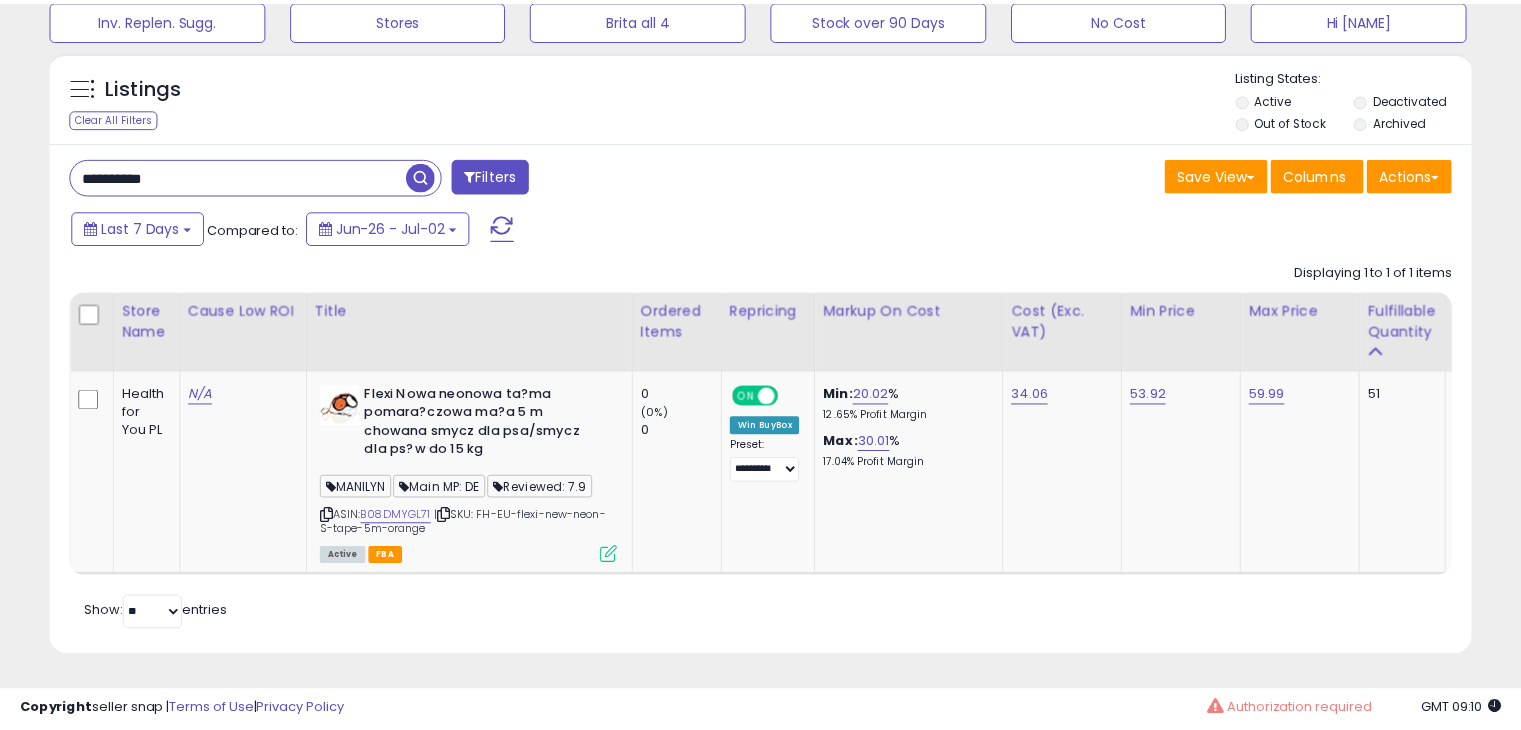 scroll, scrollTop: 409, scrollLeft: 822, axis: both 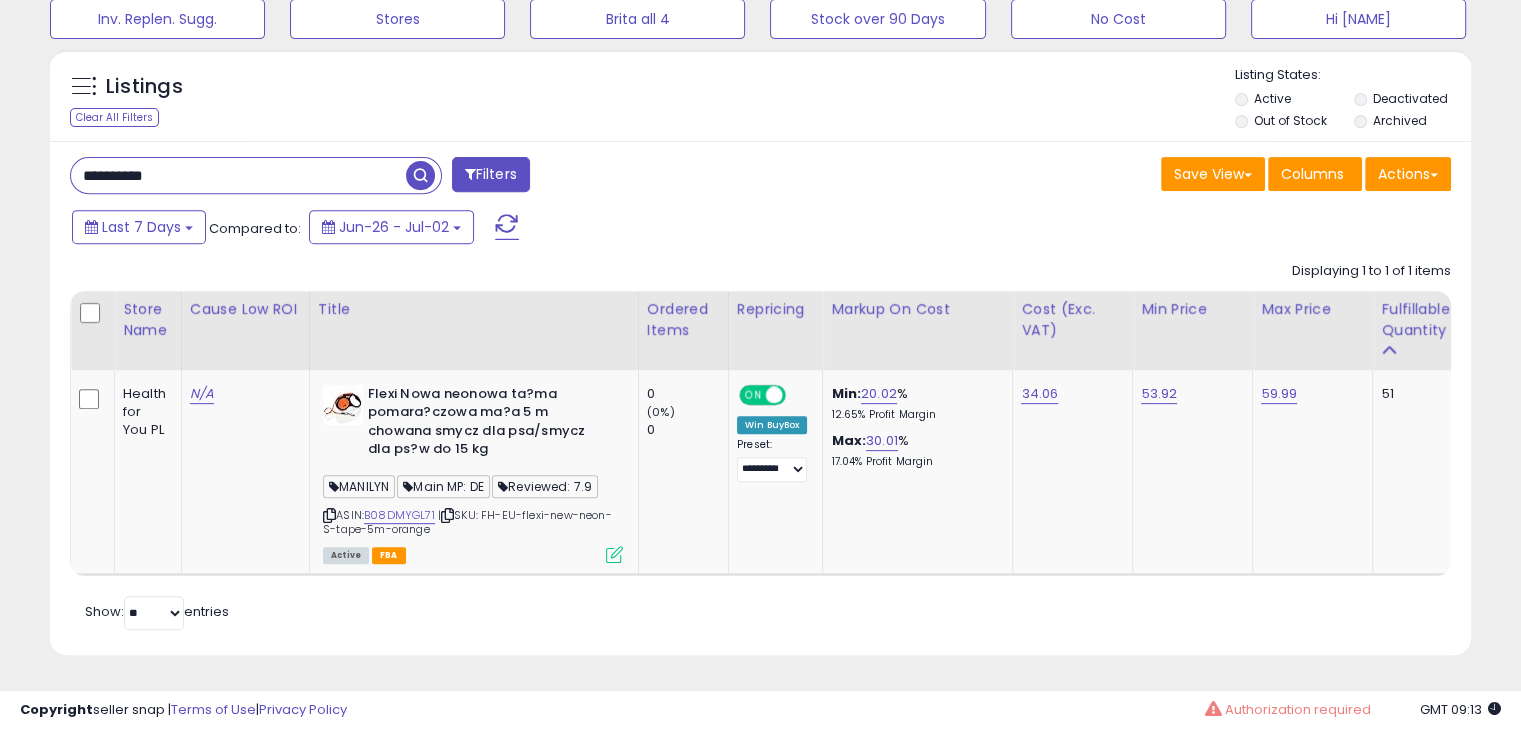 click on "**********" at bounding box center (760, 398) 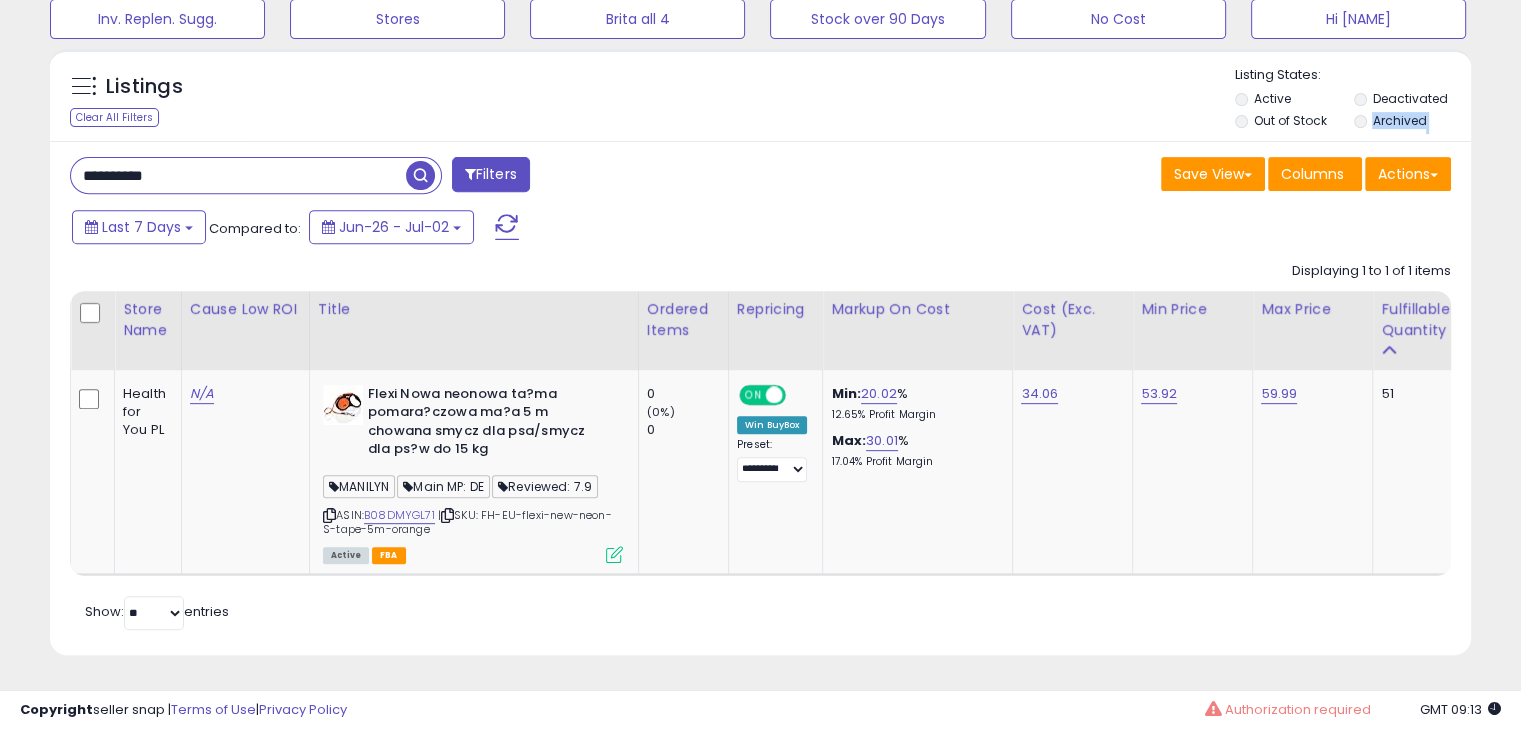 click on "**********" at bounding box center (760, 398) 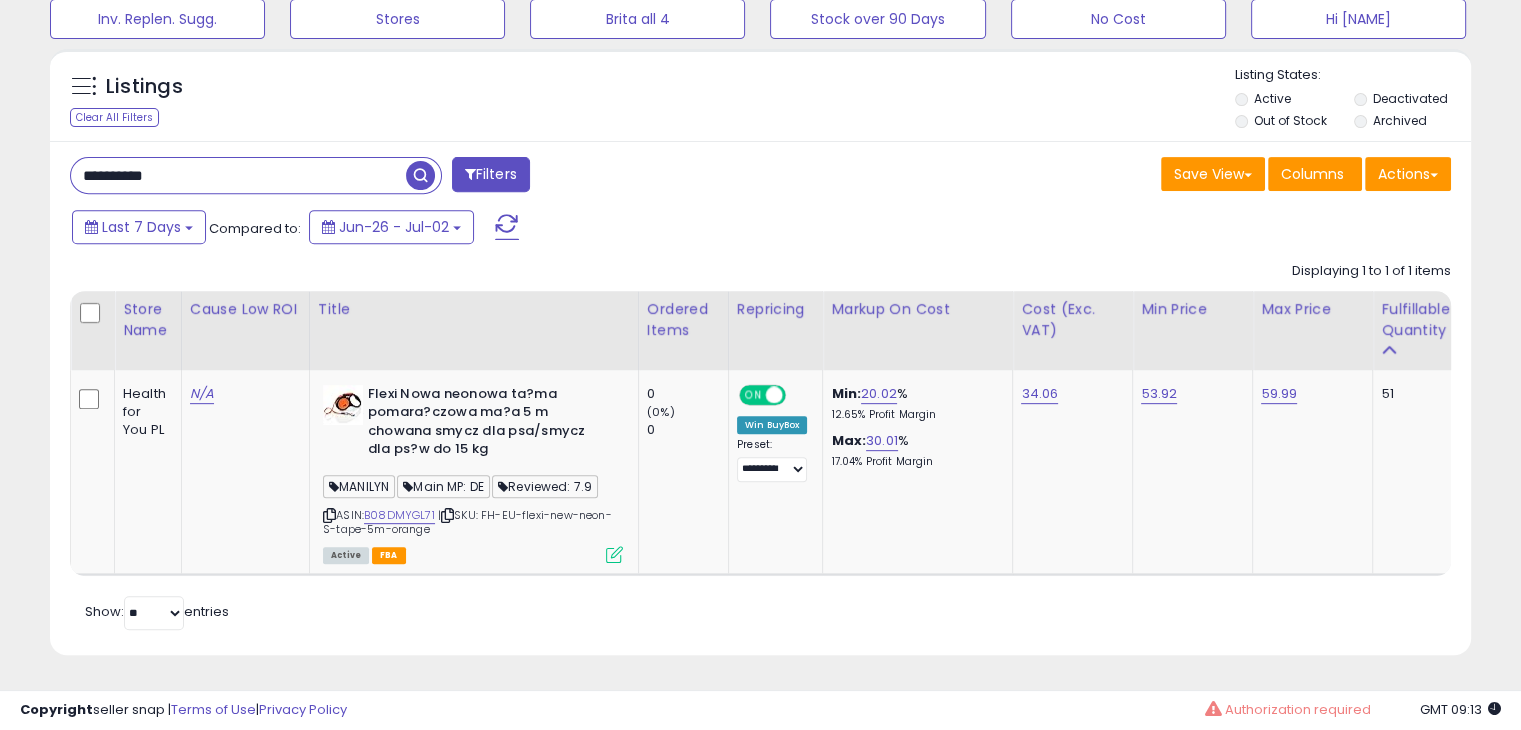 click on "**********" at bounding box center (238, 175) 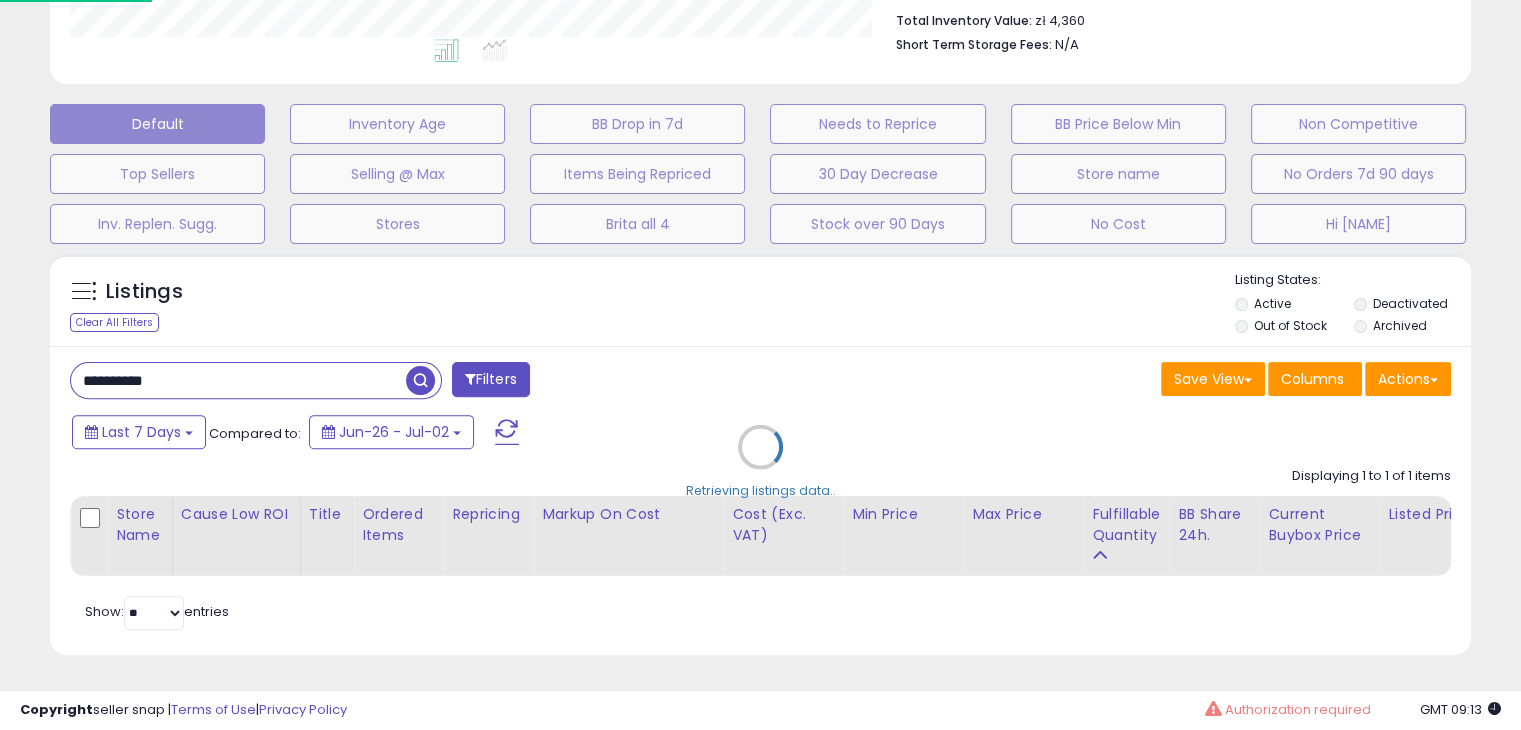 scroll, scrollTop: 999589, scrollLeft: 999168, axis: both 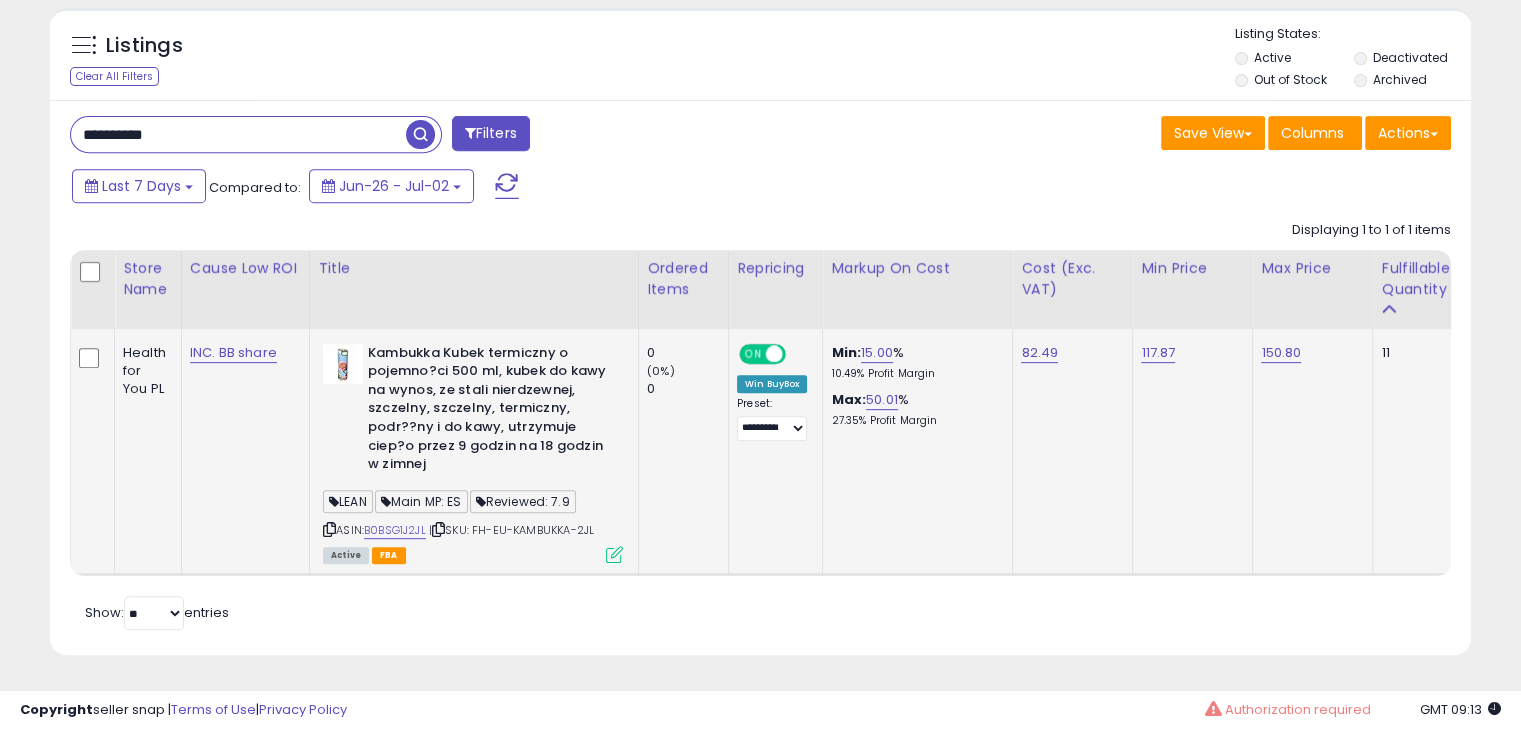 click at bounding box center [614, 554] 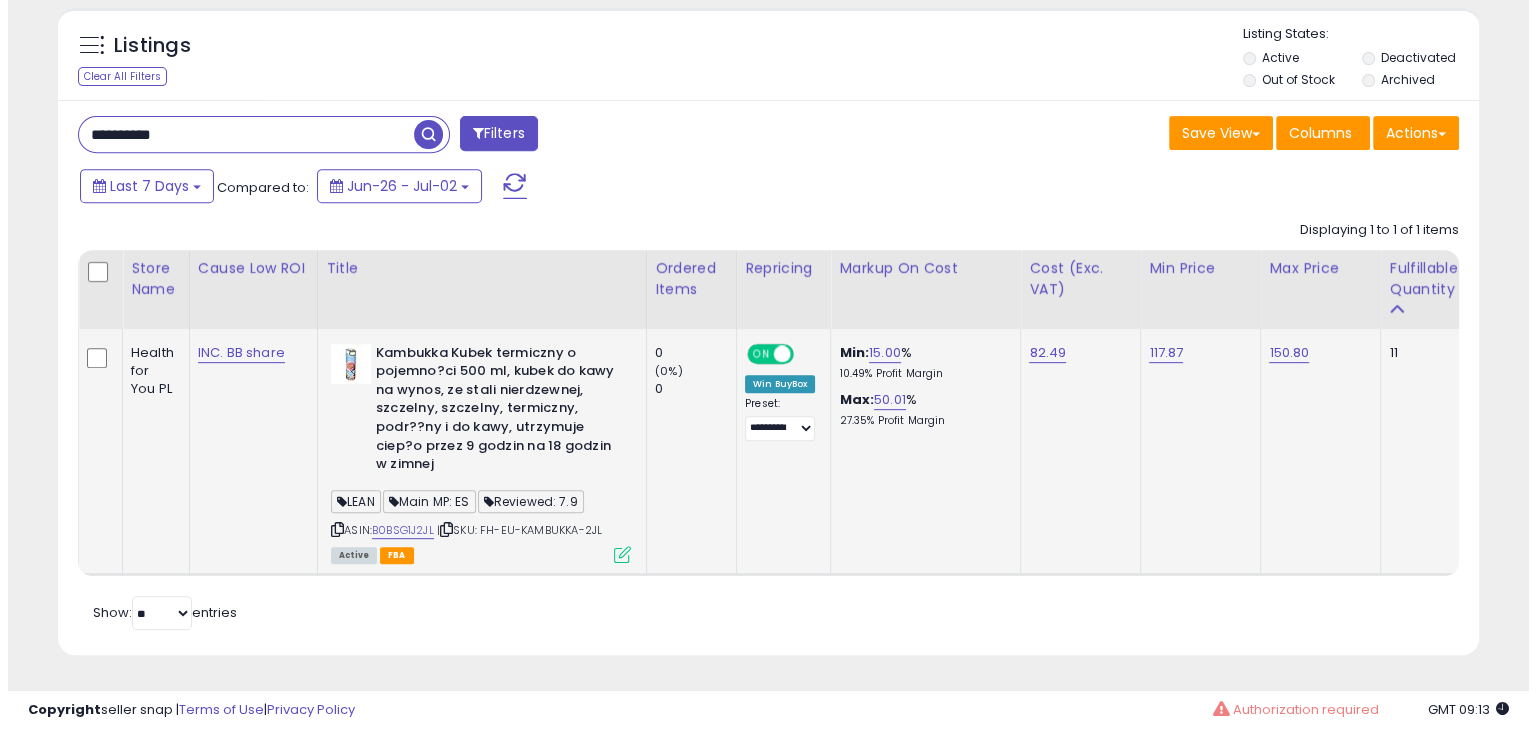 scroll, scrollTop: 999589, scrollLeft: 999168, axis: both 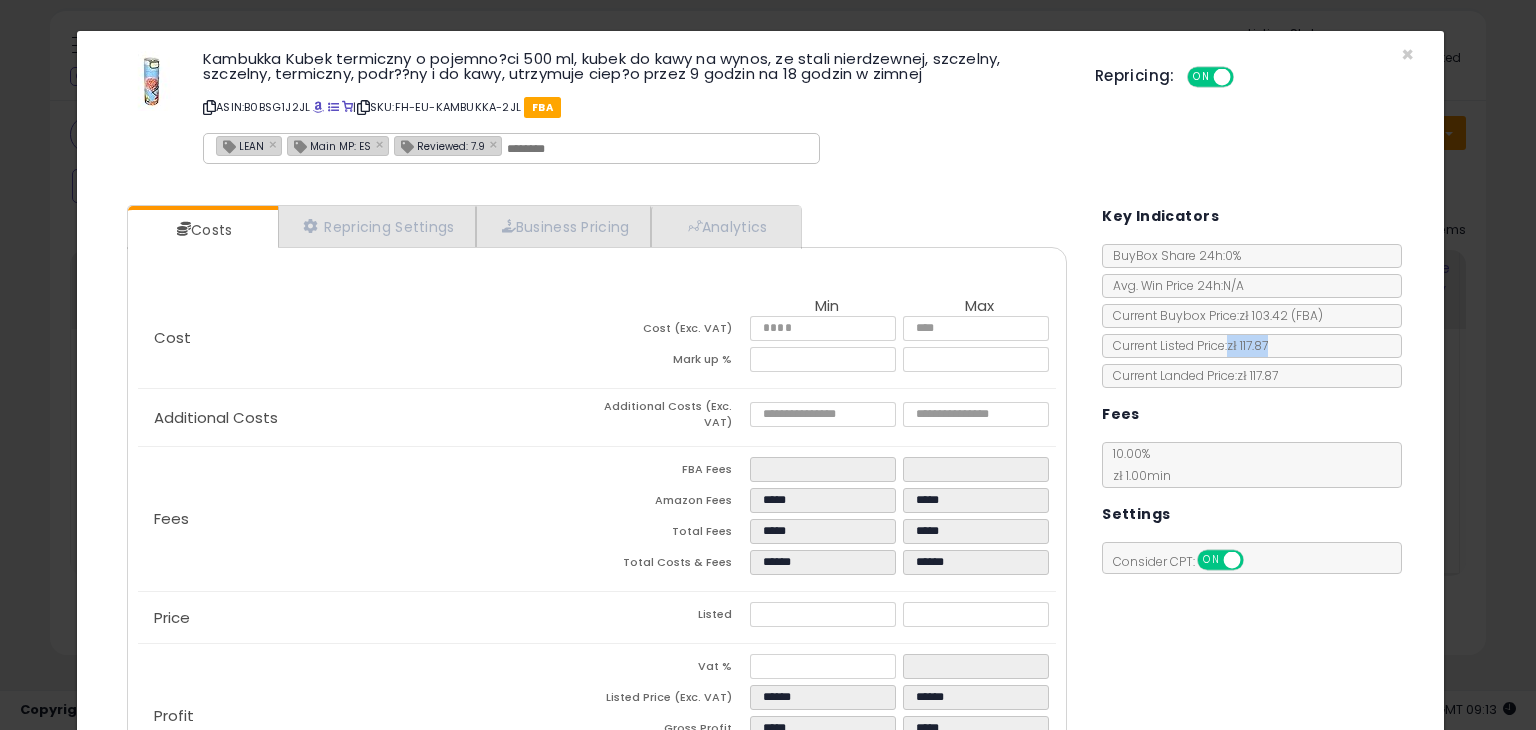 copy on "zł 117.87" 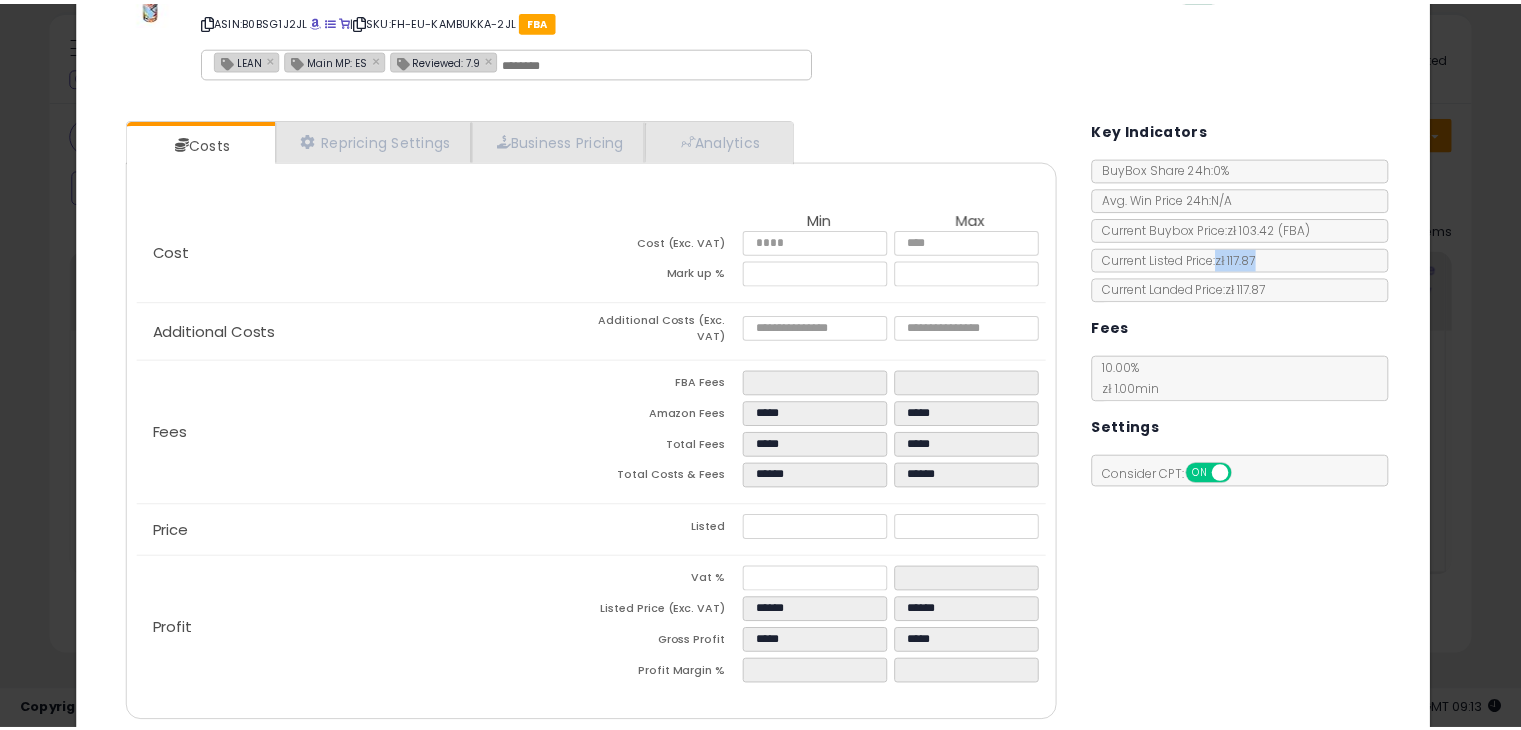 scroll, scrollTop: 162, scrollLeft: 0, axis: vertical 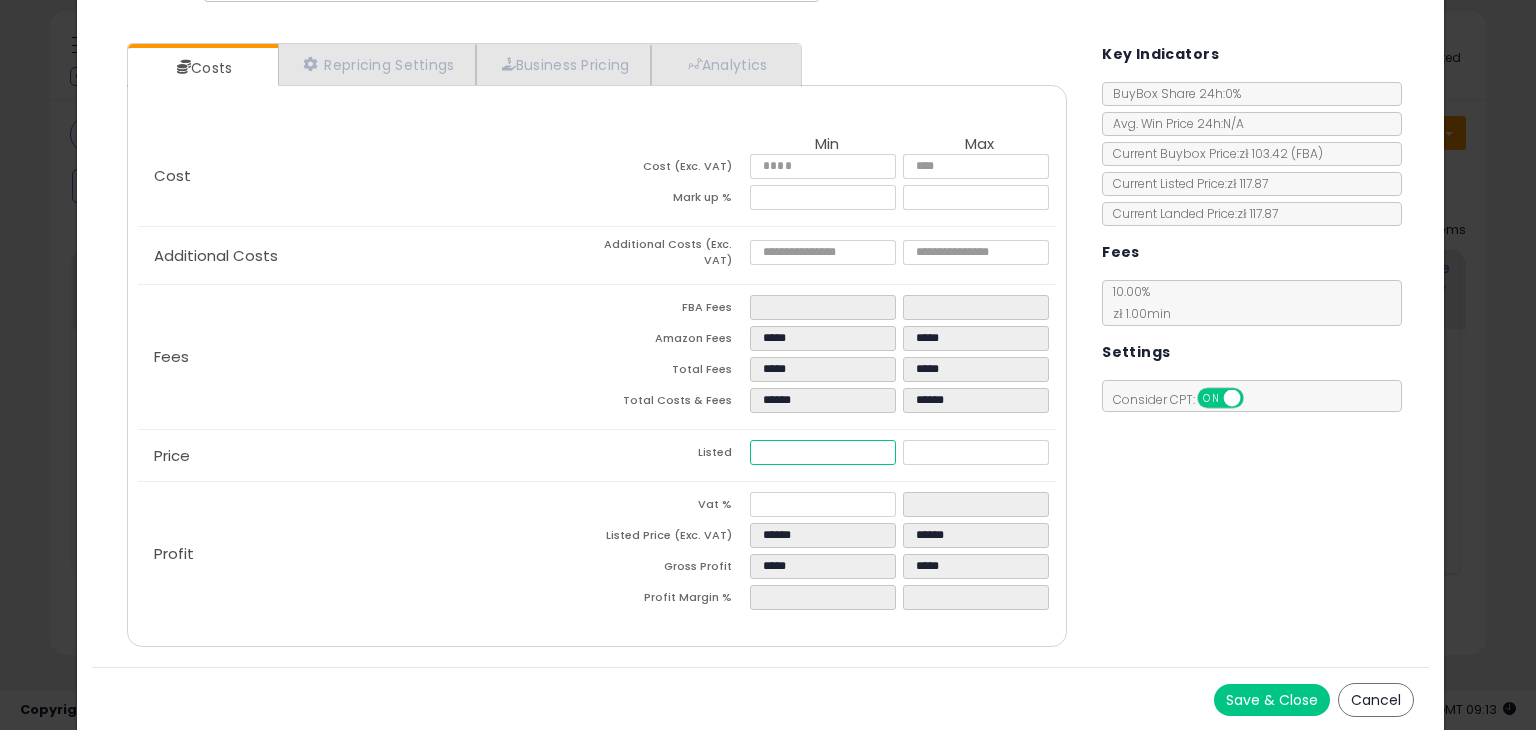 drag, startPoint x: 750, startPoint y: 449, endPoint x: 816, endPoint y: 449, distance: 66 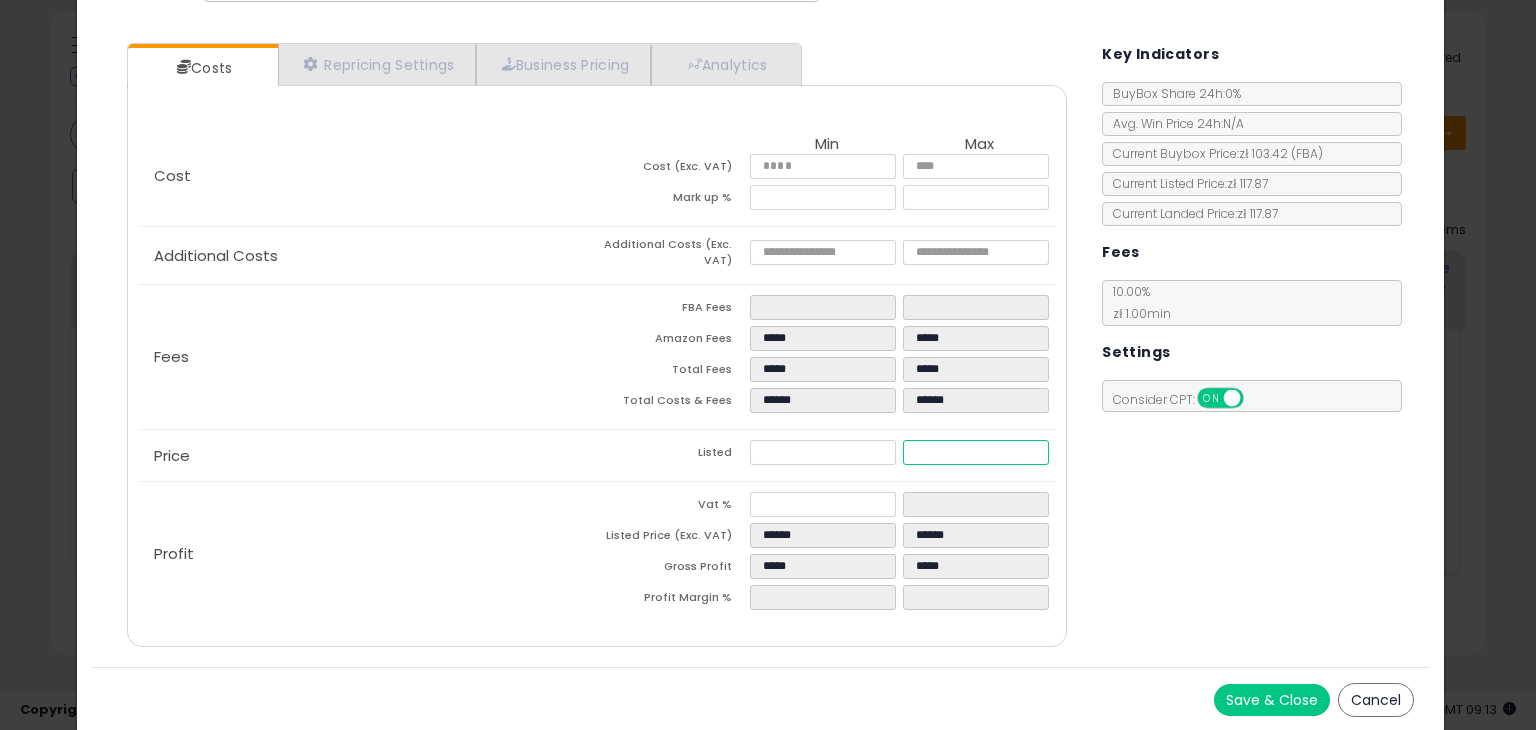 drag, startPoint x: 908, startPoint y: 445, endPoint x: 956, endPoint y: 445, distance: 48 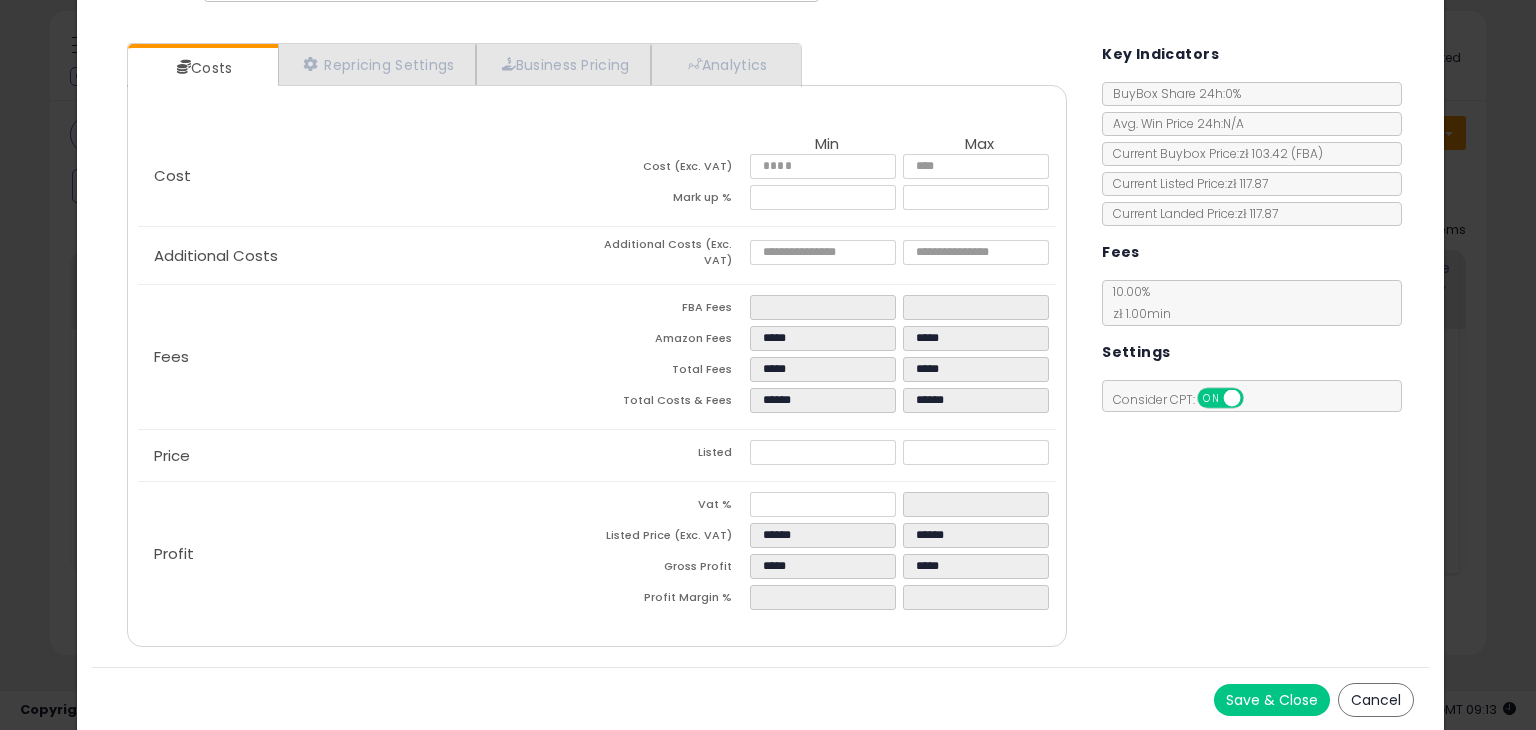 click on "Costs
Repricing Settings
Business Pricing
Analytics
Cost" at bounding box center (760, 347) 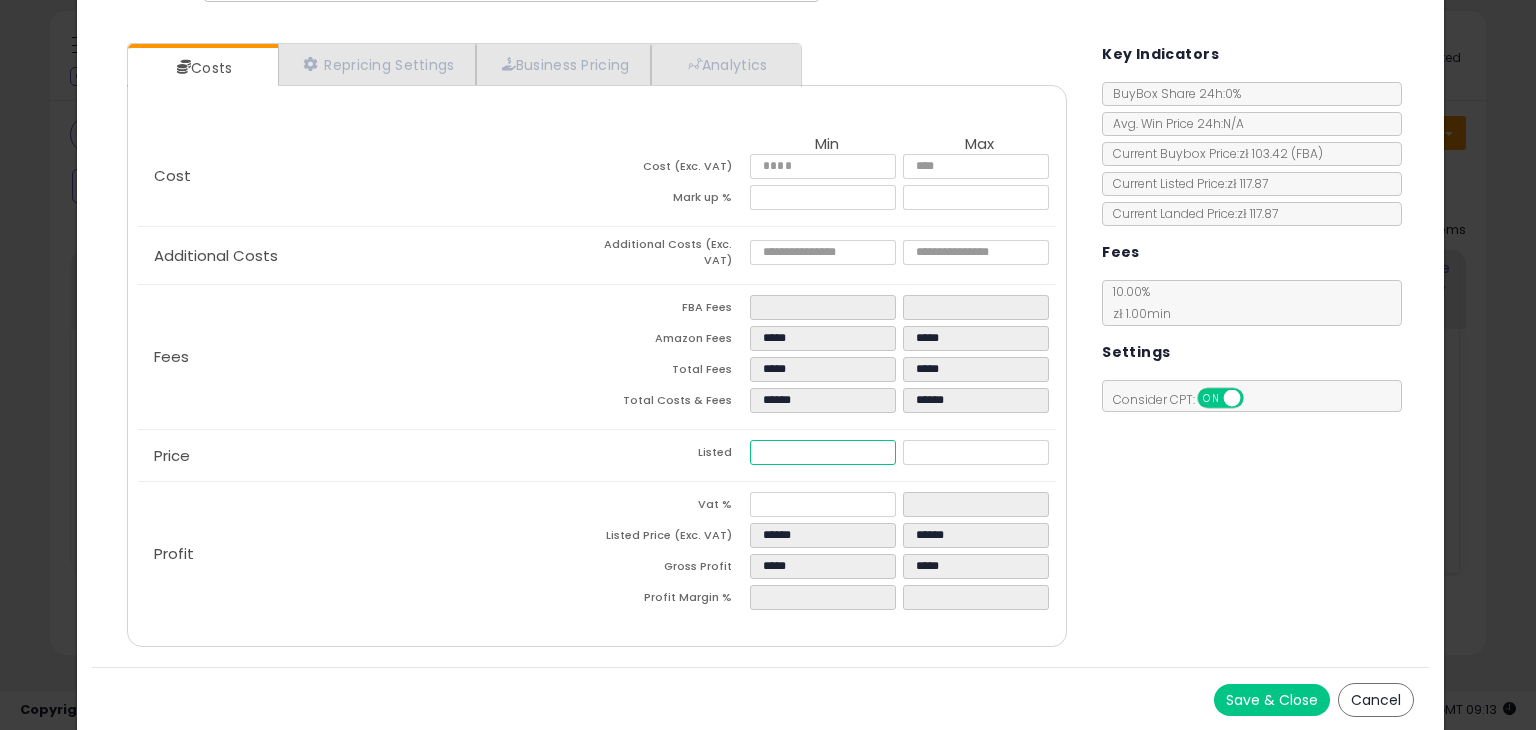 click on "******" at bounding box center (822, 452) 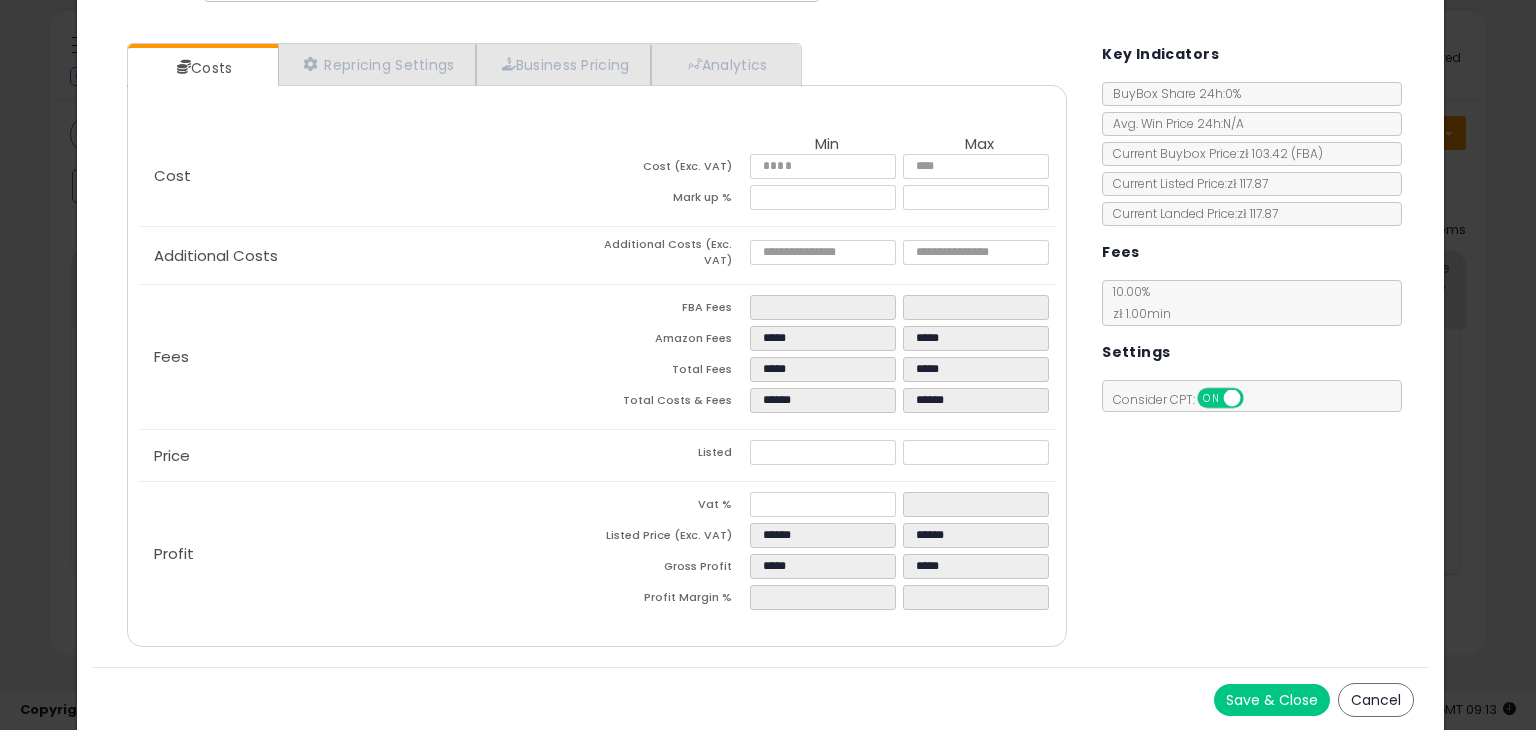 click on "Costs
Repricing Settings
Business Pricing
Analytics
Cost" at bounding box center (760, 347) 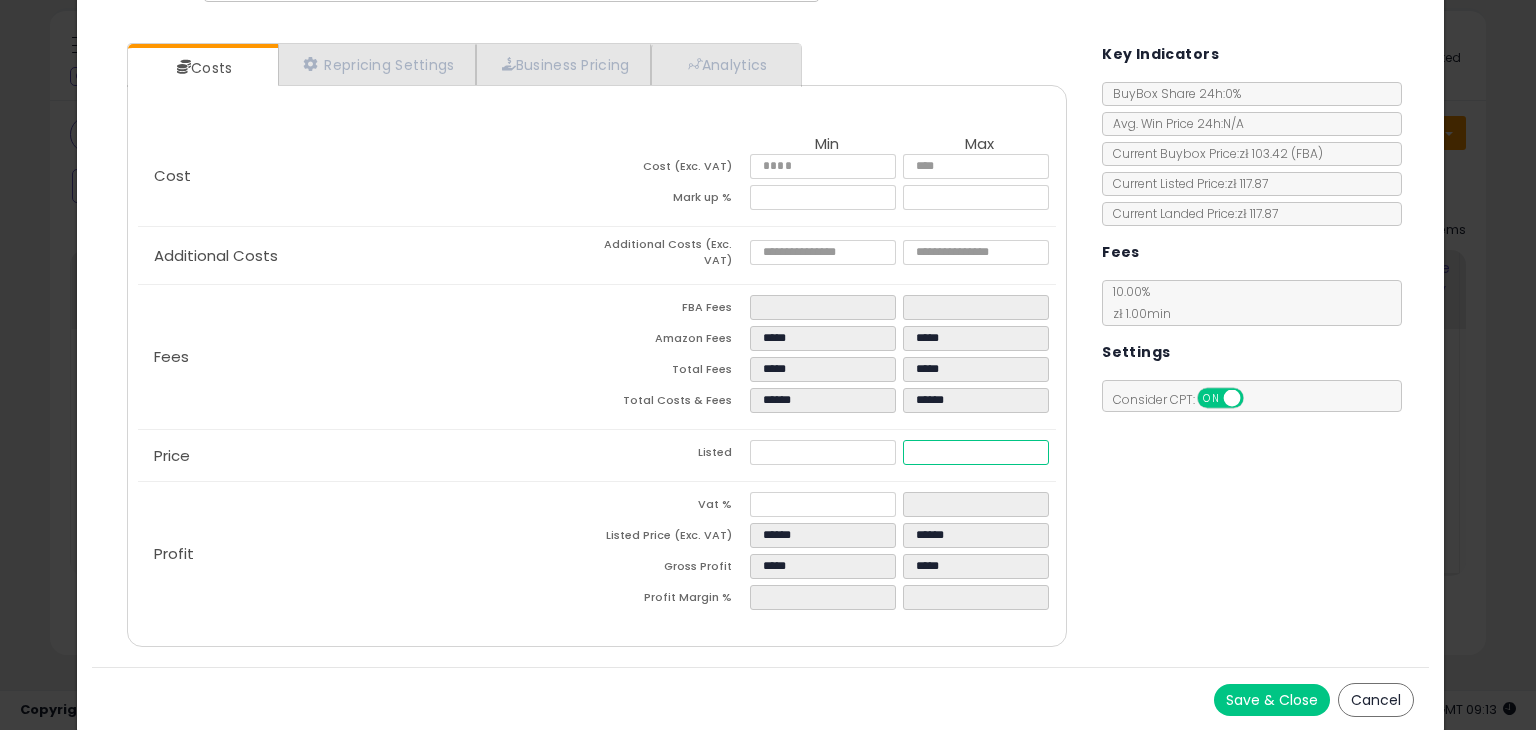 click on "******" at bounding box center [975, 452] 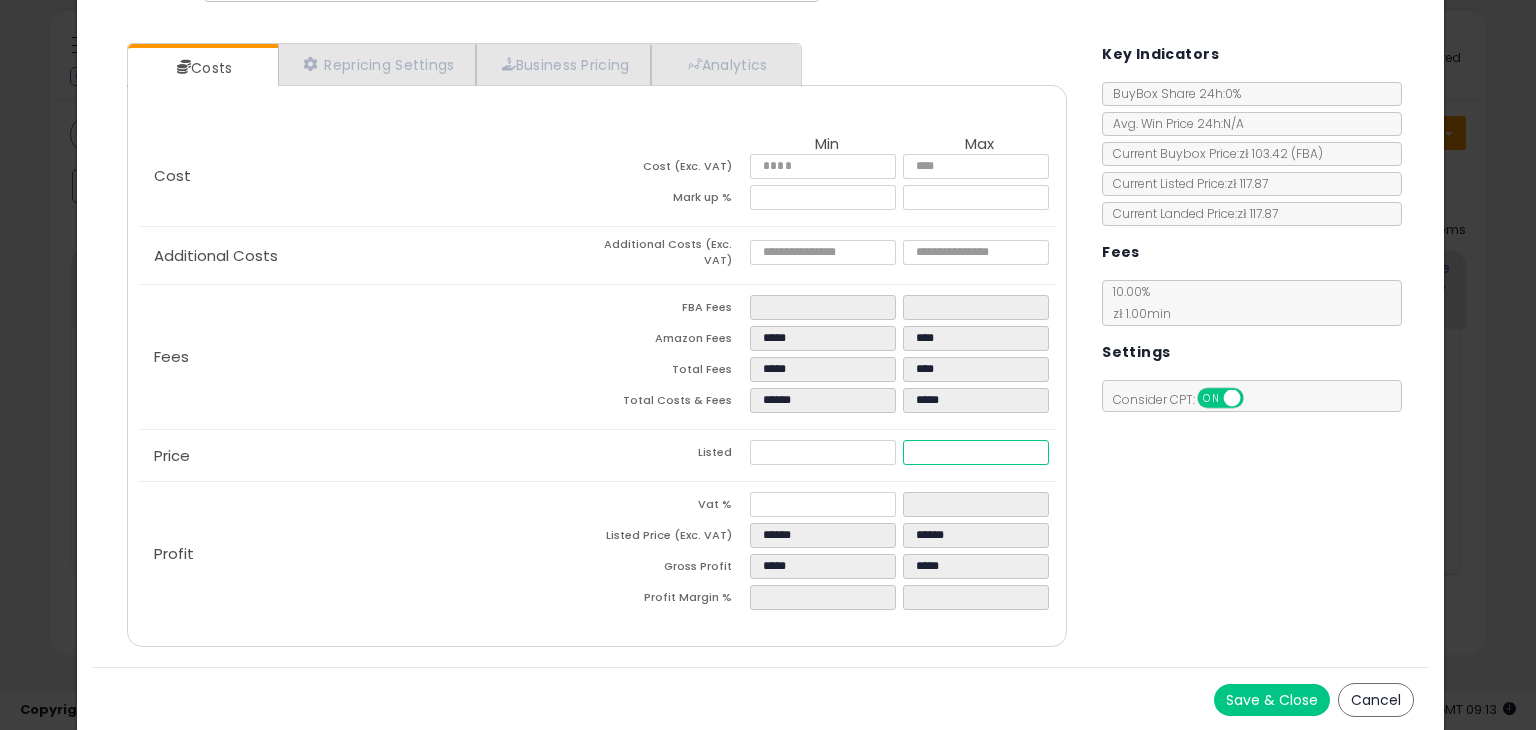 type on "****" 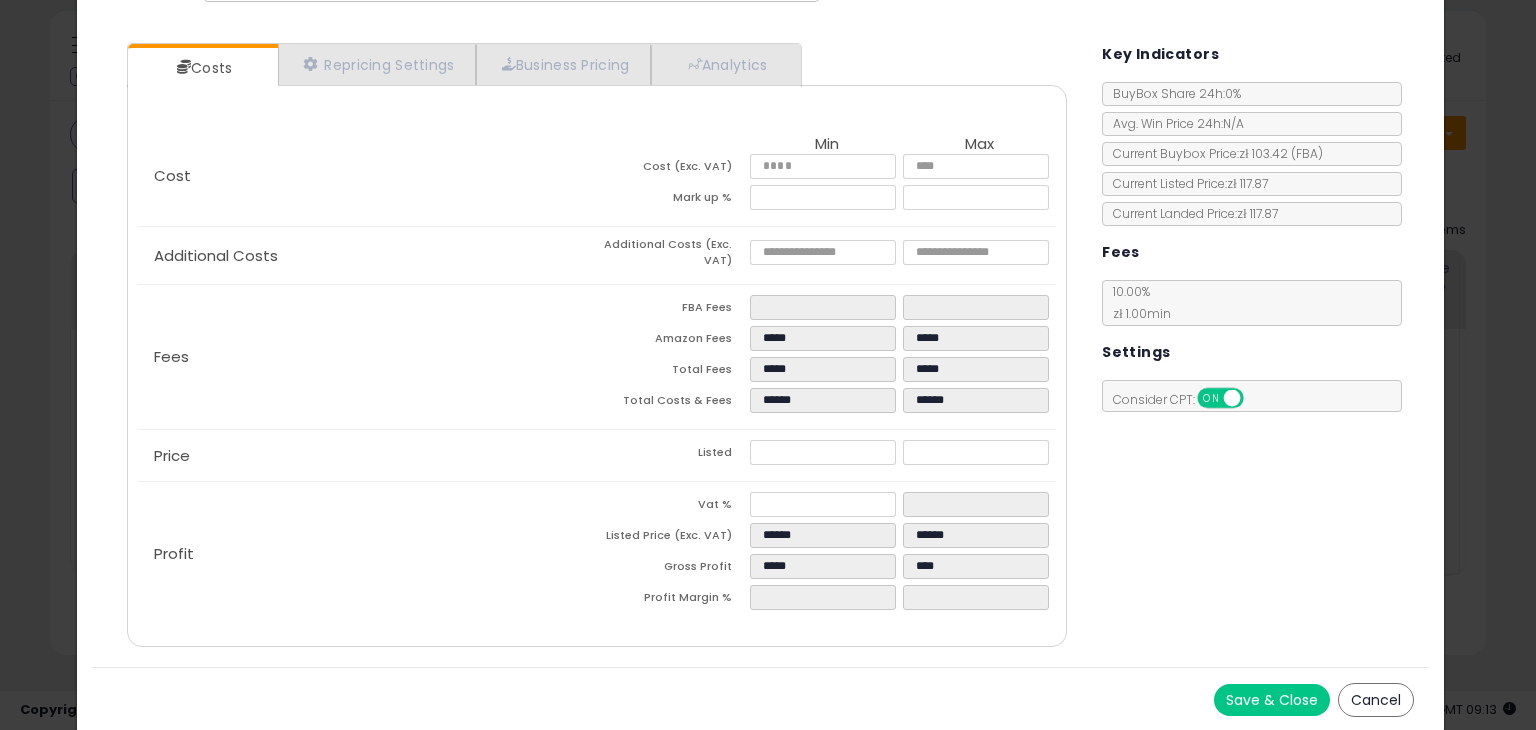 click on "Costs
Repricing Settings
Business Pricing
Analytics
Cost" at bounding box center [760, 347] 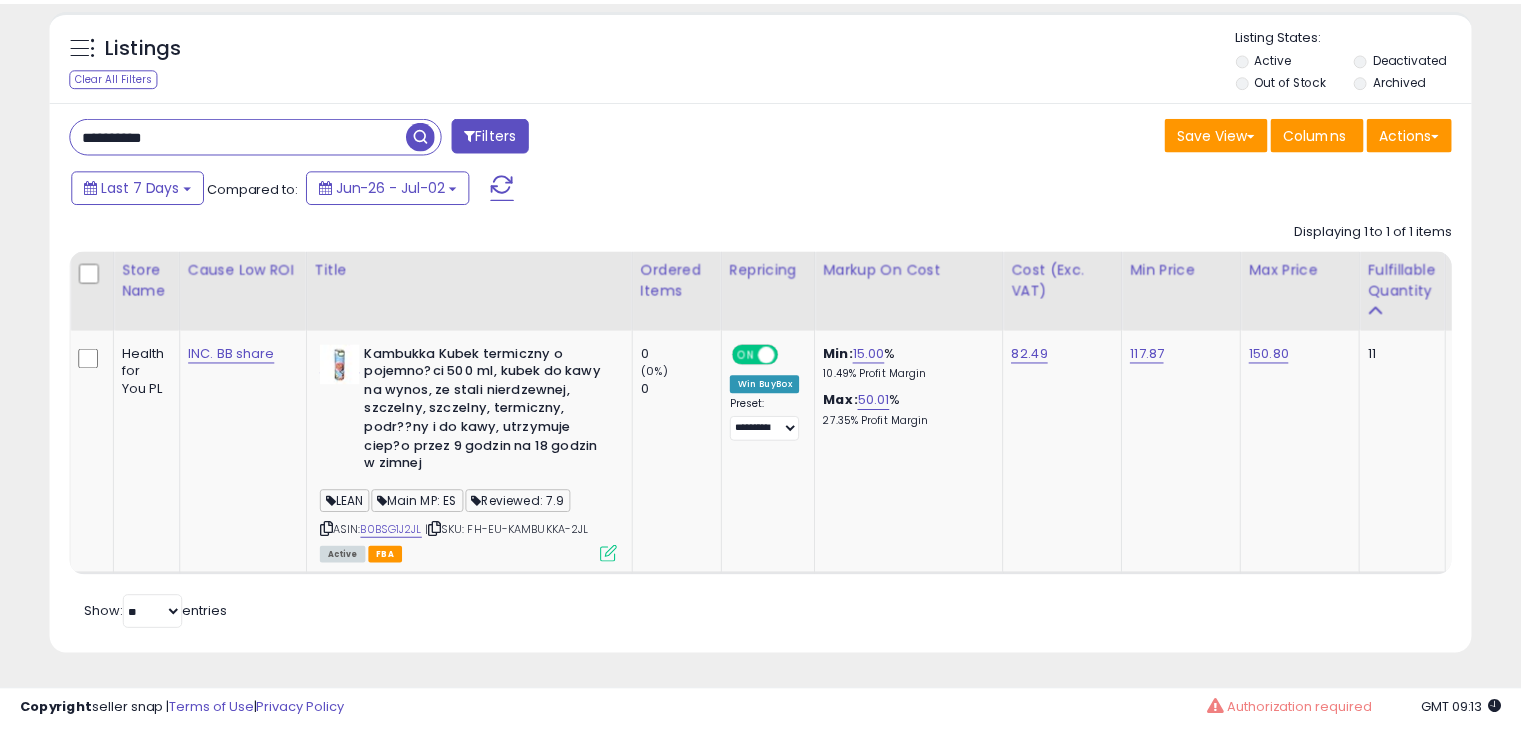 scroll, scrollTop: 409, scrollLeft: 822, axis: both 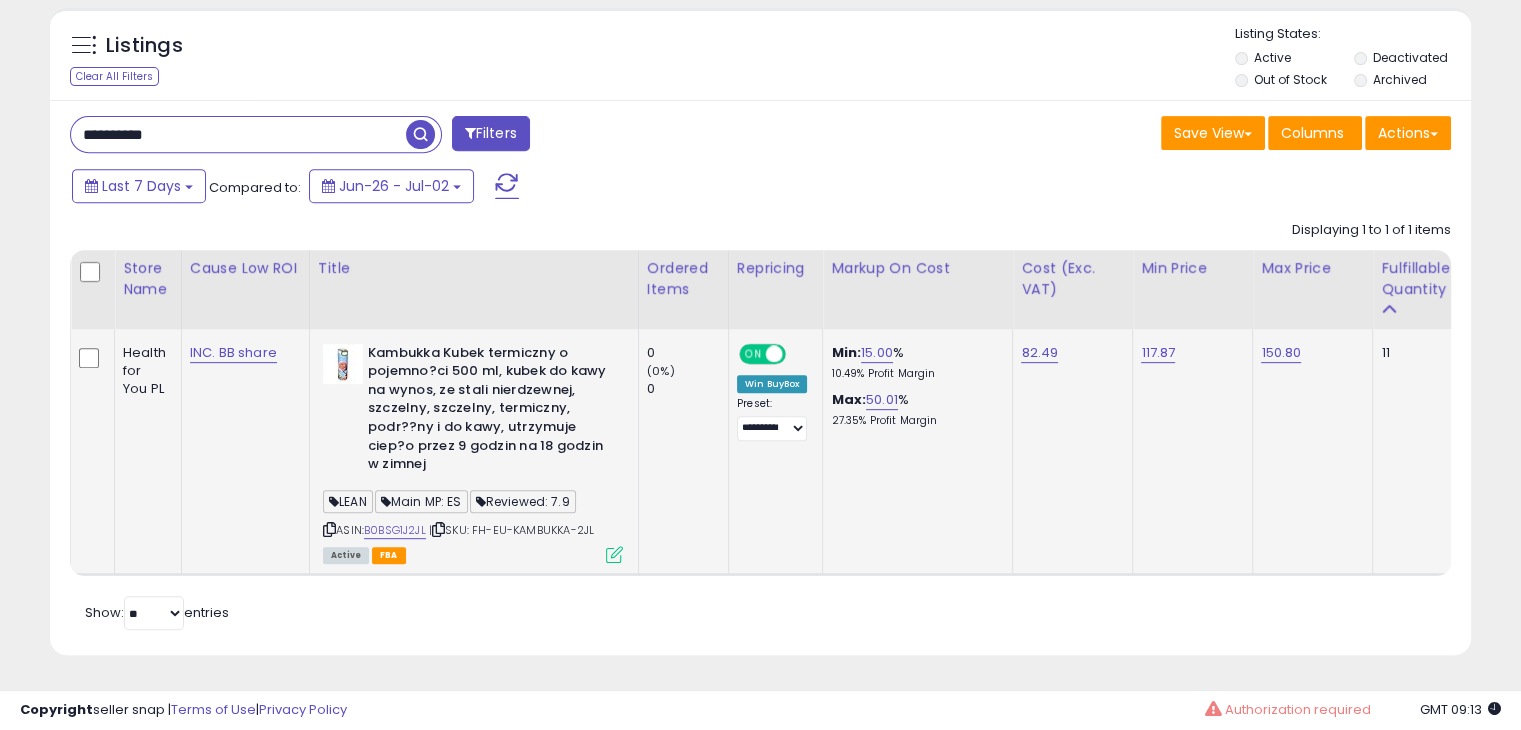 click on "Kambukka Kubek termiczny o pojemno?ci 500 ml, kubek do kawy na wynos, ze stali nierdzewnej, szczelny, szczelny, termiczny, podr??ny i do kawy, utrzymuje ciep?o przez 9 godzin na 18 godzin w zimnej  LEAN  Main MP: ES  Reviewed: 7.9  ASIN:  B0BSG1J2JL    |   SKU: FH-EU-KAMBUKKA-2JL Active FBA" 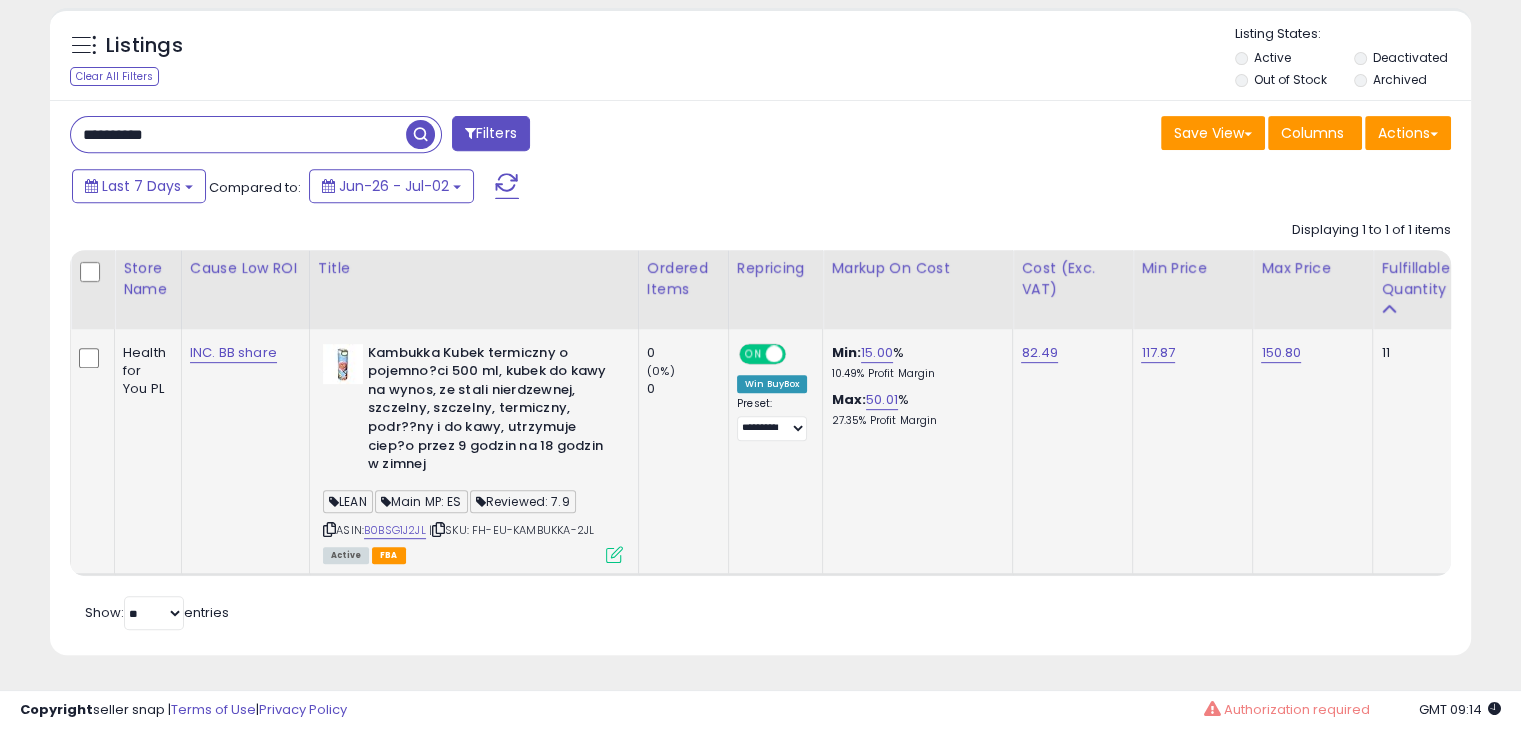 click at bounding box center [614, 554] 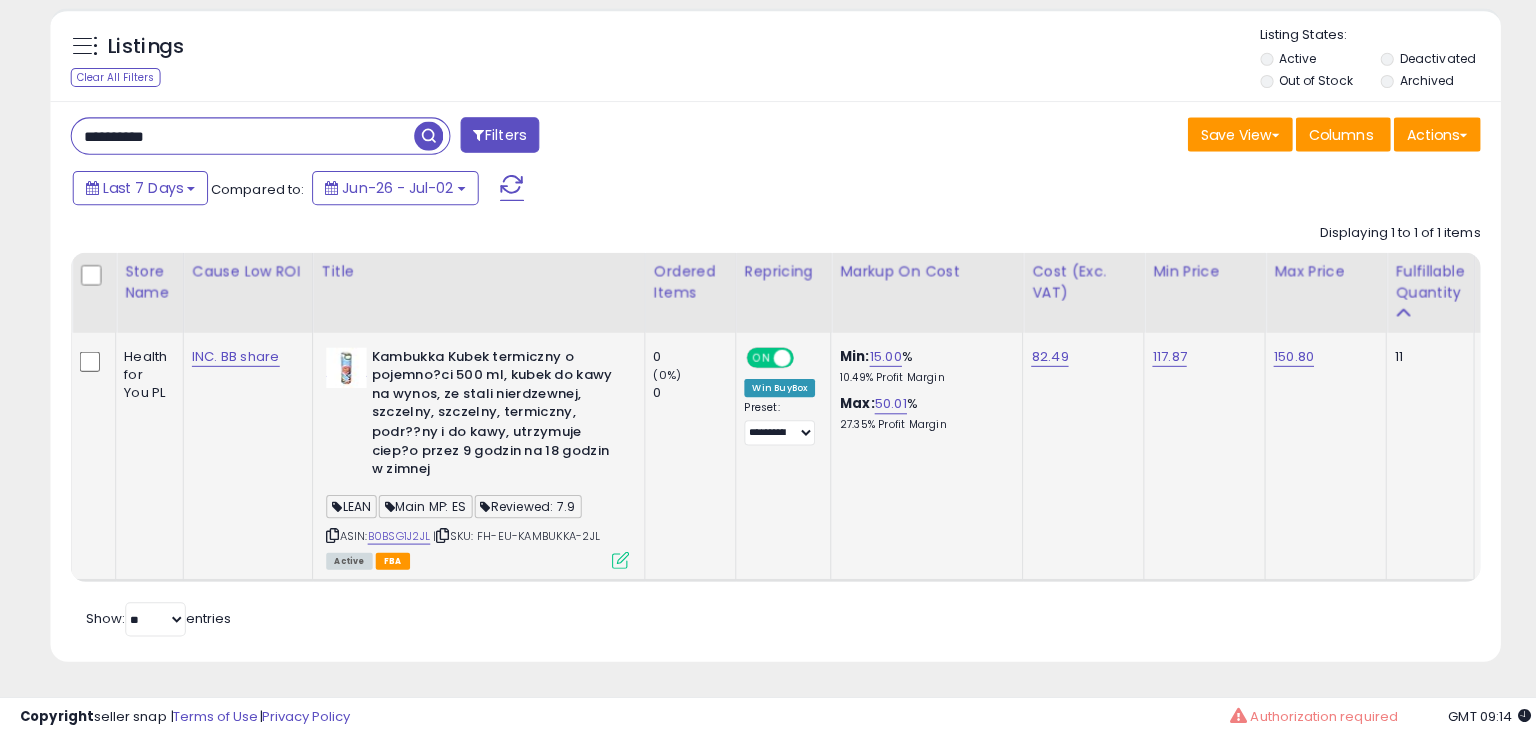 scroll, scrollTop: 999589, scrollLeft: 999168, axis: both 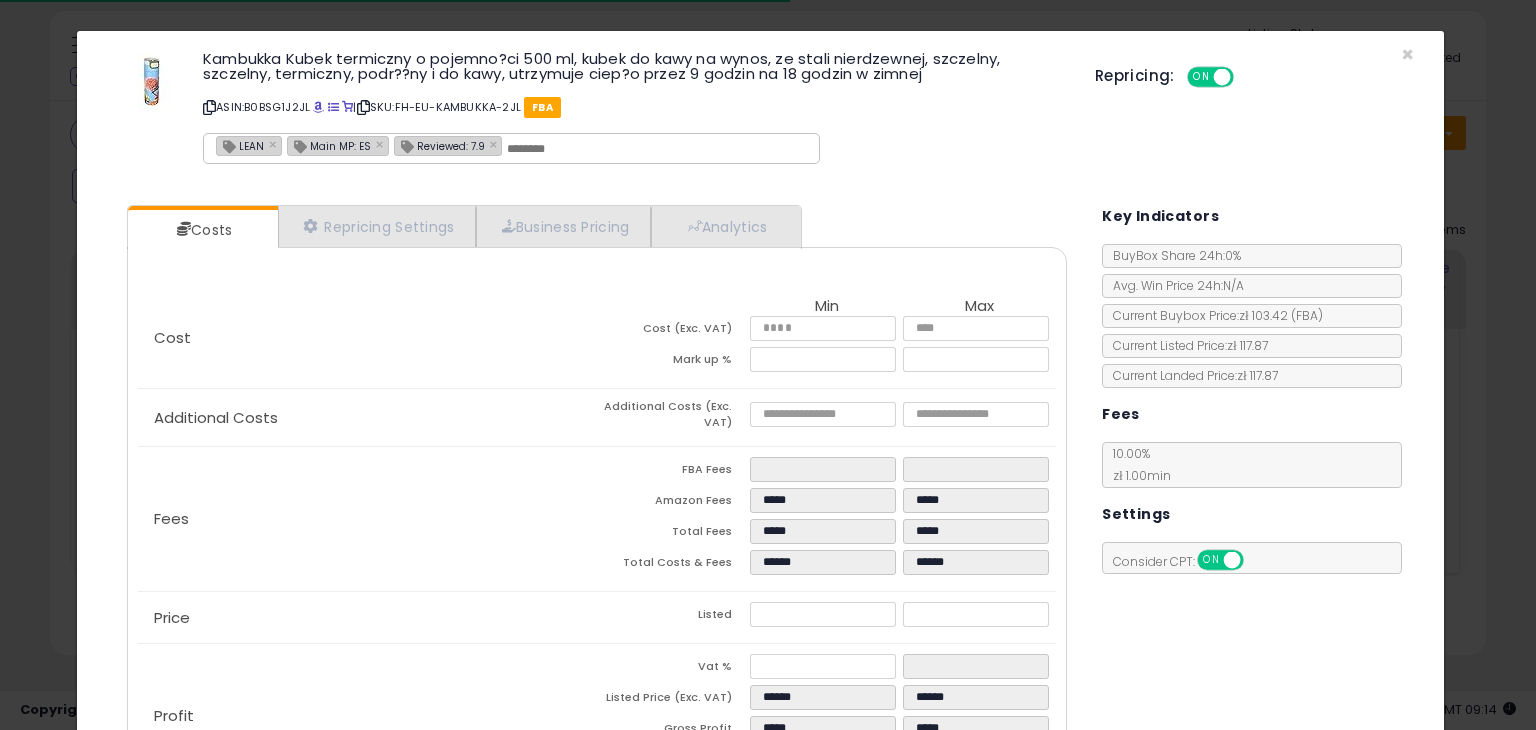 click on "Current Listed Price:  zł 117.87" at bounding box center [1252, 346] 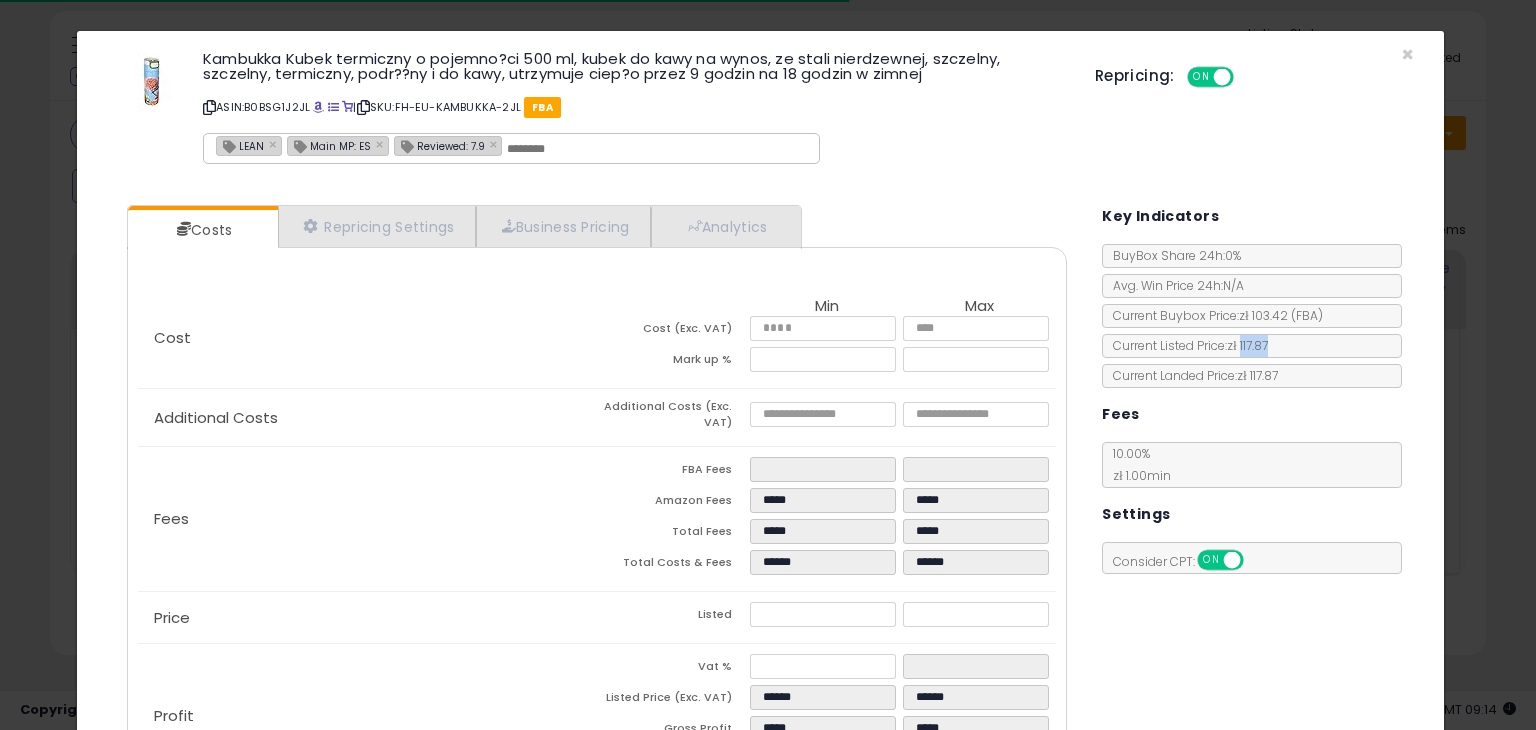 click on "Current Listed Price:  zł 117.87" at bounding box center (1252, 346) 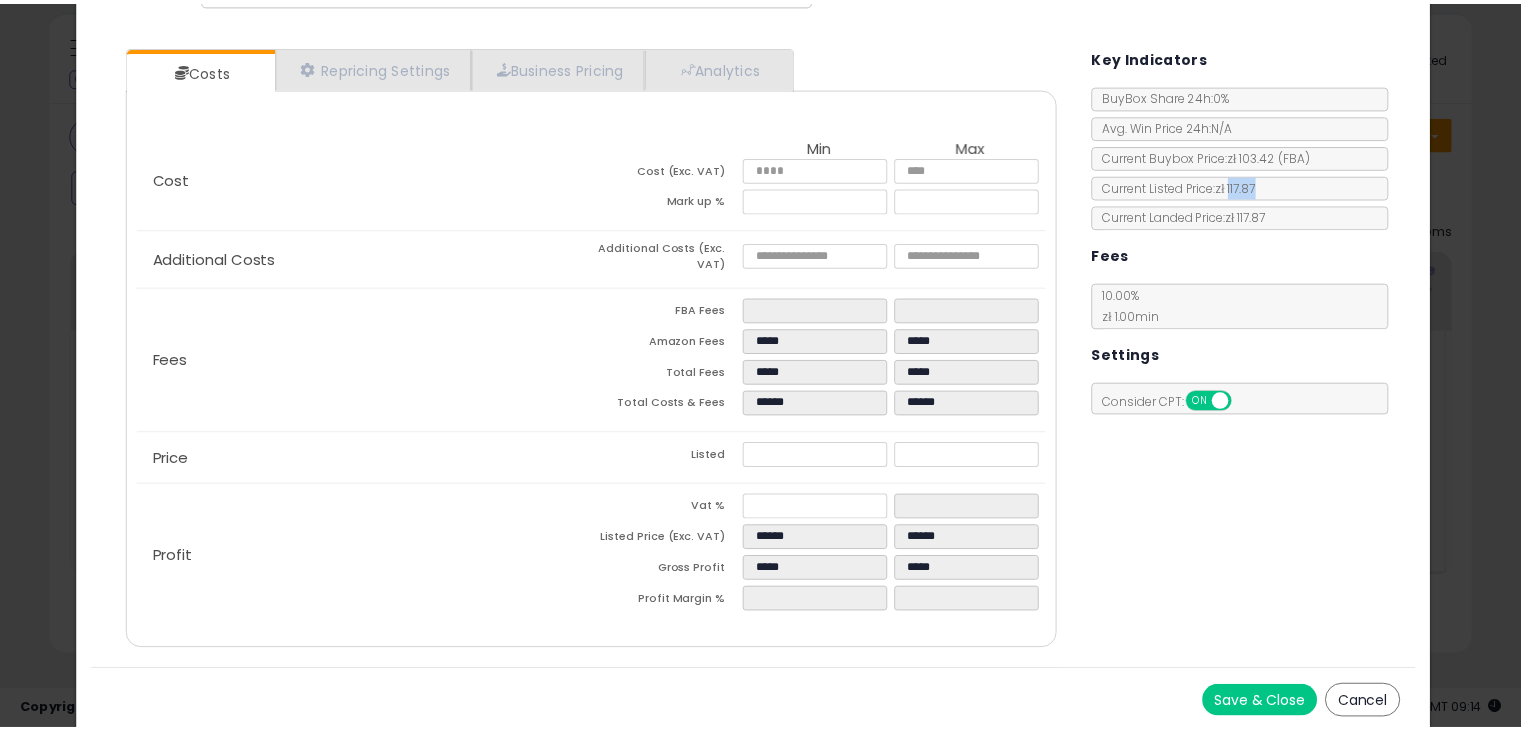 scroll, scrollTop: 162, scrollLeft: 0, axis: vertical 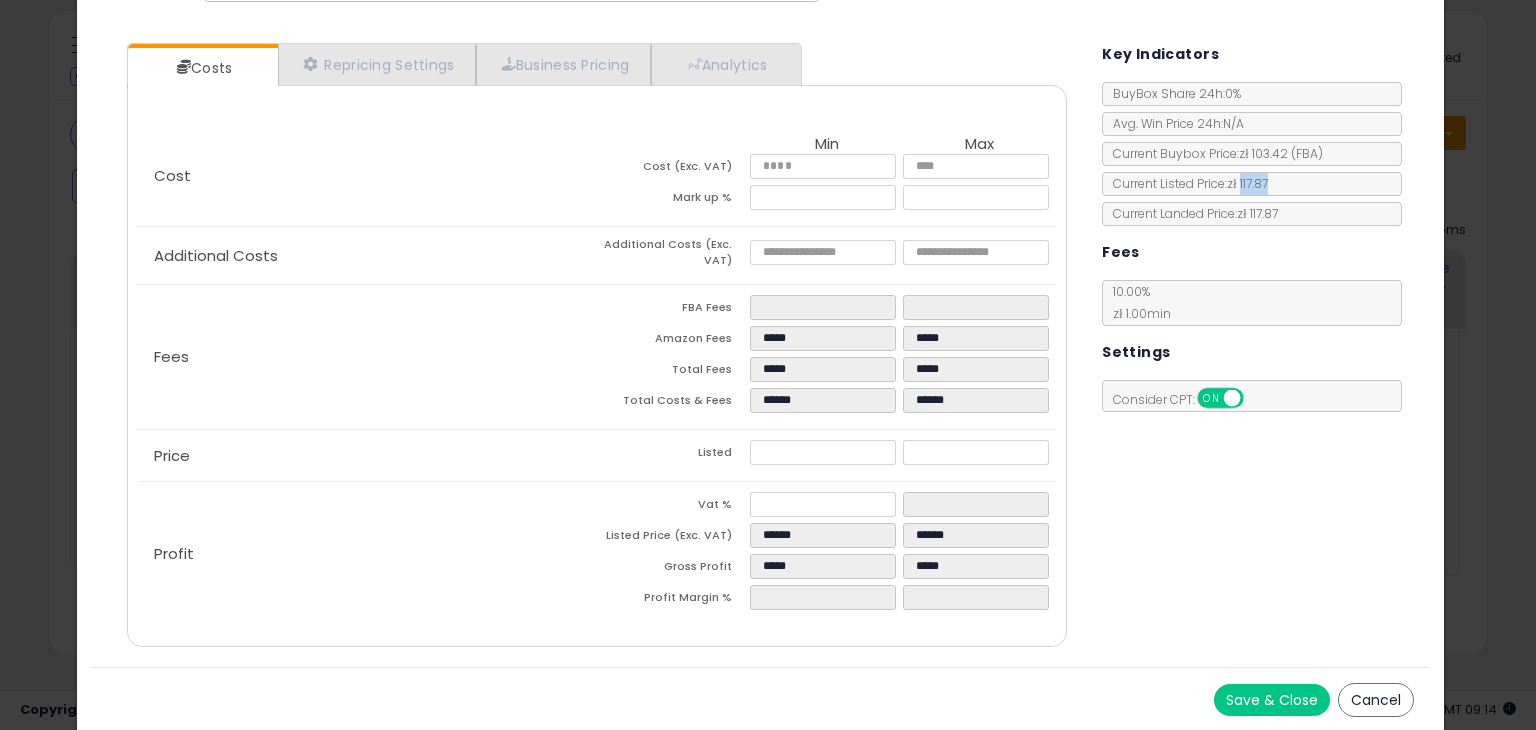click on "Cancel" at bounding box center (1376, 700) 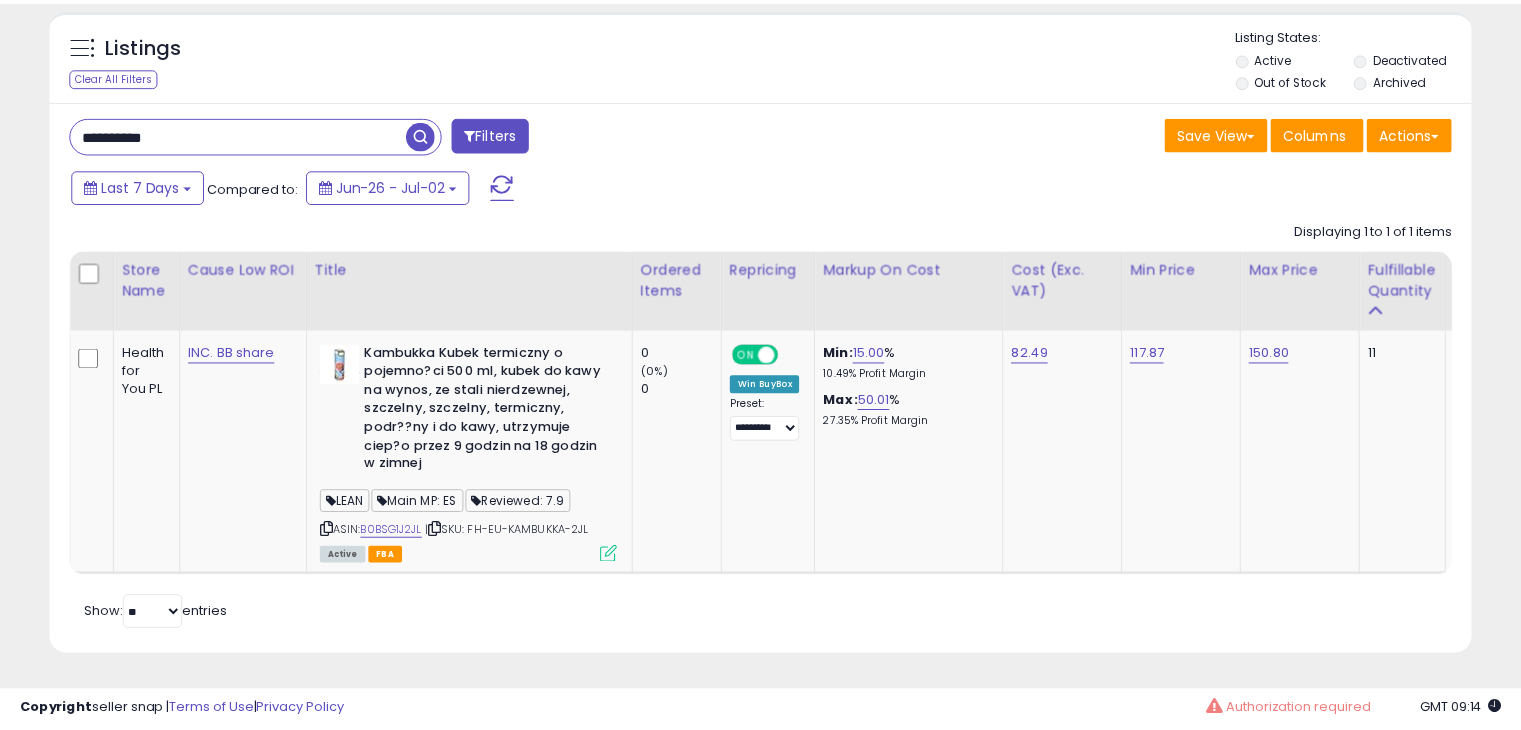 scroll, scrollTop: 409, scrollLeft: 822, axis: both 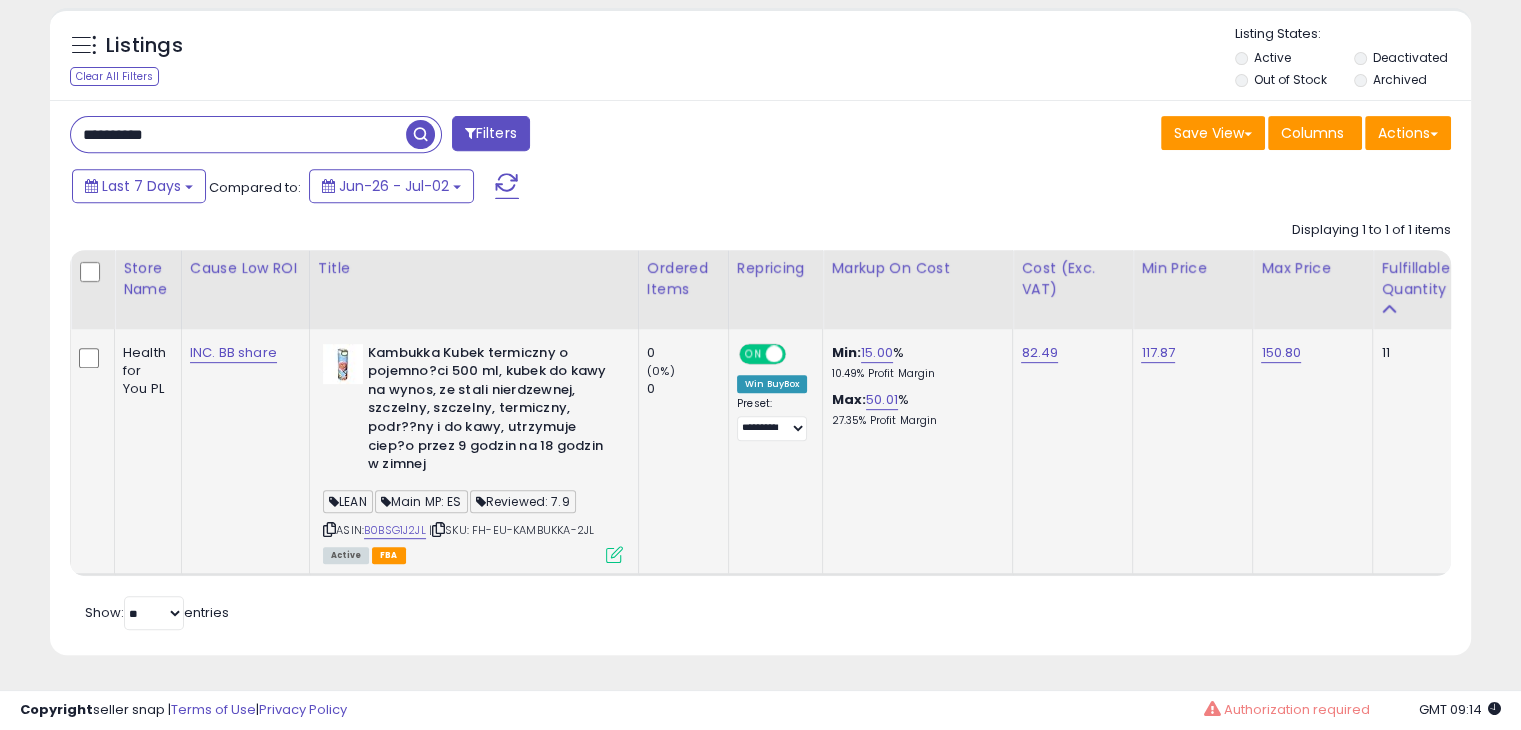 click at bounding box center (614, 554) 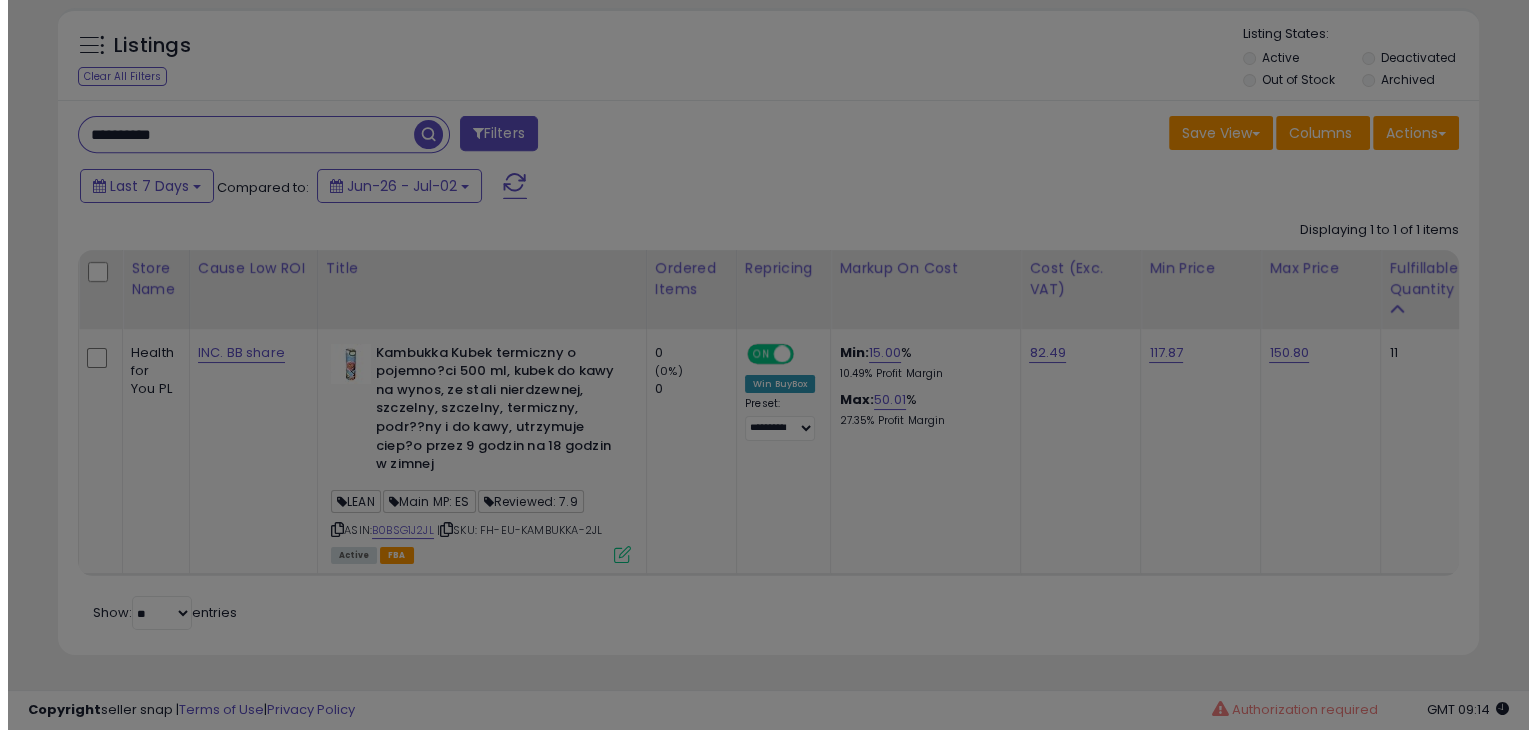 scroll, scrollTop: 999589, scrollLeft: 999168, axis: both 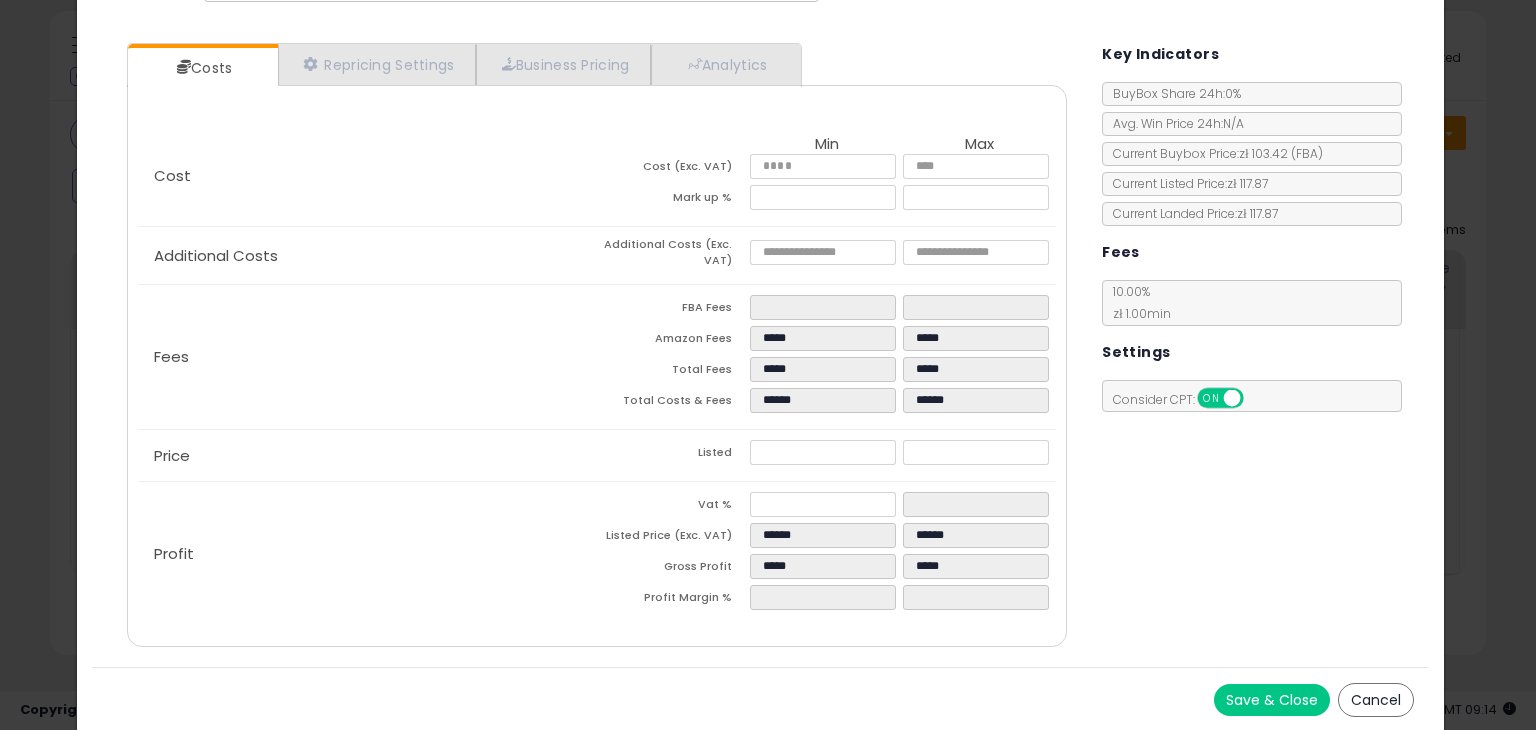 click on "Current Listed Price:  zł 117.87" at bounding box center [1252, 184] 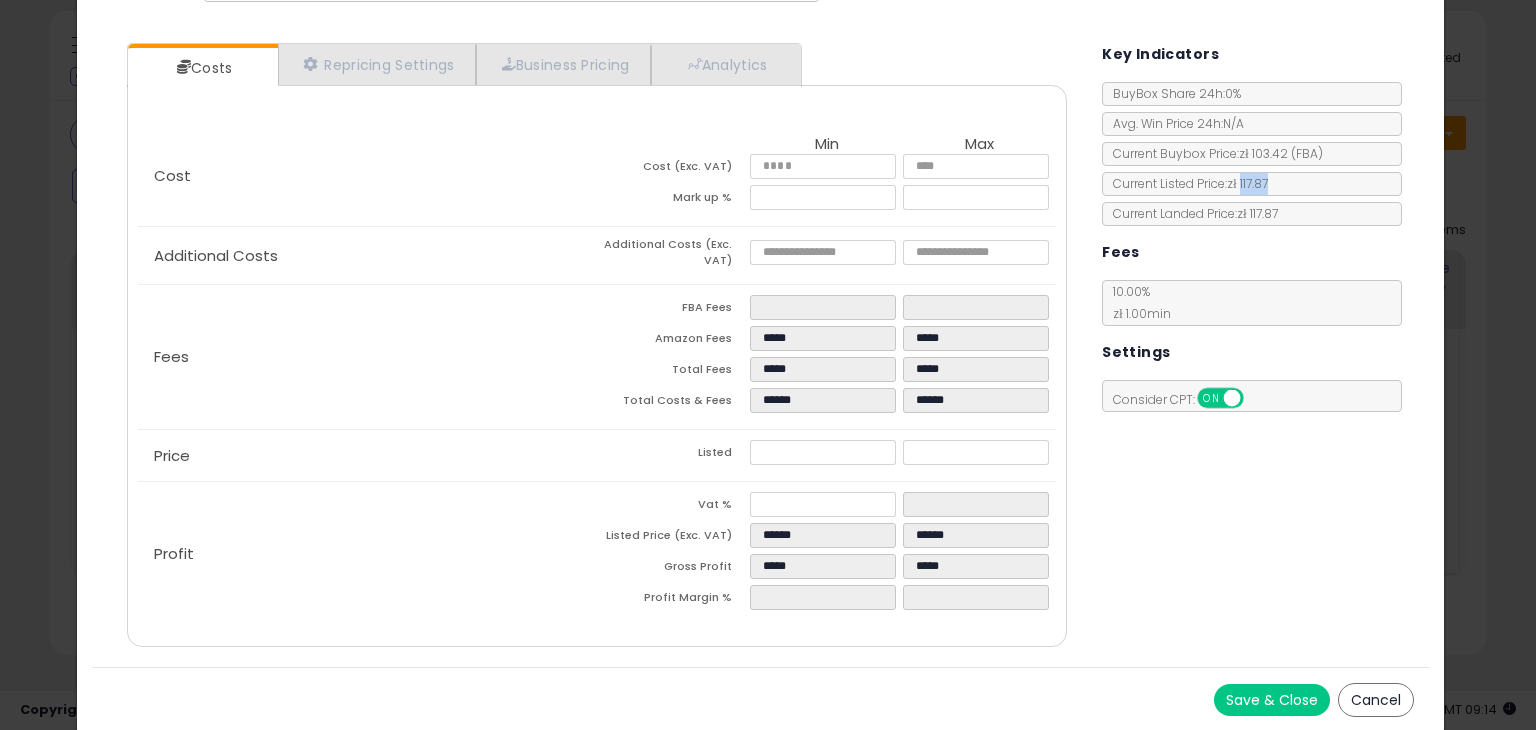 click on "Current Listed Price:  zł 117.87" at bounding box center [1185, 183] 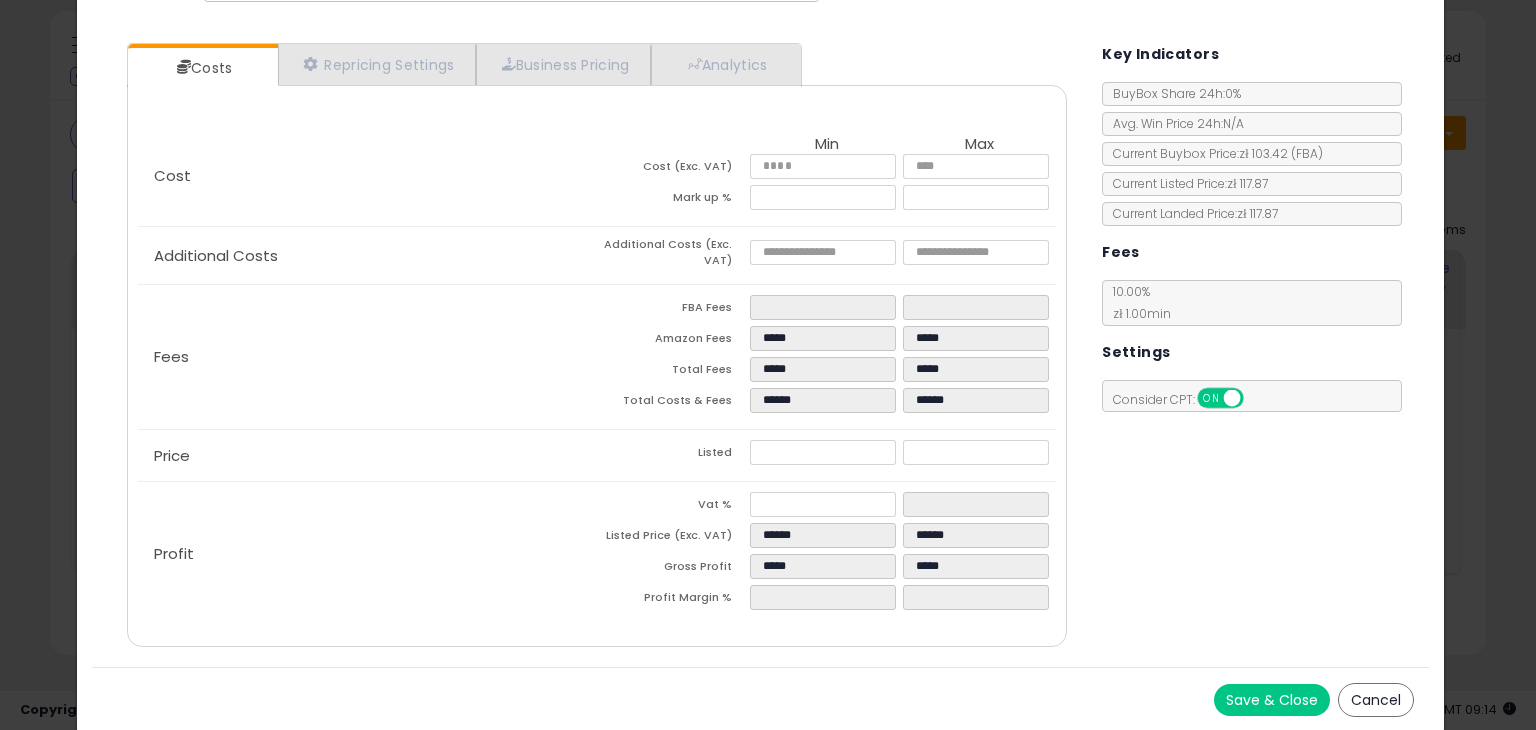 drag, startPoint x: 1160, startPoint y: 461, endPoint x: 1137, endPoint y: 464, distance: 23.194826 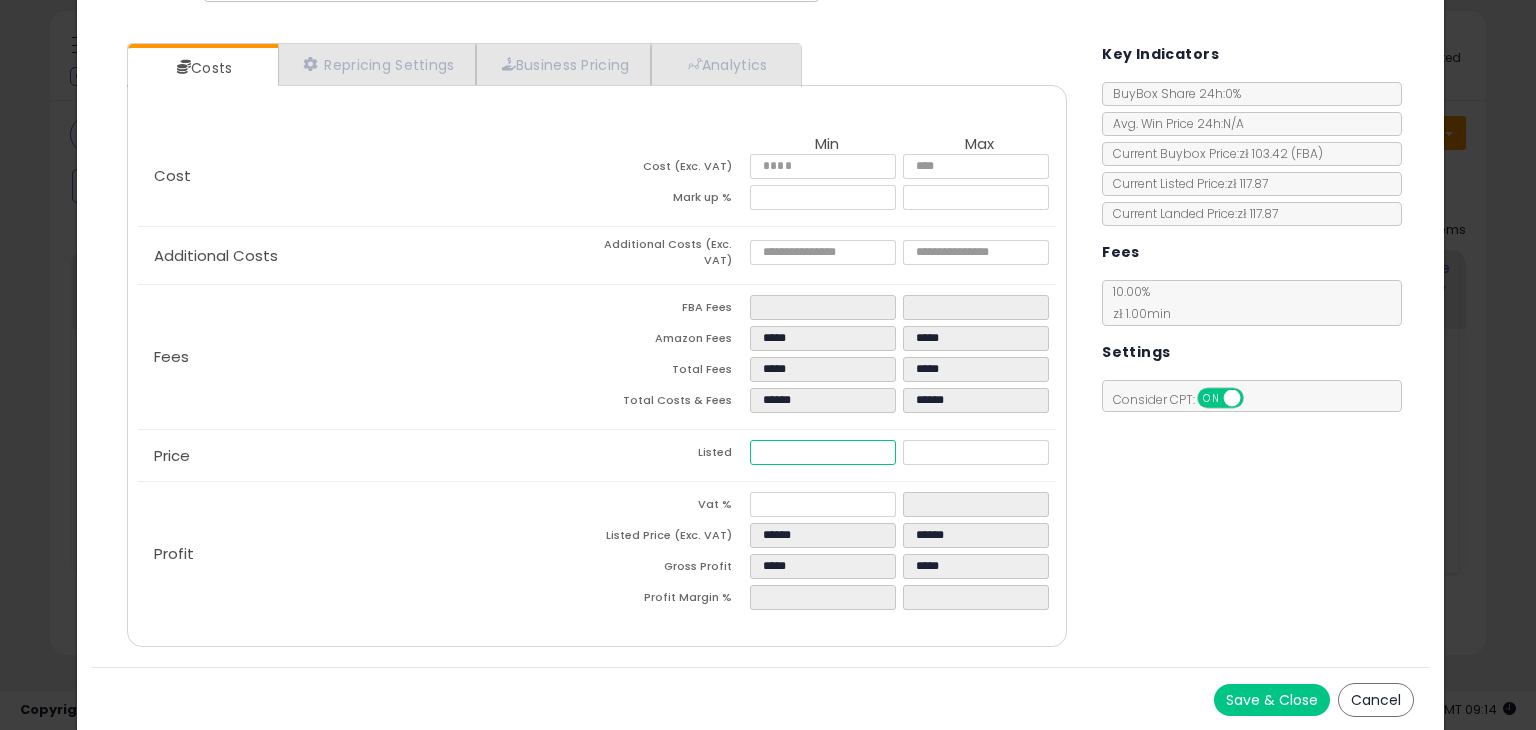 click on "******" at bounding box center [822, 452] 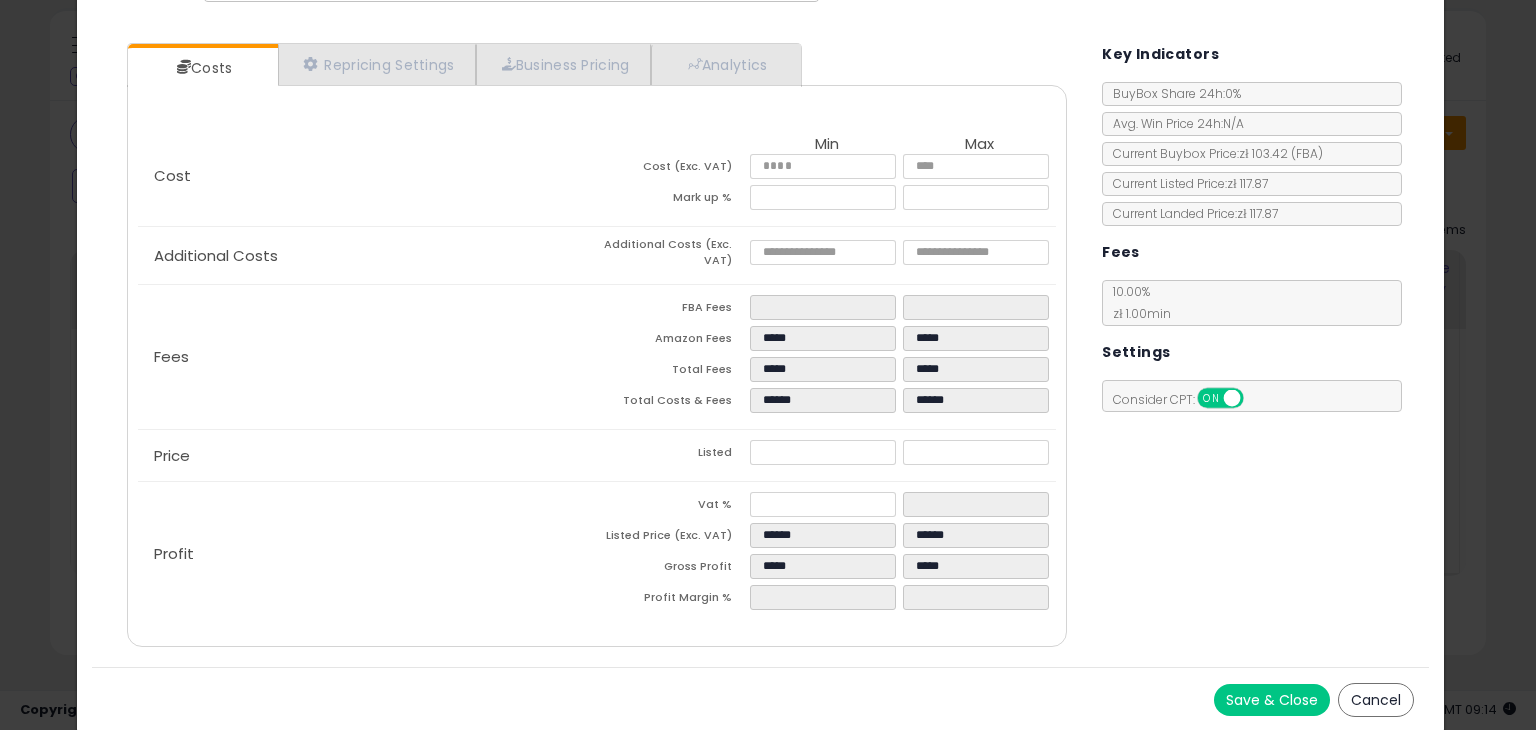 click on "Costs
Repricing Settings
Business Pricing
Analytics
Cost" at bounding box center (760, 347) 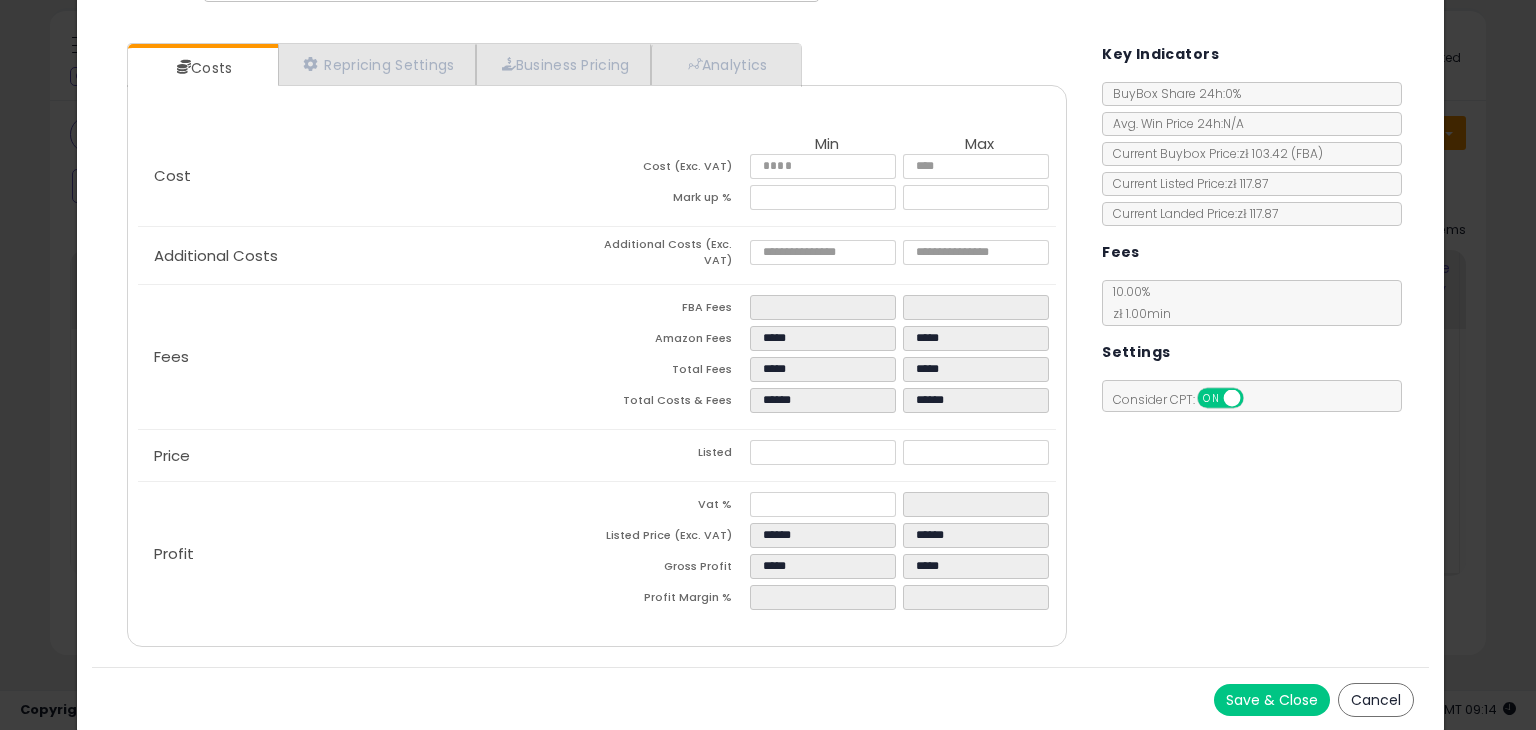 click on "Cancel" at bounding box center (1376, 700) 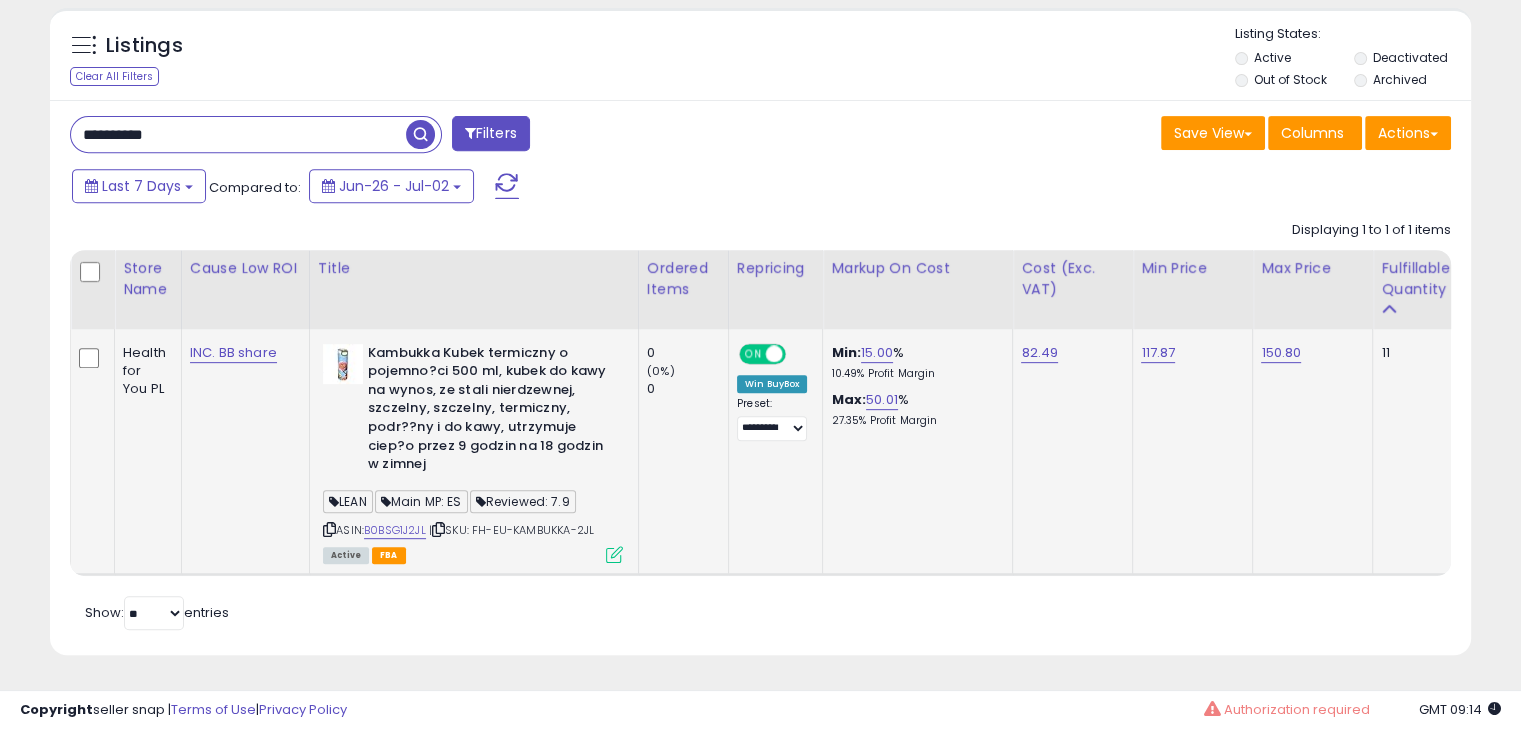 scroll, scrollTop: 409, scrollLeft: 822, axis: both 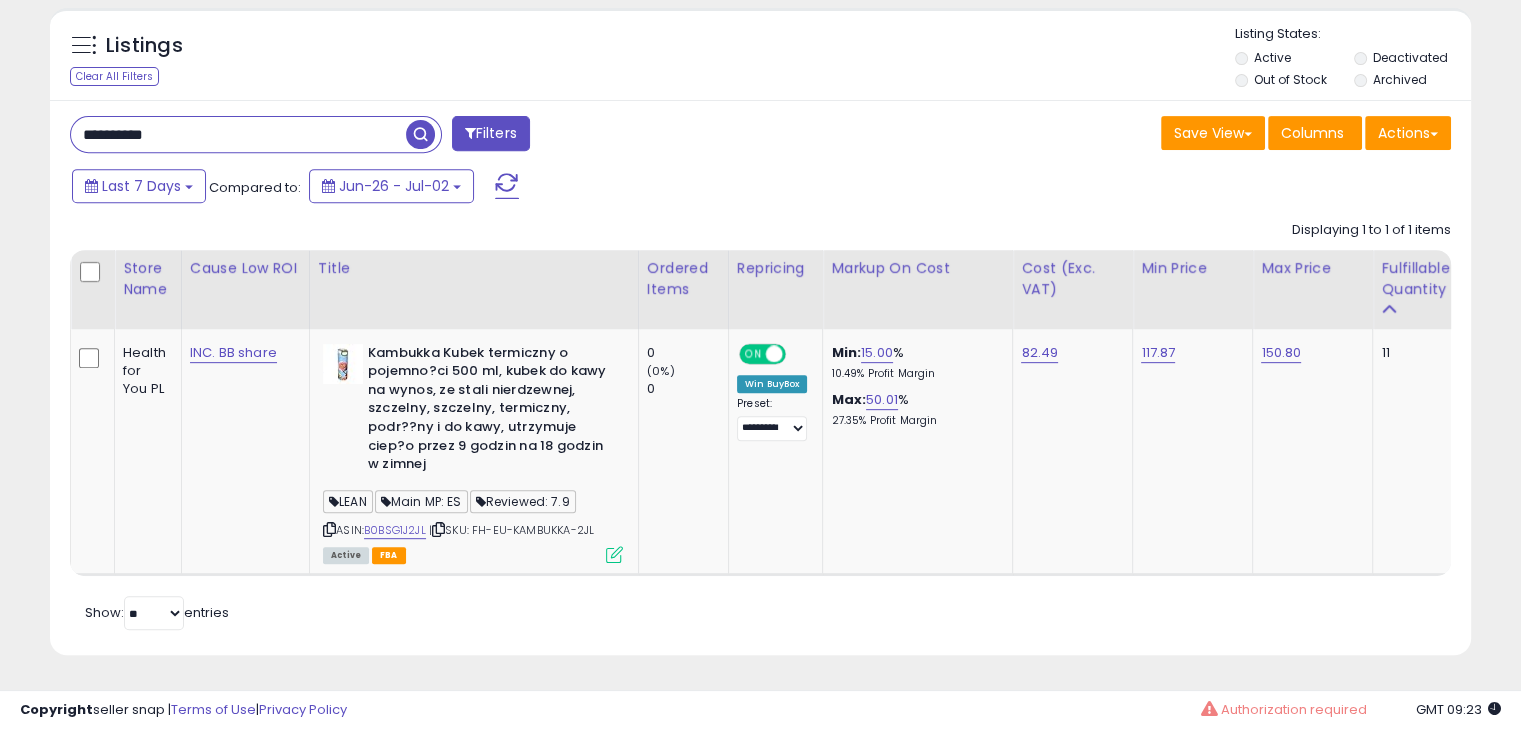 click on "**********" at bounding box center (238, 134) 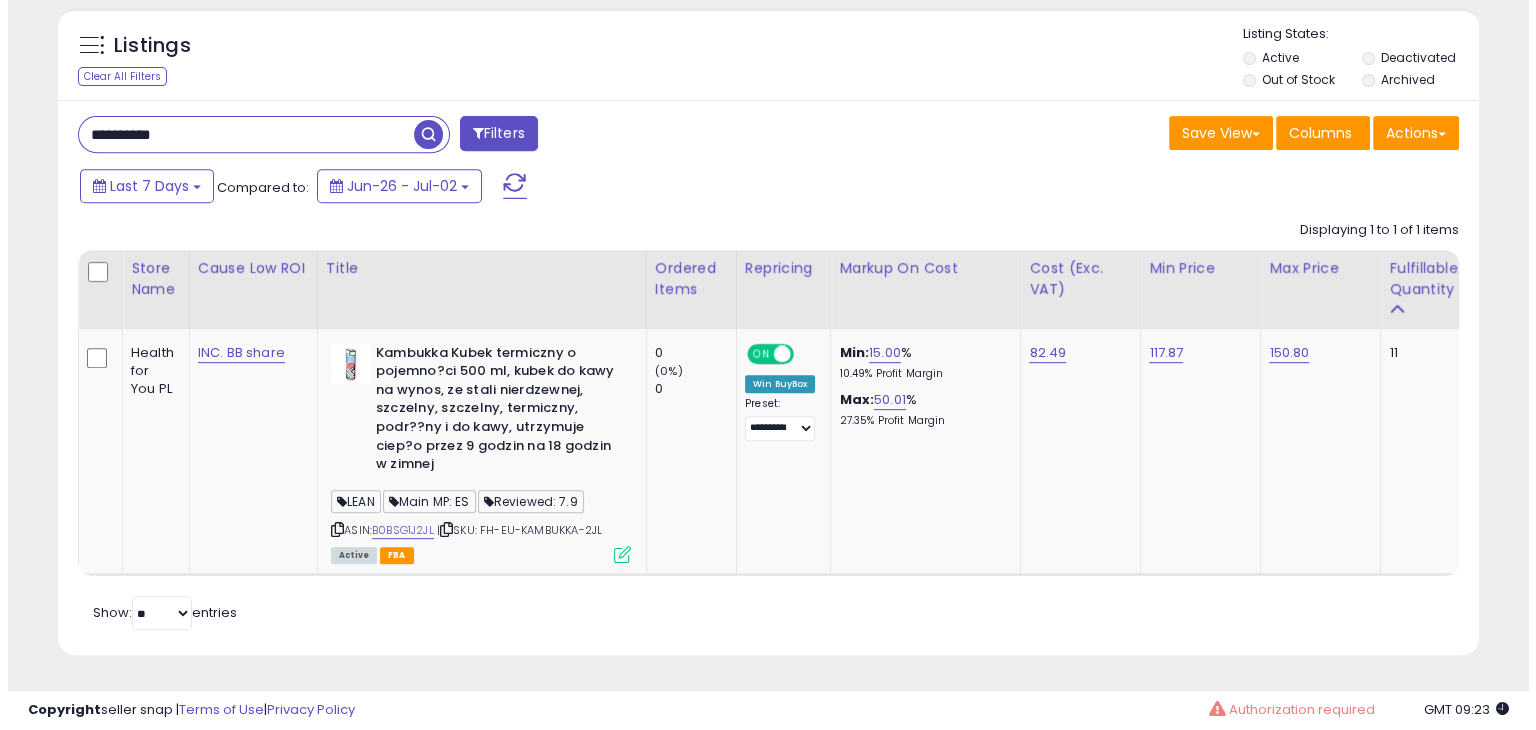 scroll, scrollTop: 589, scrollLeft: 0, axis: vertical 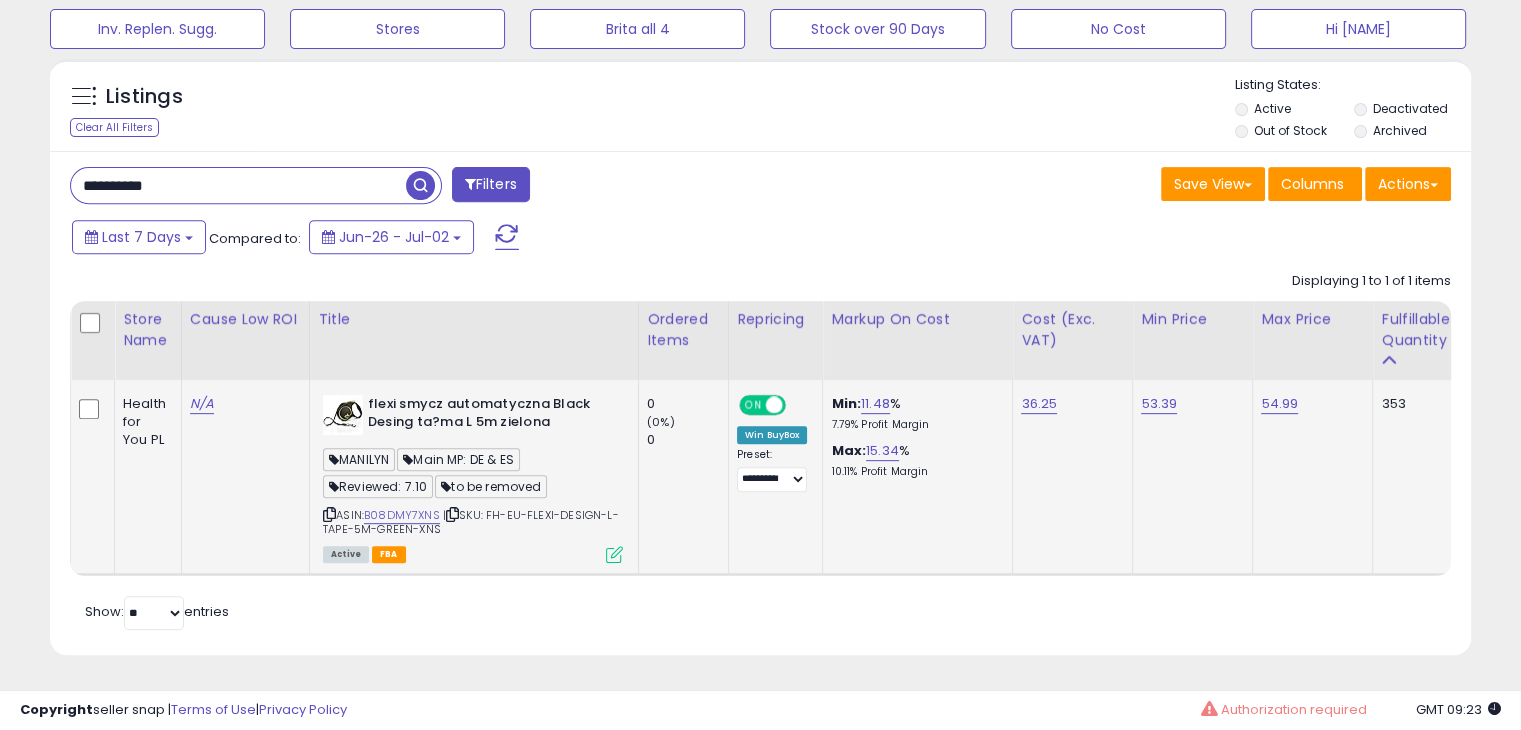 click on "Active FBA" at bounding box center (473, 553) 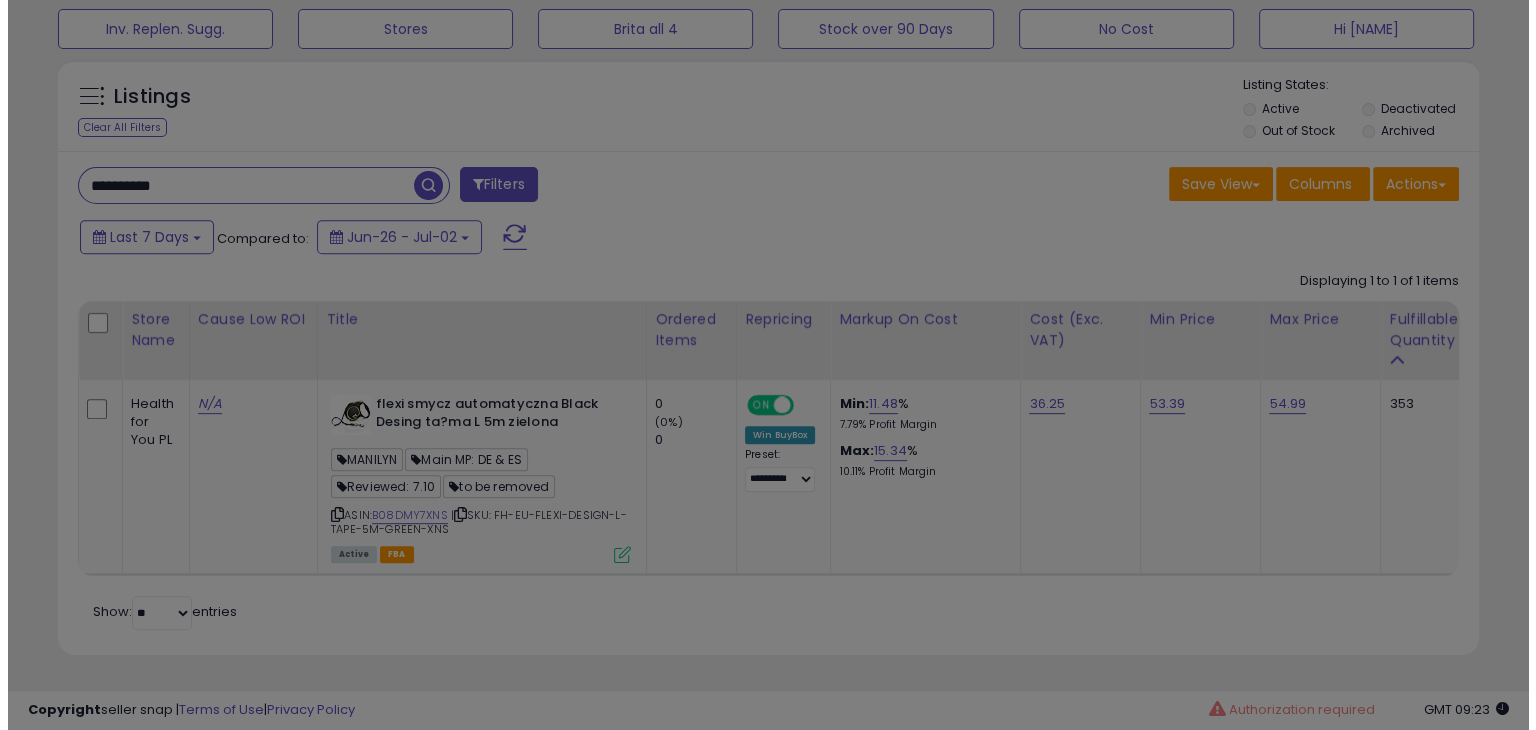 scroll, scrollTop: 999589, scrollLeft: 999168, axis: both 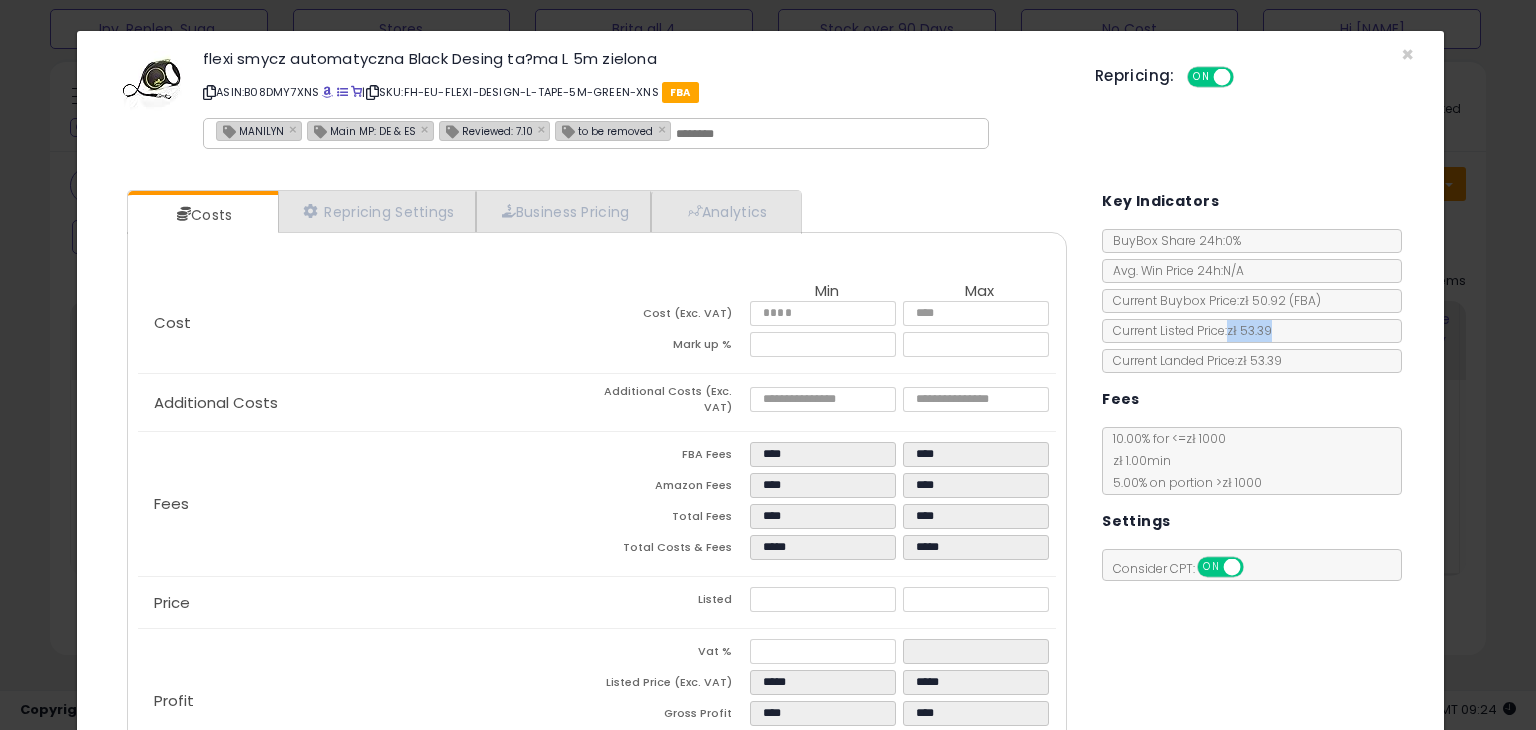 copy on "zł 53.39" 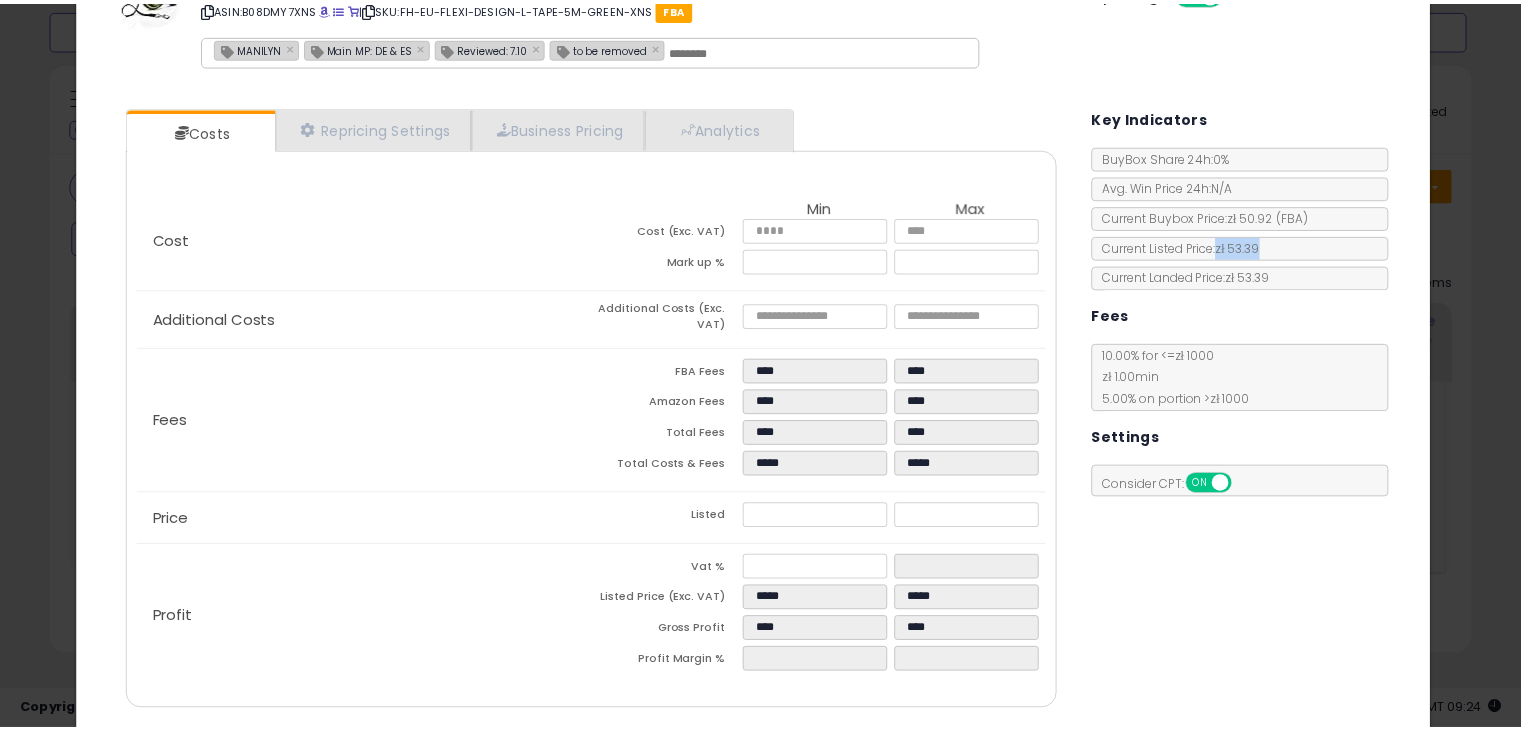scroll, scrollTop: 147, scrollLeft: 0, axis: vertical 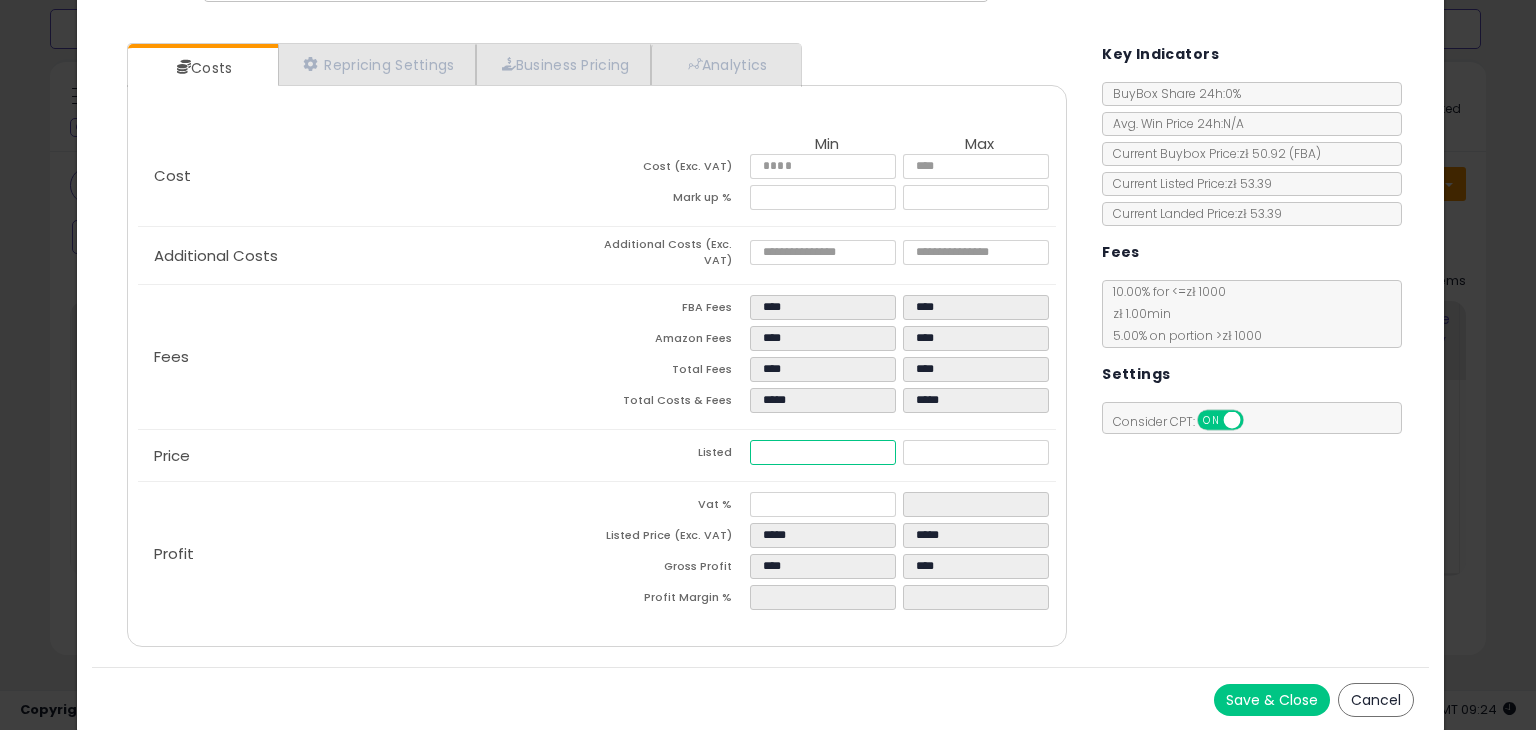 drag, startPoint x: 755, startPoint y: 442, endPoint x: 802, endPoint y: 442, distance: 47 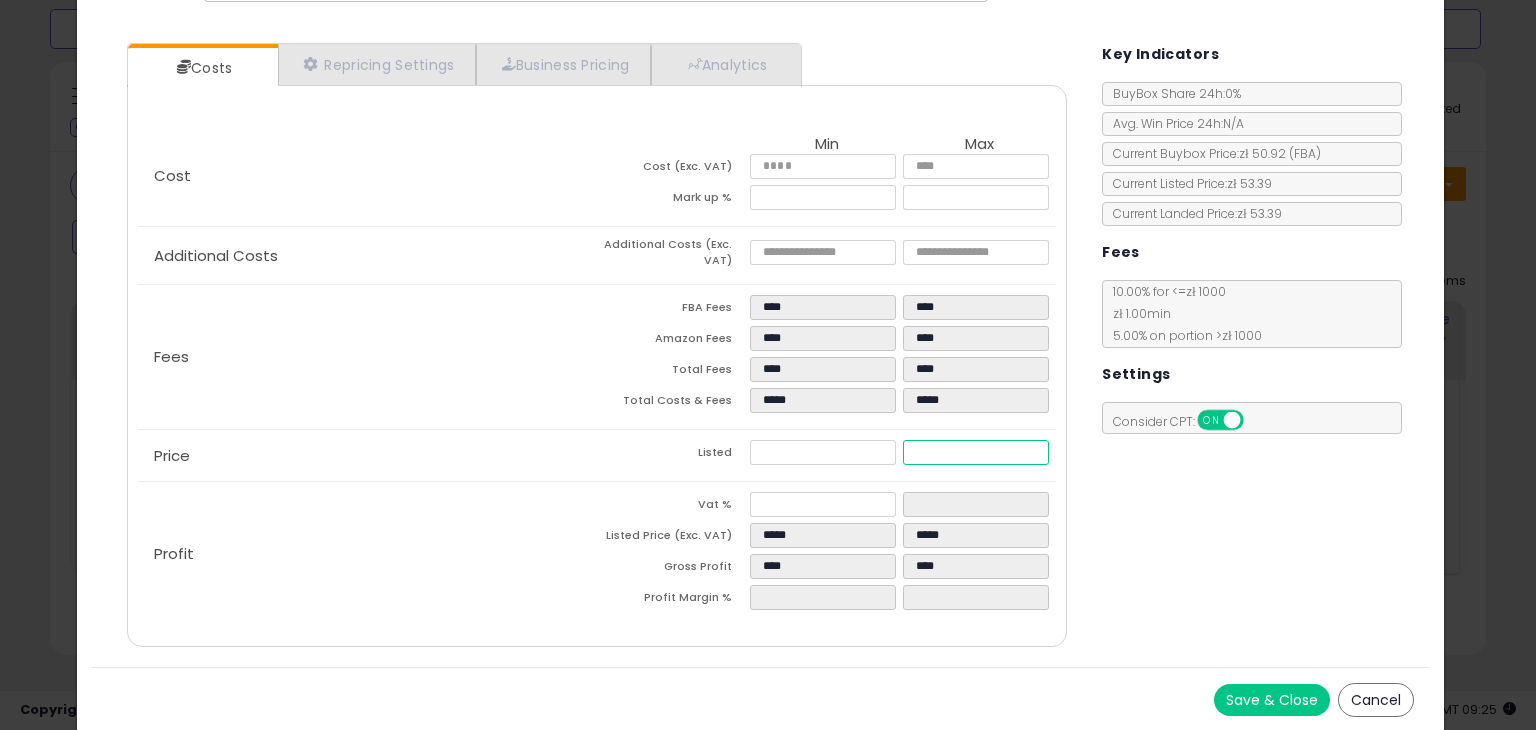 drag, startPoint x: 906, startPoint y: 449, endPoint x: 960, endPoint y: 452, distance: 54.08327 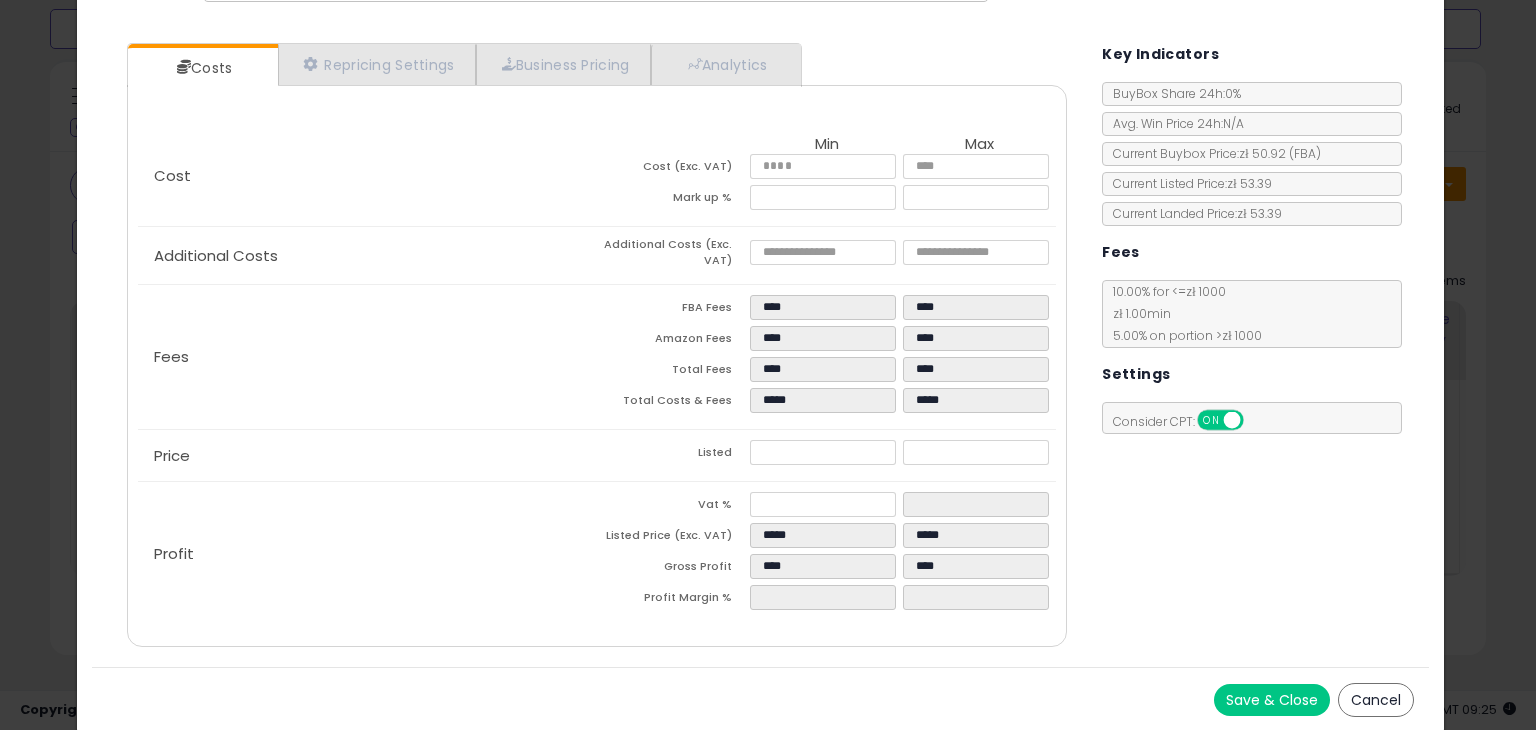 click on "Costs
Repricing Settings
Business Pricing
Analytics
Cost" at bounding box center [760, 347] 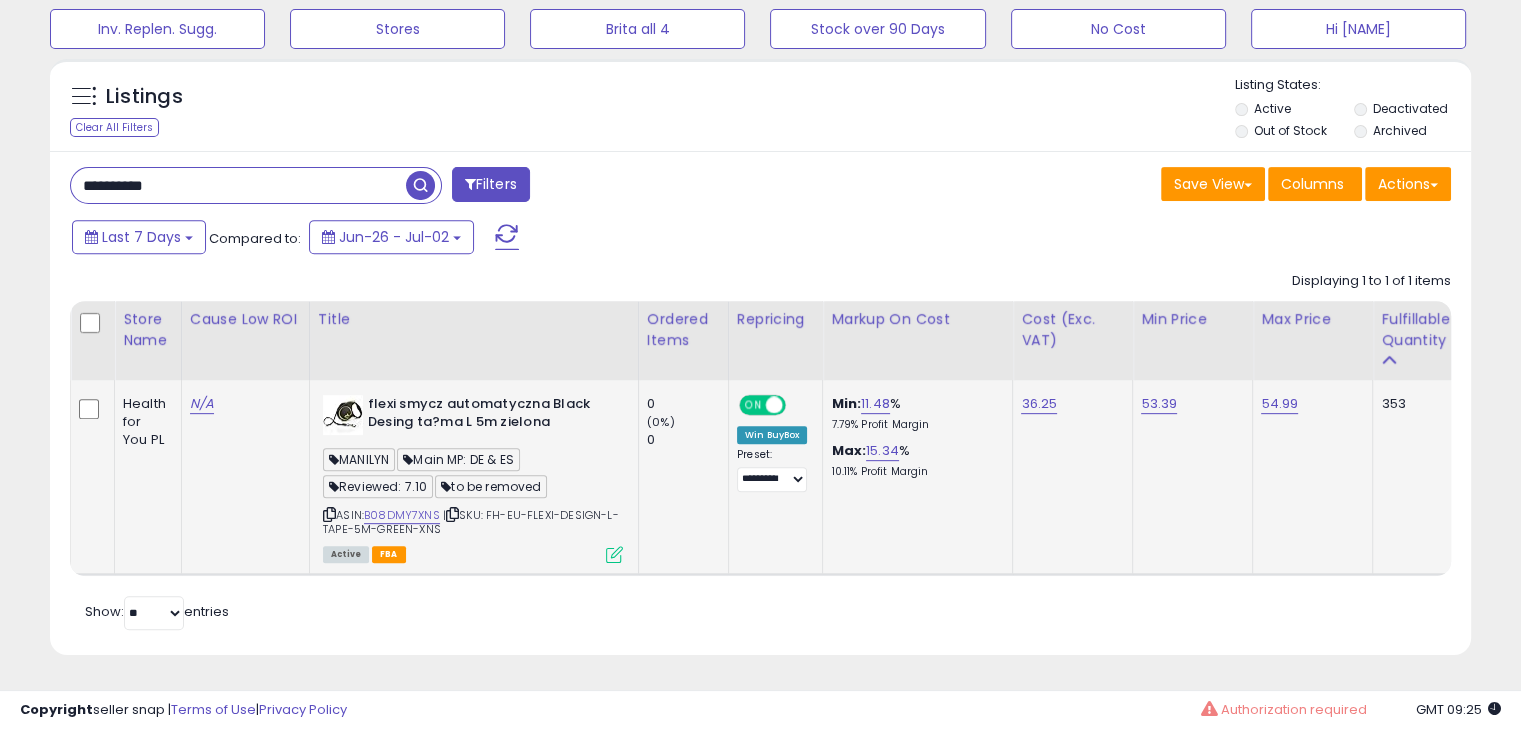scroll, scrollTop: 409, scrollLeft: 822, axis: both 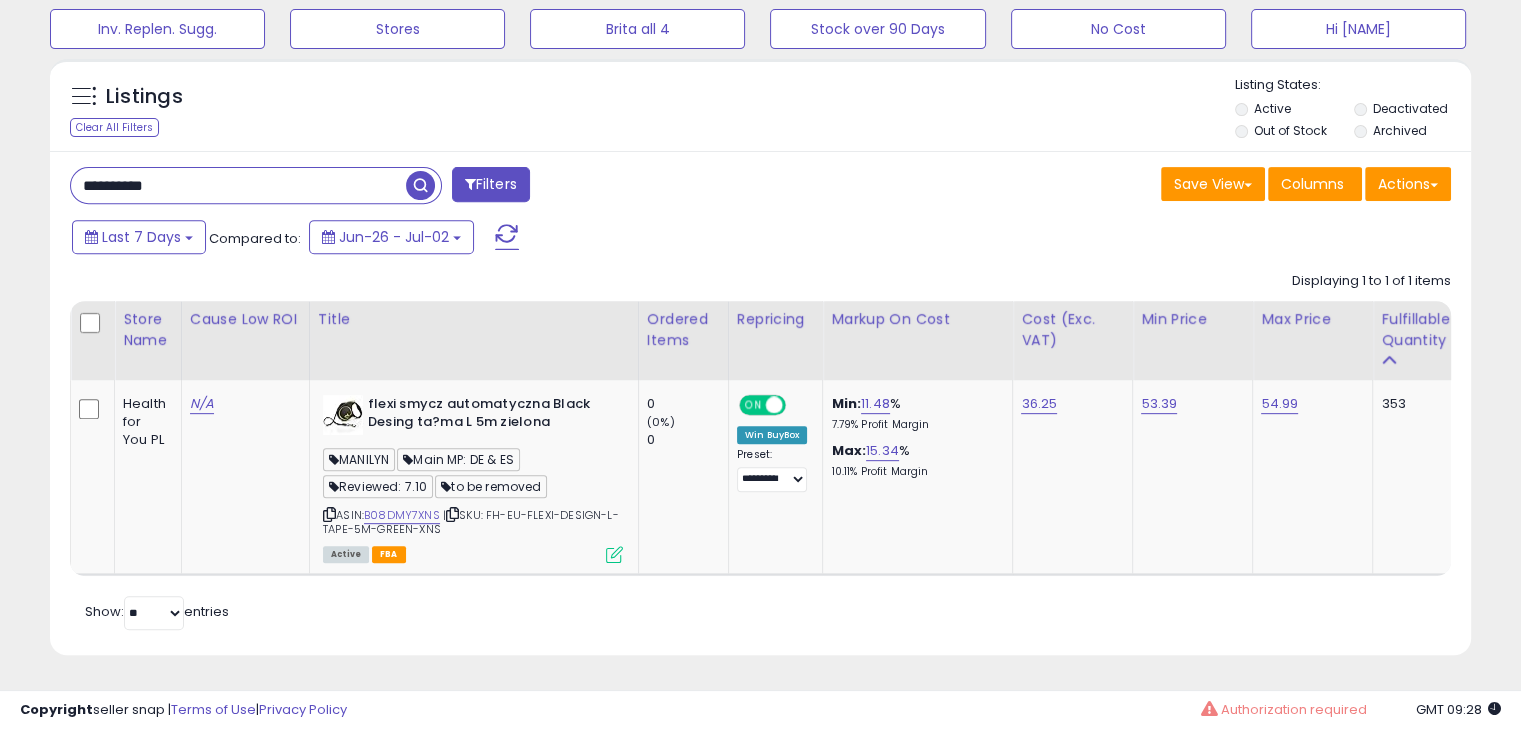 click on "**********" at bounding box center [238, 185] 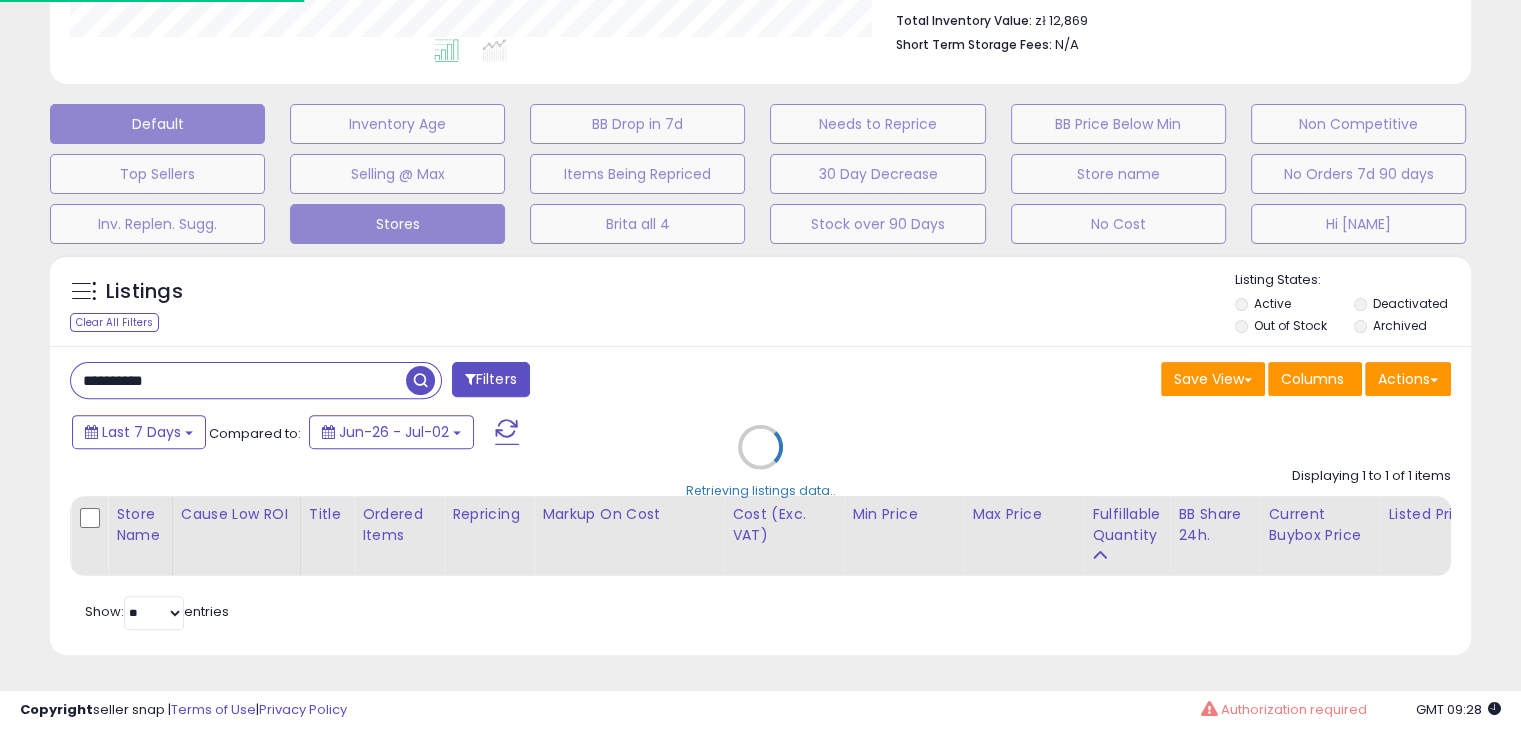 scroll, scrollTop: 999589, scrollLeft: 999168, axis: both 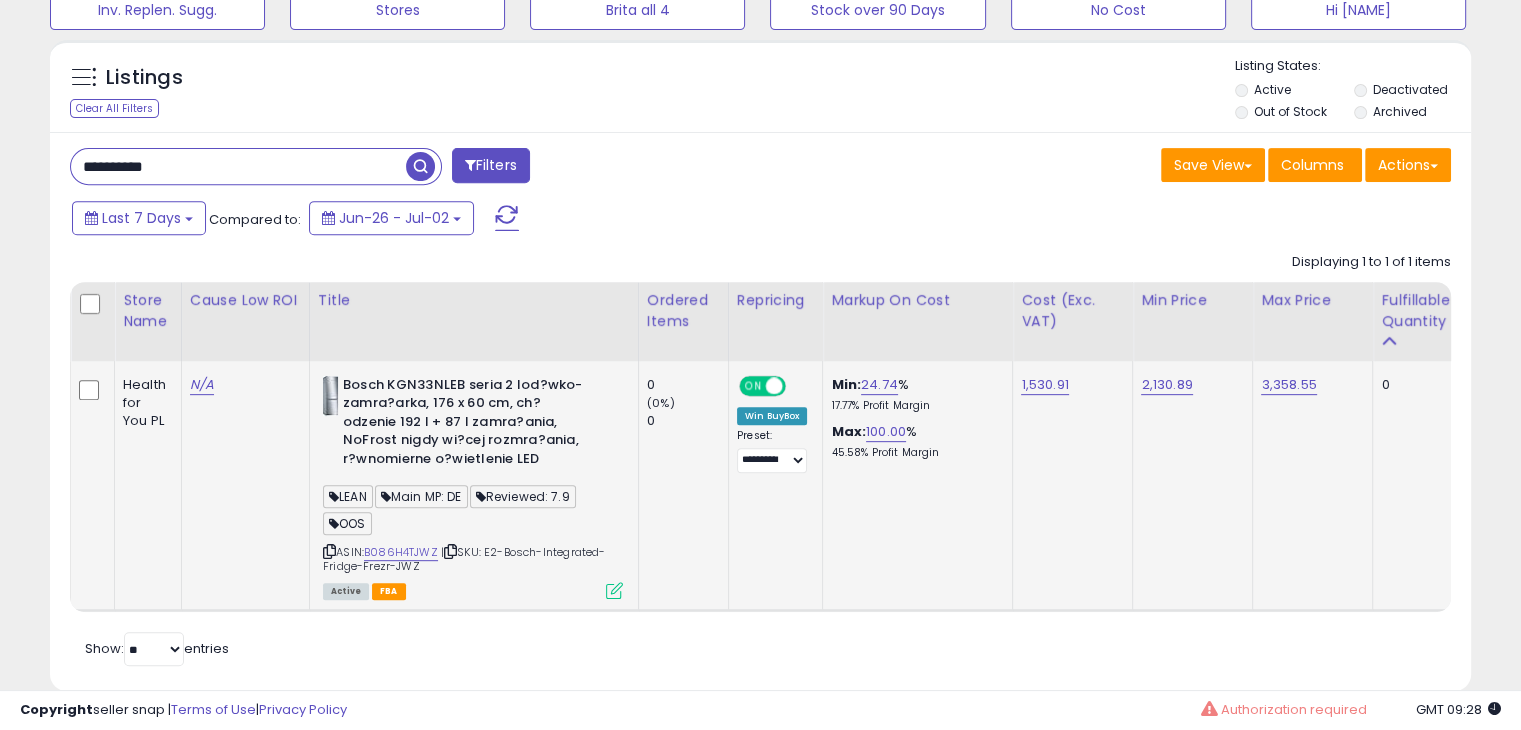 click at bounding box center (614, 590) 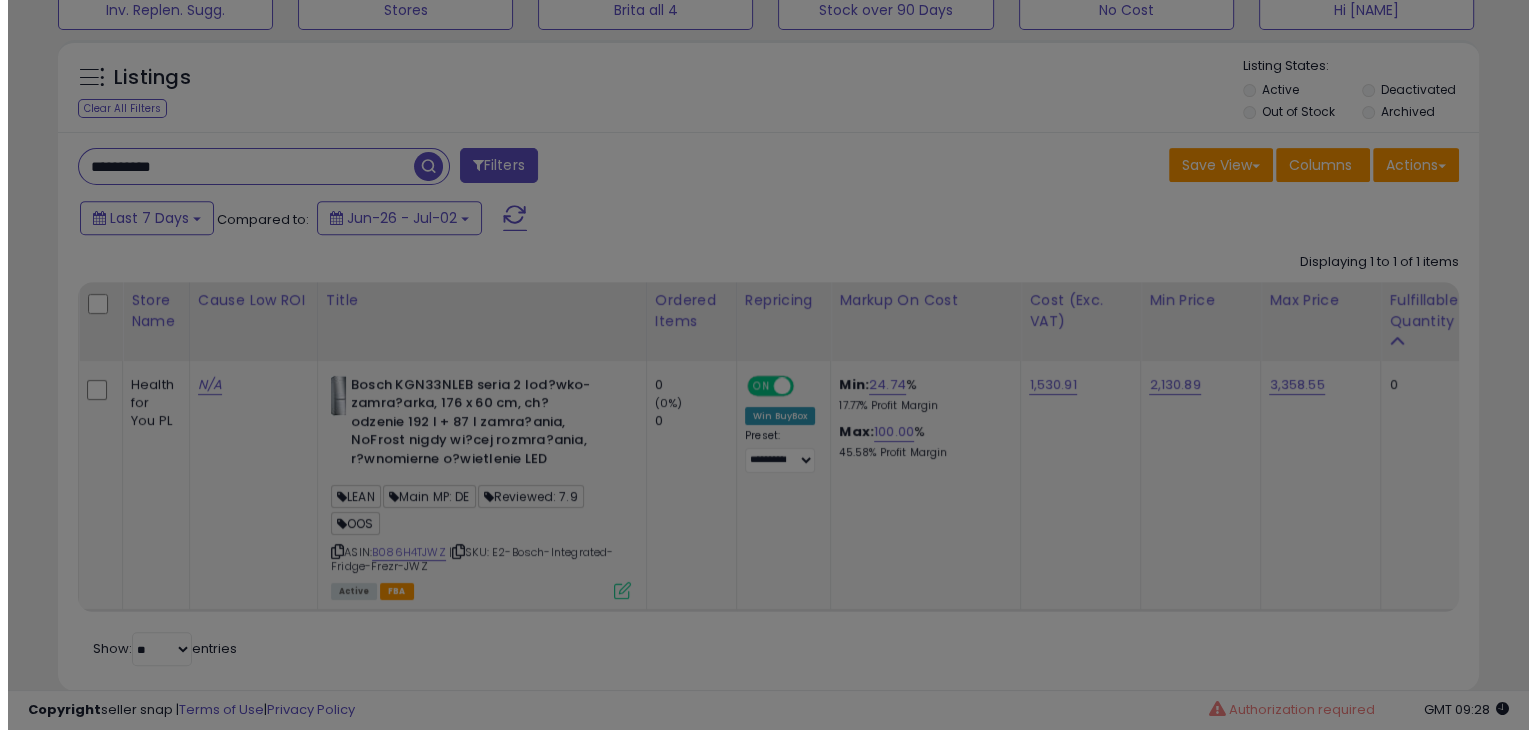 scroll, scrollTop: 999589, scrollLeft: 999168, axis: both 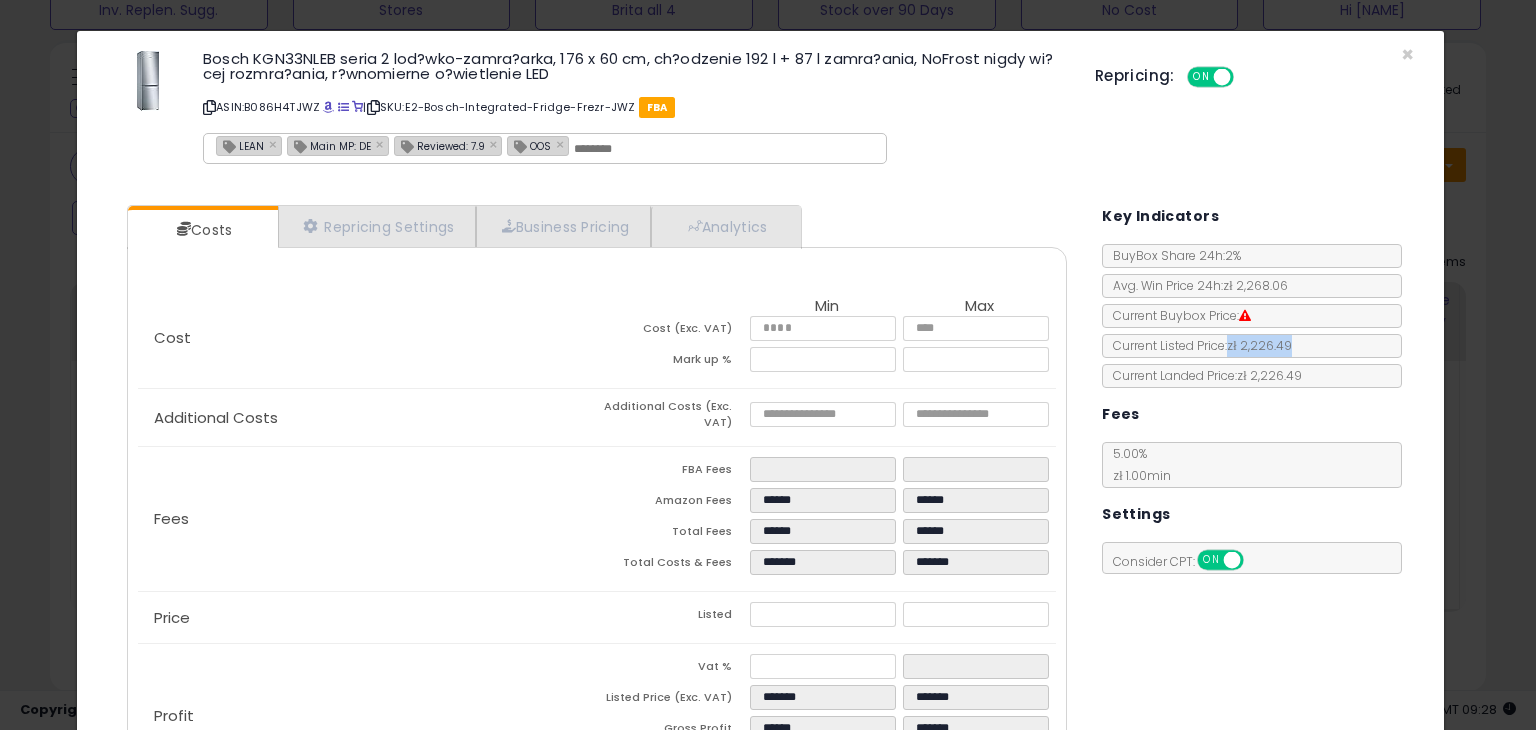 copy on "zł 2,226.49" 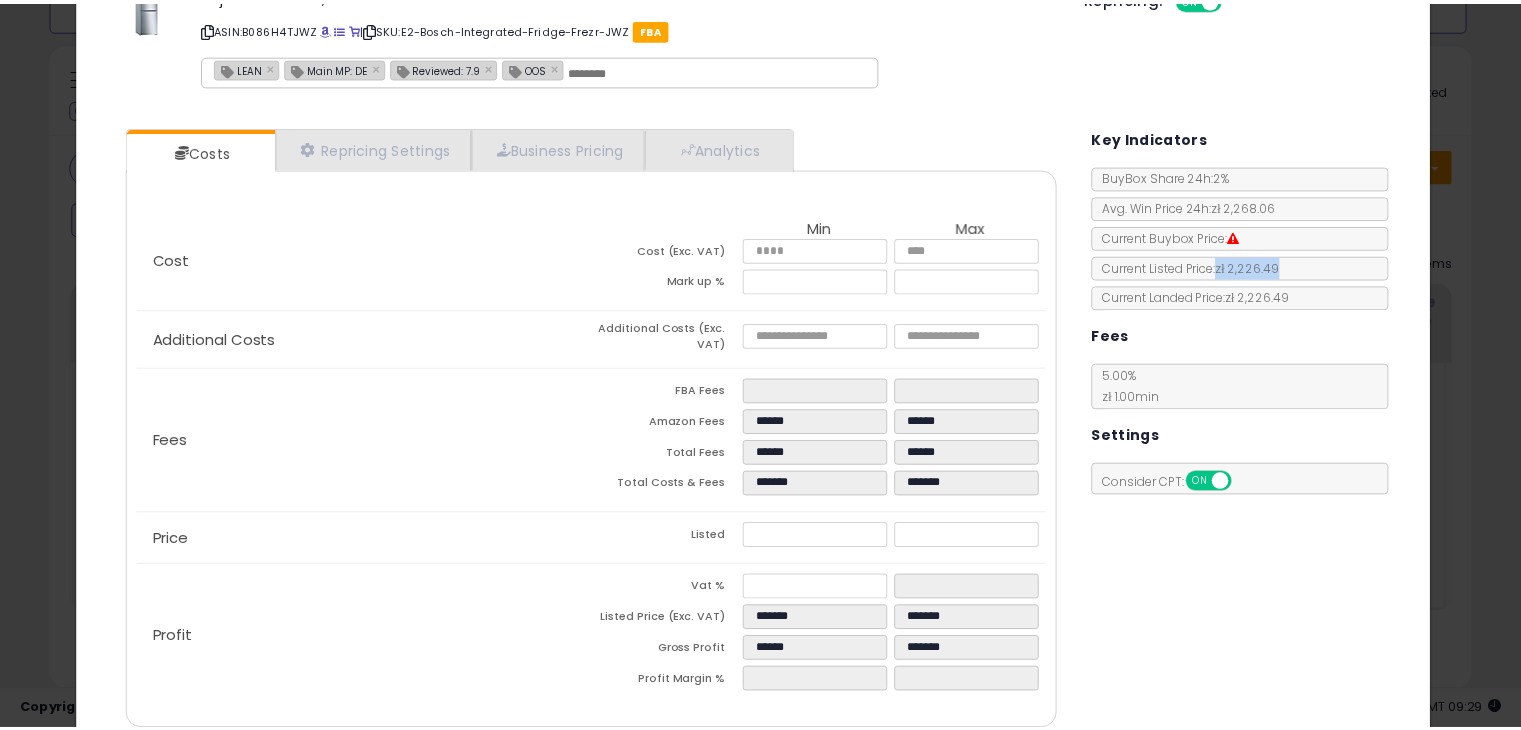 scroll, scrollTop: 162, scrollLeft: 0, axis: vertical 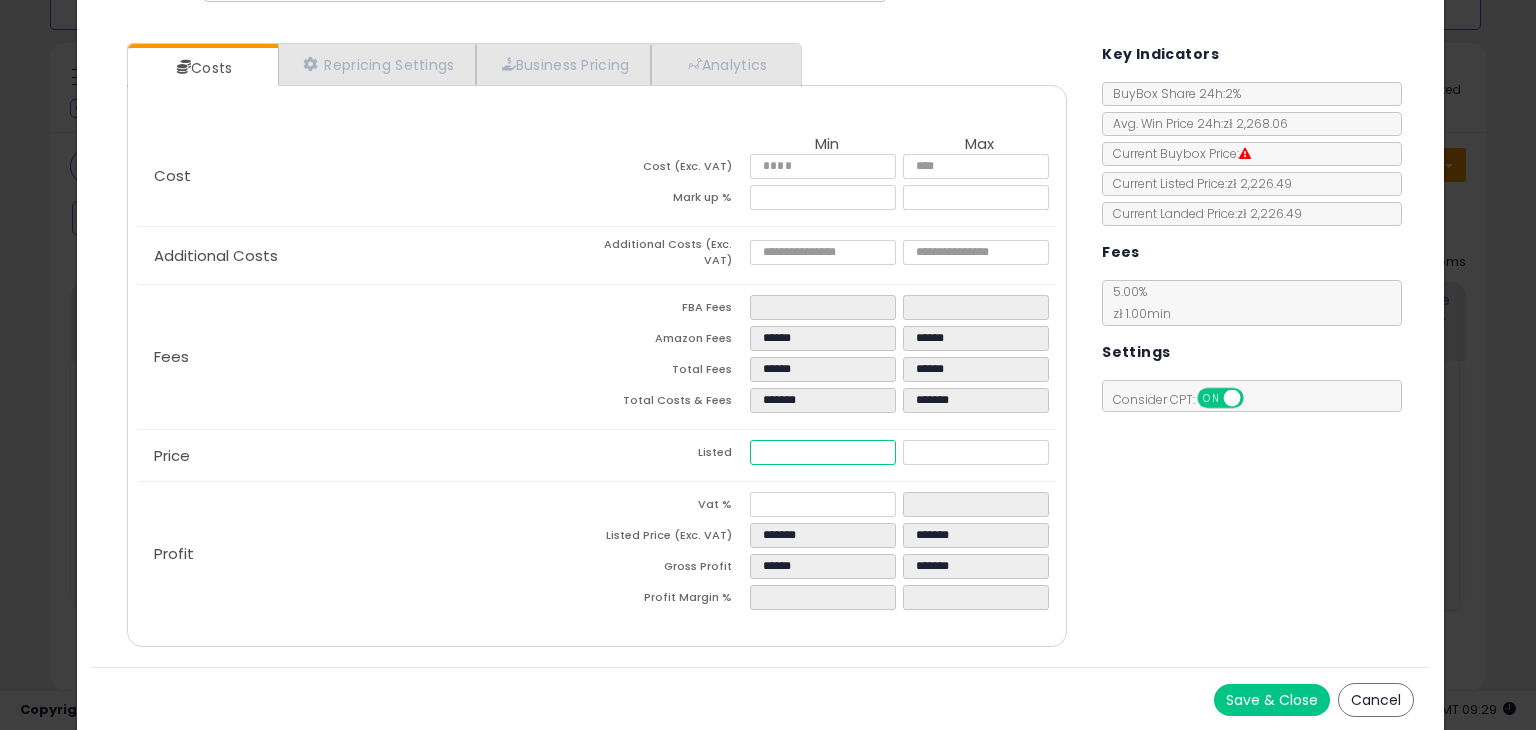 drag, startPoint x: 751, startPoint y: 453, endPoint x: 820, endPoint y: 448, distance: 69.18092 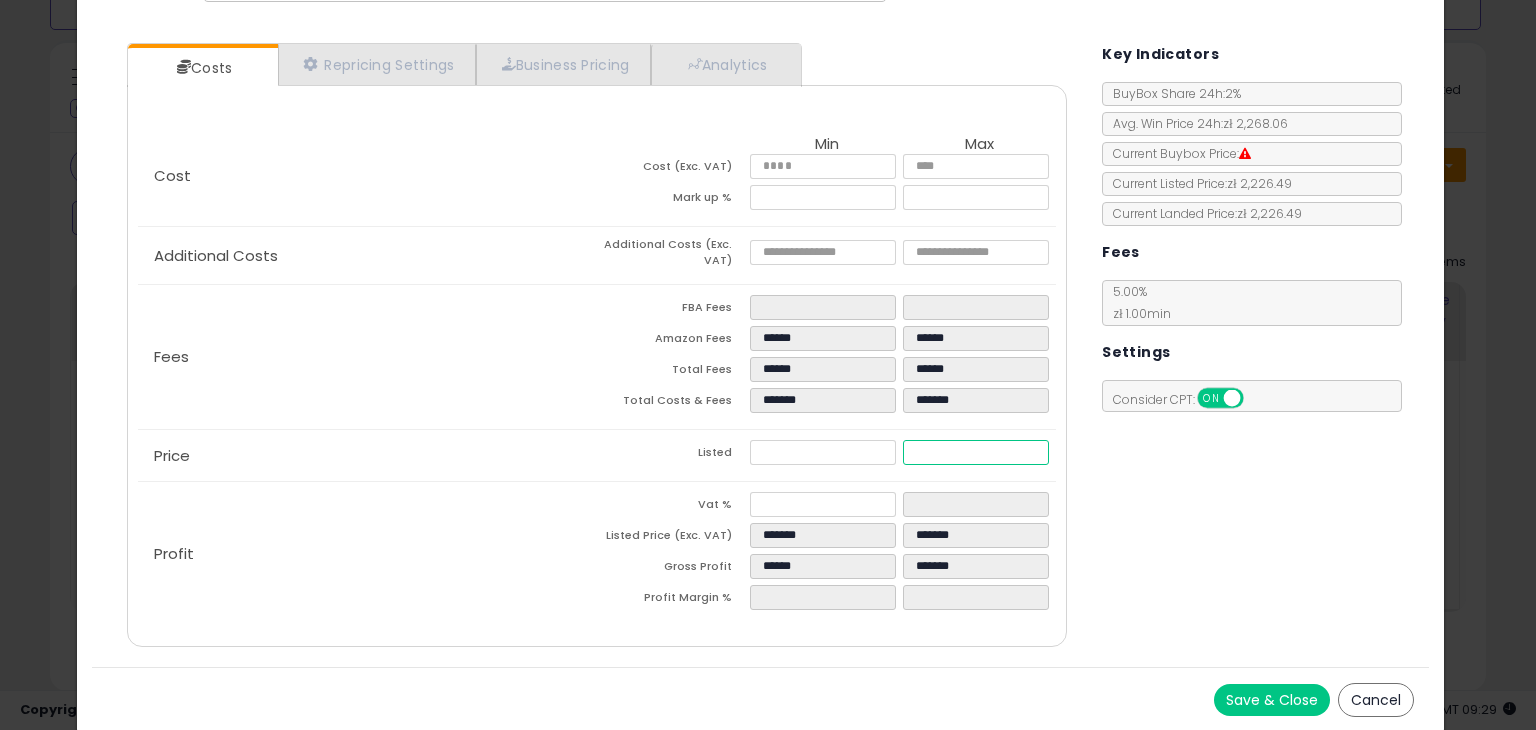 drag, startPoint x: 948, startPoint y: 452, endPoint x: 971, endPoint y: 451, distance: 23.021729 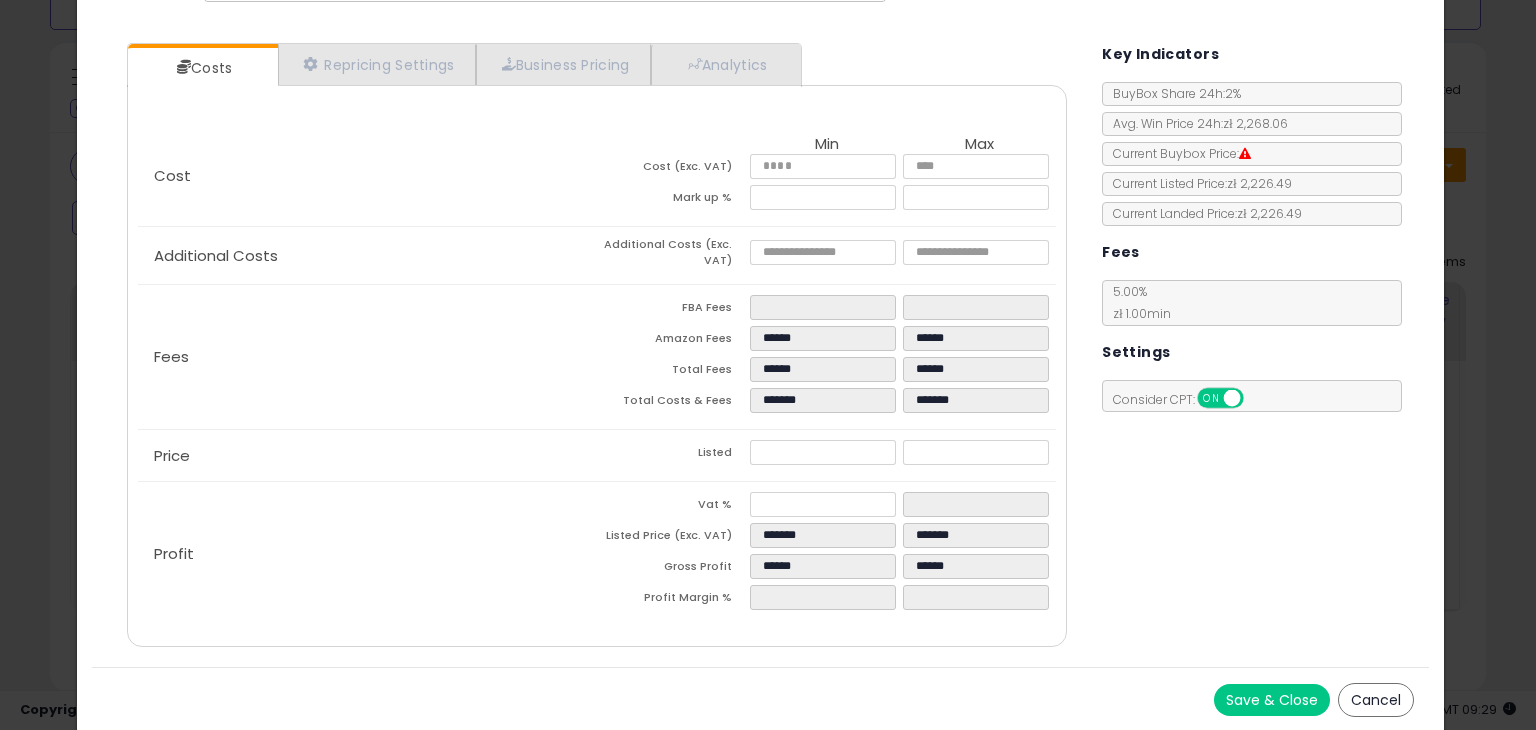 click on "Costs
Repricing Settings
Business Pricing
Analytics
Cost" at bounding box center [760, 347] 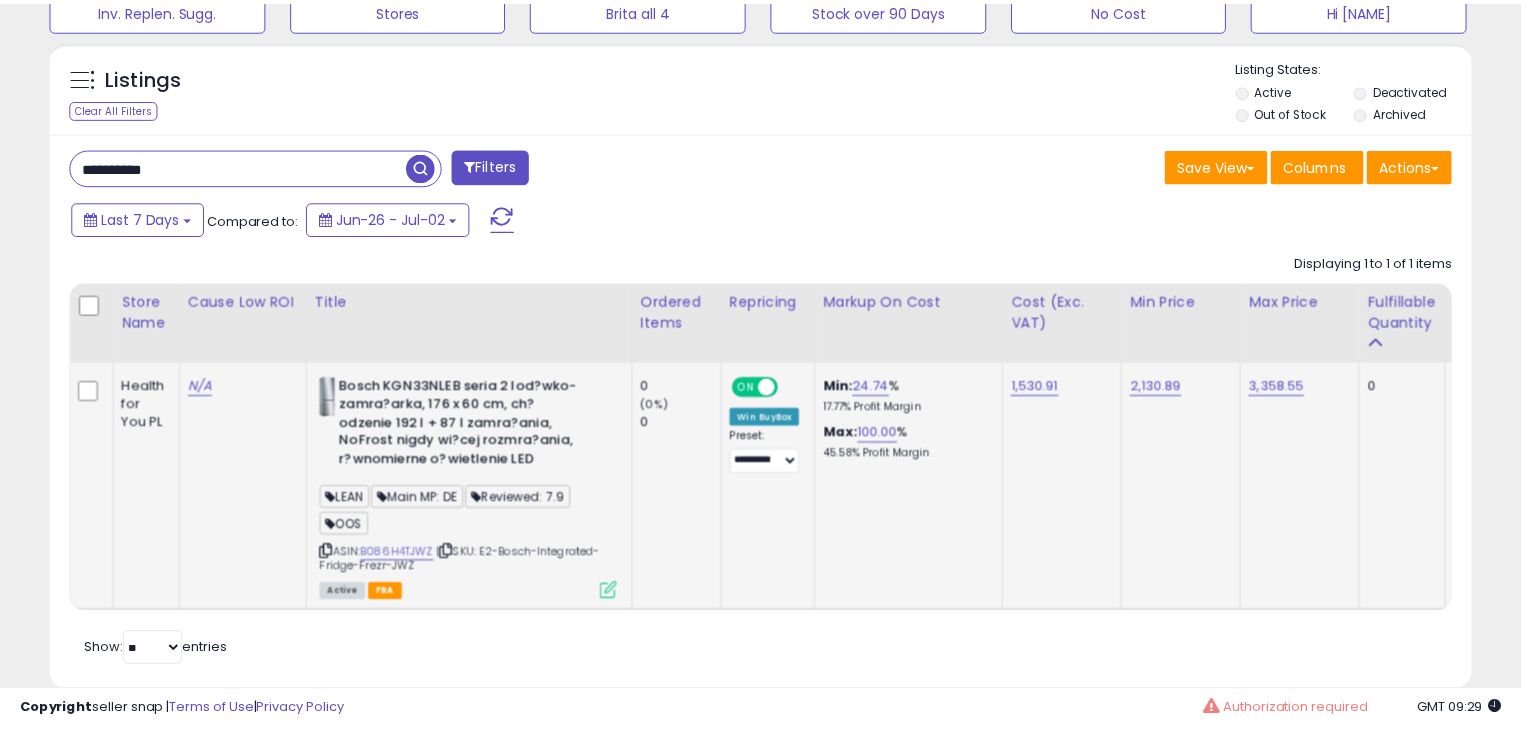 scroll, scrollTop: 409, scrollLeft: 822, axis: both 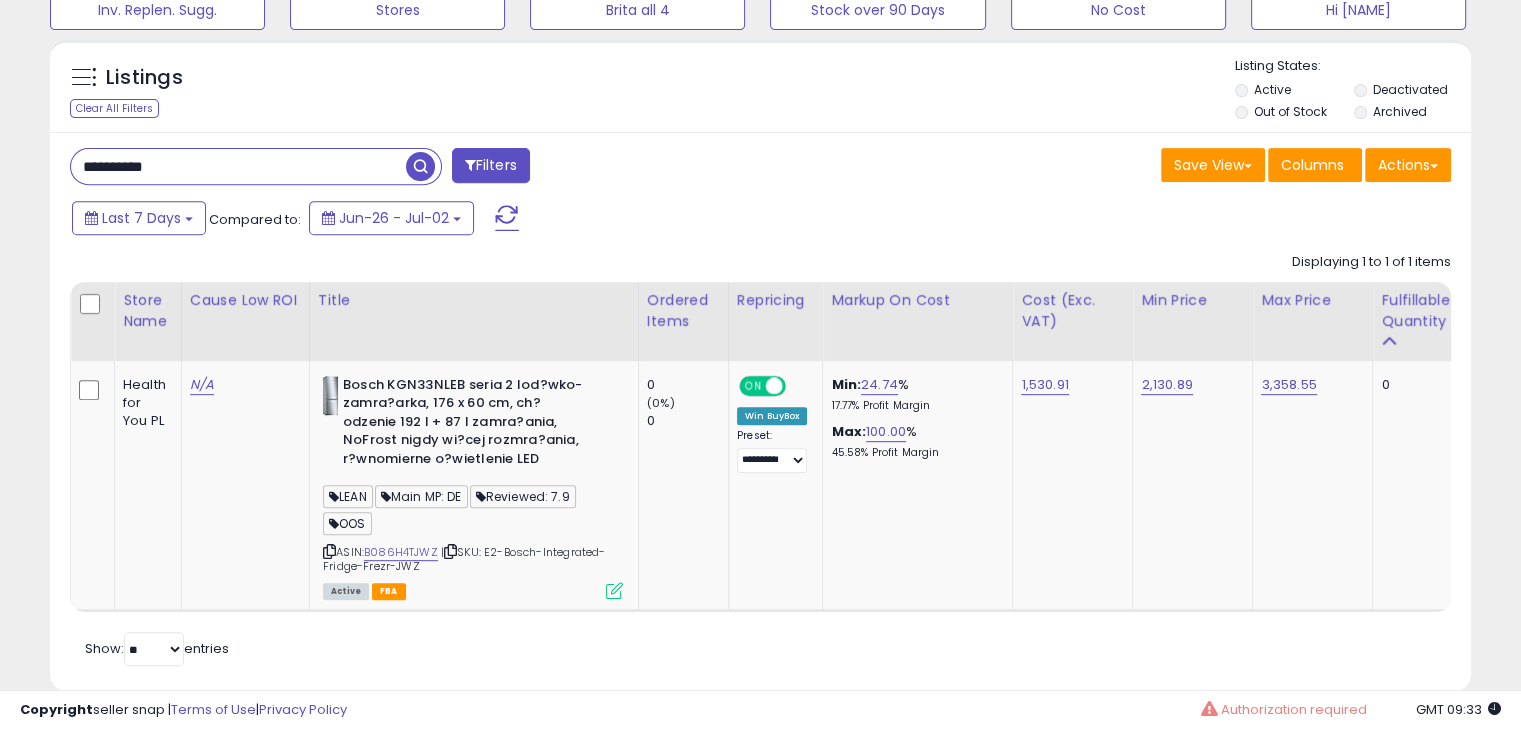 click on "**********" at bounding box center [238, 166] 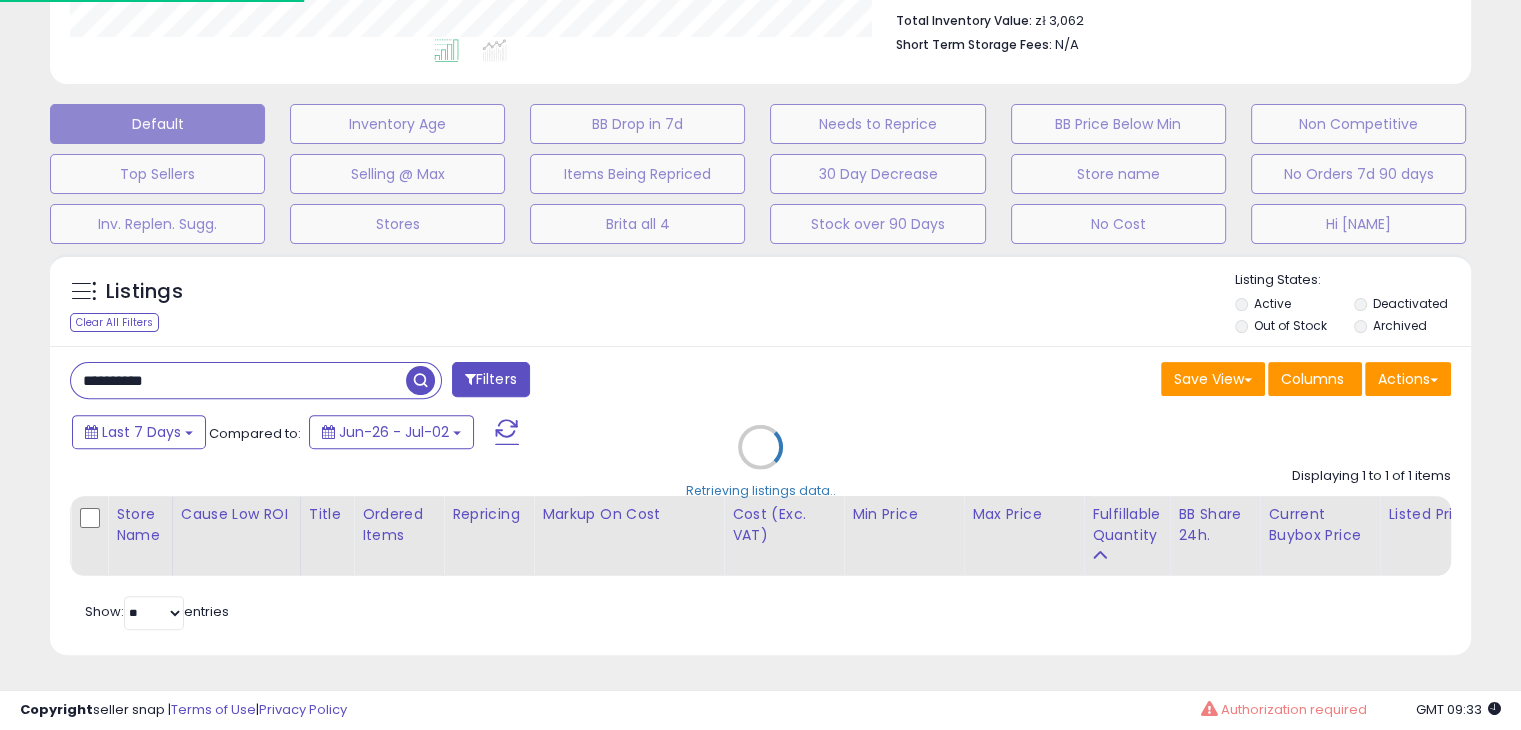 scroll, scrollTop: 999589, scrollLeft: 999168, axis: both 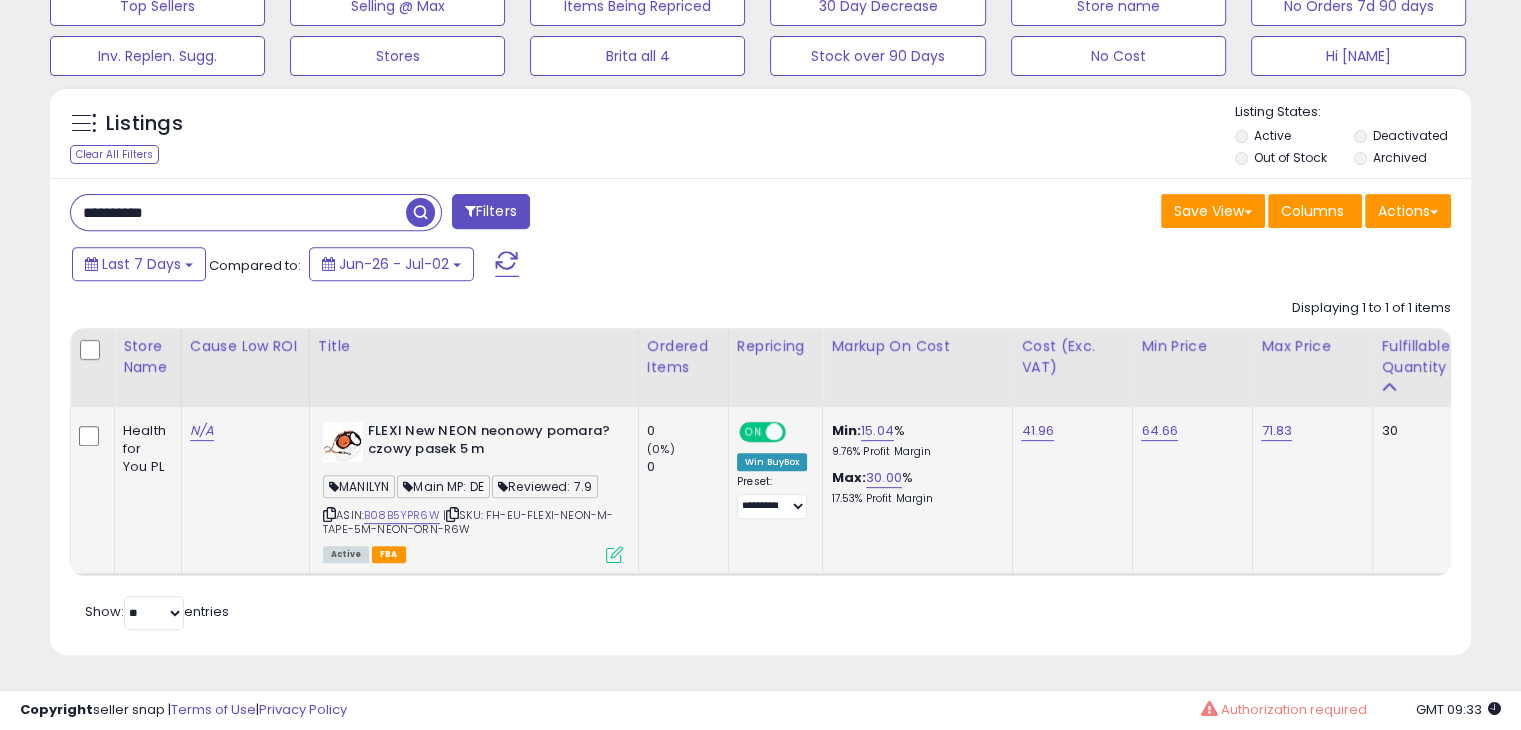click at bounding box center [614, 554] 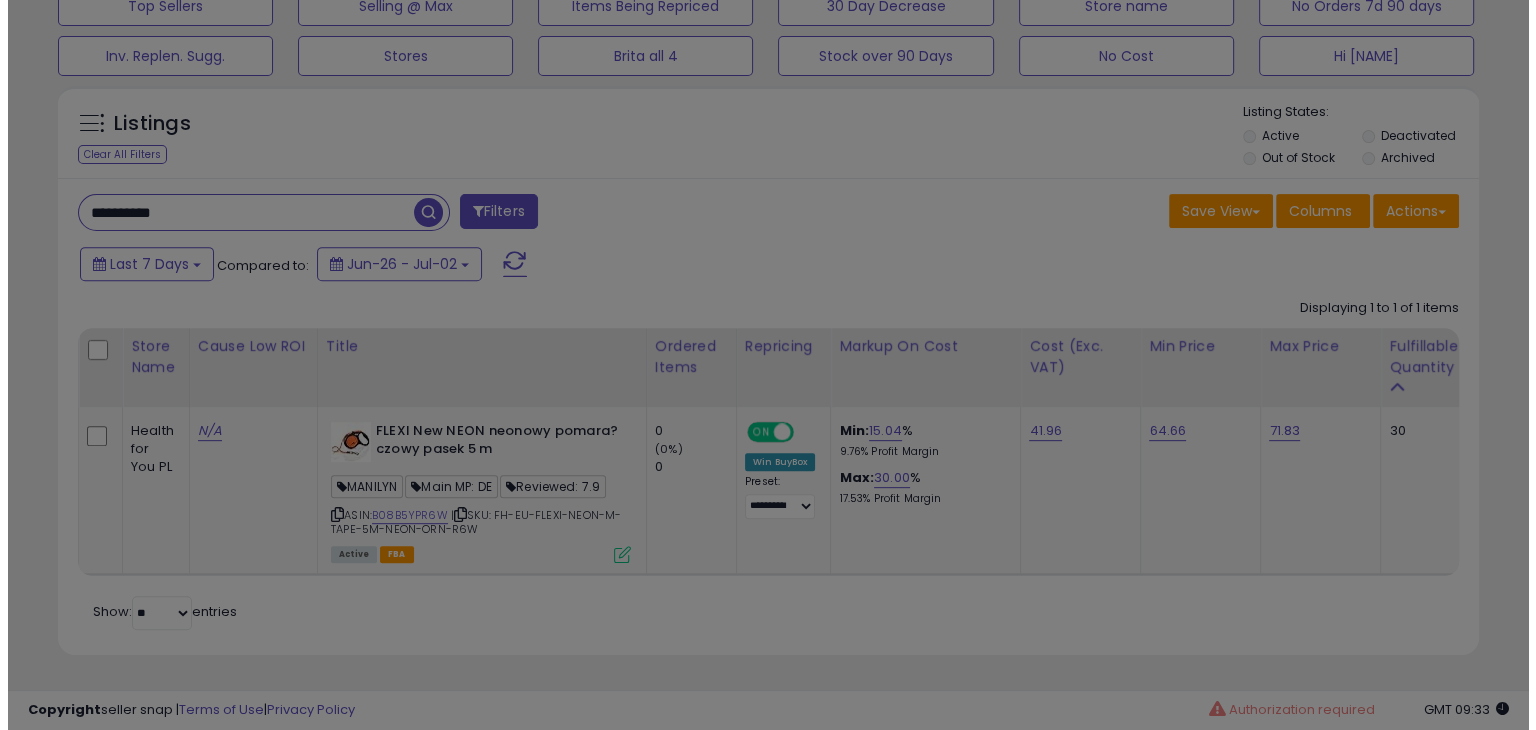 scroll, scrollTop: 999589, scrollLeft: 999168, axis: both 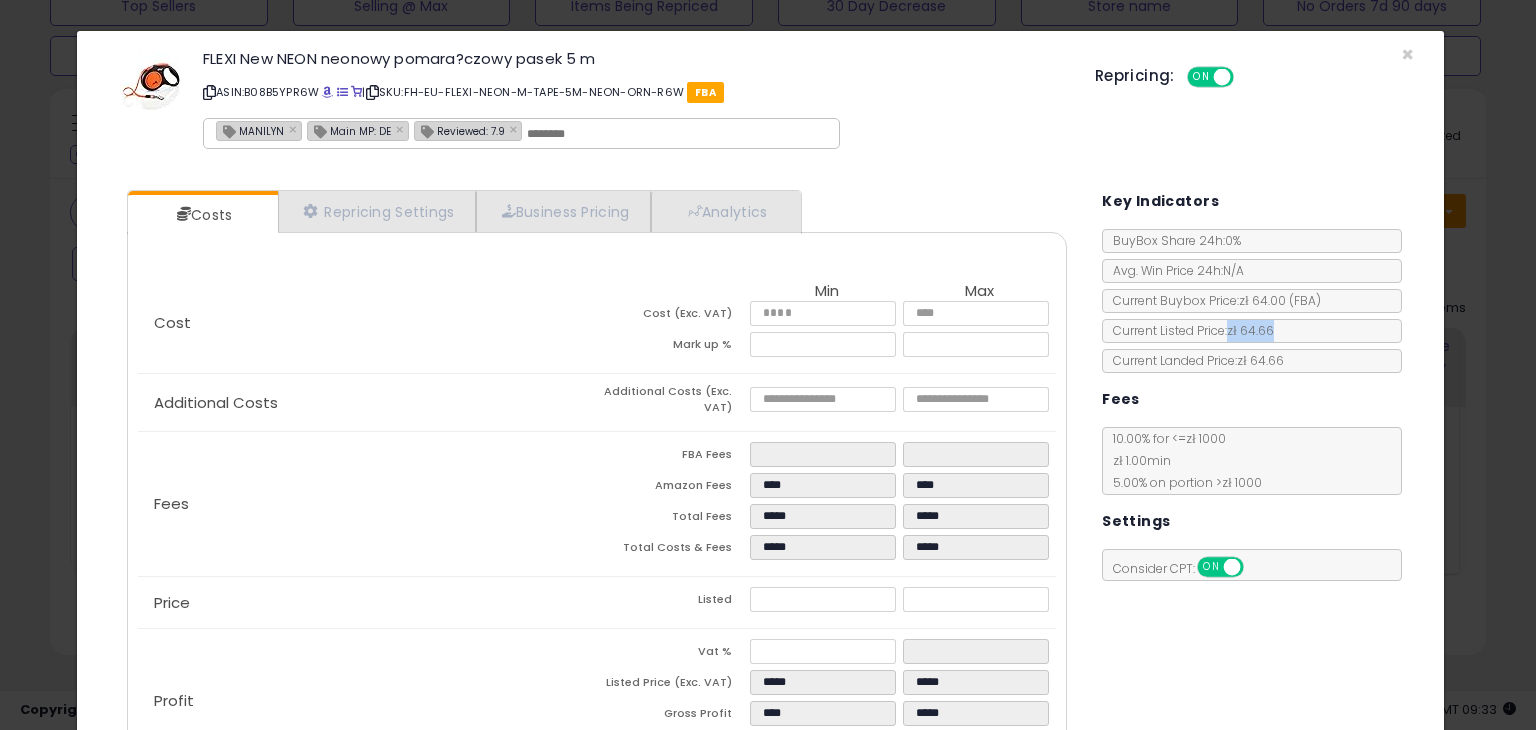 copy on "zł 64.66" 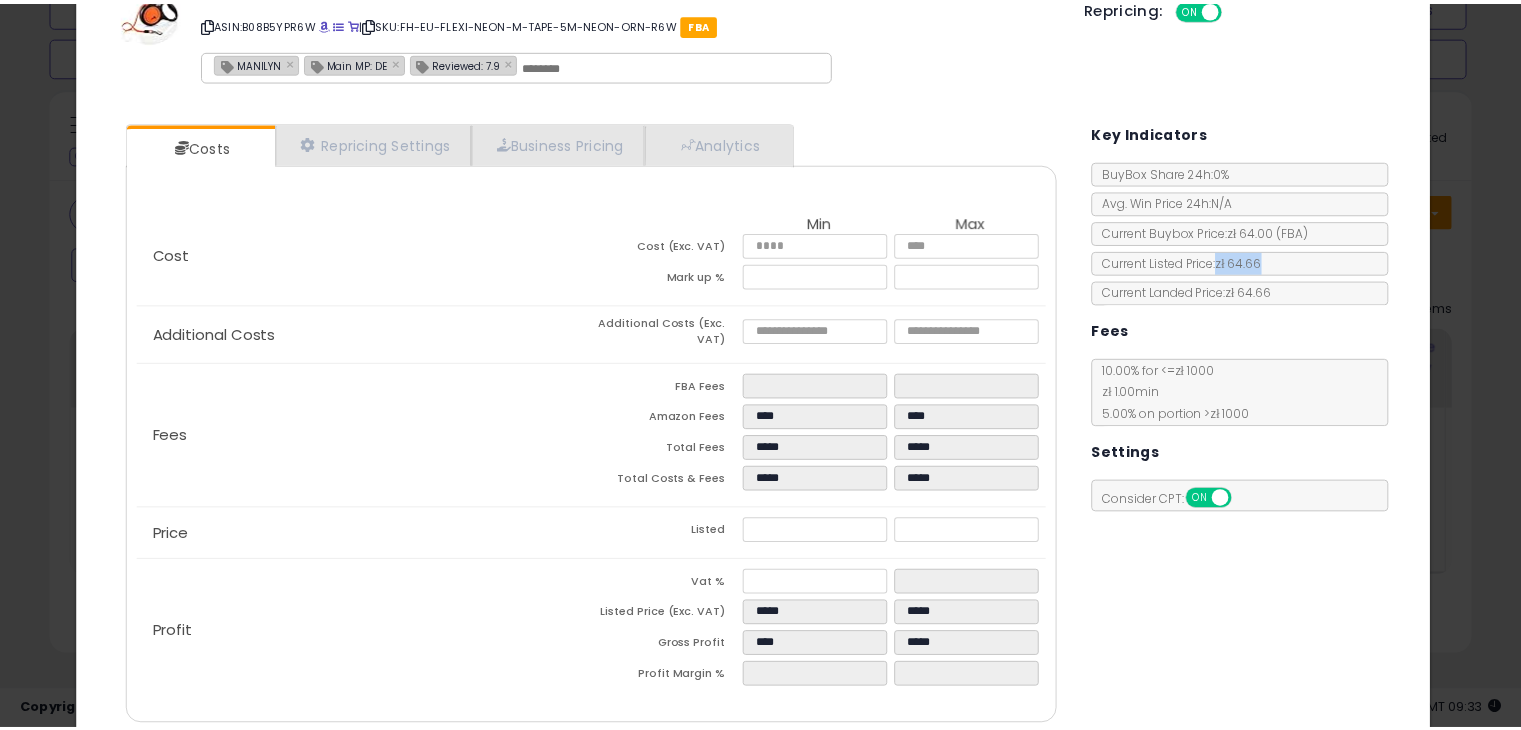 scroll, scrollTop: 147, scrollLeft: 0, axis: vertical 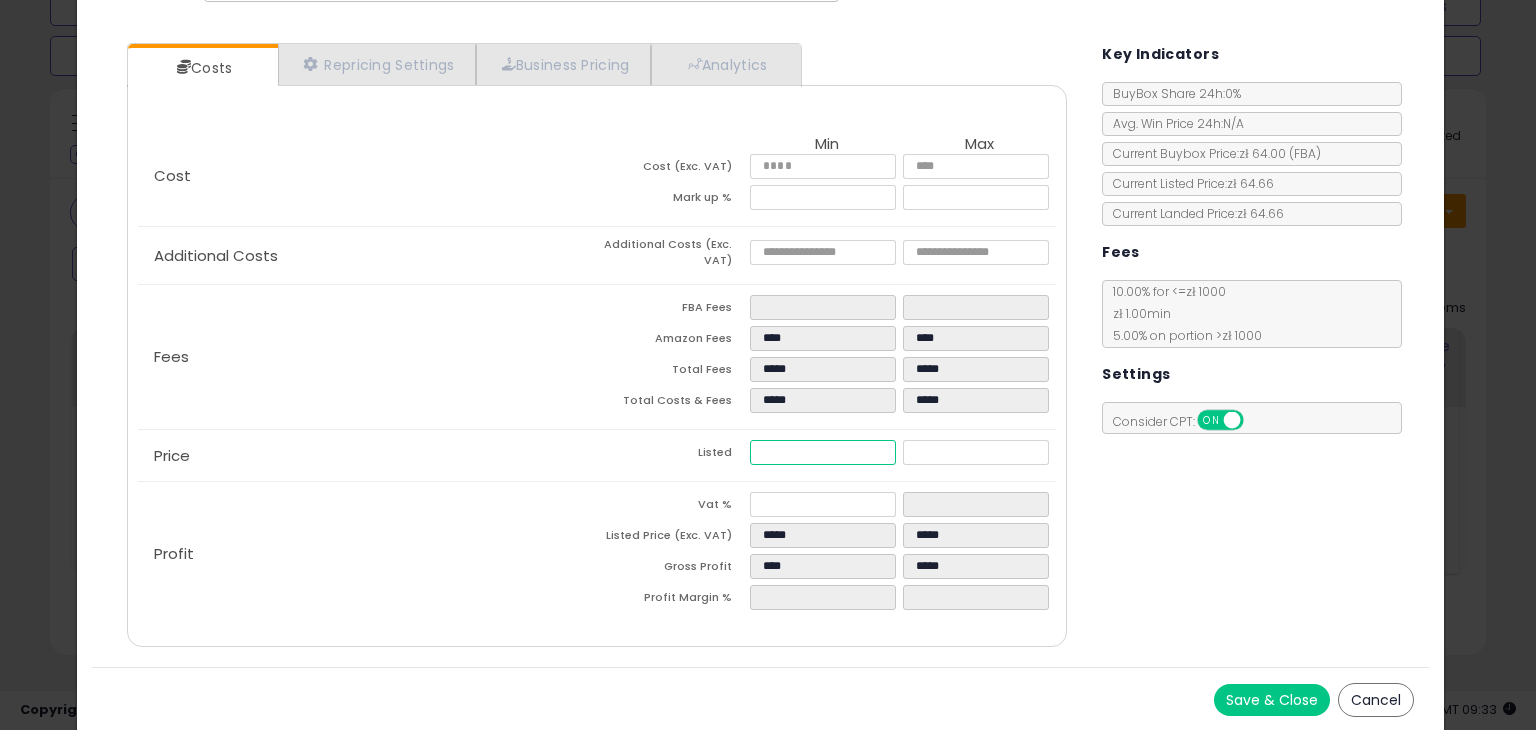 drag, startPoint x: 756, startPoint y: 445, endPoint x: 799, endPoint y: 447, distance: 43.046486 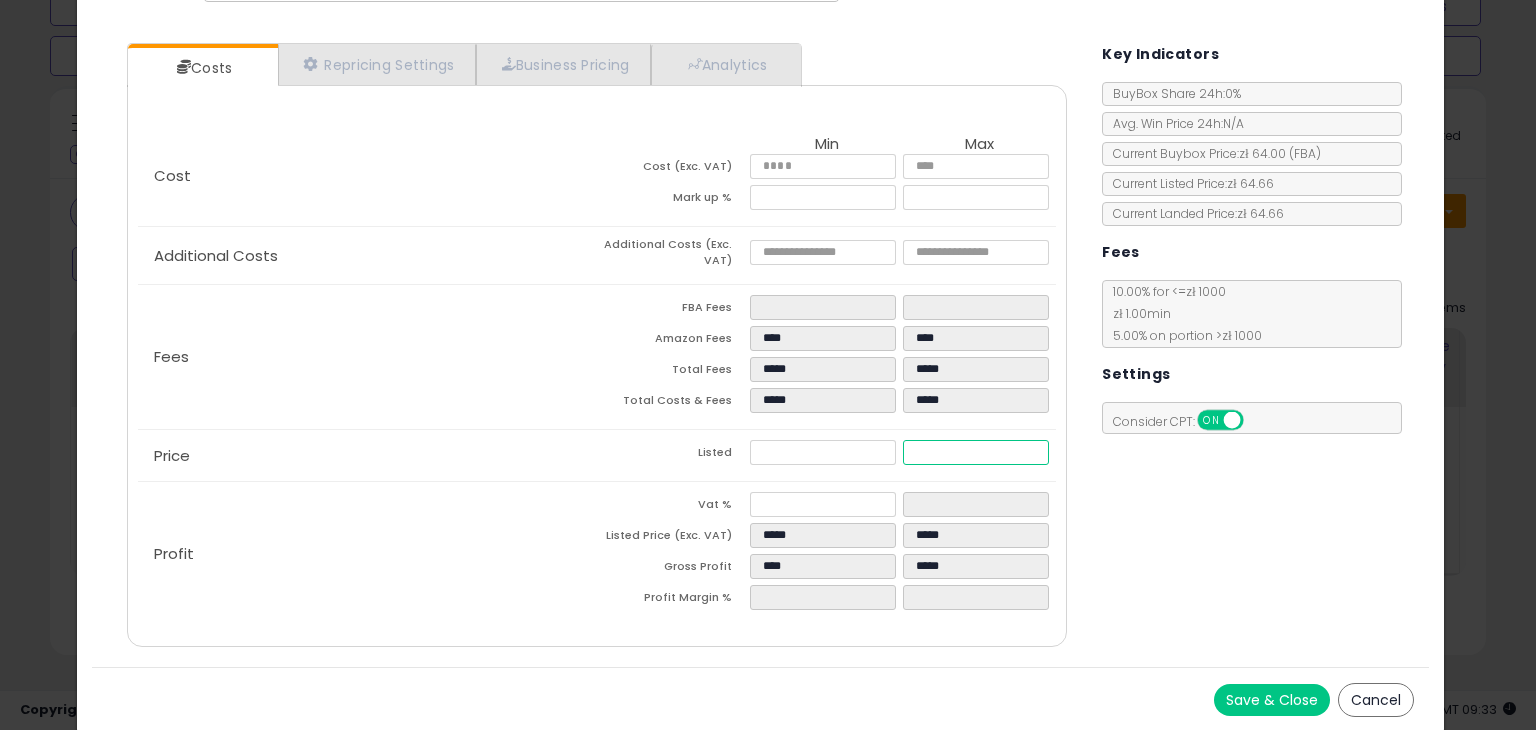 click on "*****" at bounding box center (975, 452) 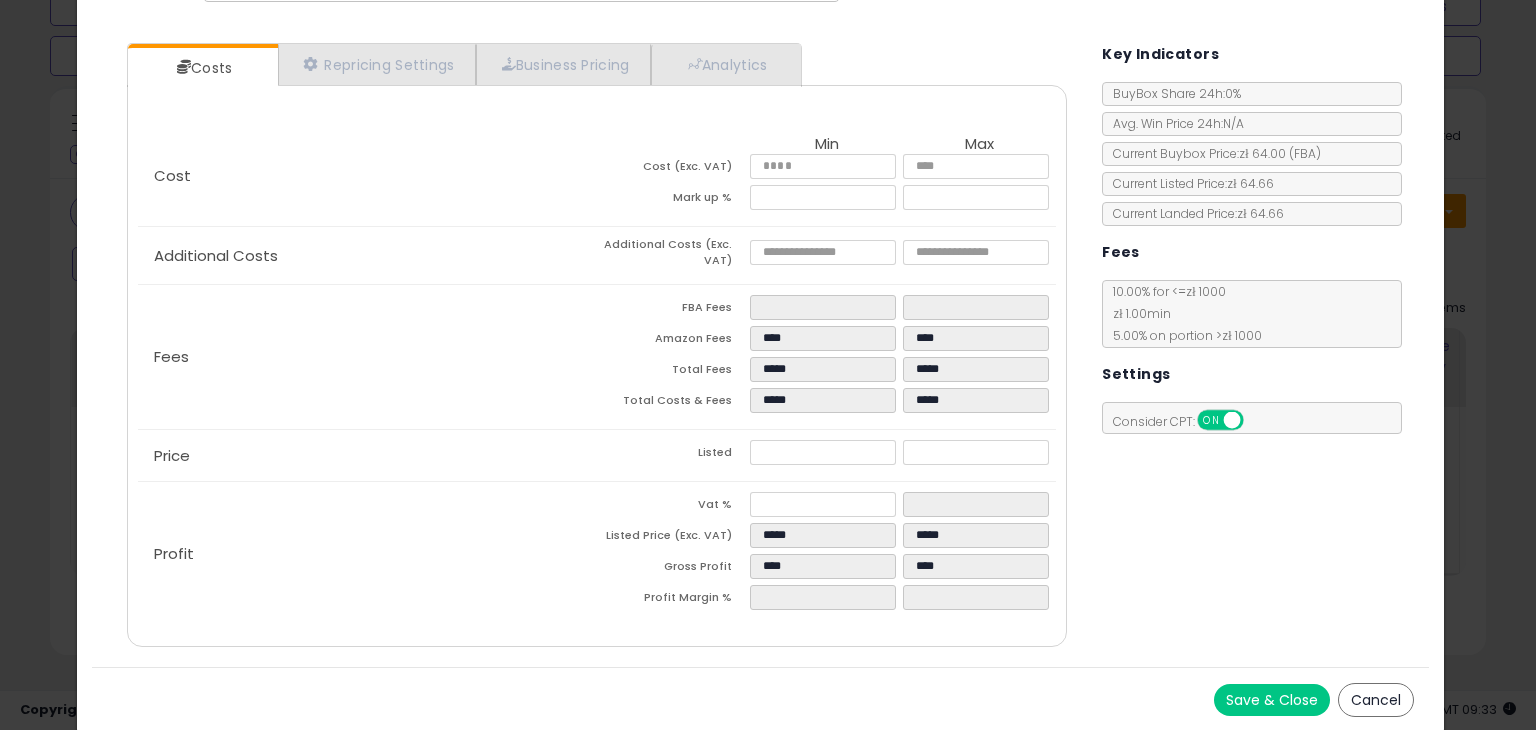click on "Costs
Repricing Settings
Business Pricing
Analytics
Cost" at bounding box center (760, 347) 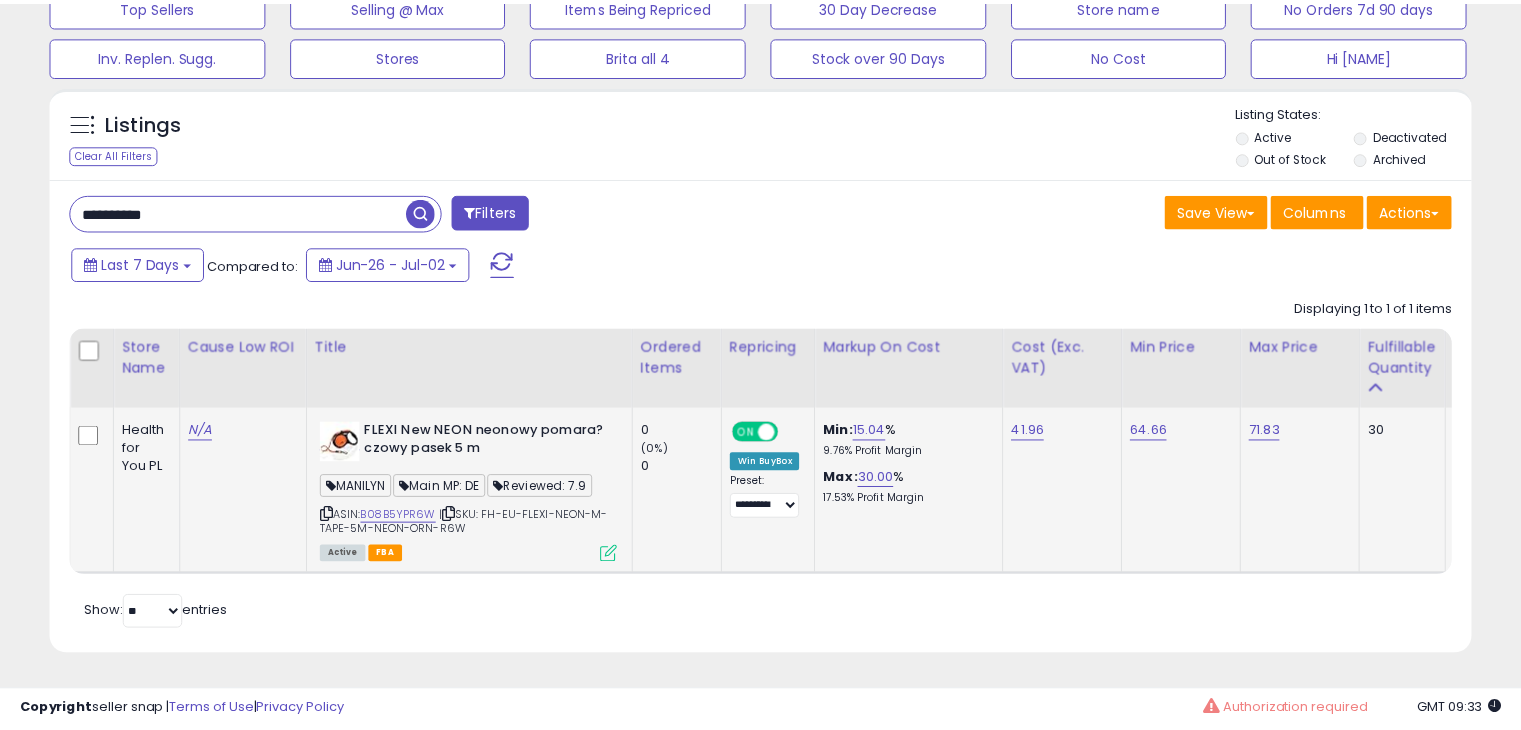 scroll, scrollTop: 409, scrollLeft: 822, axis: both 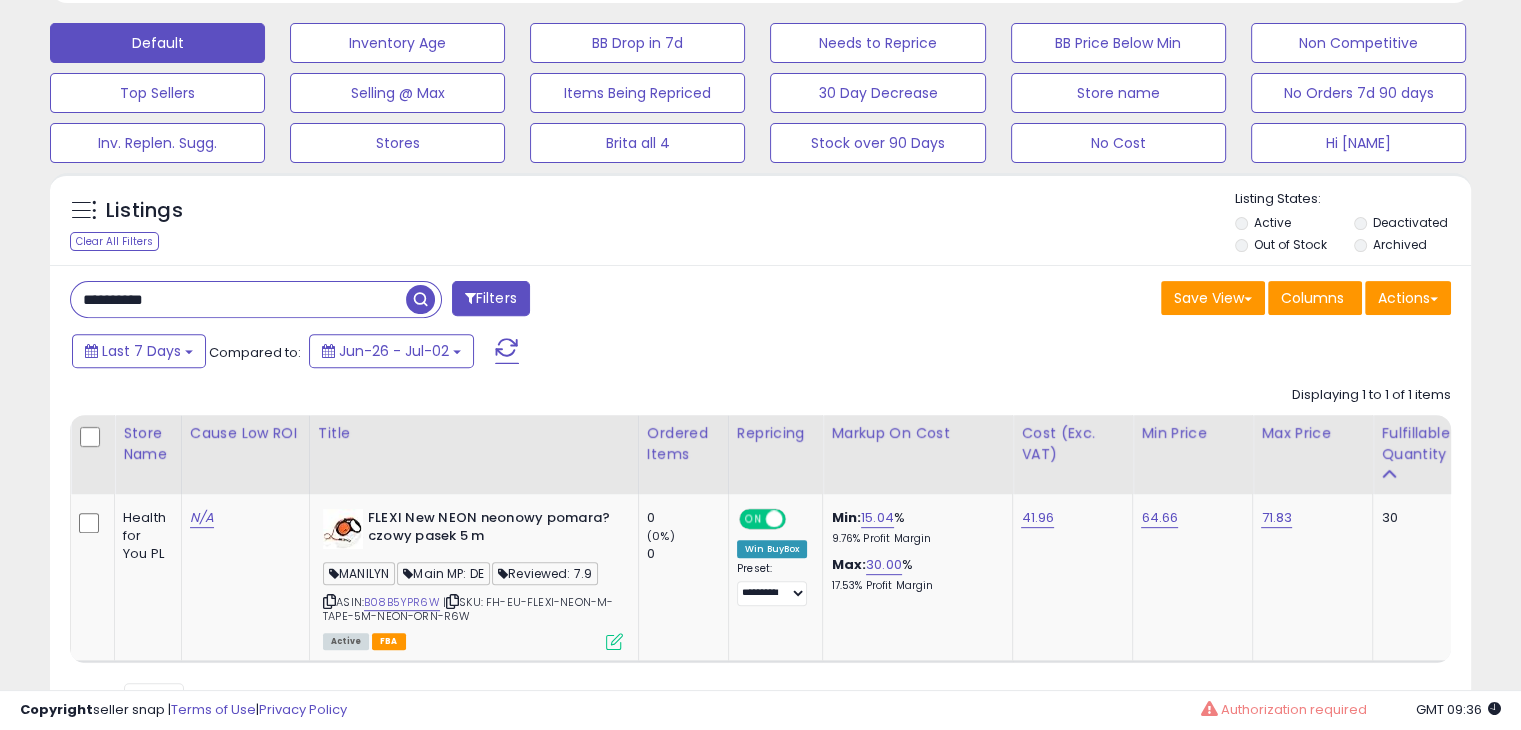 click on "**********" at bounding box center (238, 299) 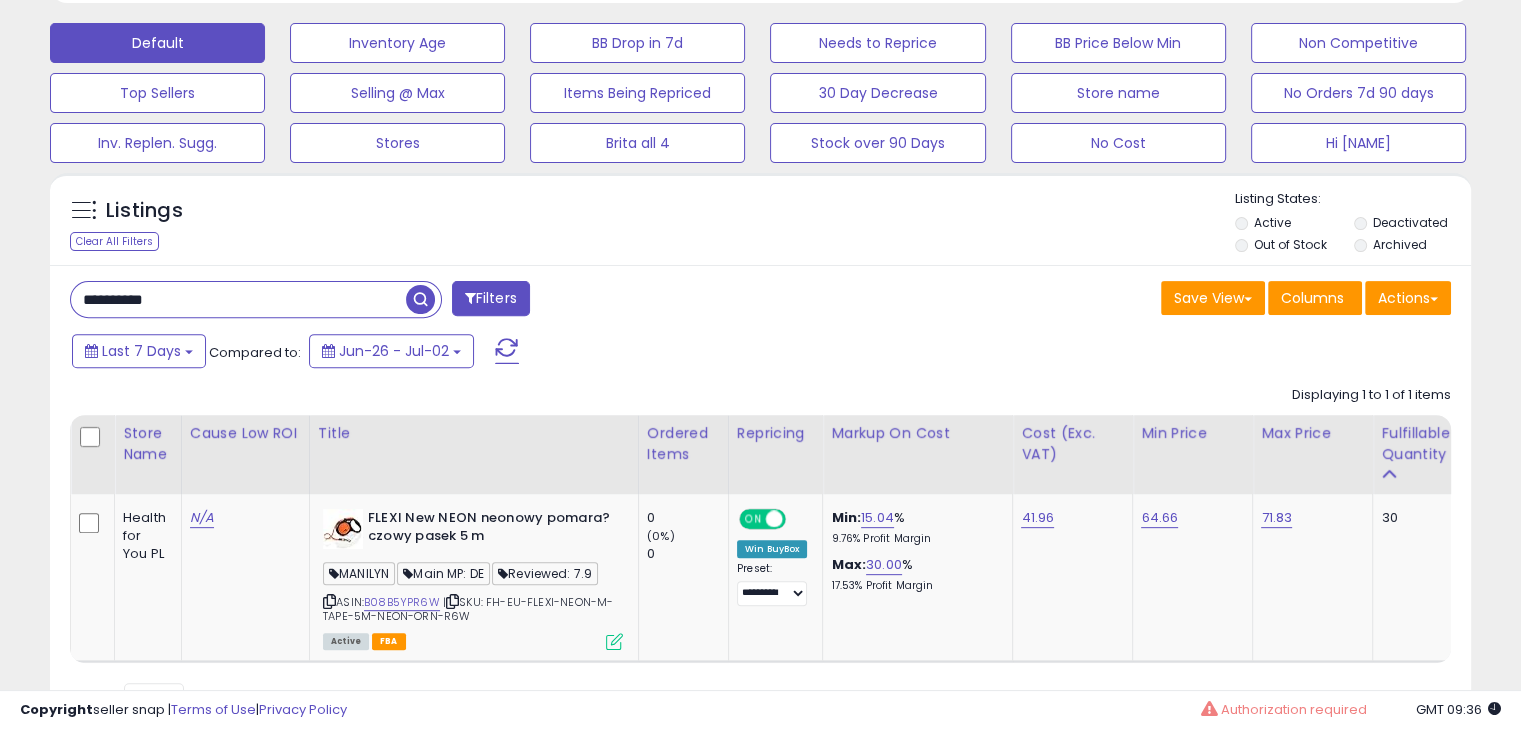 paste 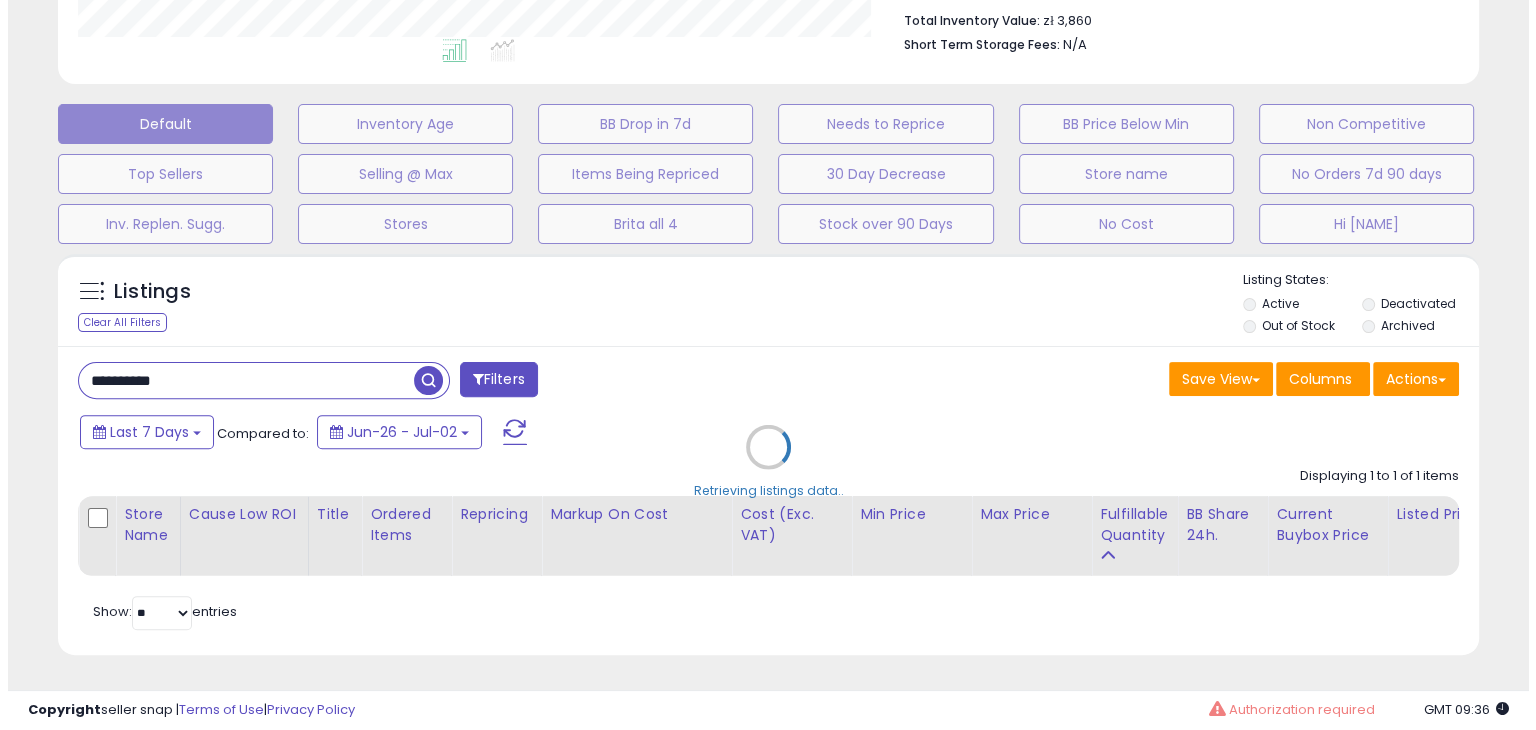scroll, scrollTop: 589, scrollLeft: 0, axis: vertical 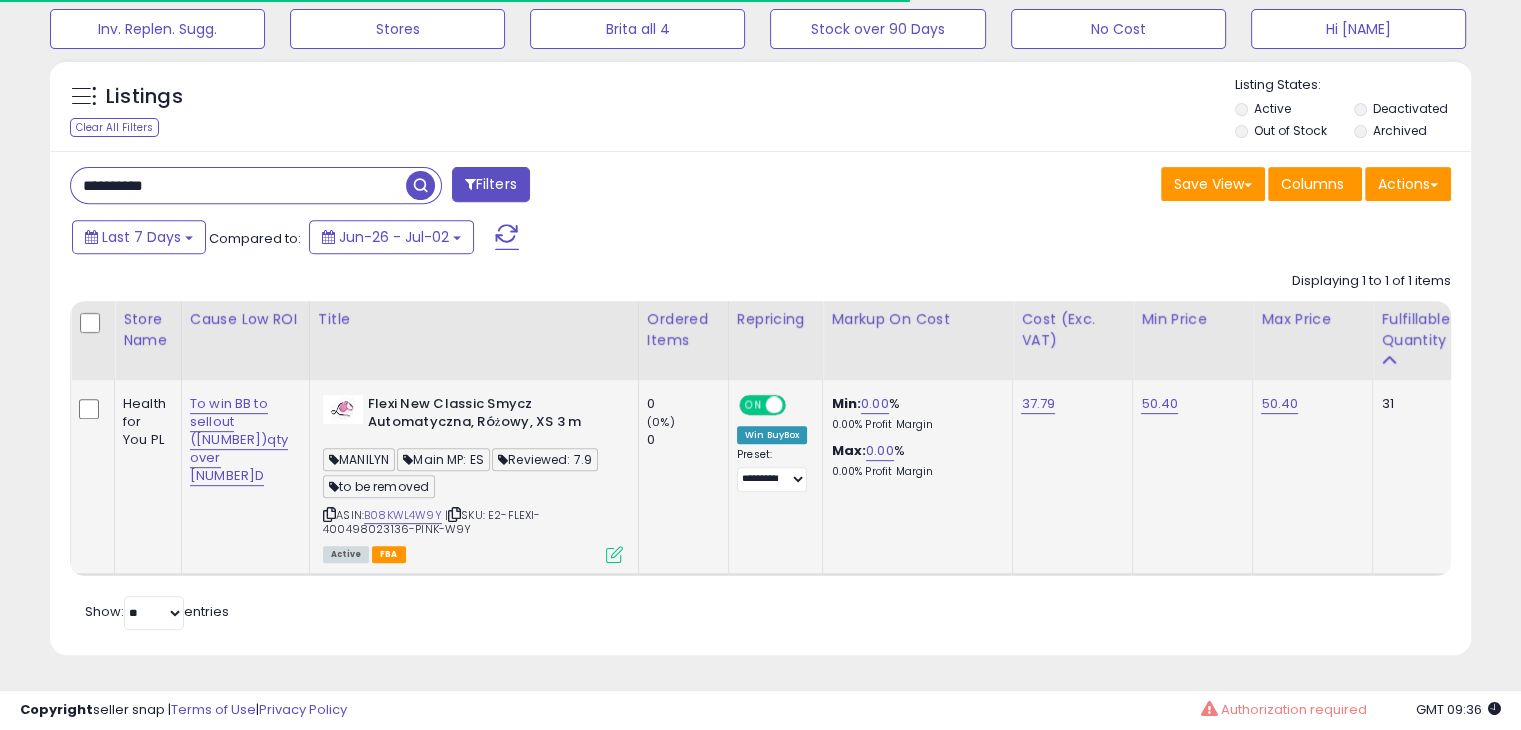 click at bounding box center (614, 554) 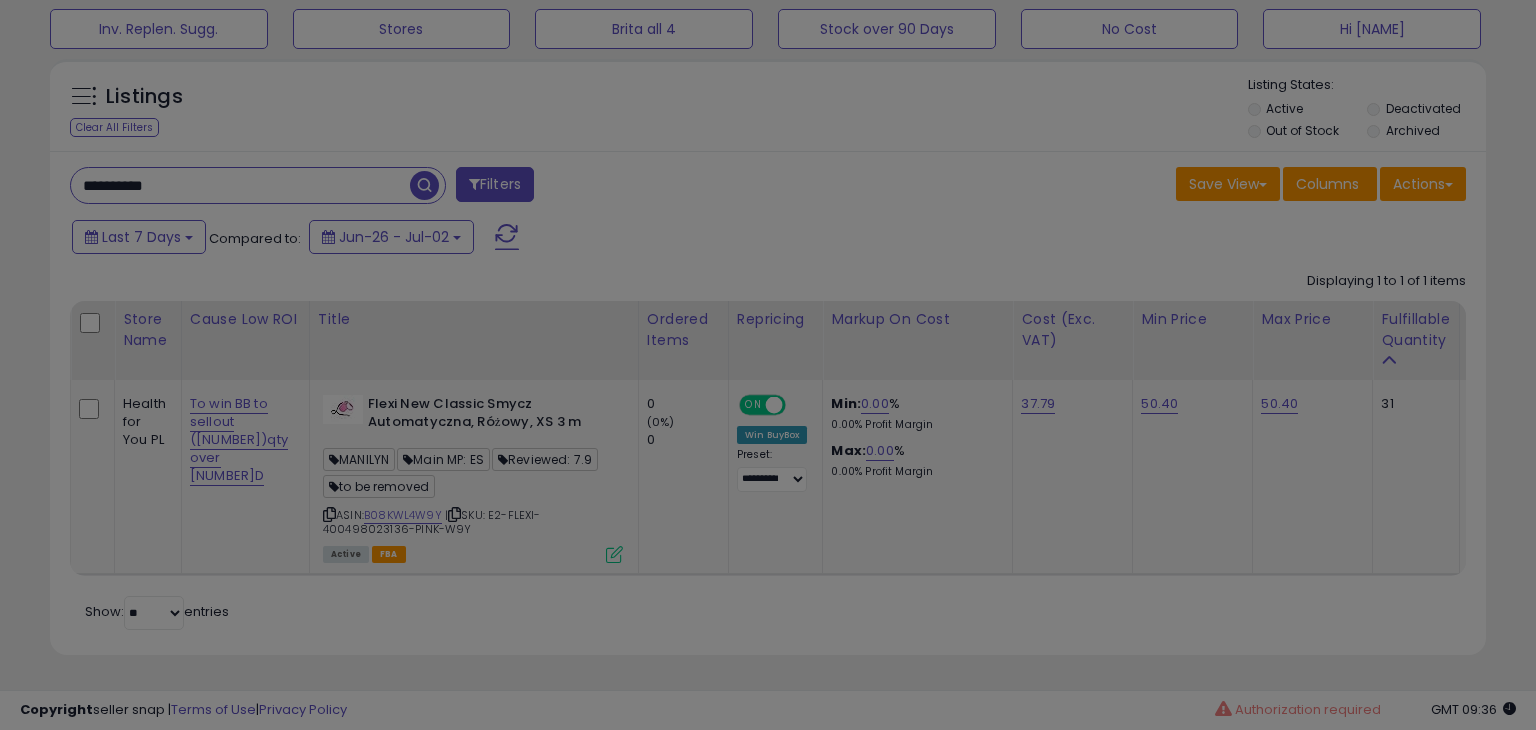 scroll, scrollTop: 999589, scrollLeft: 999168, axis: both 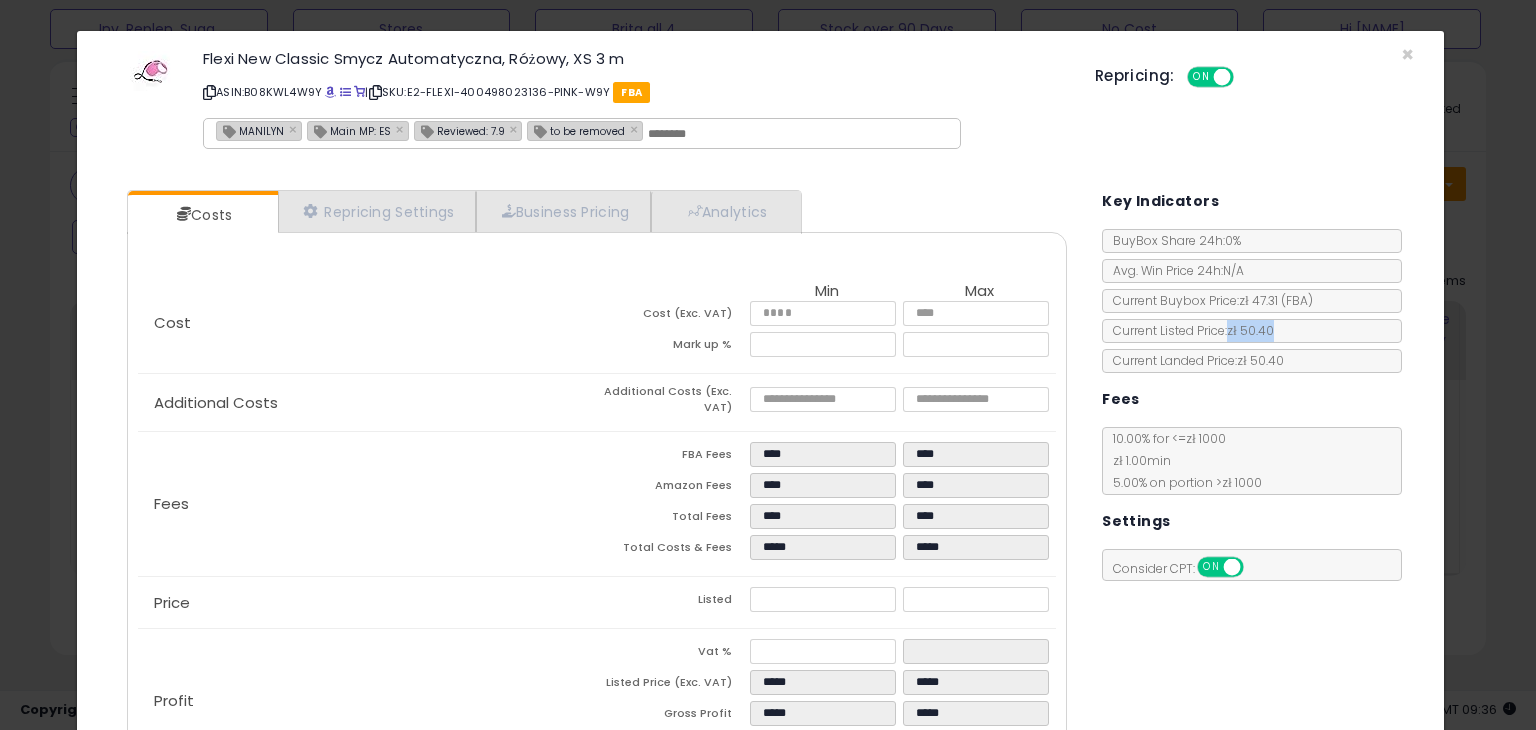 drag, startPoint x: 1222, startPoint y: 324, endPoint x: 1263, endPoint y: 325, distance: 41.01219 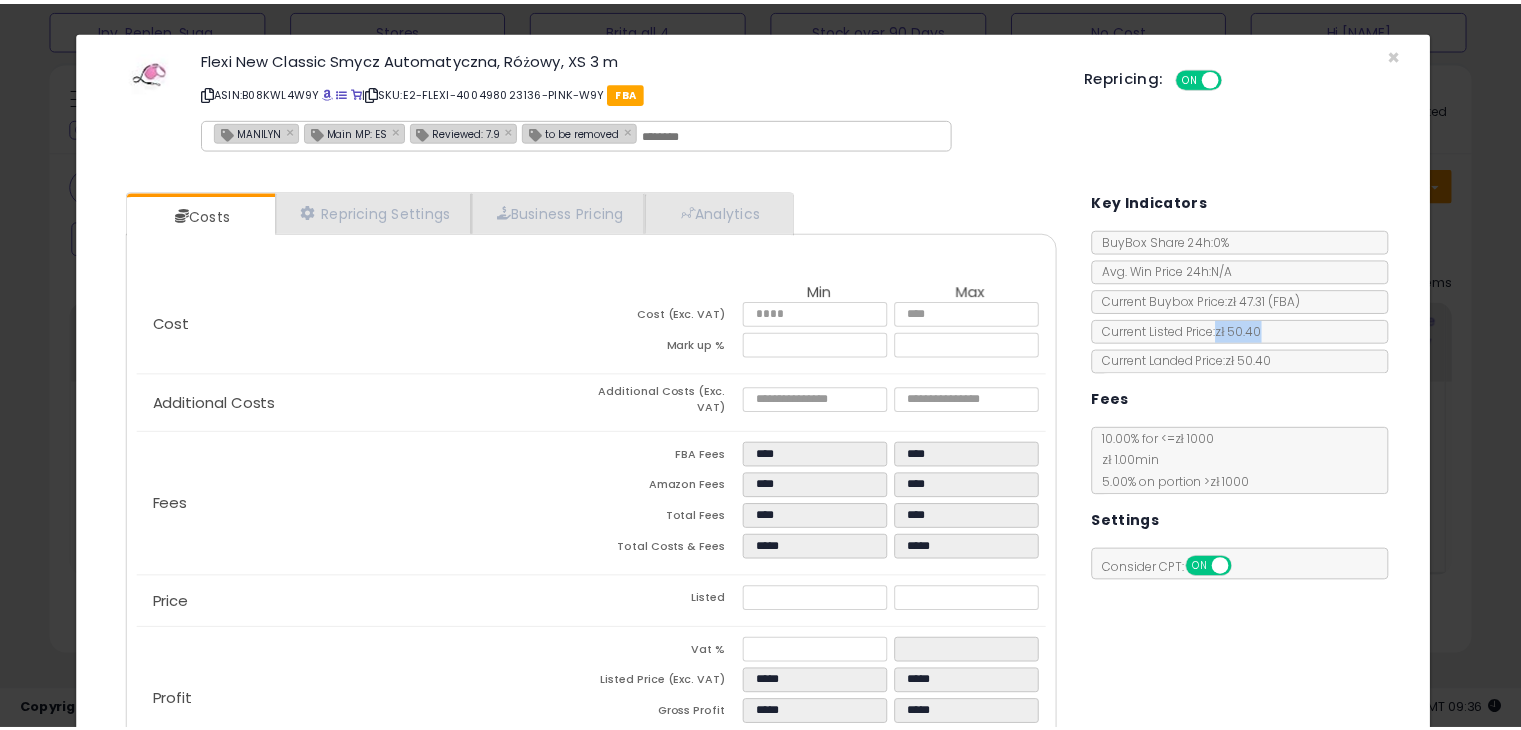 scroll, scrollTop: 147, scrollLeft: 0, axis: vertical 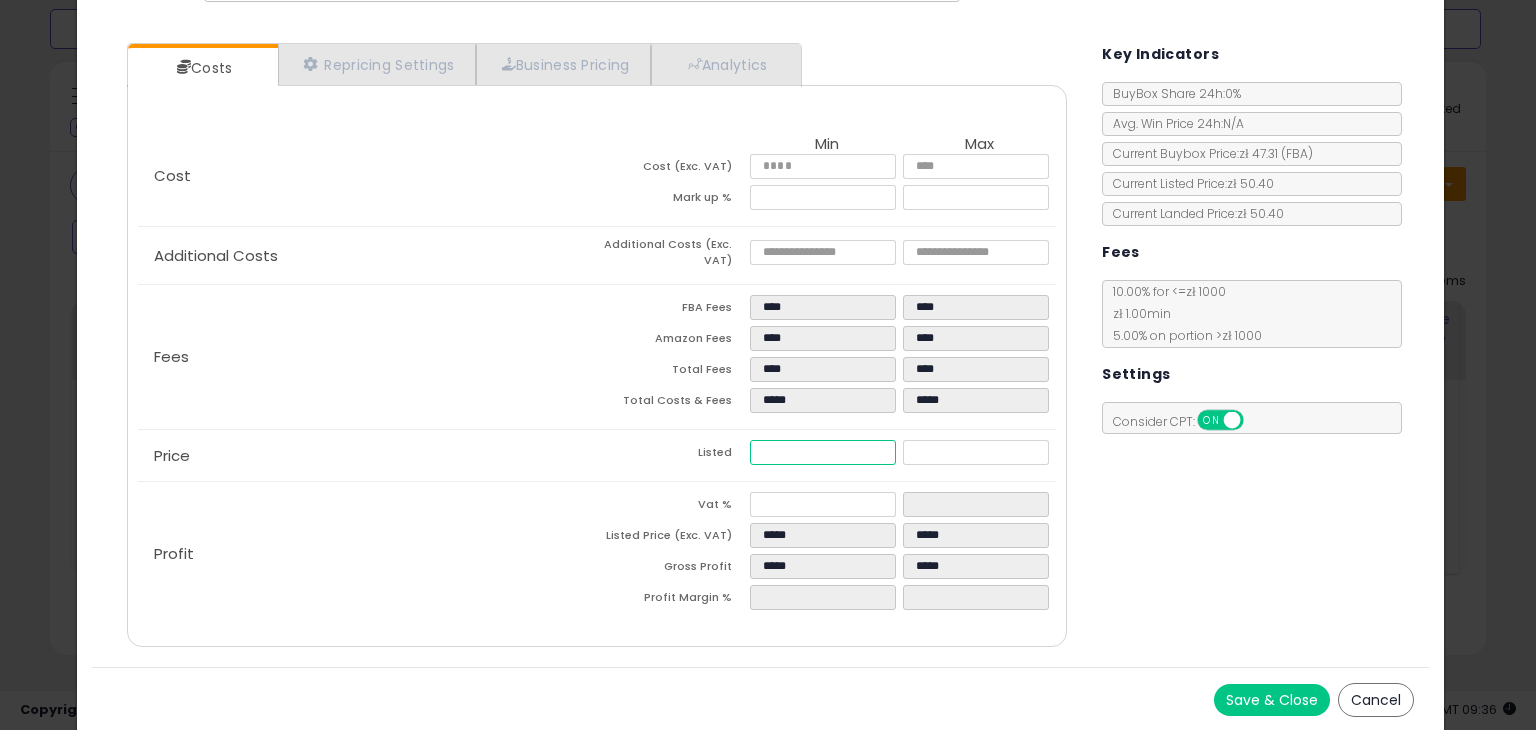 drag, startPoint x: 766, startPoint y: 446, endPoint x: 807, endPoint y: 449, distance: 41.109608 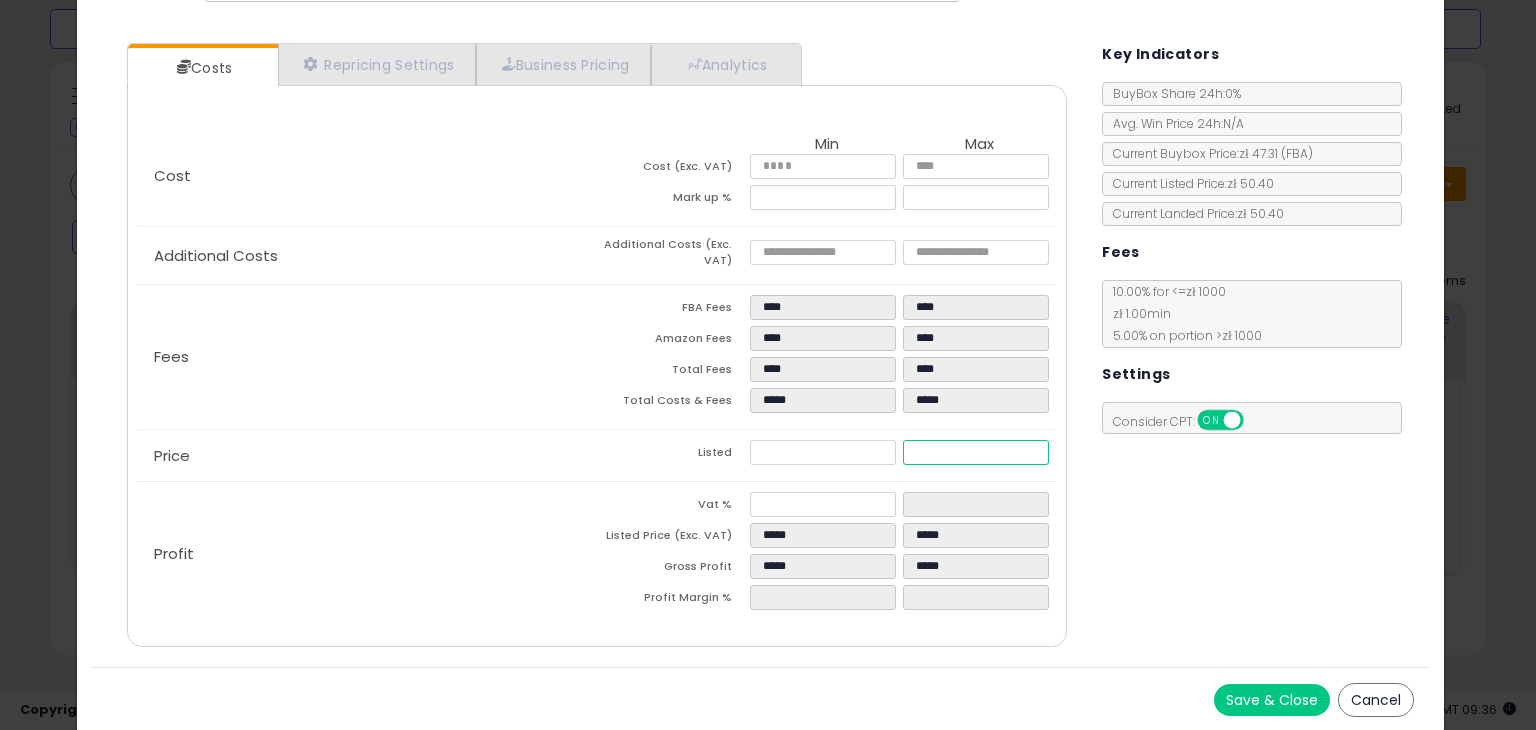 drag, startPoint x: 907, startPoint y: 449, endPoint x: 941, endPoint y: 450, distance: 34.0147 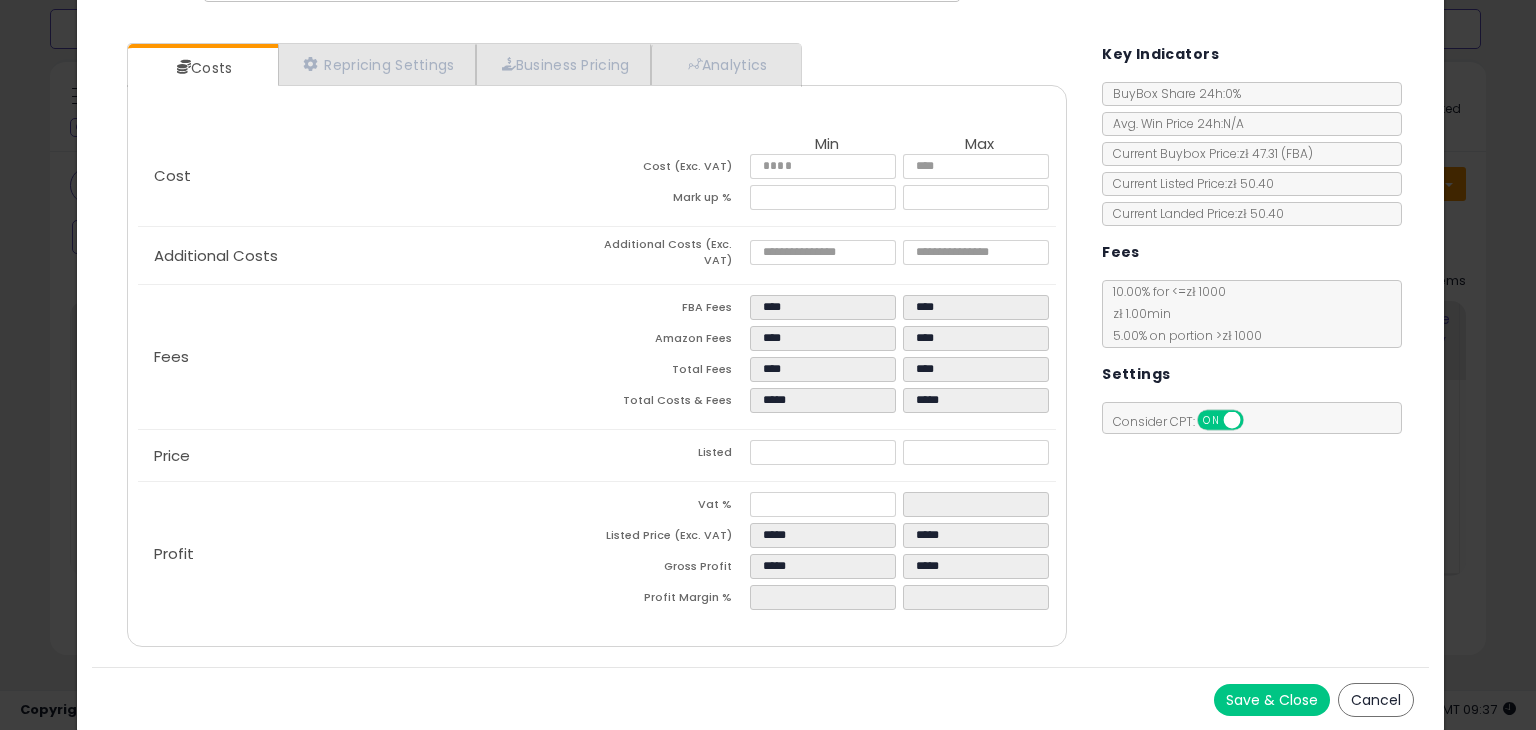 click on "Costs
Repricing Settings
Business Pricing
Analytics
Cost" at bounding box center (760, 347) 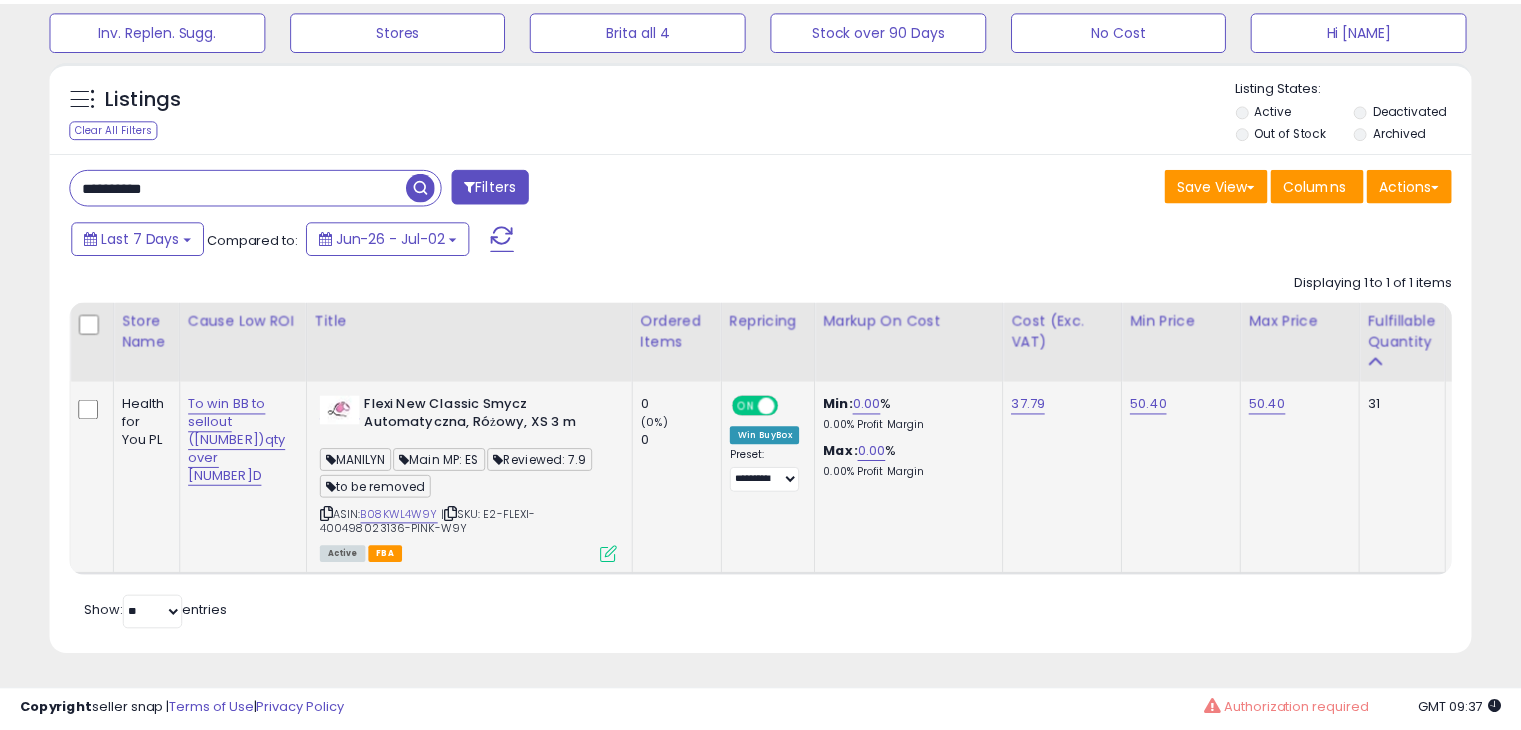 scroll, scrollTop: 409, scrollLeft: 822, axis: both 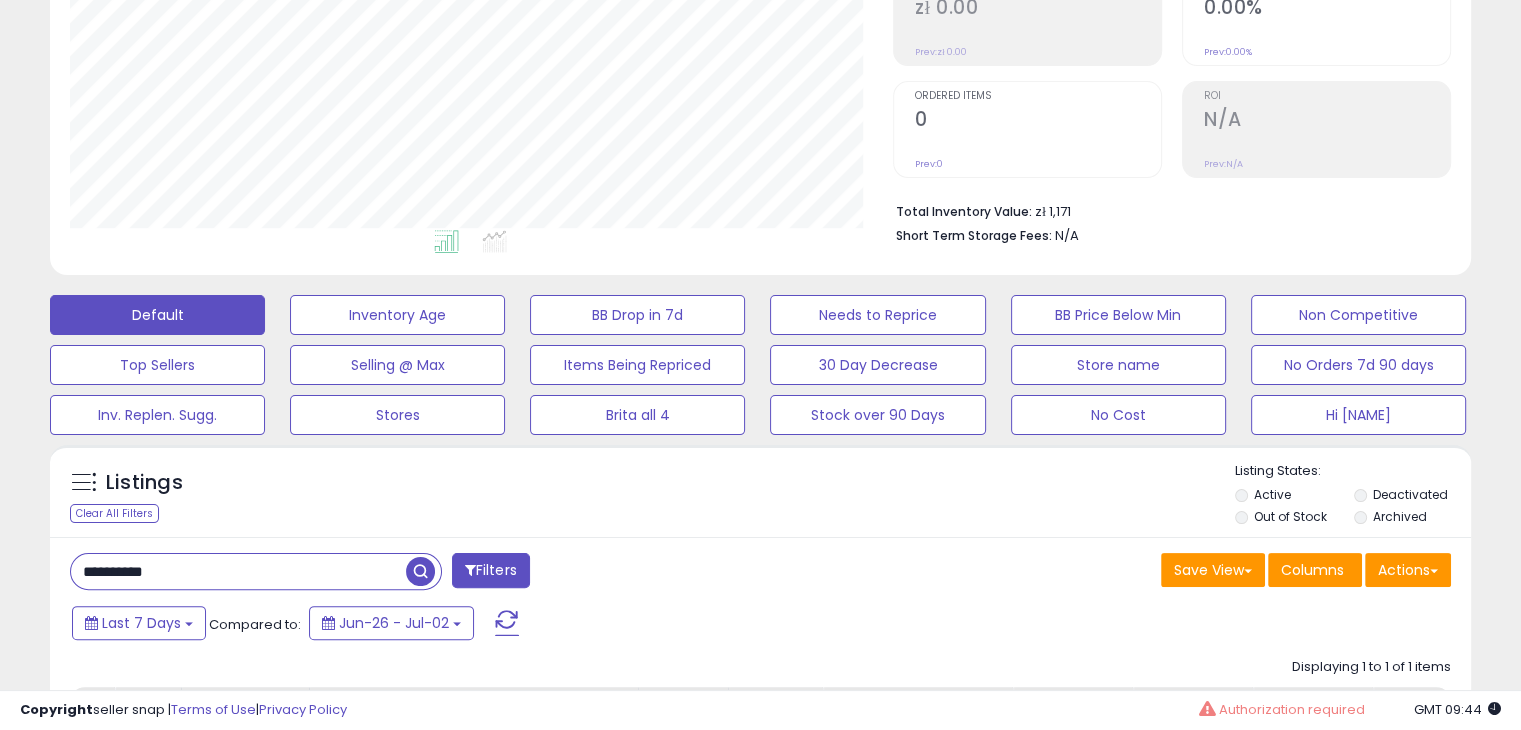 click on "**********" at bounding box center (238, 571) 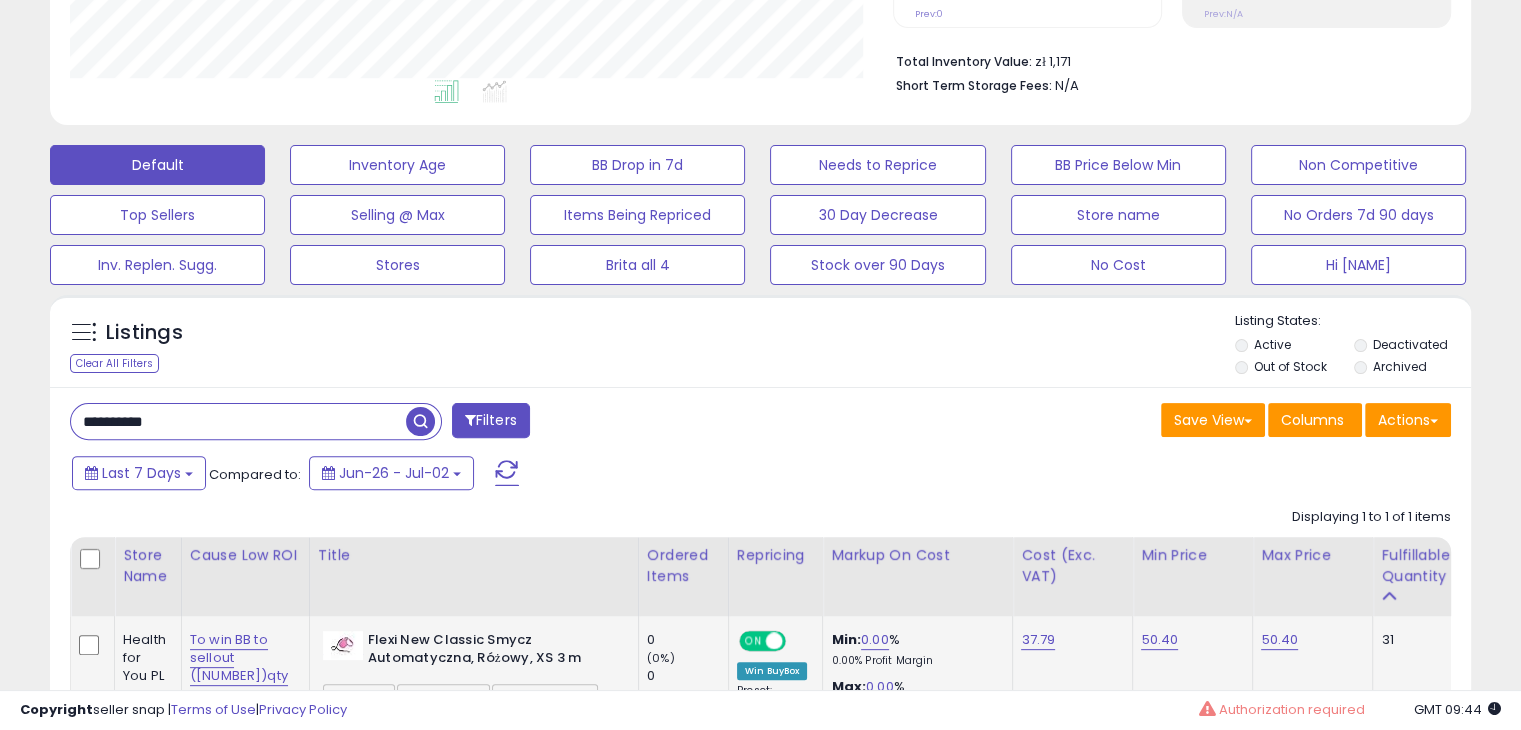 scroll, scrollTop: 684, scrollLeft: 0, axis: vertical 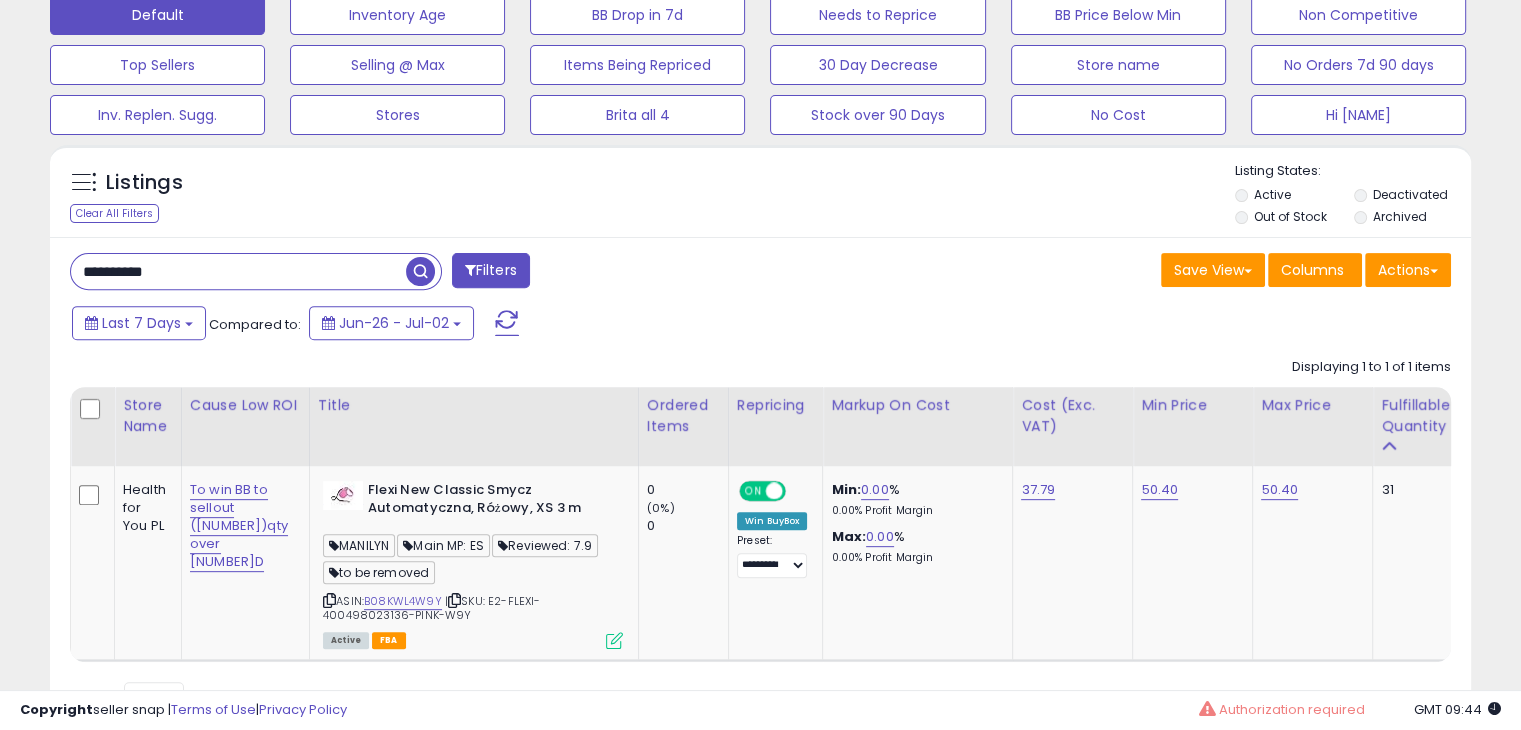 click at bounding box center (420, 271) 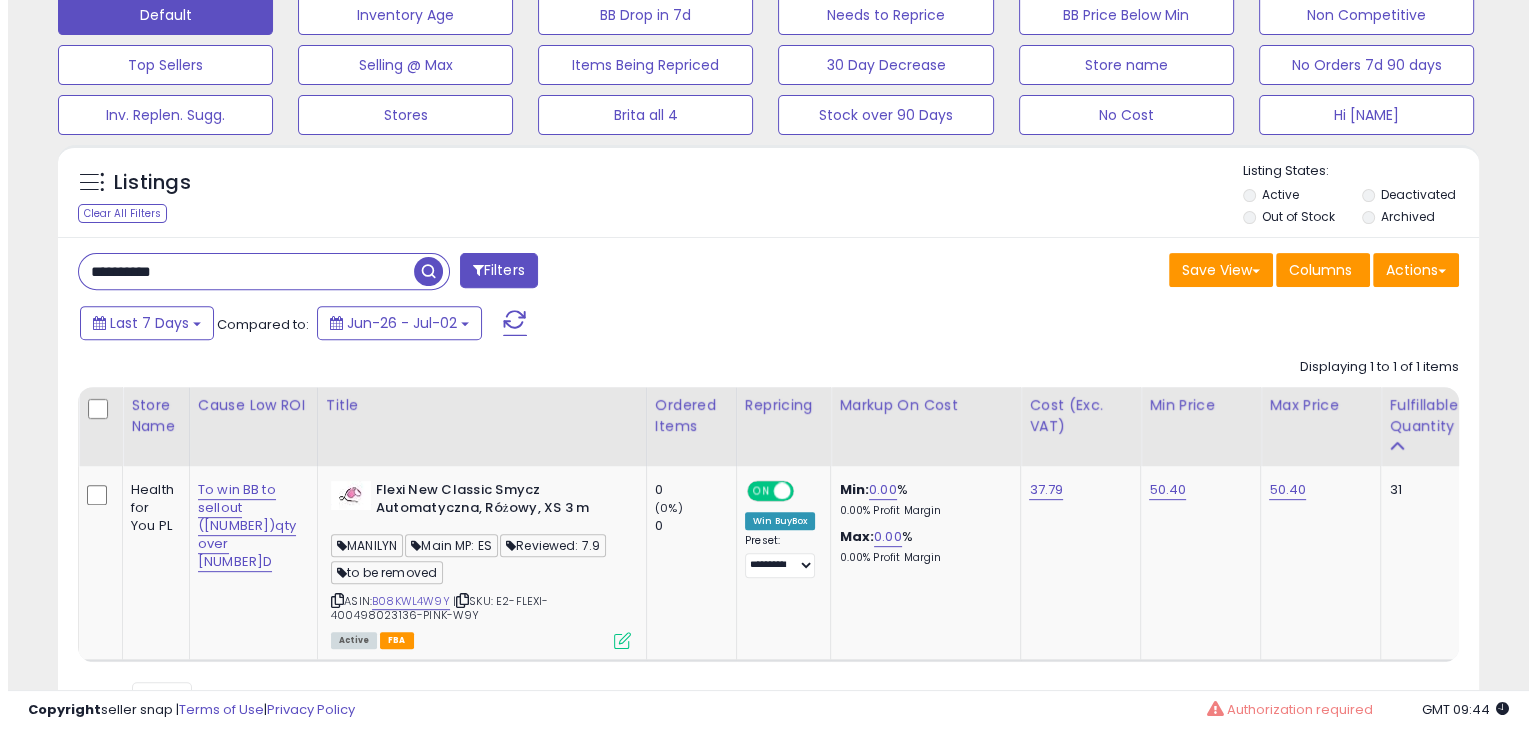 scroll, scrollTop: 589, scrollLeft: 0, axis: vertical 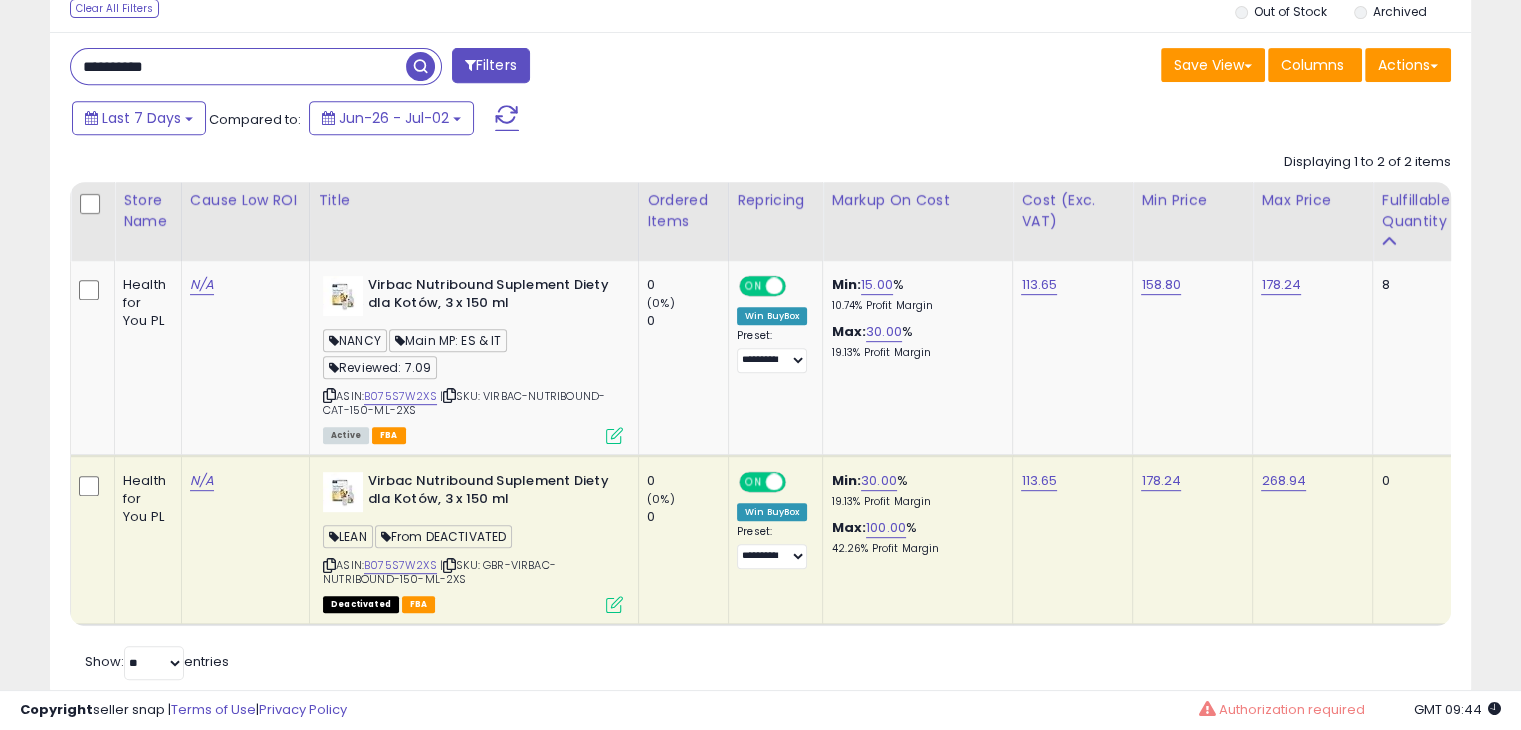 click at bounding box center (614, 604) 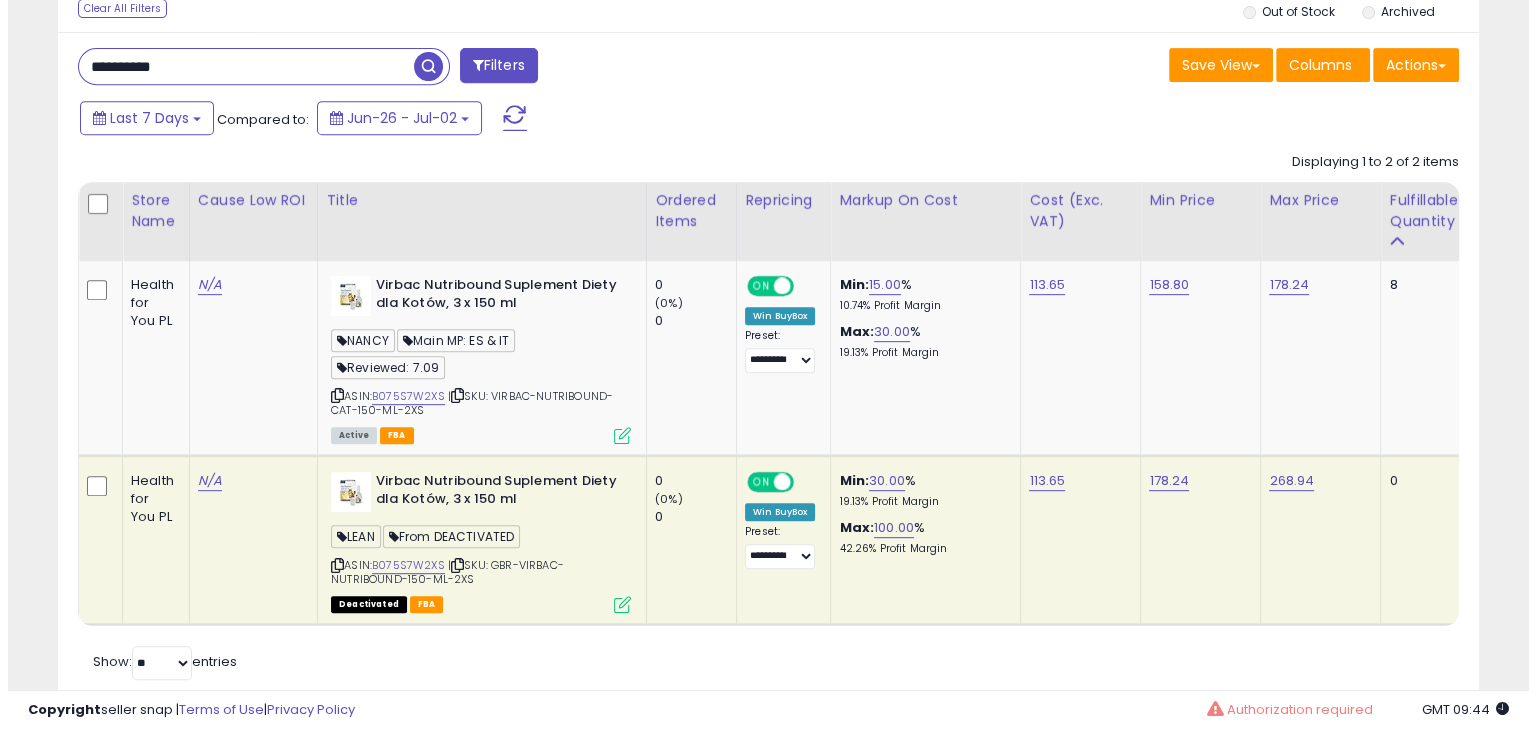 scroll, scrollTop: 999589, scrollLeft: 999168, axis: both 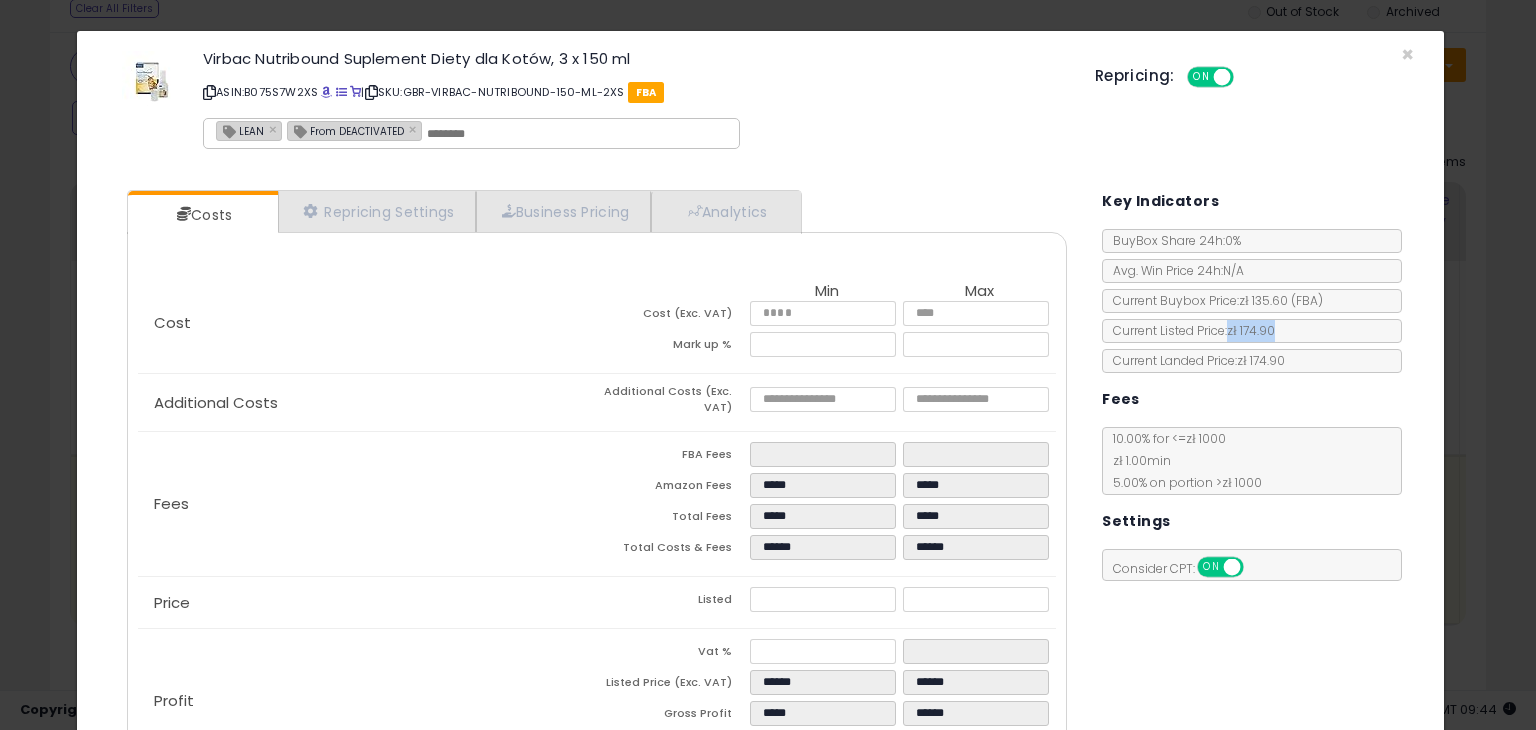 drag, startPoint x: 1218, startPoint y: 324, endPoint x: 1266, endPoint y: 329, distance: 48.259712 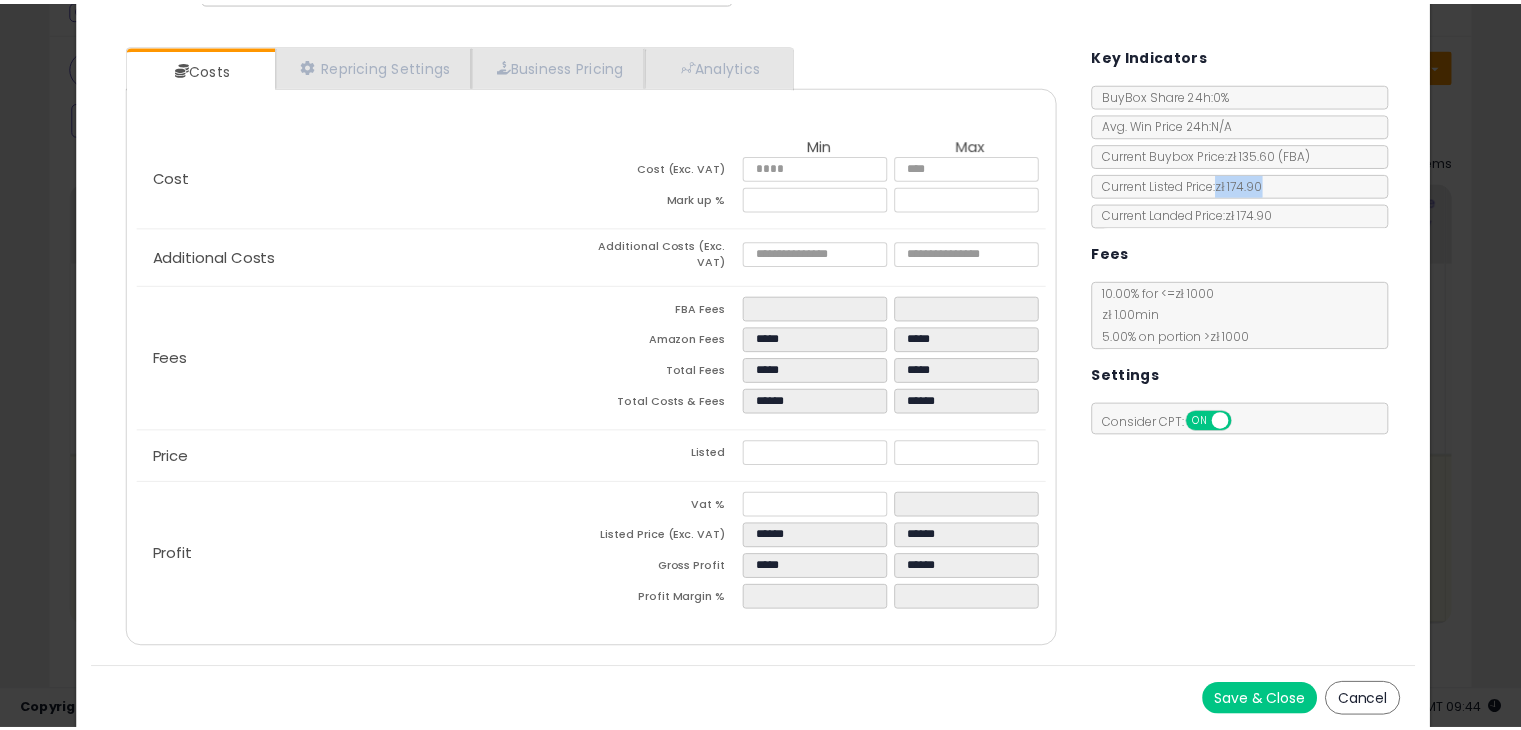 scroll, scrollTop: 147, scrollLeft: 0, axis: vertical 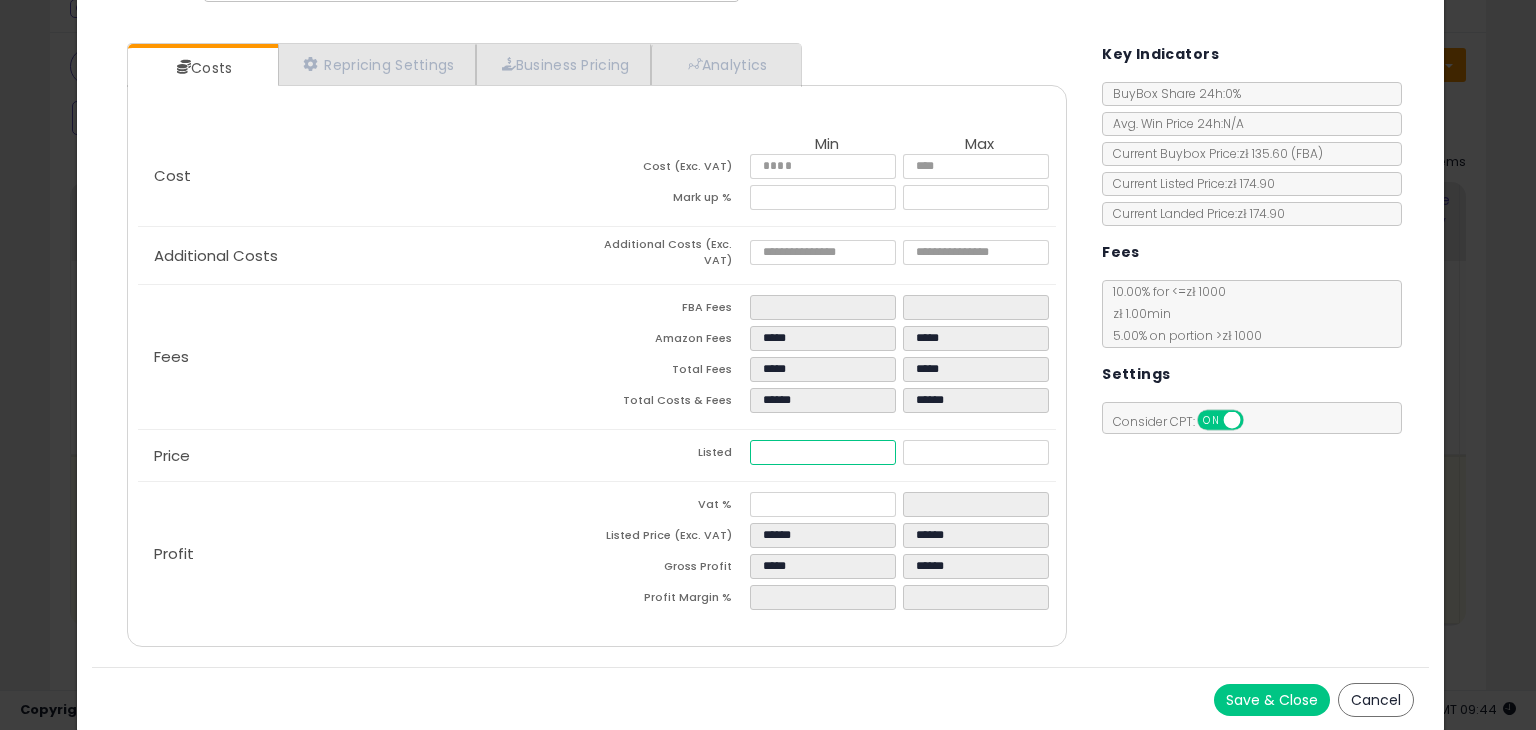 drag, startPoint x: 752, startPoint y: 445, endPoint x: 810, endPoint y: 448, distance: 58.077534 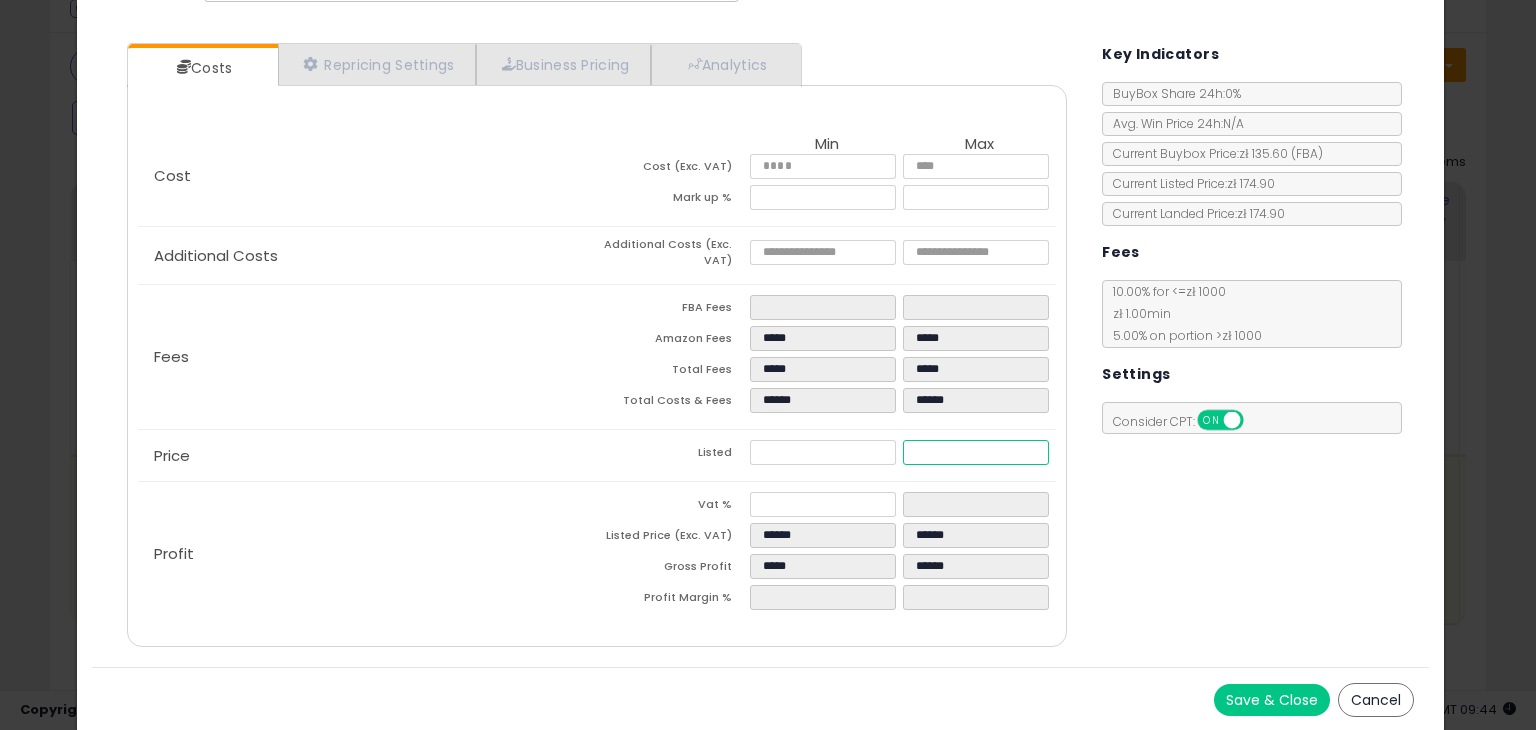 drag, startPoint x: 907, startPoint y: 449, endPoint x: 950, endPoint y: 450, distance: 43.011627 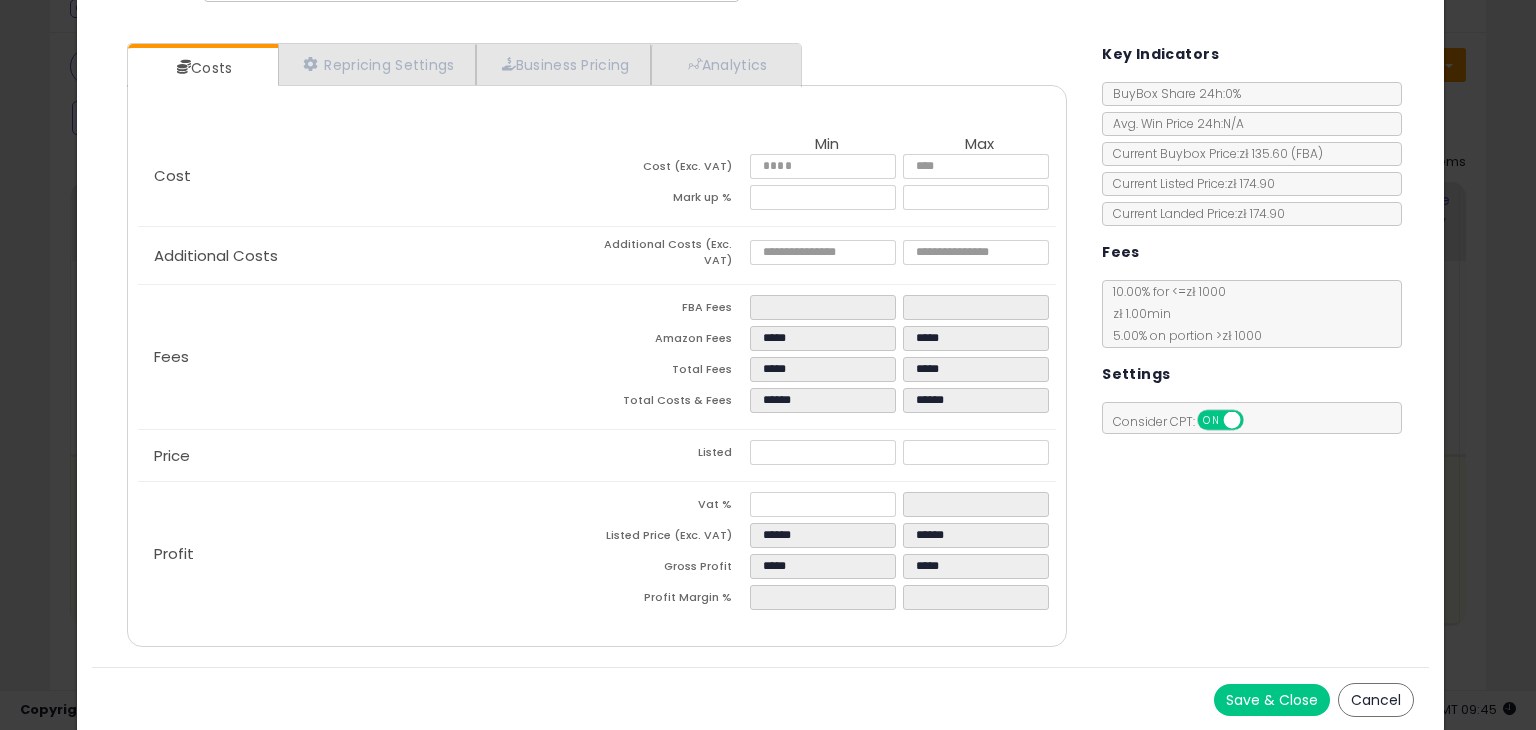 click on "Costs
Repricing Settings
Business Pricing
Analytics
Cost" at bounding box center (760, 347) 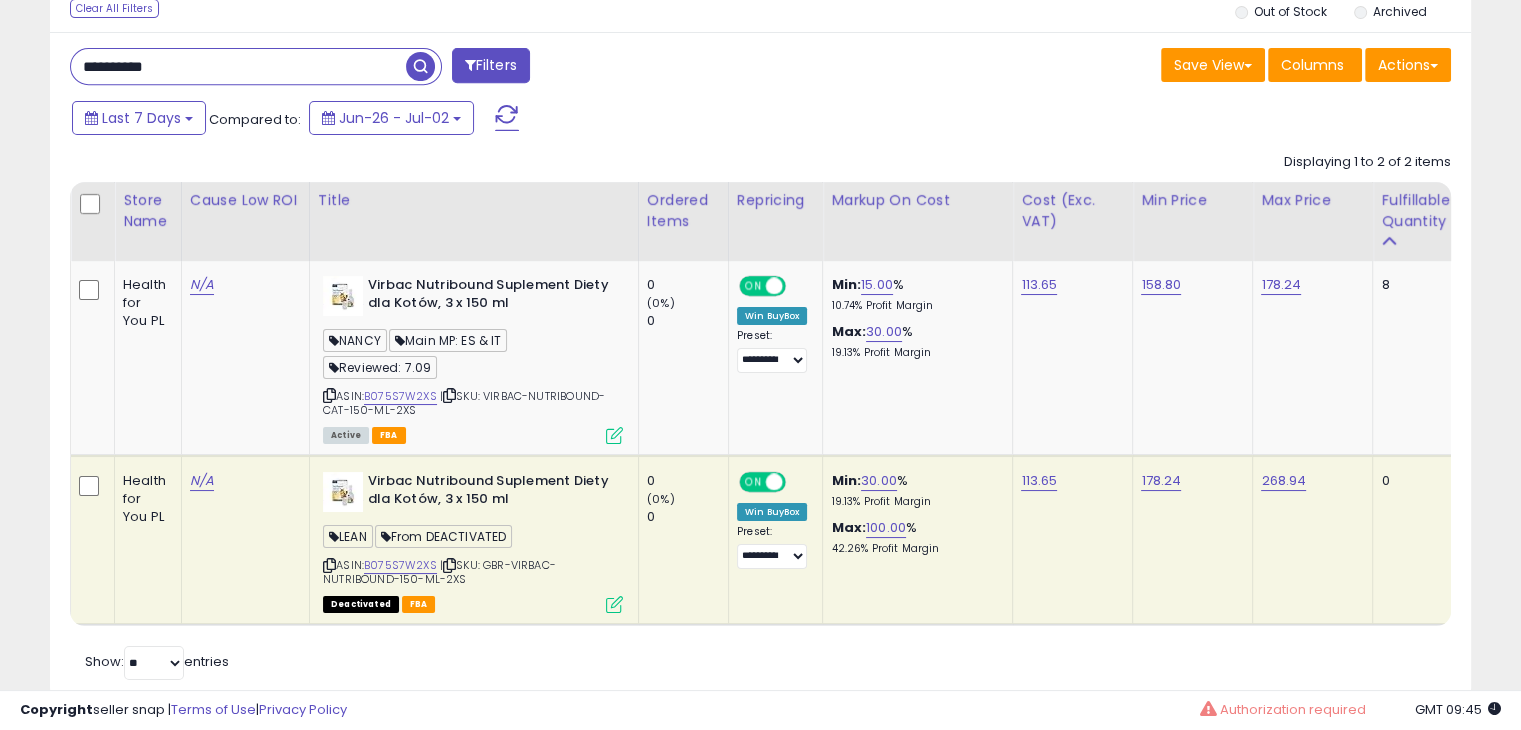 scroll, scrollTop: 409, scrollLeft: 822, axis: both 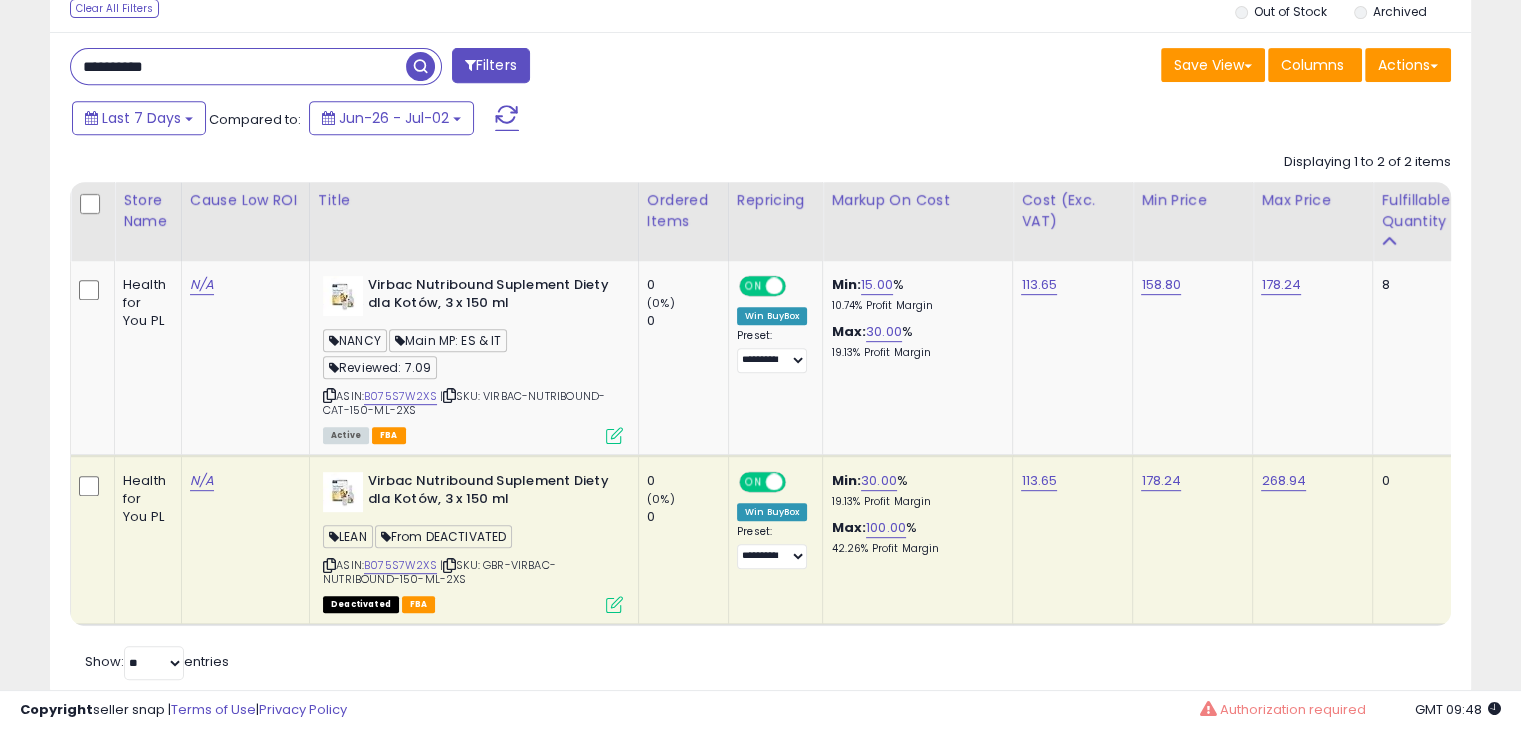 click on "**********" at bounding box center [238, 66] 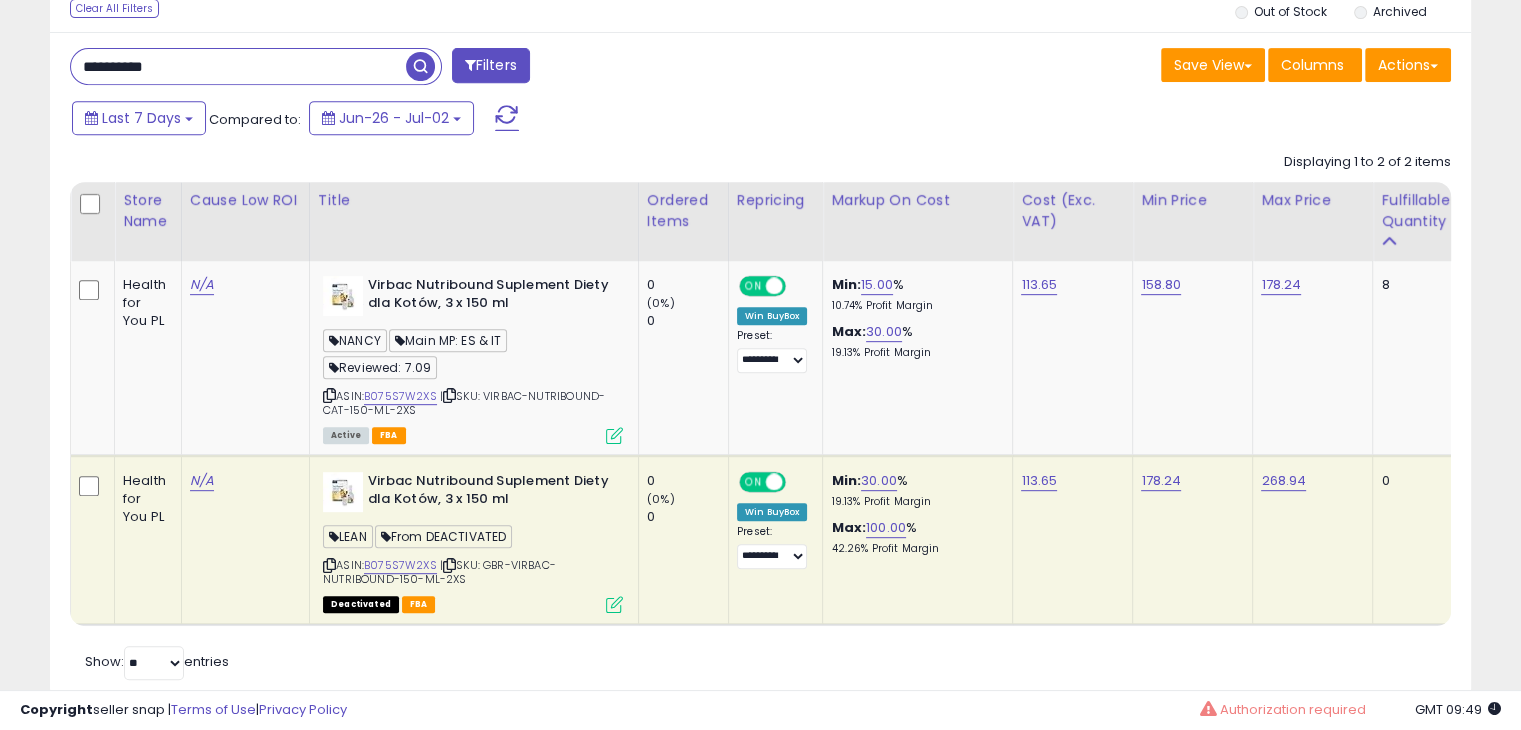 click on "**********" at bounding box center (238, 66) 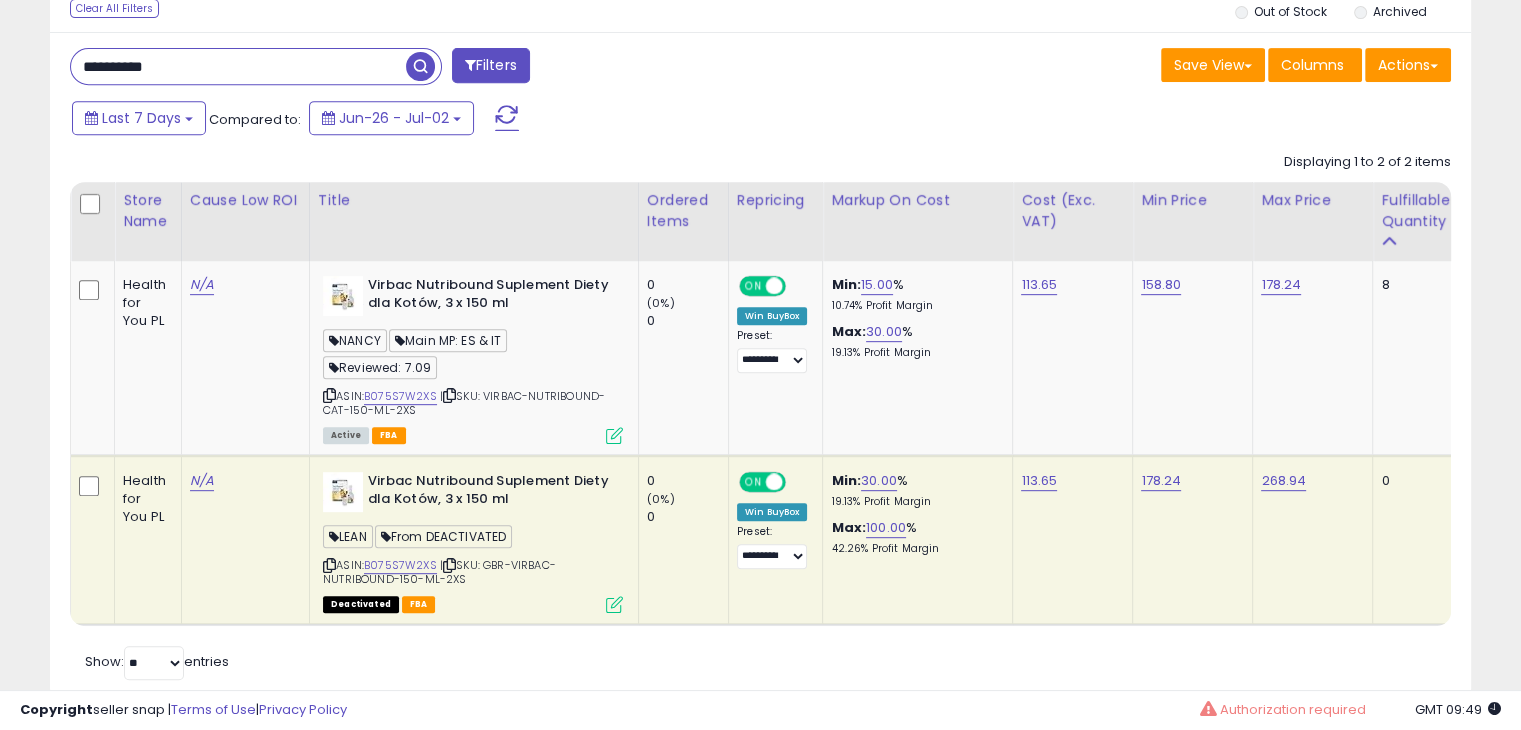 paste 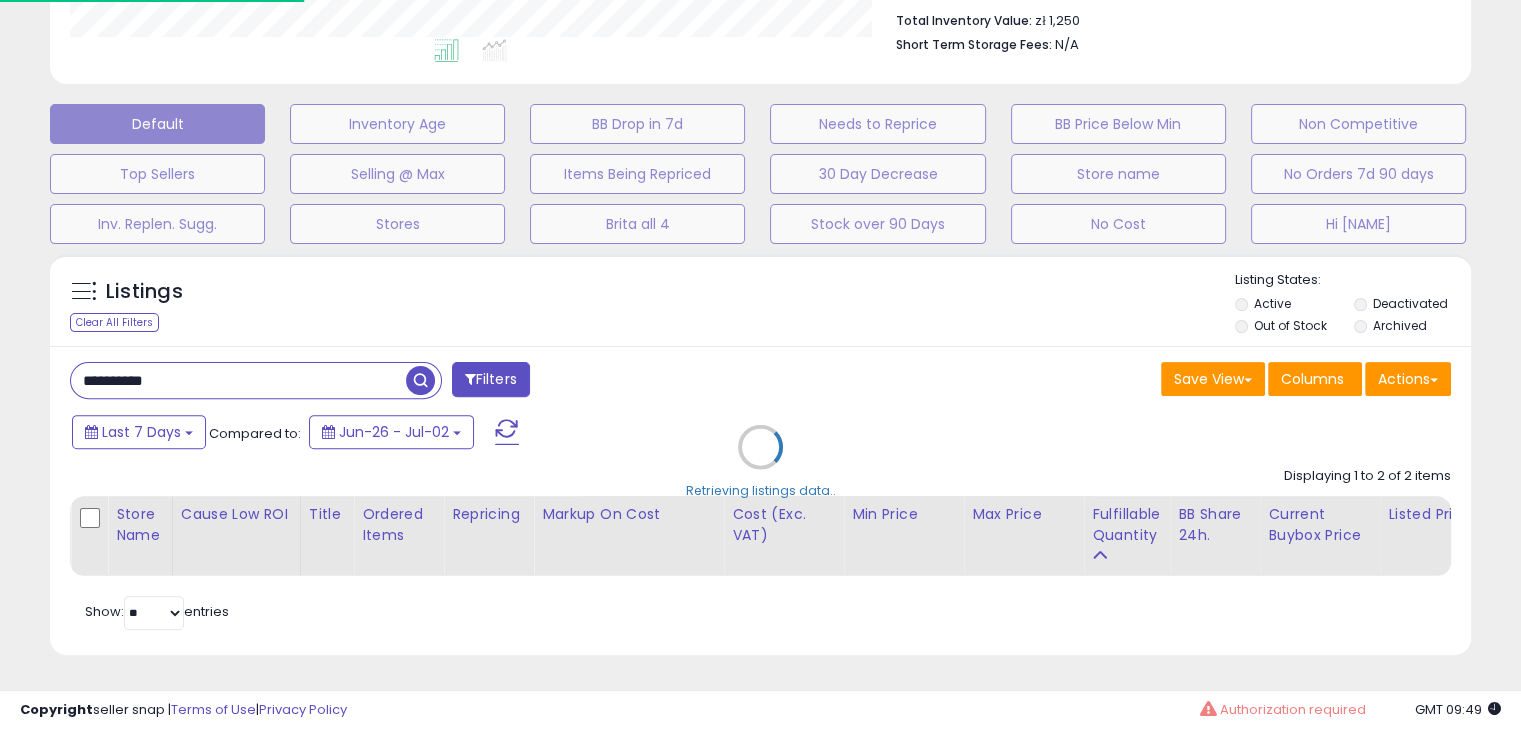scroll, scrollTop: 999589, scrollLeft: 999168, axis: both 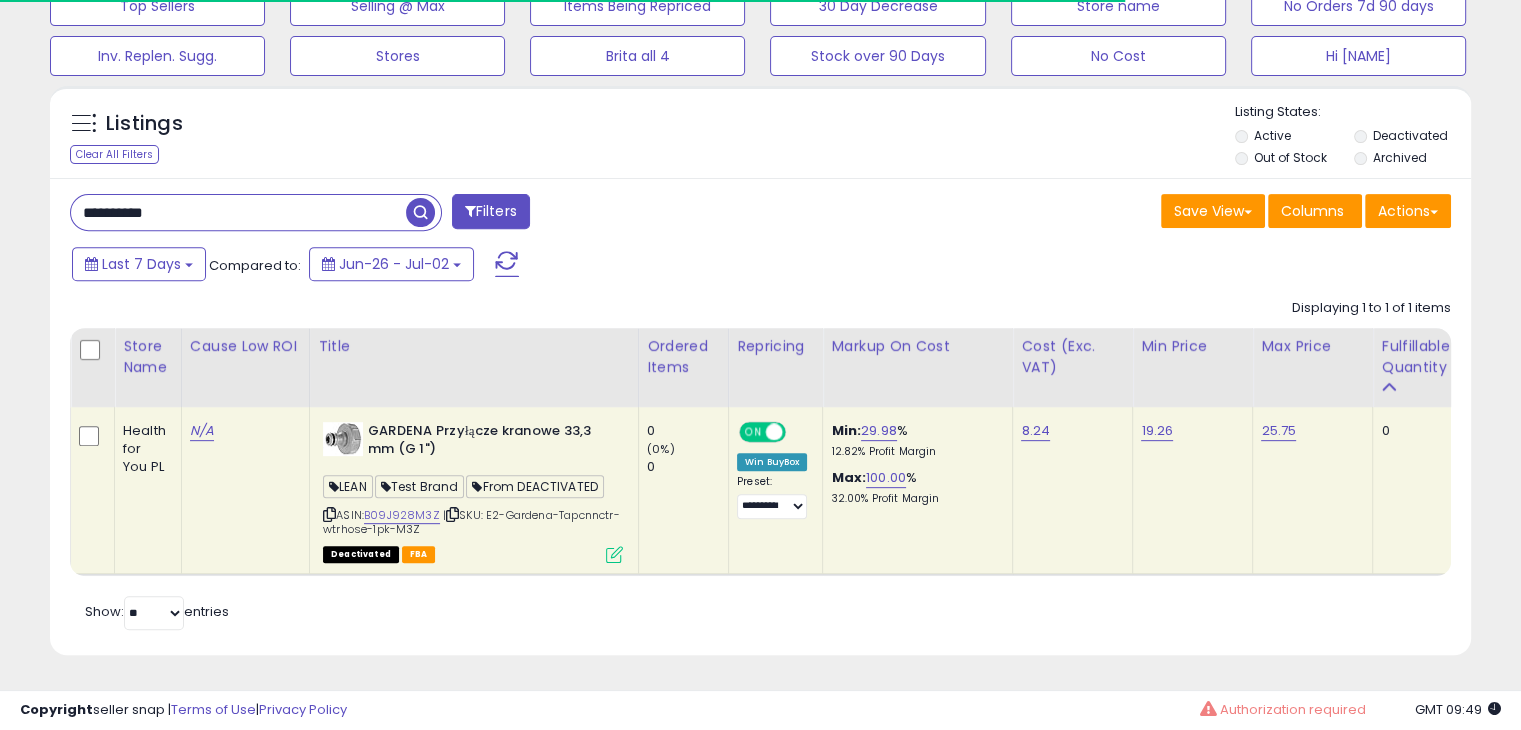 click at bounding box center (614, 554) 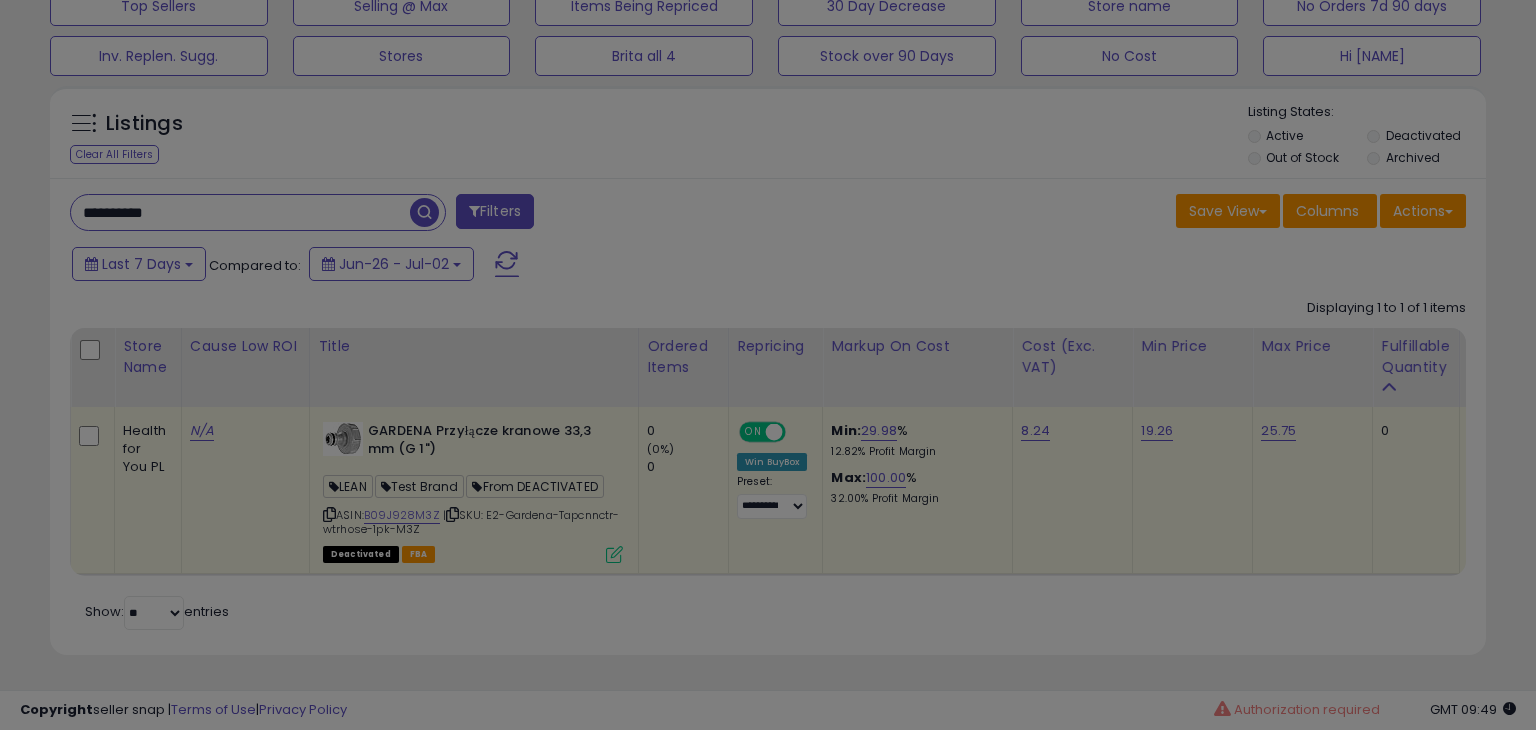 scroll, scrollTop: 999589, scrollLeft: 999168, axis: both 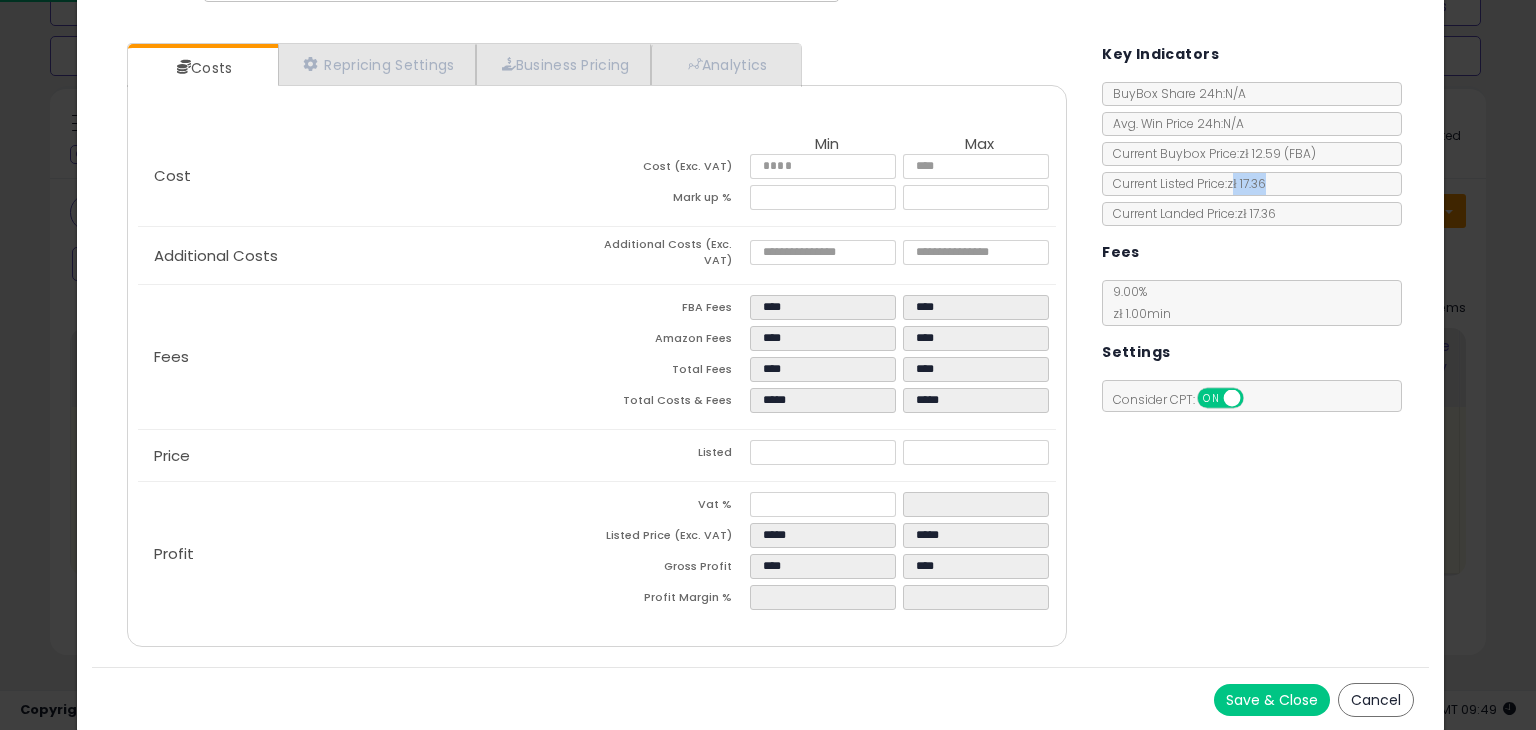 click on "Current Listed Price:  zł 17.36" at bounding box center [1252, 184] 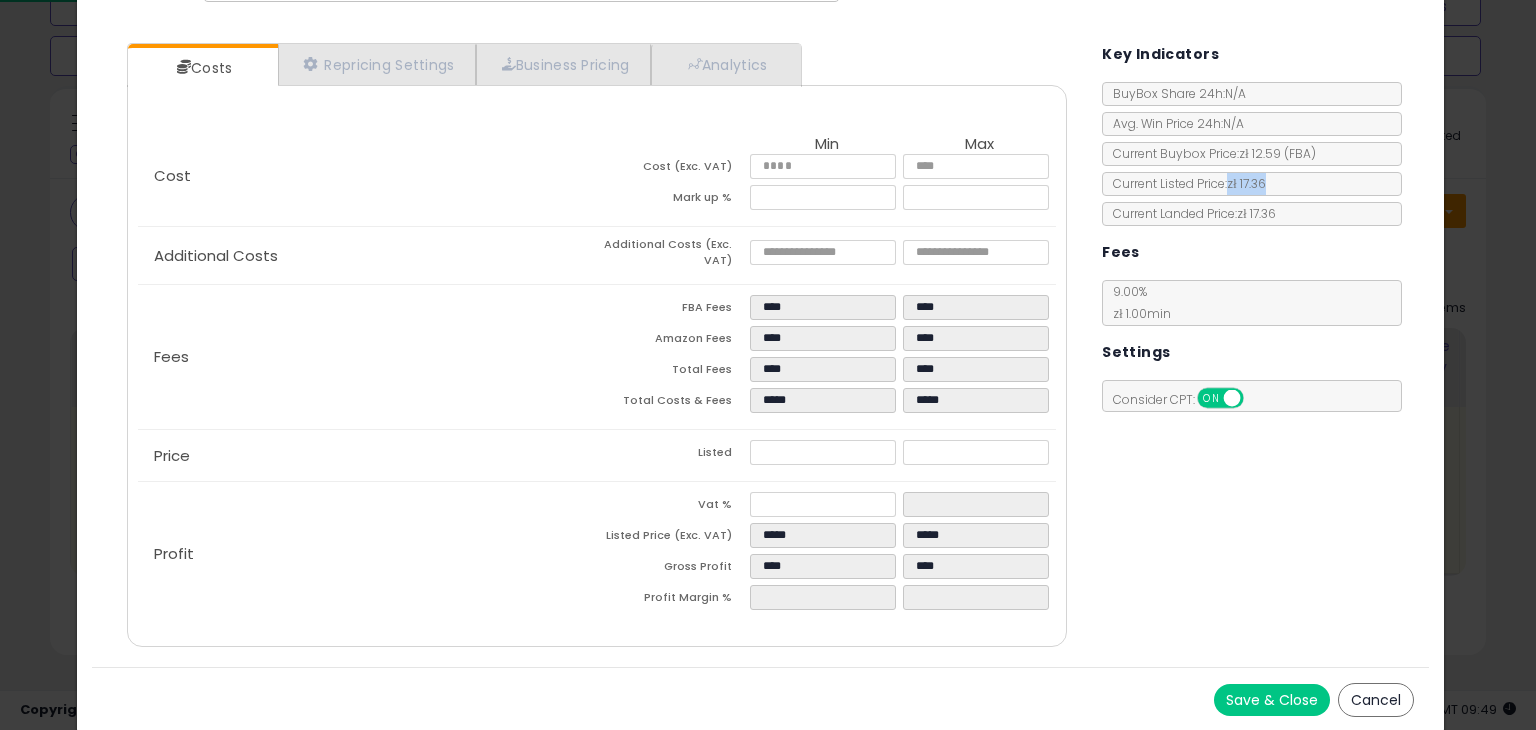 drag, startPoint x: 1221, startPoint y: 177, endPoint x: 1258, endPoint y: 180, distance: 37.12142 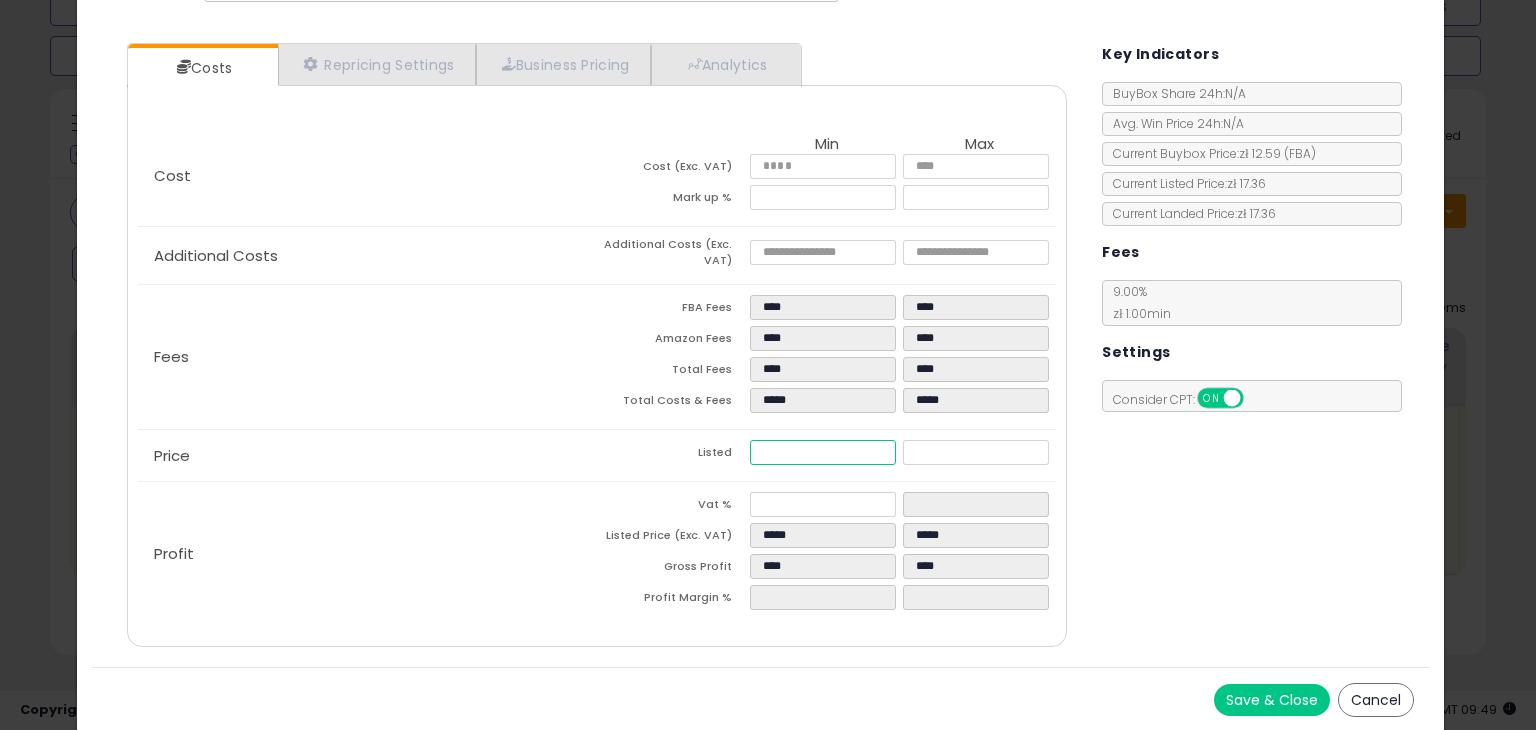drag, startPoint x: 754, startPoint y: 445, endPoint x: 809, endPoint y: 449, distance: 55.145264 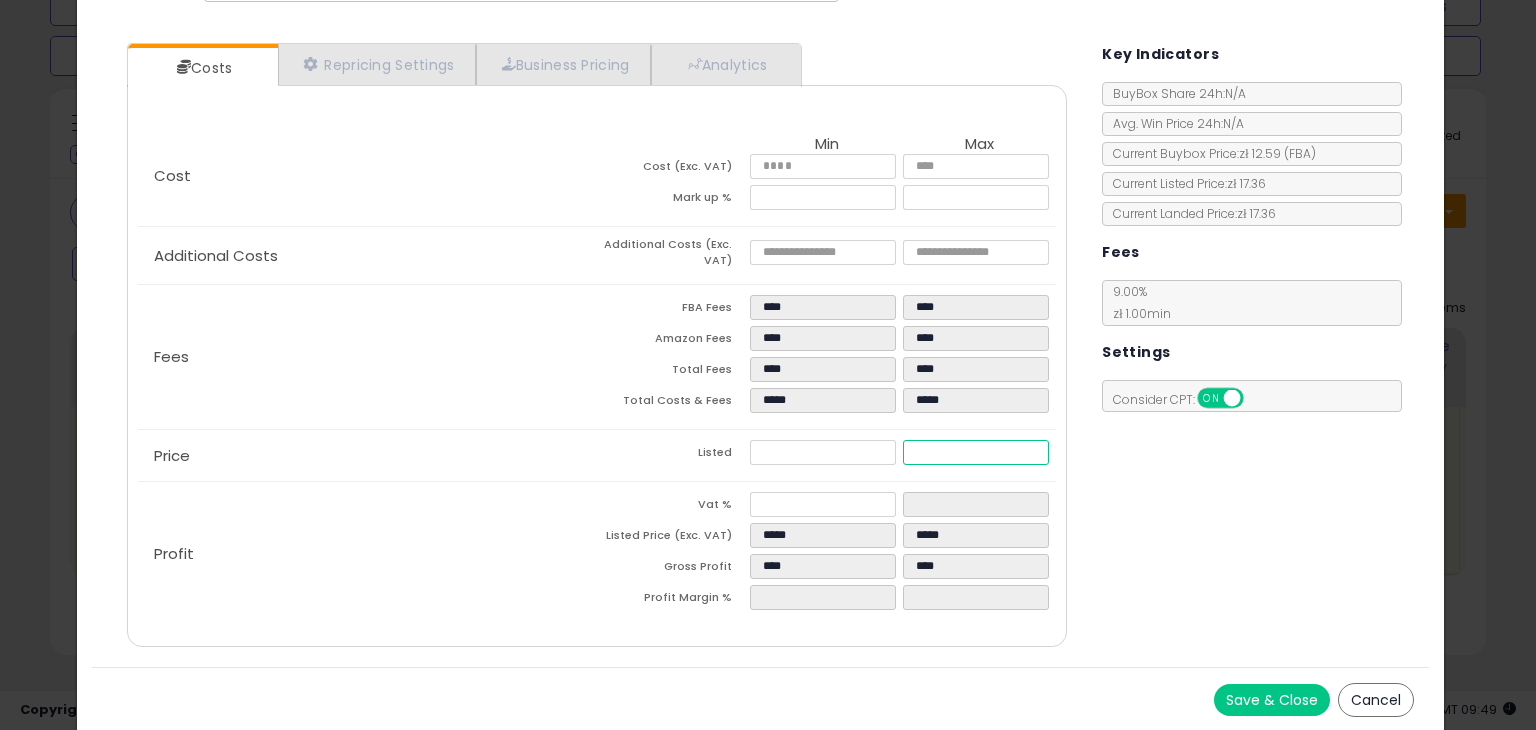 click on "*****" at bounding box center (975, 452) 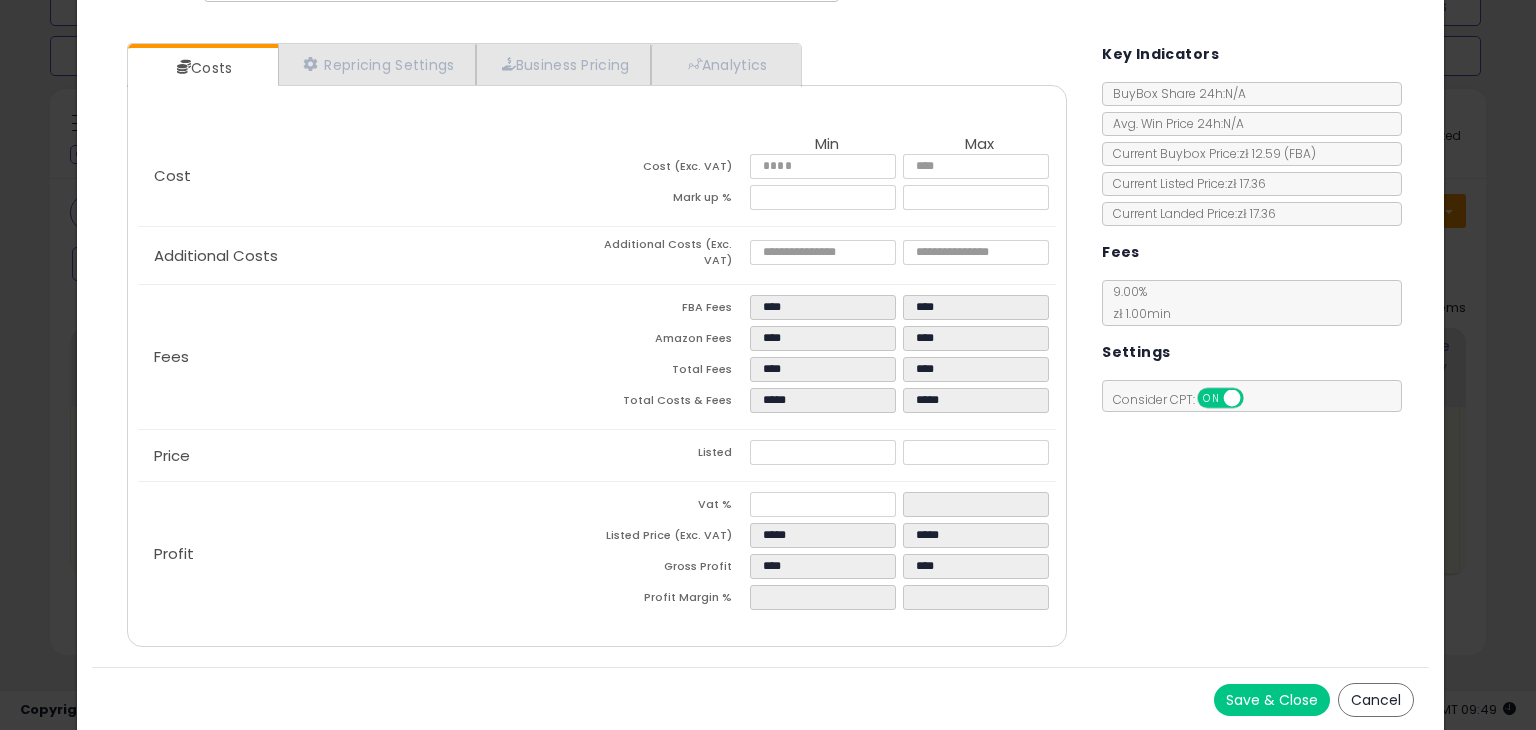 click on "Costs
Repricing Settings
Business Pricing
Analytics
Cost" at bounding box center (760, 347) 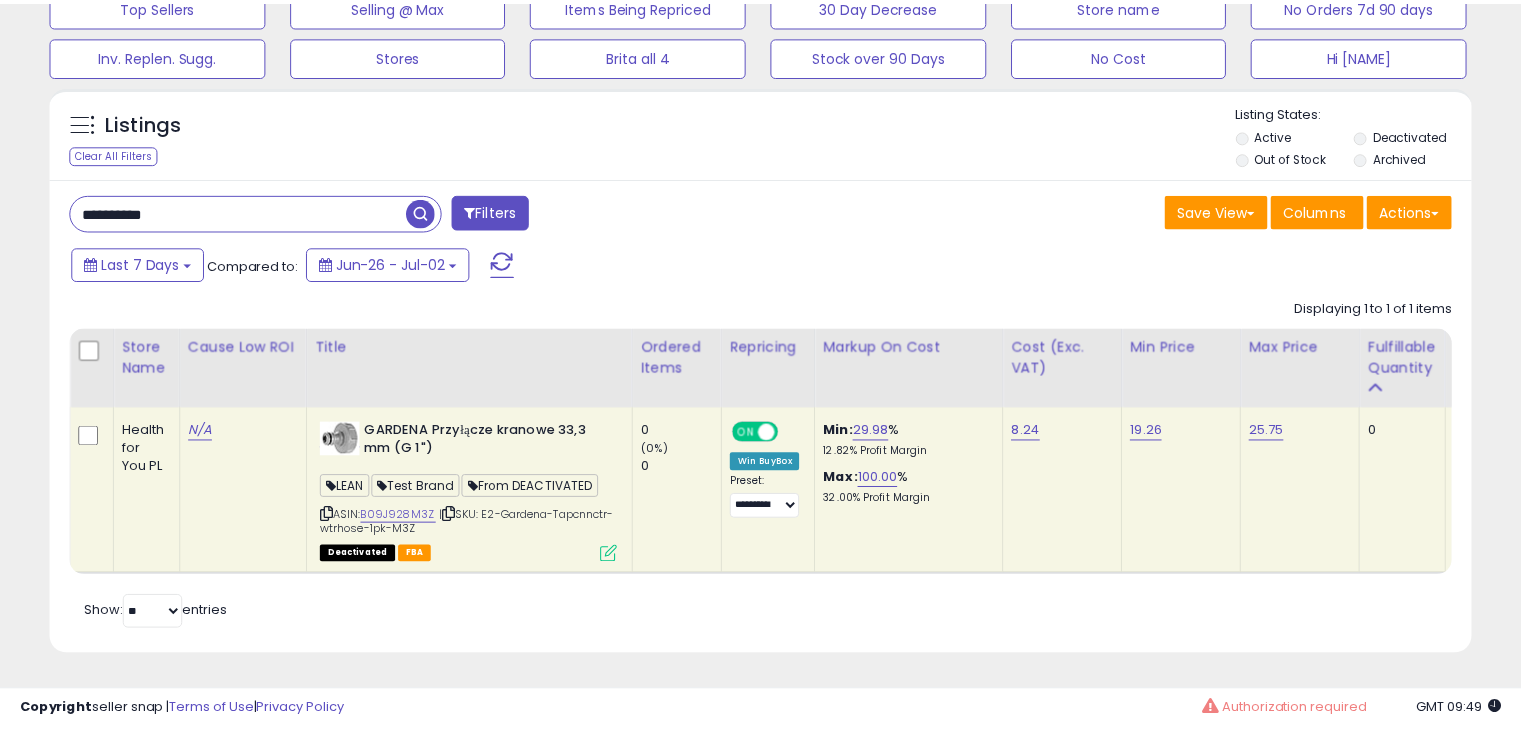 scroll, scrollTop: 409, scrollLeft: 822, axis: both 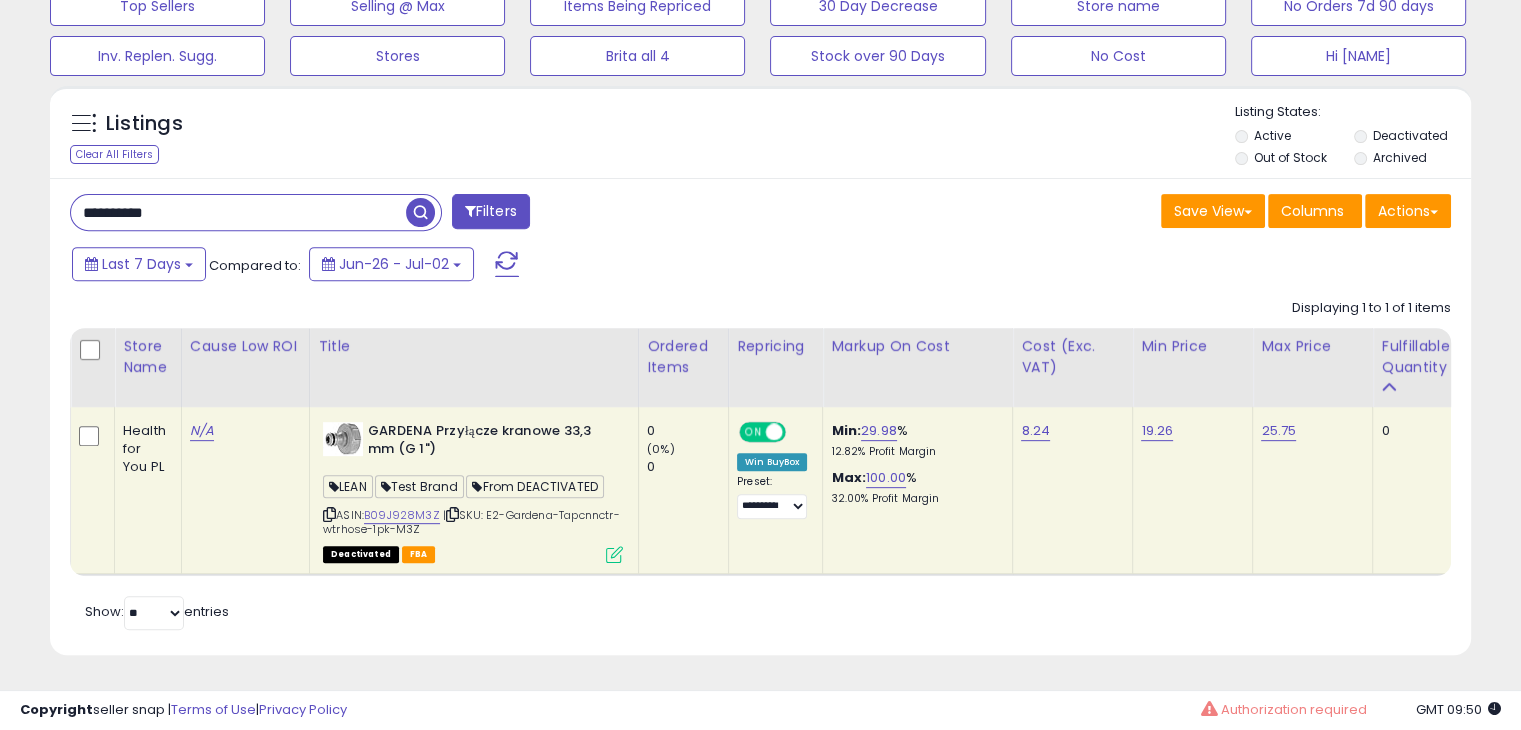 click on "**********" at bounding box center (238, 212) 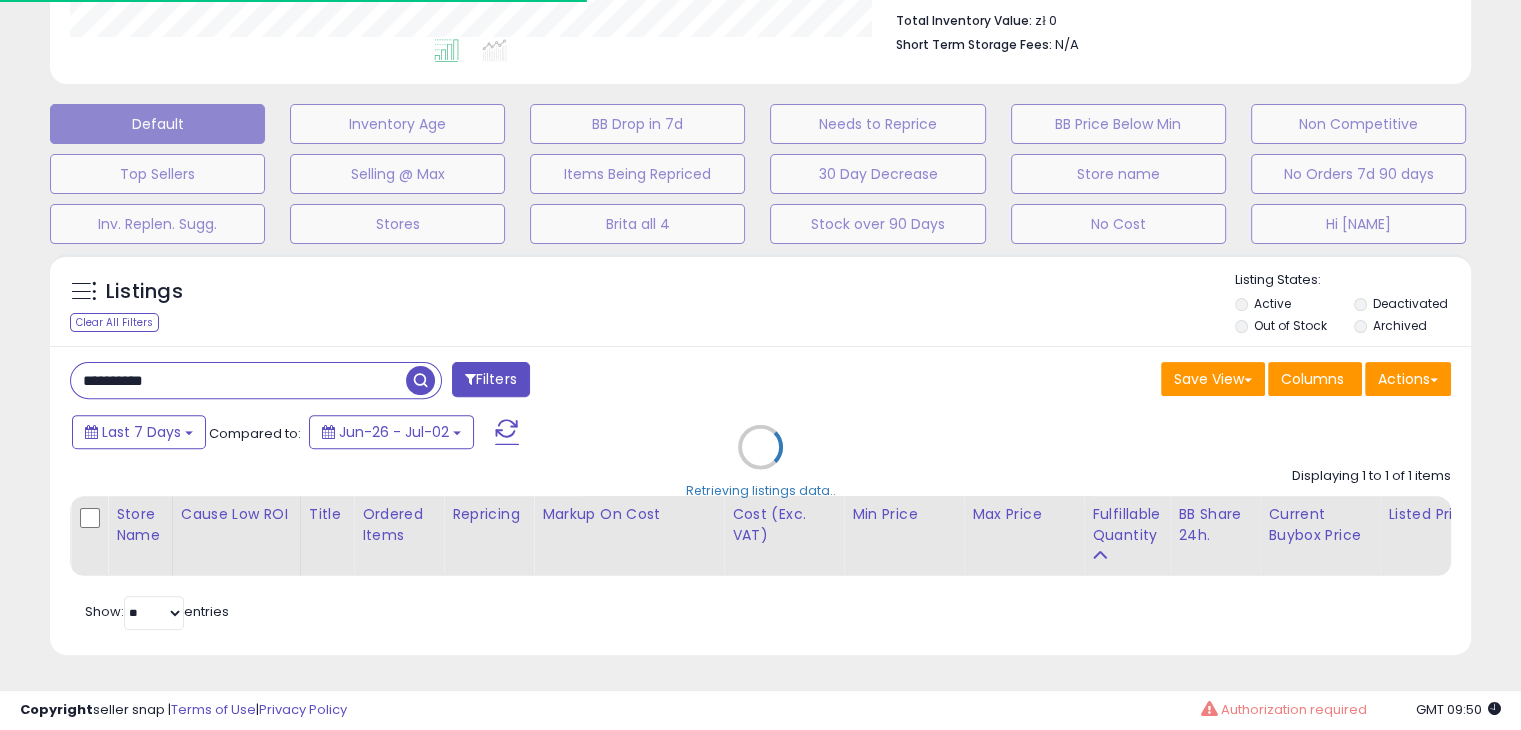 scroll, scrollTop: 999589, scrollLeft: 999168, axis: both 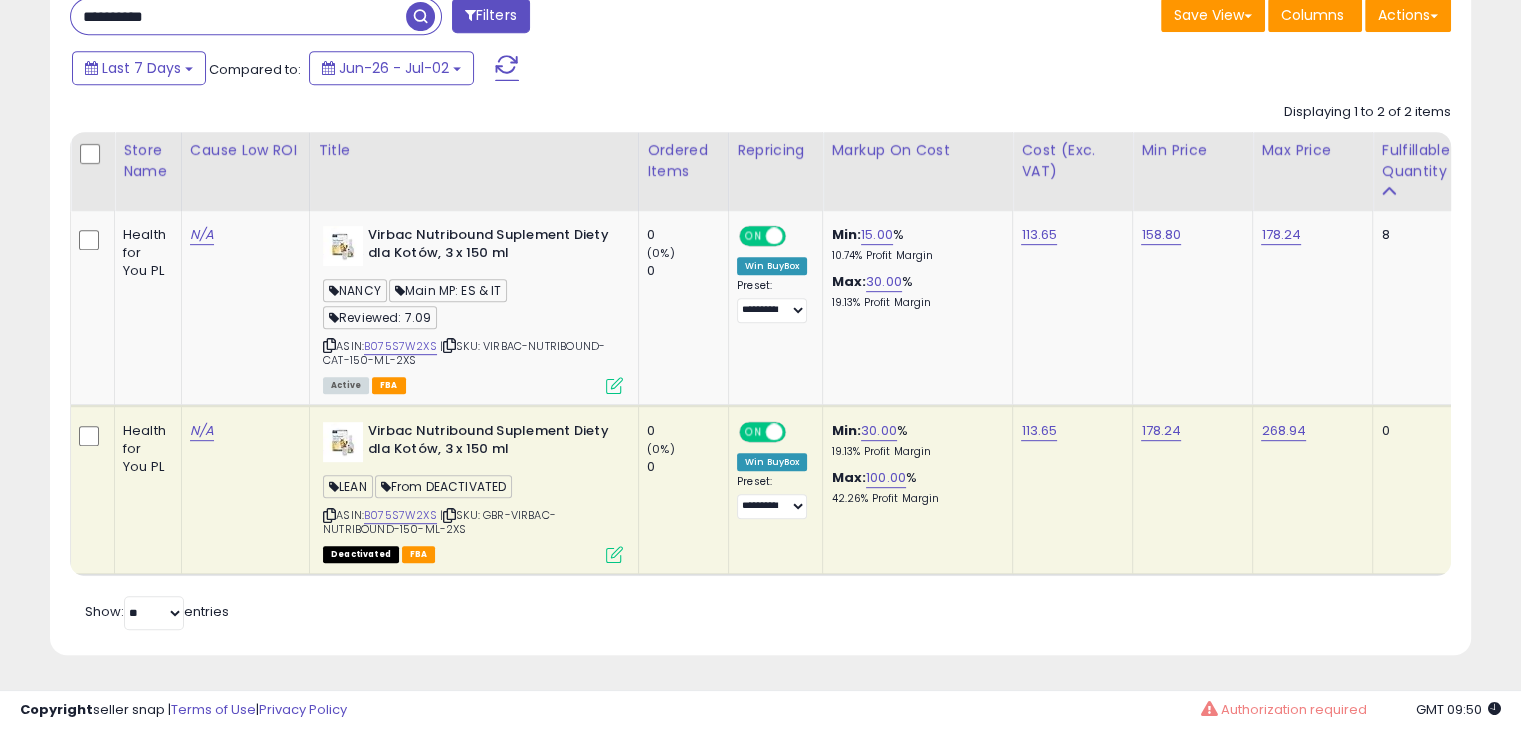click at bounding box center [614, 554] 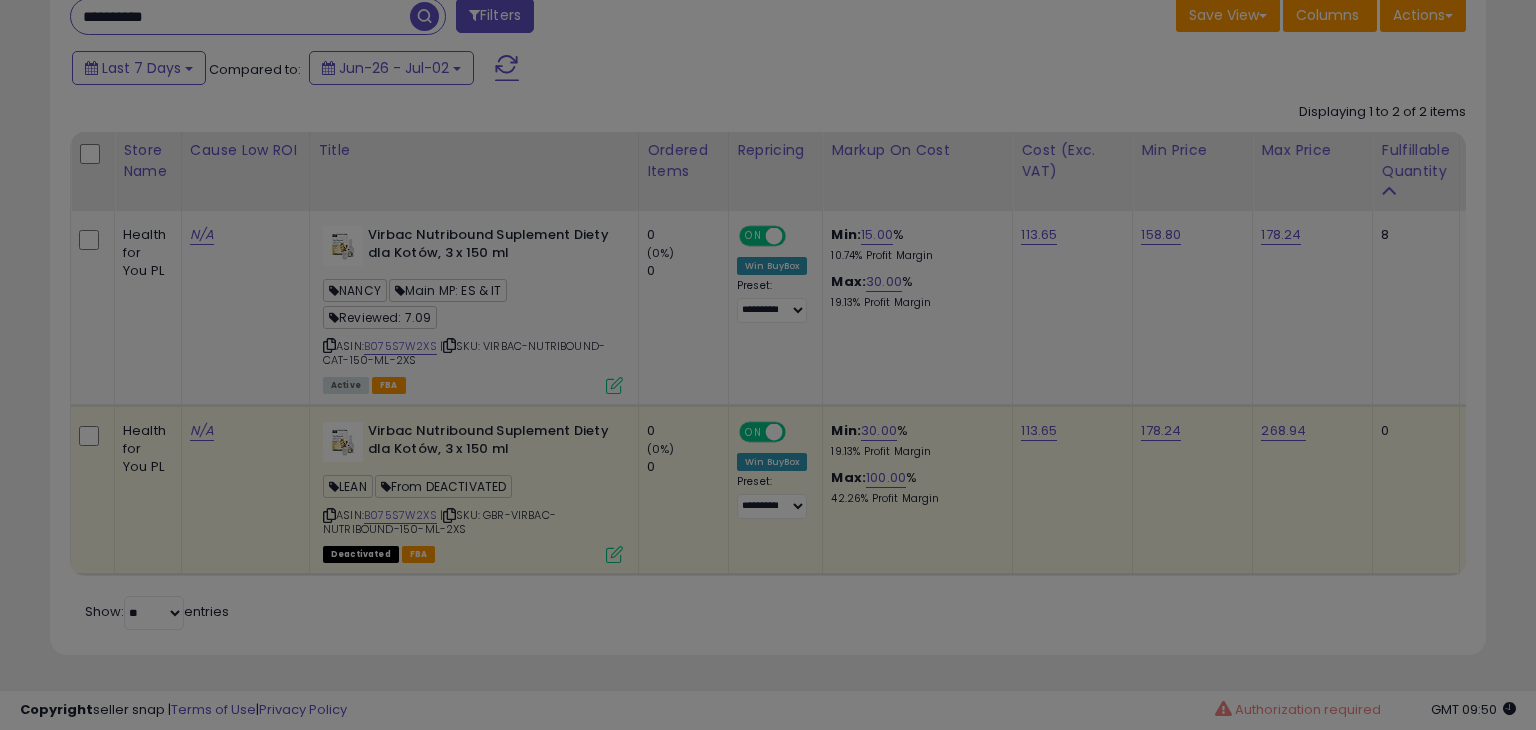 scroll, scrollTop: 999589, scrollLeft: 999168, axis: both 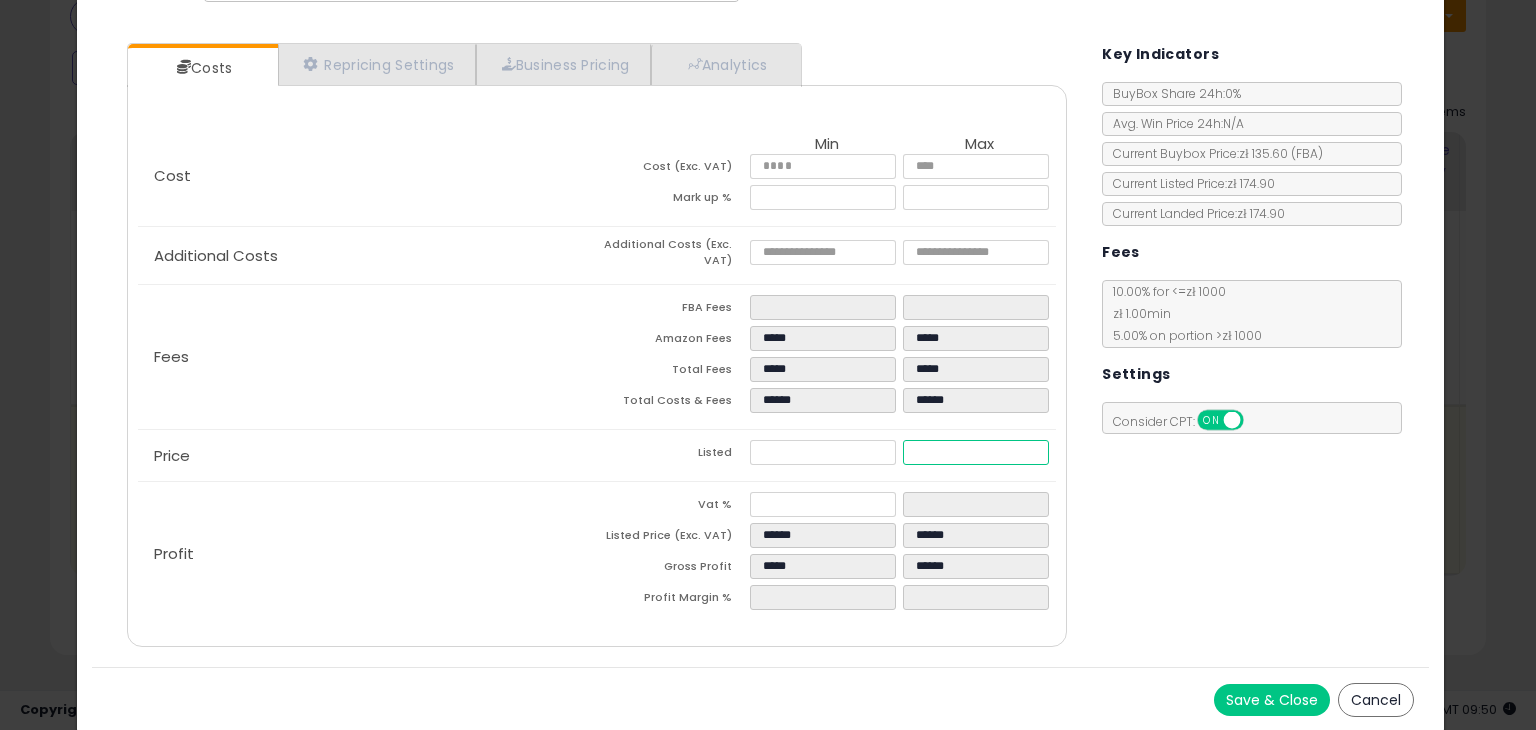 click on "******" at bounding box center (975, 452) 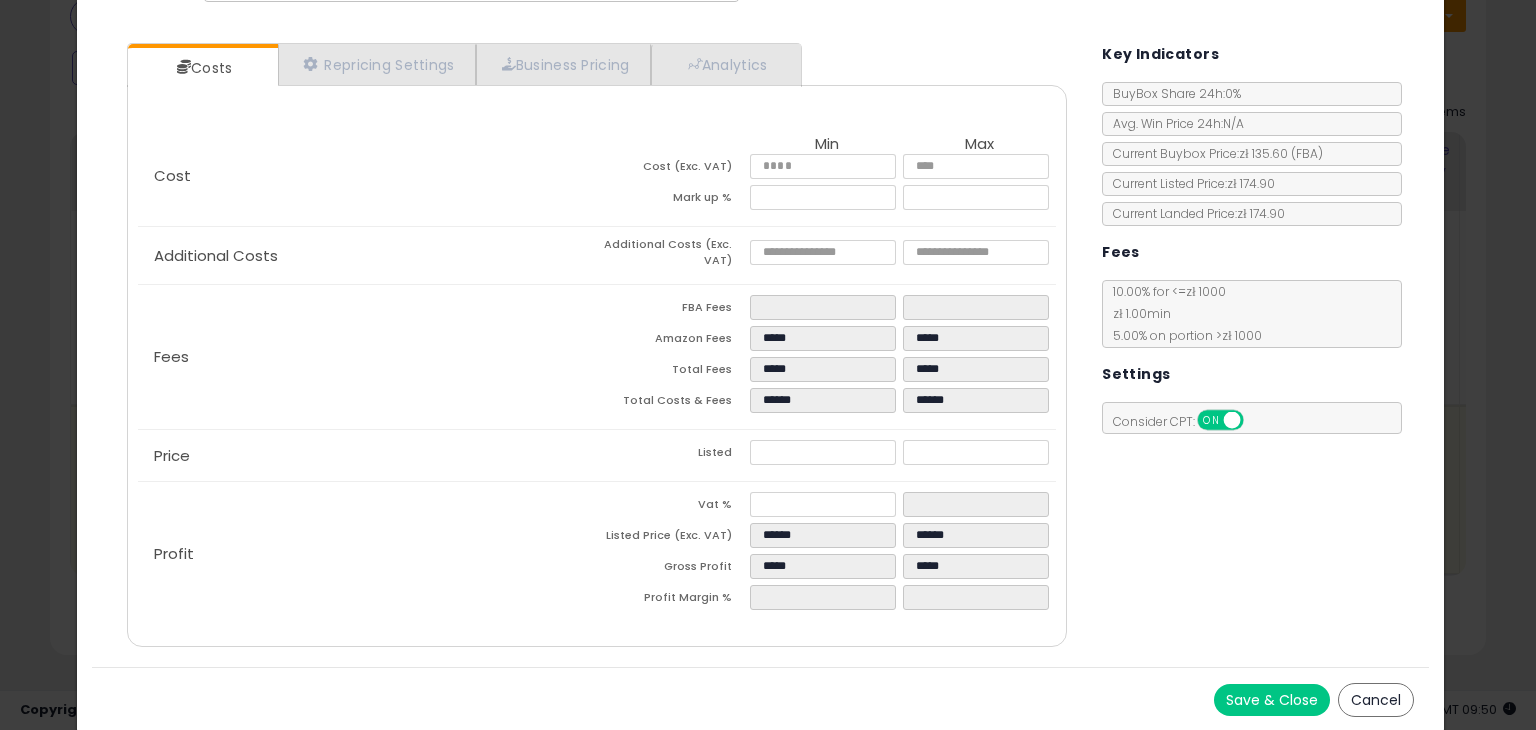 click on "Costs
Repricing Settings
Business Pricing
Analytics
Cost" at bounding box center (760, 347) 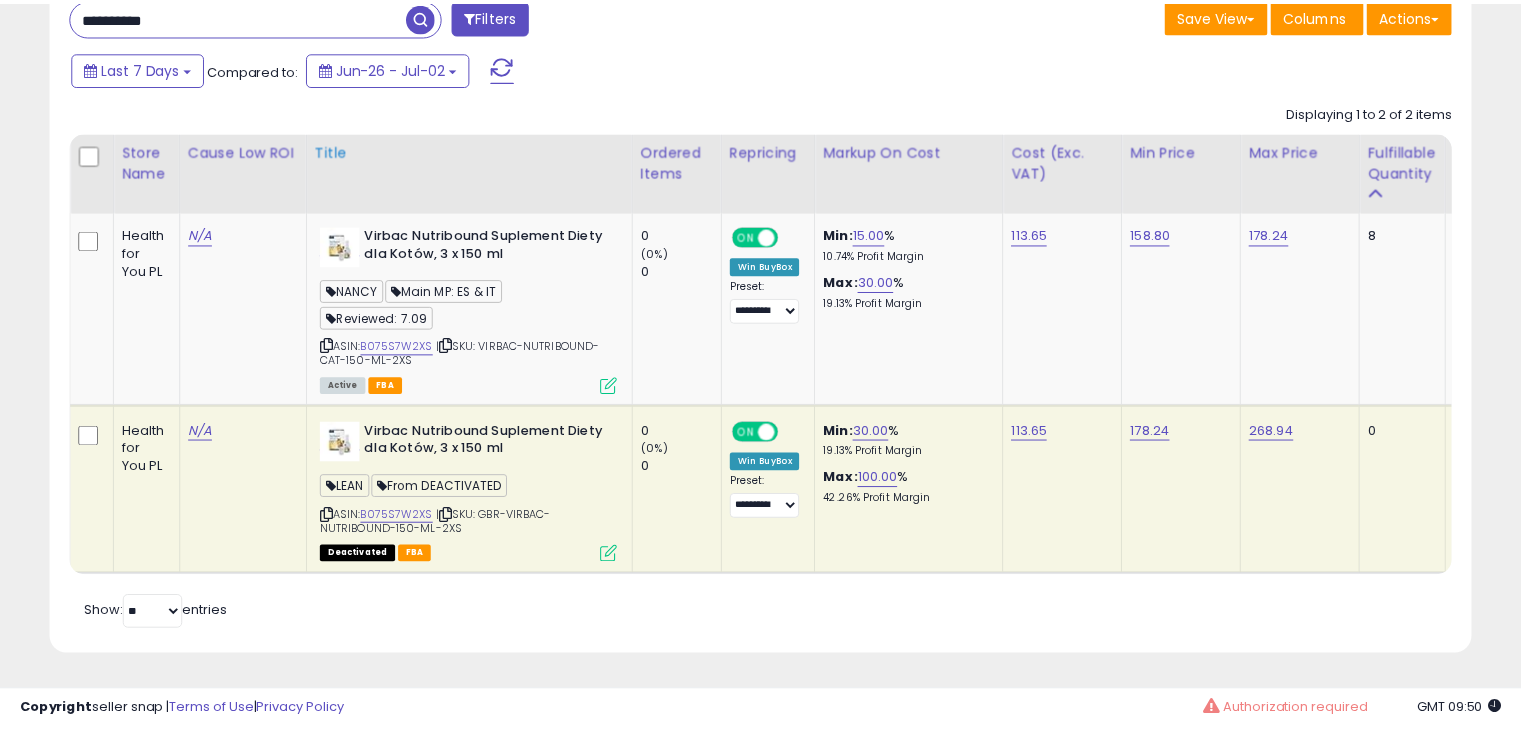 scroll, scrollTop: 409, scrollLeft: 822, axis: both 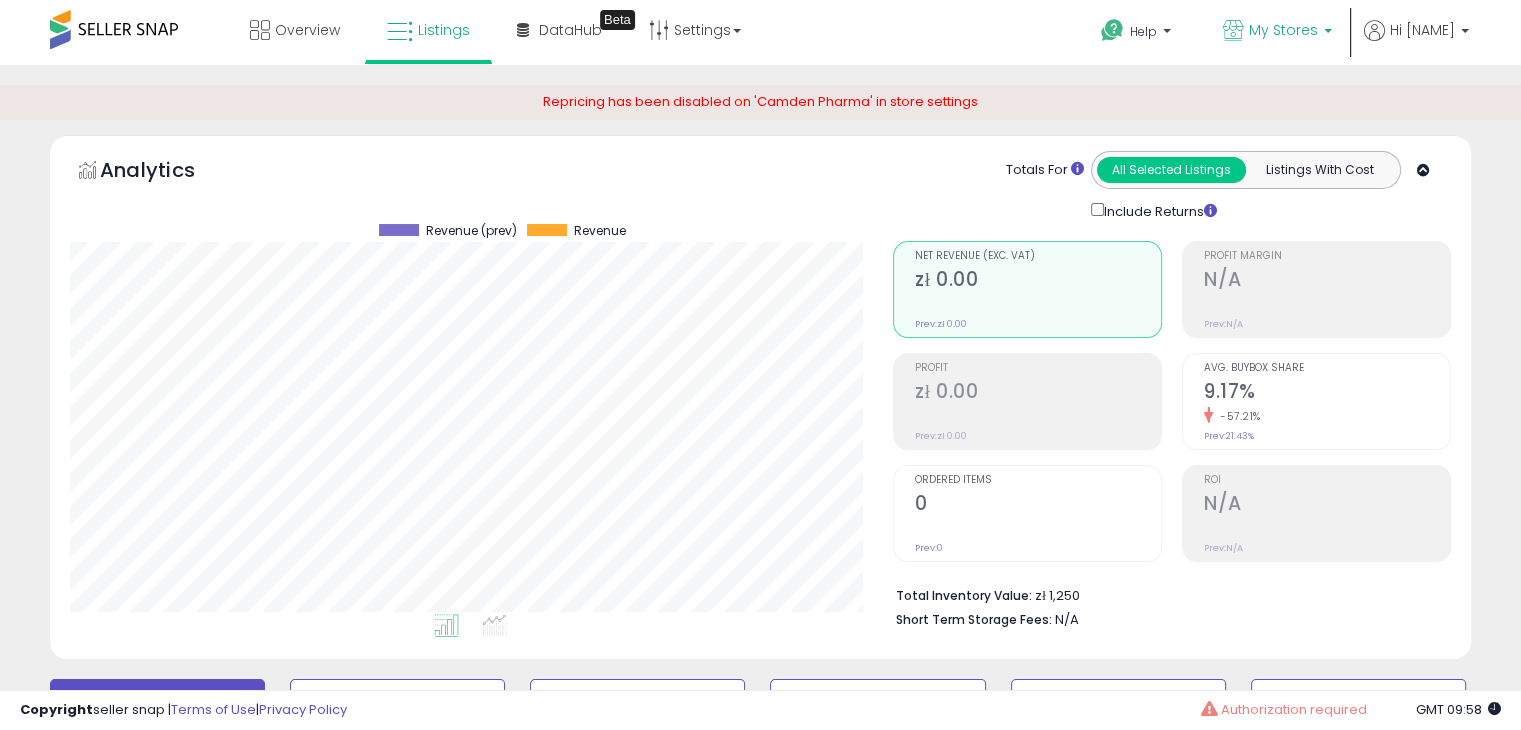 click on "My Stores" at bounding box center [1277, 32] 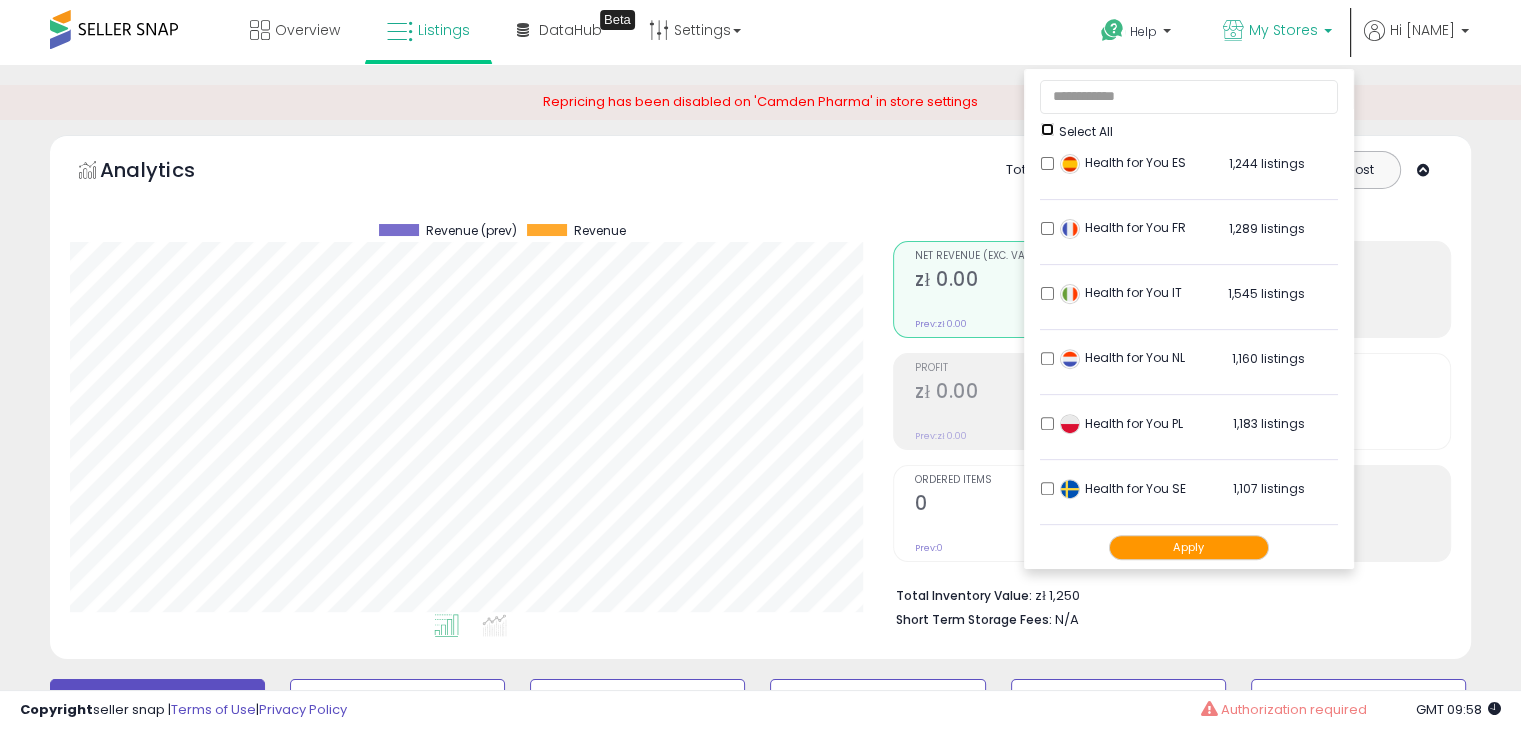 scroll, scrollTop: 716, scrollLeft: 0, axis: vertical 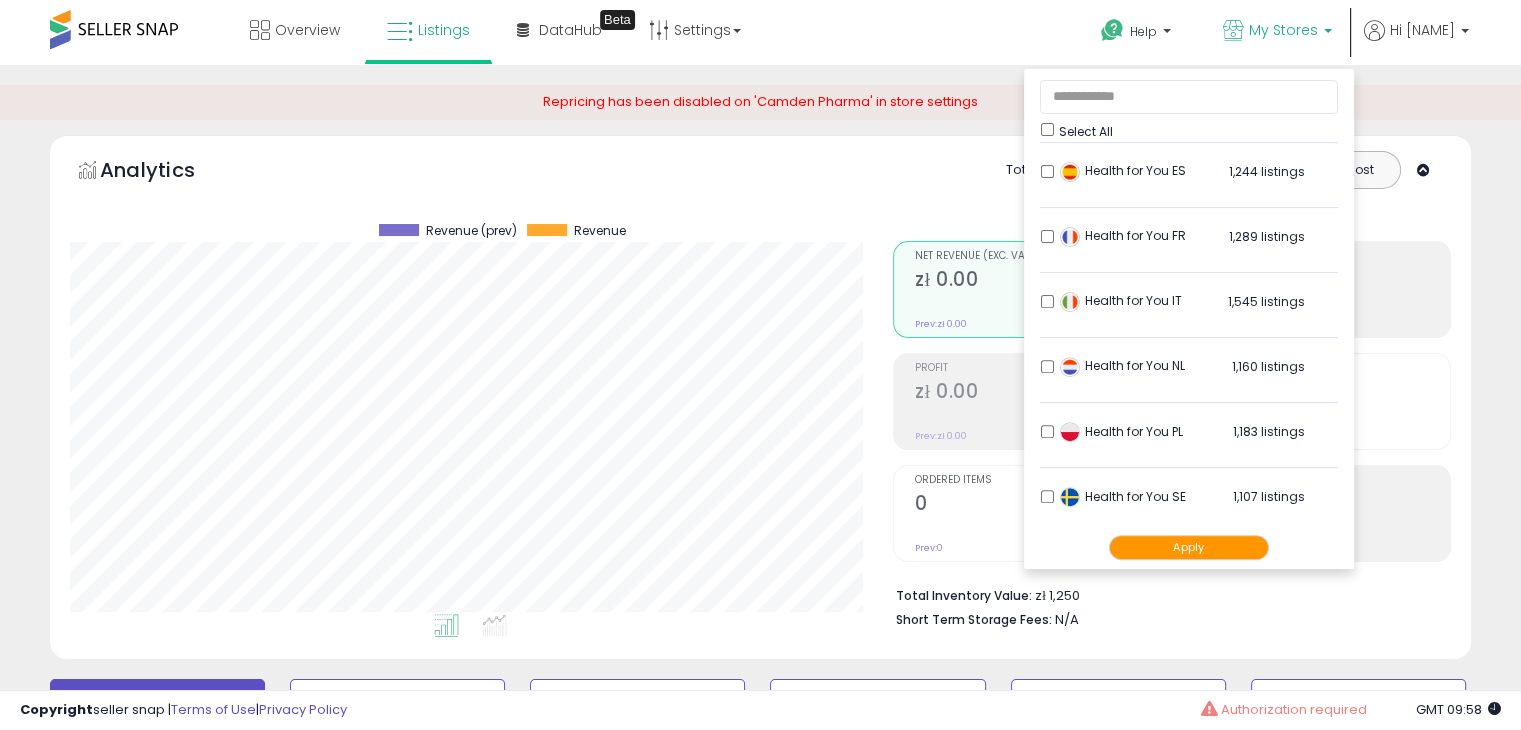 click on "Select All
Camden Pharma
715
listings" at bounding box center (1189, 319) 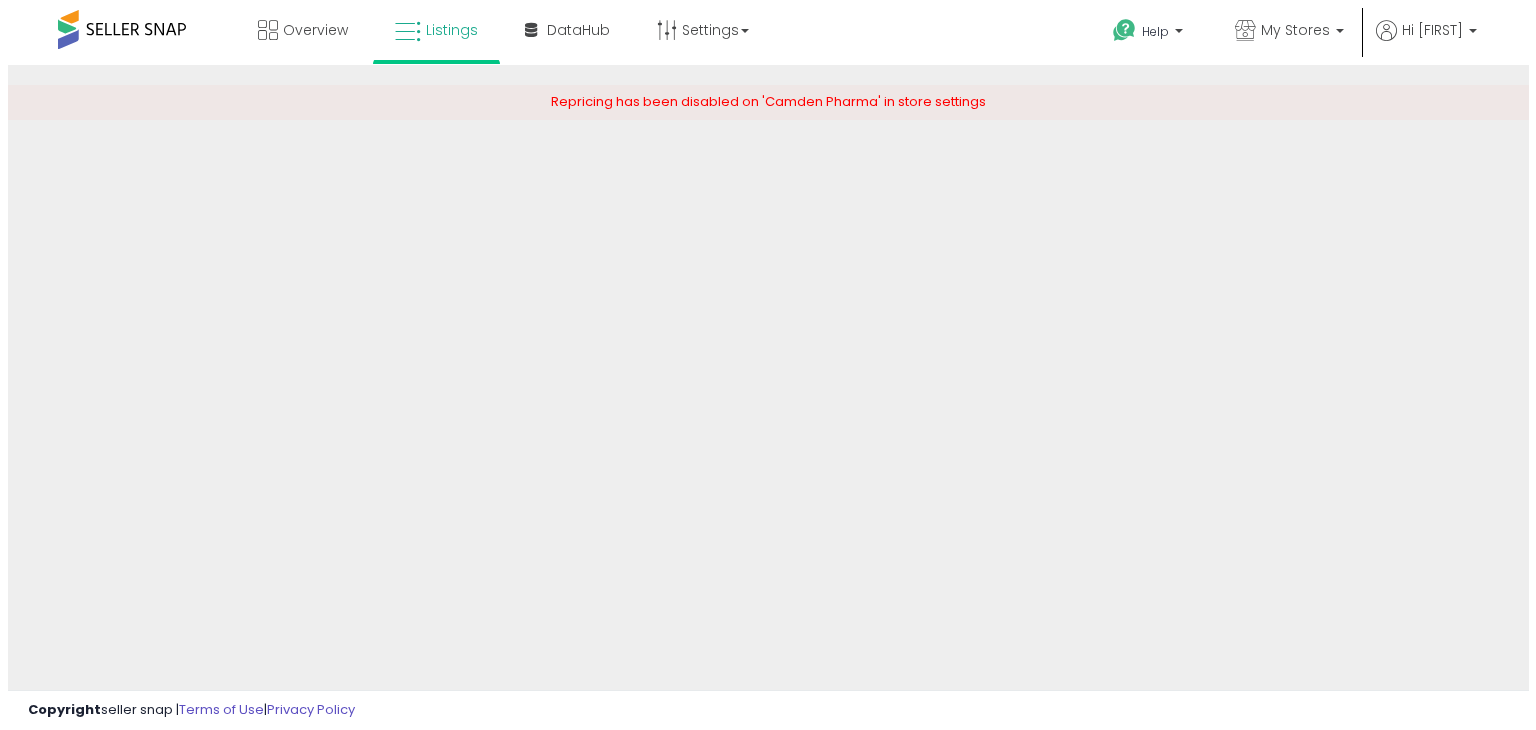 scroll, scrollTop: 0, scrollLeft: 0, axis: both 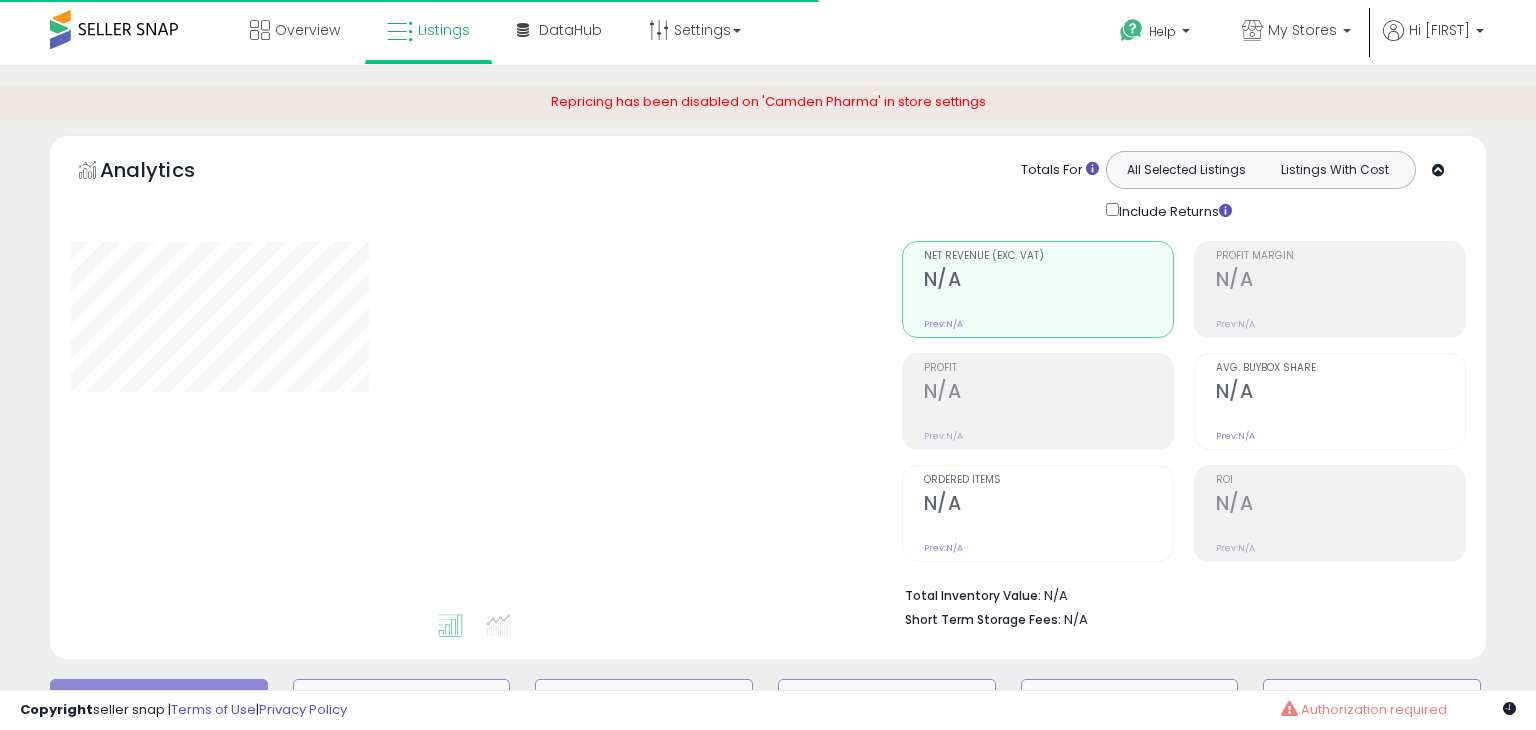 type on "**********" 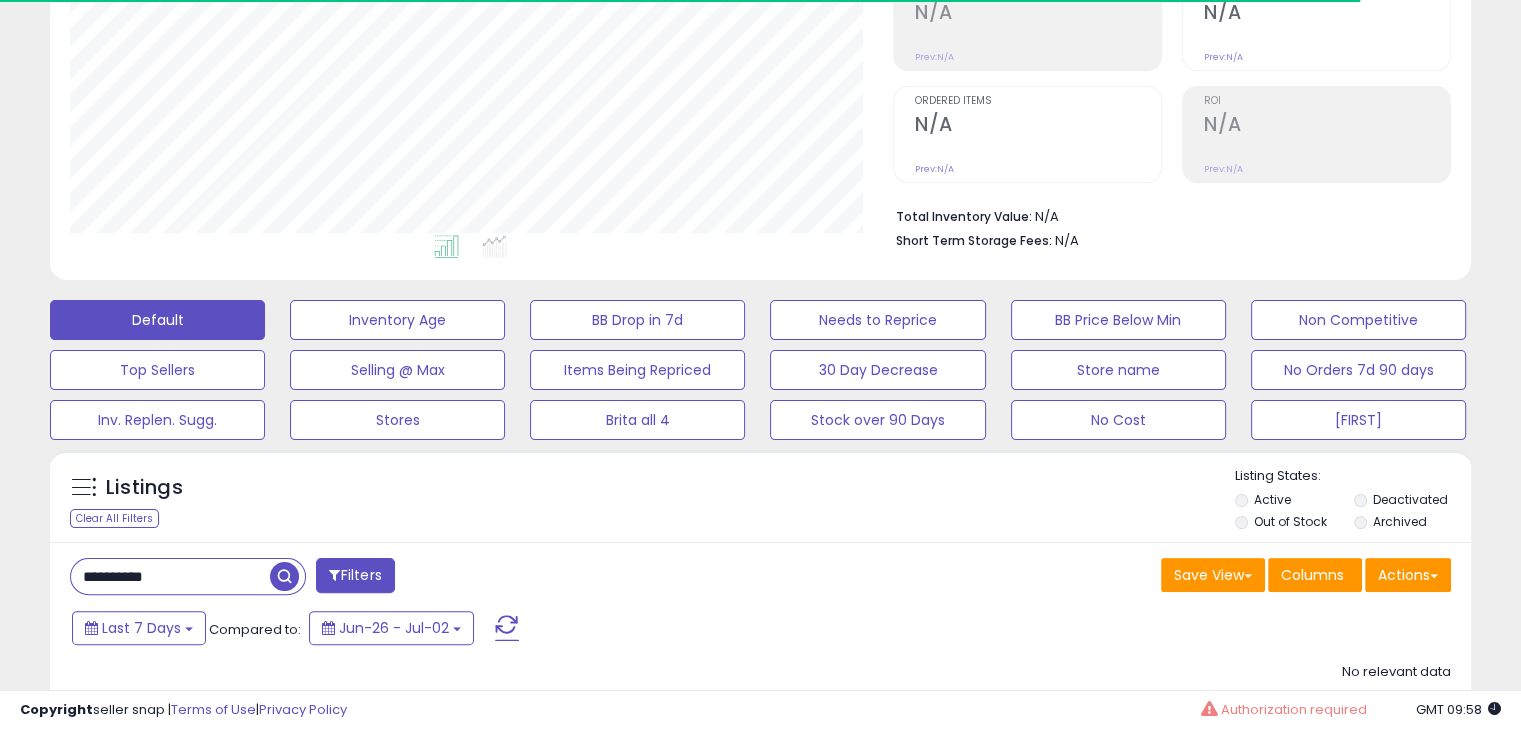scroll, scrollTop: 500, scrollLeft: 0, axis: vertical 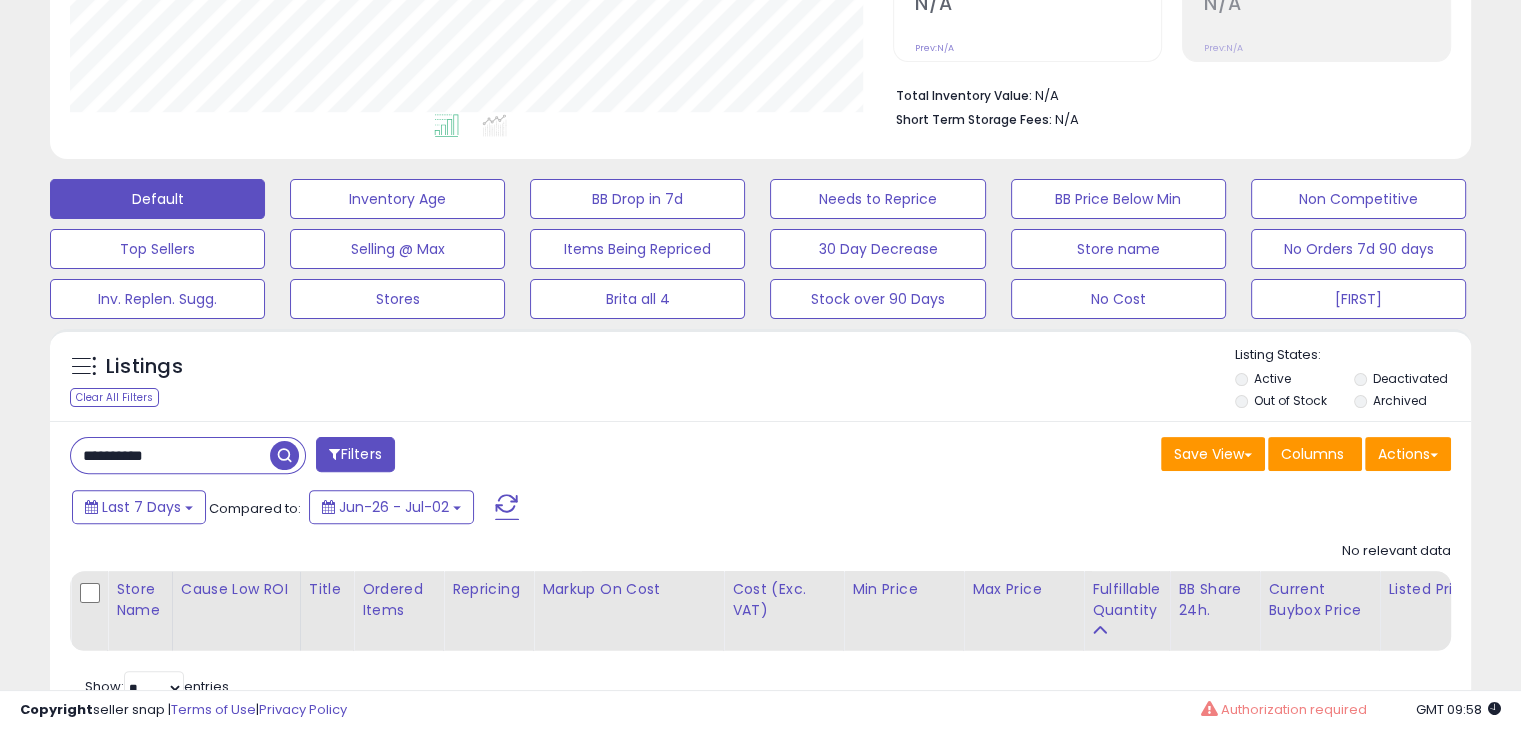 click on "**********" at bounding box center (170, 455) 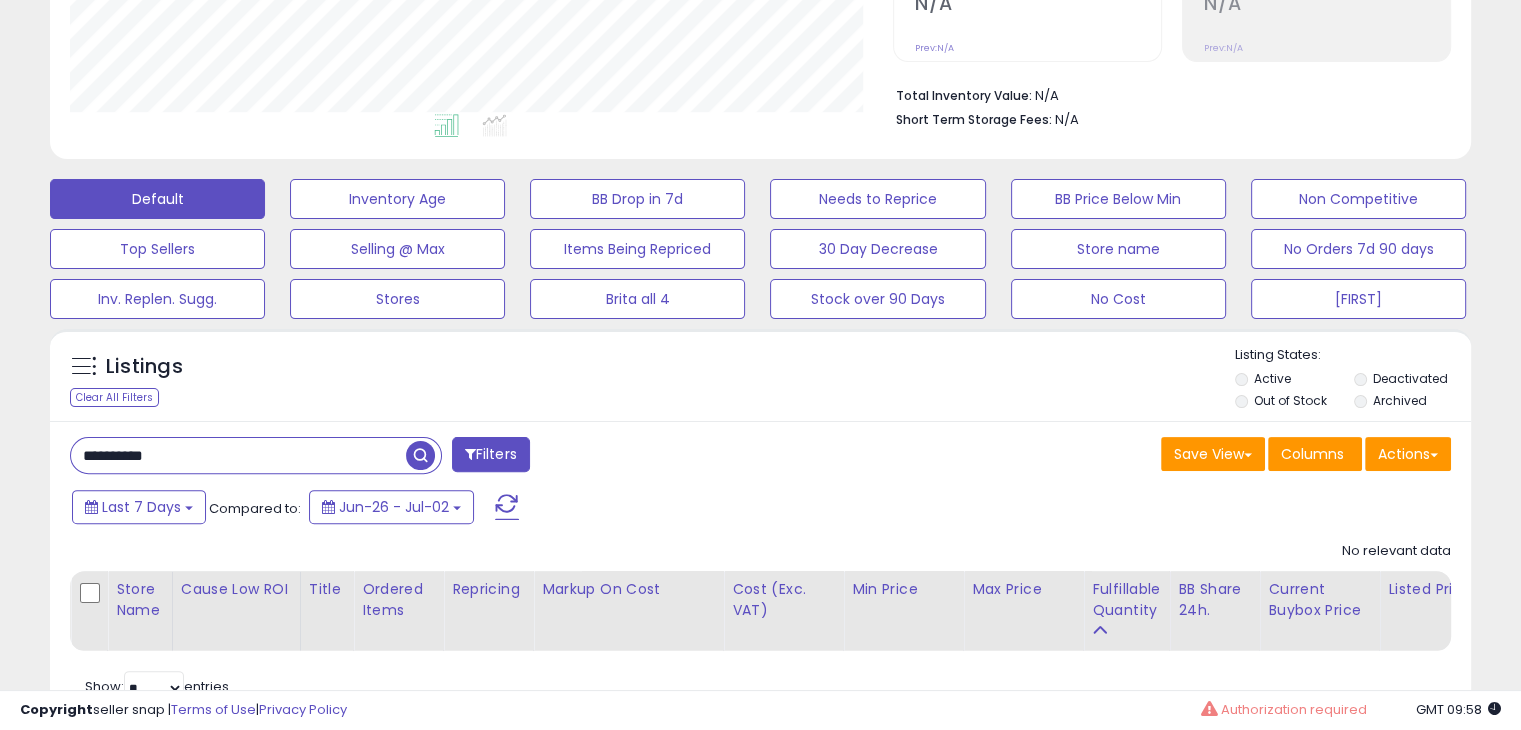 click on "**********" at bounding box center (238, 455) 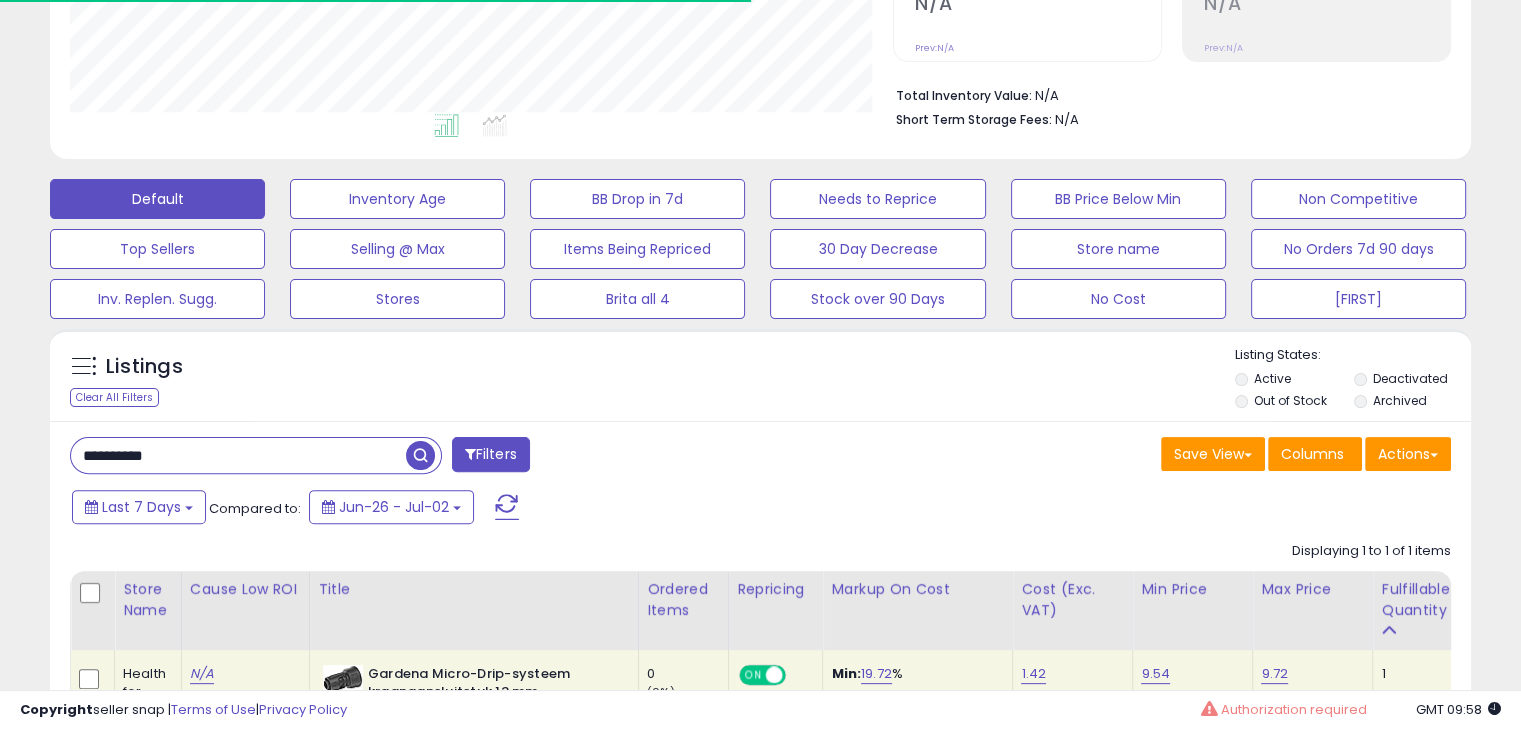 scroll, scrollTop: 409, scrollLeft: 822, axis: both 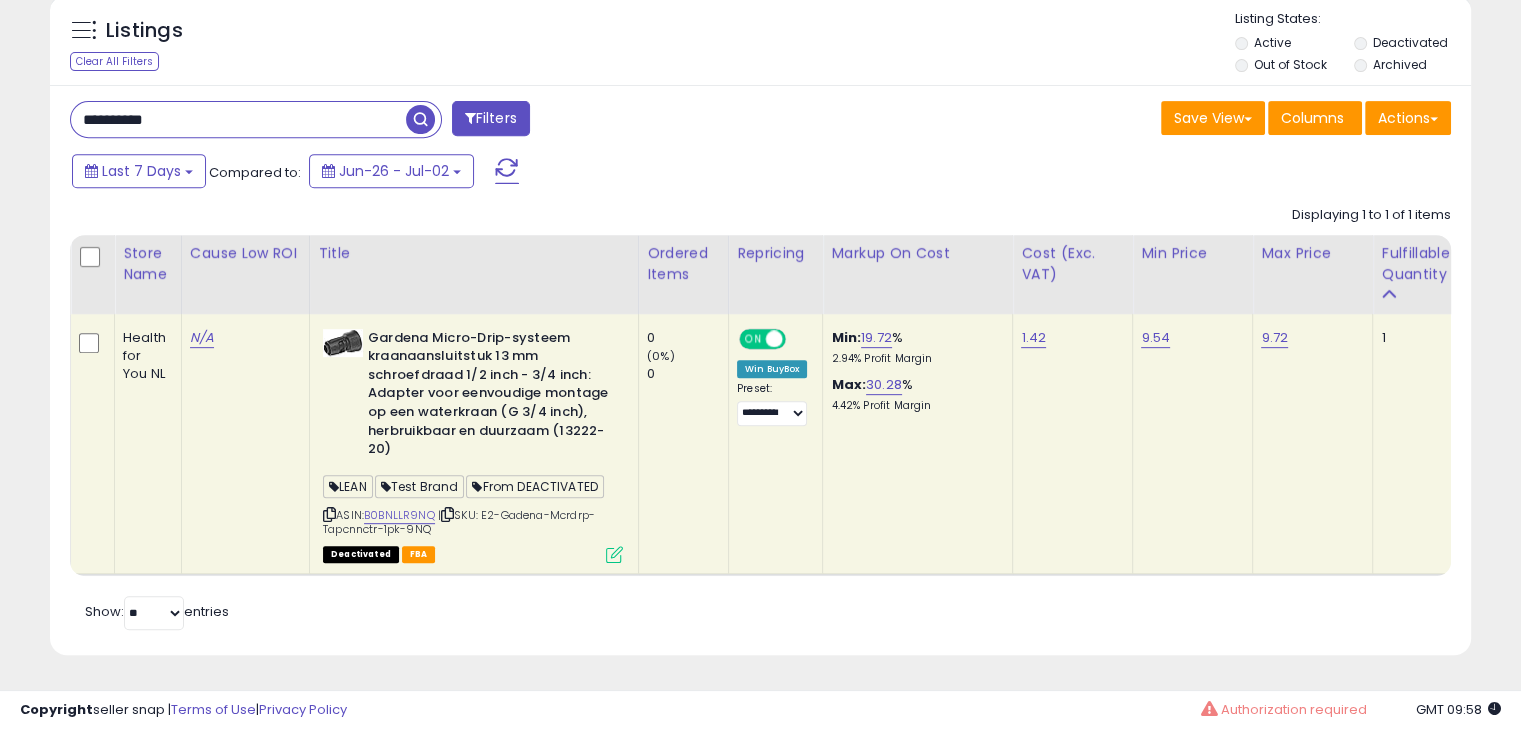 click at bounding box center [614, 554] 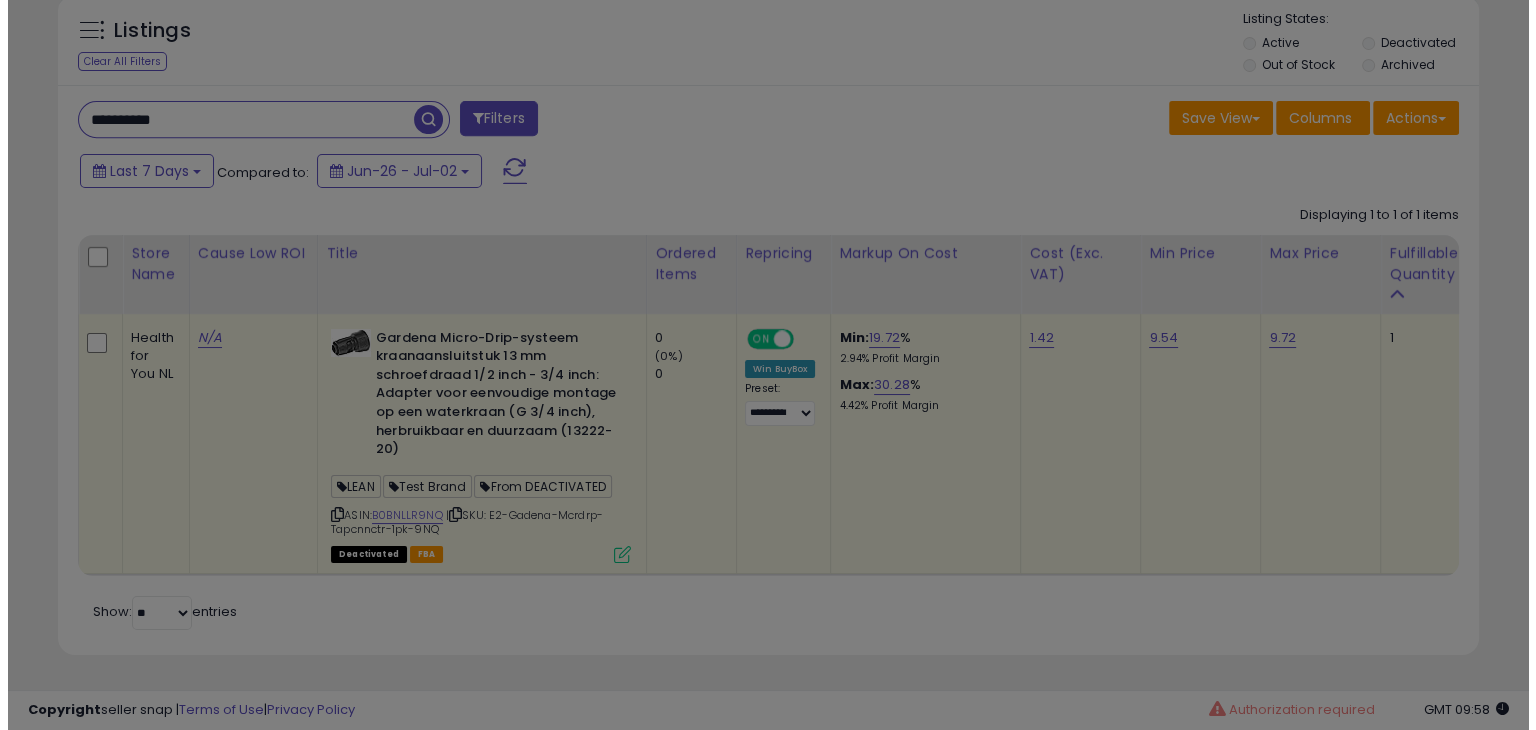 scroll, scrollTop: 999589, scrollLeft: 999168, axis: both 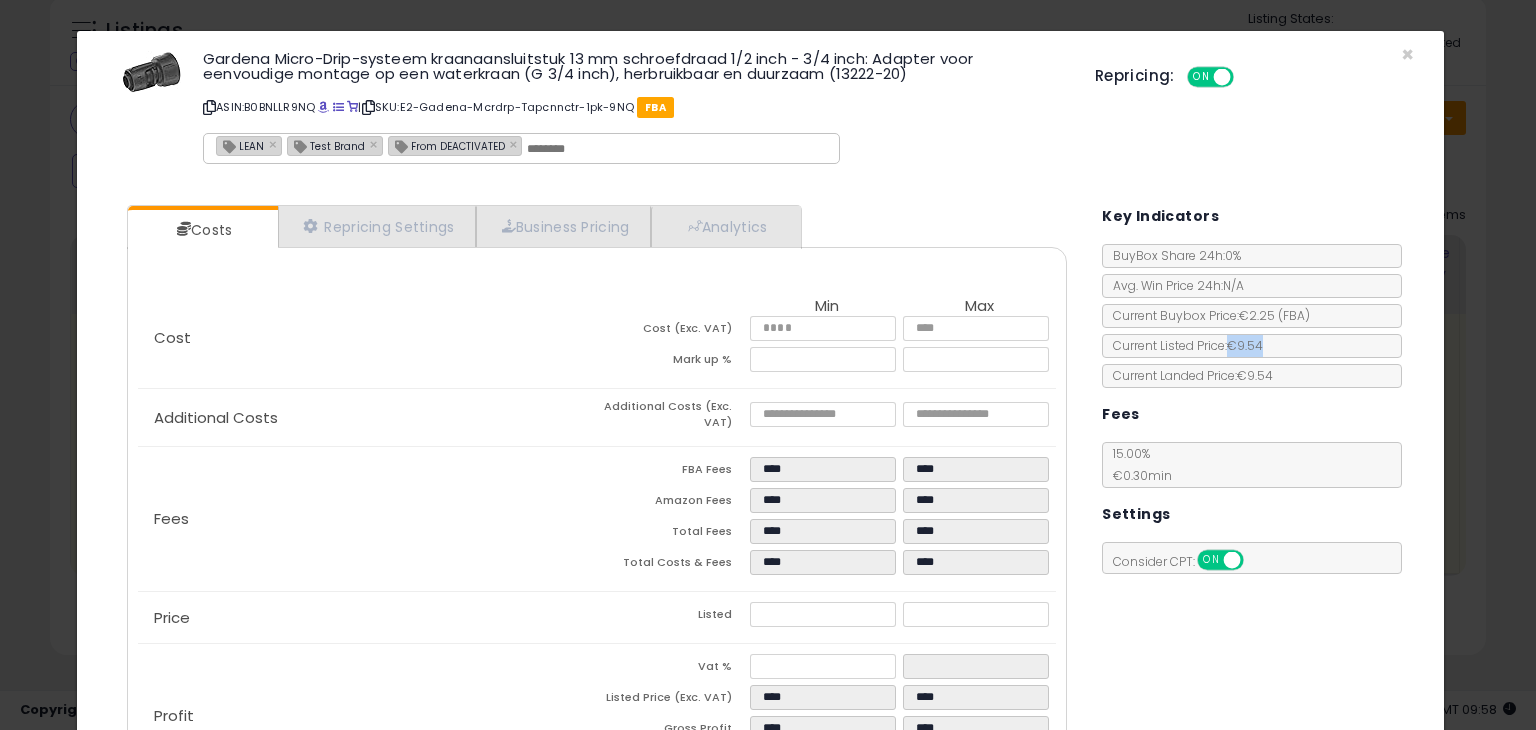 copy on "€9.54" 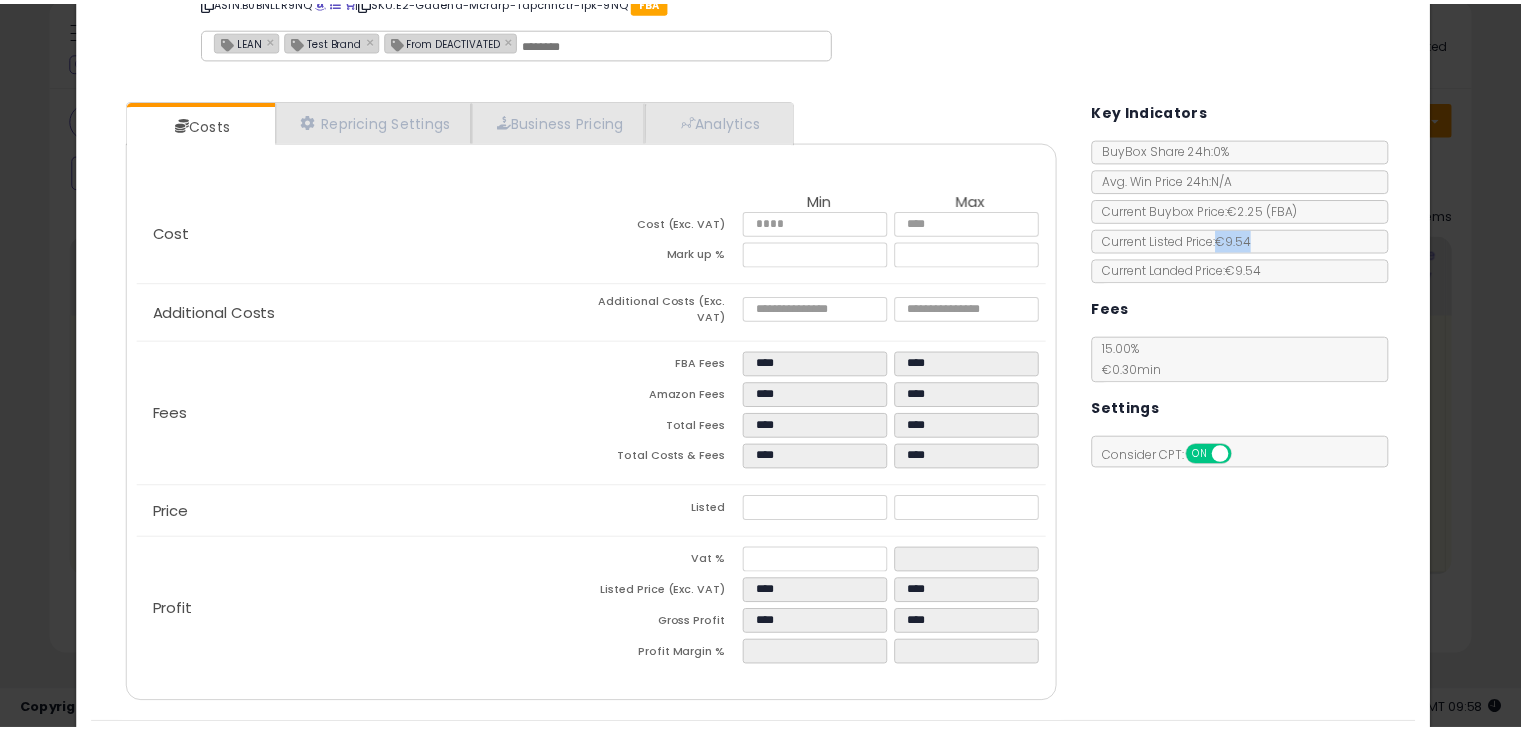 scroll, scrollTop: 162, scrollLeft: 0, axis: vertical 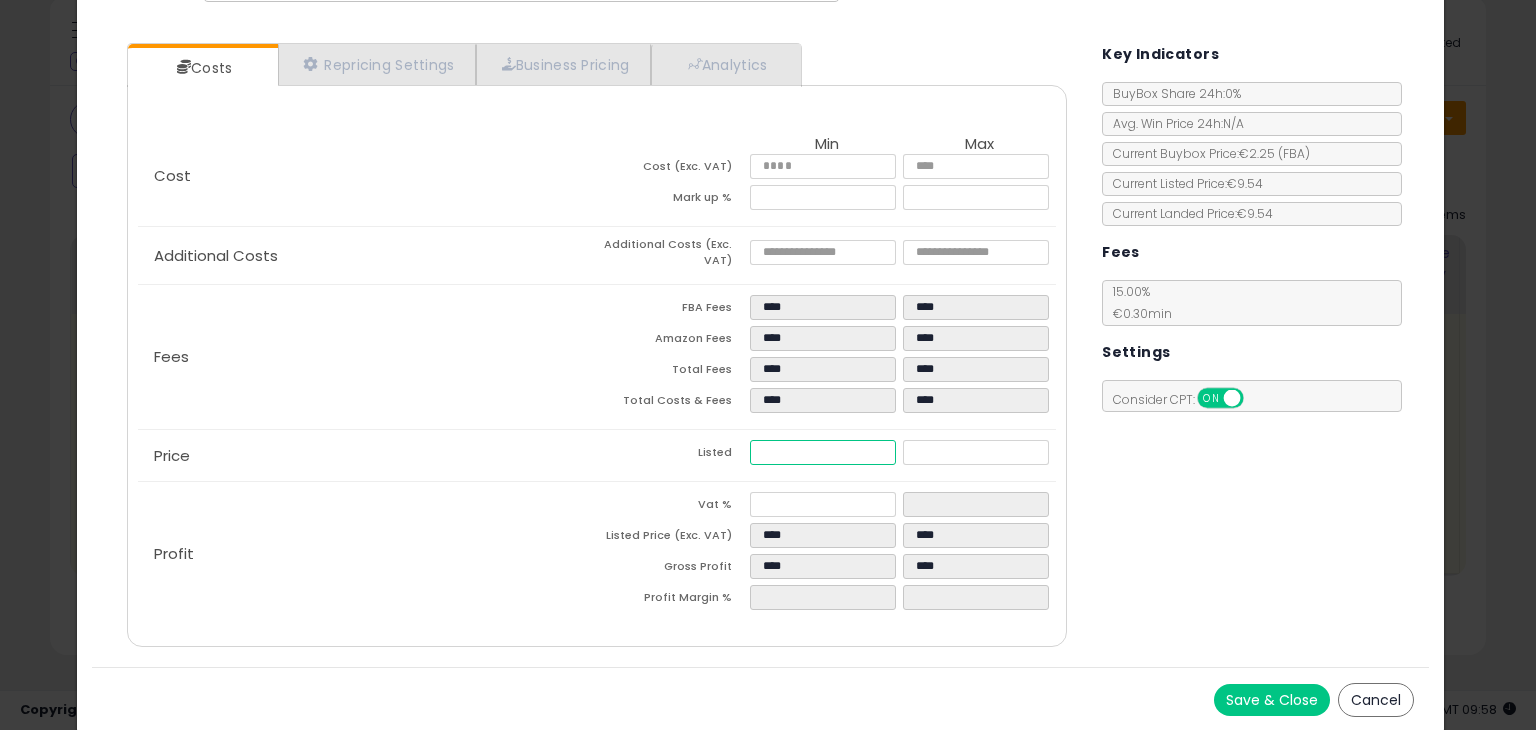 drag, startPoint x: 757, startPoint y: 445, endPoint x: 797, endPoint y: 445, distance: 40 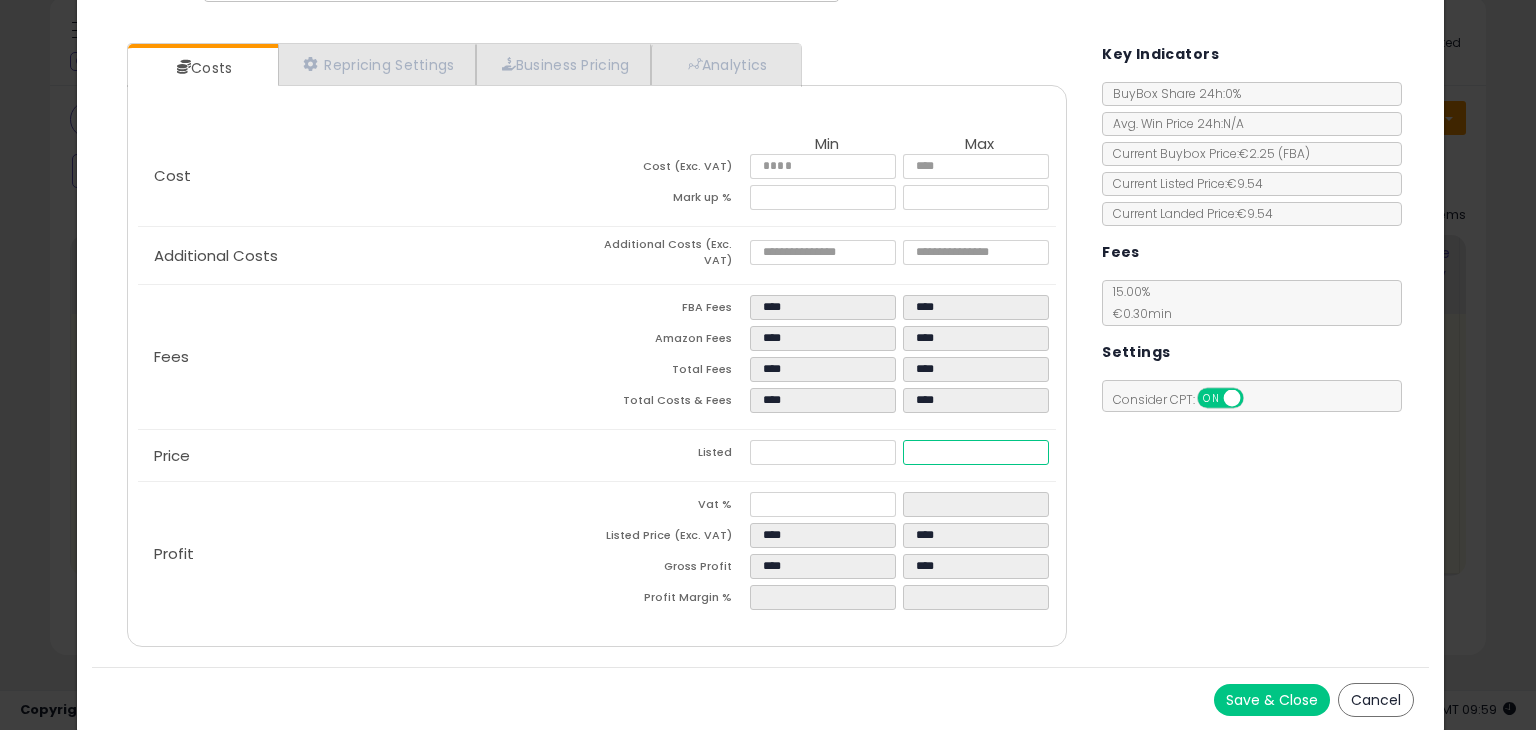 drag, startPoint x: 906, startPoint y: 450, endPoint x: 954, endPoint y: 452, distance: 48.04165 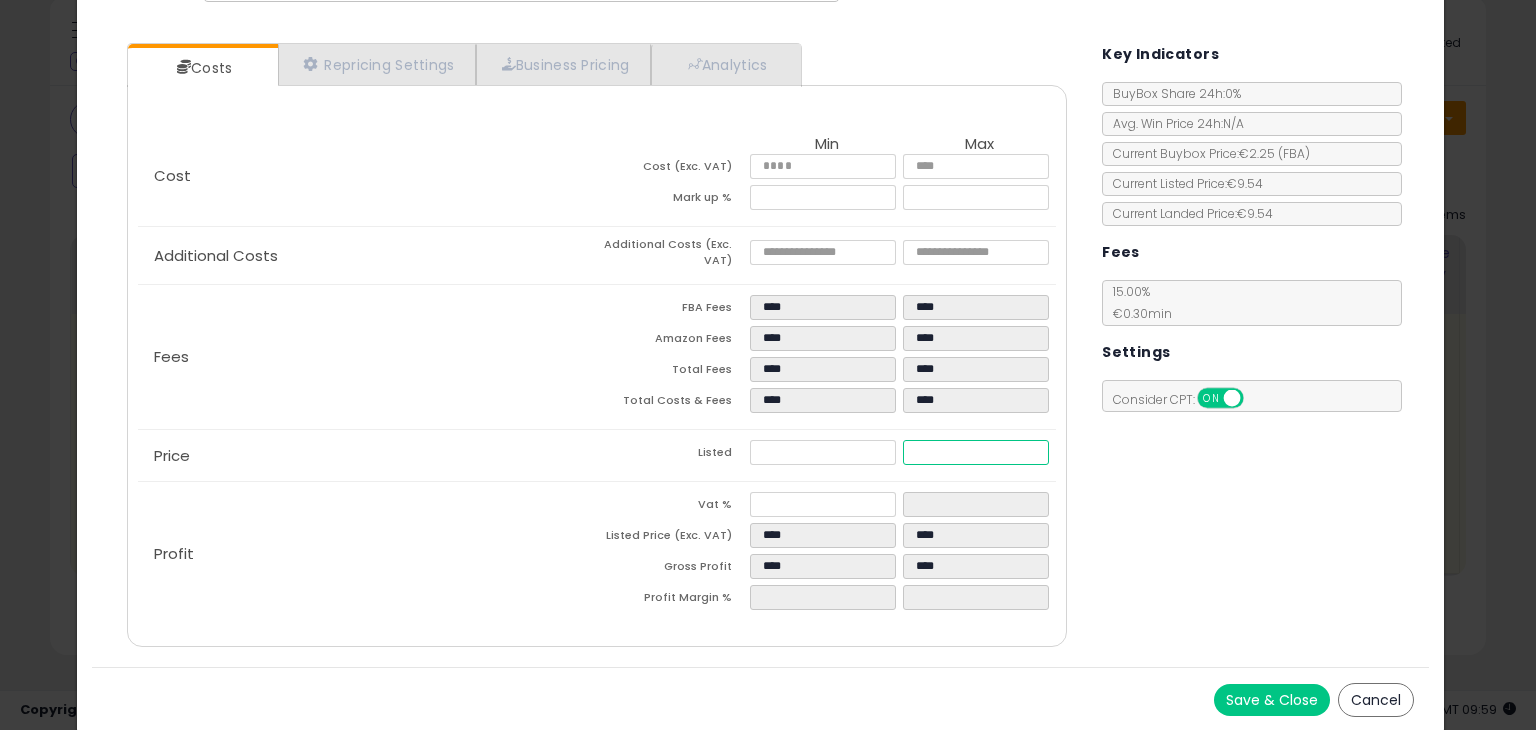 type on "****" 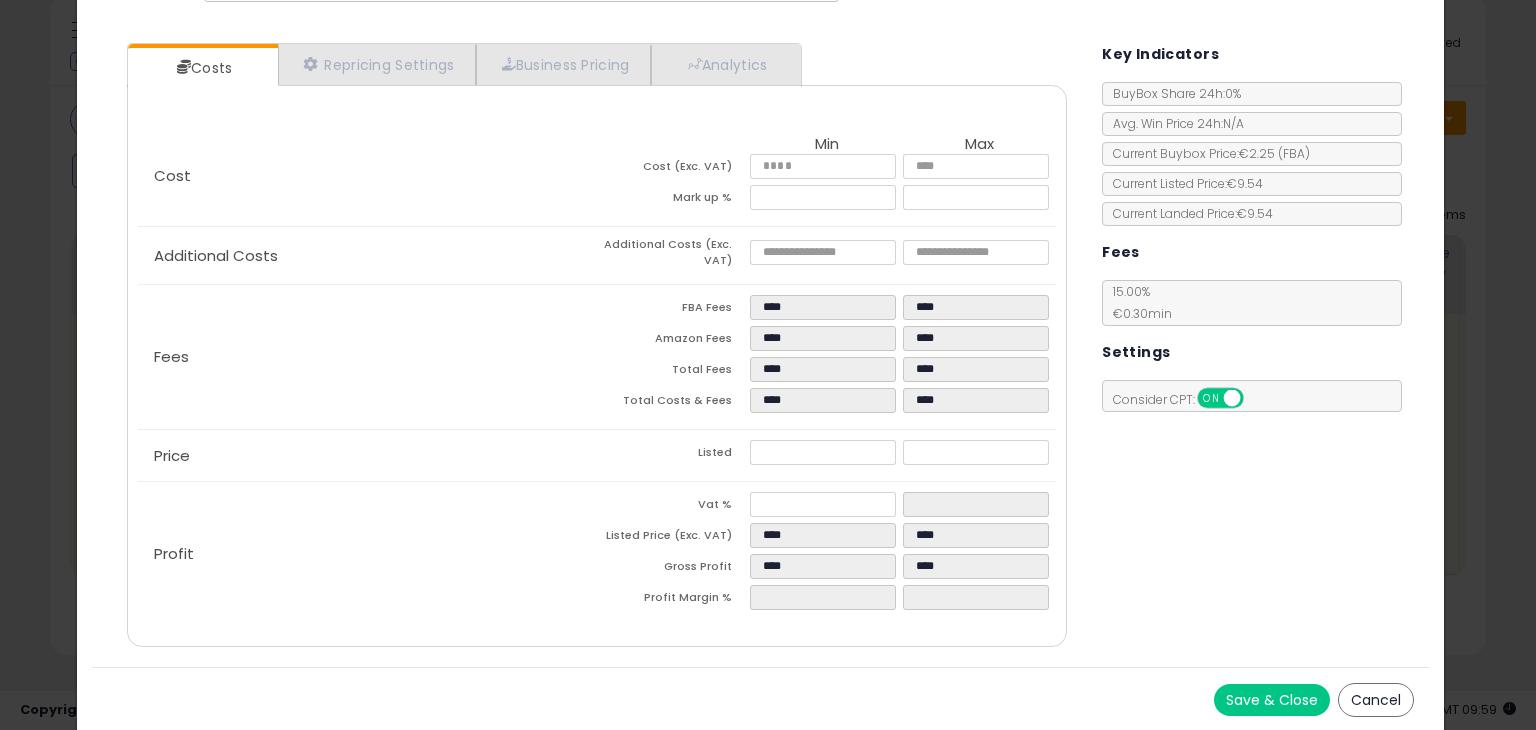 type on "*******" 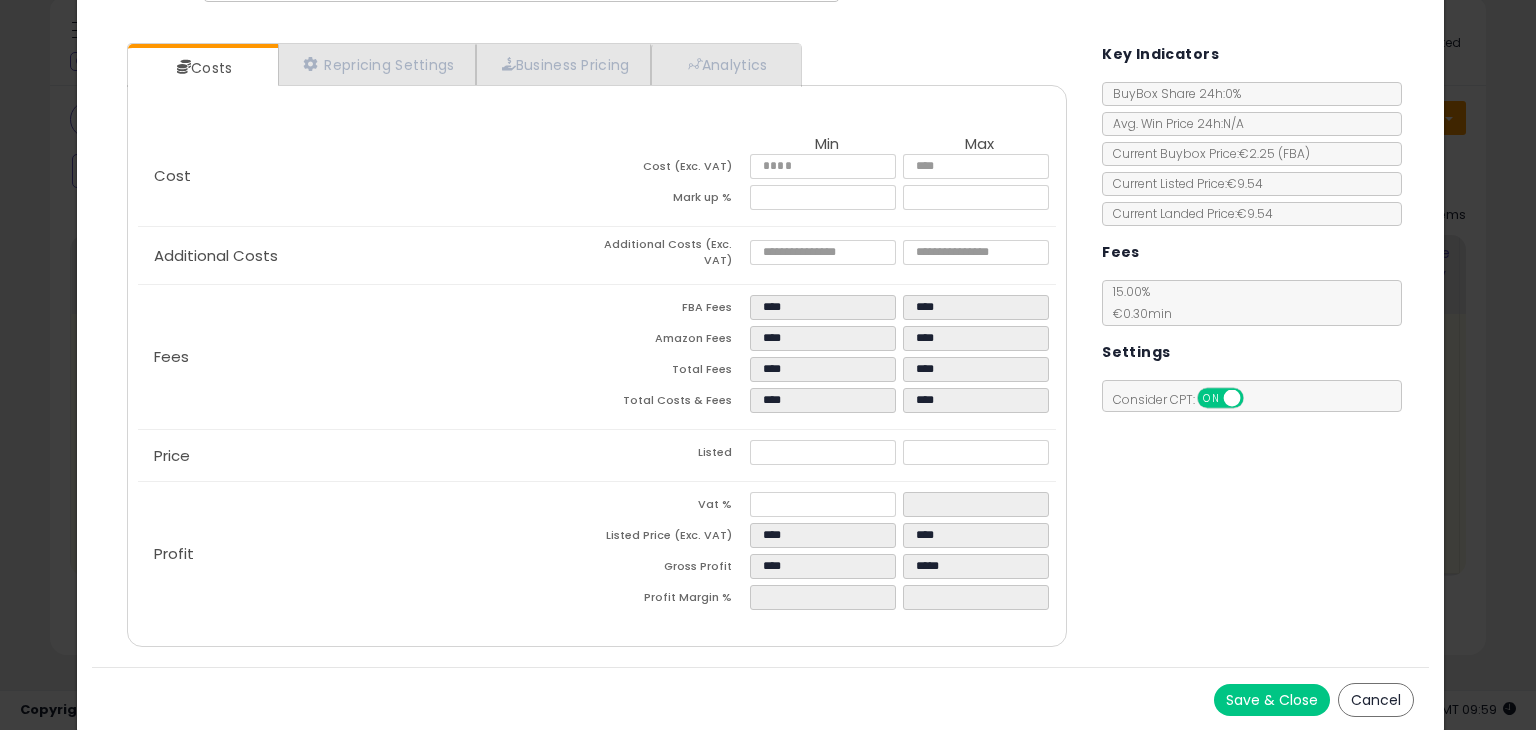 click on "Costs
Repricing Settings
Business Pricing
Analytics
Cost" at bounding box center [760, 347] 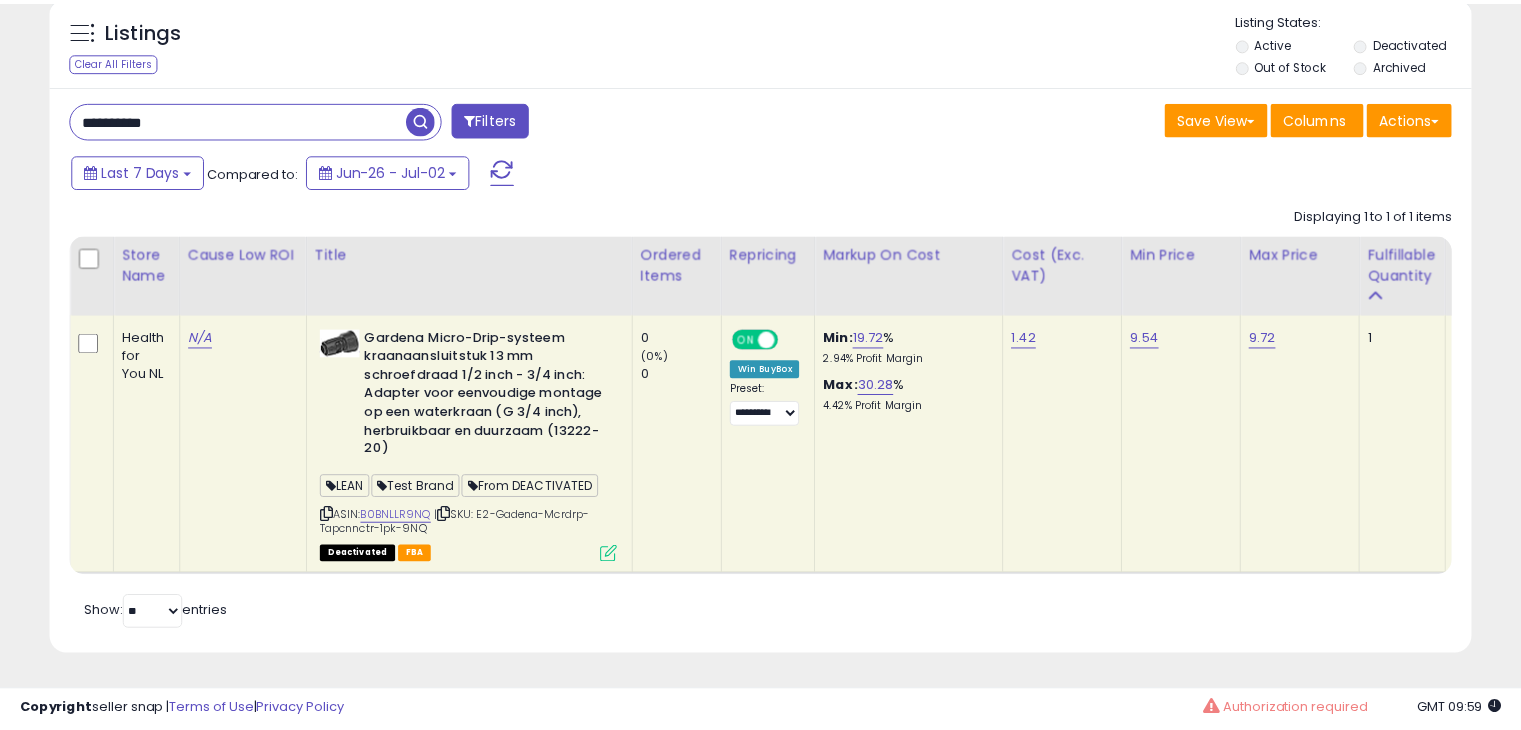 scroll, scrollTop: 409, scrollLeft: 822, axis: both 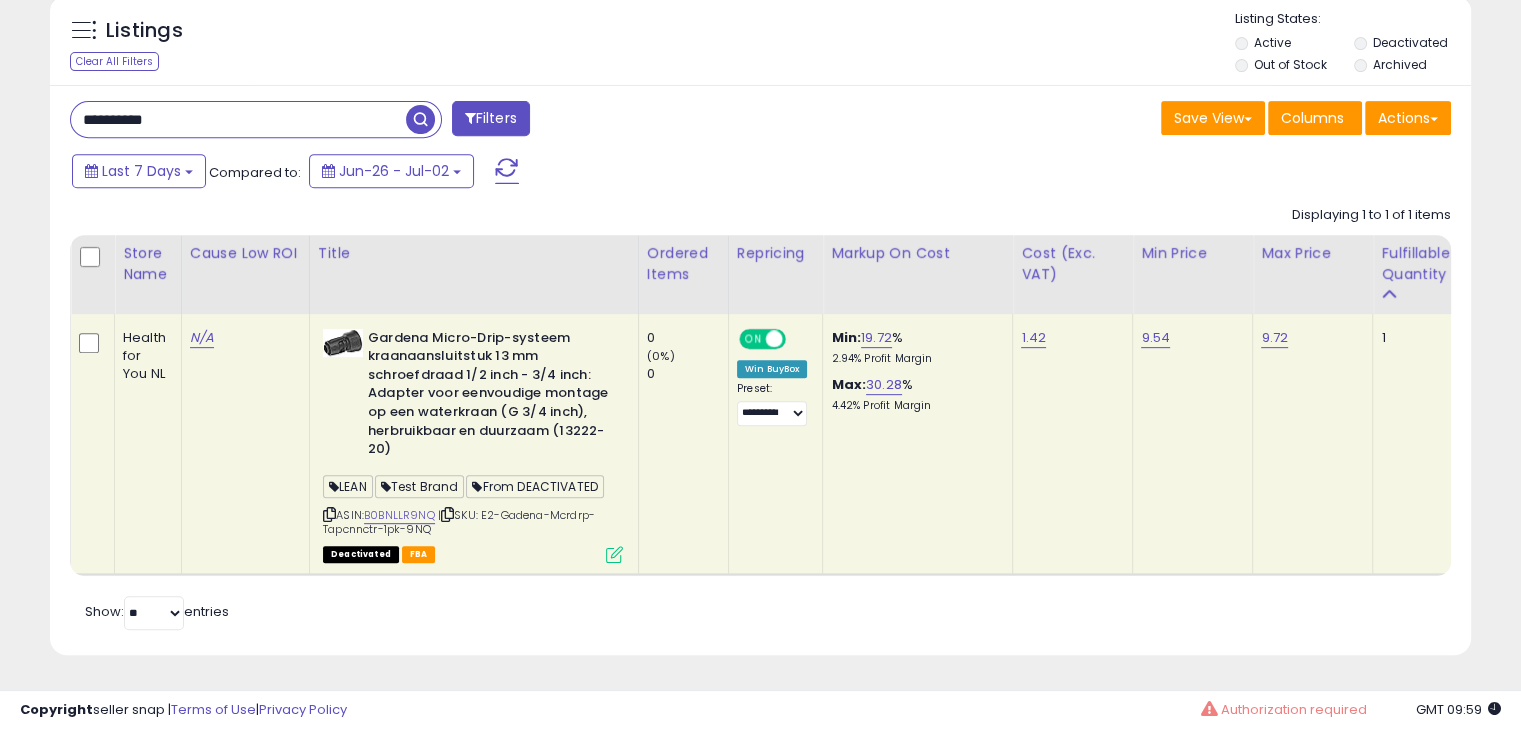 click at bounding box center [614, 554] 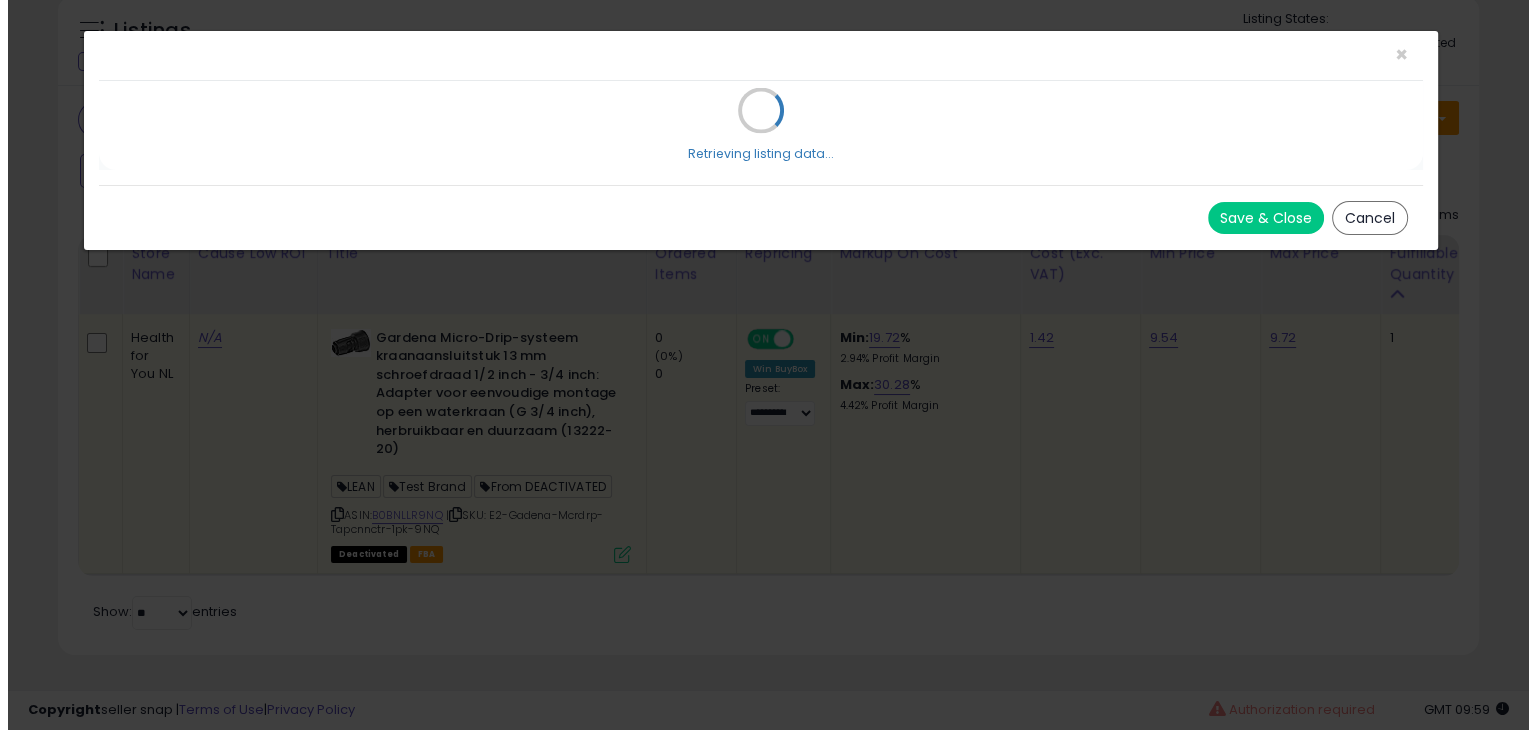 scroll, scrollTop: 999589, scrollLeft: 999168, axis: both 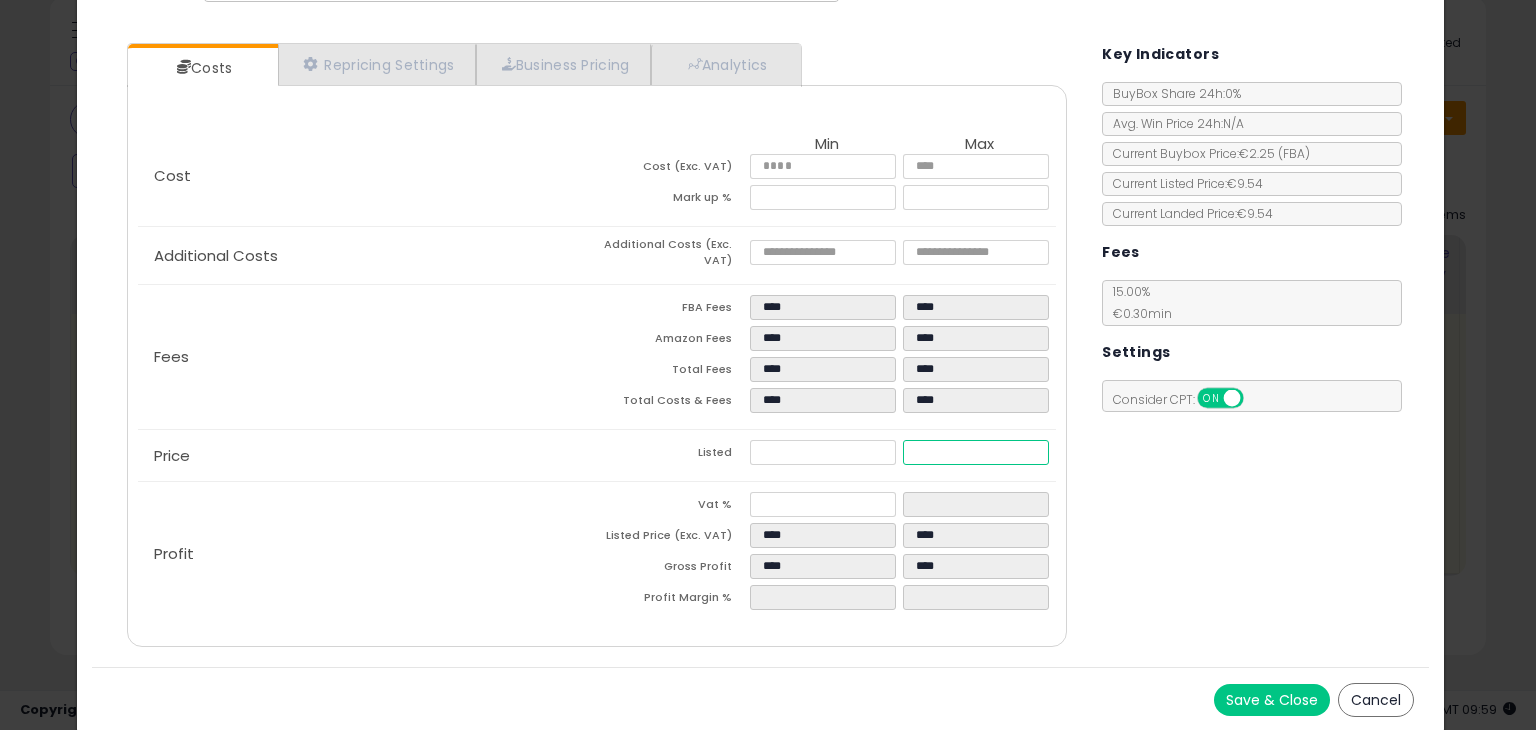 click on "****" at bounding box center [975, 452] 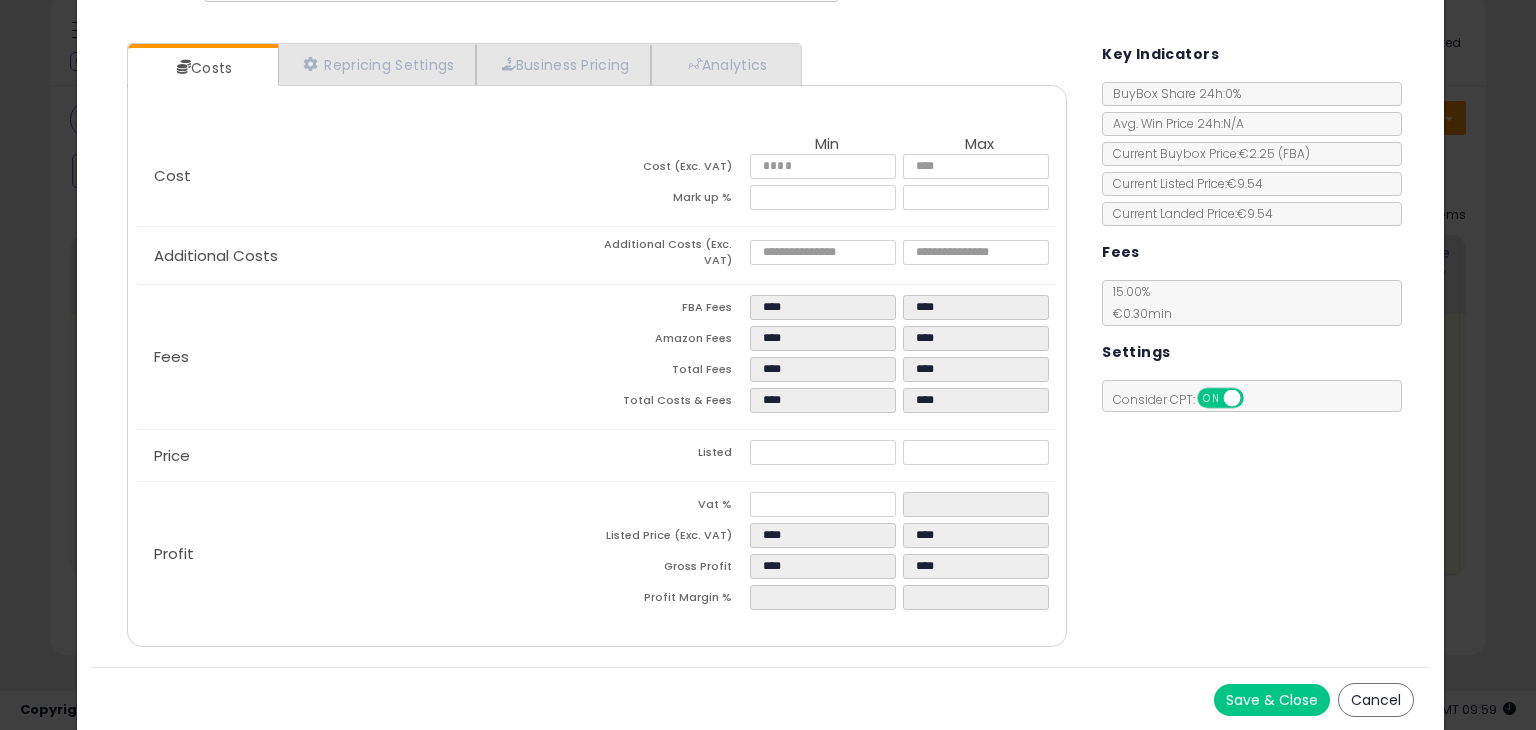 type on "*******" 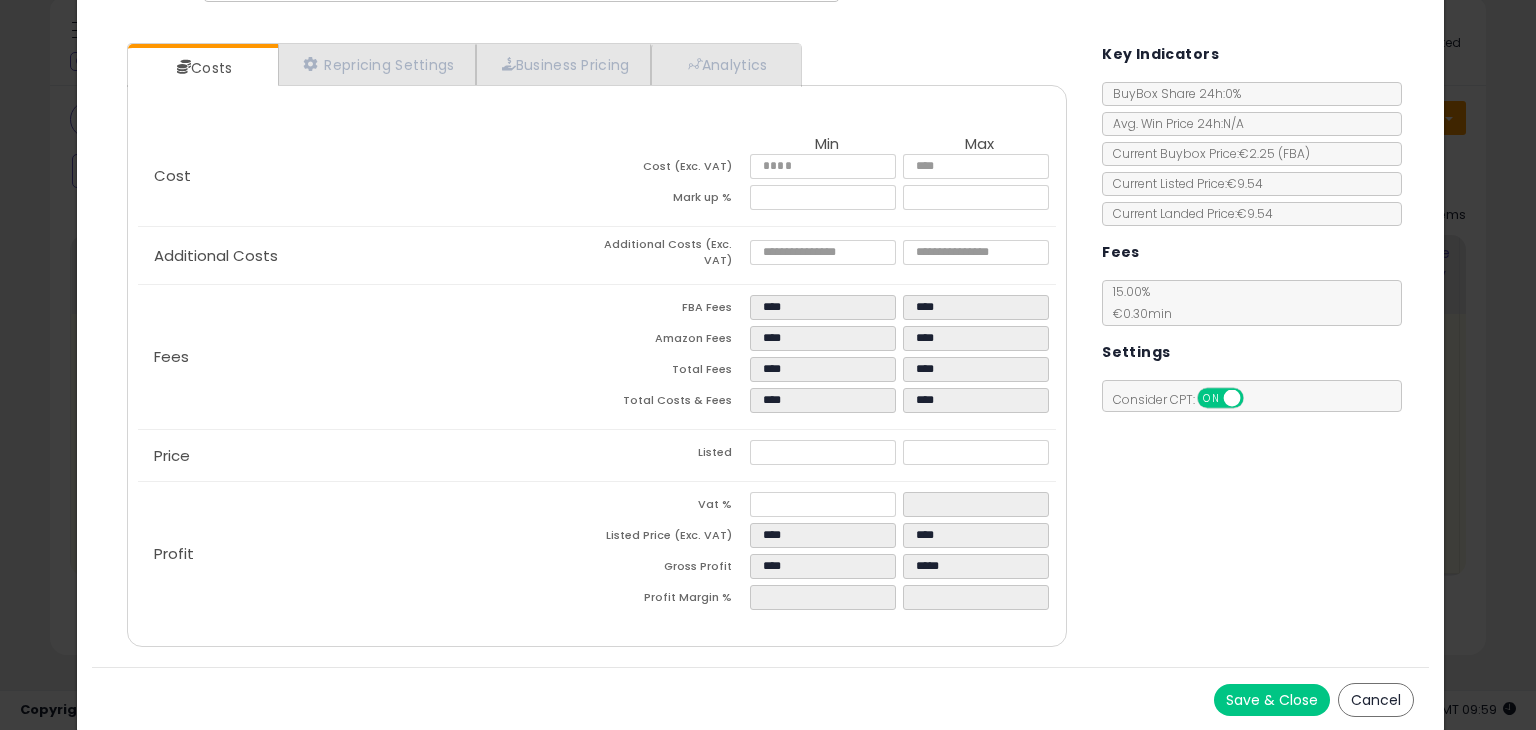 click on "Costs
Repricing Settings
Business Pricing
Analytics
Cost" at bounding box center (760, 347) 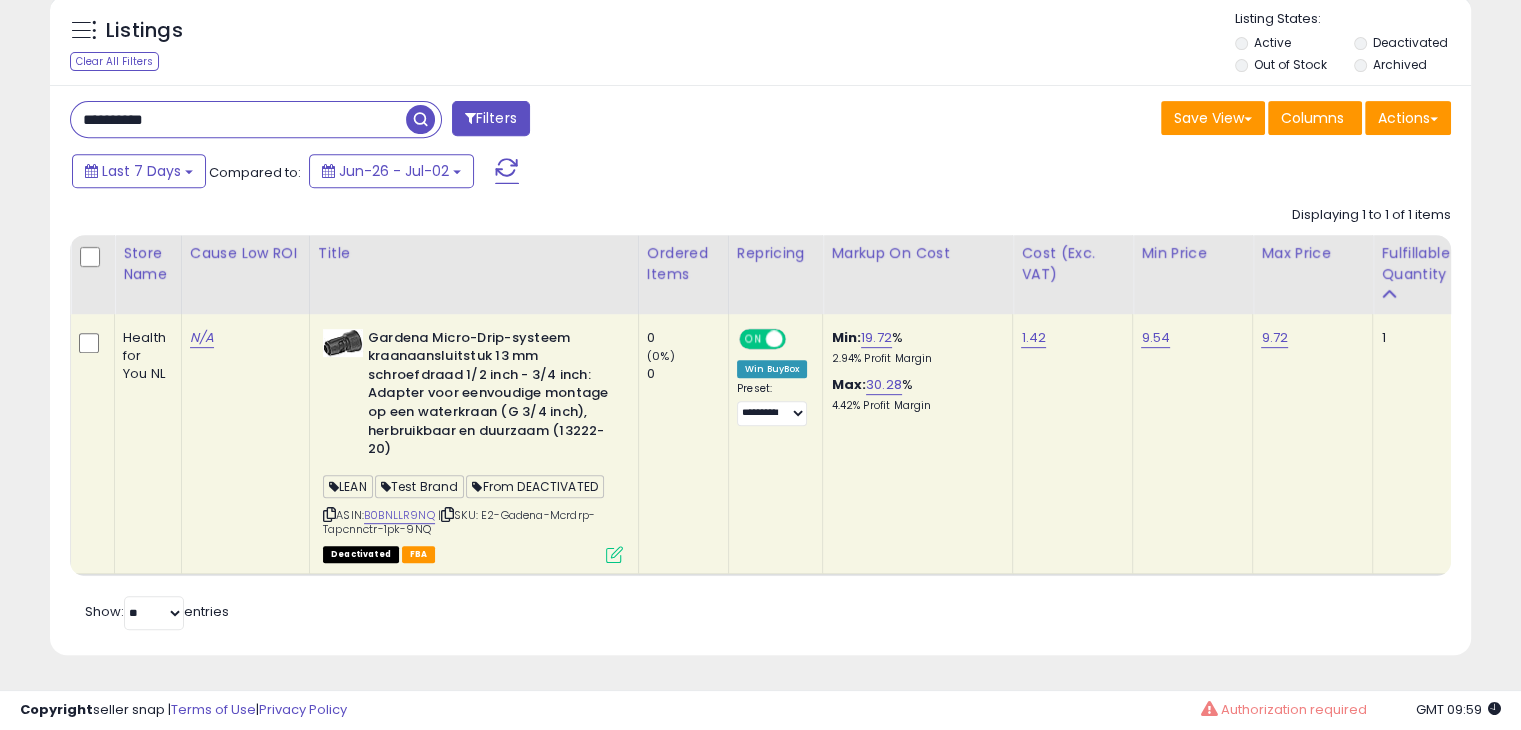 scroll, scrollTop: 409, scrollLeft: 822, axis: both 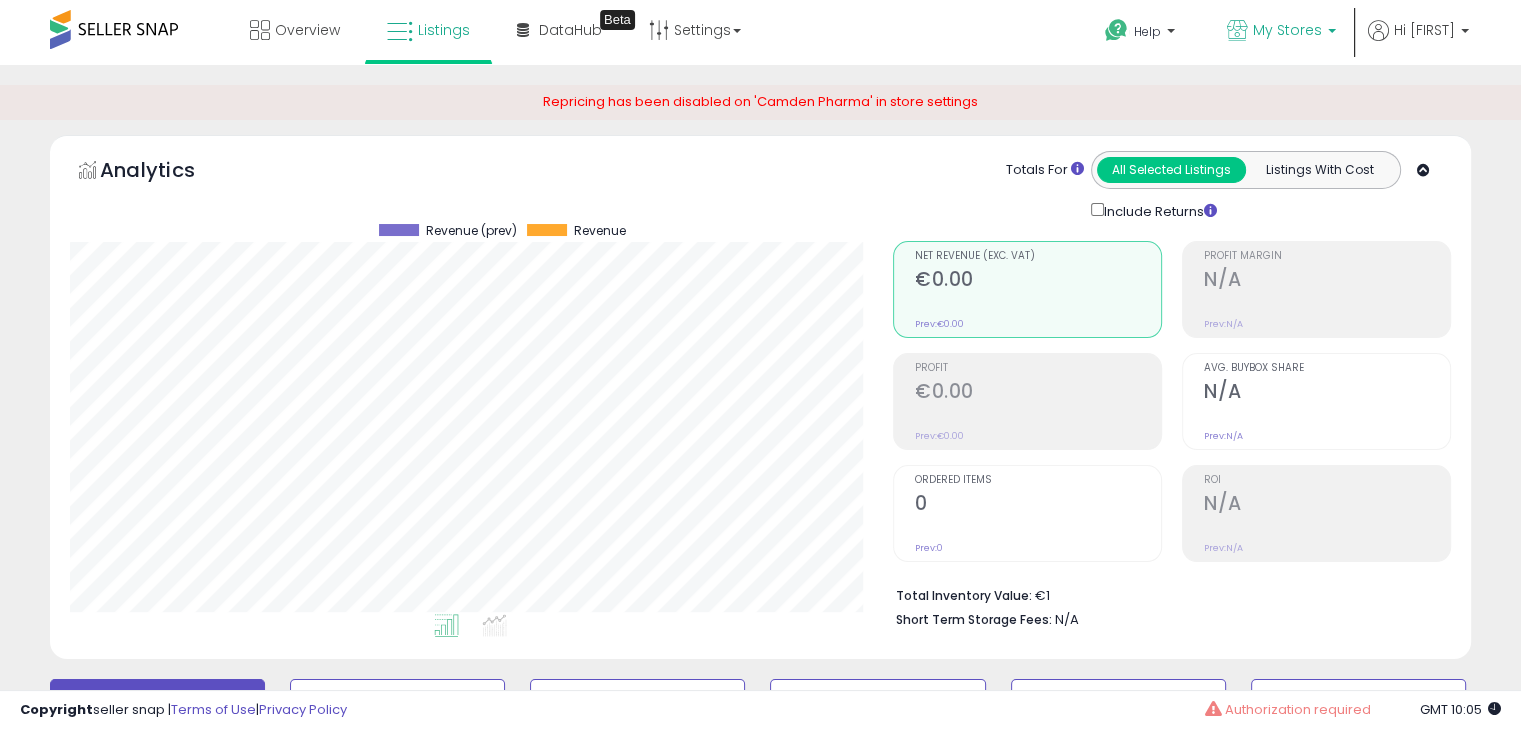 click at bounding box center (1332, 36) 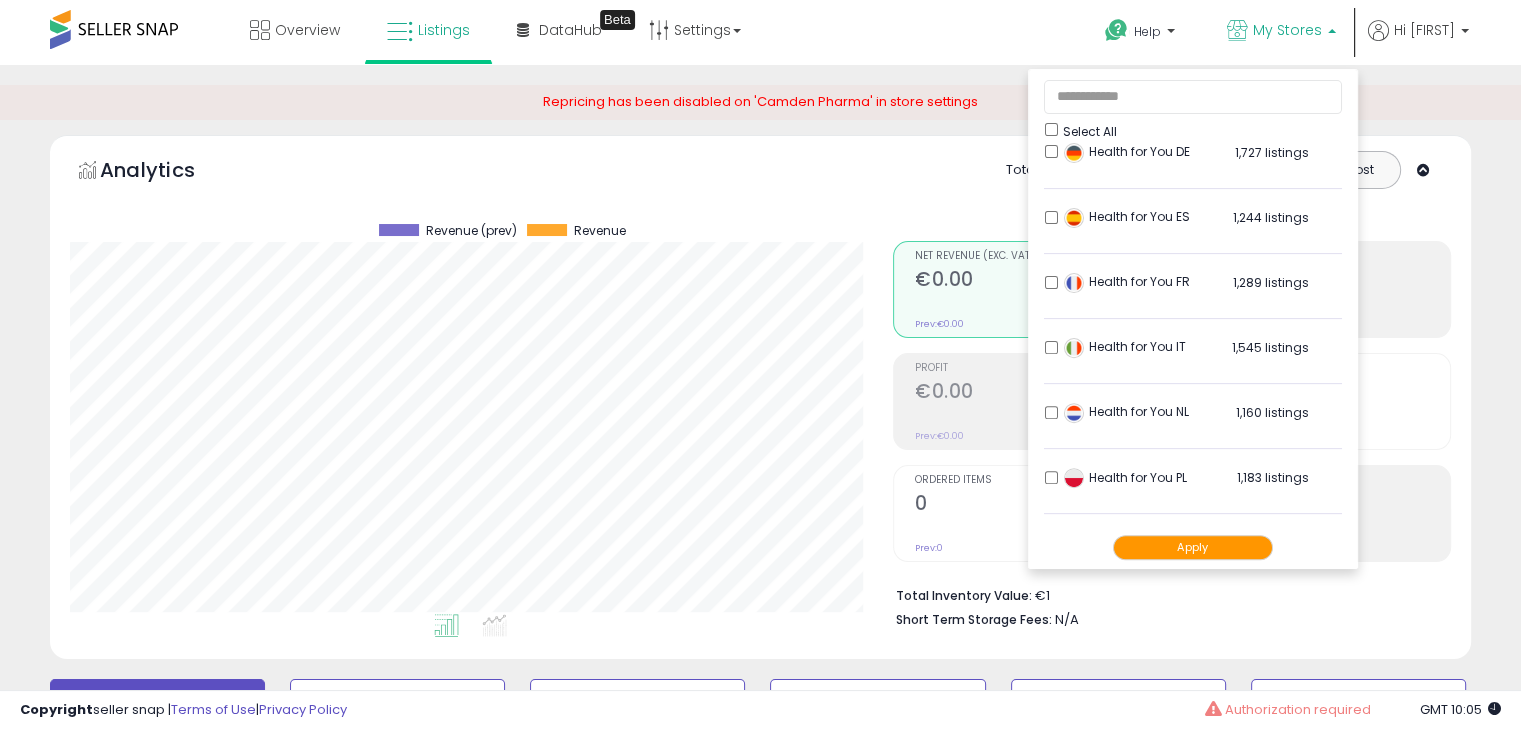 scroll, scrollTop: 700, scrollLeft: 0, axis: vertical 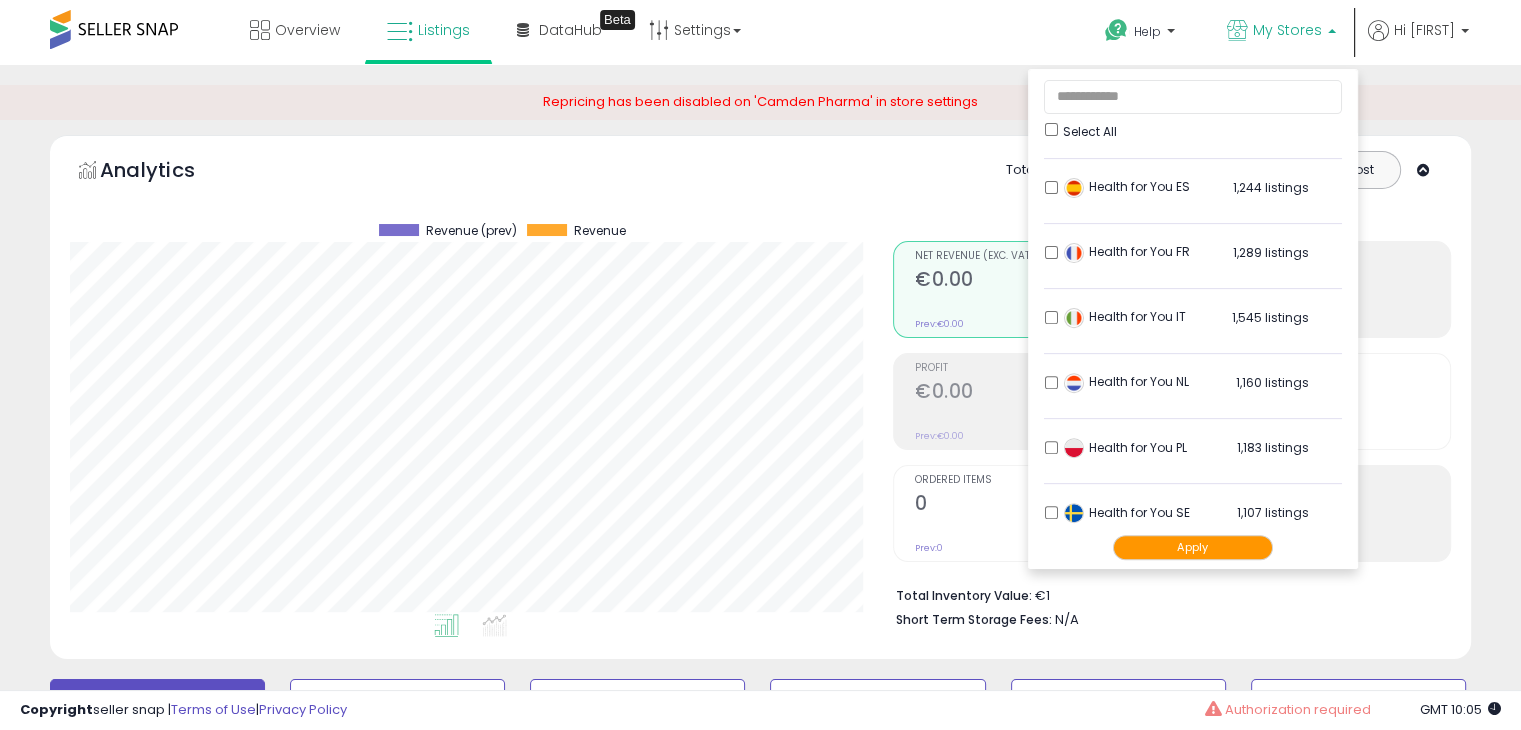 click on "**********" at bounding box center [760, 815] 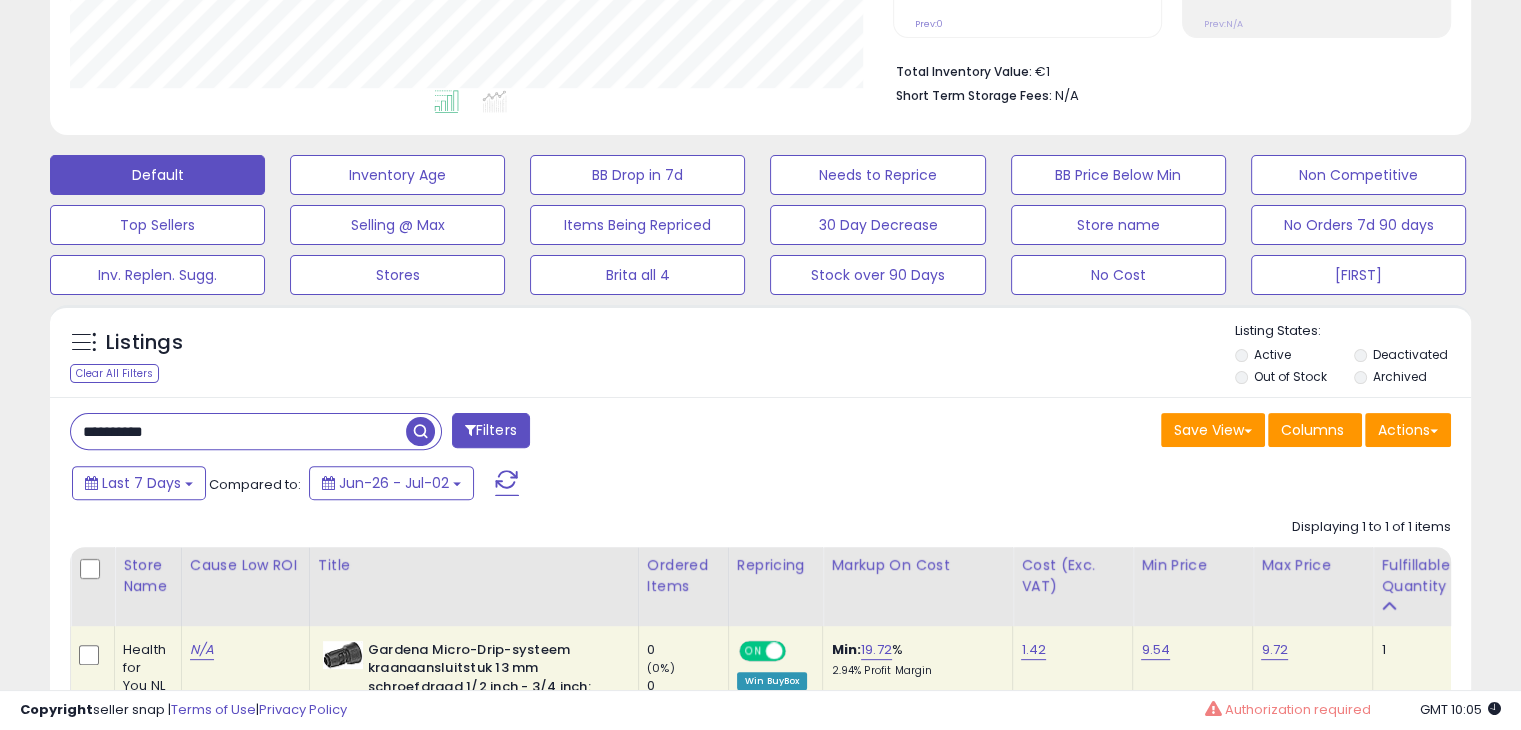 scroll, scrollTop: 700, scrollLeft: 0, axis: vertical 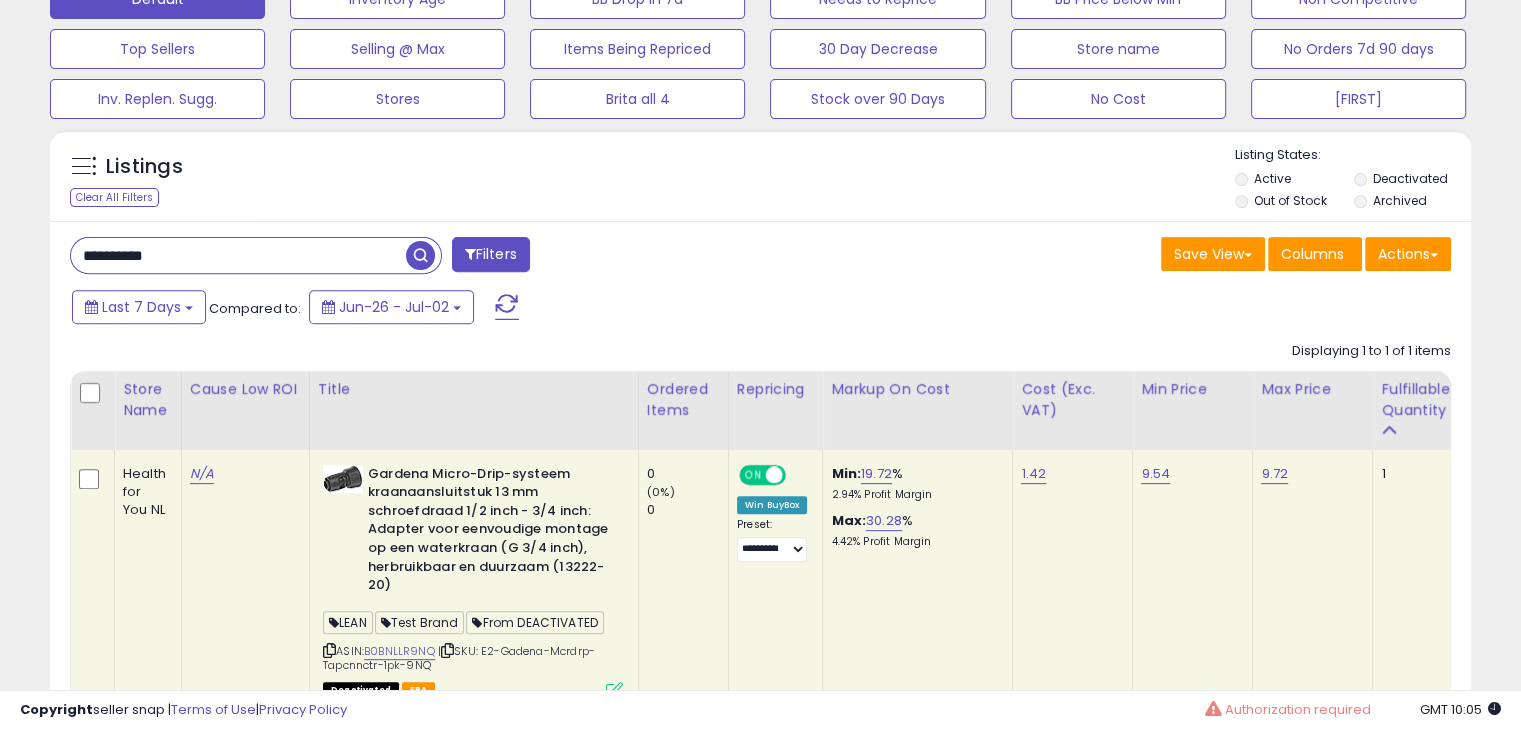 click on "**********" at bounding box center (238, 255) 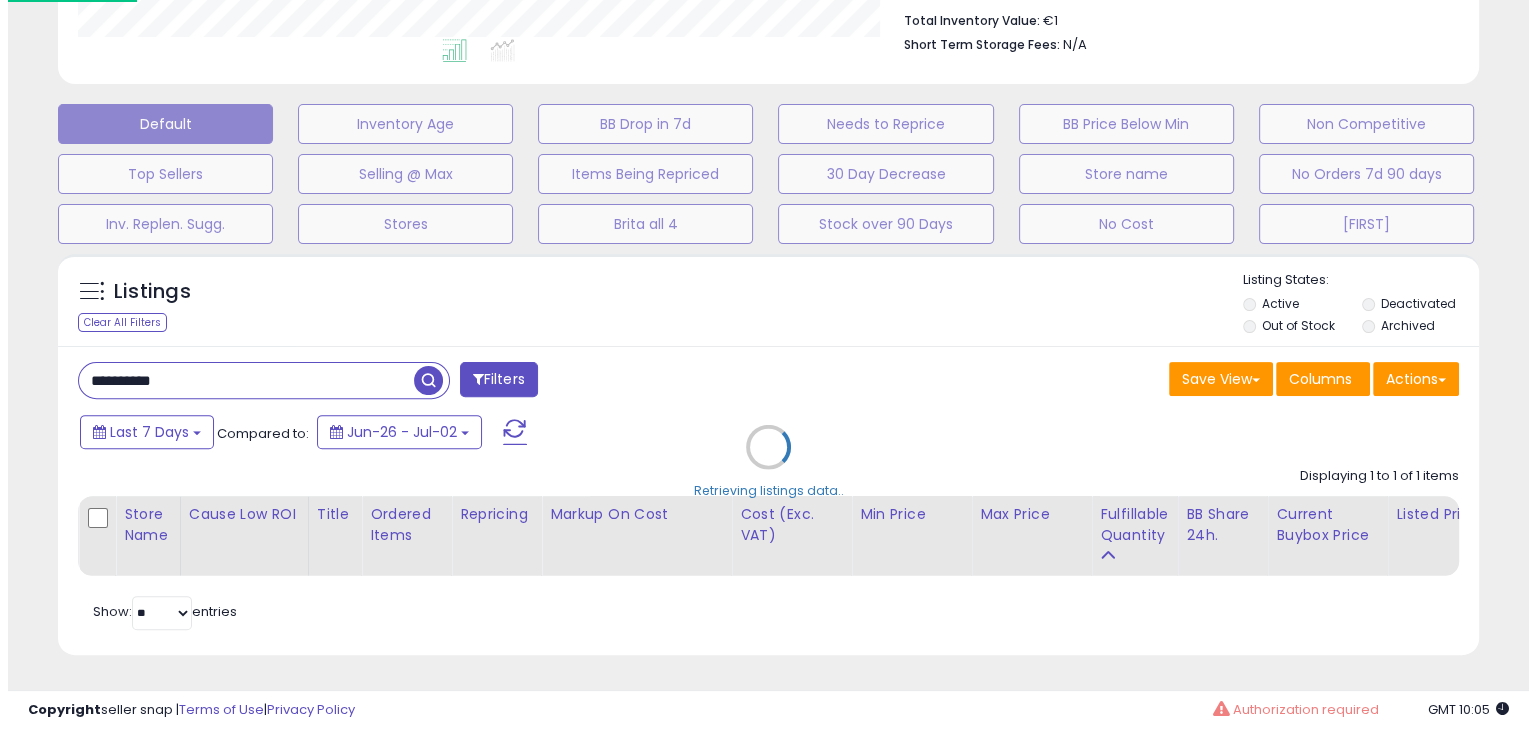 scroll, scrollTop: 589, scrollLeft: 0, axis: vertical 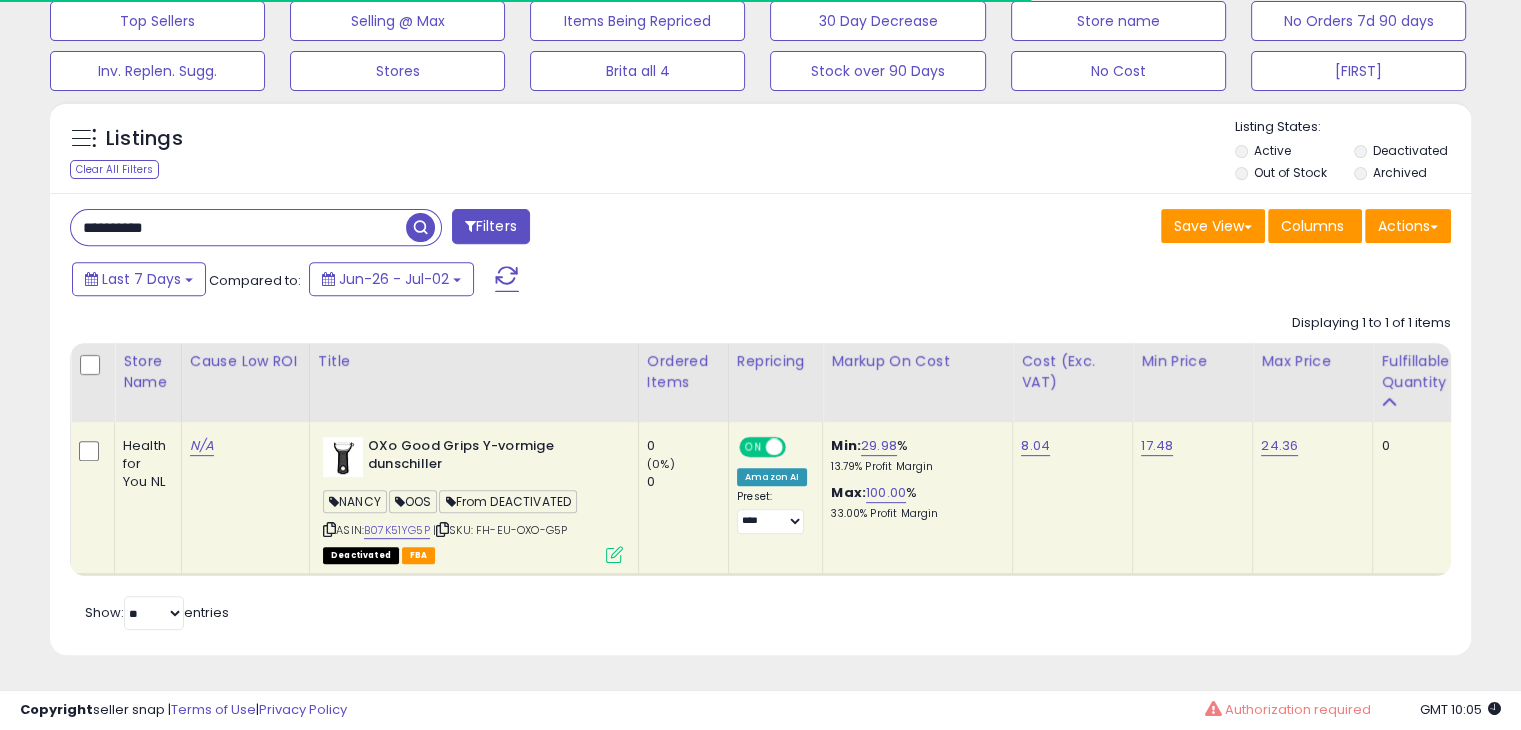 click at bounding box center [614, 554] 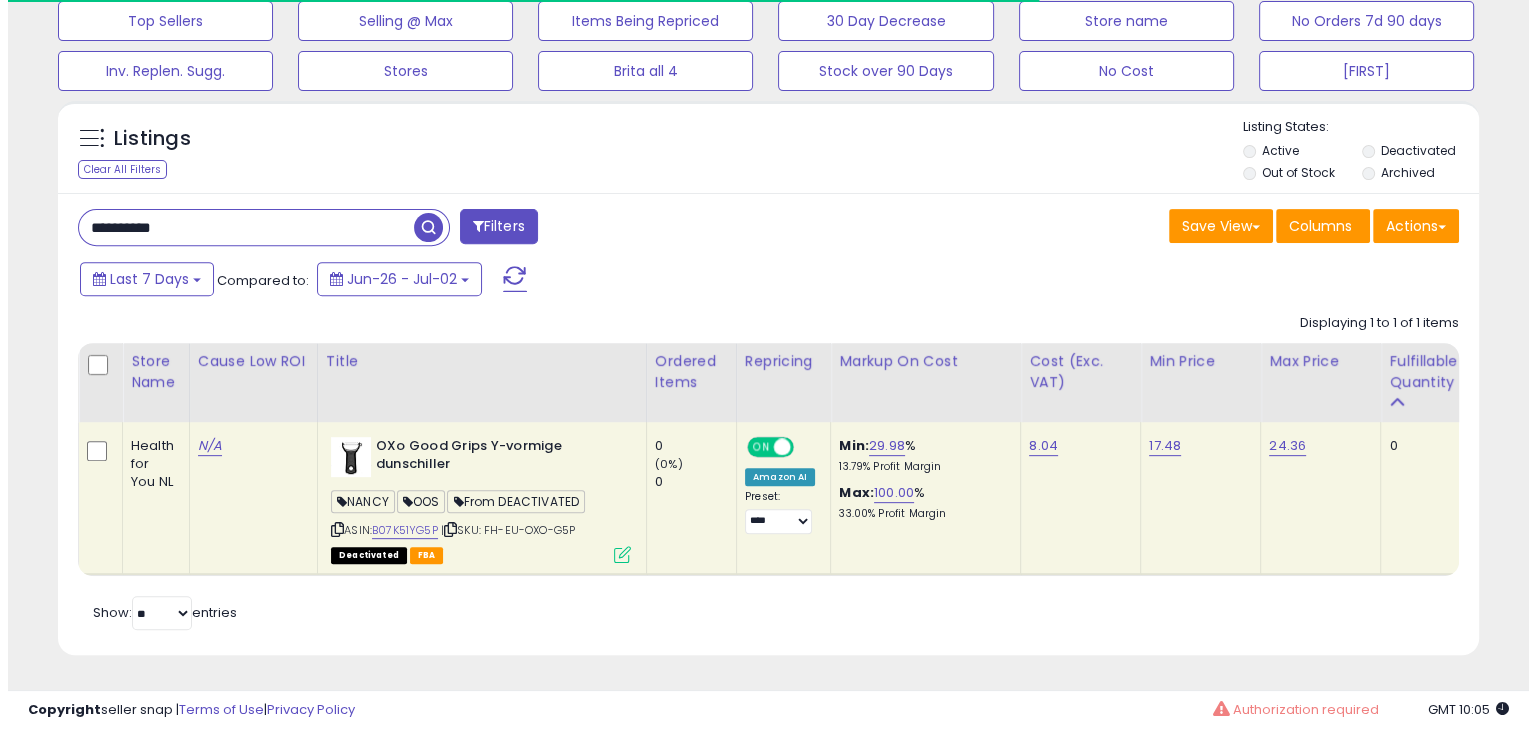 scroll, scrollTop: 999589, scrollLeft: 999168, axis: both 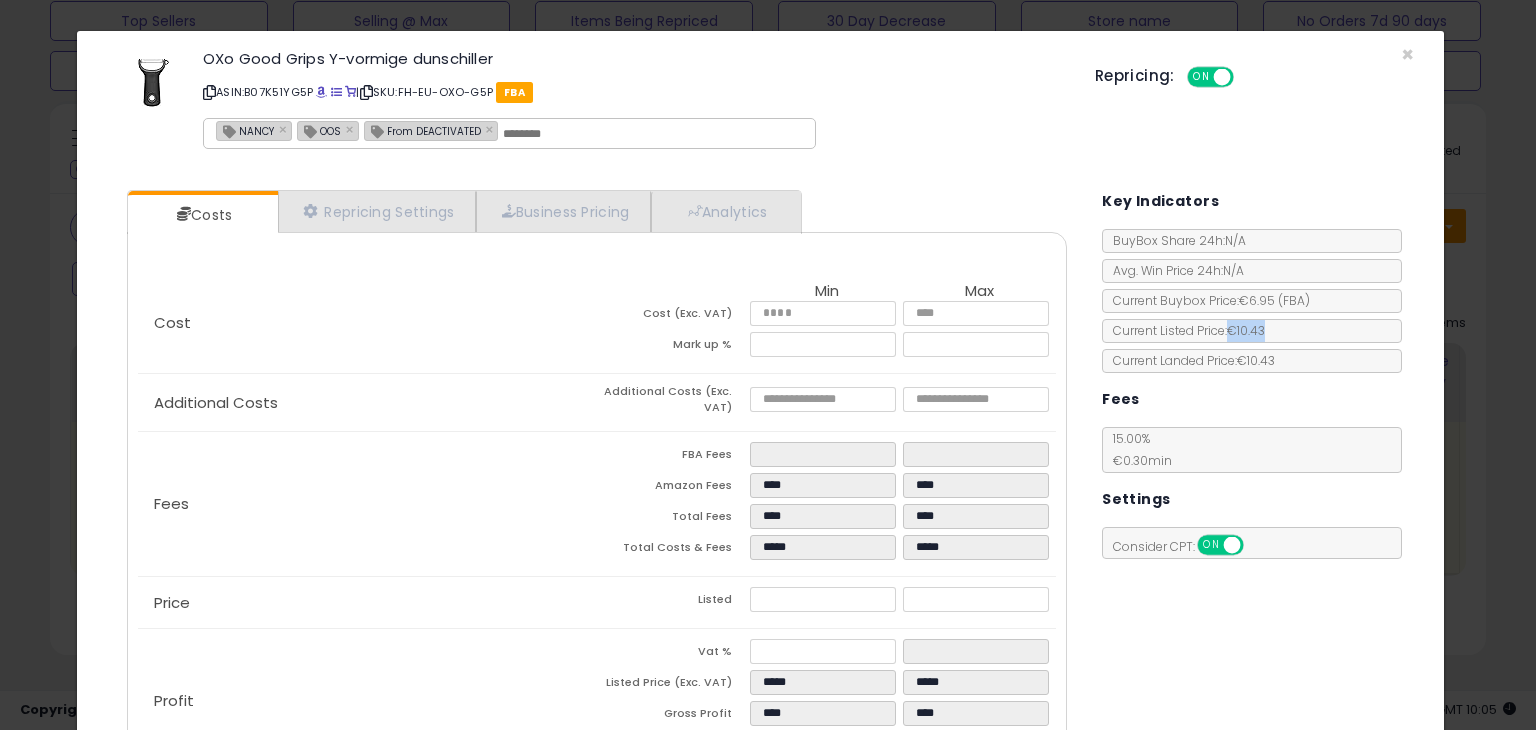 copy on "€10.43" 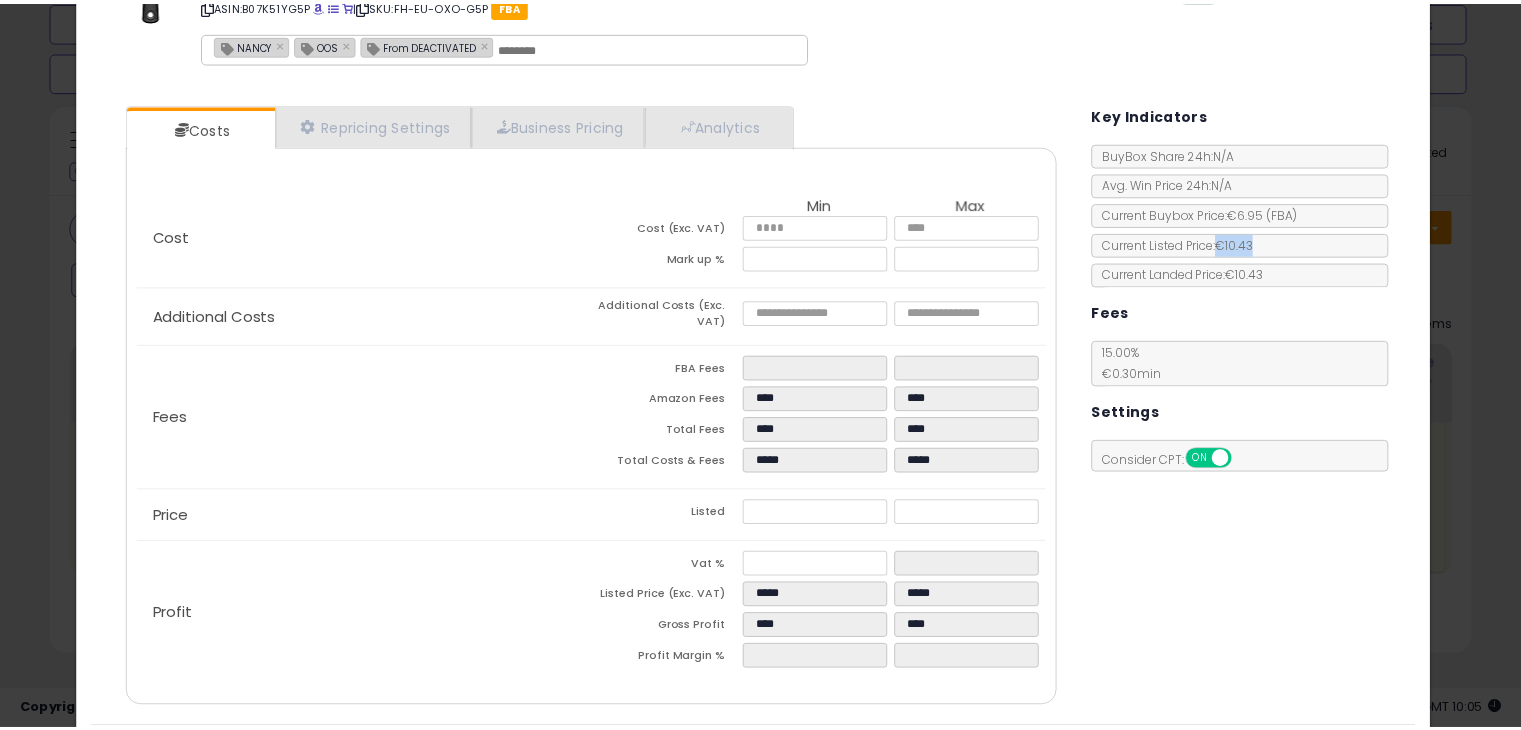 scroll, scrollTop: 147, scrollLeft: 0, axis: vertical 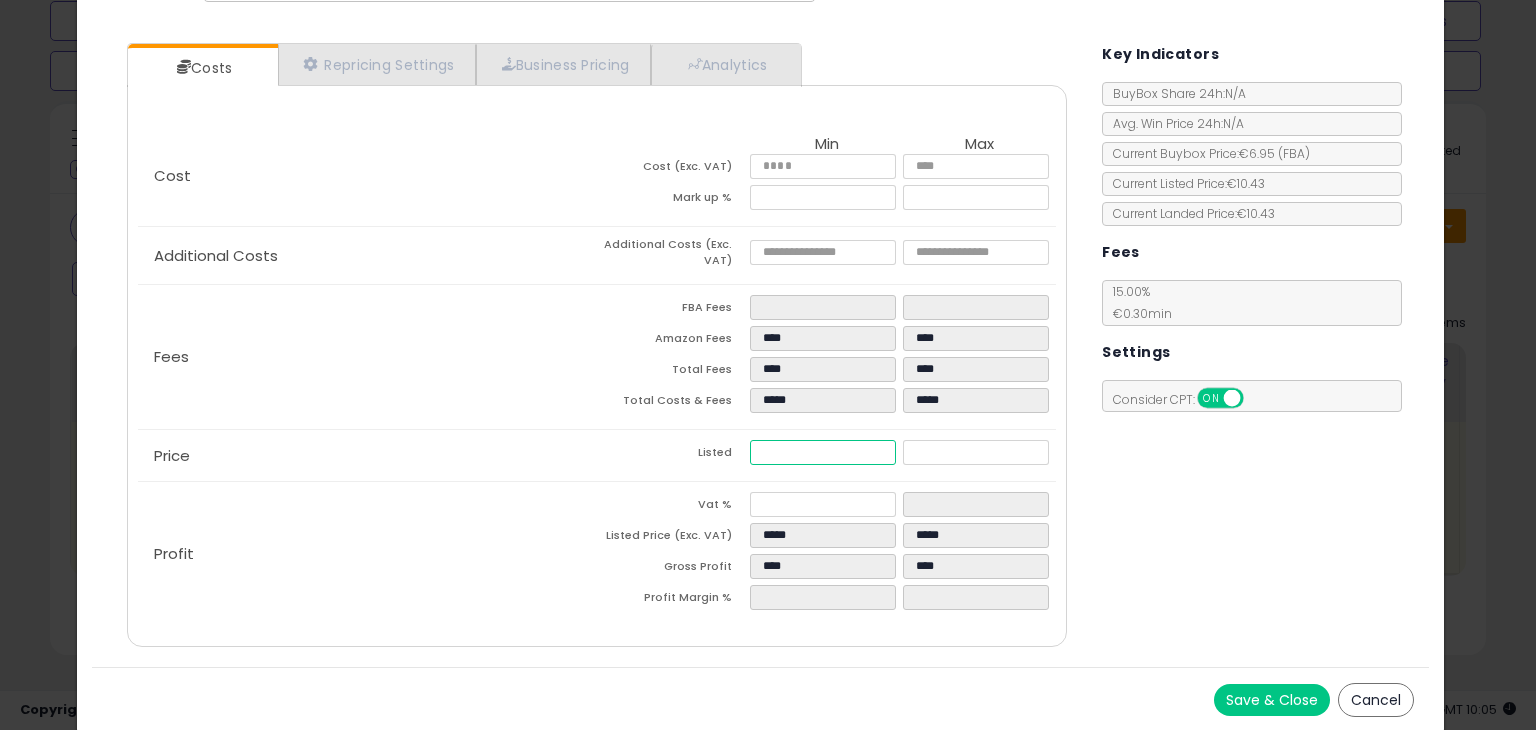 drag, startPoint x: 756, startPoint y: 449, endPoint x: 800, endPoint y: 452, distance: 44.102154 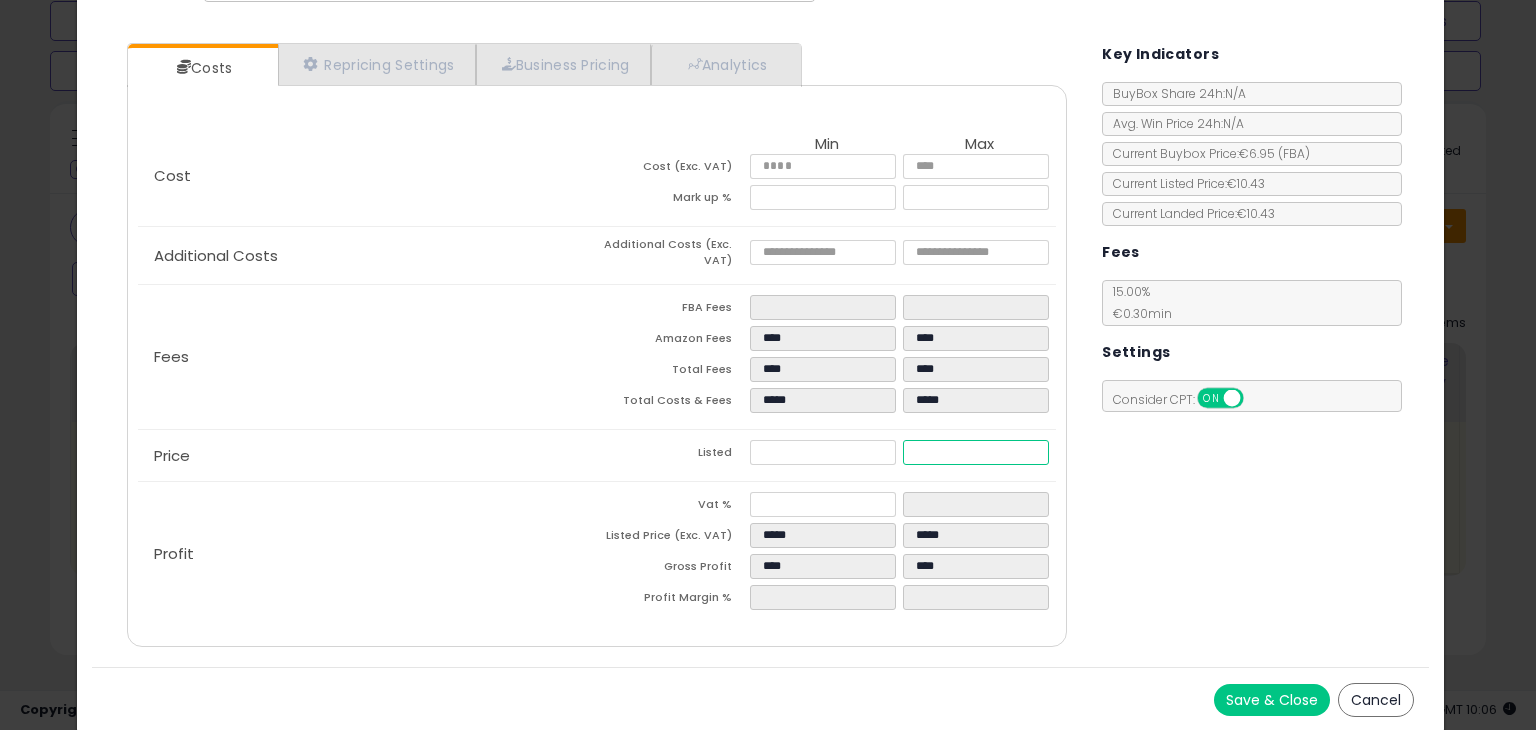 drag, startPoint x: 908, startPoint y: 450, endPoint x: 943, endPoint y: 452, distance: 35.057095 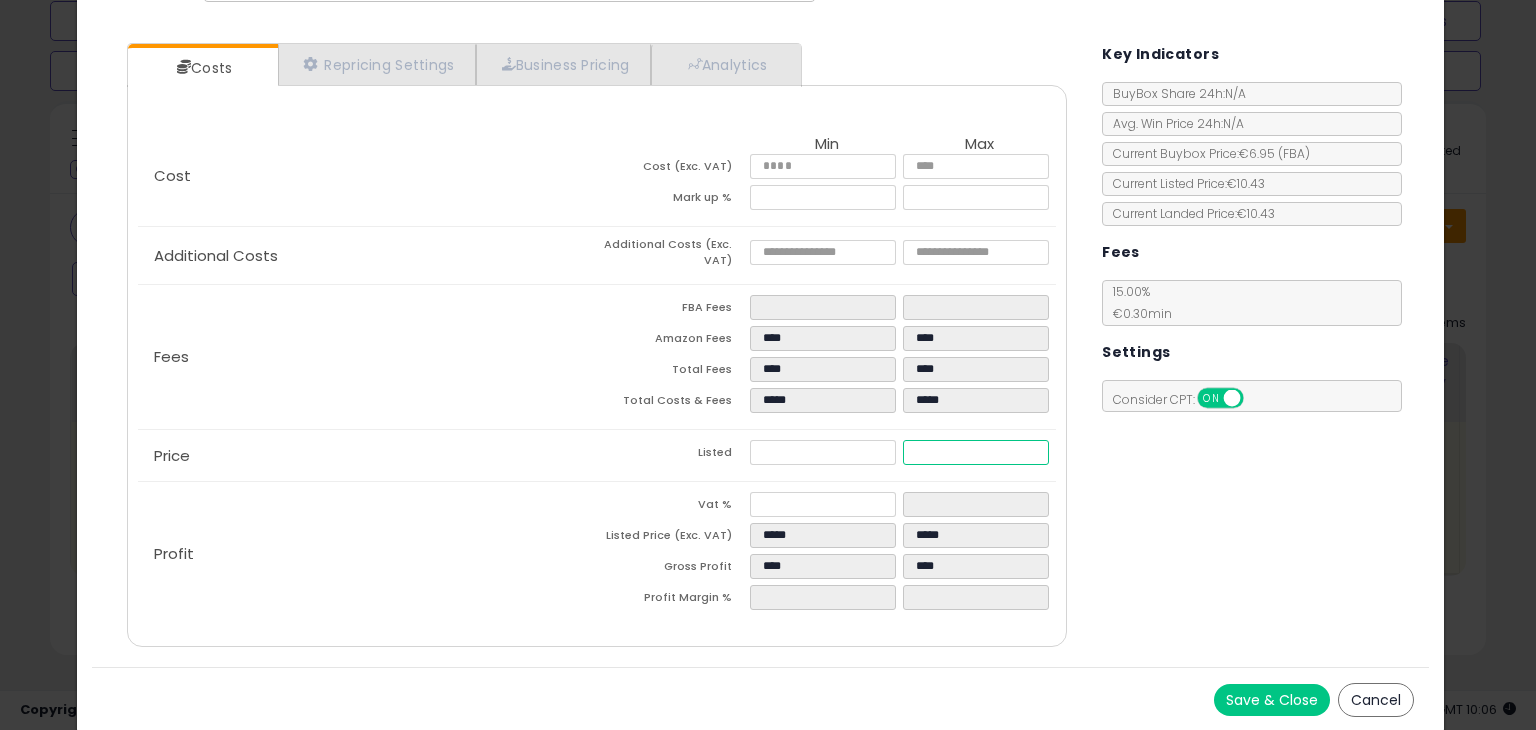 type on "****" 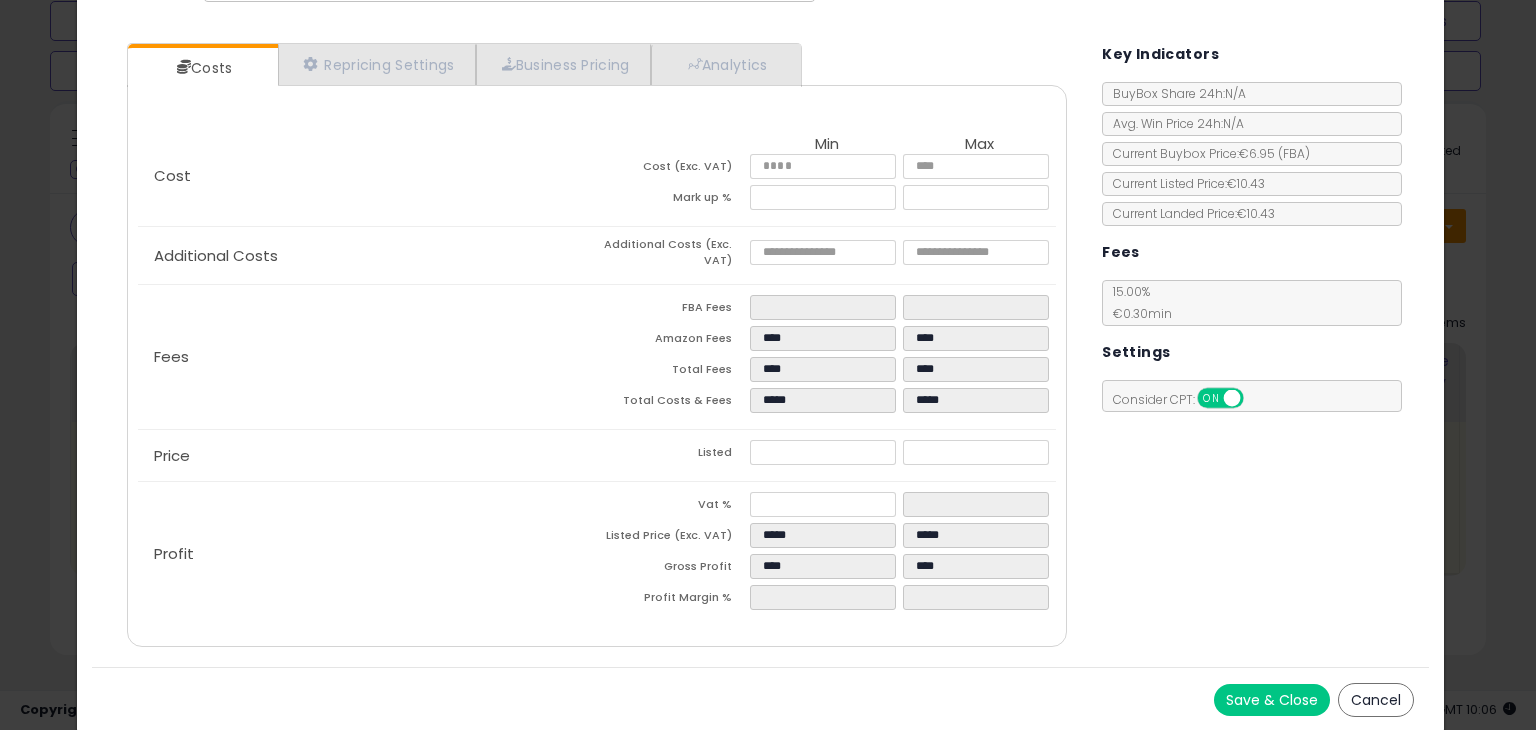 type on "******" 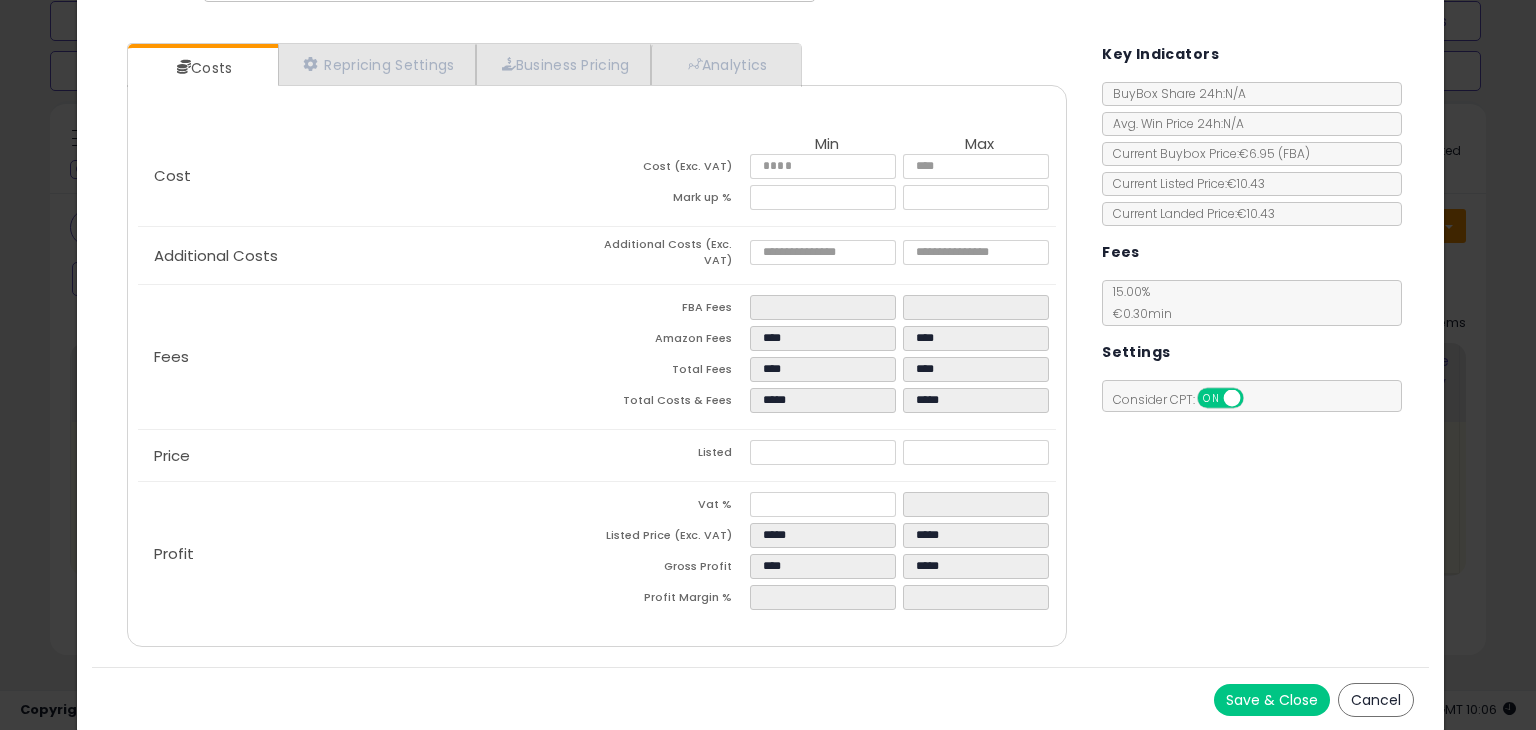 click on "Costs
Repricing Settings
Business Pricing
Analytics
Cost" at bounding box center (760, 347) 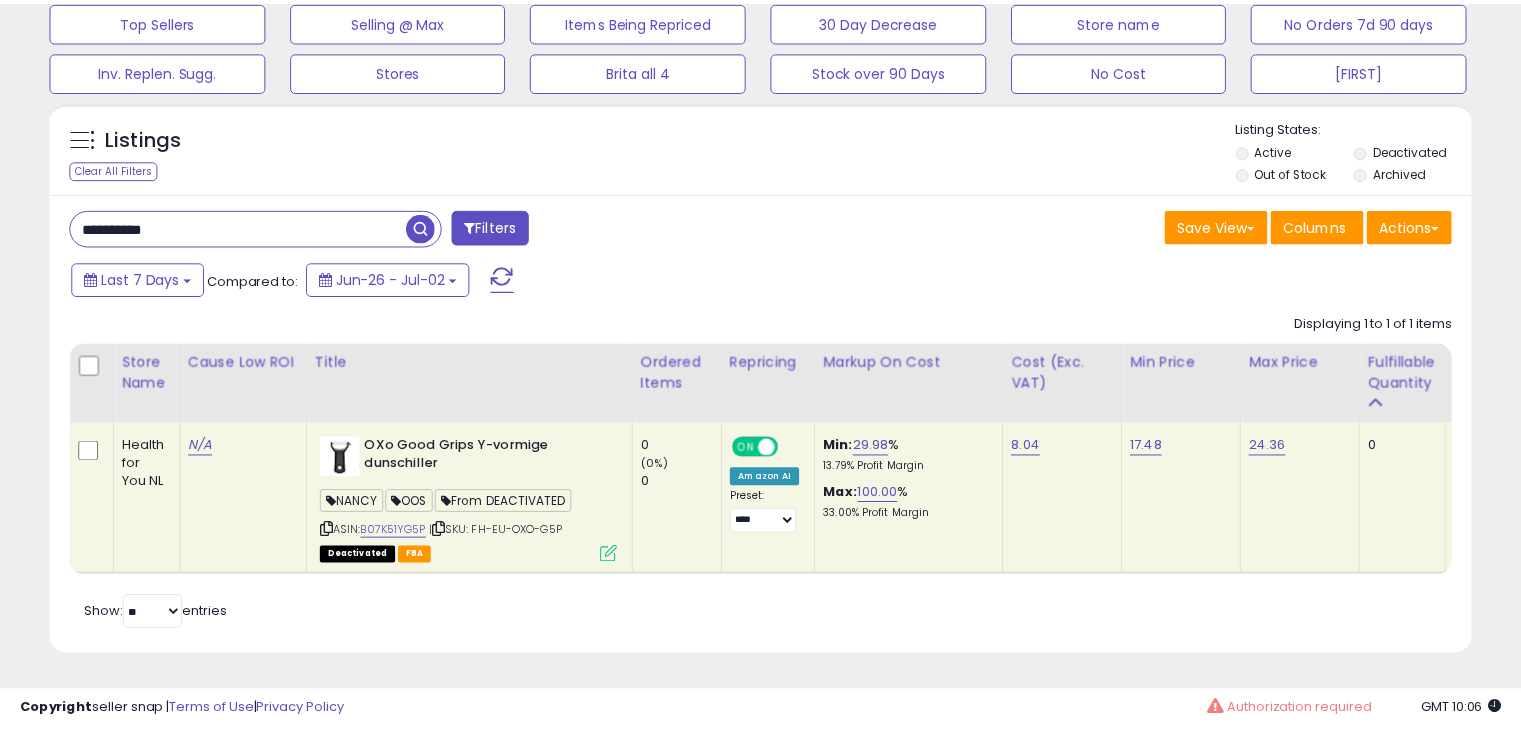 scroll, scrollTop: 409, scrollLeft: 822, axis: both 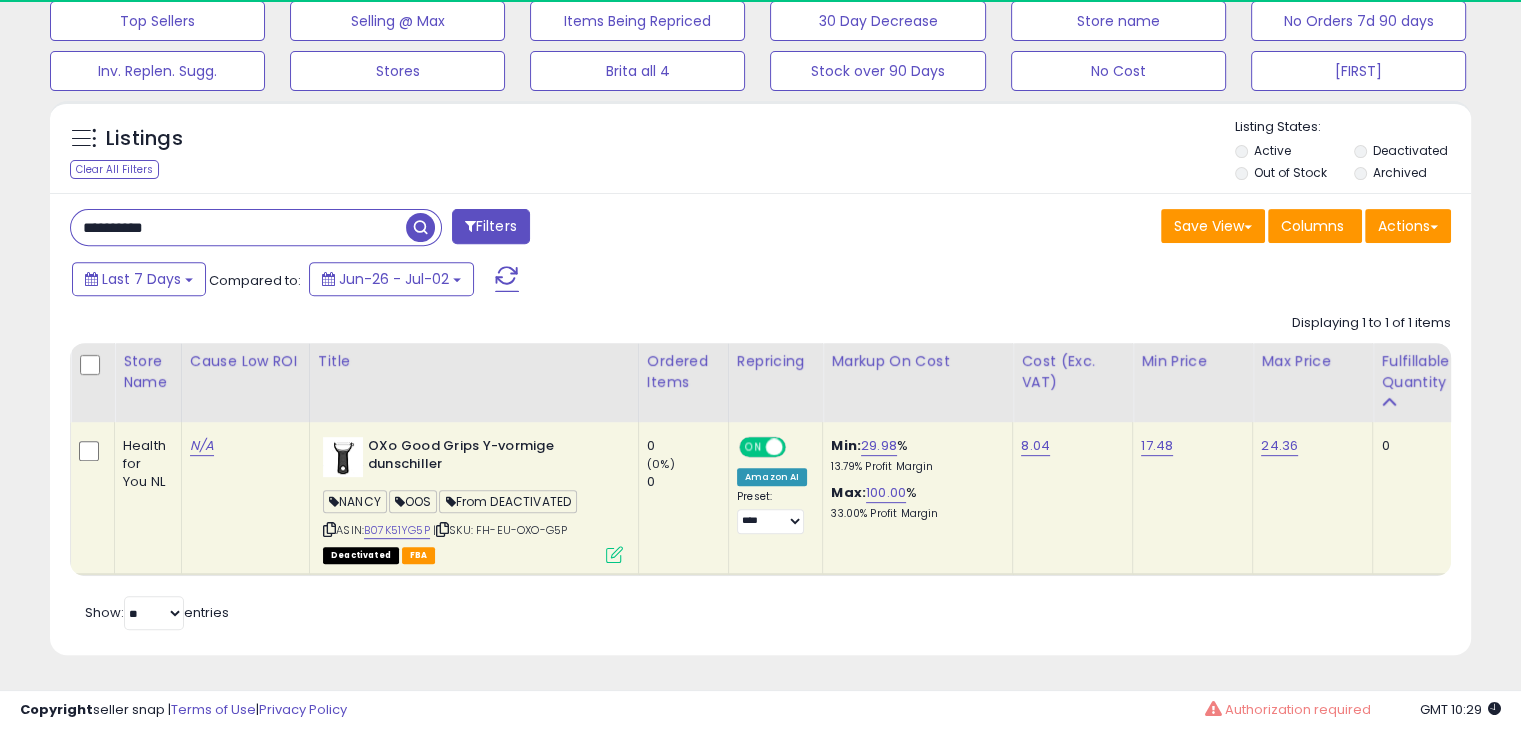 click on "**********" at bounding box center (238, 227) 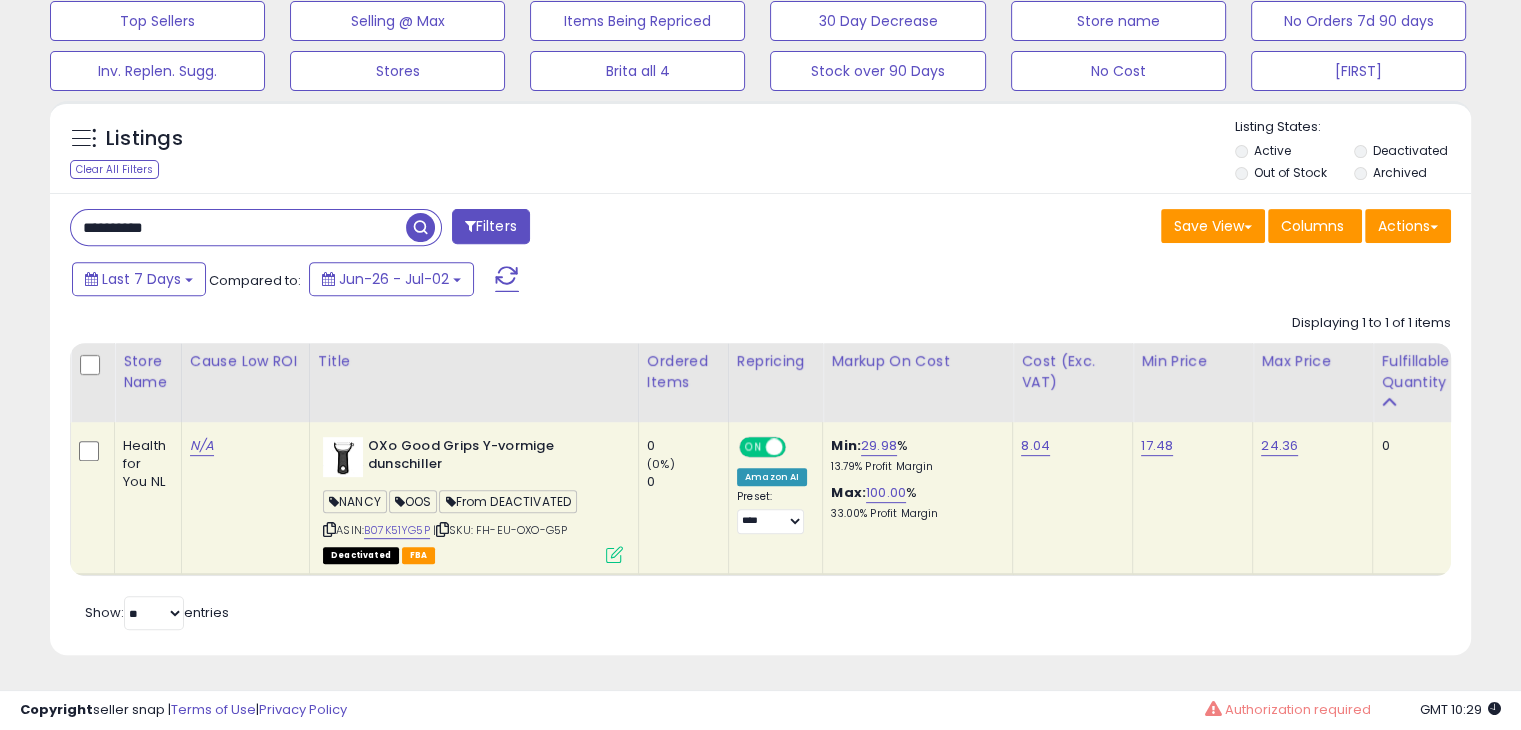 click on "**********" at bounding box center [238, 227] 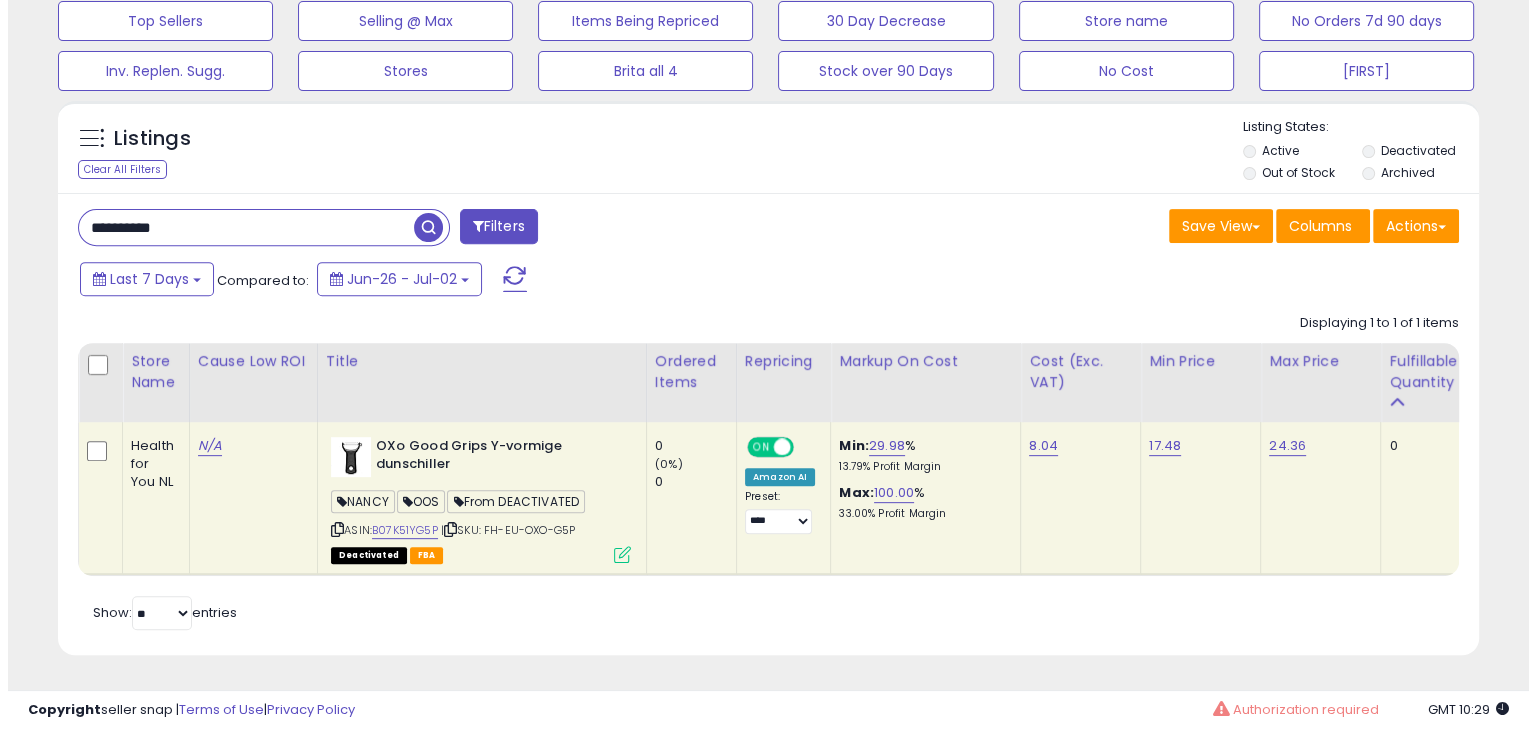 scroll, scrollTop: 589, scrollLeft: 0, axis: vertical 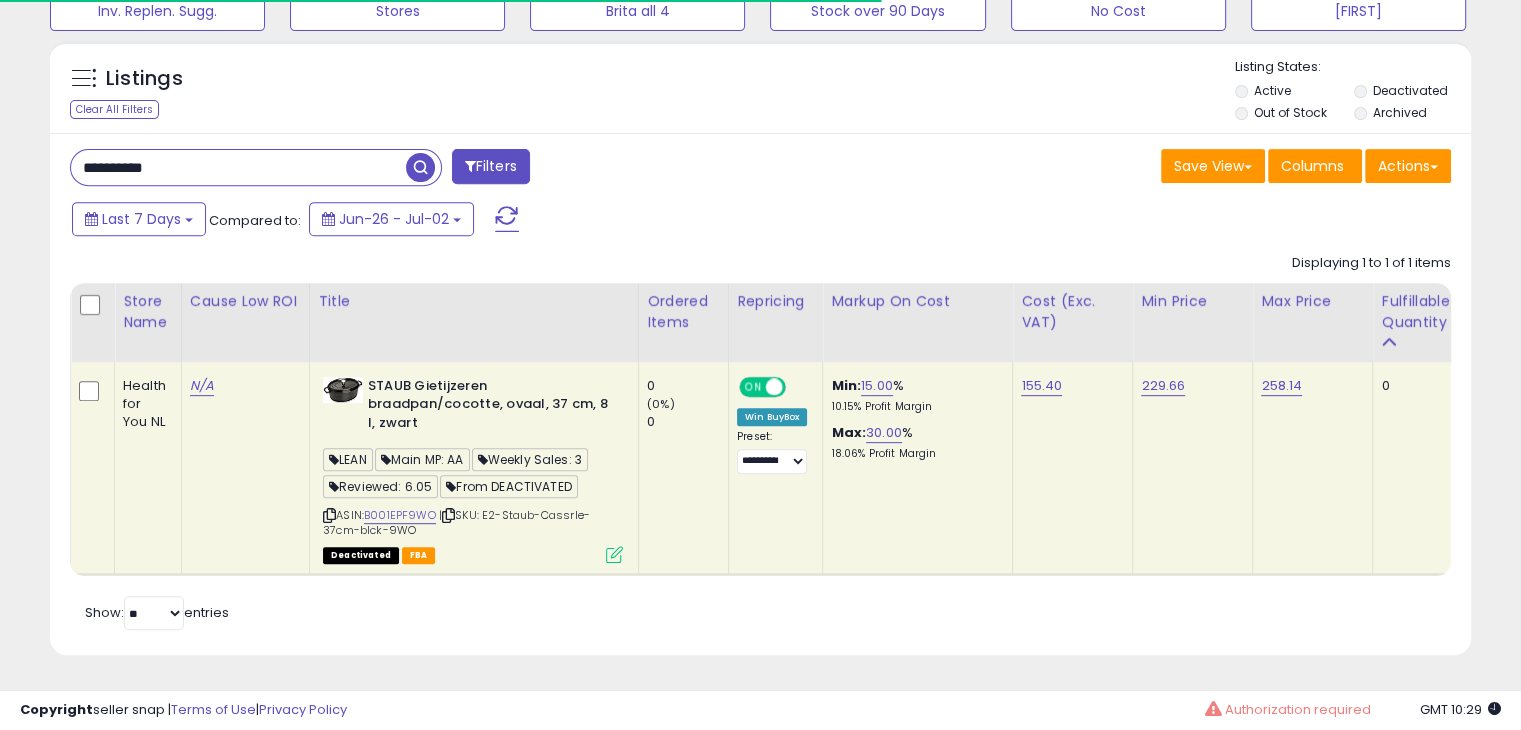 click on "STAUB Gietijzeren braadpan/cocotte, ovaal, 37 cm, 8 l, zwart  LEAN  Main MP: AA  Weekly Sales: 3  Reviewed: 6.05  From DEACTIVATED  ASIN:  B001EPF9WO    |   SKU: E2-Staub-Cassrle-37cm-blck-9WO Deactivated FBA" 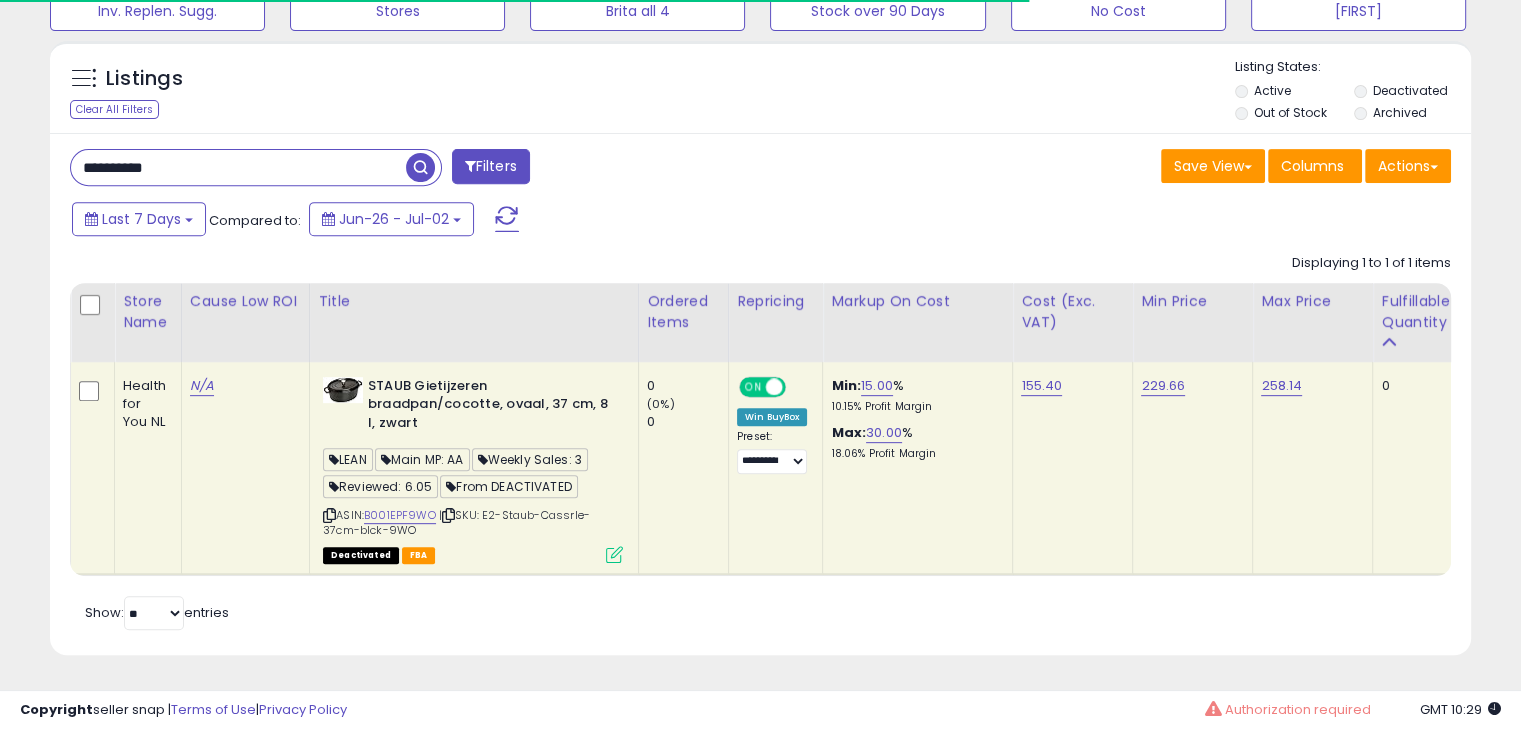 scroll, scrollTop: 999589, scrollLeft: 999176, axis: both 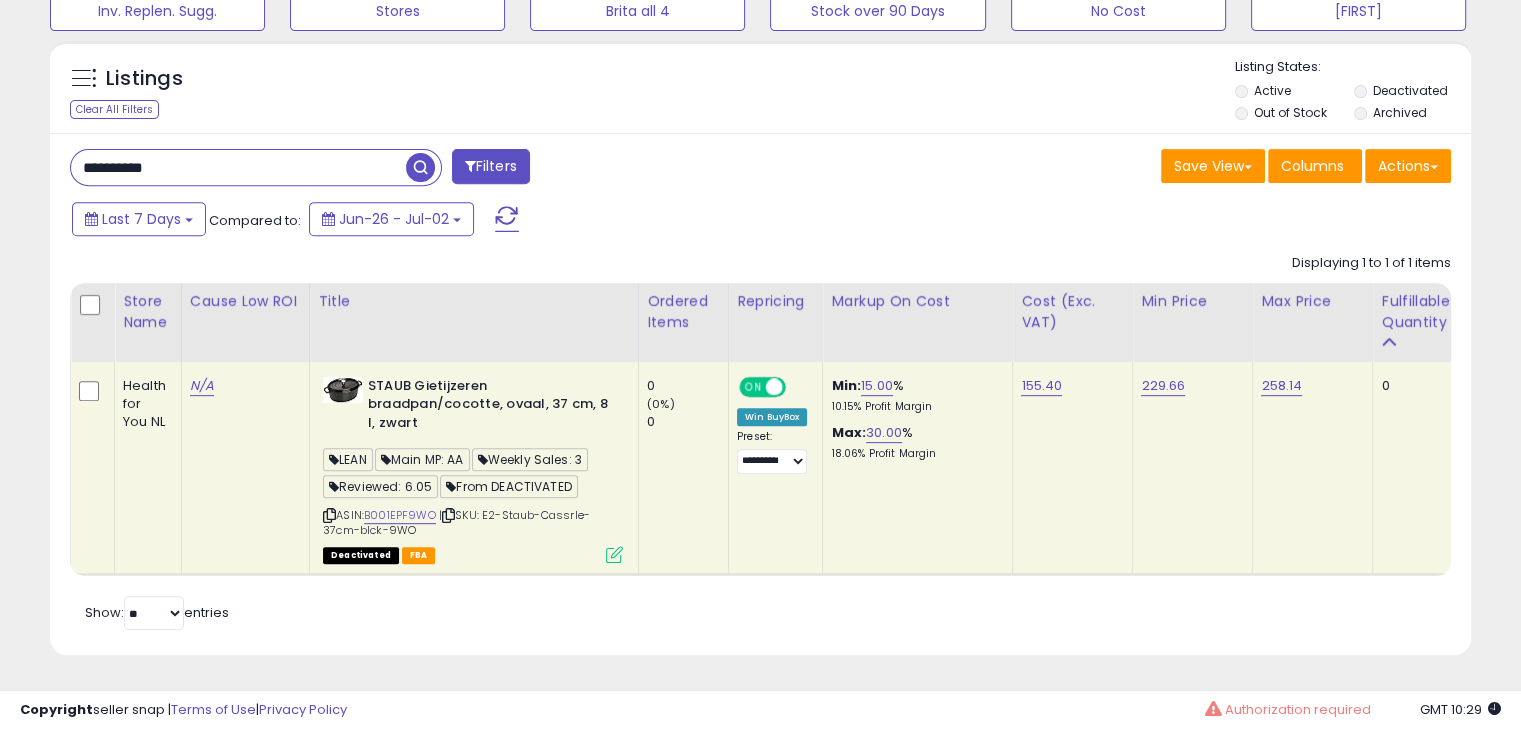 click at bounding box center (614, 554) 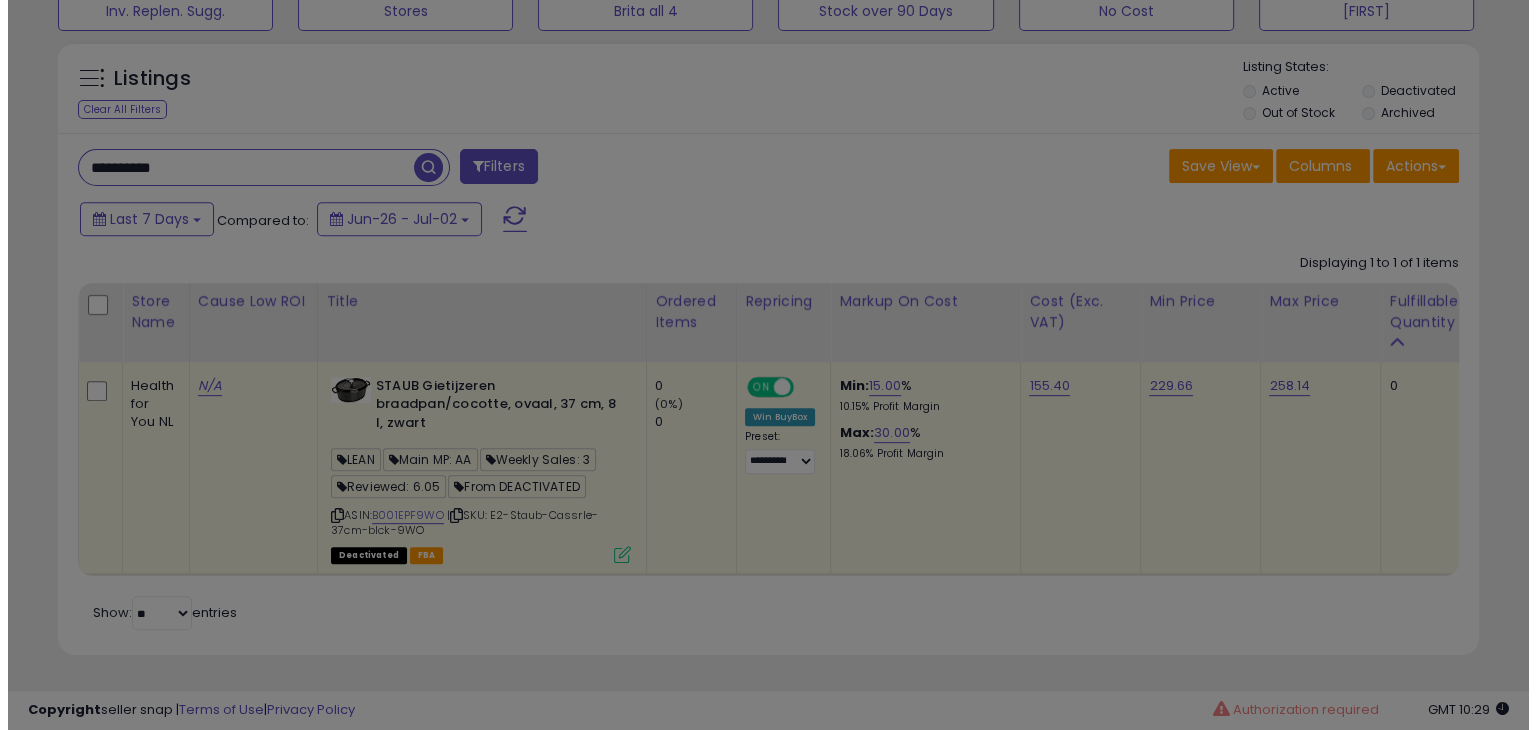 scroll, scrollTop: 999589, scrollLeft: 999168, axis: both 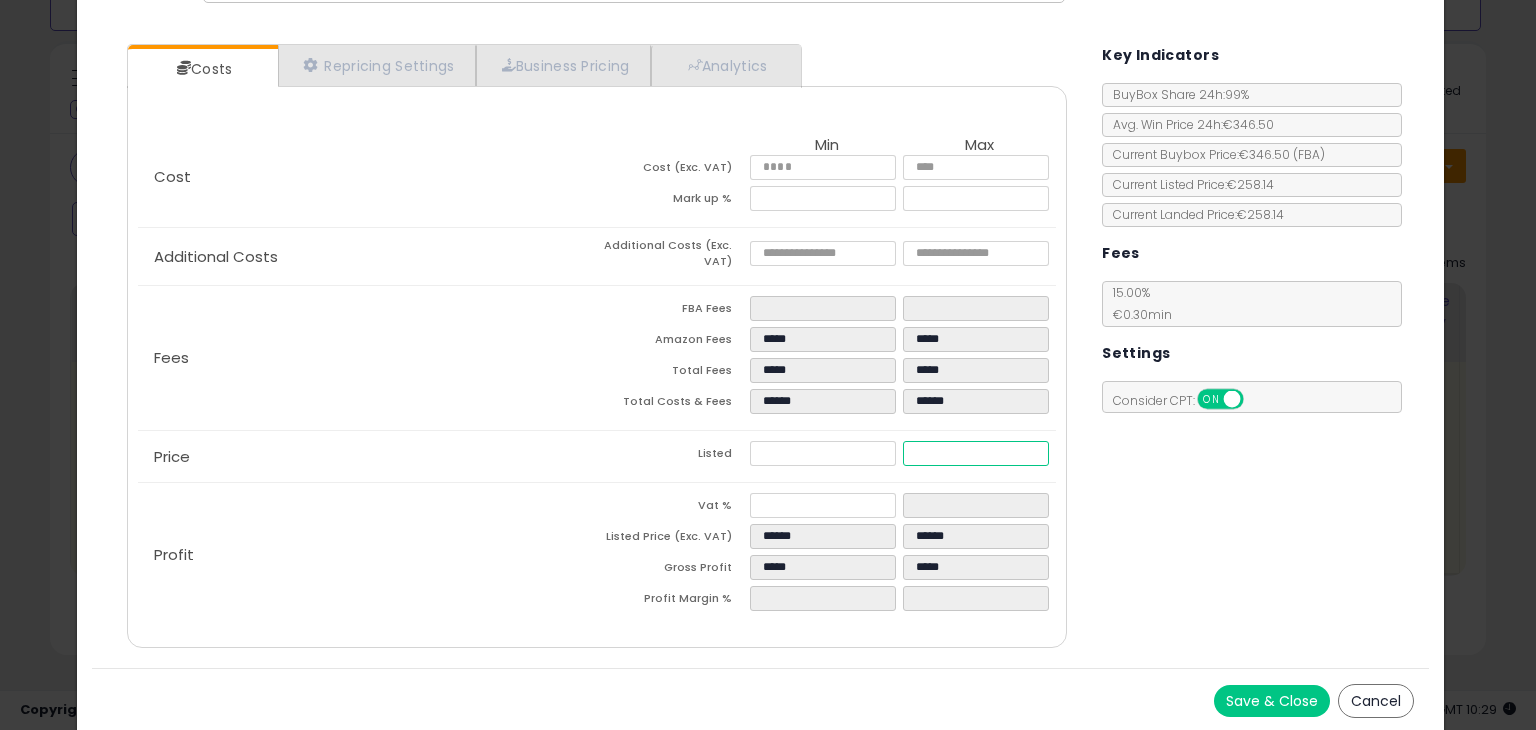 click on "******" at bounding box center (975, 453) 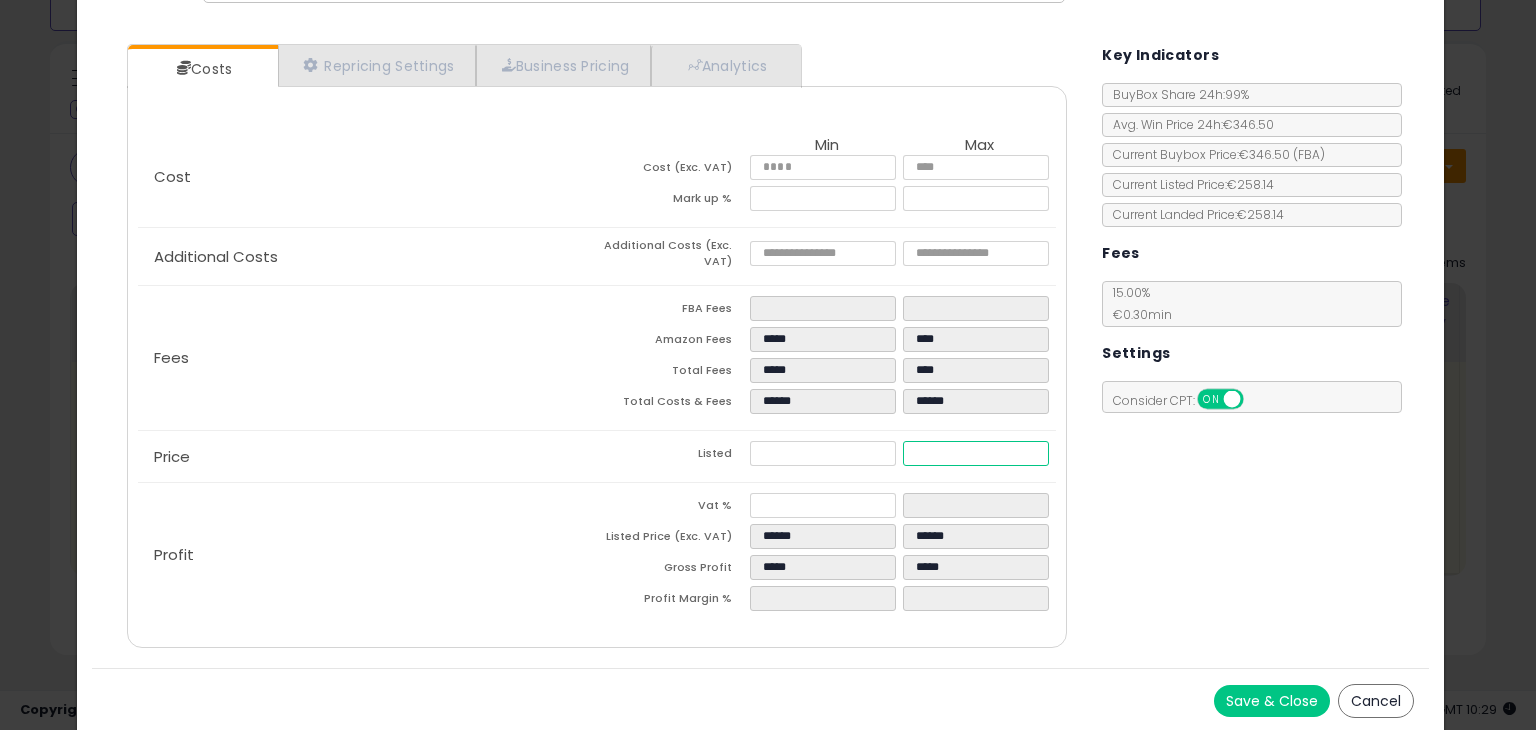 type on "****" 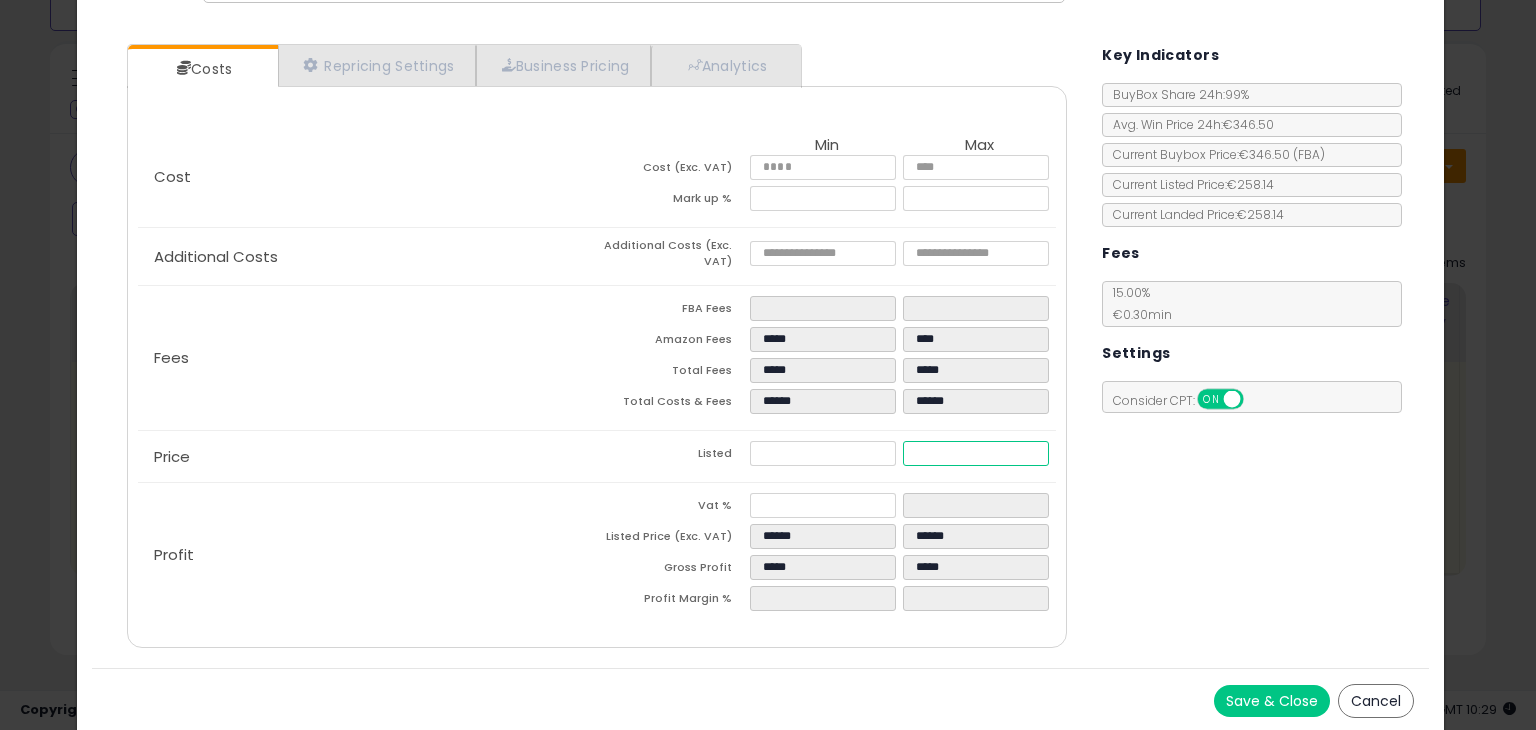 type on "*****" 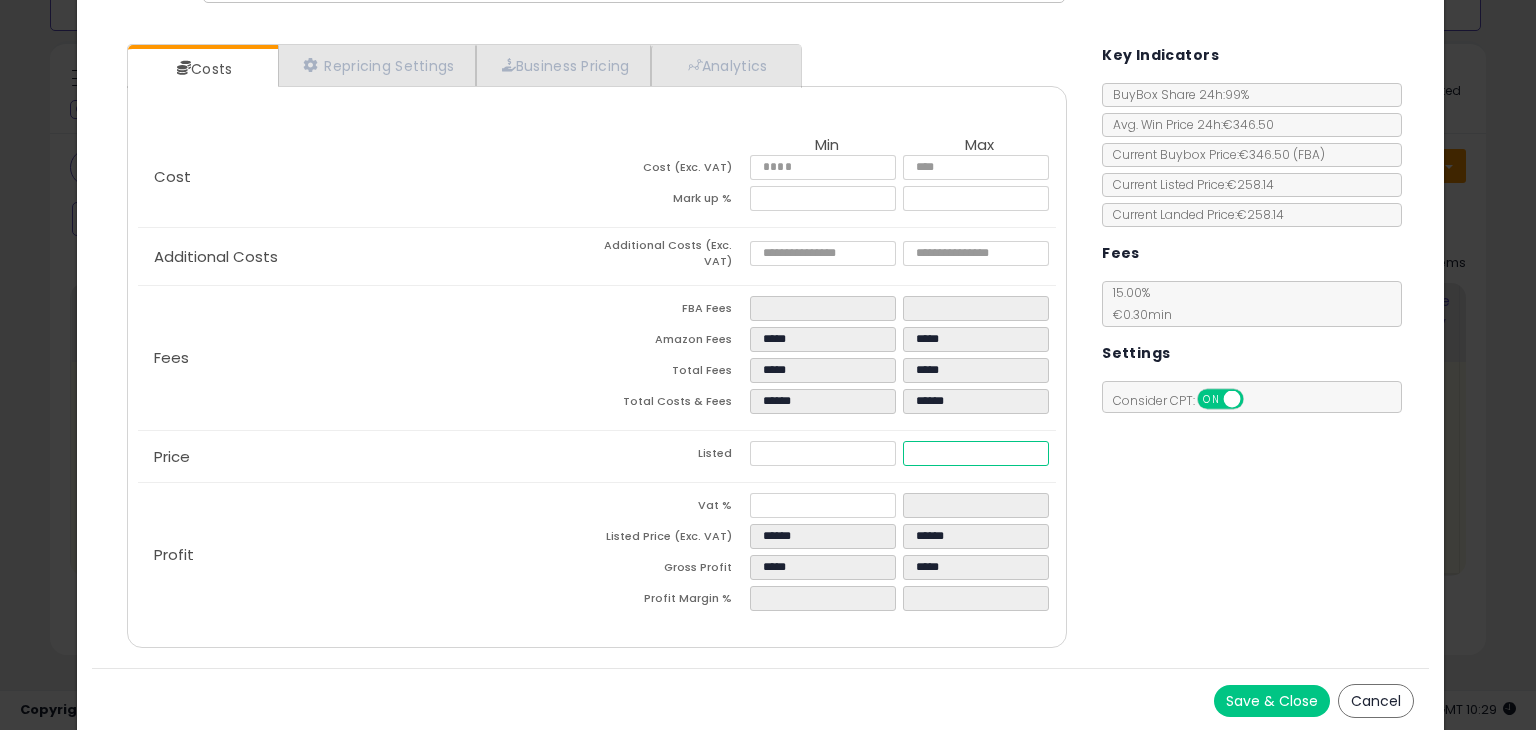 type on "*****" 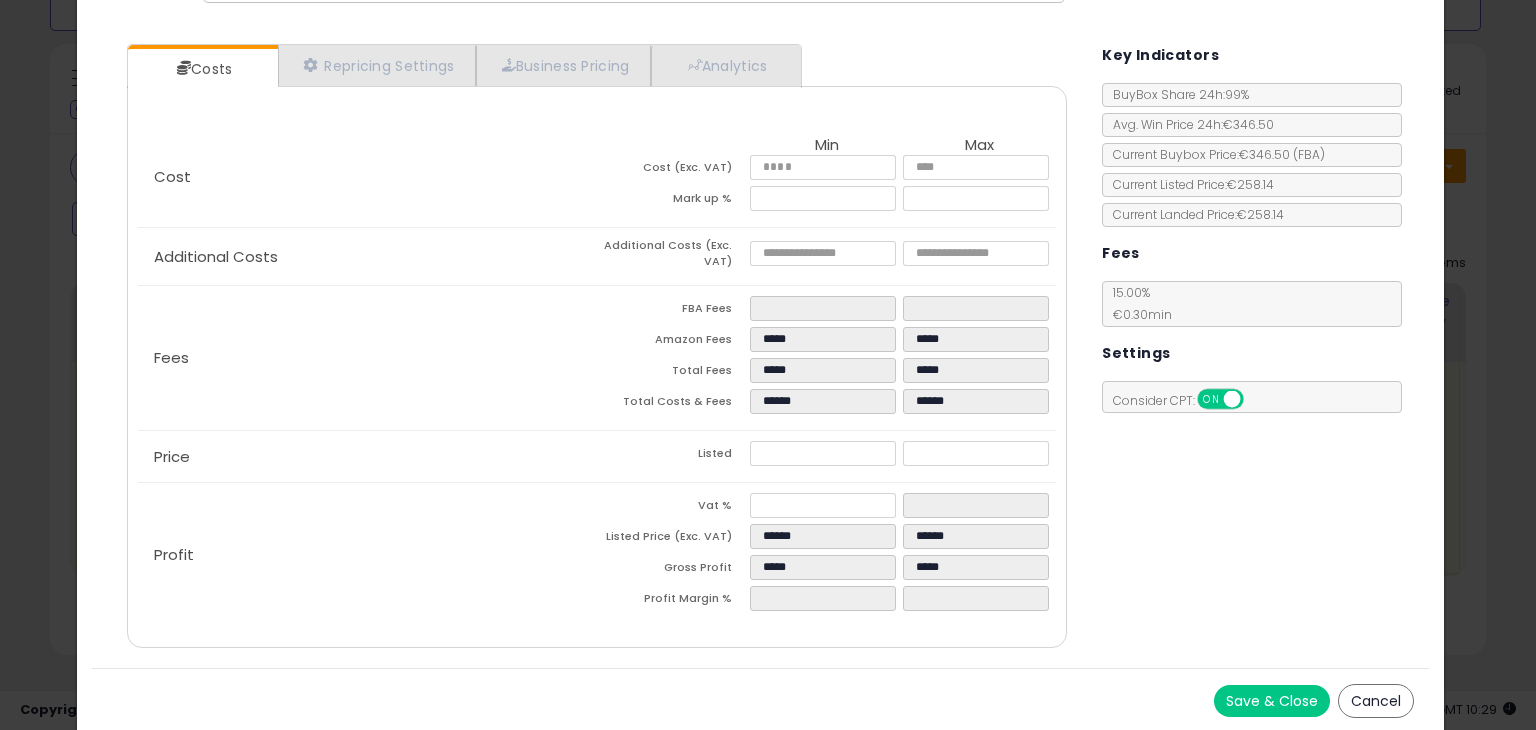 type on "*****" 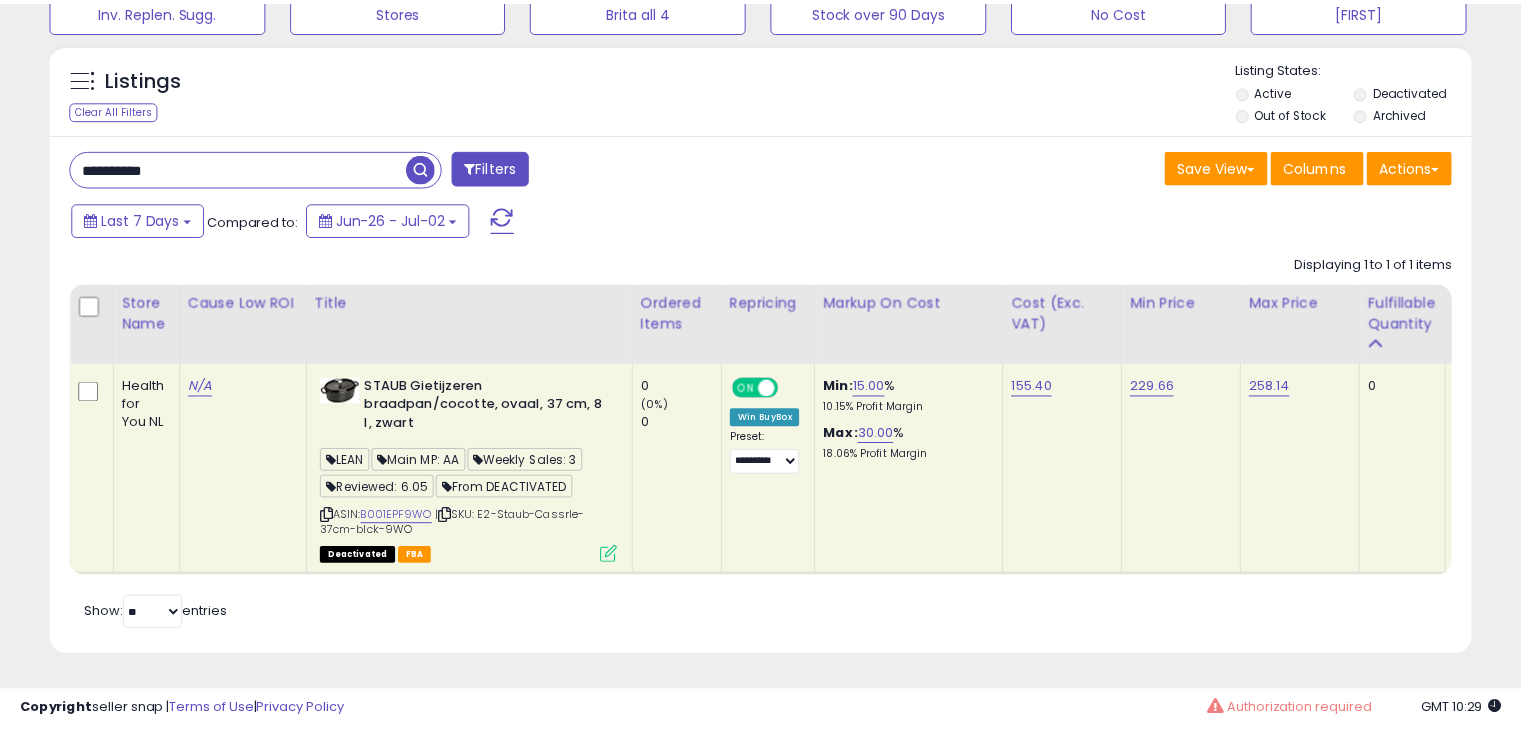 scroll, scrollTop: 409, scrollLeft: 822, axis: both 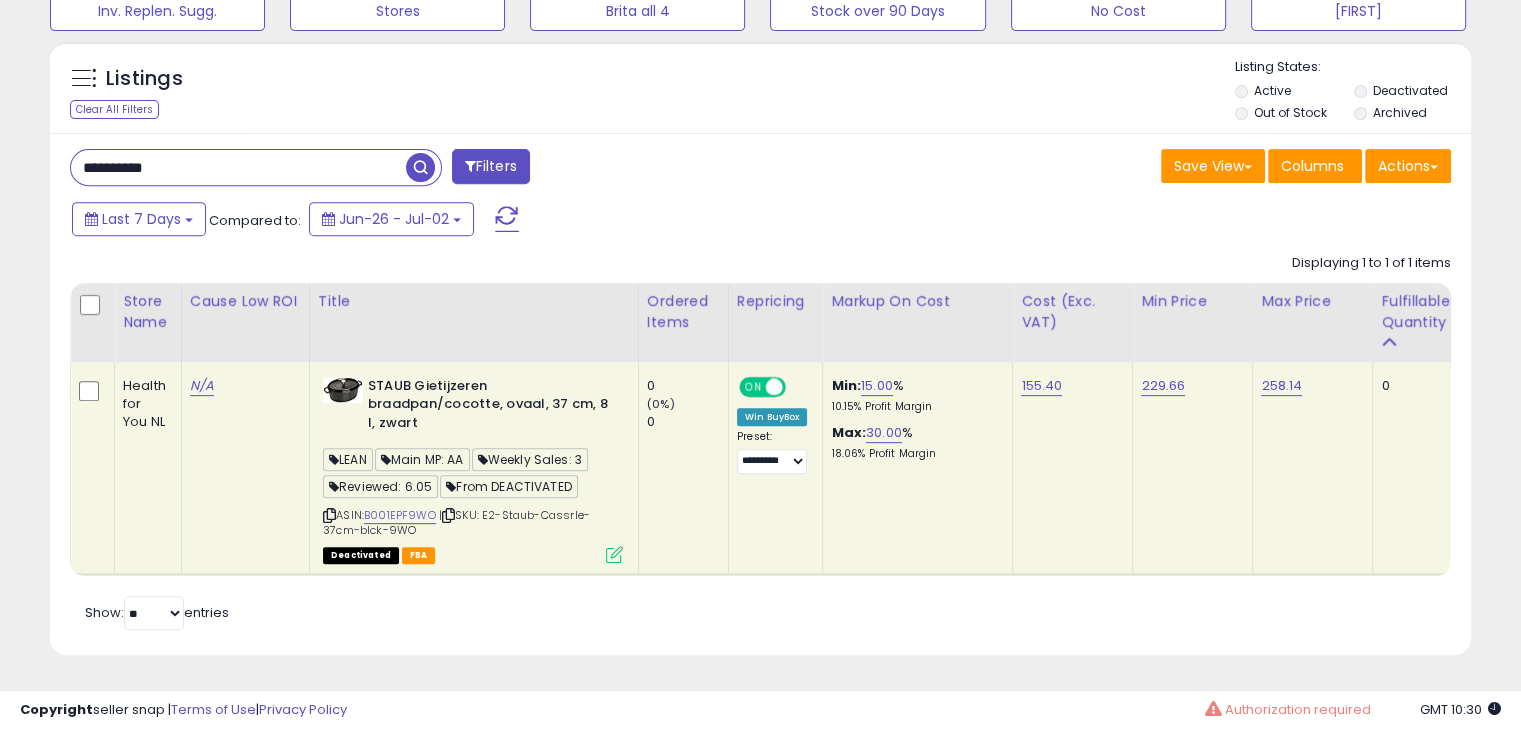 click on "STAUB Gietijzeren braadpan/cocotte, ovaal, 37 cm, 8 l, zwart  LEAN  Main MP: AA  Weekly Sales: 3  Reviewed: 6.05  From DEACTIVATED  ASIN:  B001EPF9WO    |   SKU: E2-Staub-Cassrle-37cm-blck-9WO Deactivated FBA" 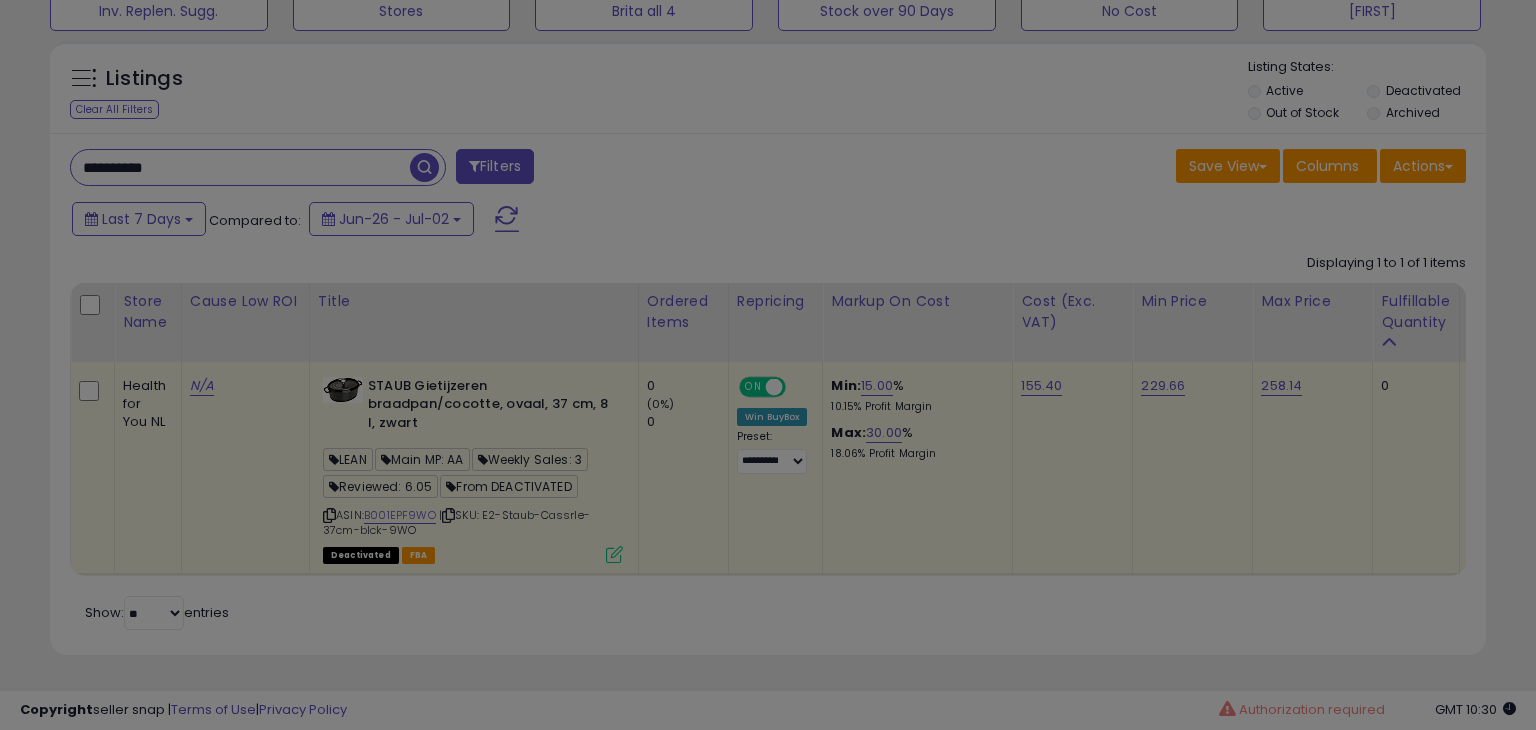 scroll, scrollTop: 999589, scrollLeft: 999168, axis: both 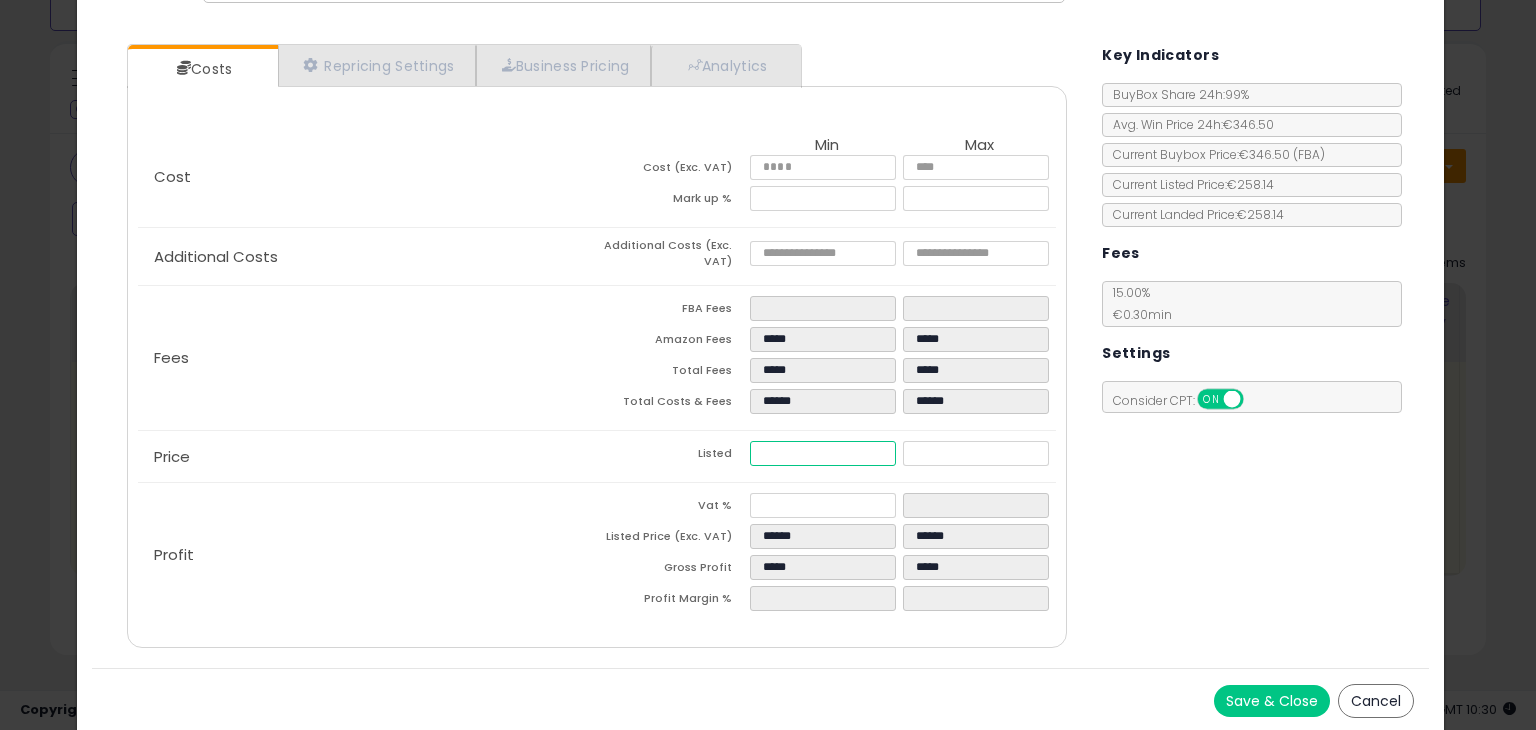 click on "******" at bounding box center [822, 453] 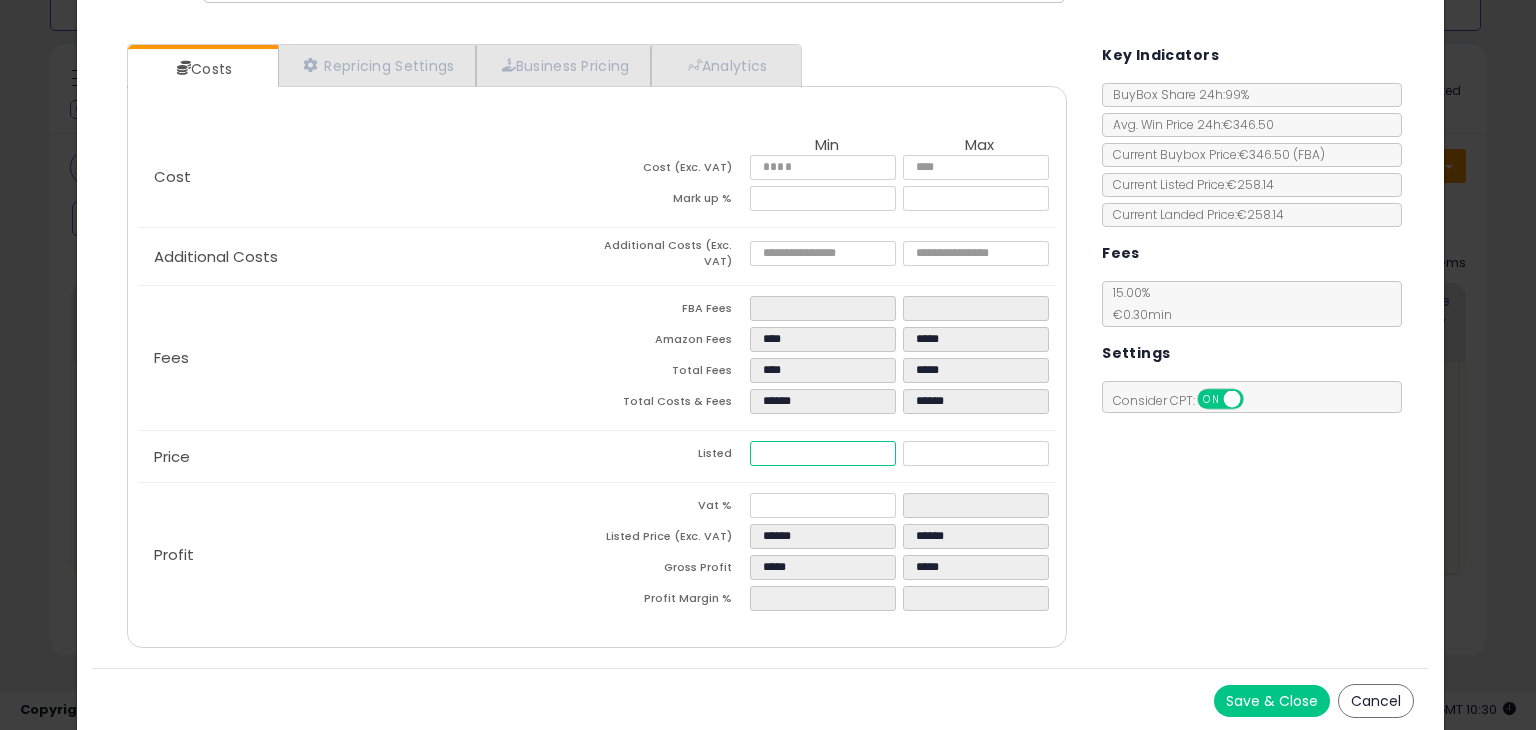 type on "****" 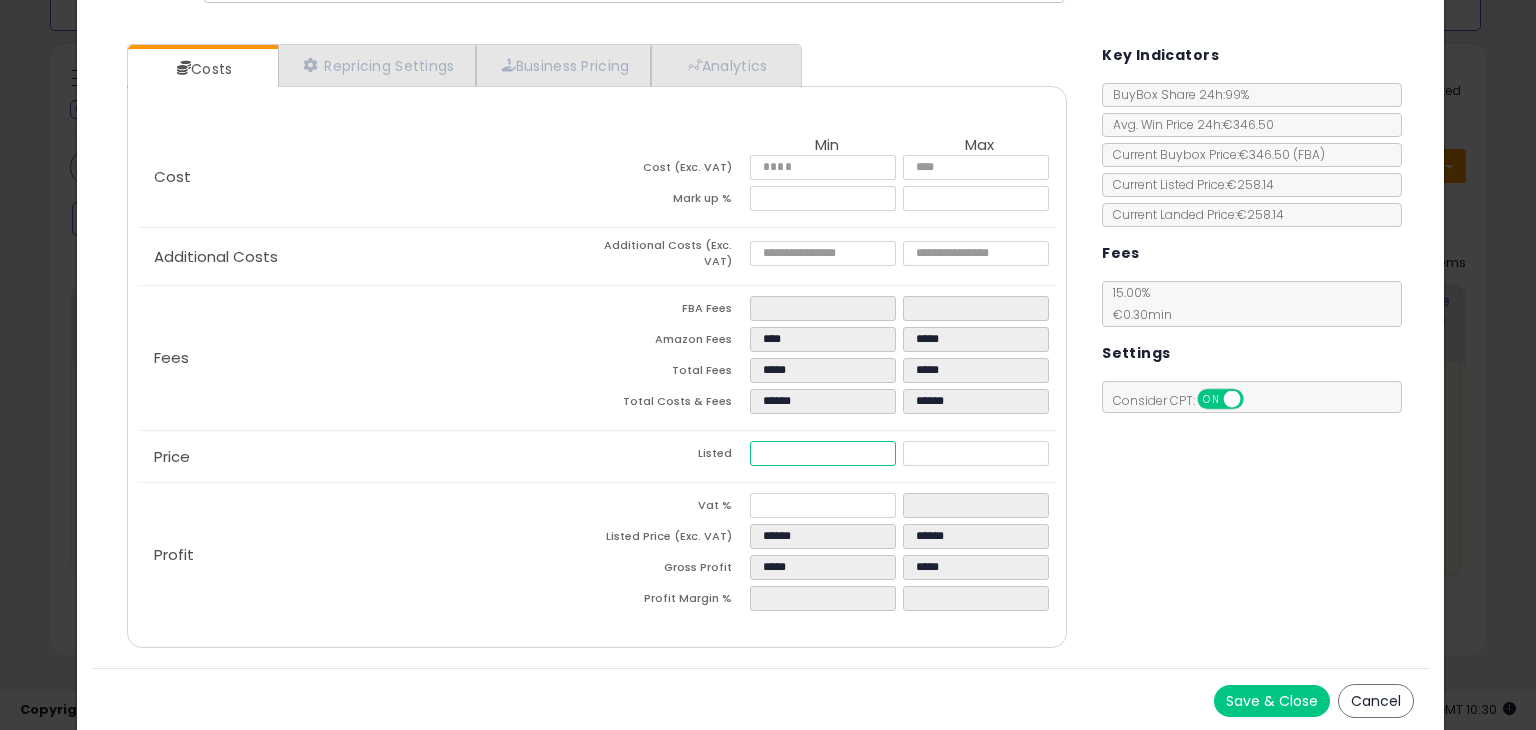 type on "*****" 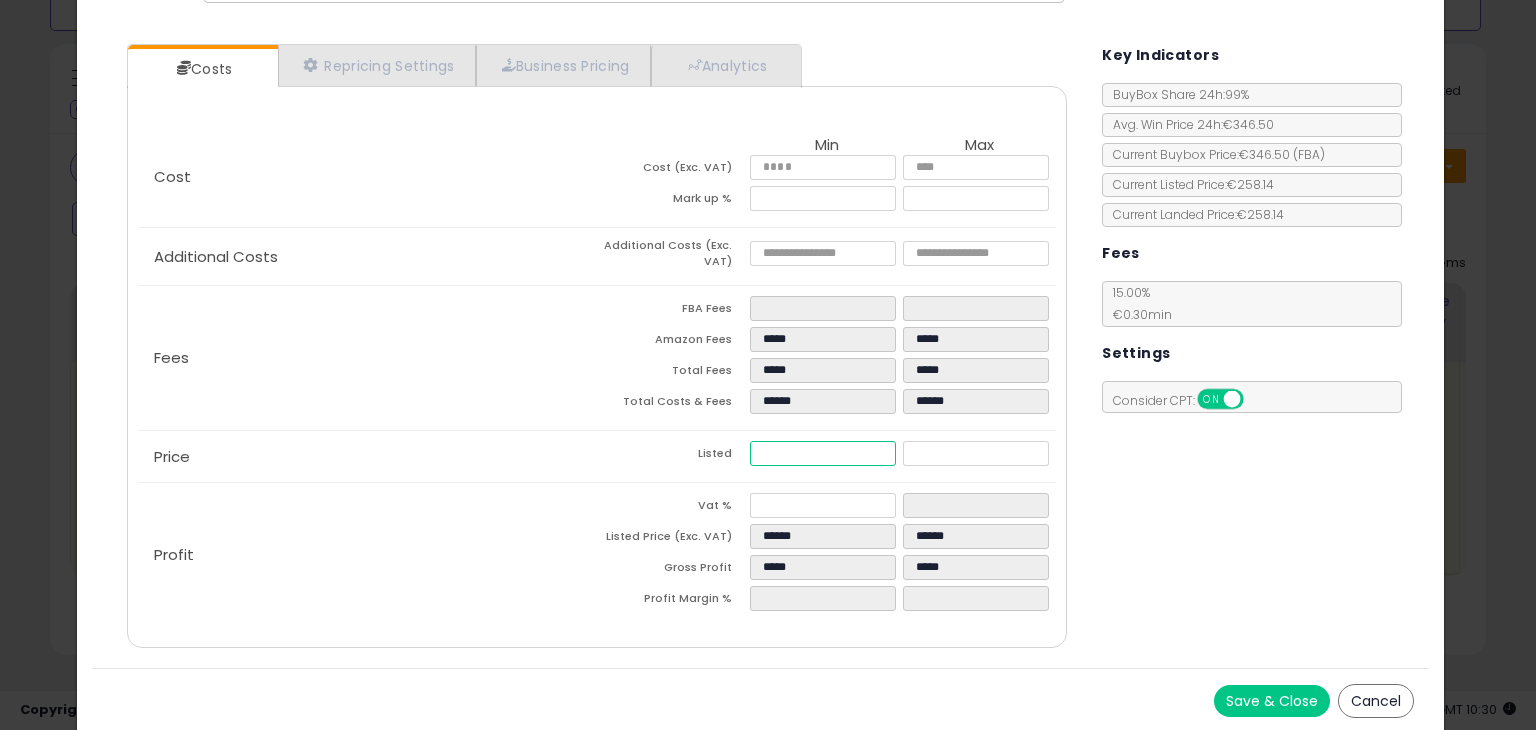 type on "*****" 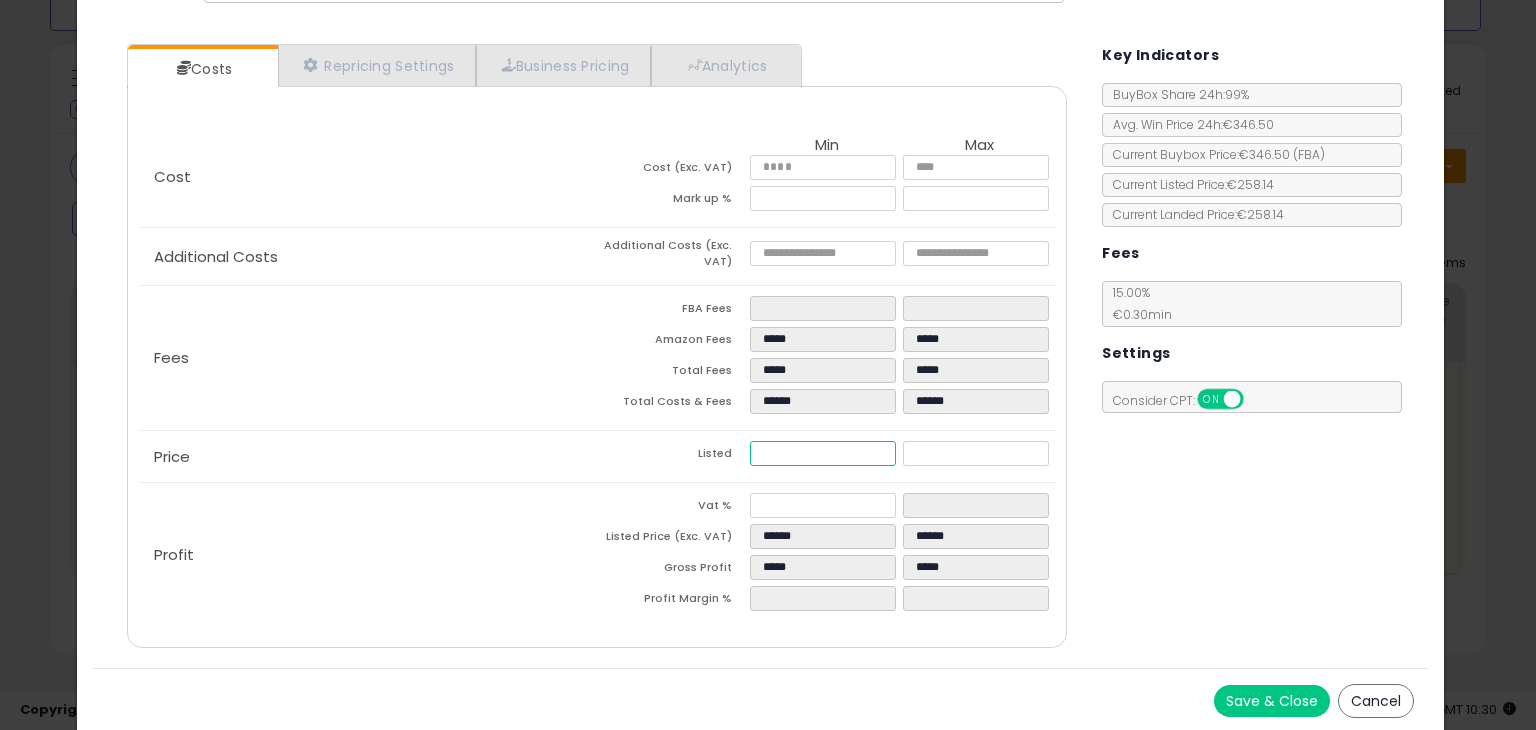 type on "******" 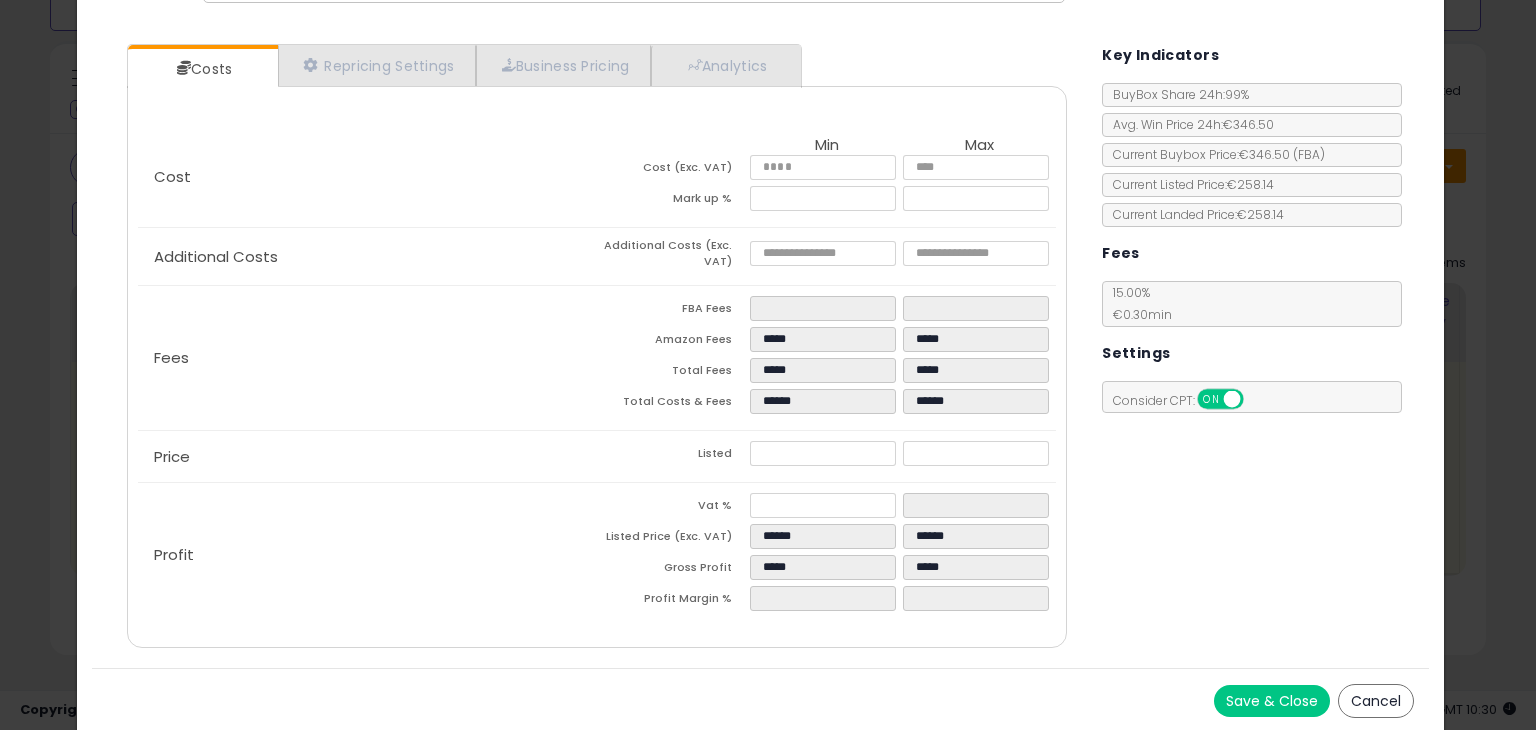 type on "*****" 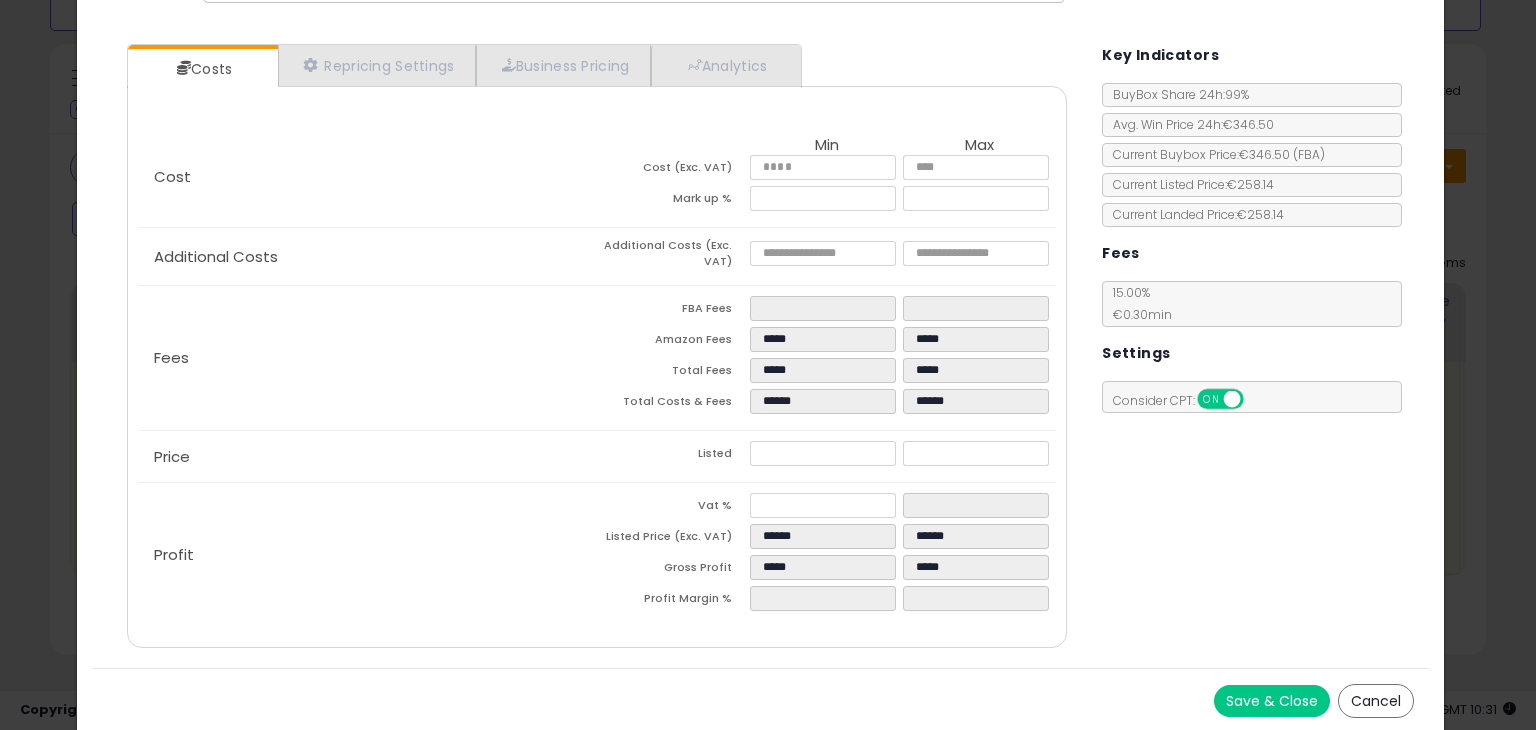 click on "Cancel" at bounding box center [1376, 701] 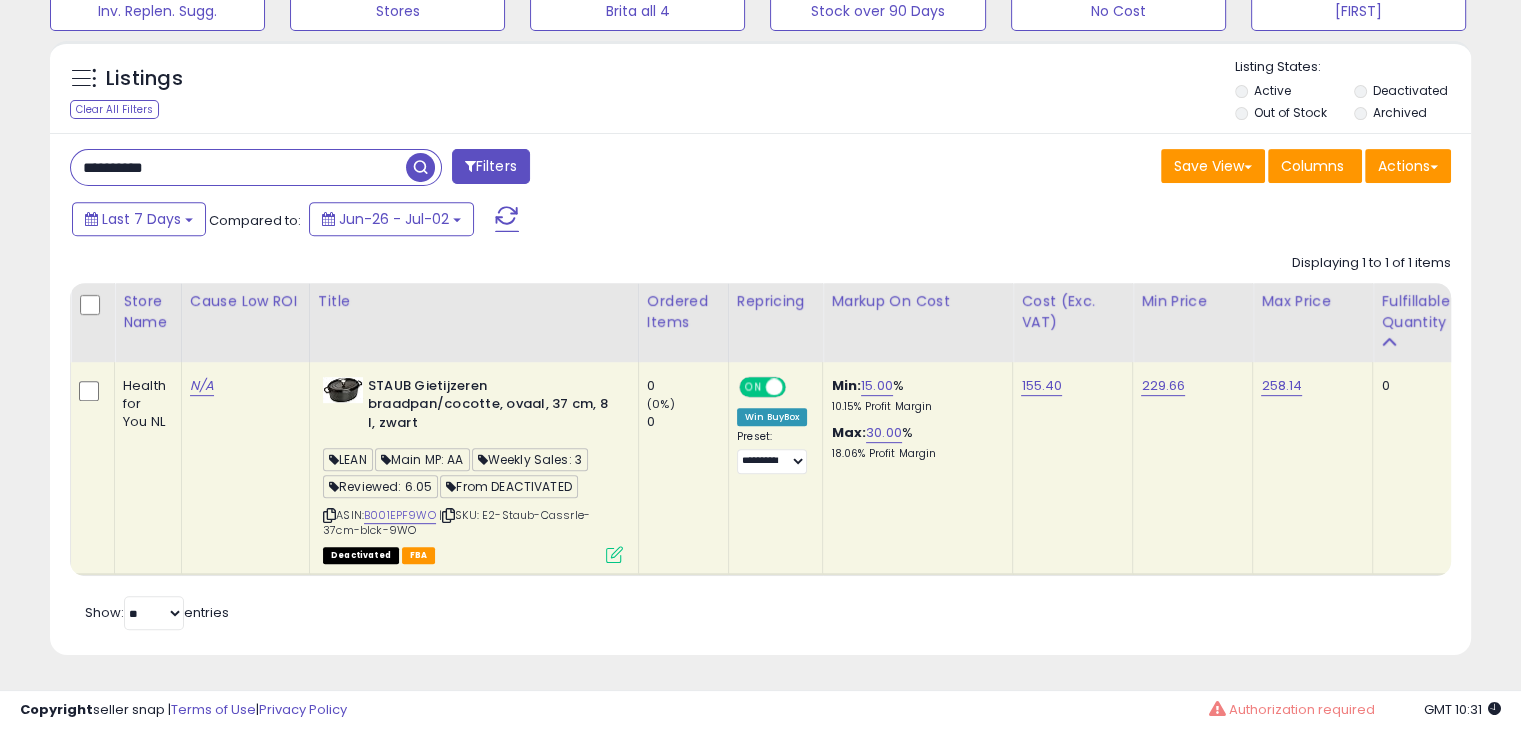 scroll, scrollTop: 409, scrollLeft: 822, axis: both 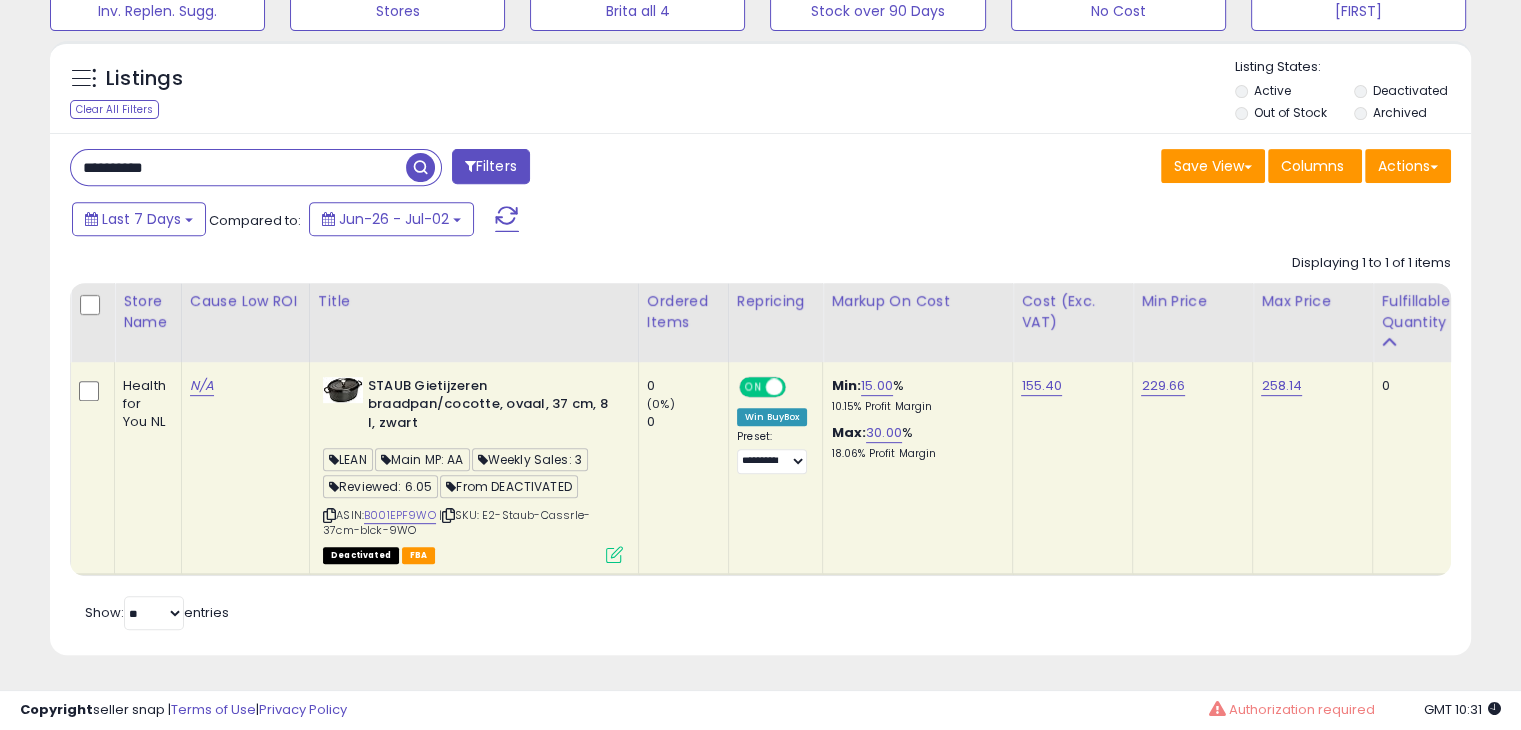 click at bounding box center (614, 554) 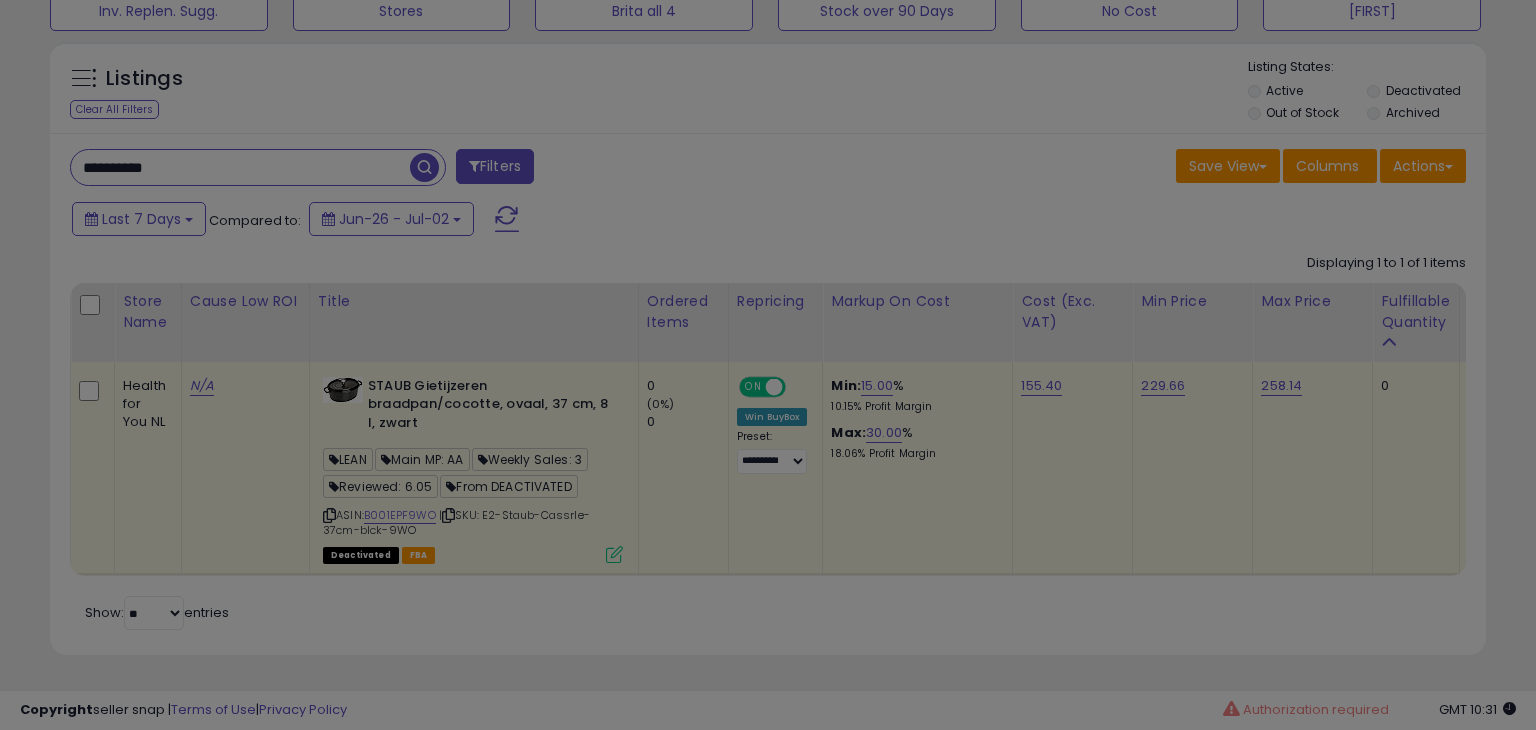 scroll, scrollTop: 999589, scrollLeft: 999168, axis: both 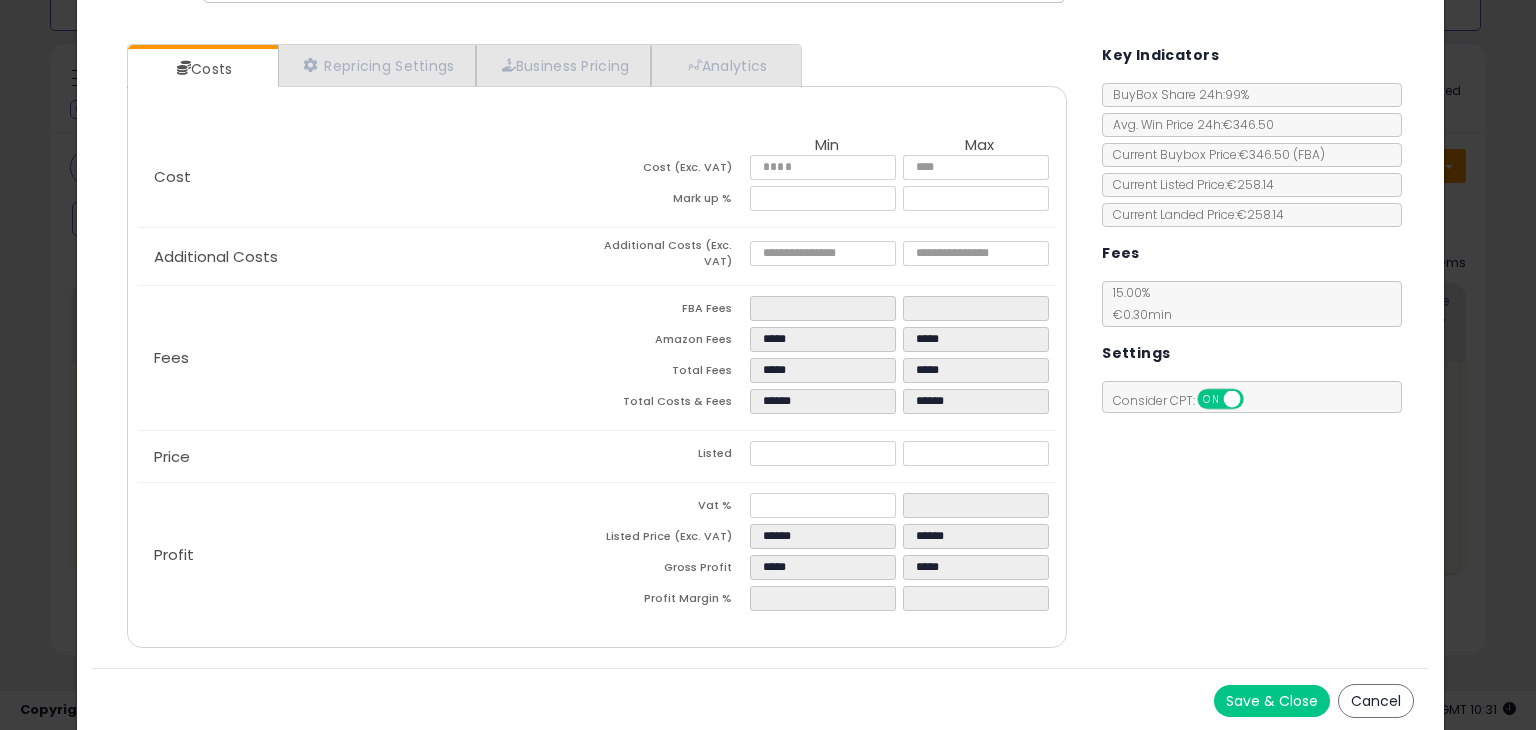 click on "Cancel" at bounding box center (1376, 701) 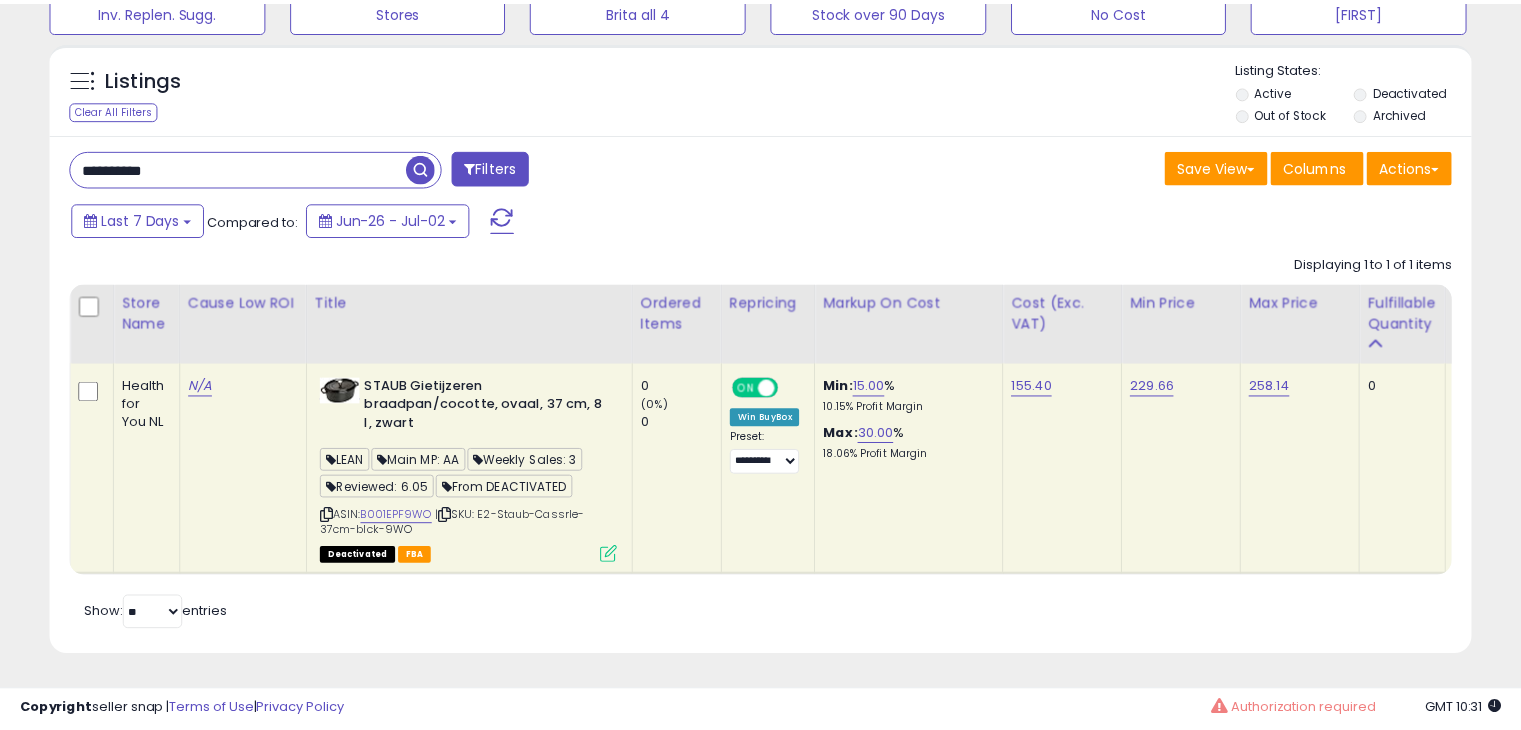 scroll, scrollTop: 409, scrollLeft: 822, axis: both 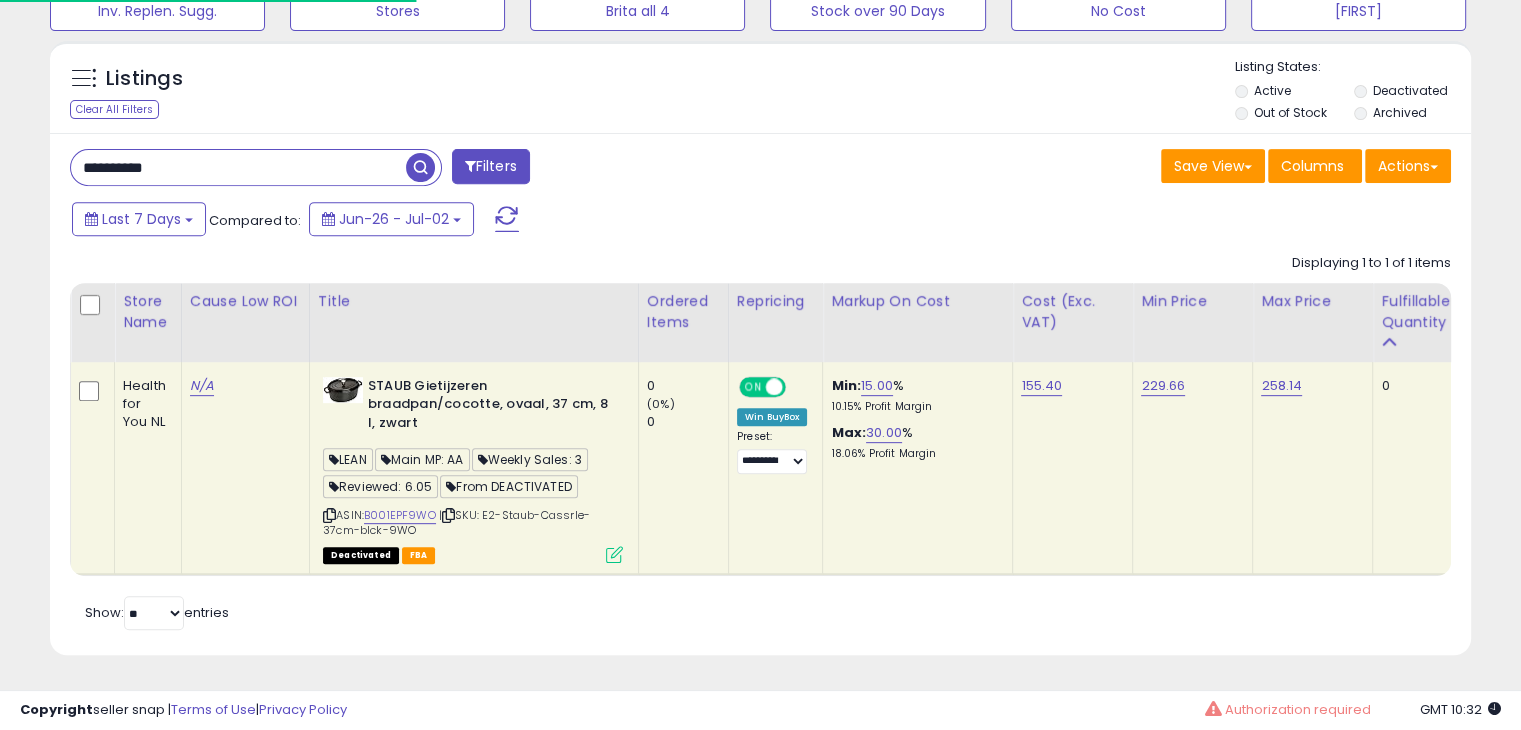 click on "**********" at bounding box center [238, 167] 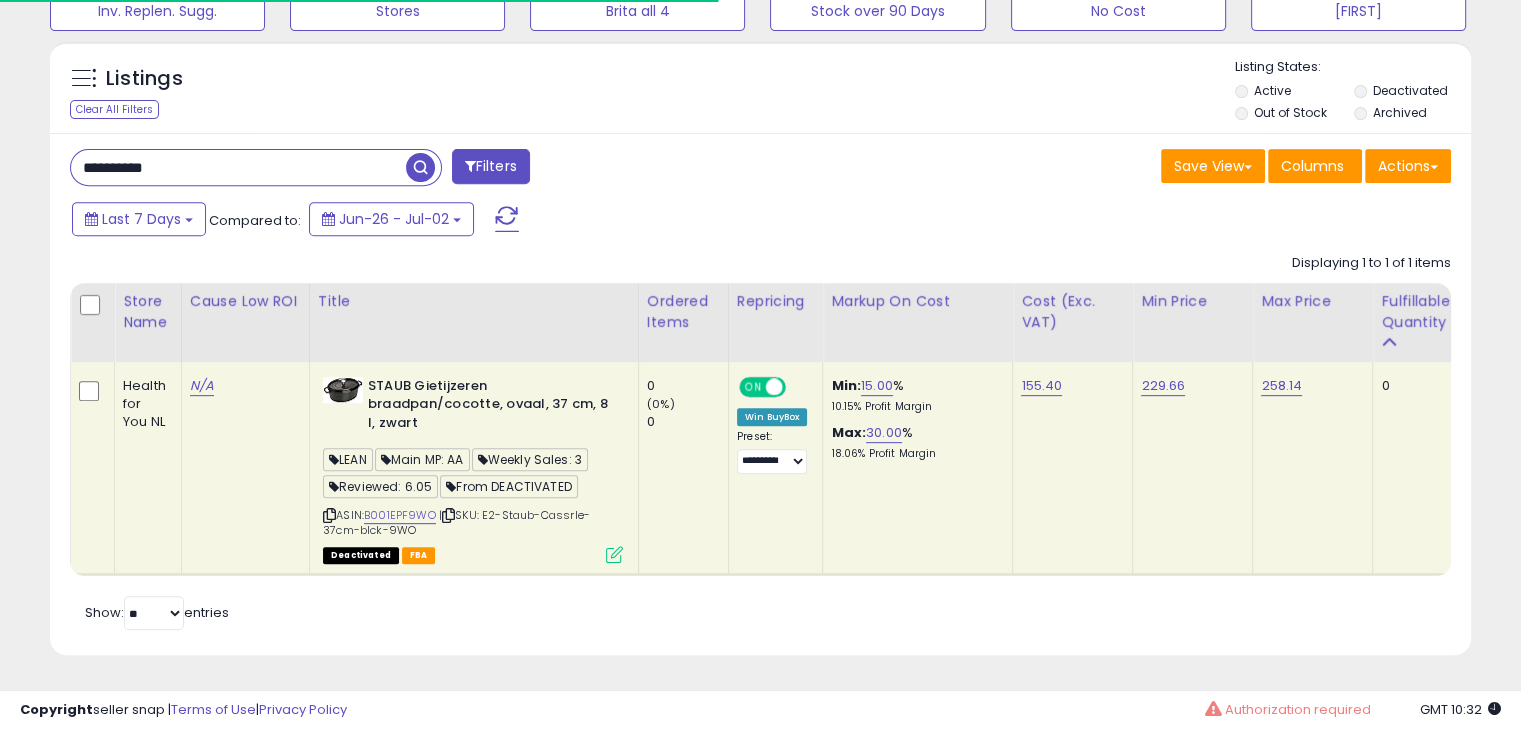 paste 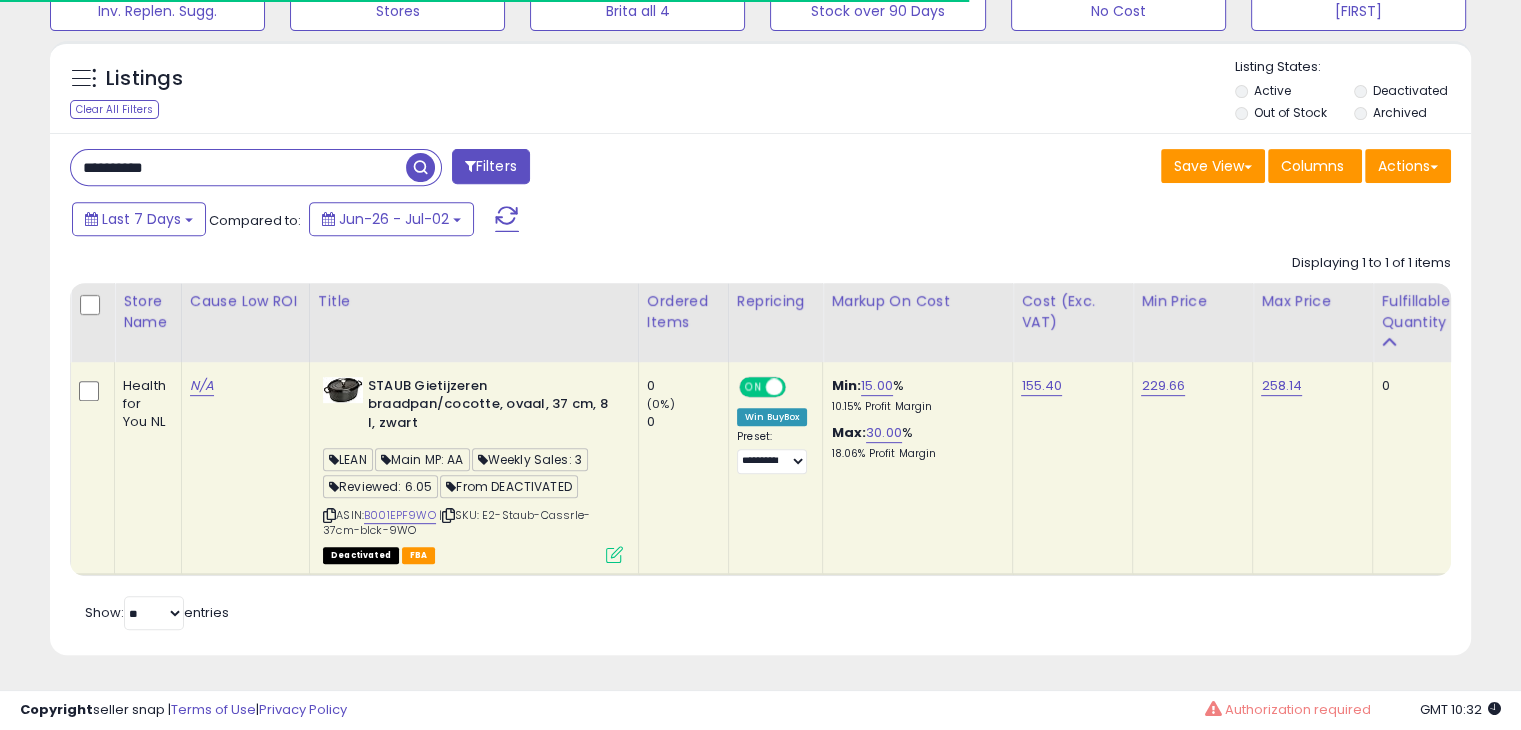 type on "**********" 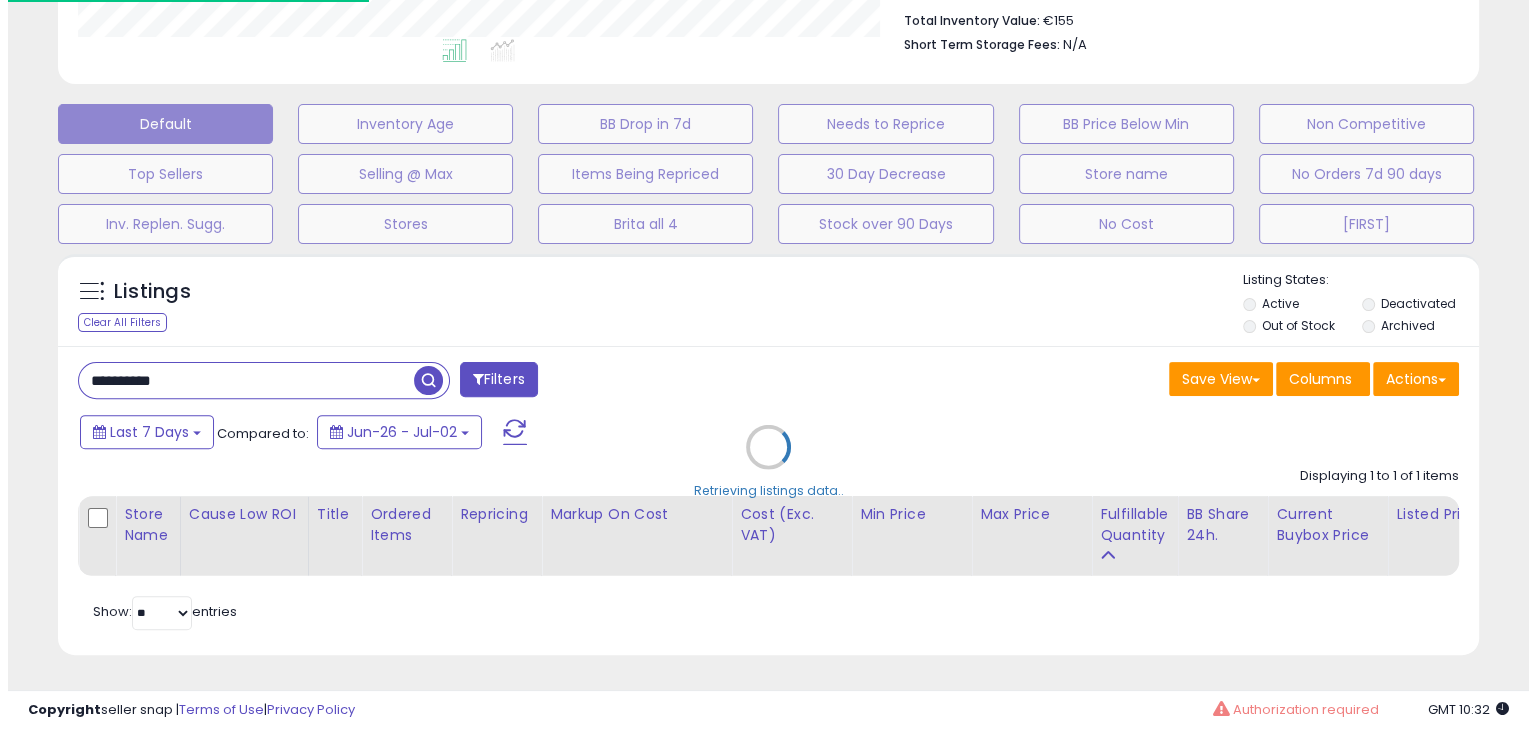 scroll, scrollTop: 589, scrollLeft: 0, axis: vertical 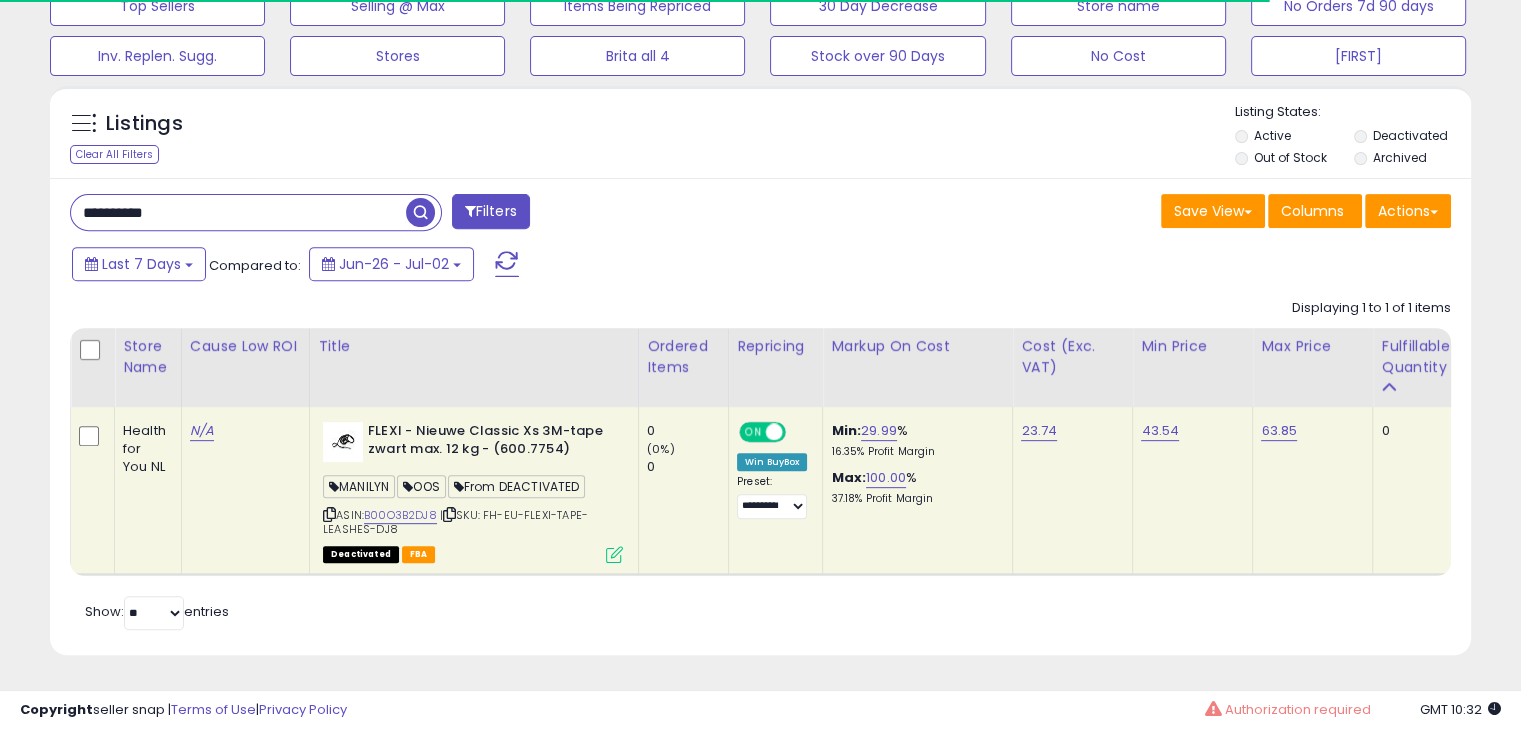click at bounding box center [614, 554] 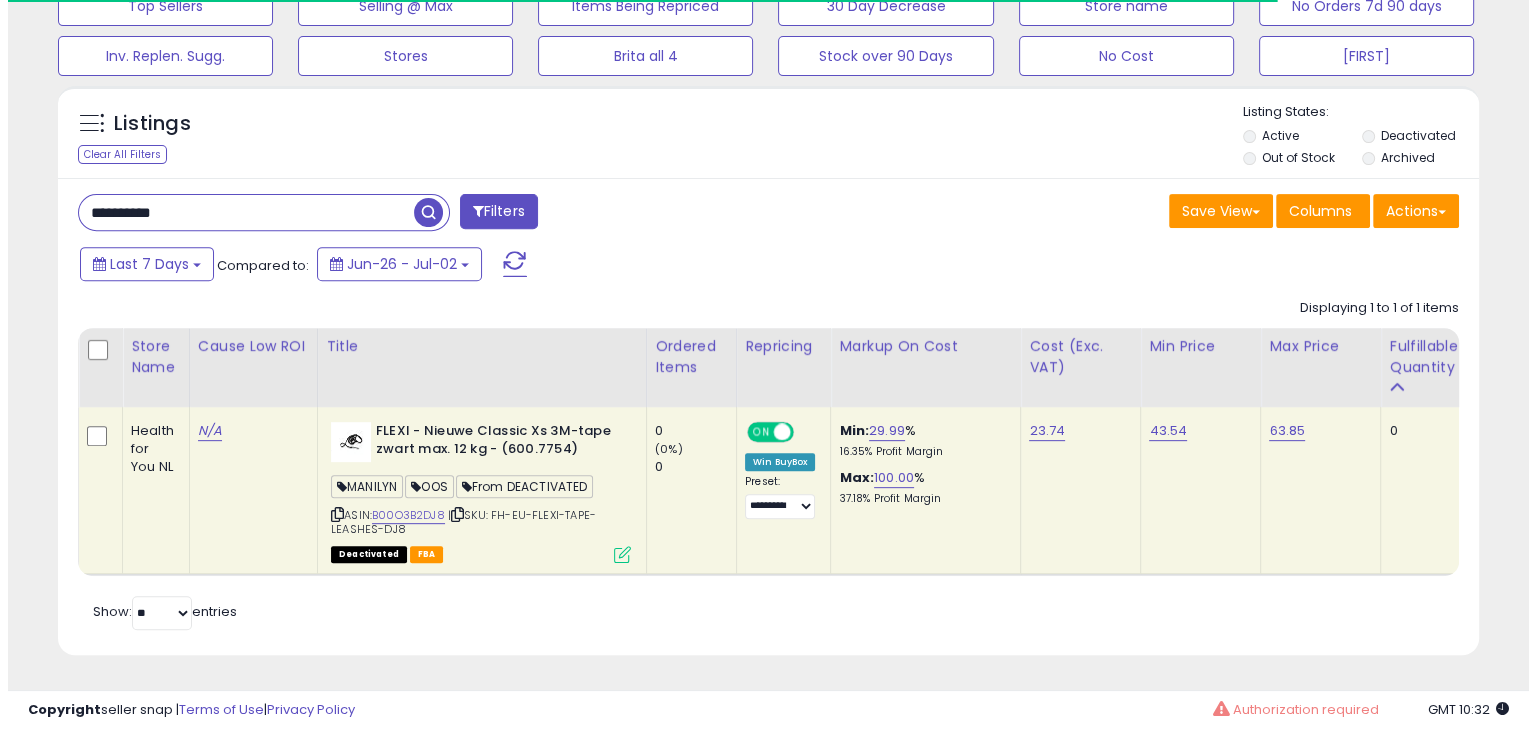 scroll, scrollTop: 999589, scrollLeft: 999168, axis: both 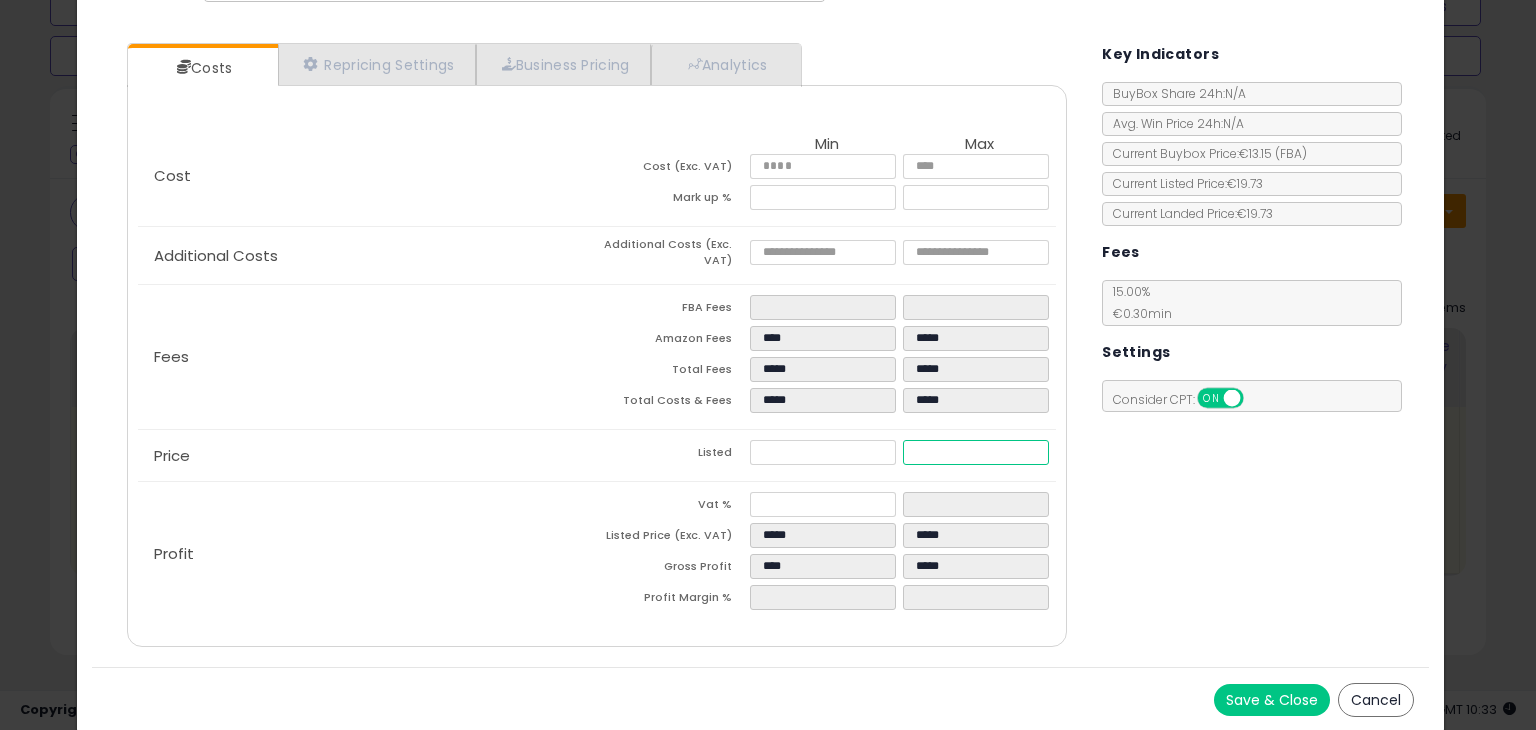 click on "*****" at bounding box center (975, 452) 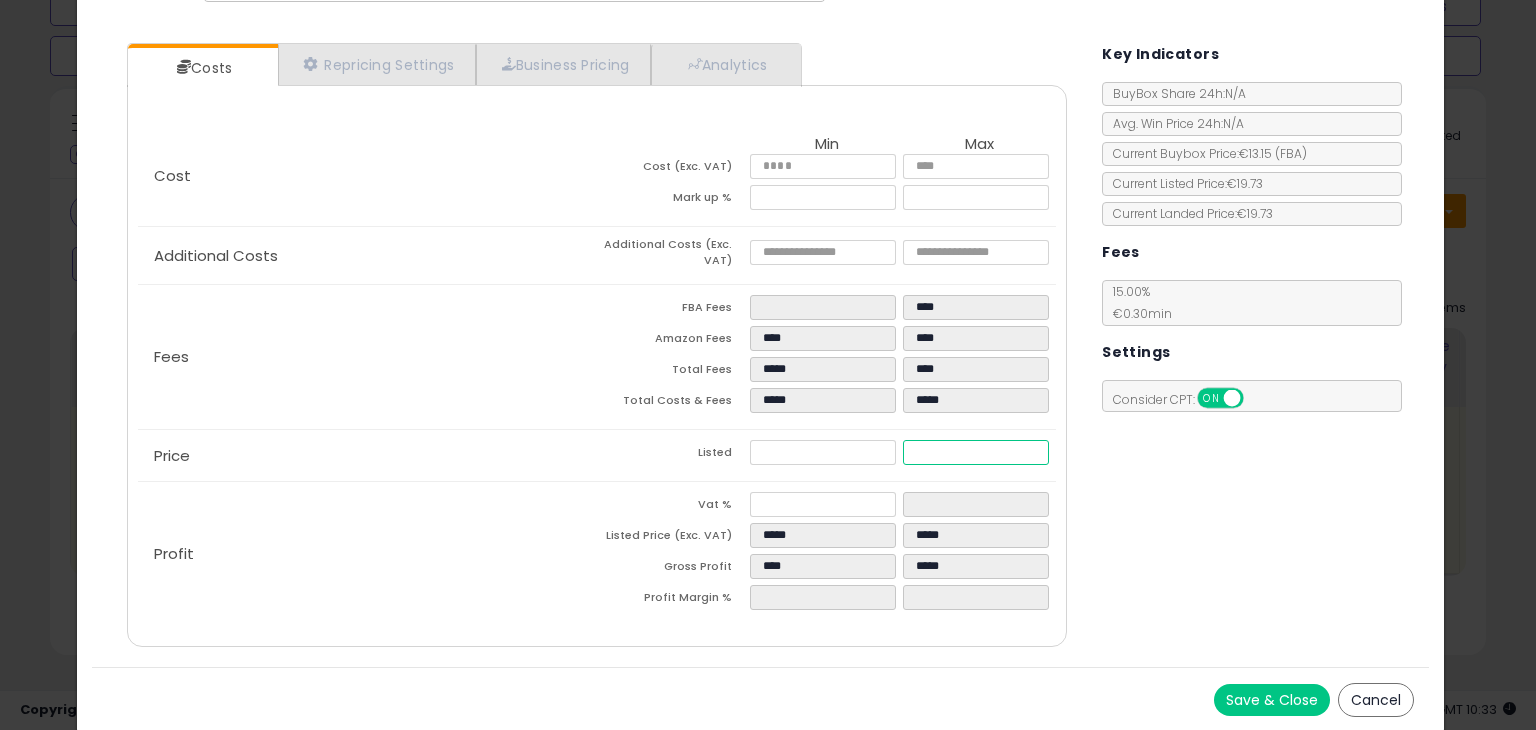 type on "****" 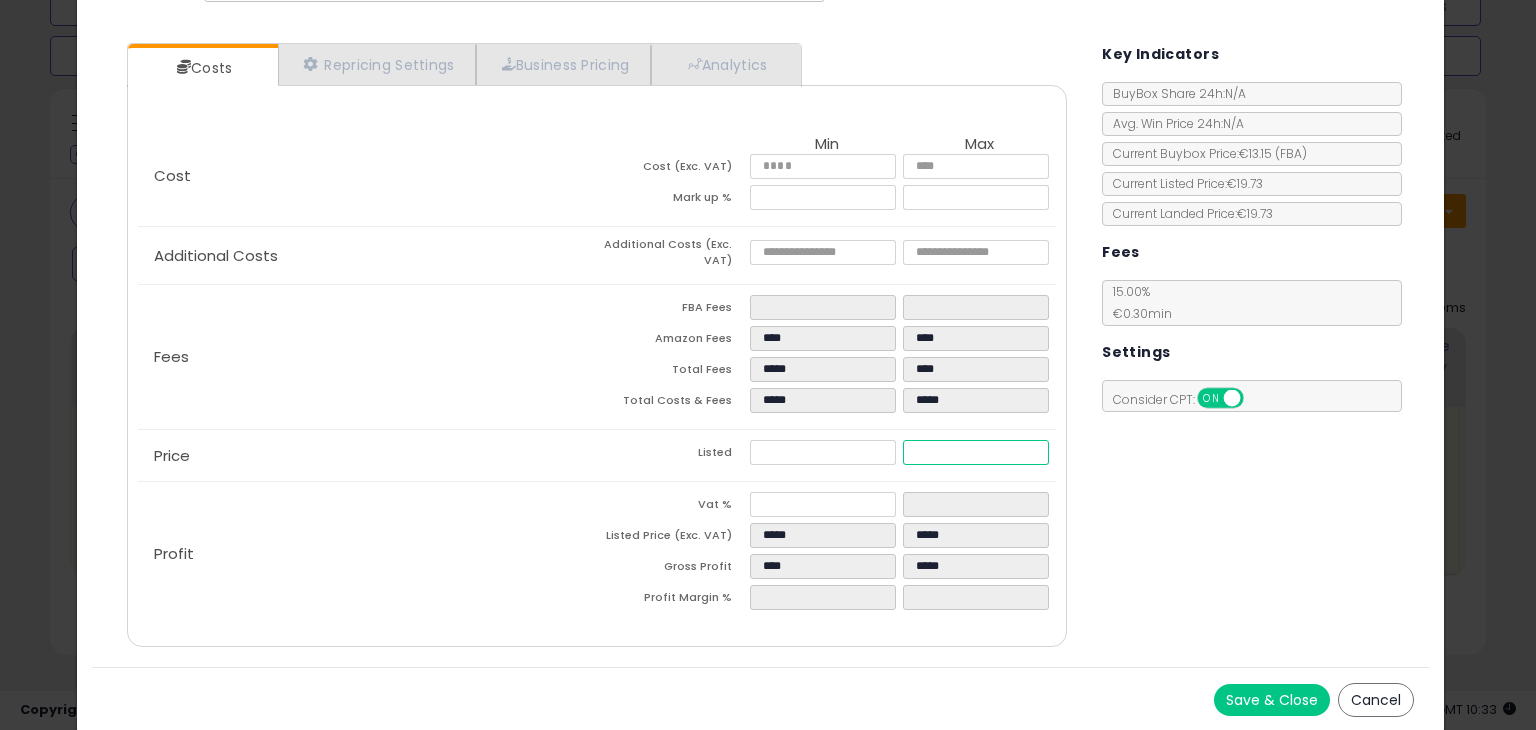 type on "****" 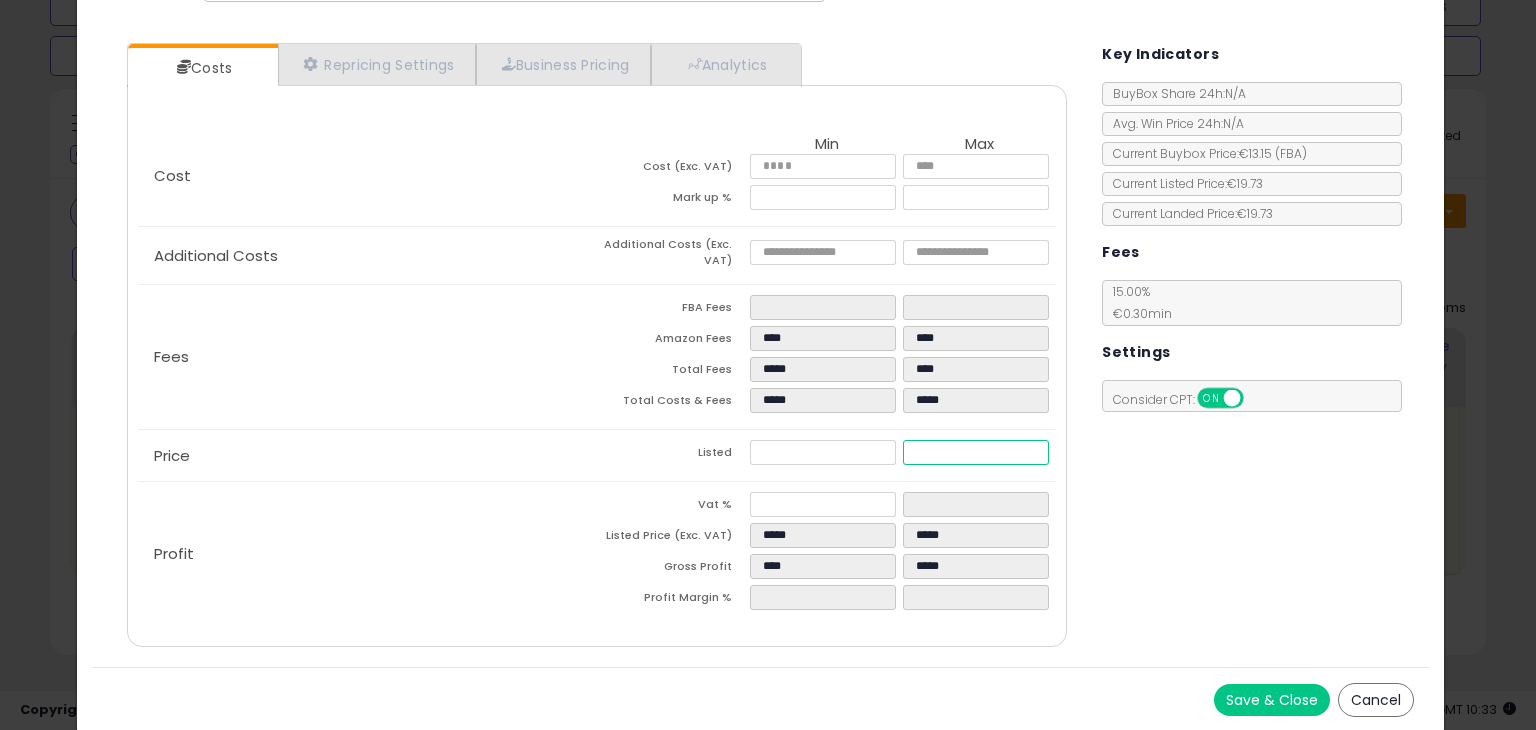 type on "*****" 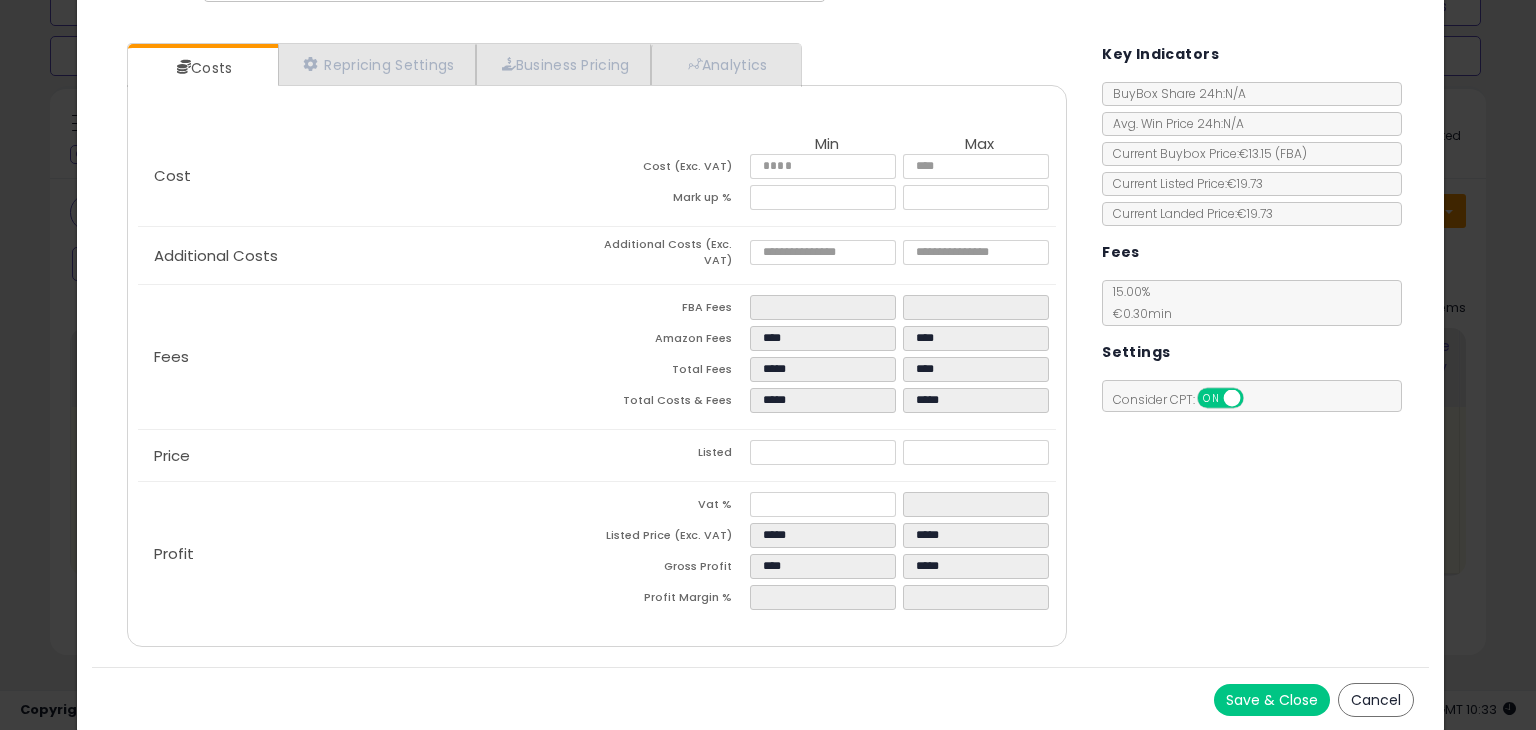 type on "******" 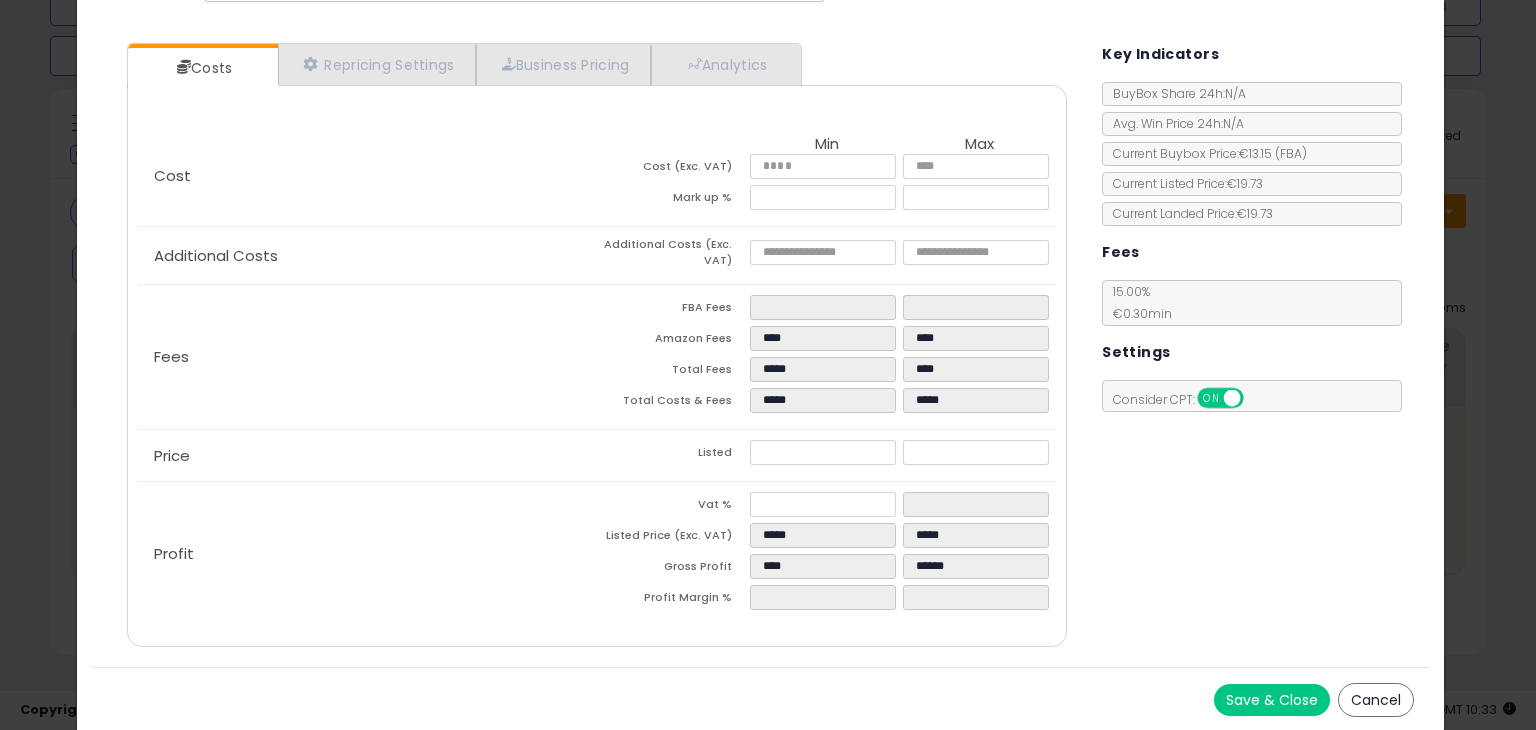 click on "Costs
Repricing Settings
Business Pricing
Analytics
Cost" at bounding box center [760, 347] 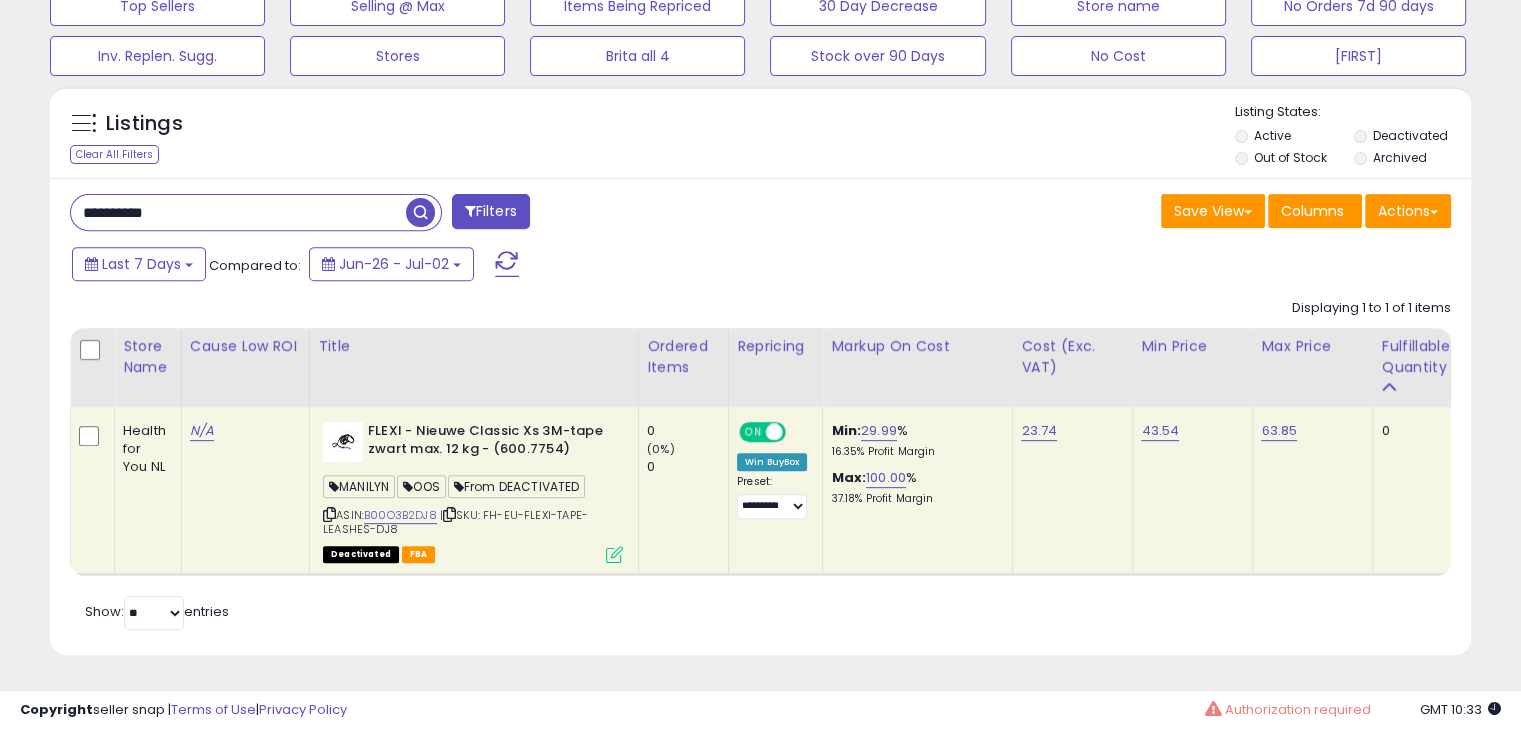 scroll, scrollTop: 409, scrollLeft: 822, axis: both 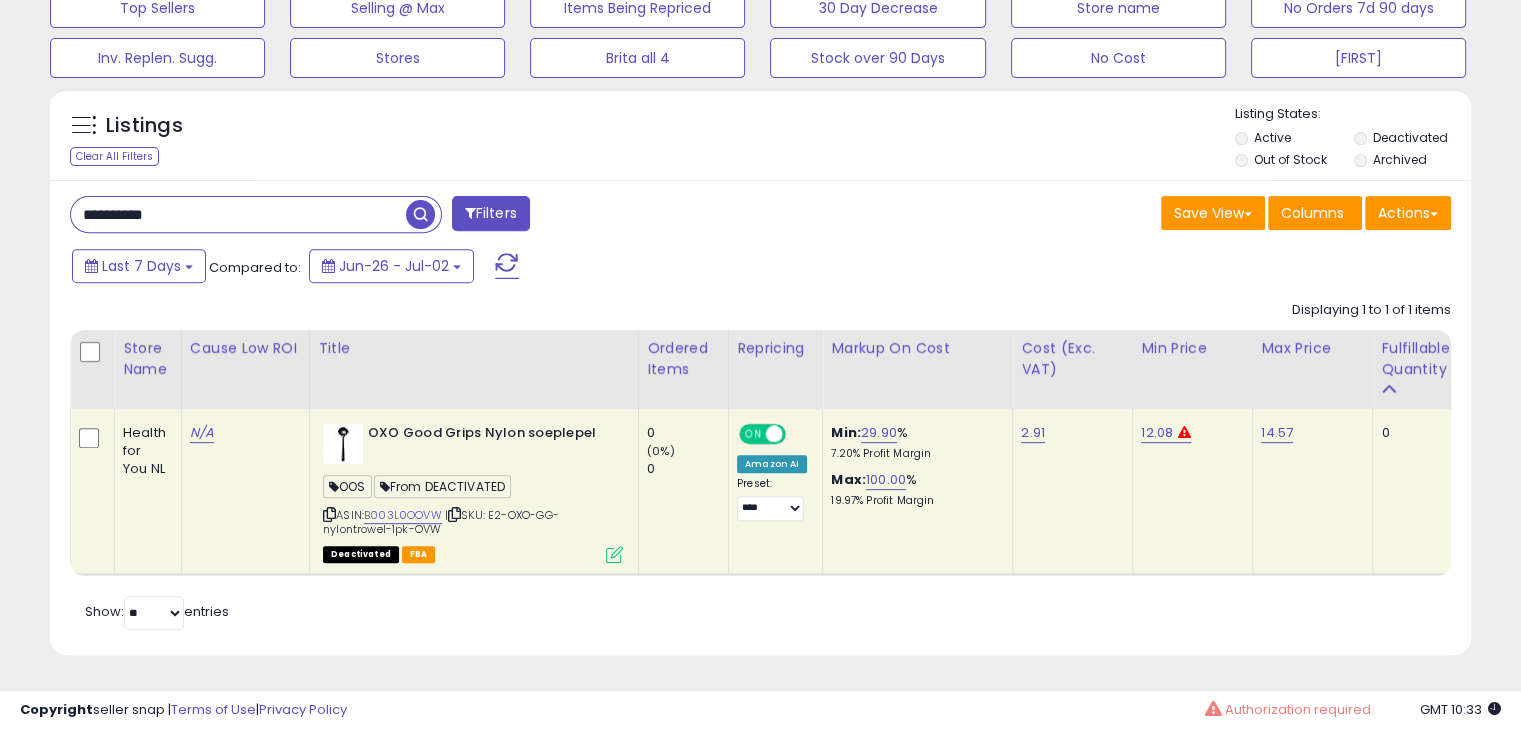 type 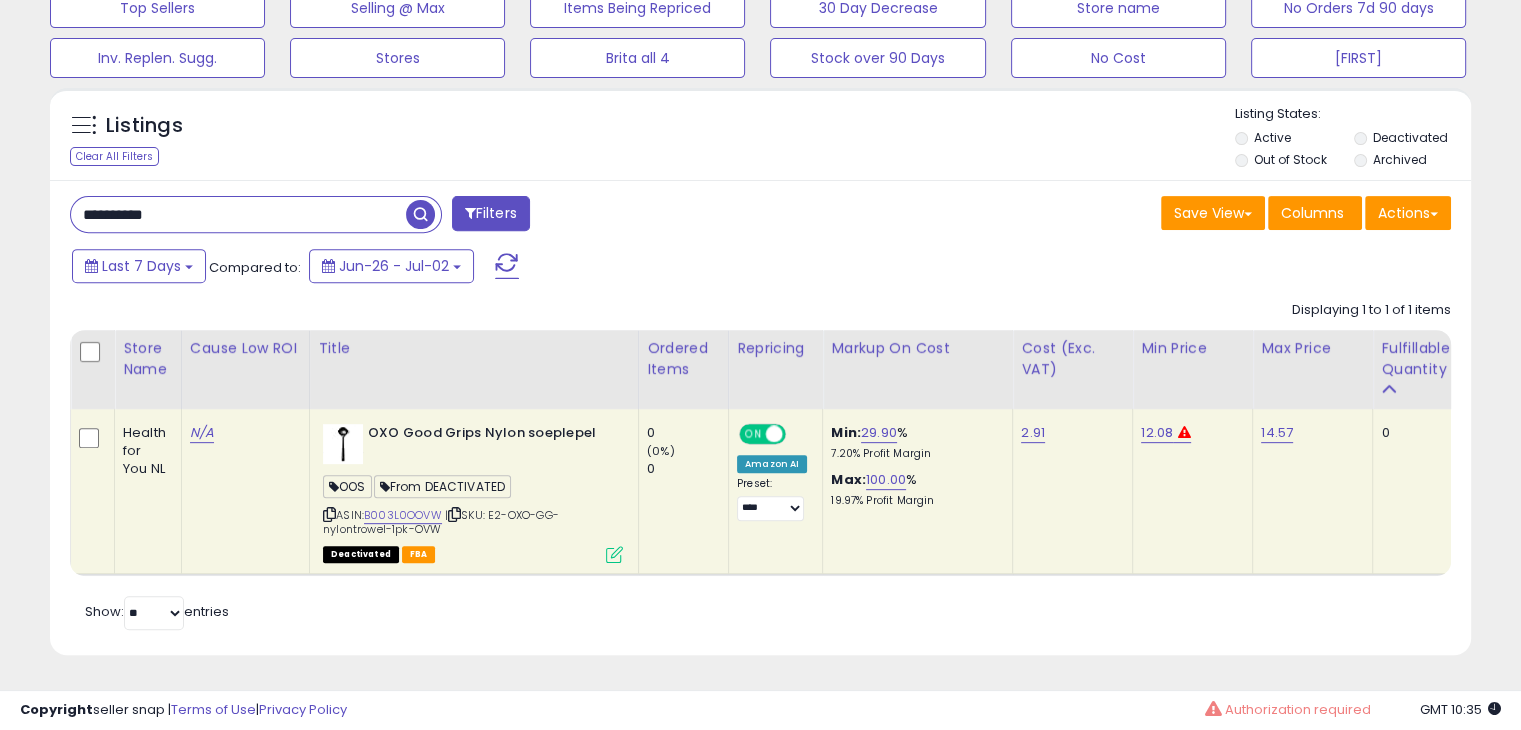 click on "OXO Good Grips Nylon soeplepel  OOS  From DEACTIVATED  ASIN:  B003L0OOVW    |   SKU: E2-OXO-GG-nylontrowel-1pk-OVW Deactivated FBA" 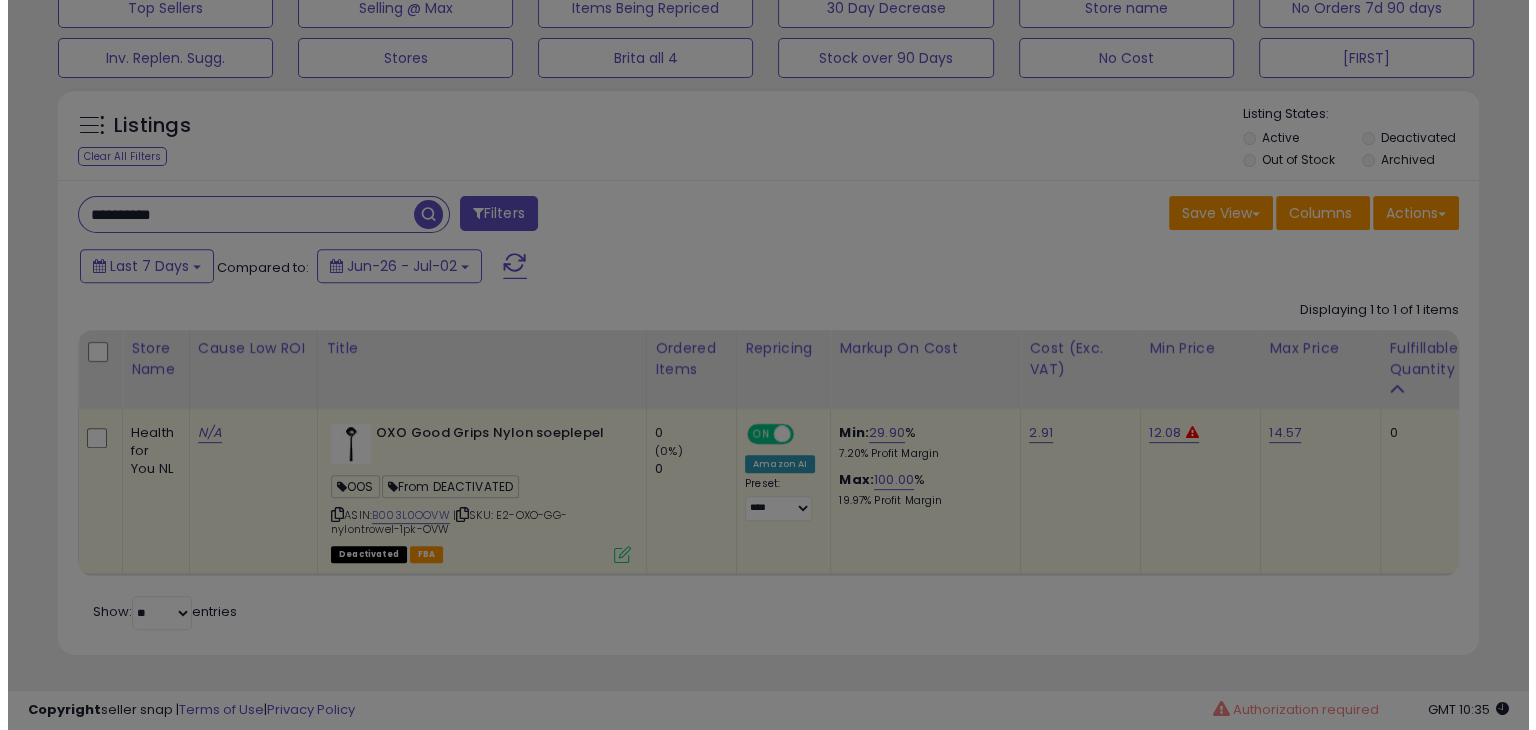 scroll, scrollTop: 999589, scrollLeft: 999168, axis: both 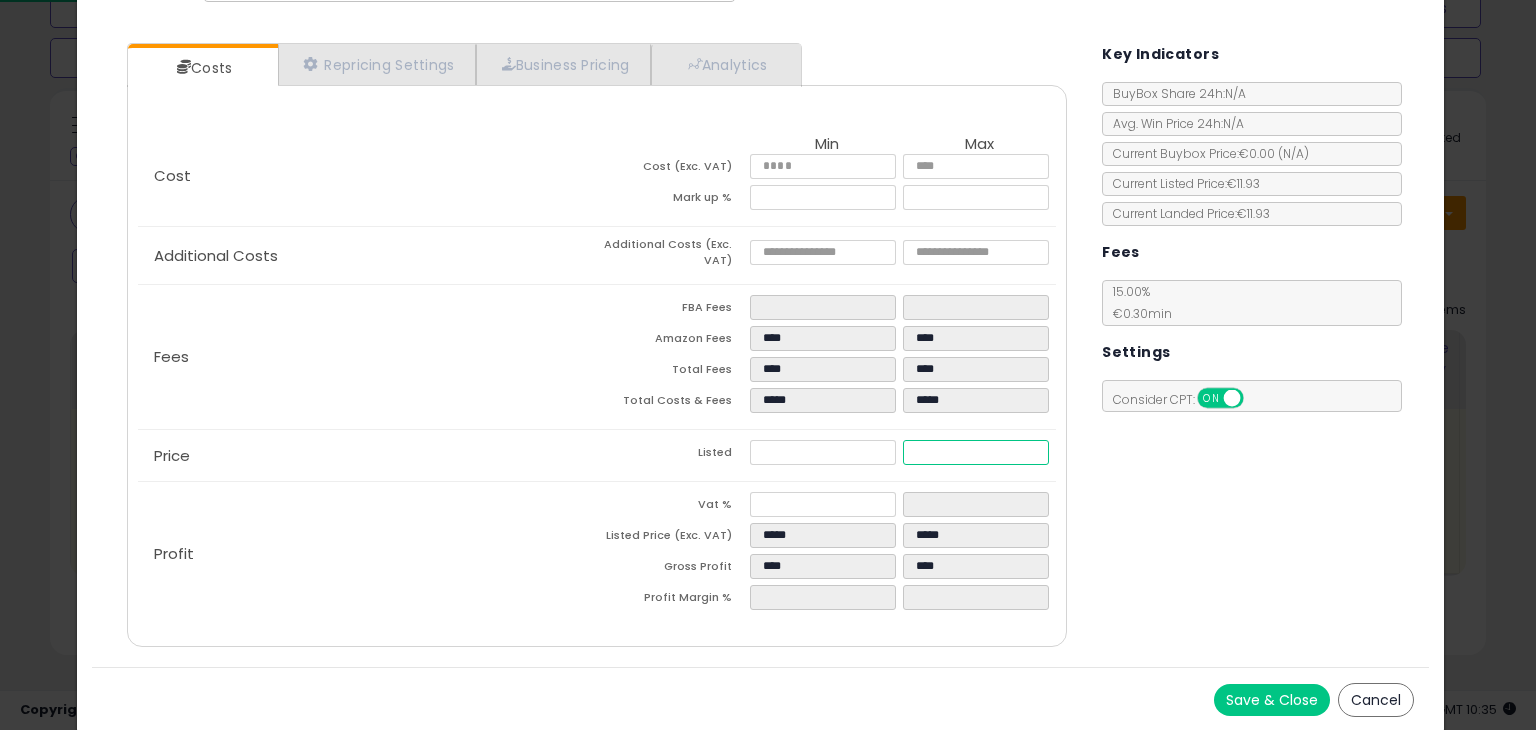 click on "*****" at bounding box center [975, 452] 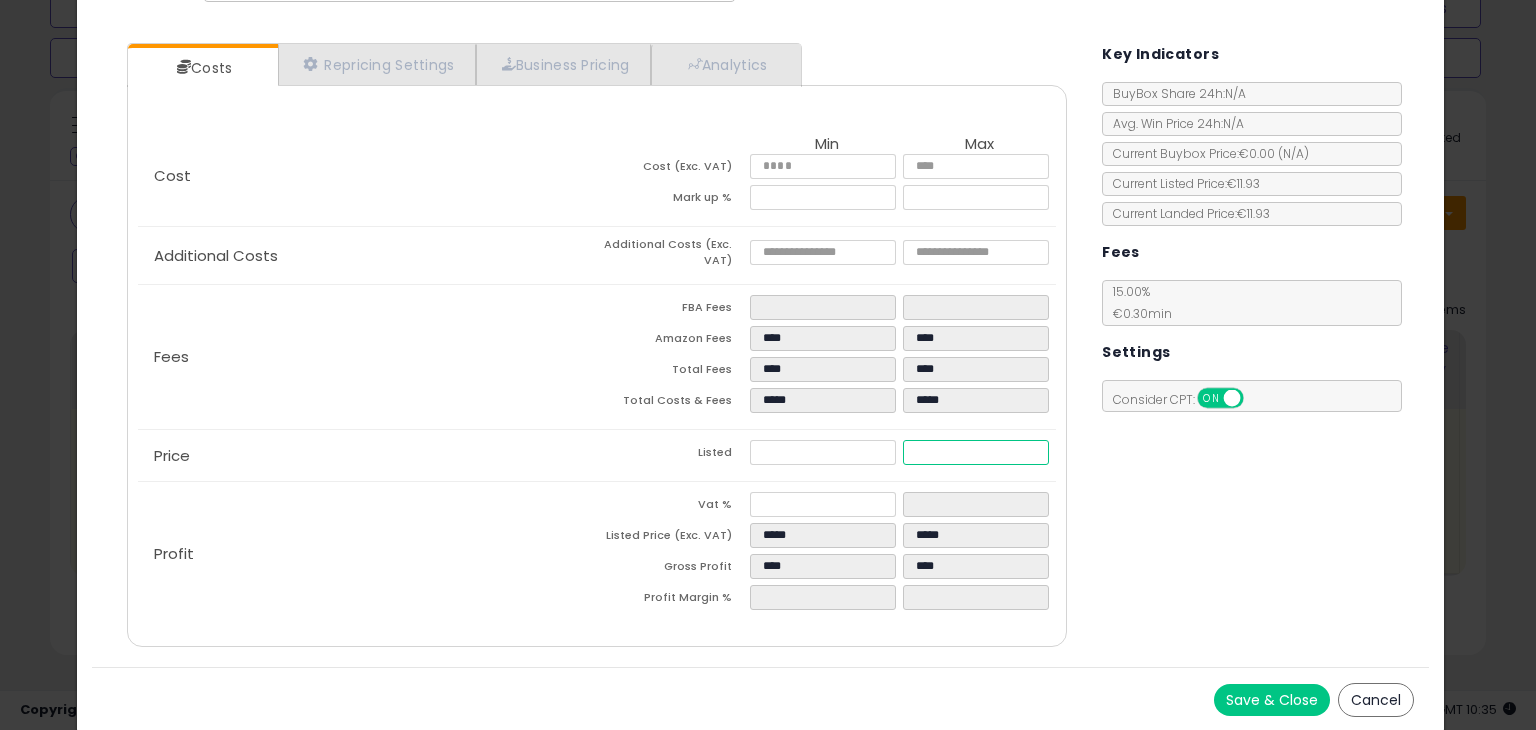click on "*****" at bounding box center [975, 452] 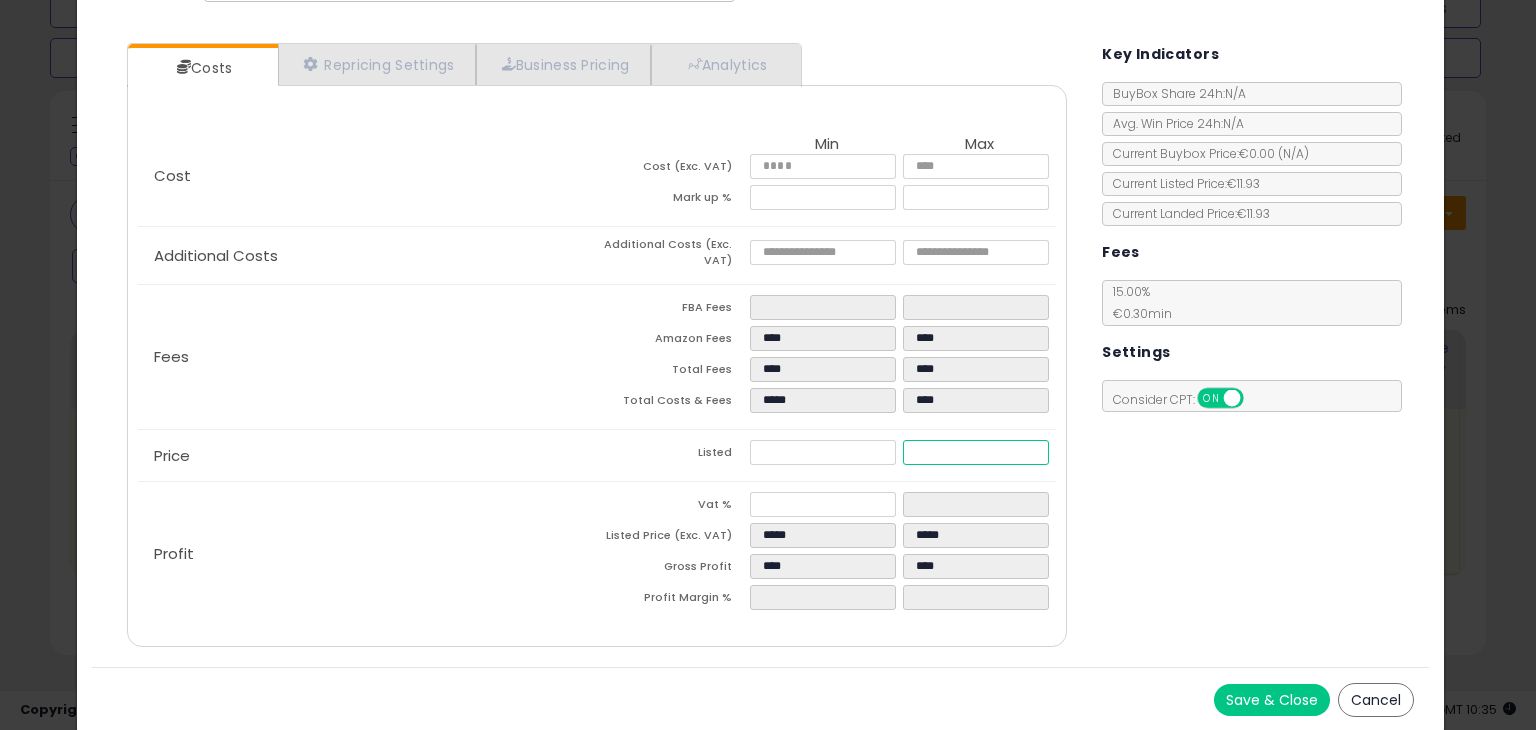 type on "****" 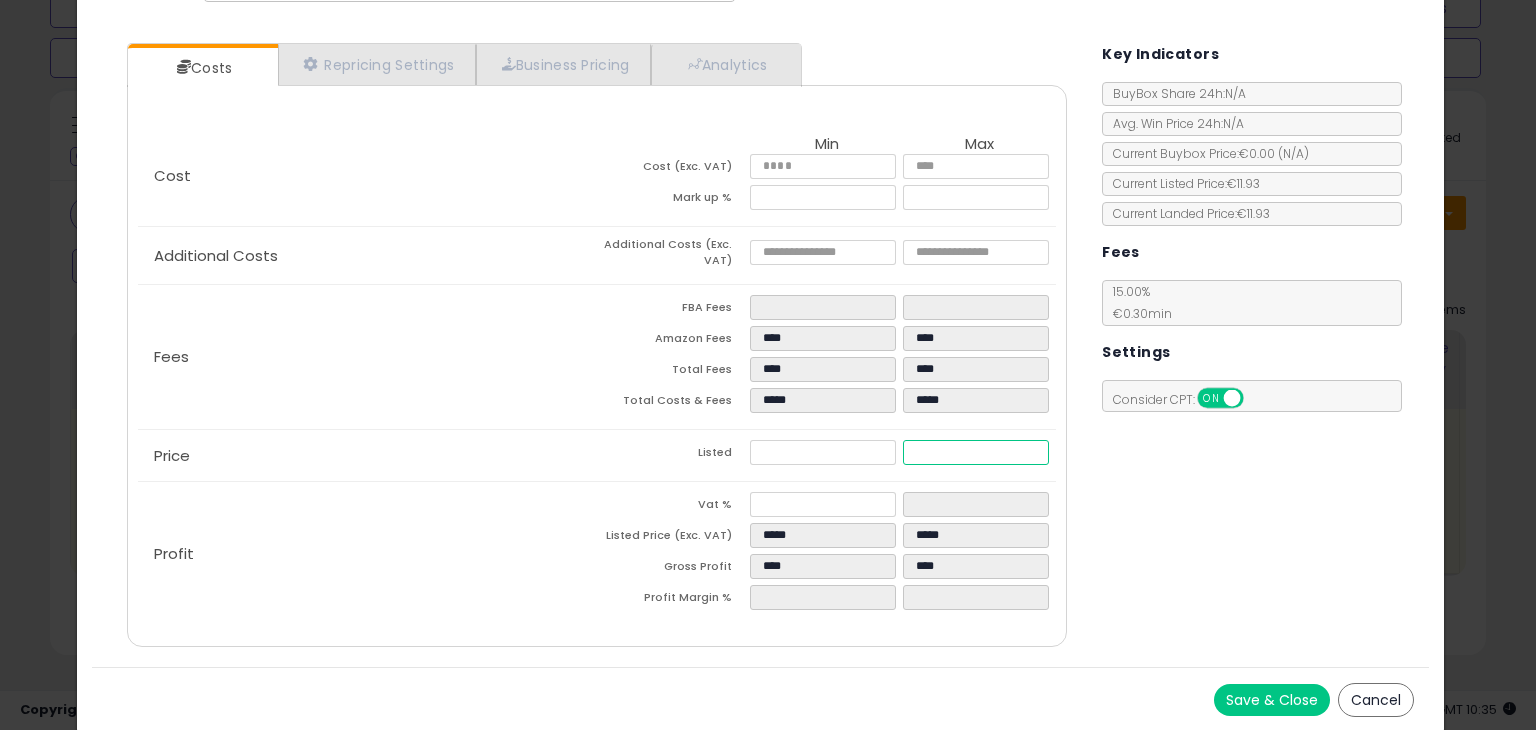 type on "****" 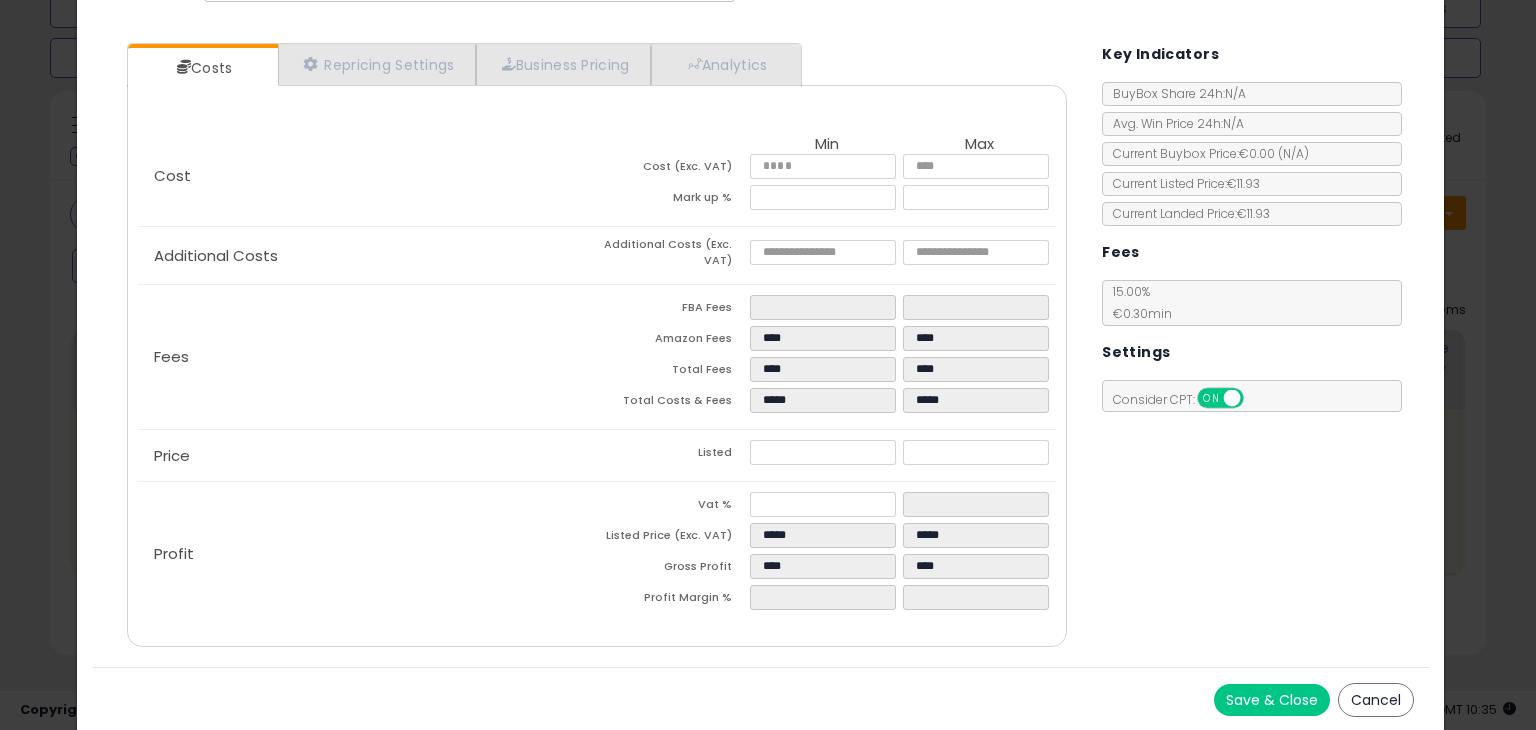 type on "*****" 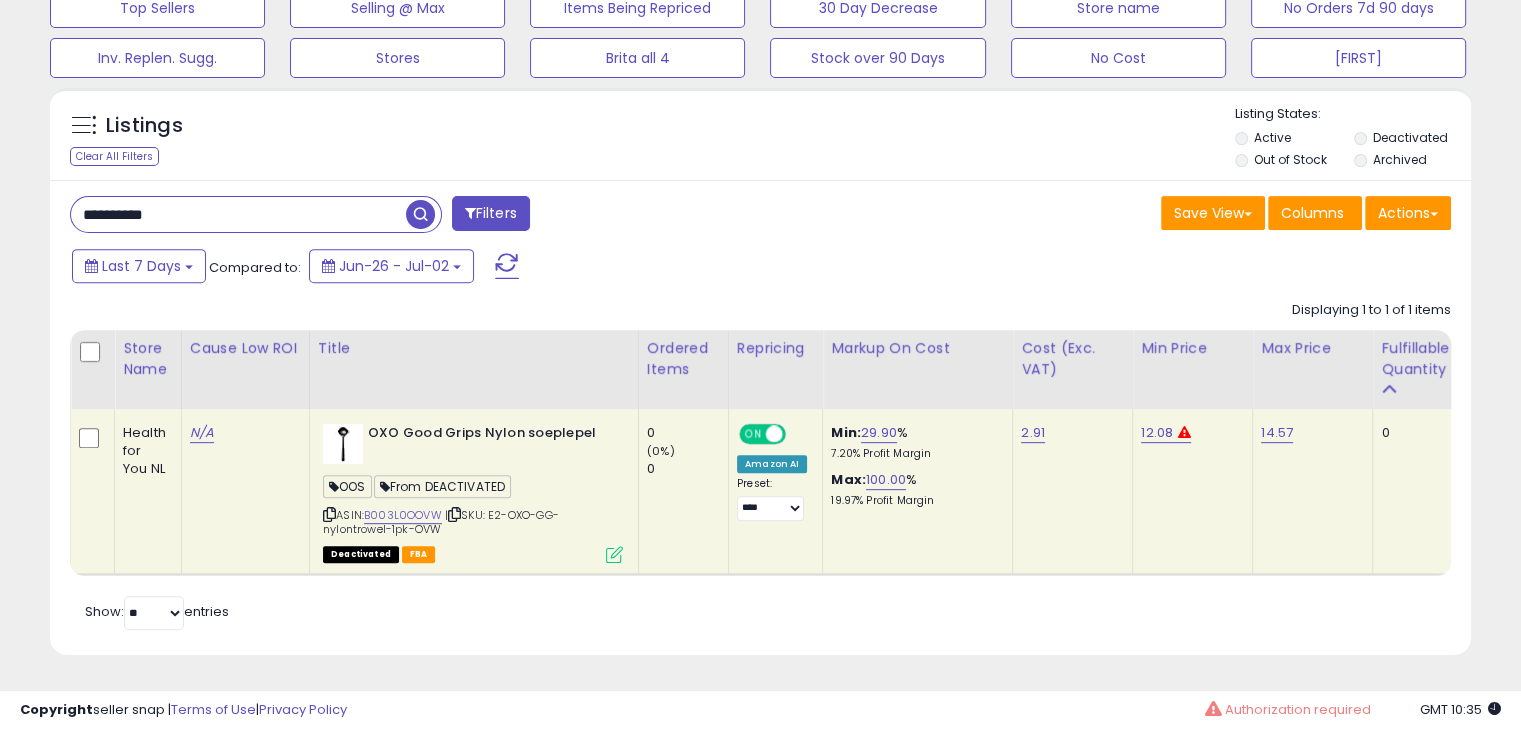 scroll, scrollTop: 409, scrollLeft: 822, axis: both 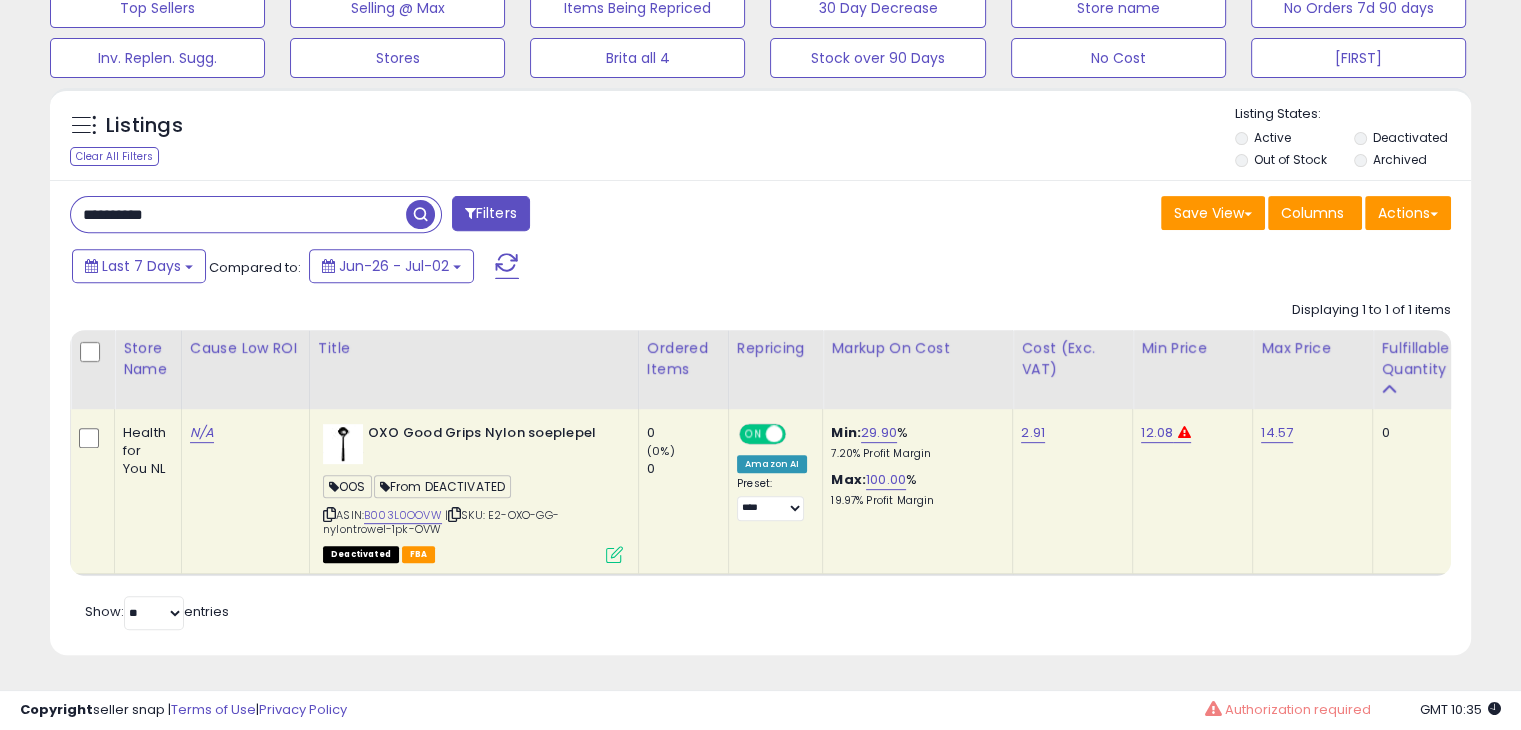 click at bounding box center [614, 554] 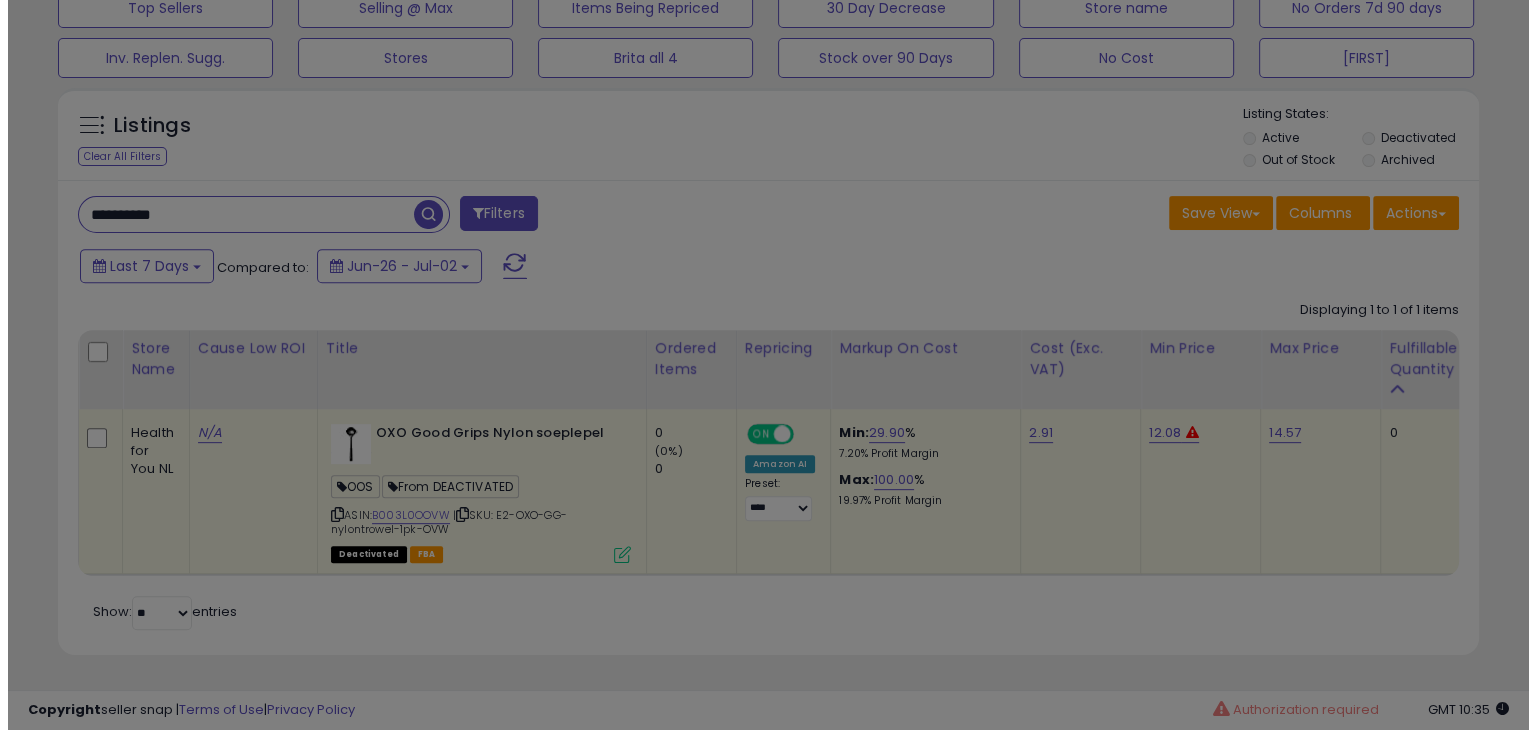 scroll, scrollTop: 999589, scrollLeft: 999168, axis: both 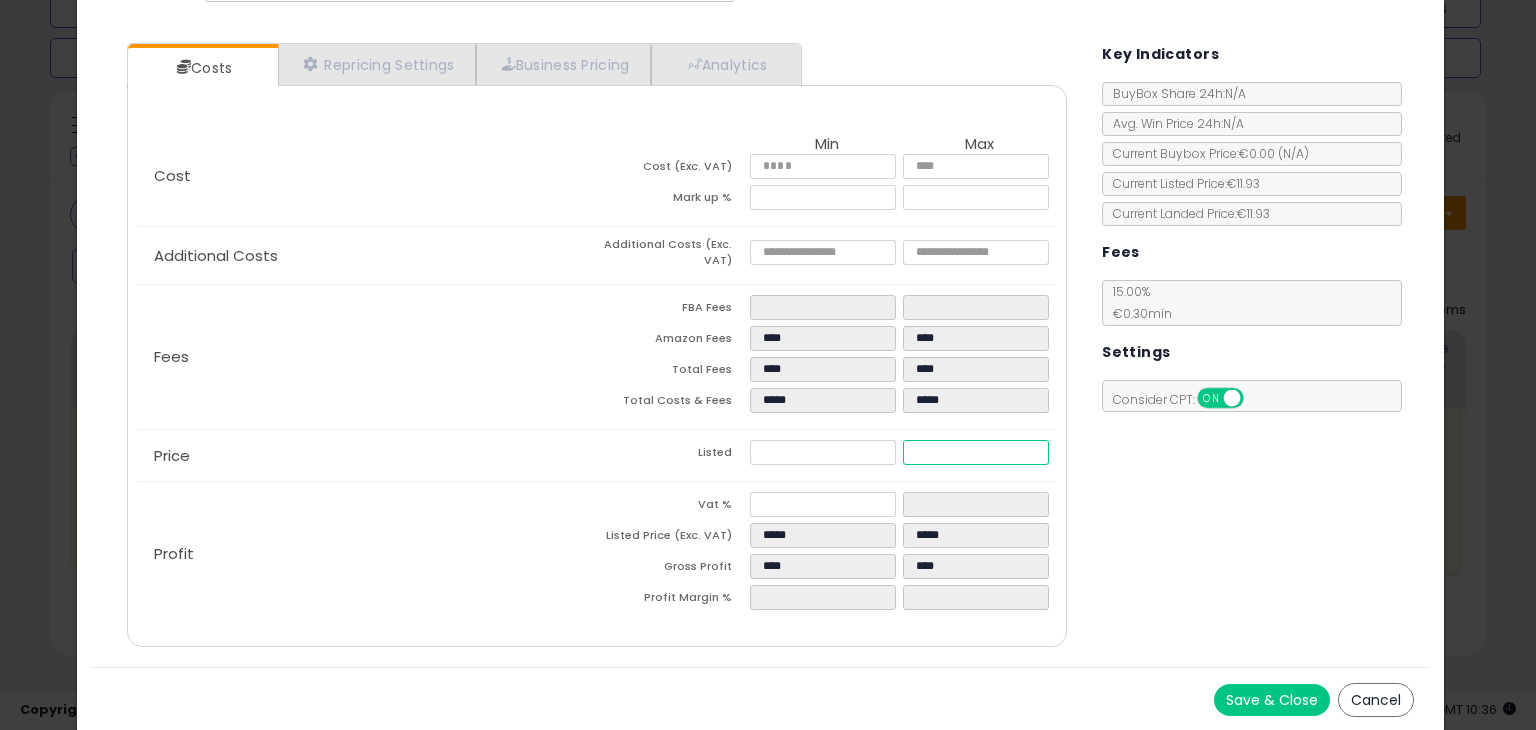 click on "*****" at bounding box center (975, 452) 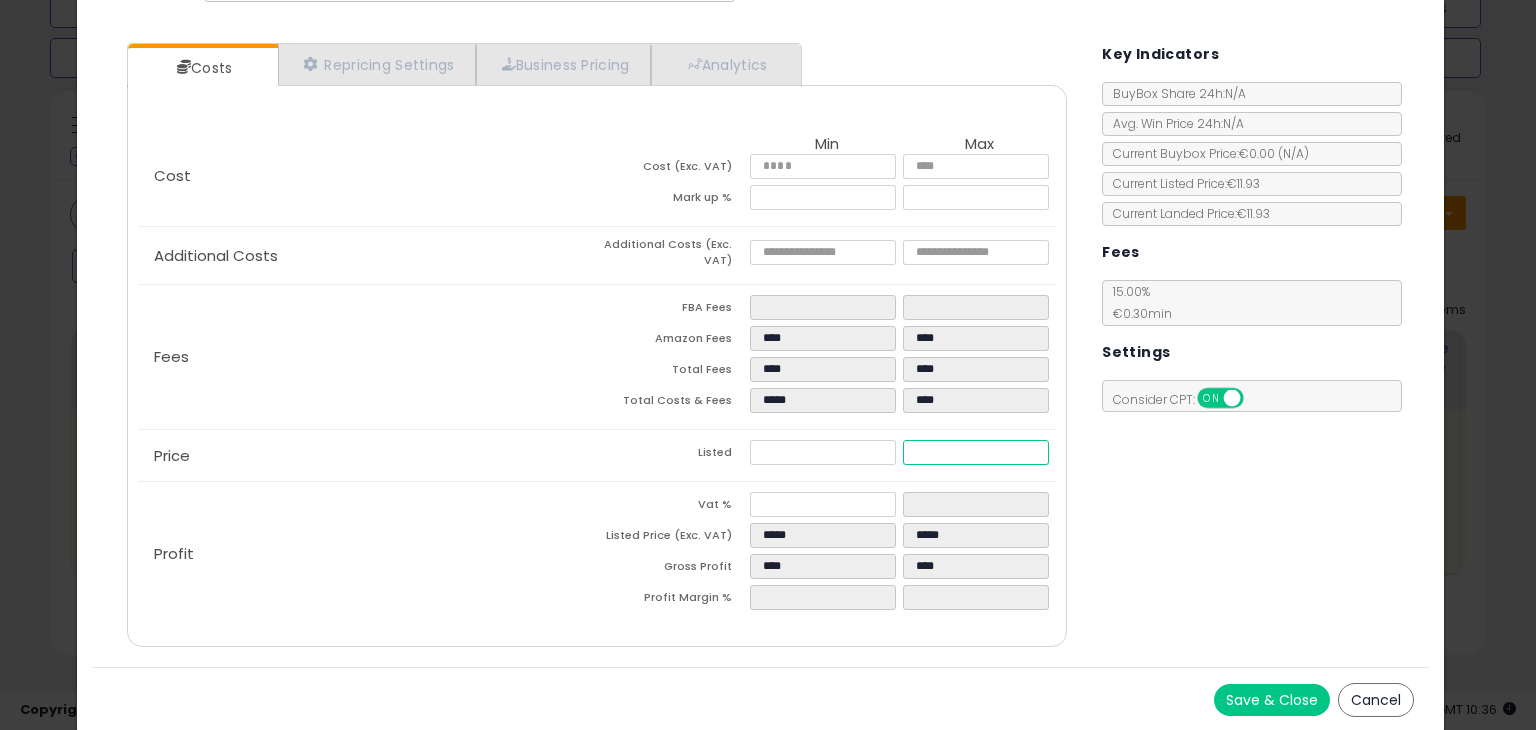 type on "****" 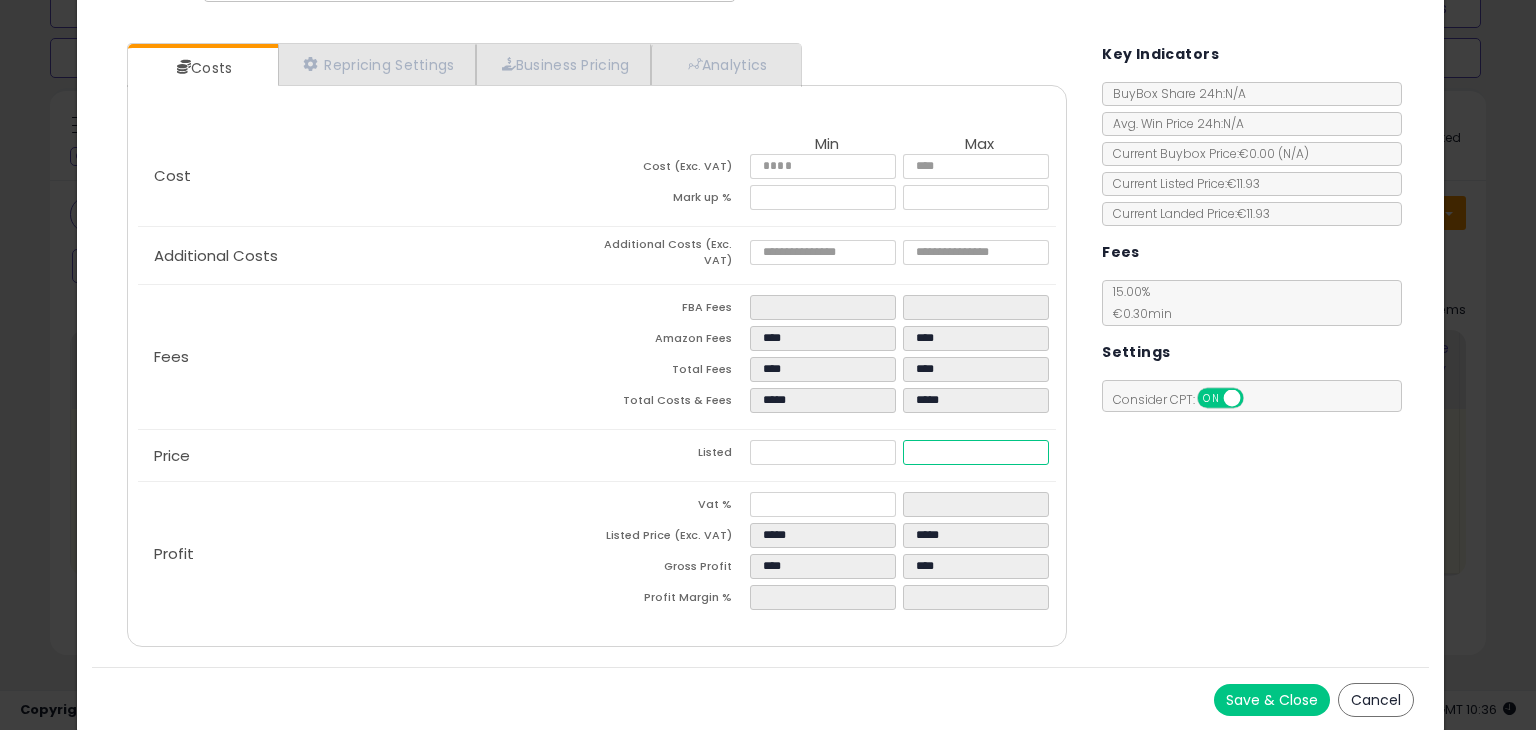 type on "****" 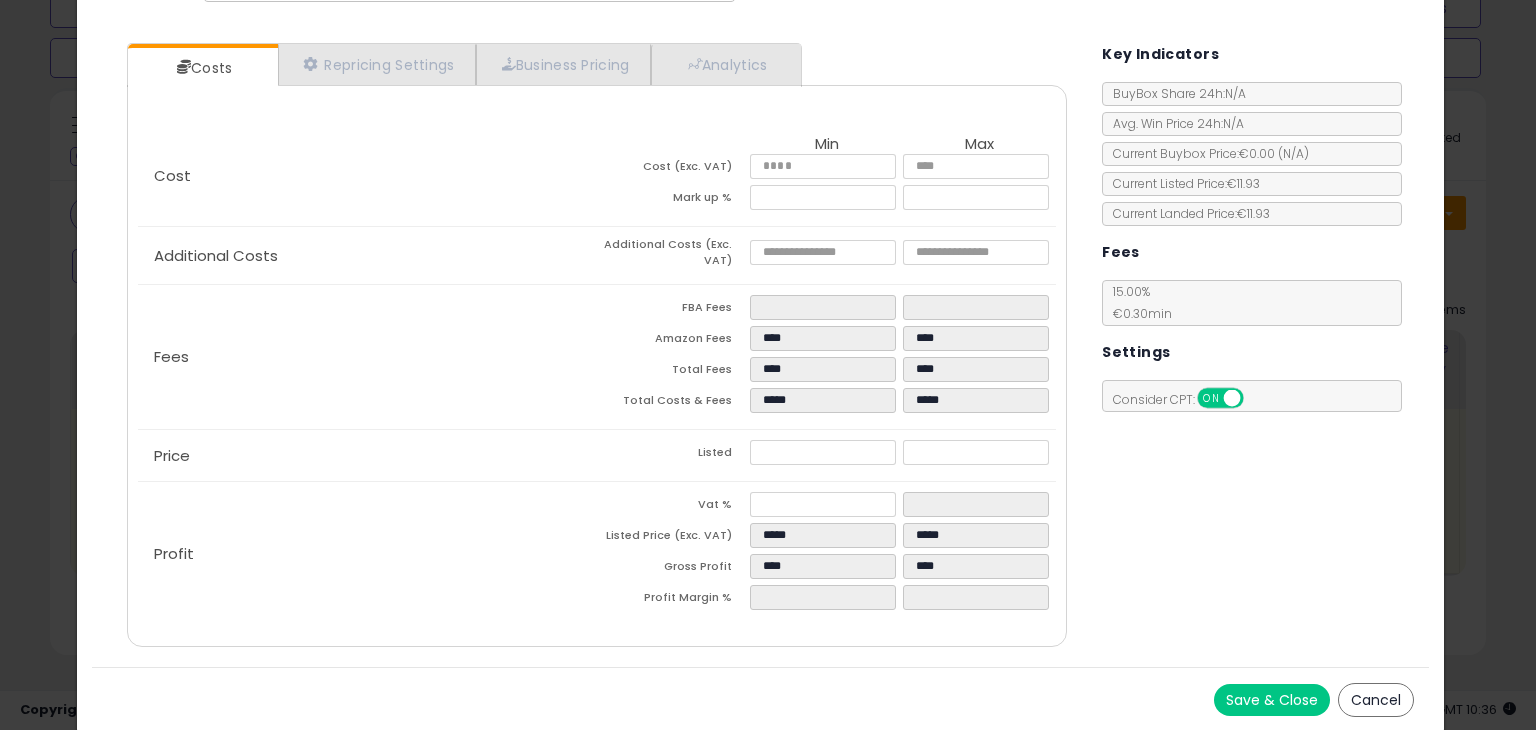 type on "*****" 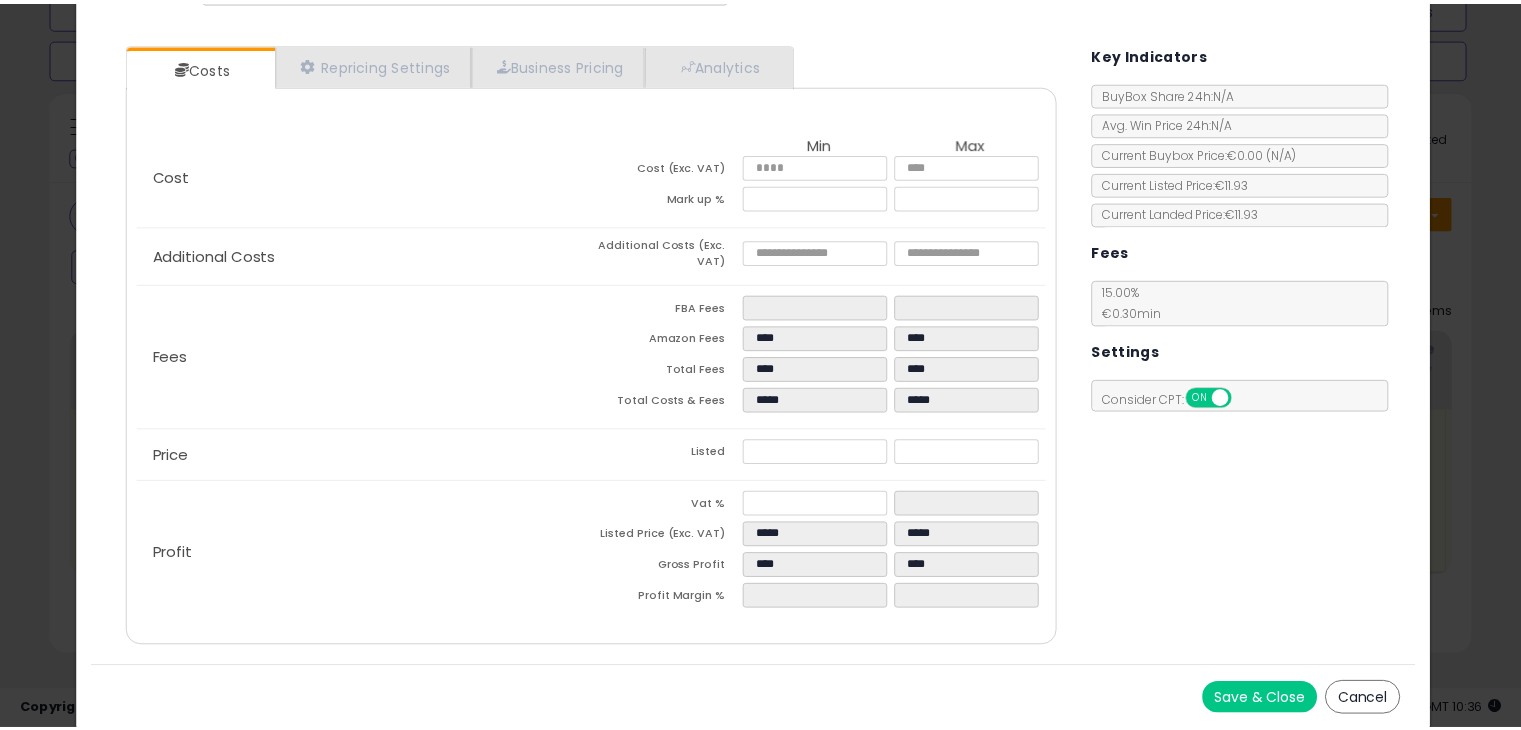 type 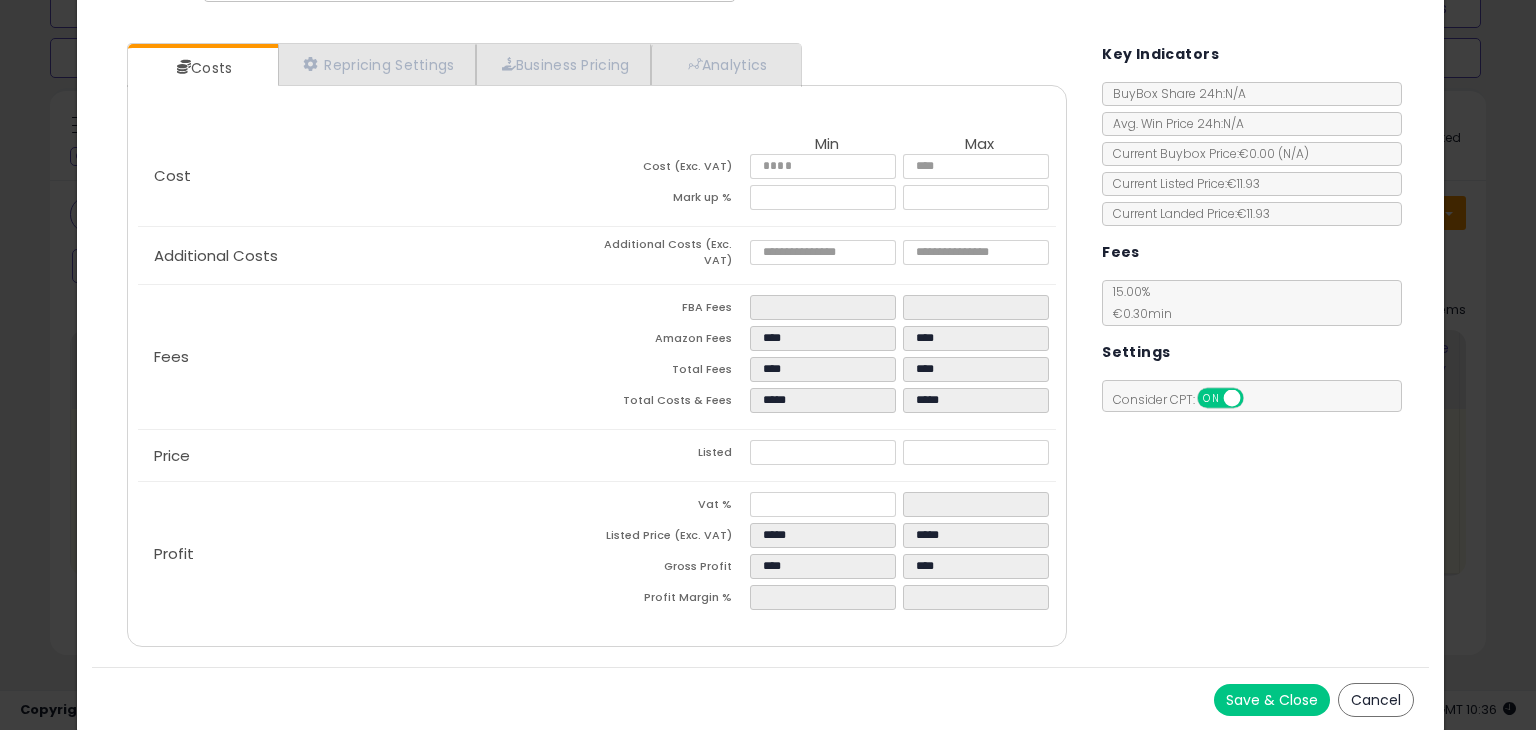click on "Costs
Repricing Settings
Business Pricing
Analytics
Cost" at bounding box center [760, 347] 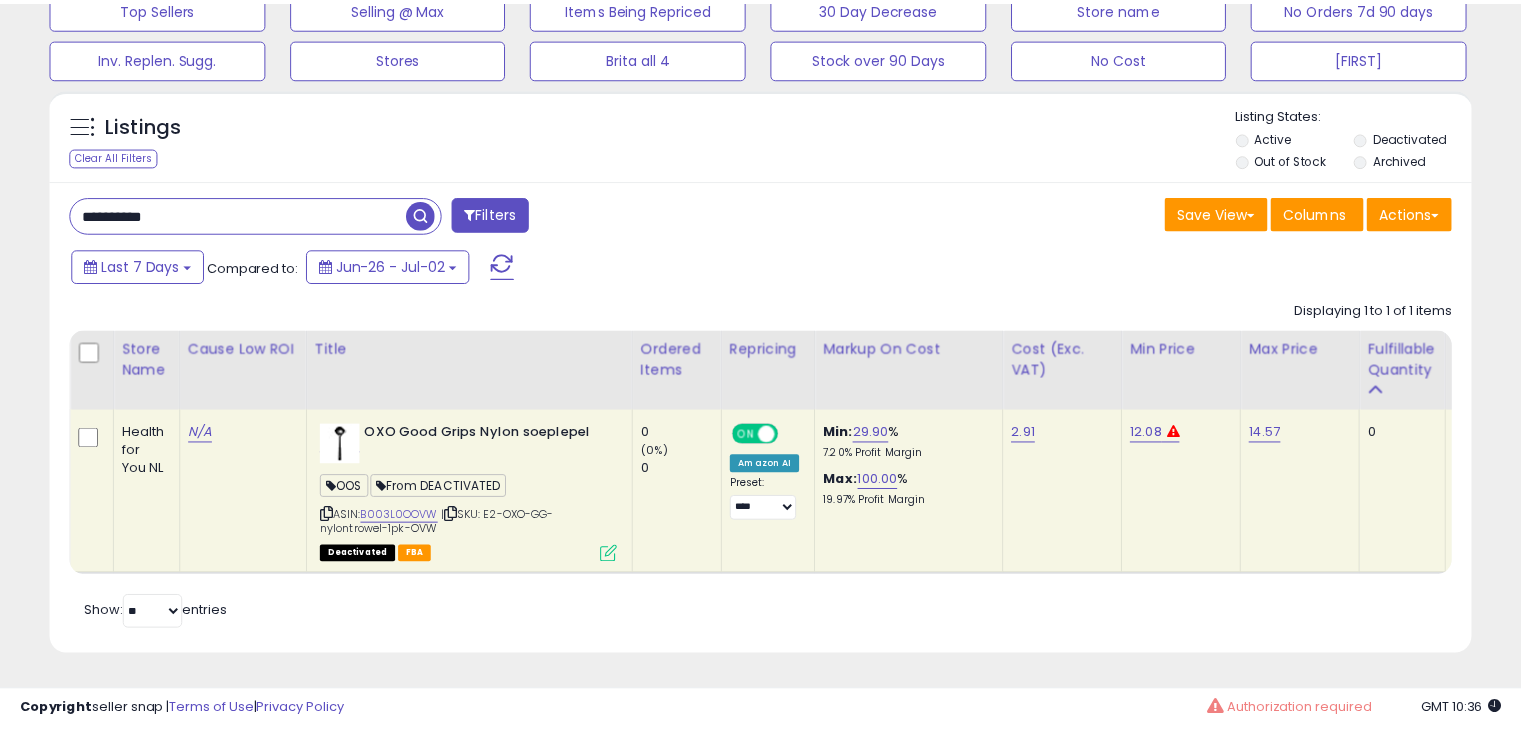 scroll, scrollTop: 409, scrollLeft: 822, axis: both 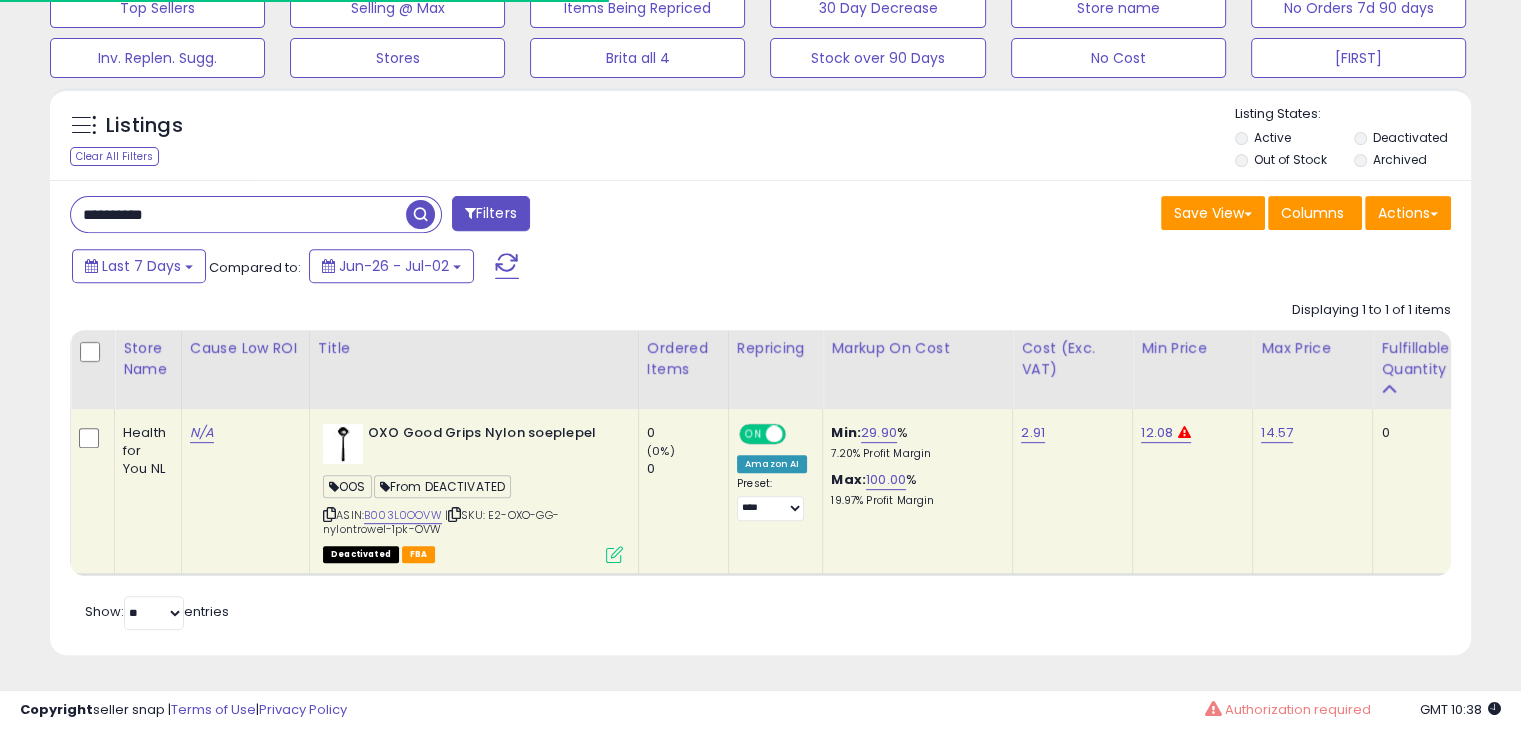 click on "**********" at bounding box center (238, 214) 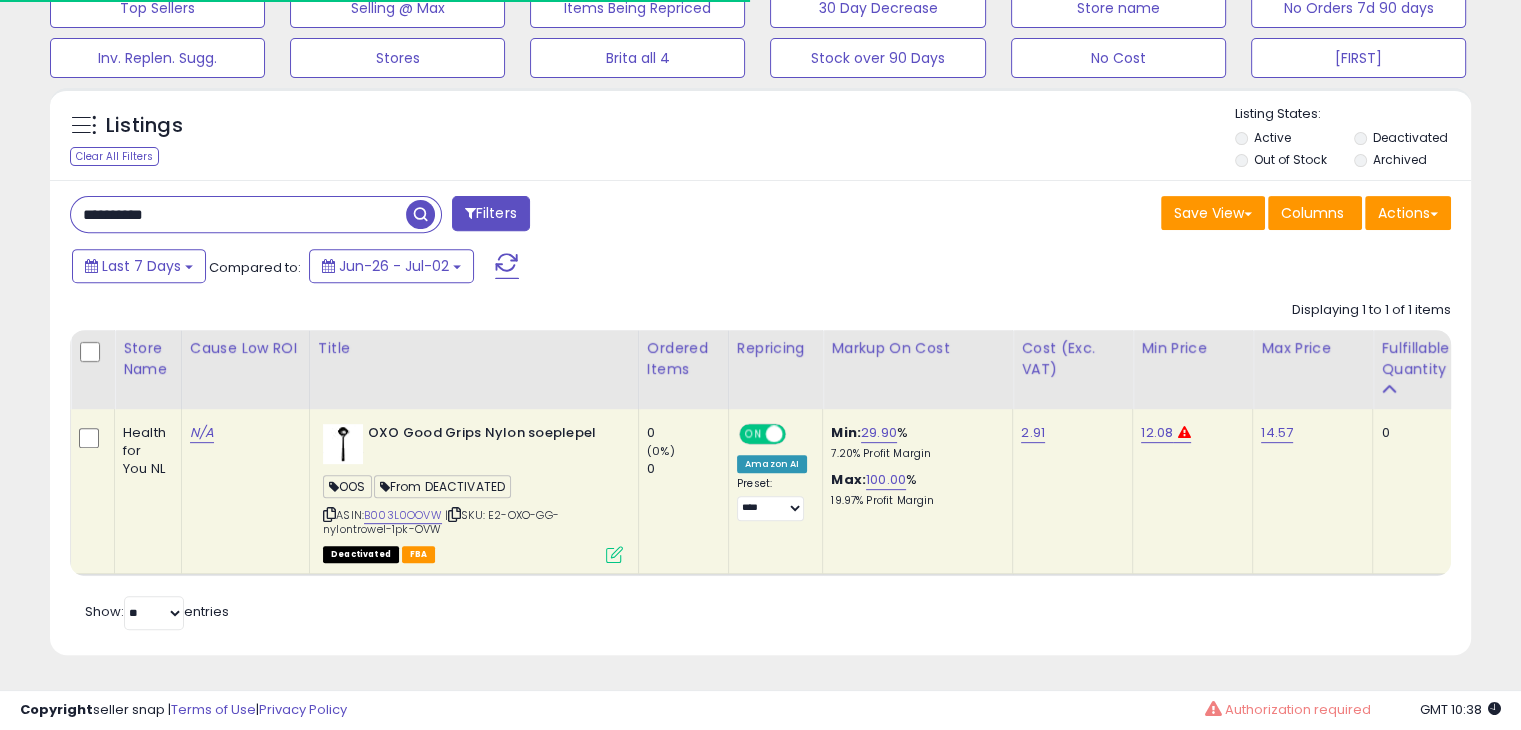 paste 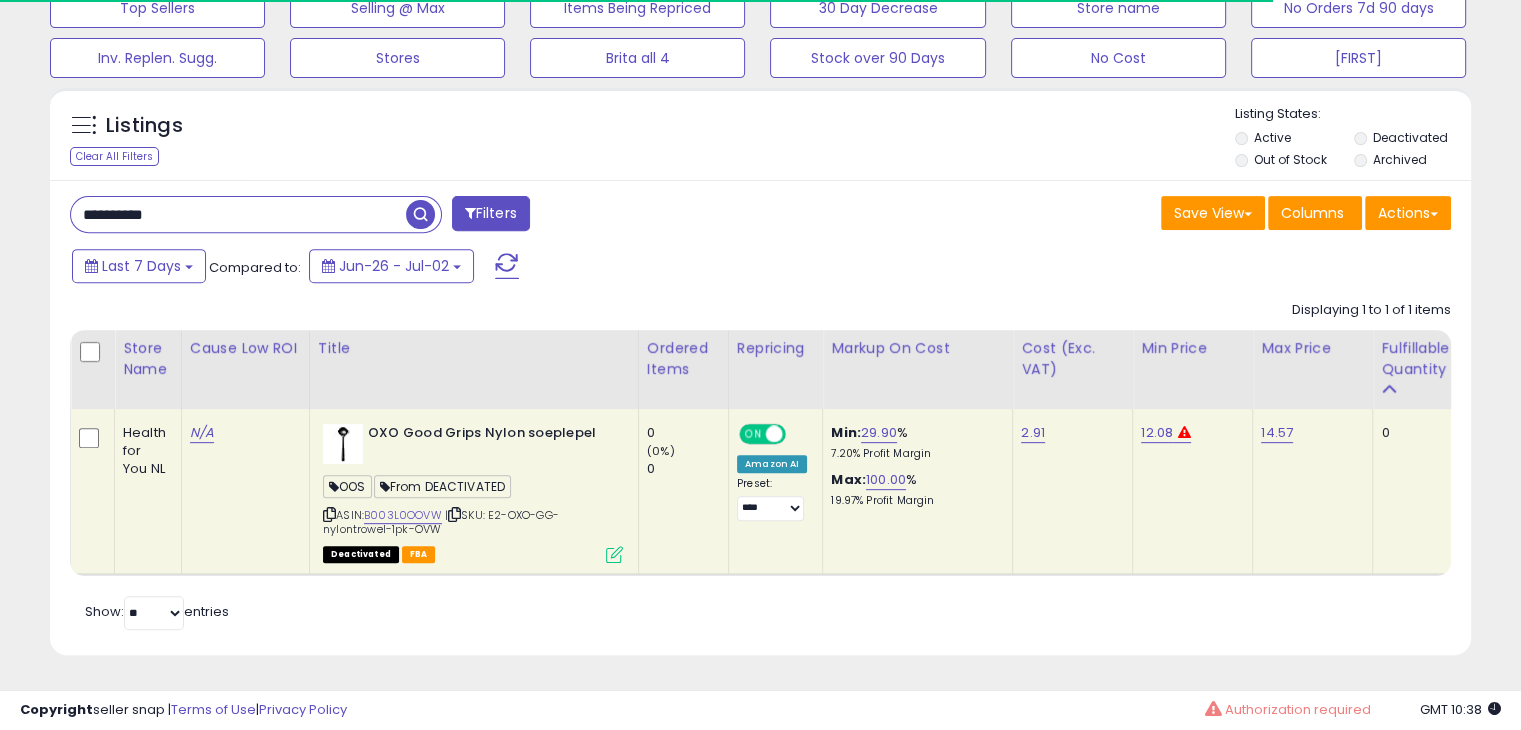 click at bounding box center (420, 214) 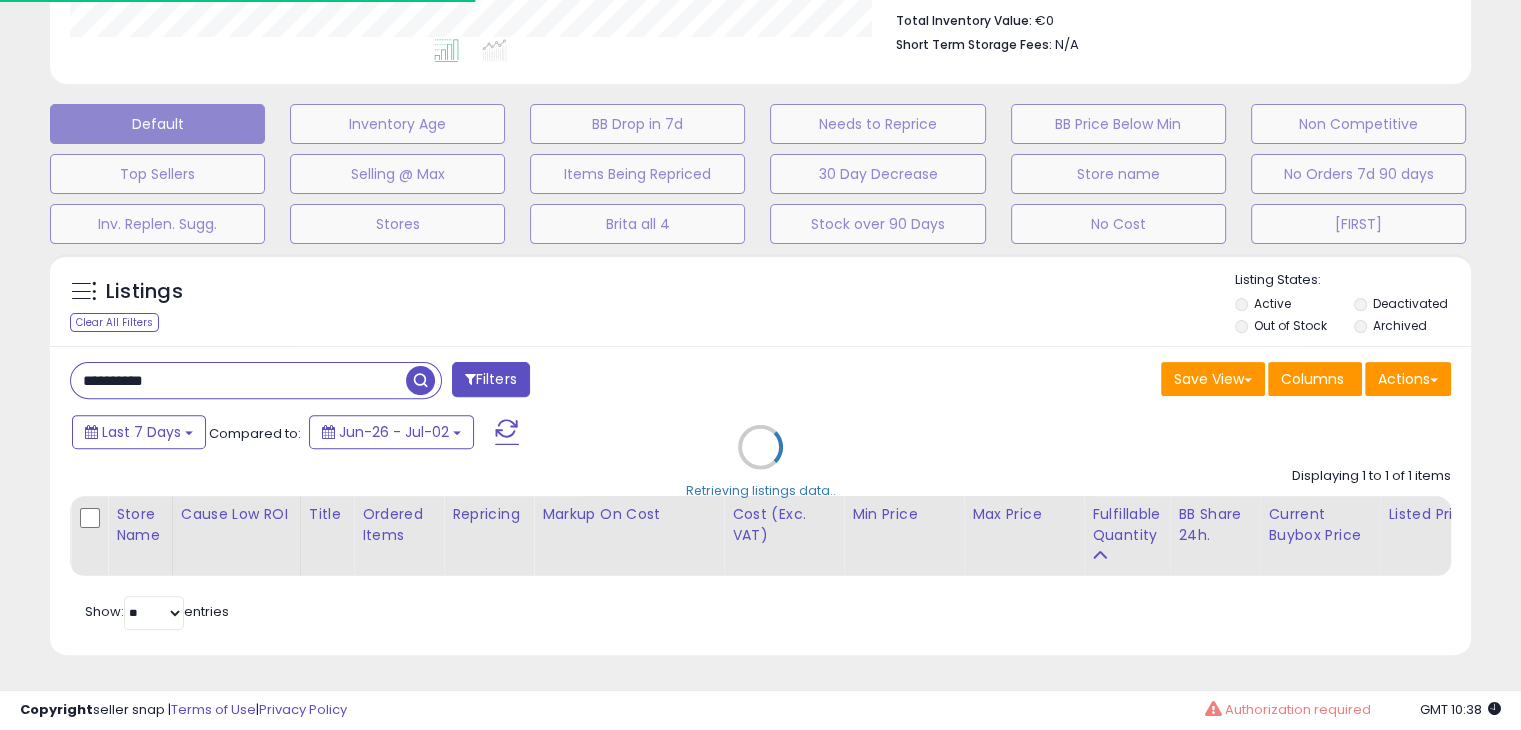 scroll, scrollTop: 999589, scrollLeft: 999168, axis: both 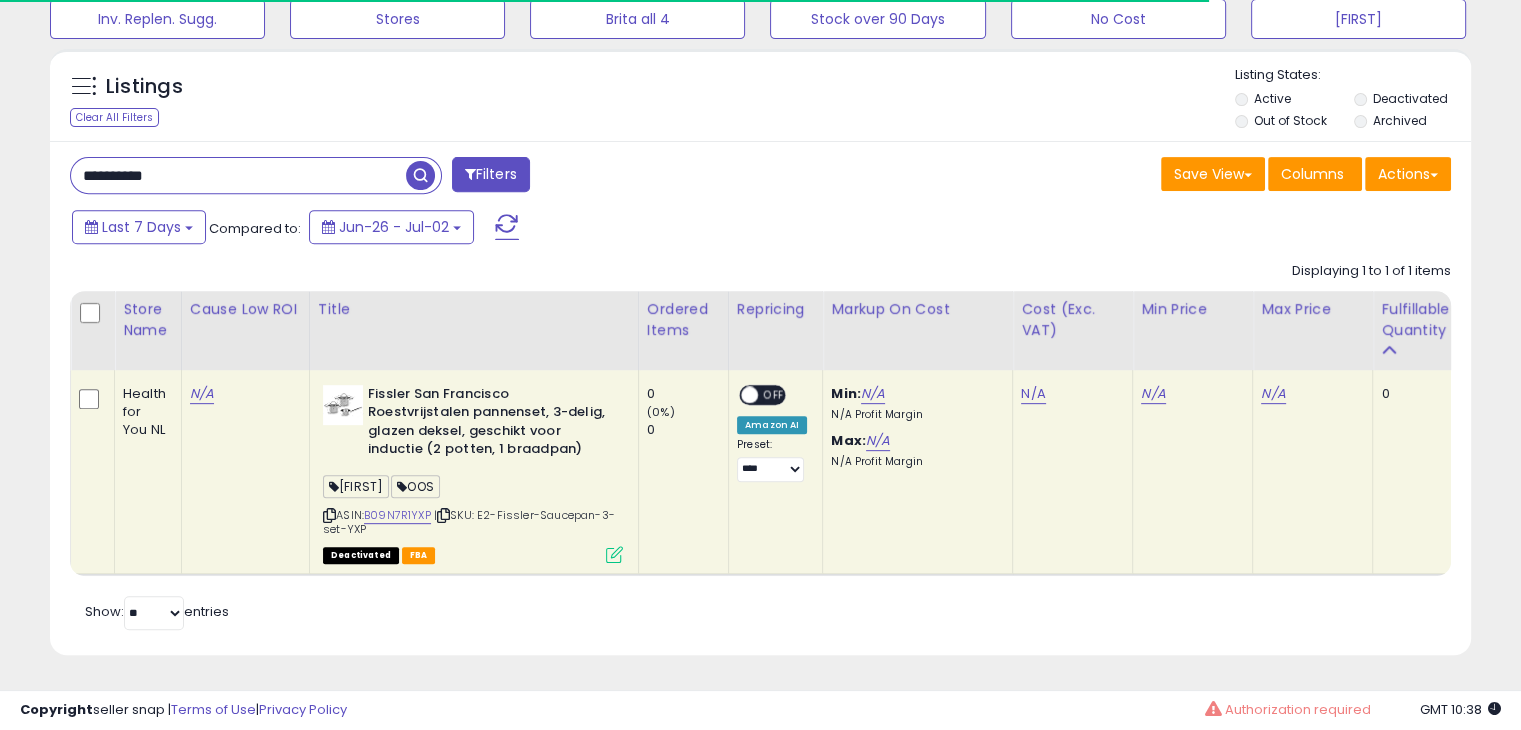 click at bounding box center (614, 554) 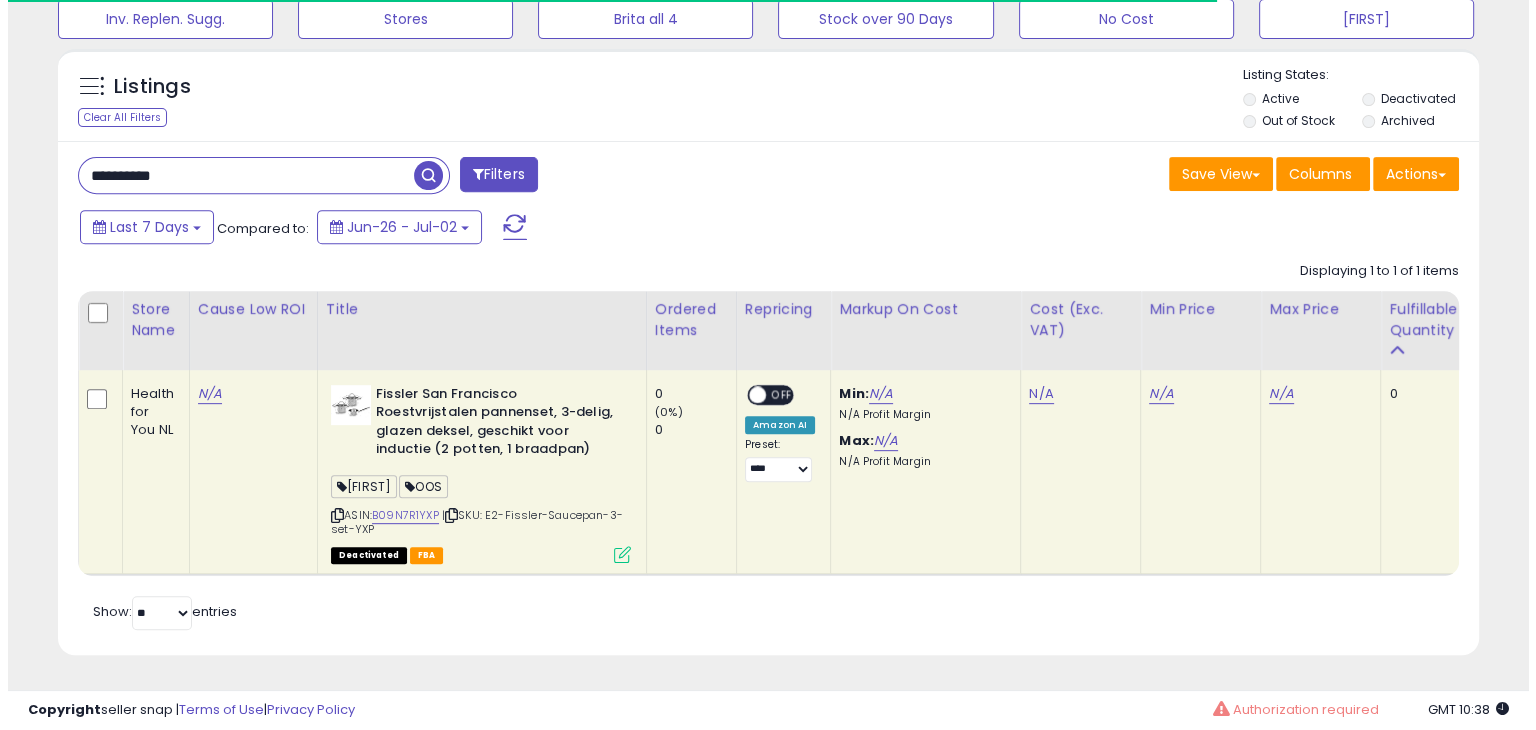 scroll, scrollTop: 999589, scrollLeft: 999168, axis: both 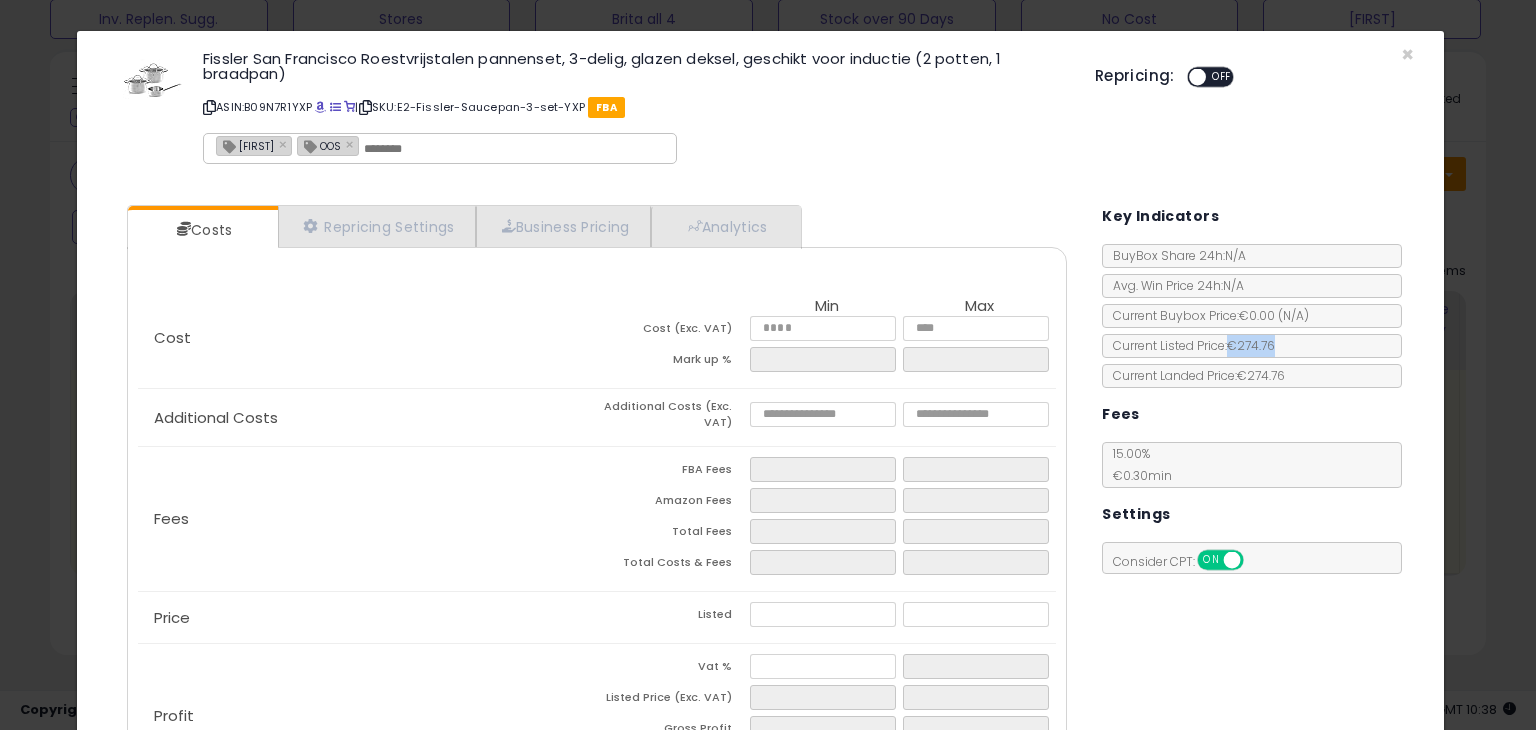 copy on "€274.76" 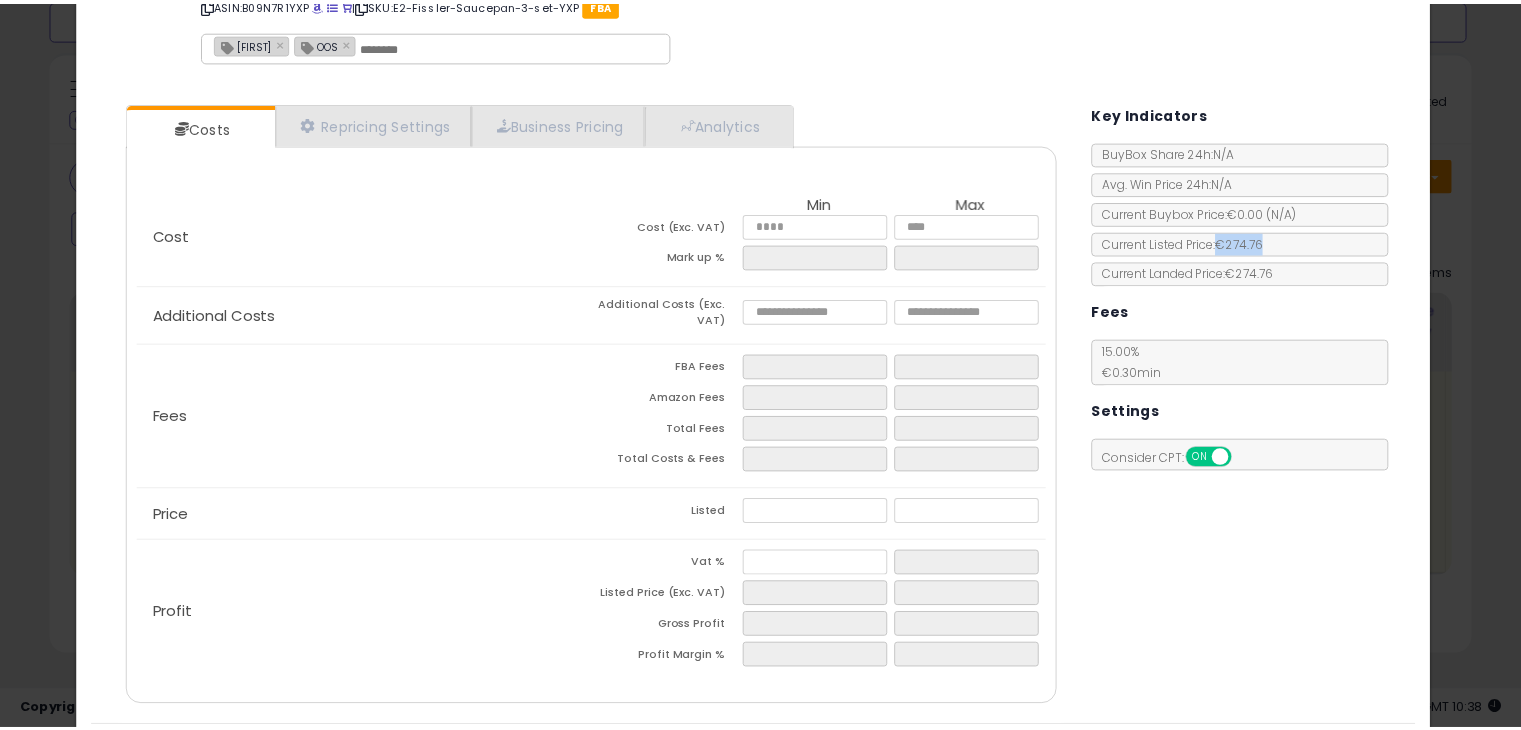 scroll, scrollTop: 162, scrollLeft: 0, axis: vertical 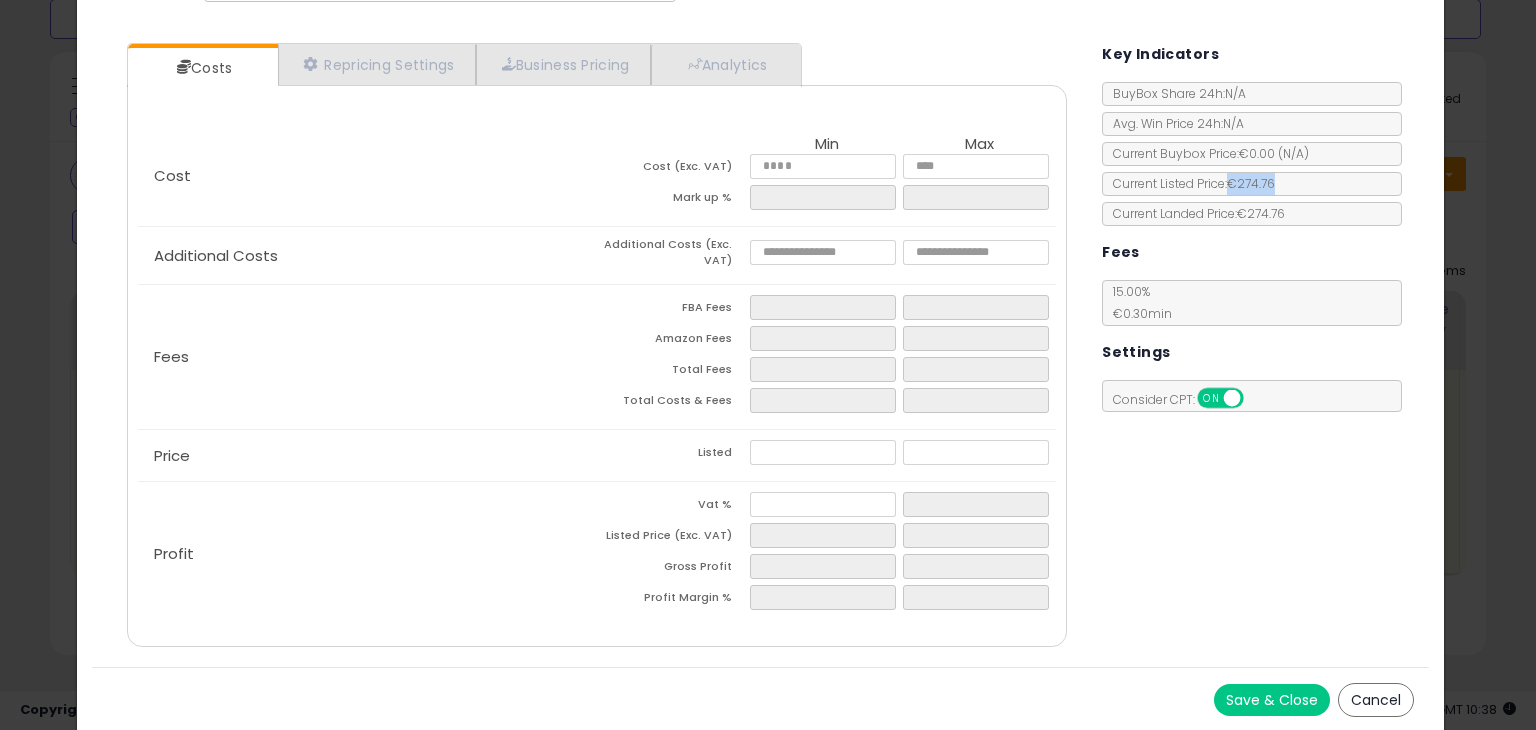 click on "Cancel" at bounding box center (1376, 700) 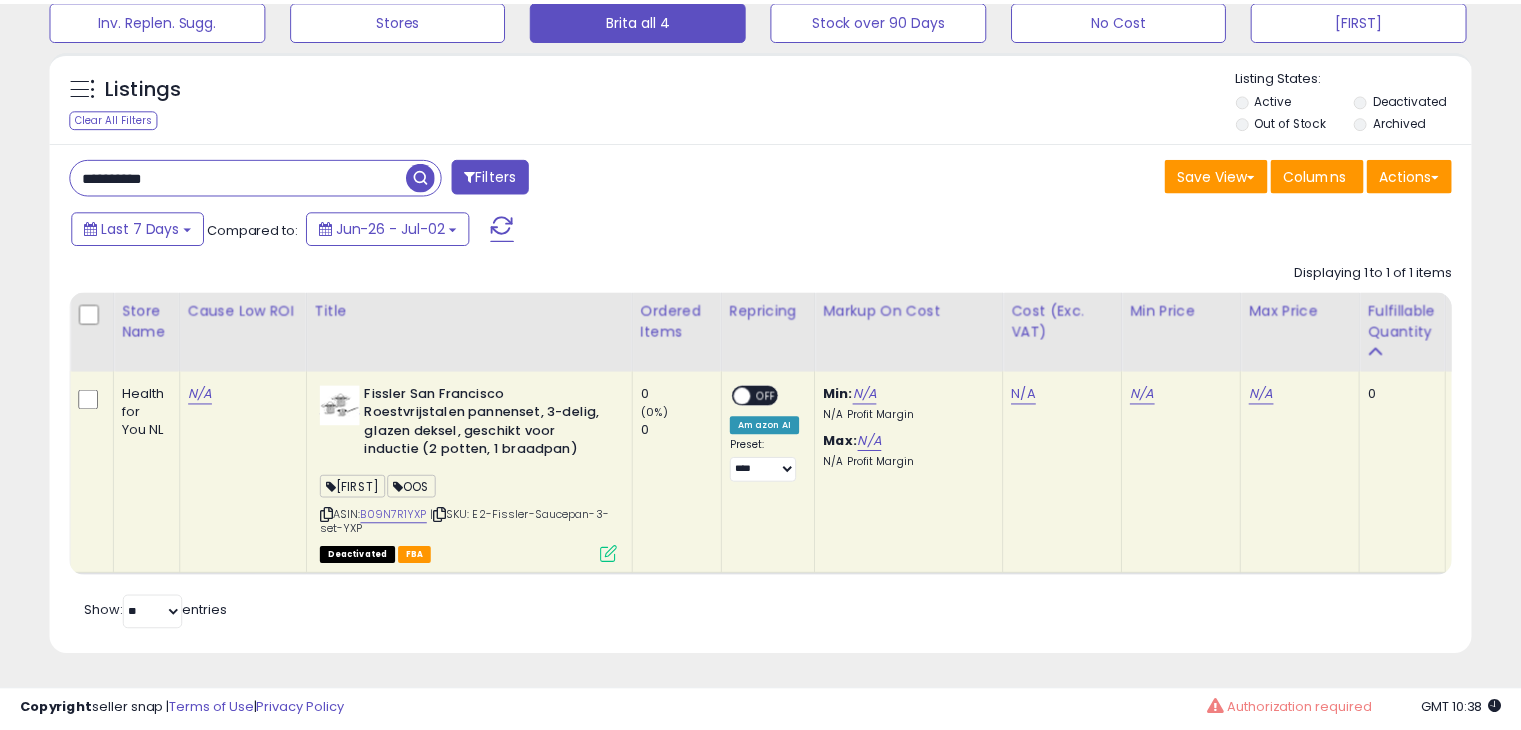 scroll, scrollTop: 409, scrollLeft: 822, axis: both 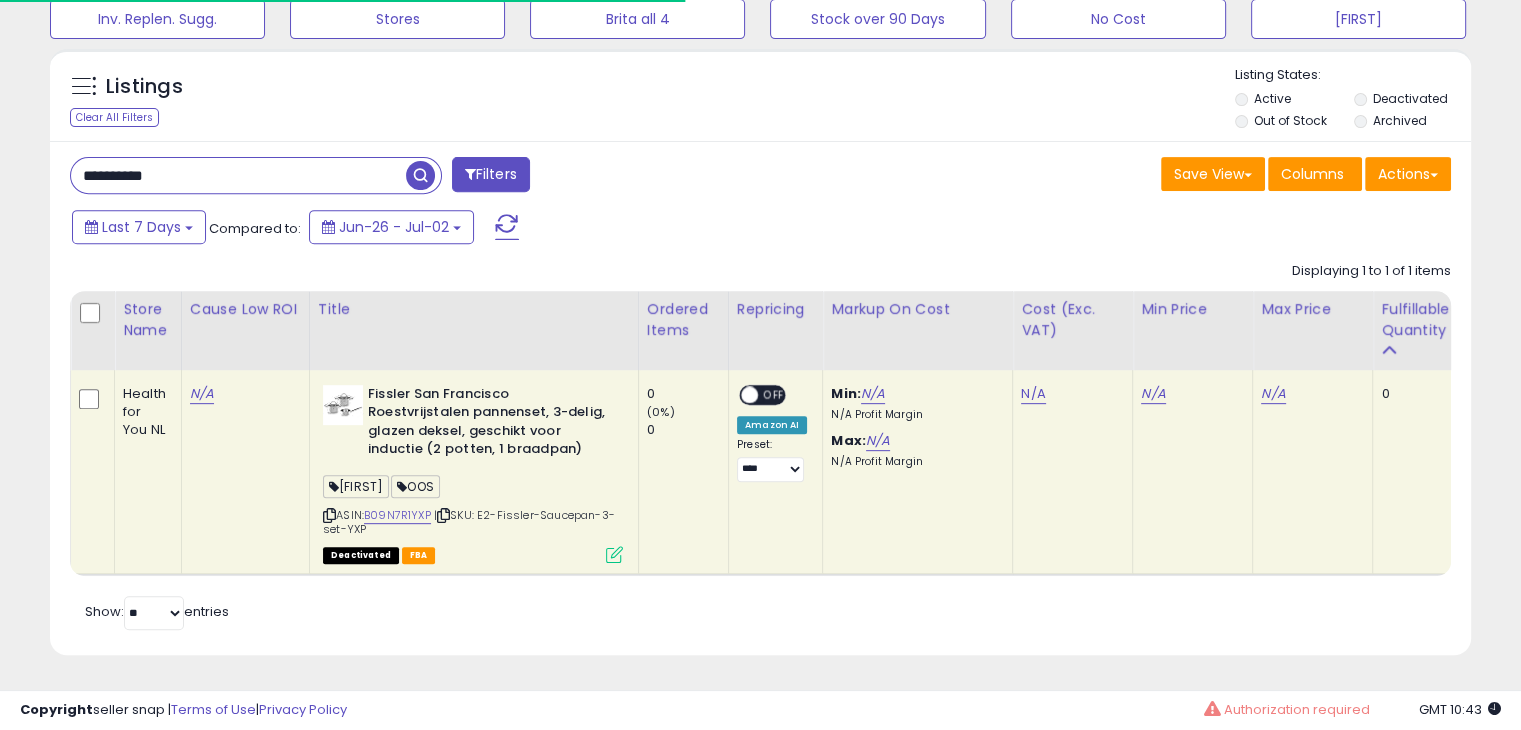 click on "**********" at bounding box center [238, 175] 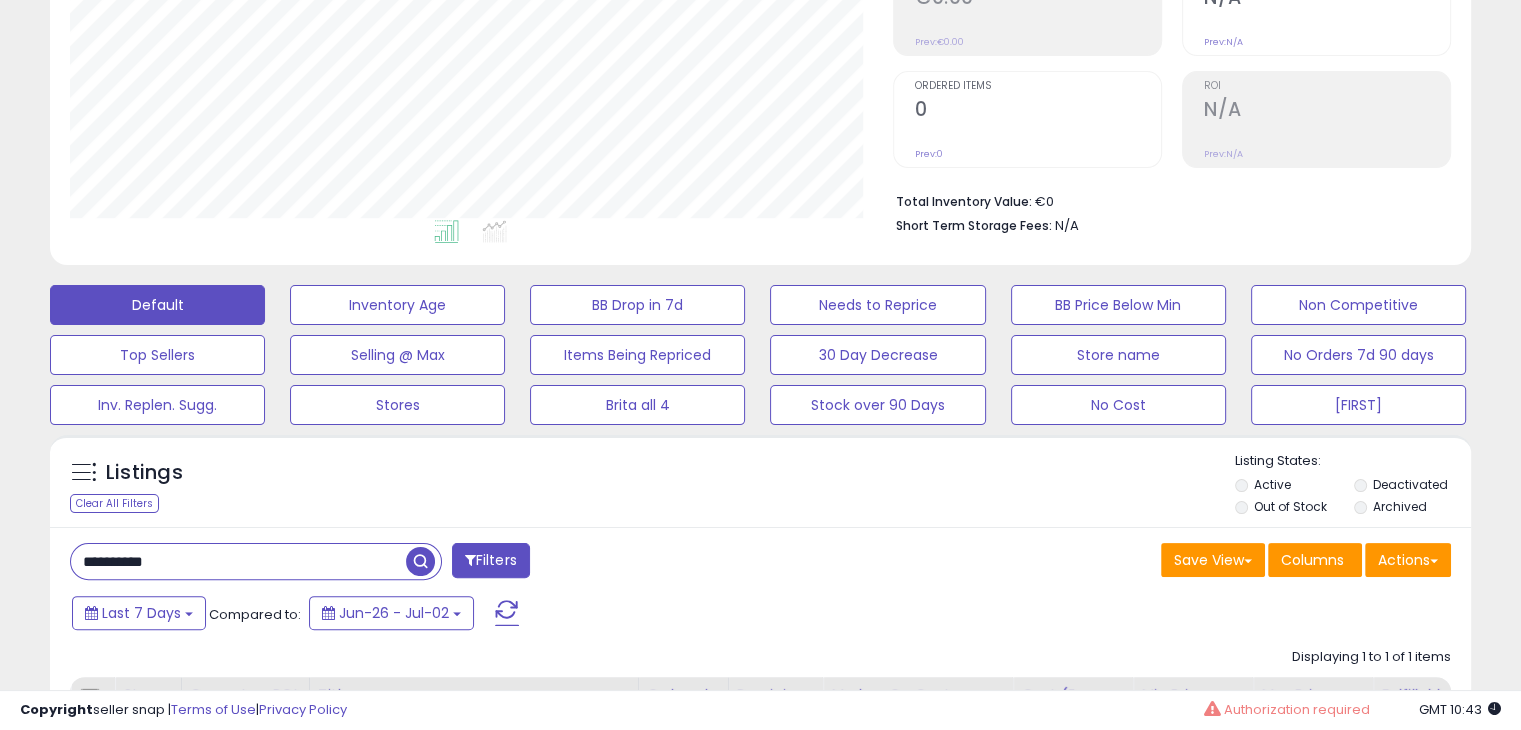 scroll, scrollTop: 0, scrollLeft: 0, axis: both 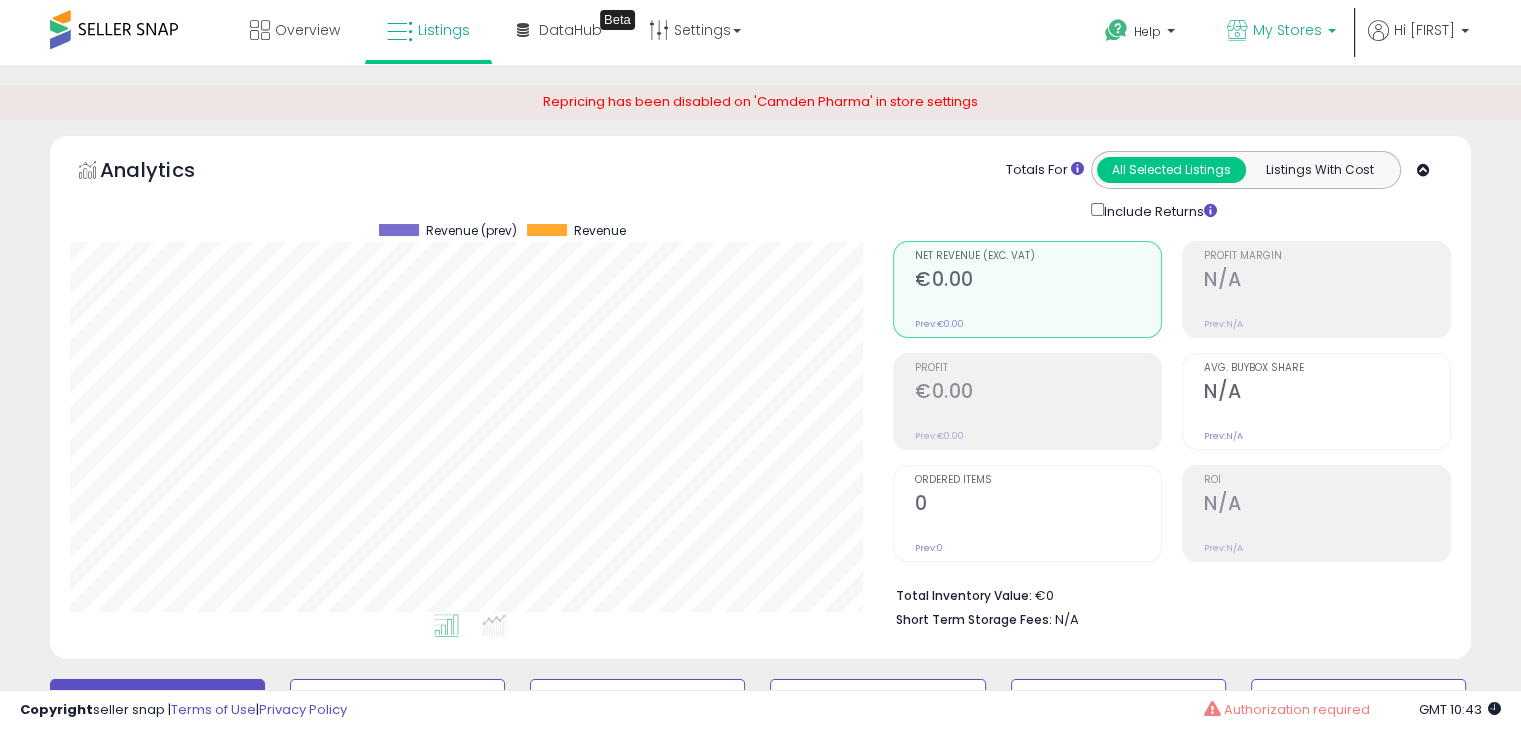 click on "My Stores" at bounding box center (1287, 30) 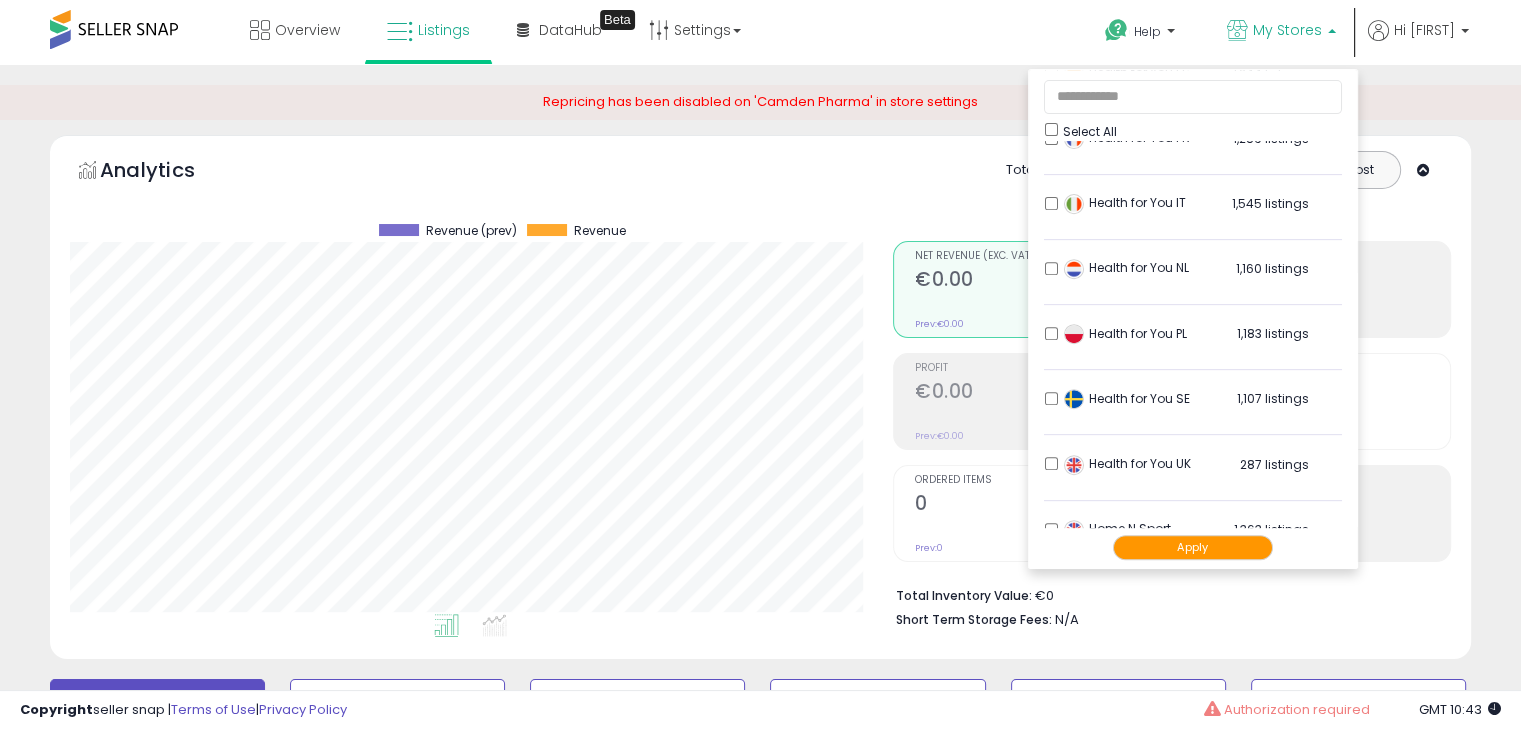 scroll, scrollTop: 916, scrollLeft: 0, axis: vertical 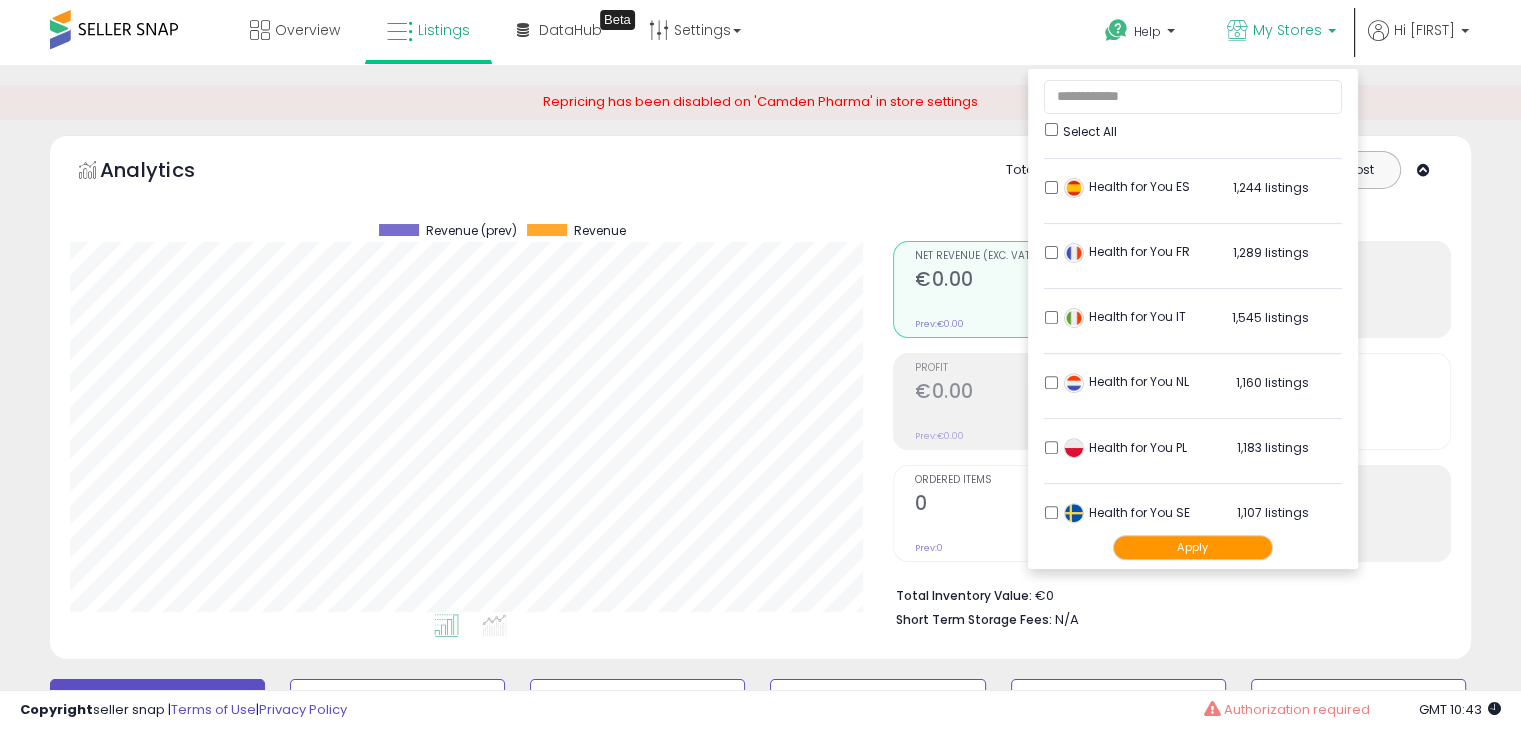 click on "Apply" at bounding box center (1193, 547) 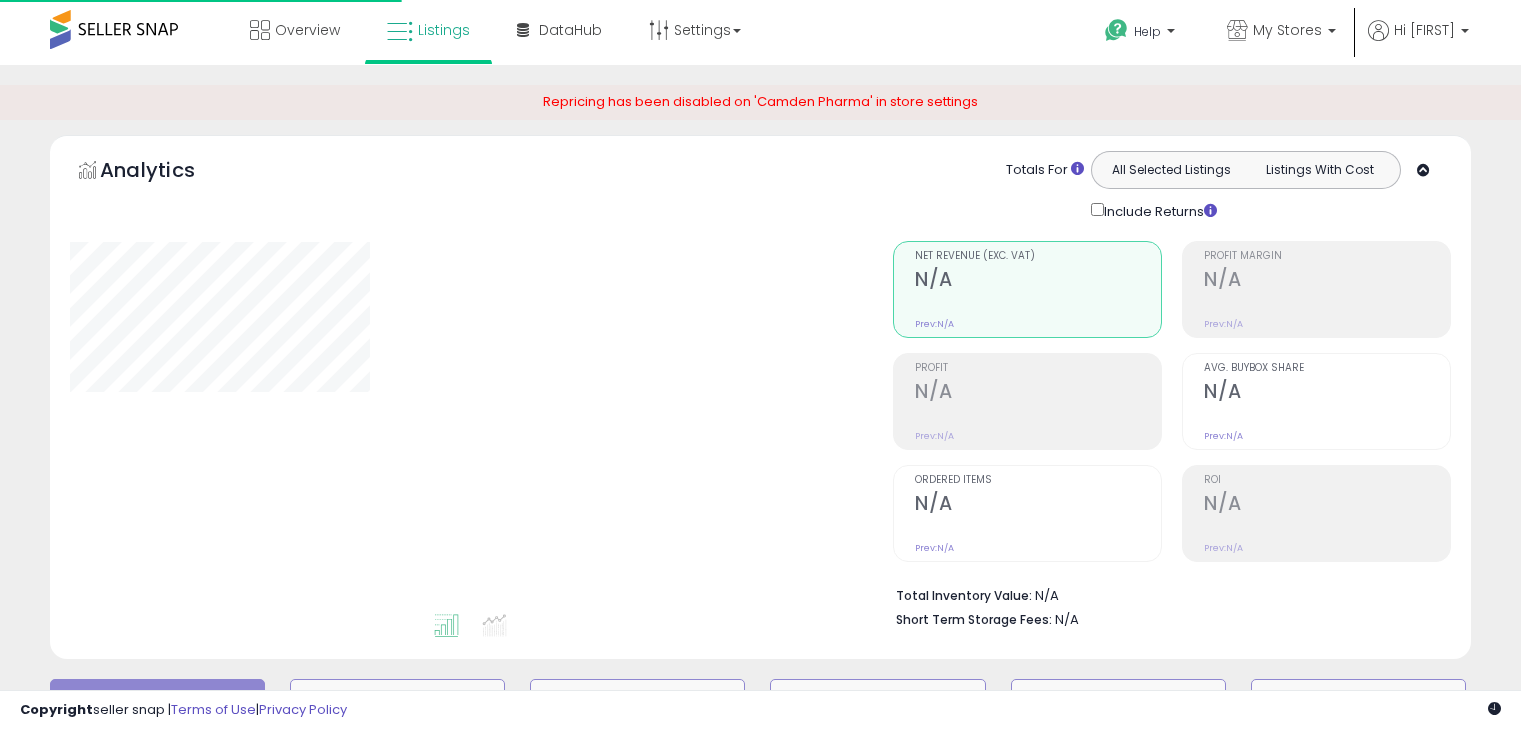 scroll, scrollTop: 0, scrollLeft: 0, axis: both 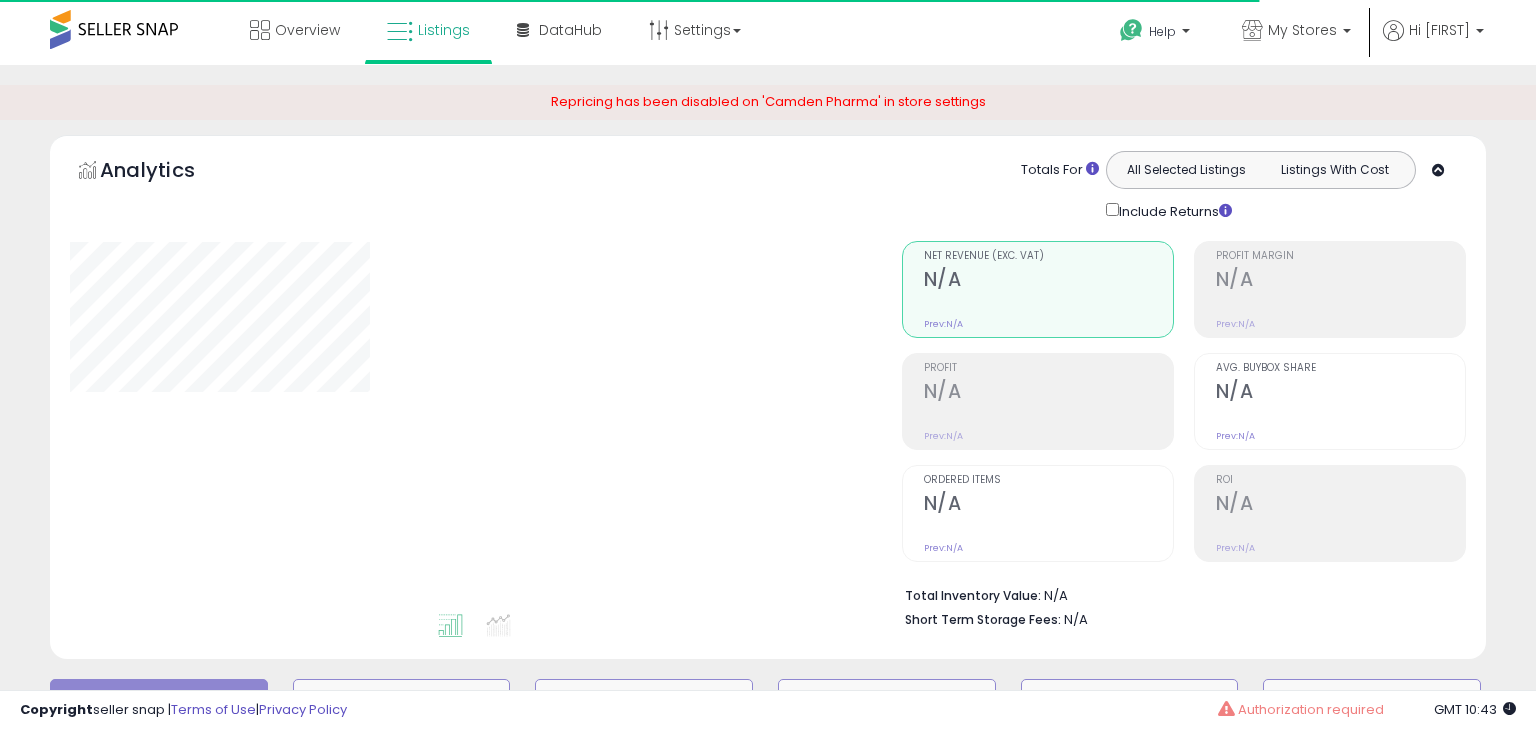 type on "**********" 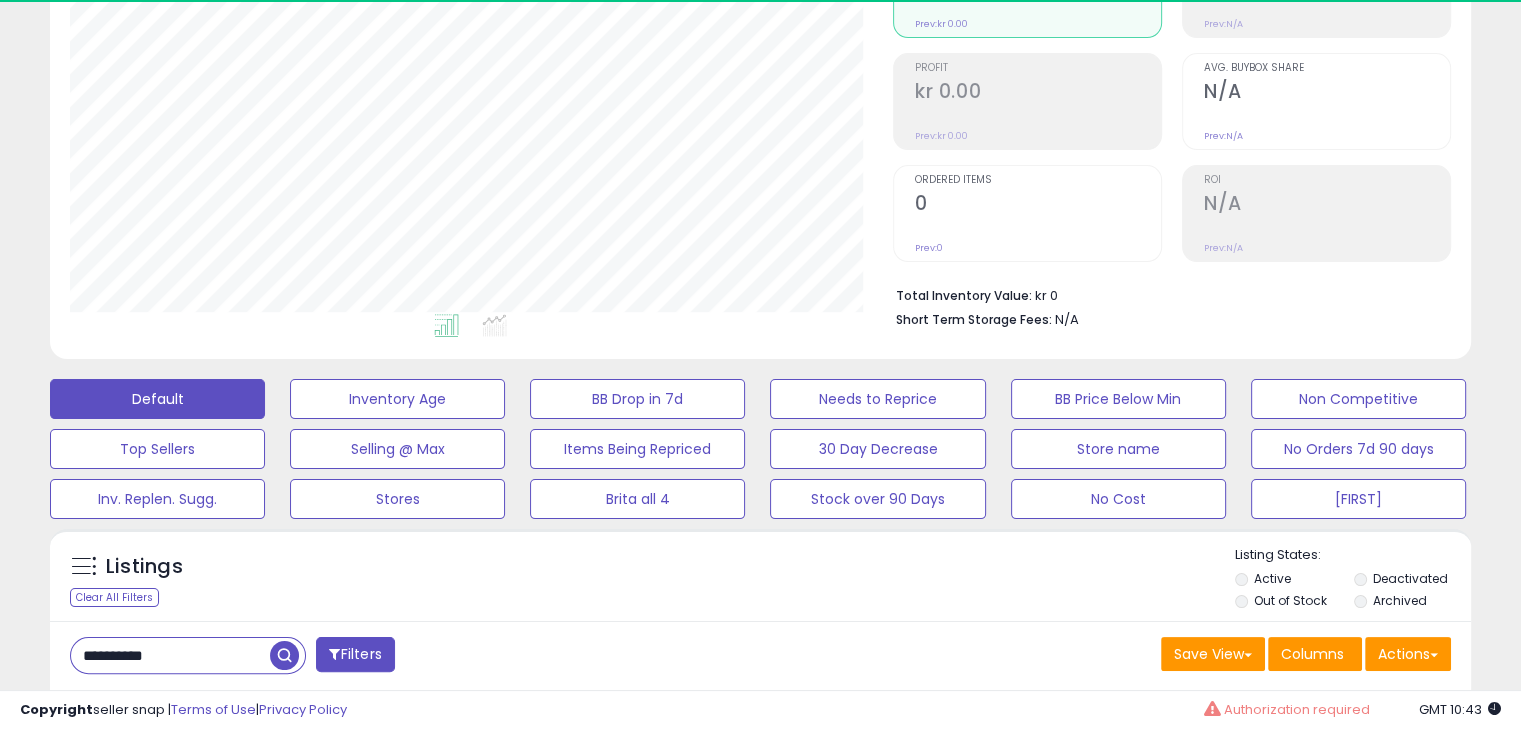 scroll, scrollTop: 600, scrollLeft: 0, axis: vertical 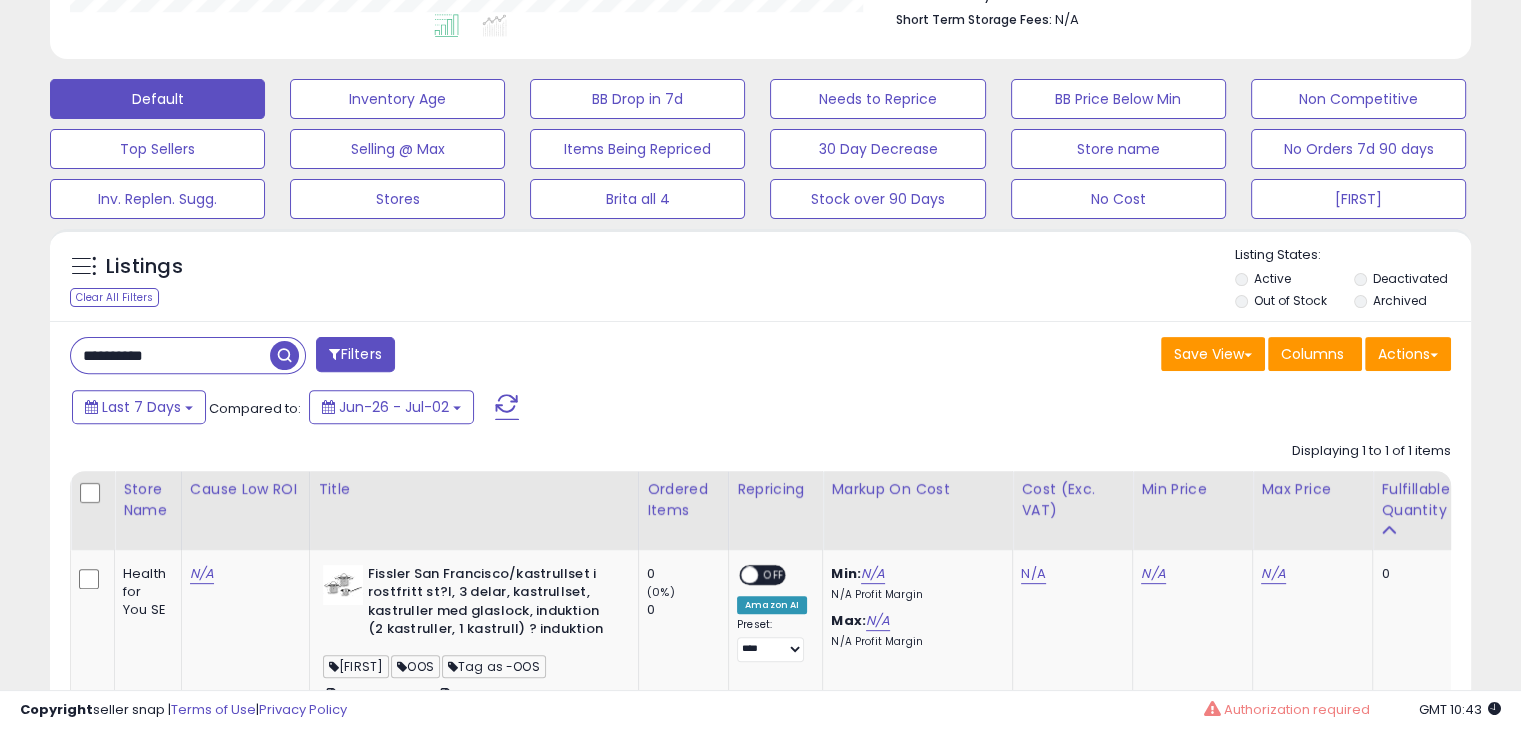 click on "**********" at bounding box center (170, 355) 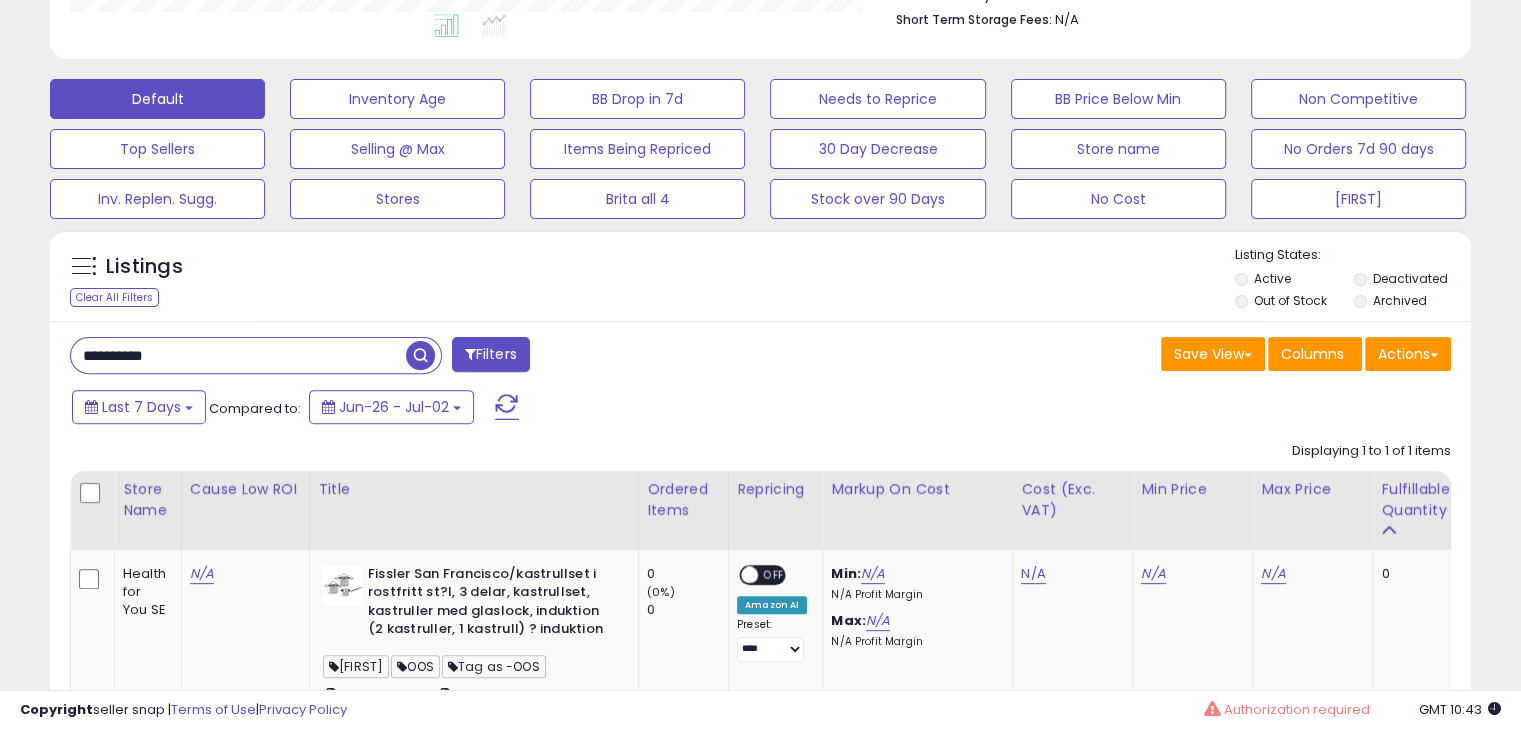 click on "**********" at bounding box center [238, 355] 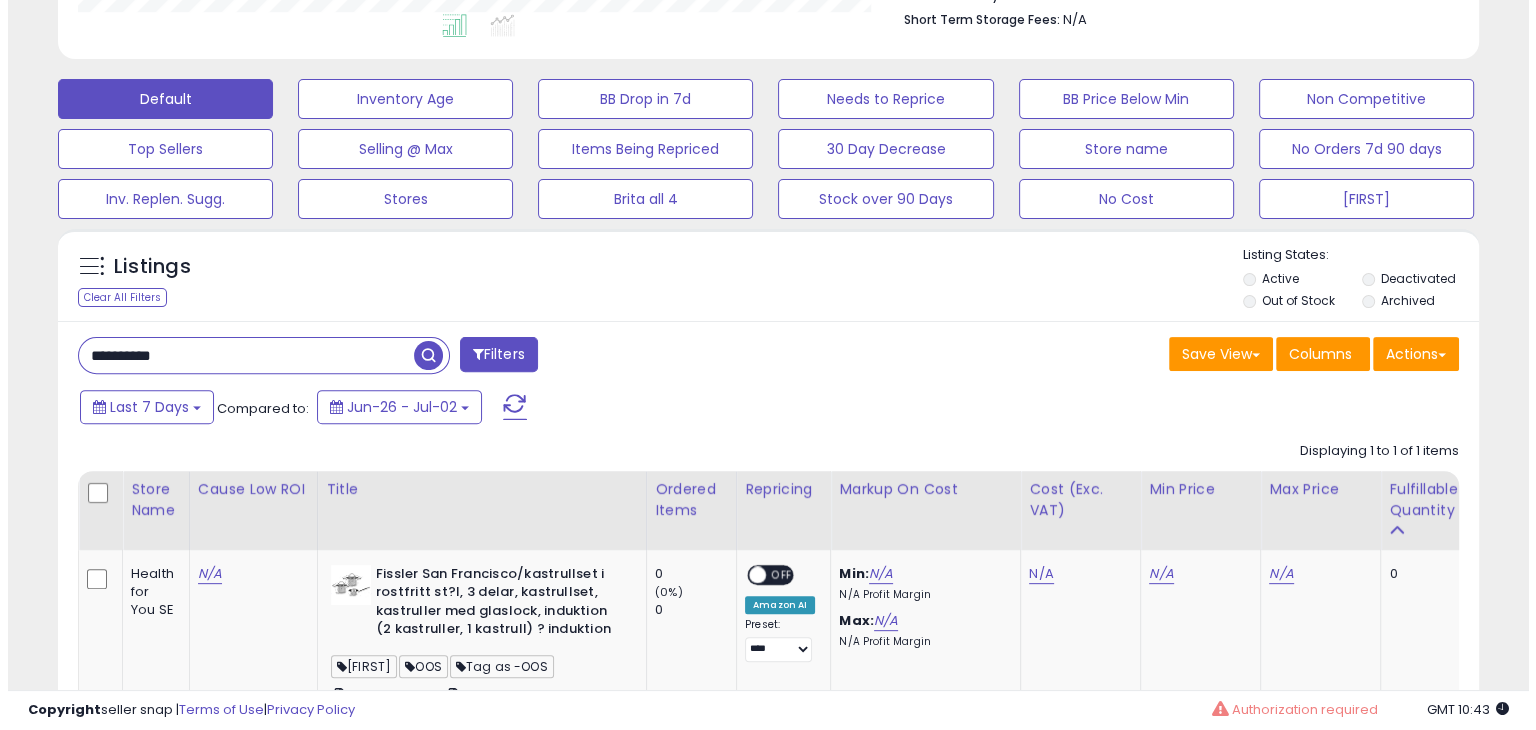 scroll, scrollTop: 589, scrollLeft: 0, axis: vertical 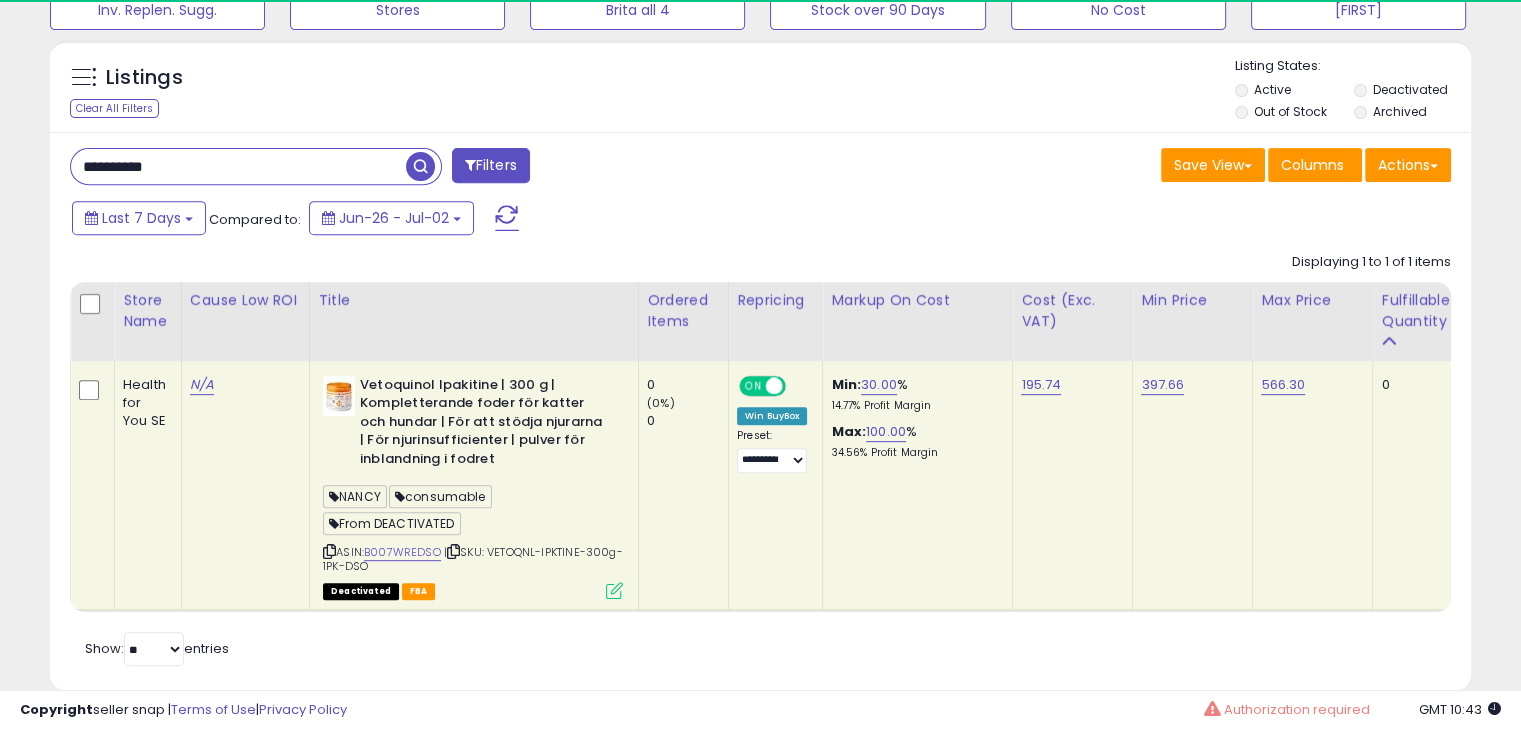 click at bounding box center (614, 590) 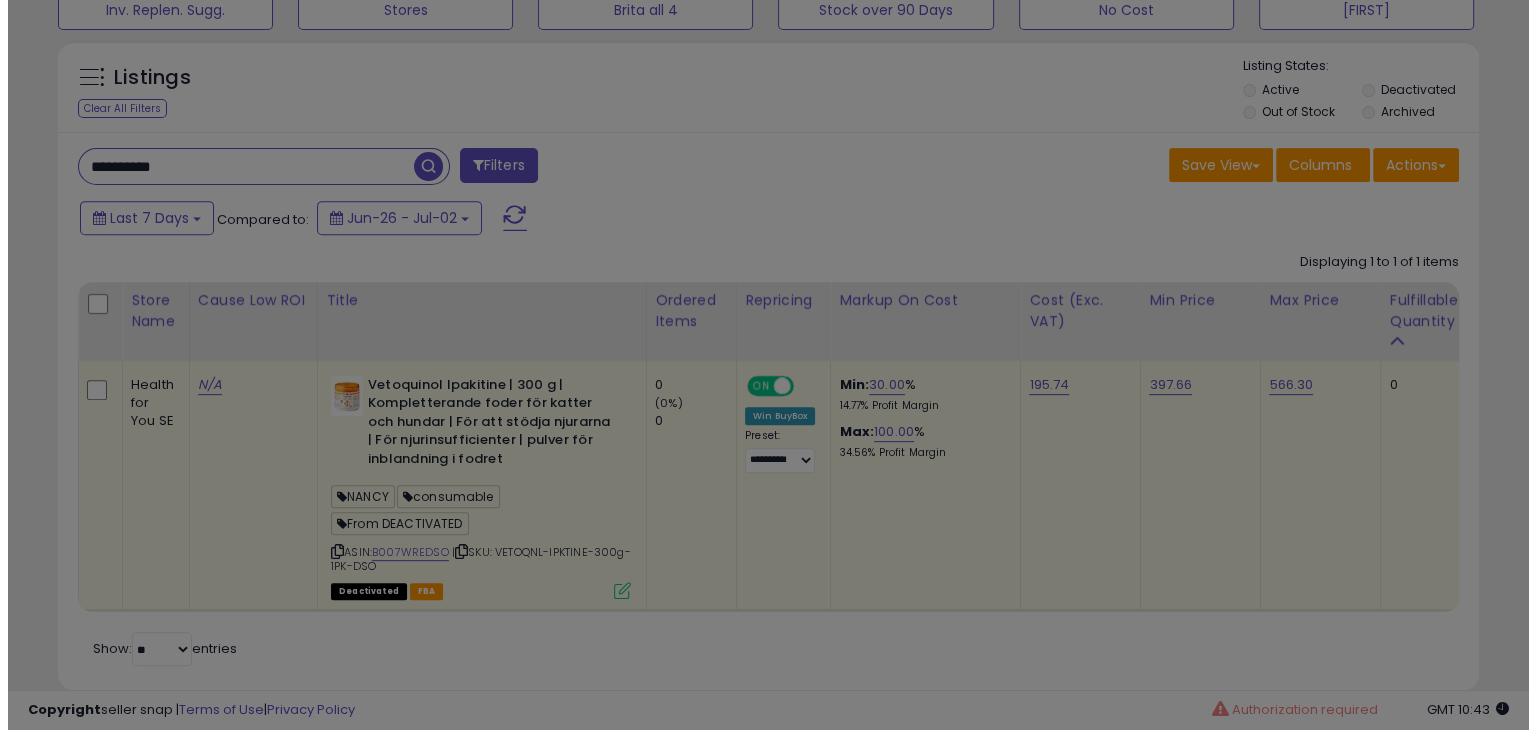 scroll, scrollTop: 999589, scrollLeft: 999168, axis: both 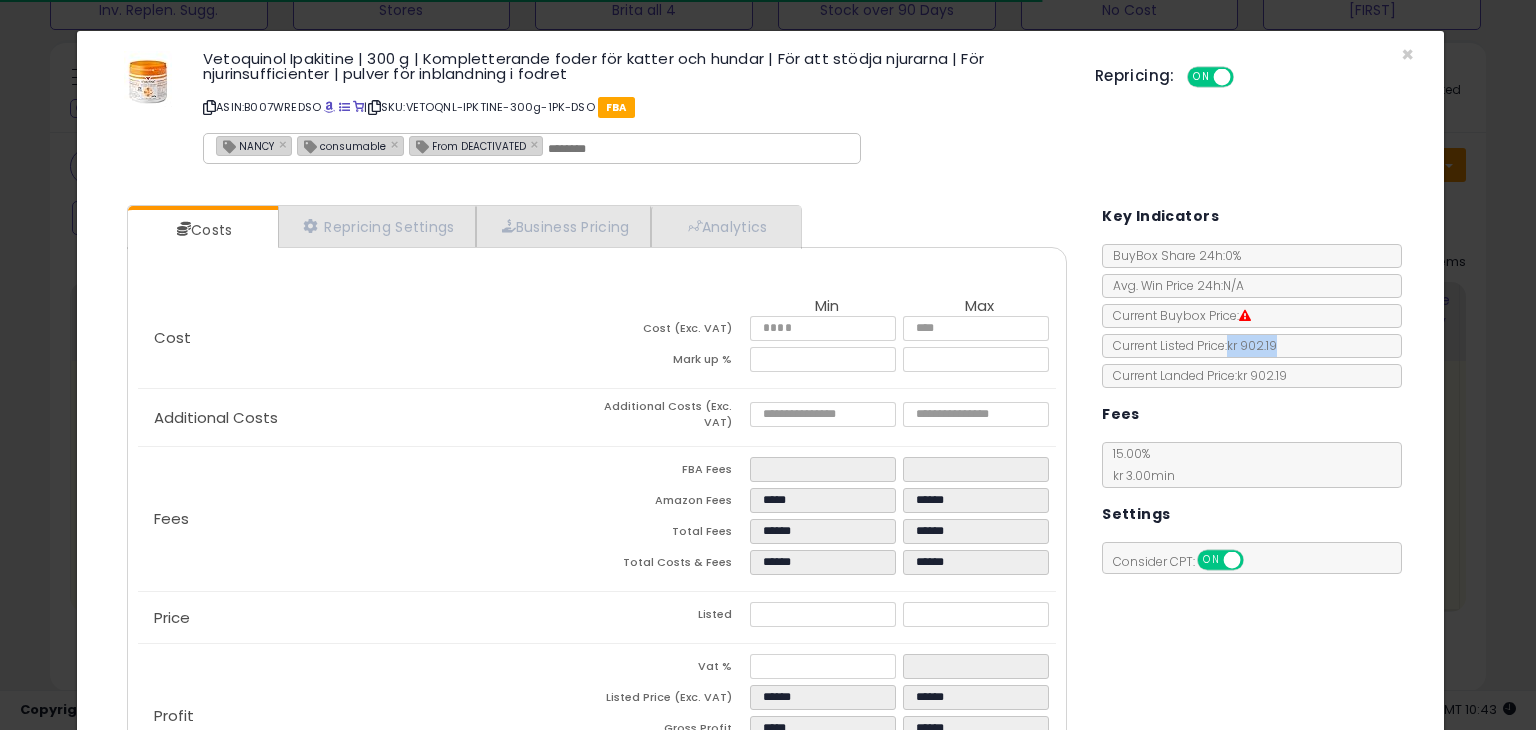 copy on "kr 902.19" 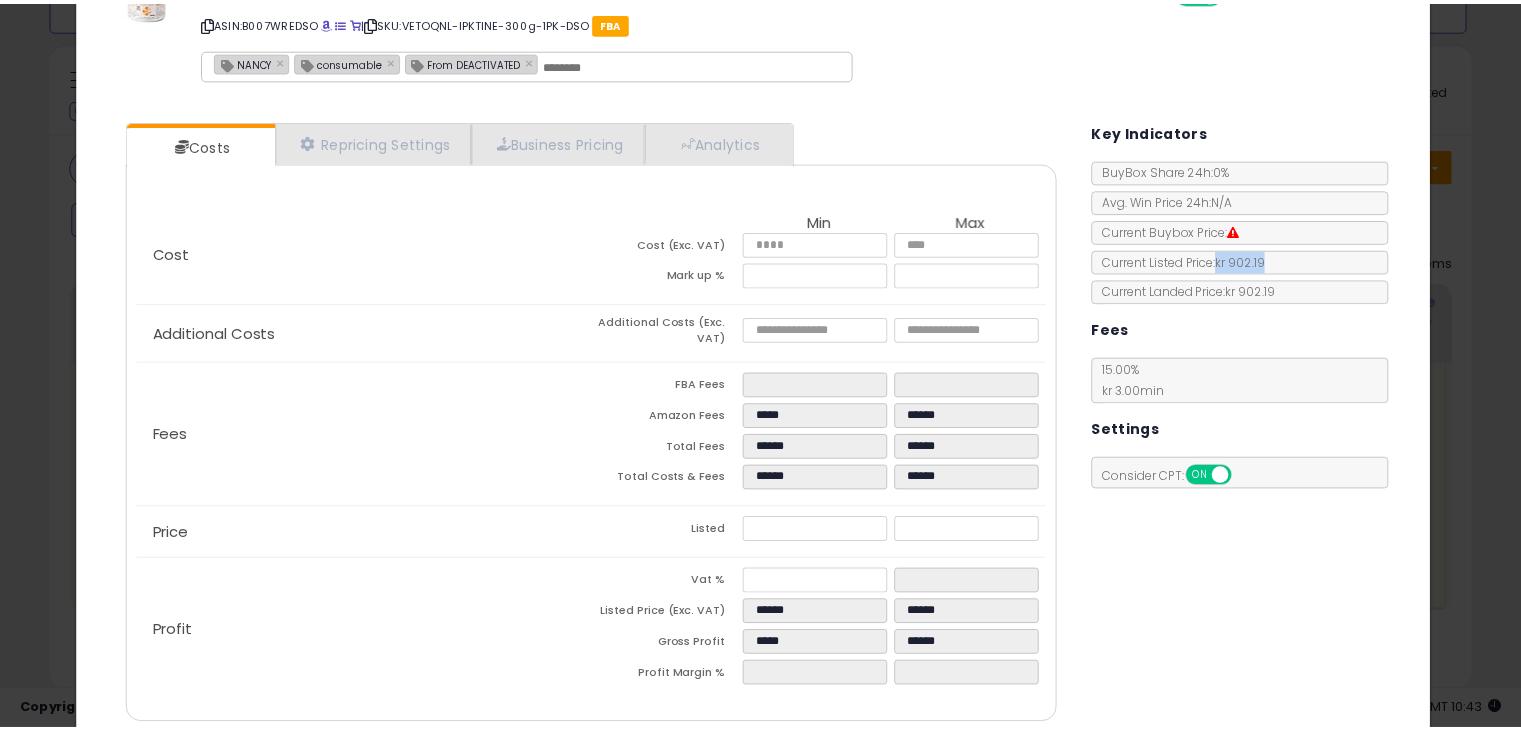scroll, scrollTop: 162, scrollLeft: 0, axis: vertical 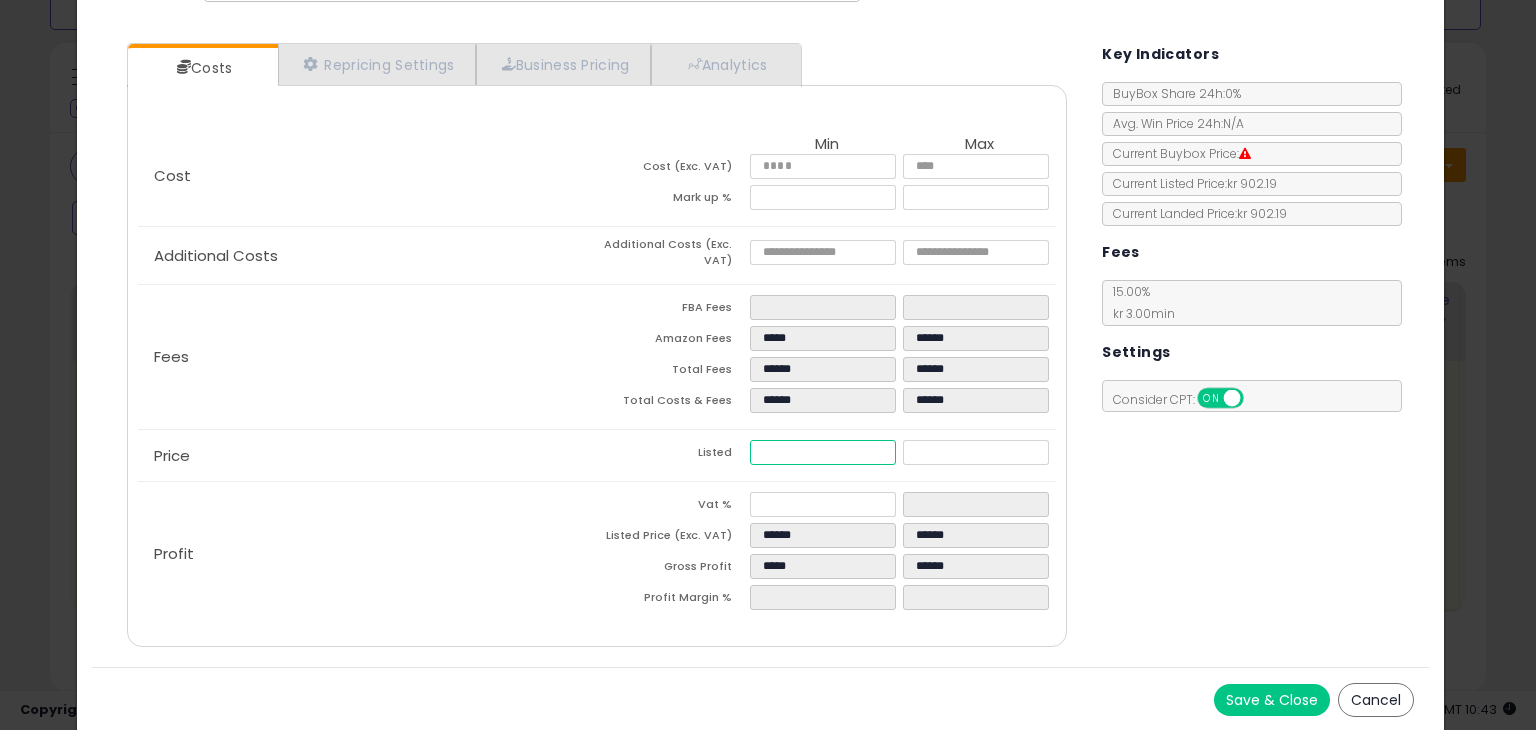 drag, startPoint x: 749, startPoint y: 445, endPoint x: 803, endPoint y: 445, distance: 54 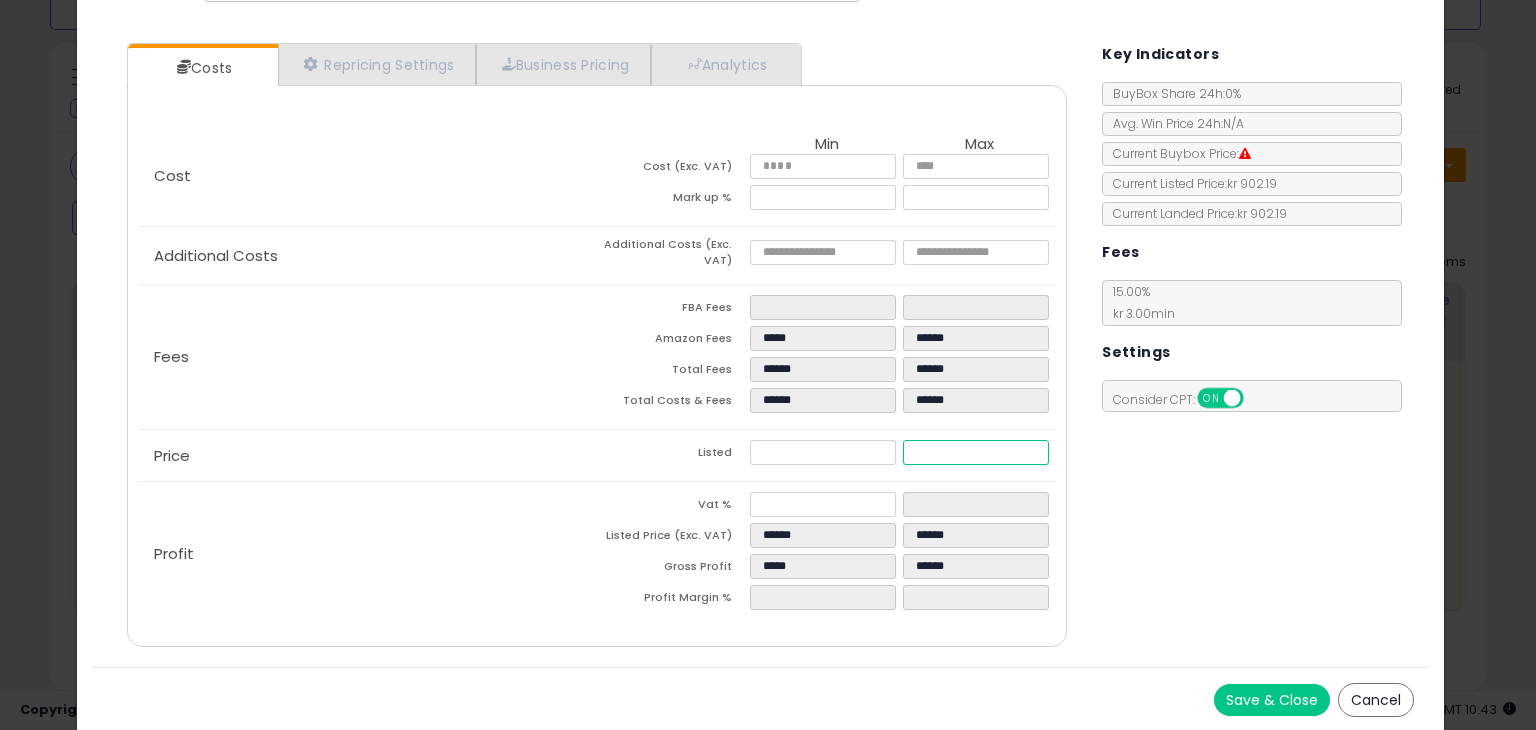 drag, startPoint x: 907, startPoint y: 445, endPoint x: 948, endPoint y: 451, distance: 41.4367 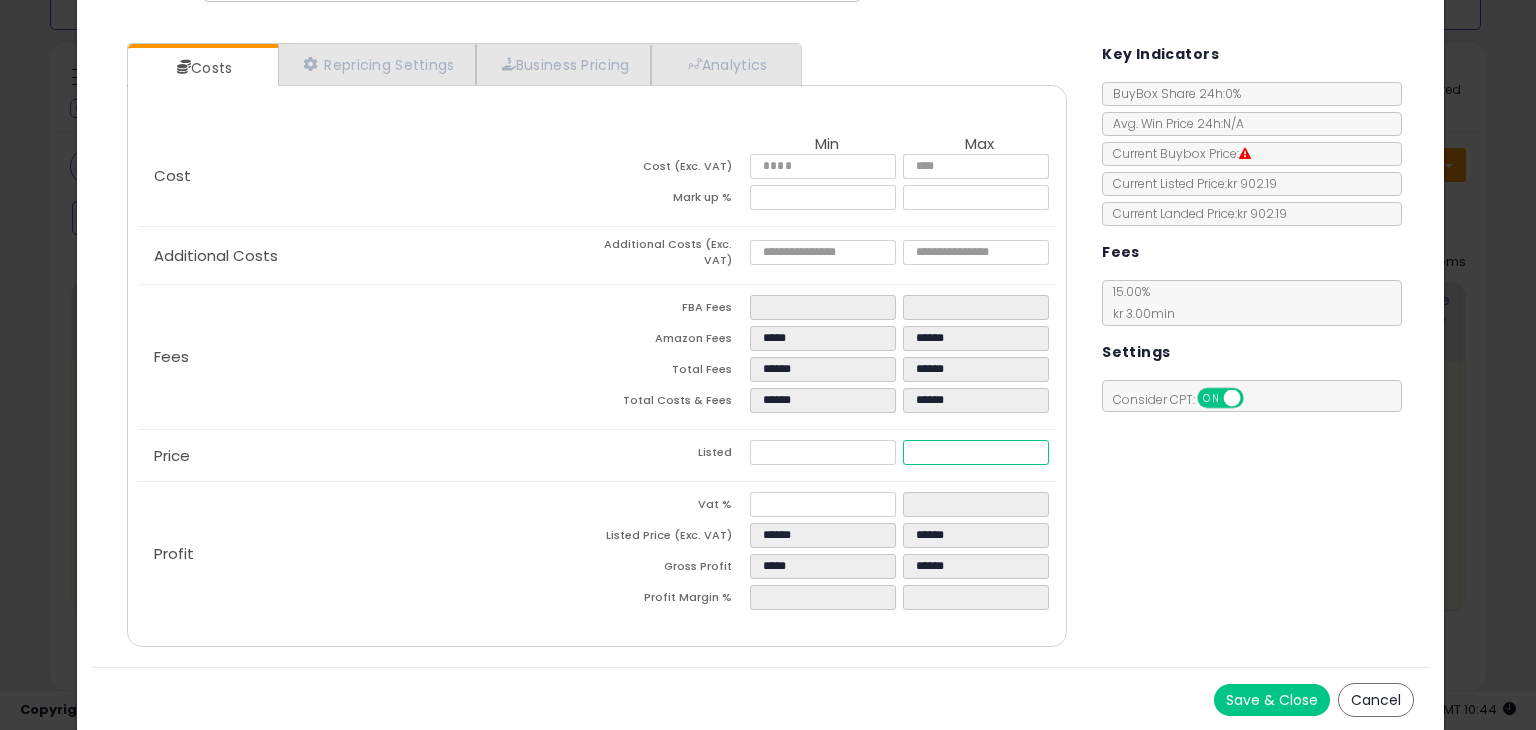 type on "****" 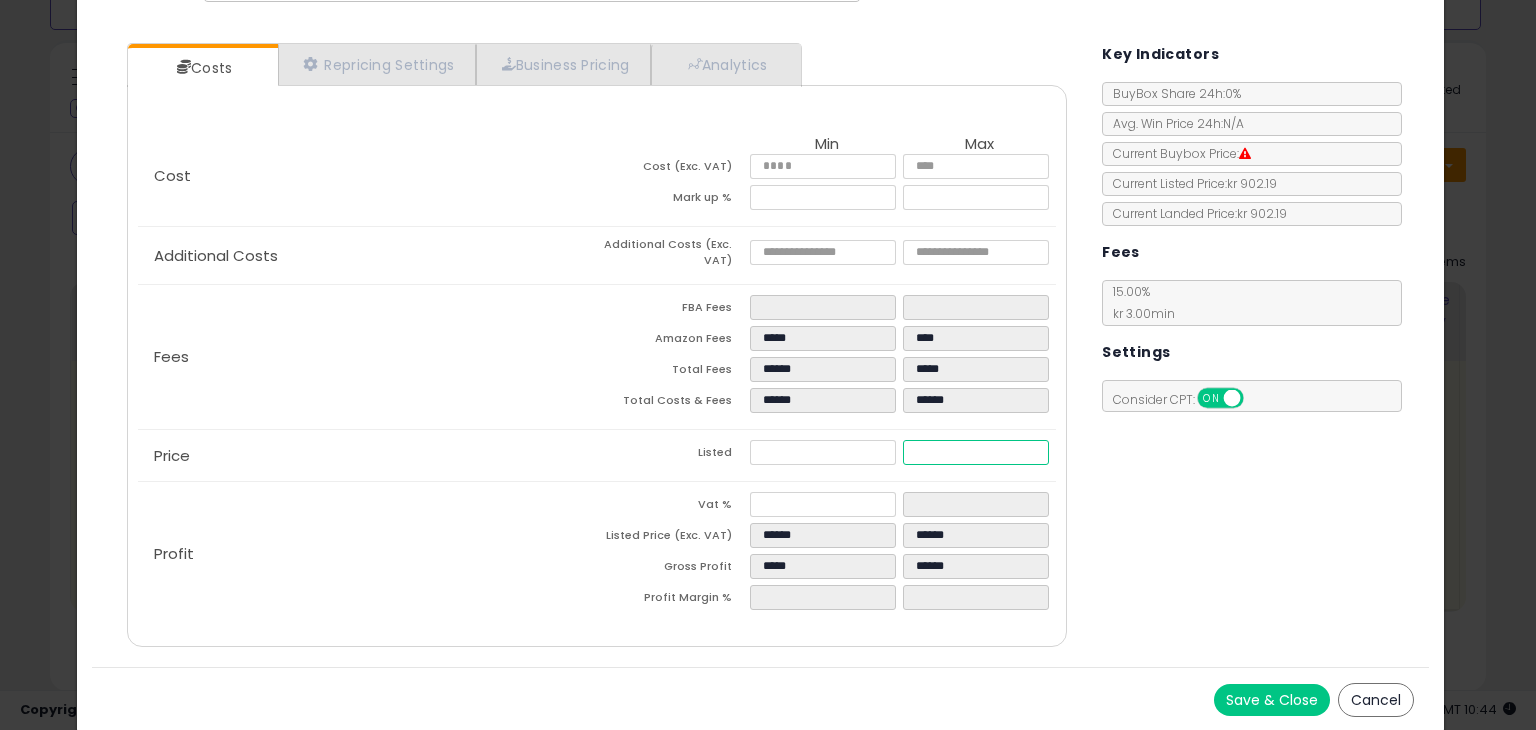 type on "*****" 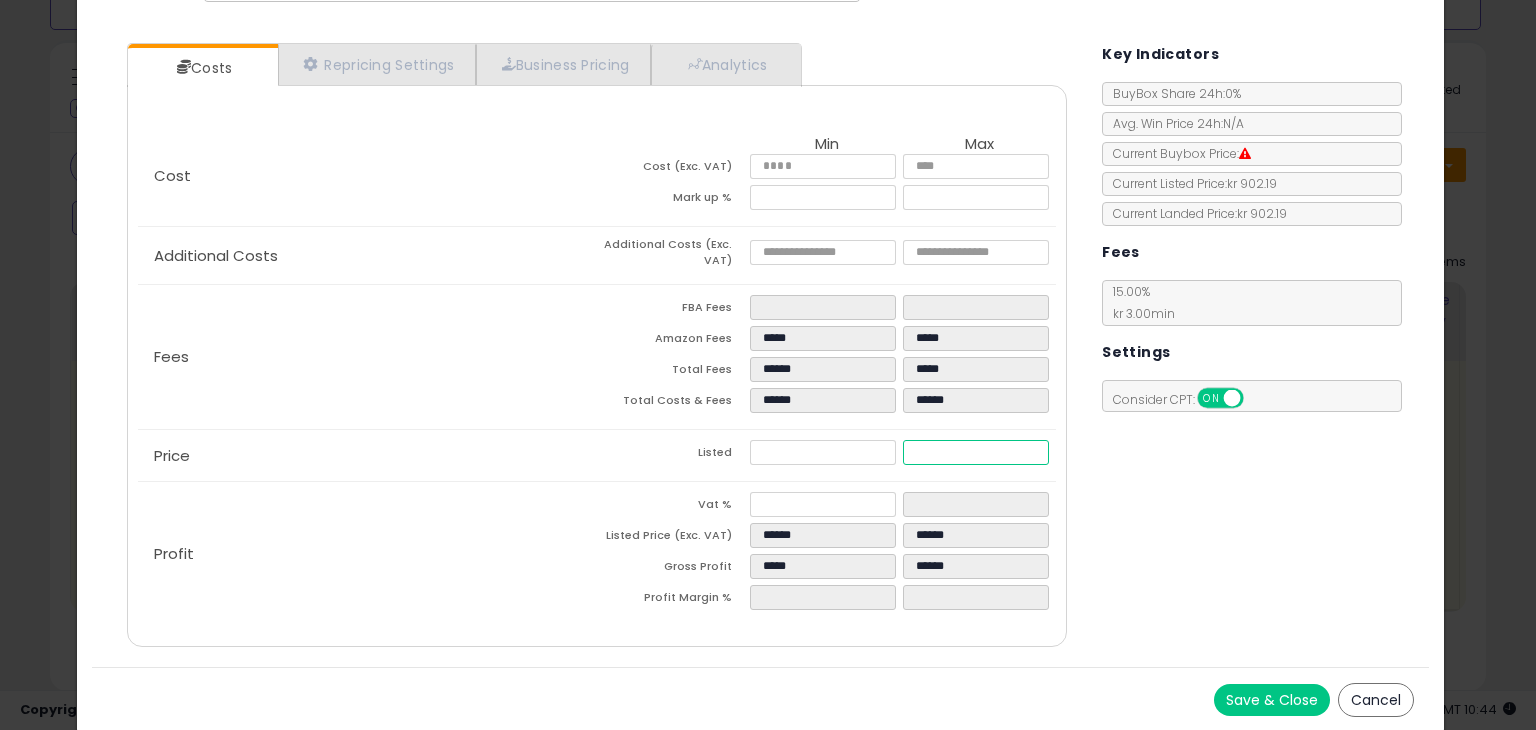 type on "******" 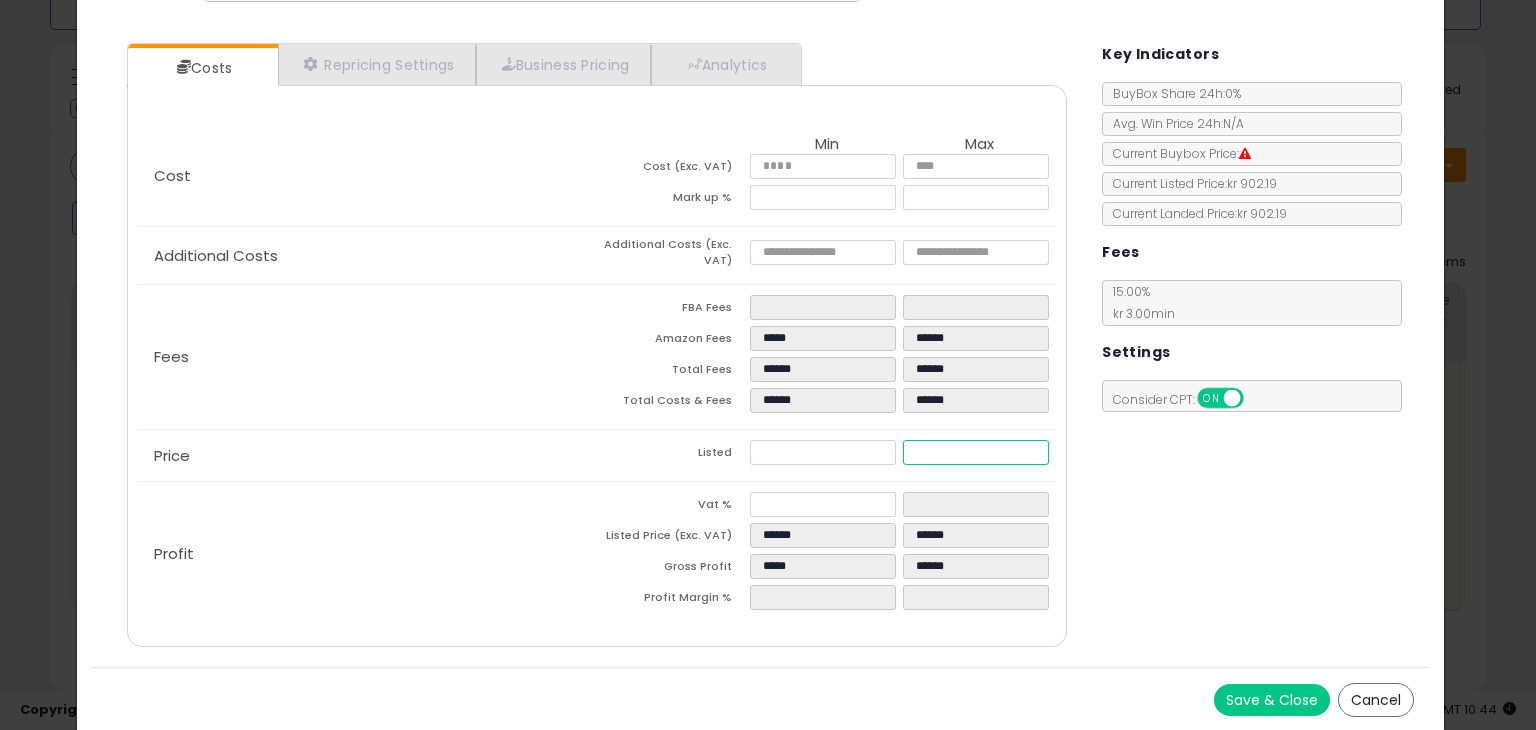 type on "******" 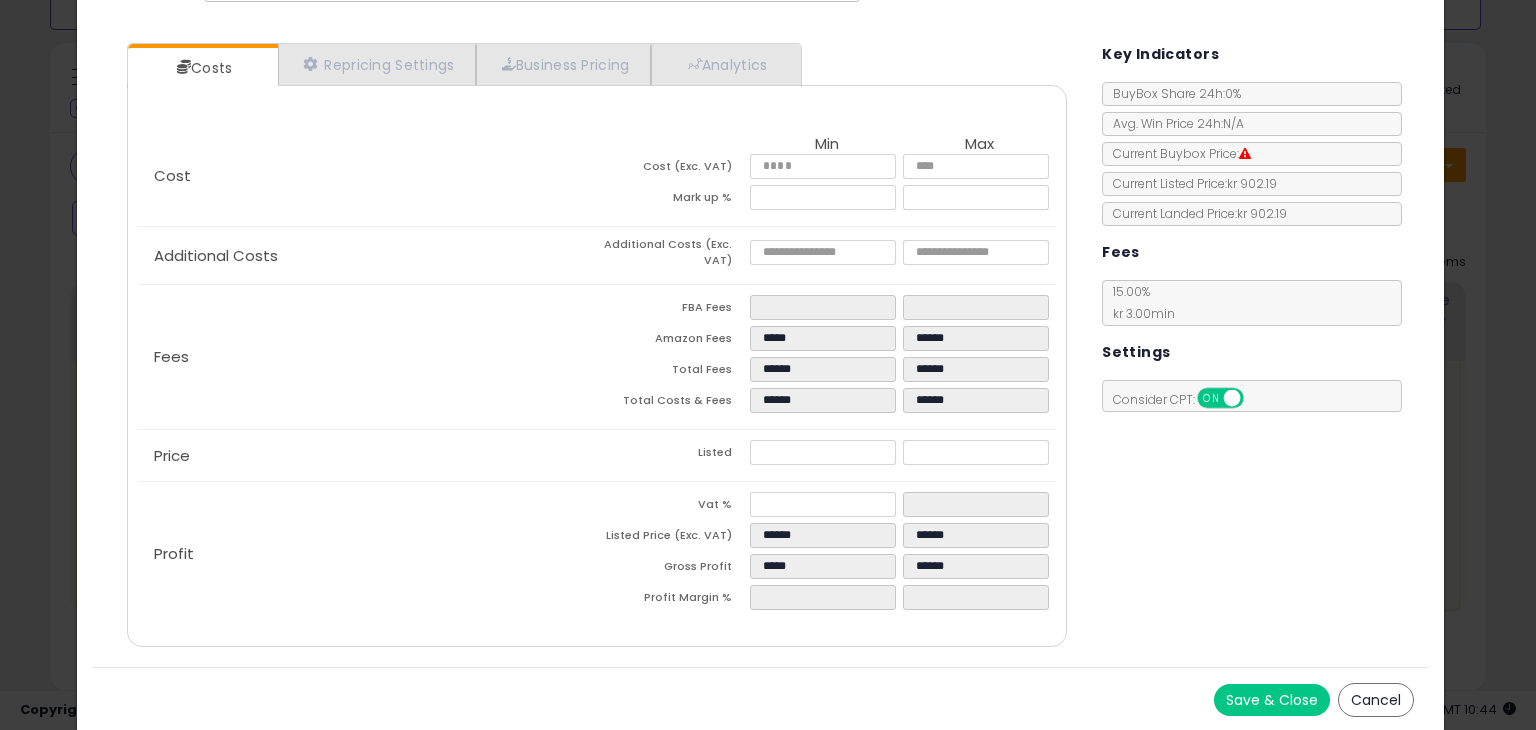 type on "******" 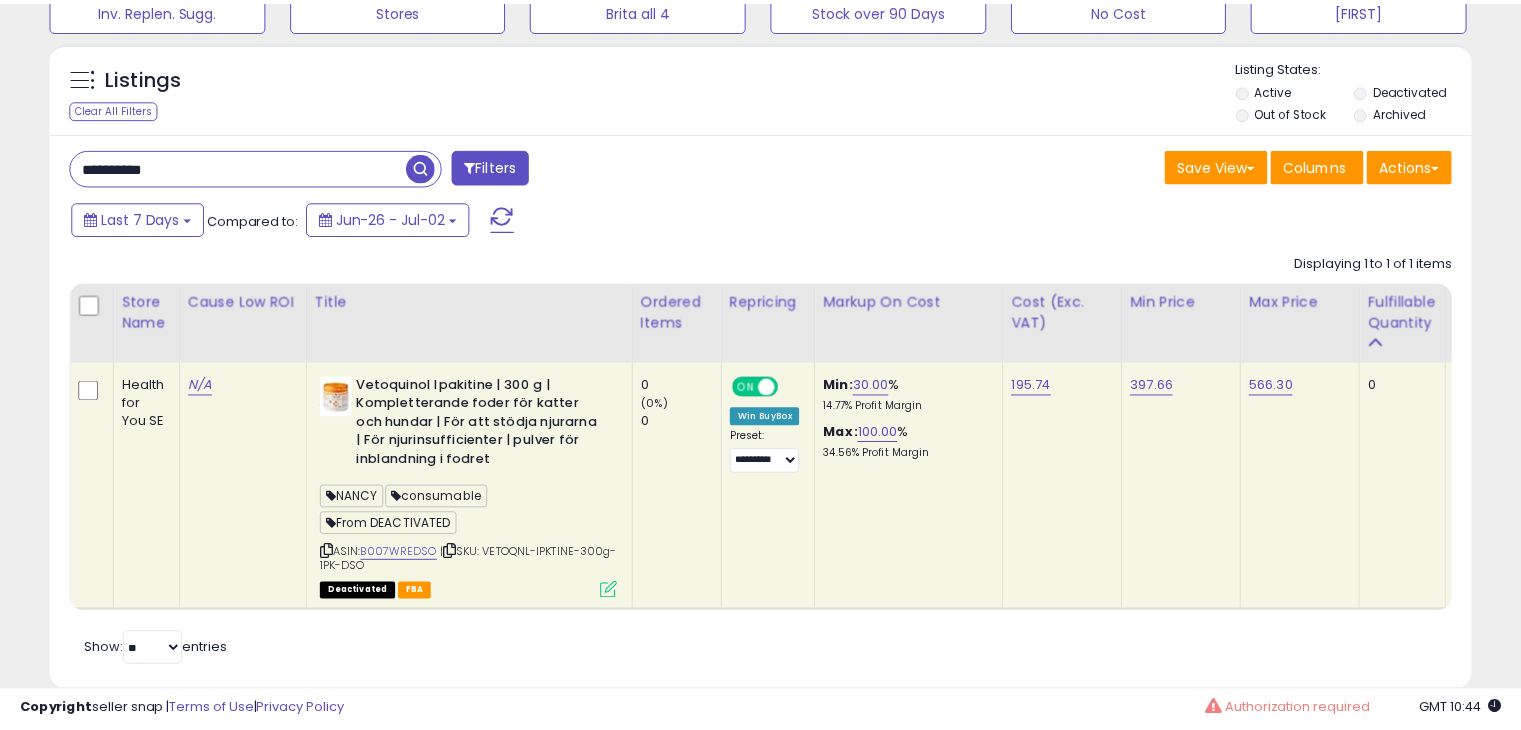 scroll, scrollTop: 409, scrollLeft: 822, axis: both 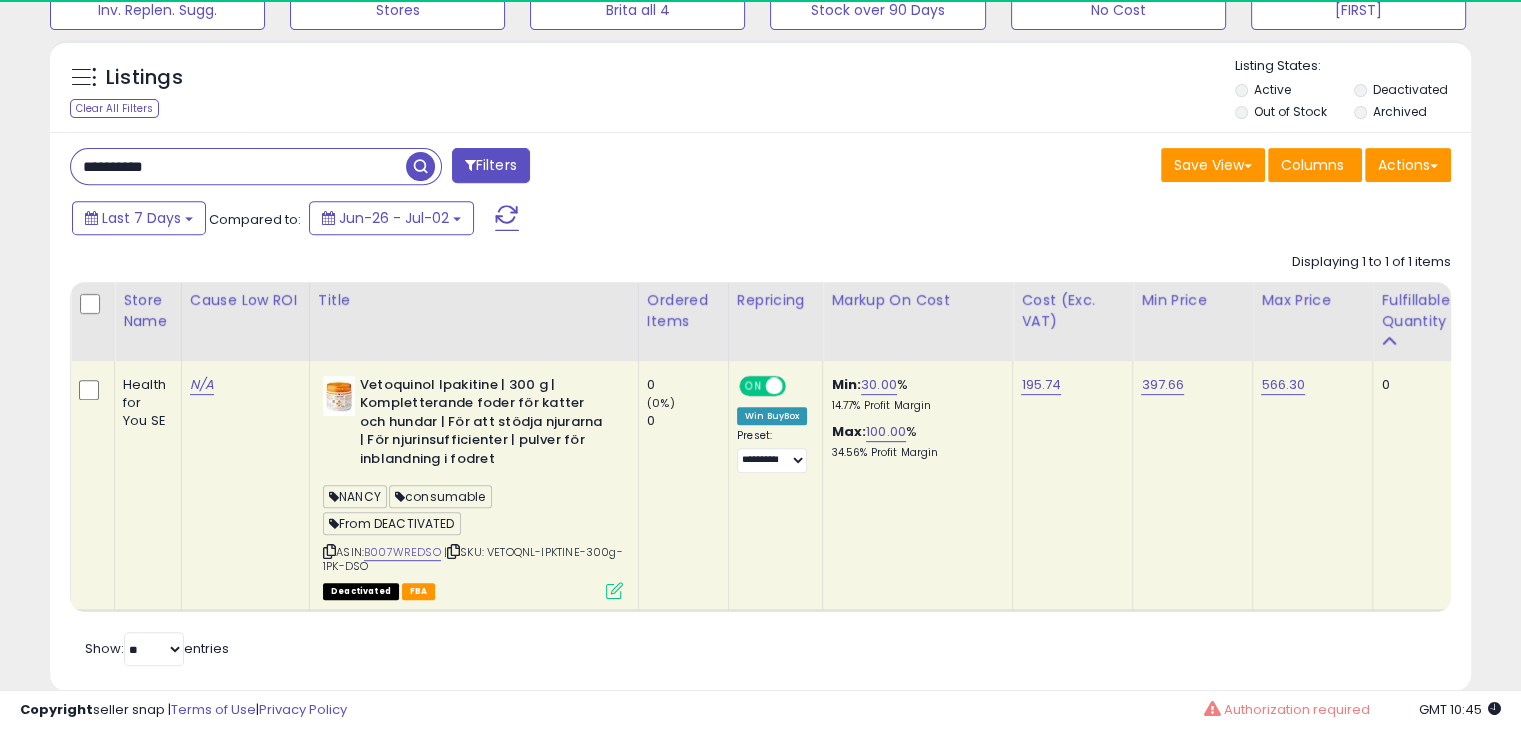 click at bounding box center (614, 590) 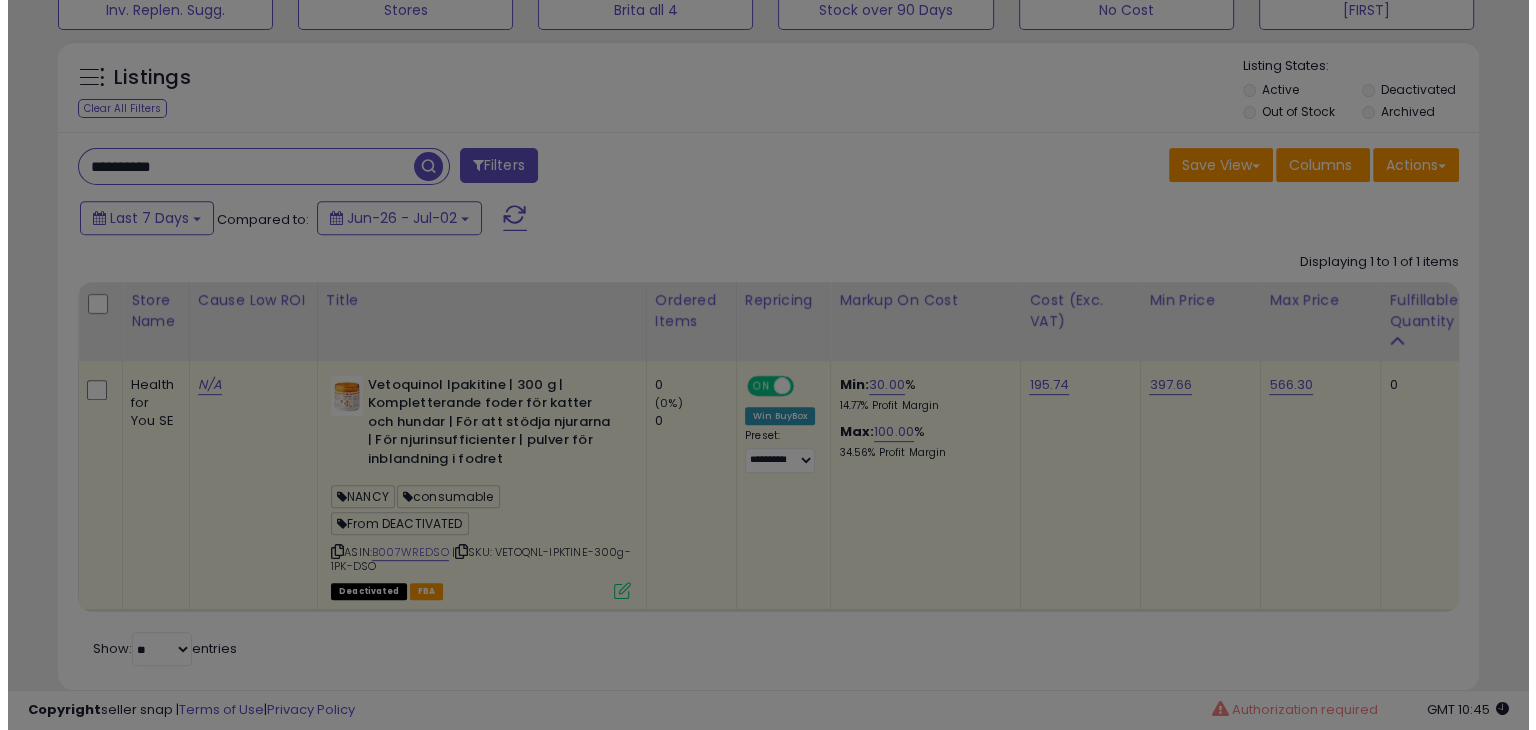 scroll, scrollTop: 999589, scrollLeft: 999168, axis: both 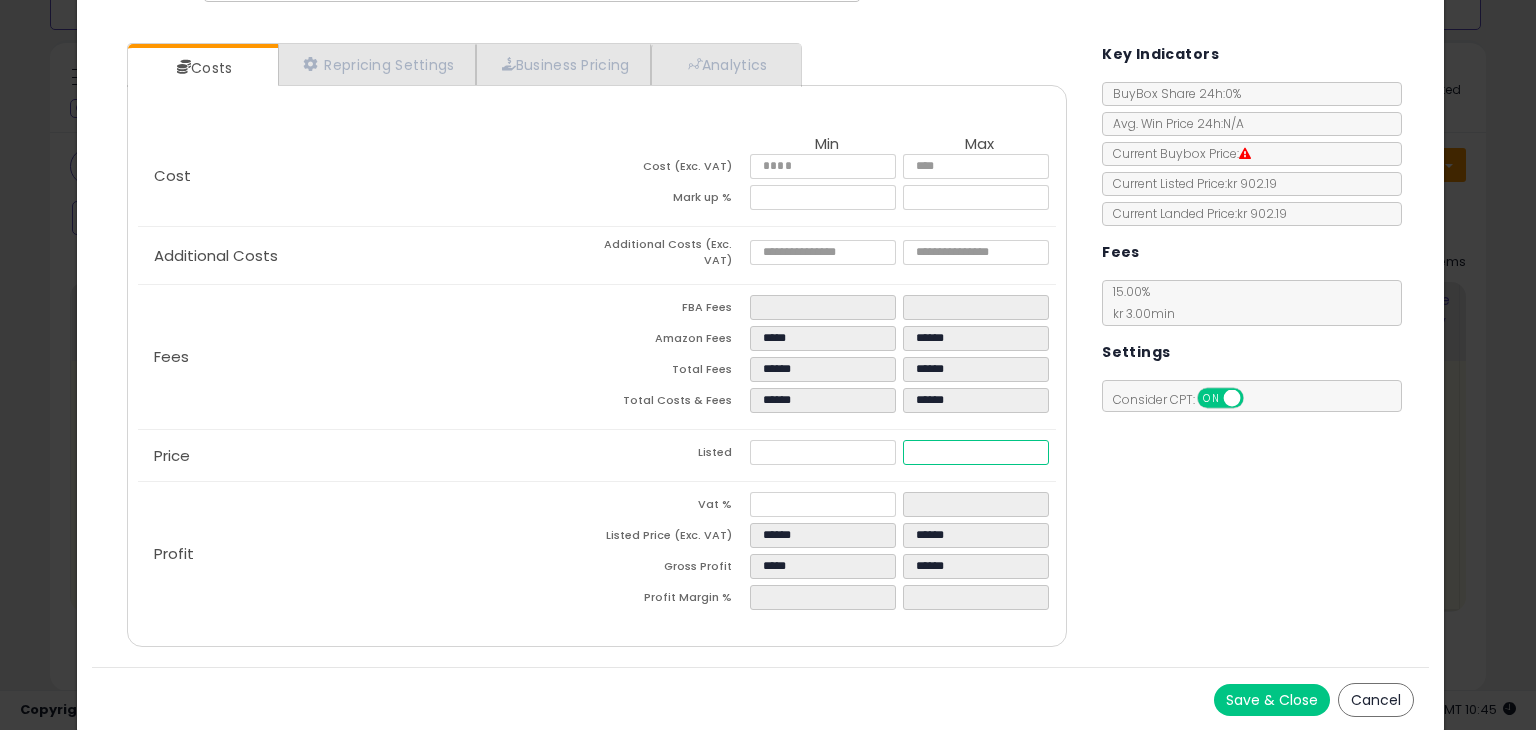 click on "******" at bounding box center (975, 452) 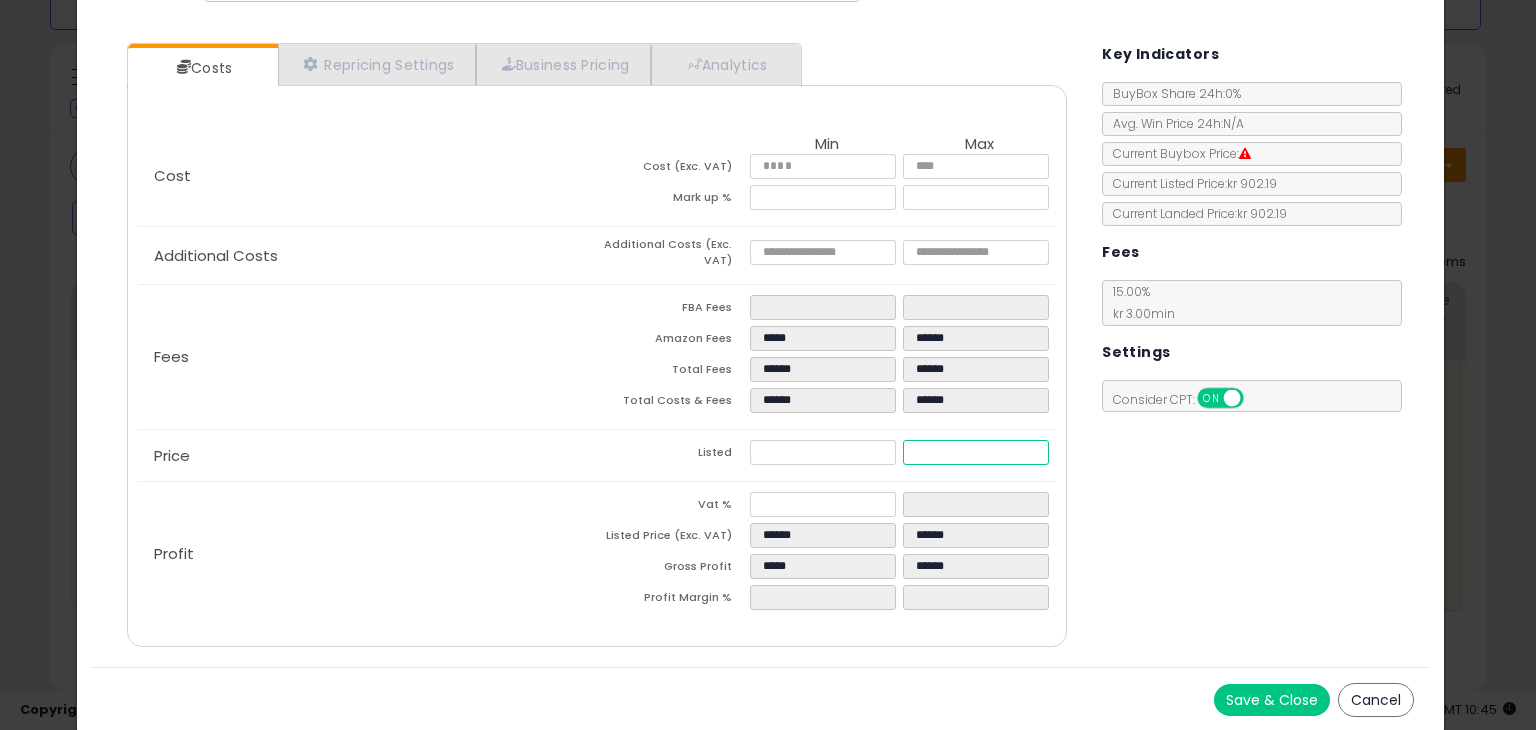 click on "******" at bounding box center [975, 452] 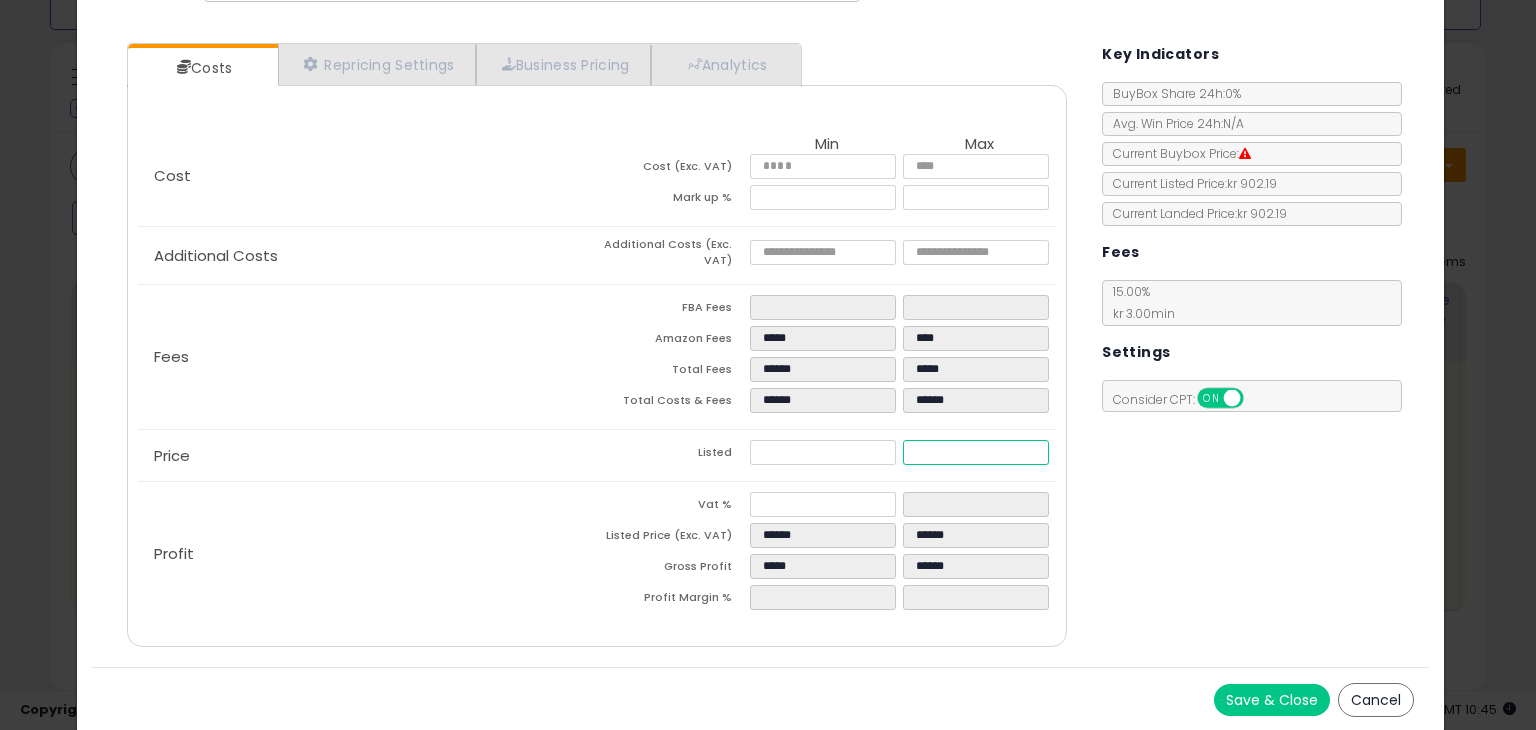 type on "*****" 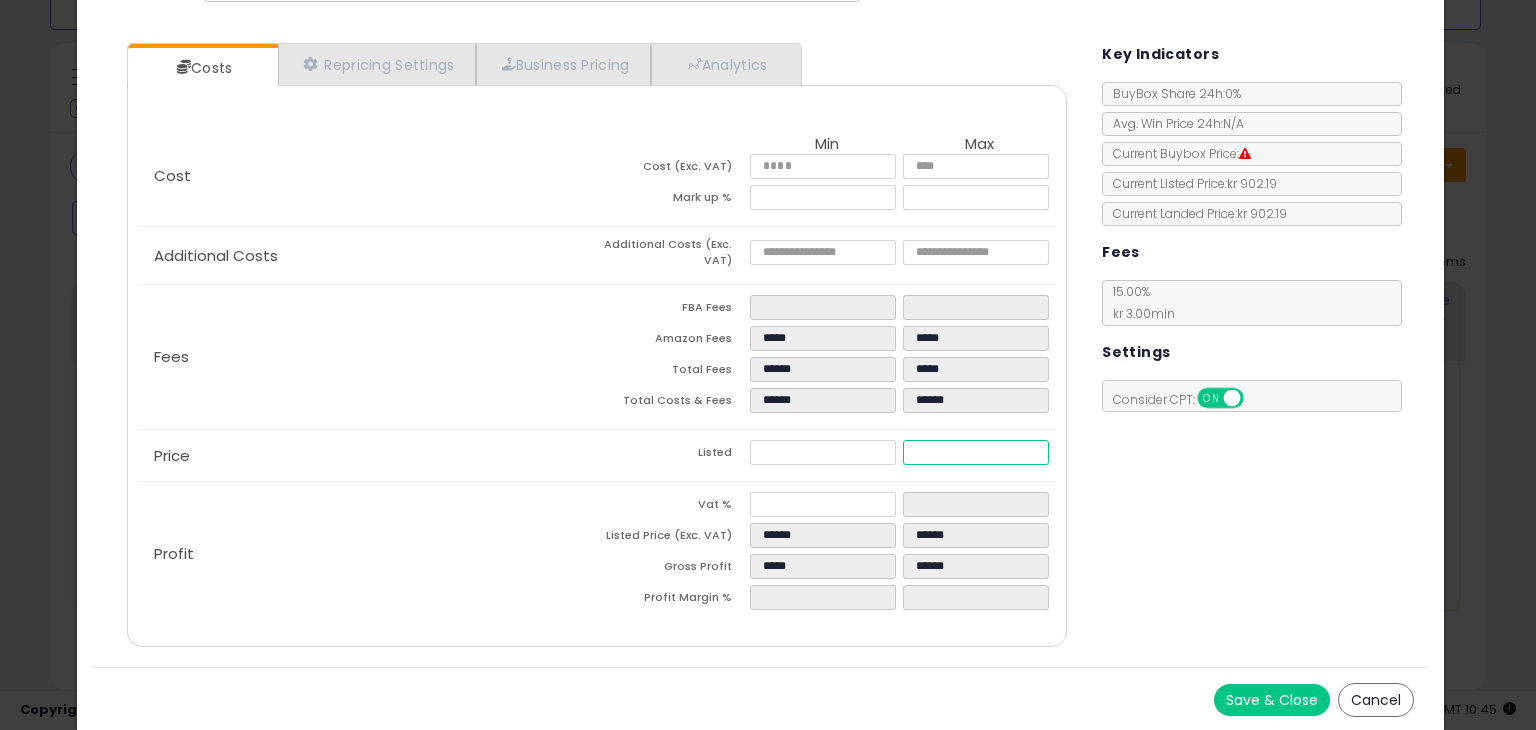 type on "*****" 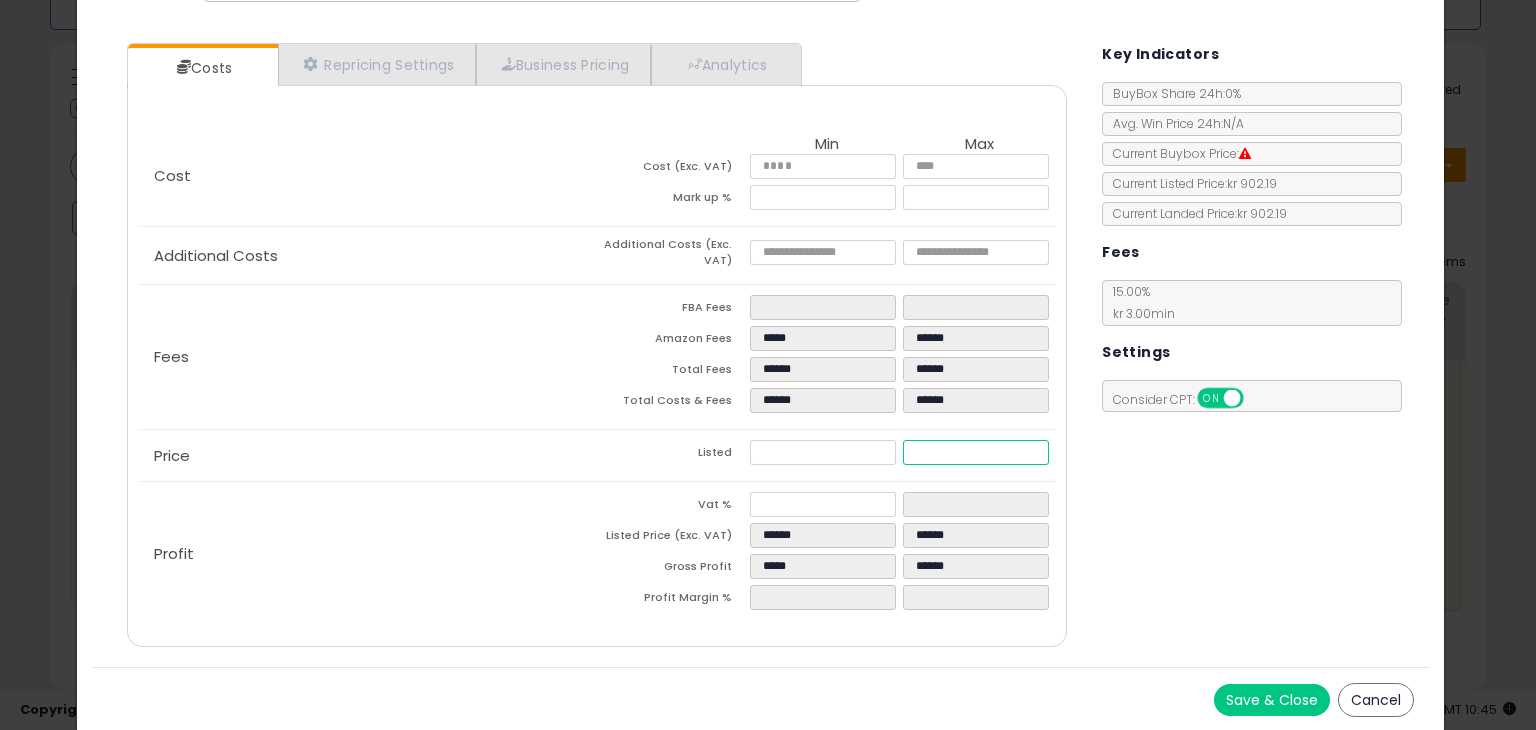 type on "******" 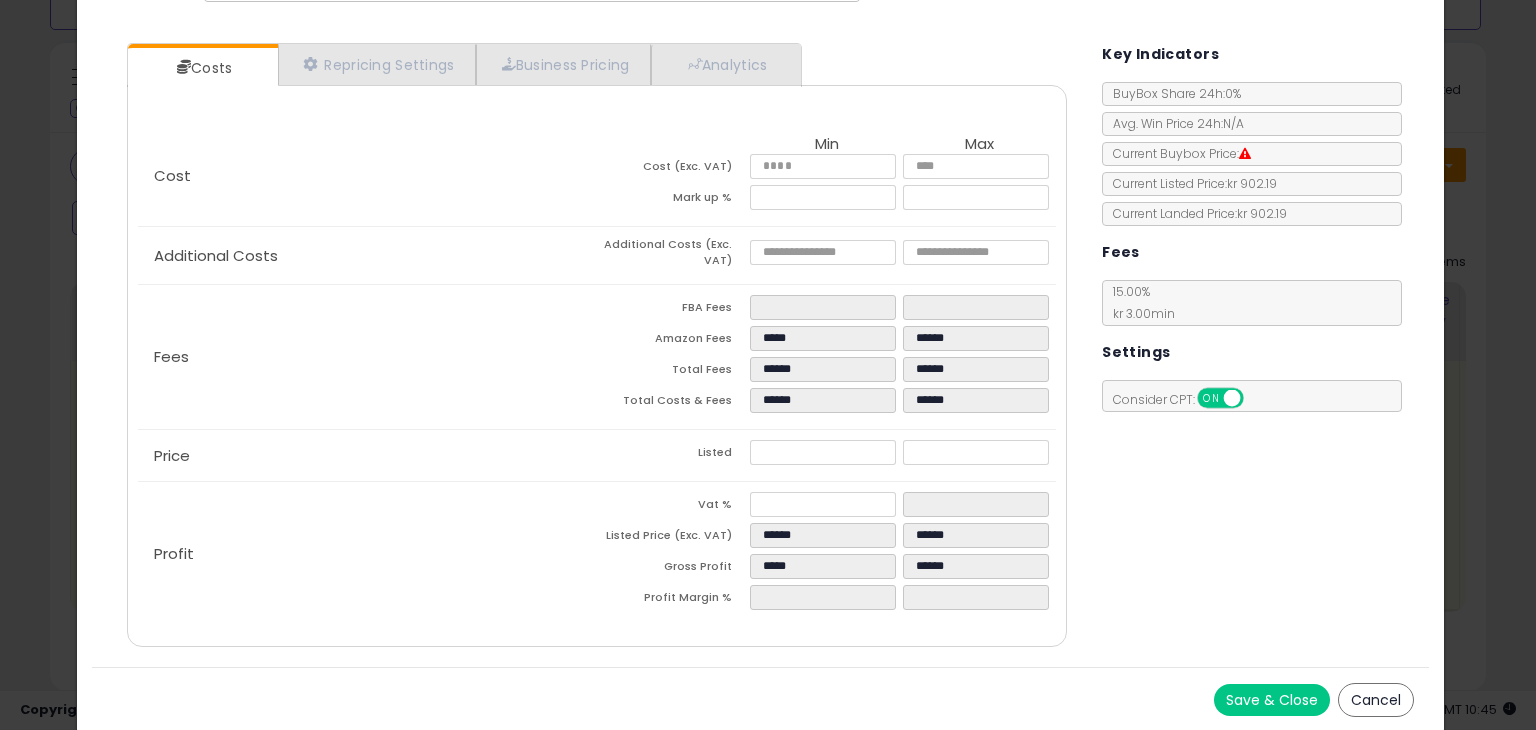 type on "******" 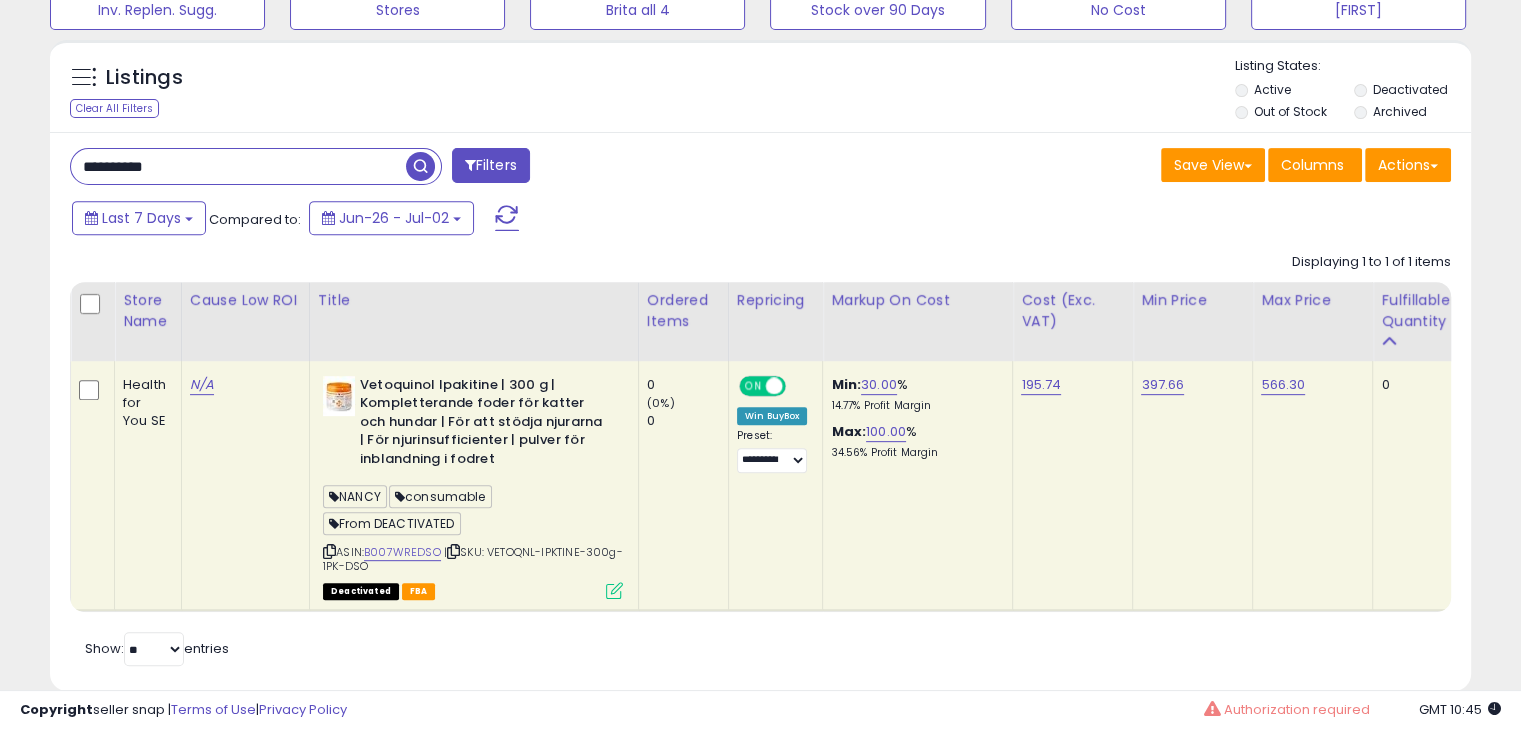 scroll, scrollTop: 409, scrollLeft: 822, axis: both 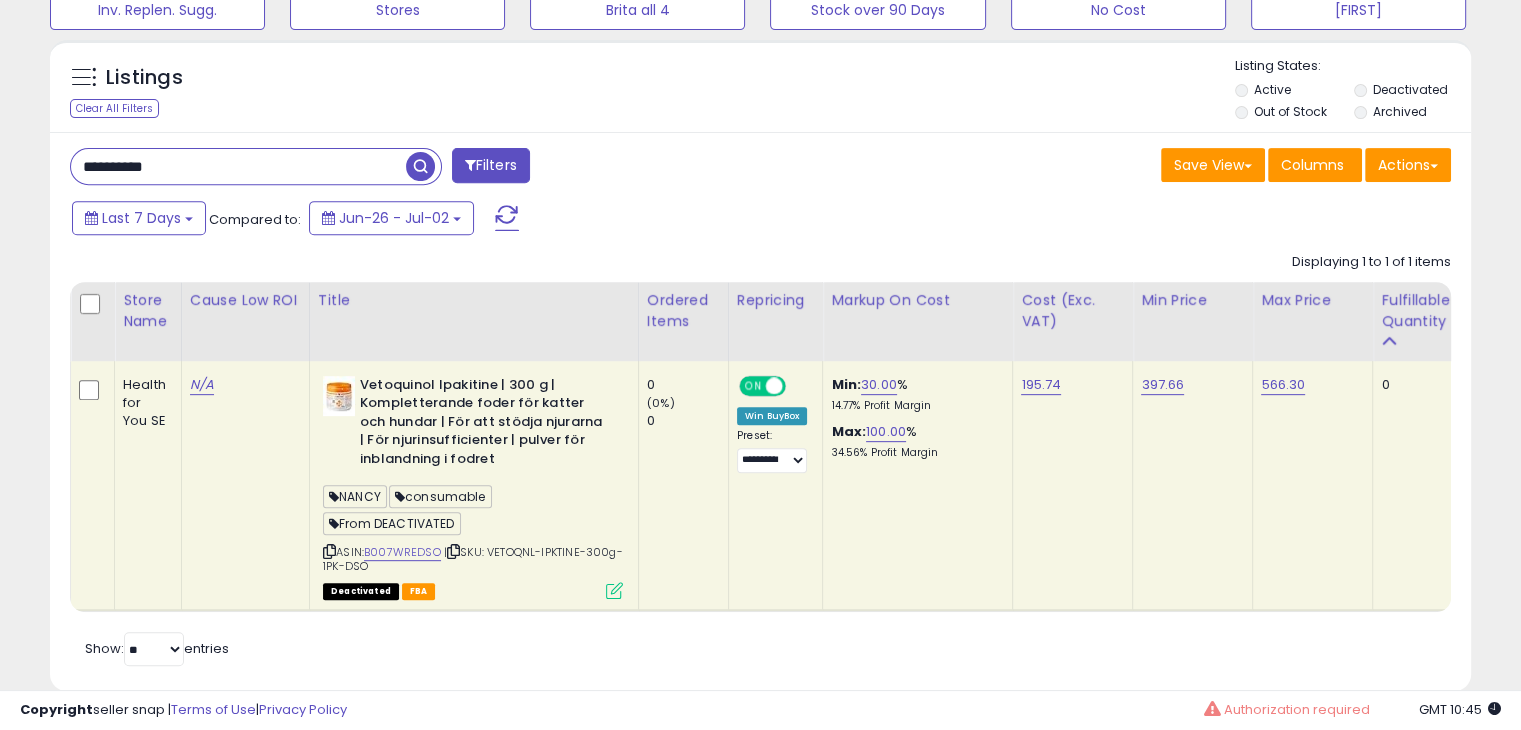 click on "ASIN:  B007WREDSO    |   SKU: VETOQNL-IPKTINE-300g-1PK-DSO Deactivated FBA" at bounding box center [473, 487] 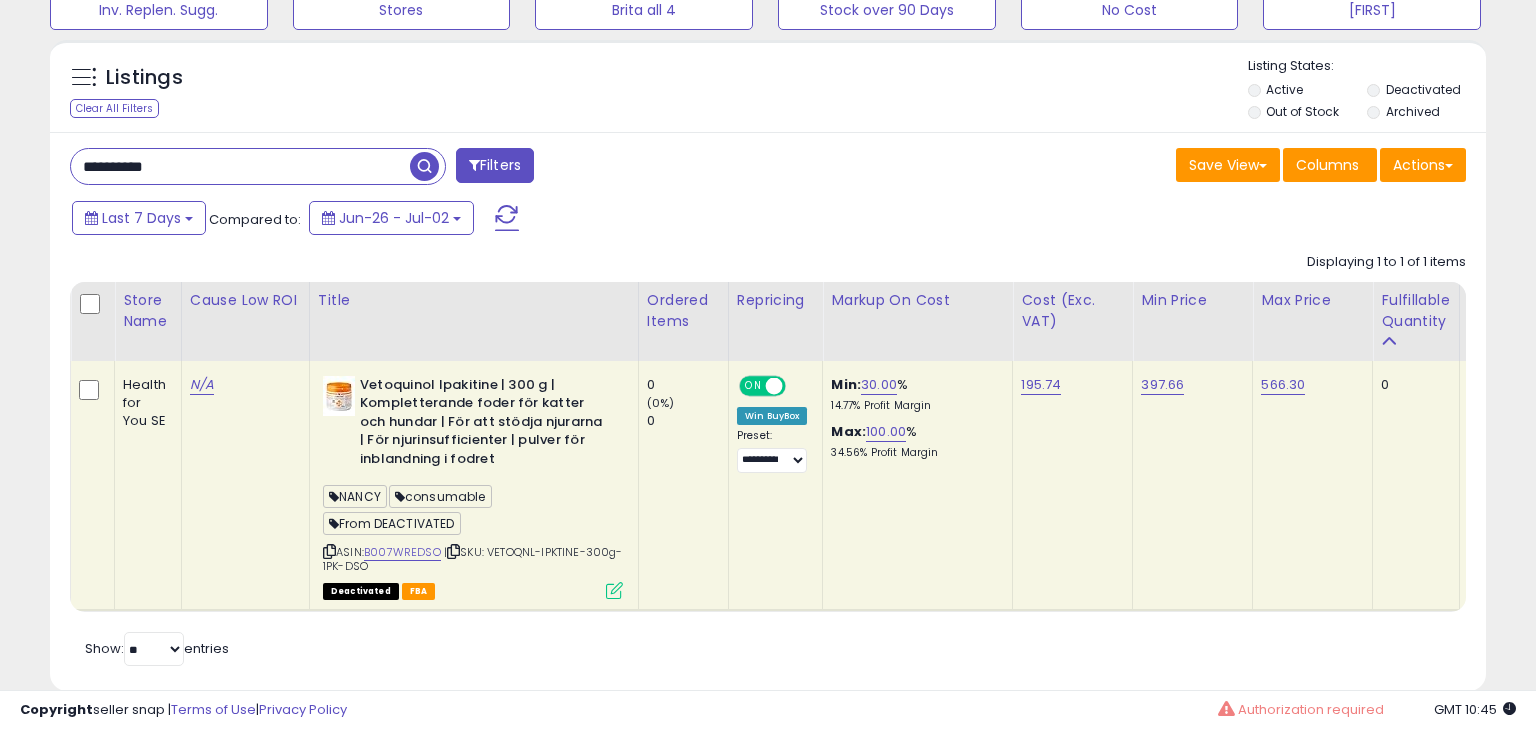scroll, scrollTop: 999589, scrollLeft: 999168, axis: both 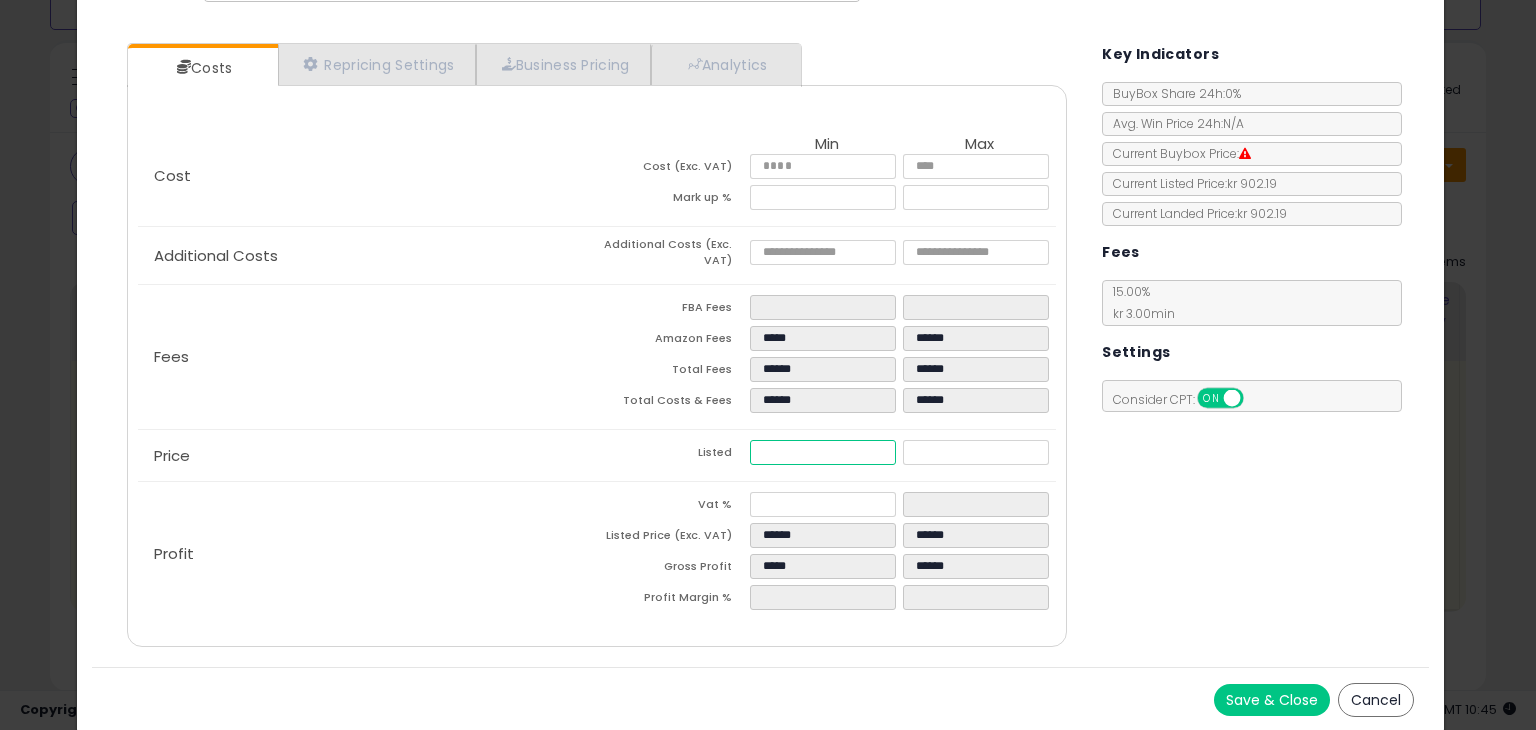 click on "******" at bounding box center (822, 452) 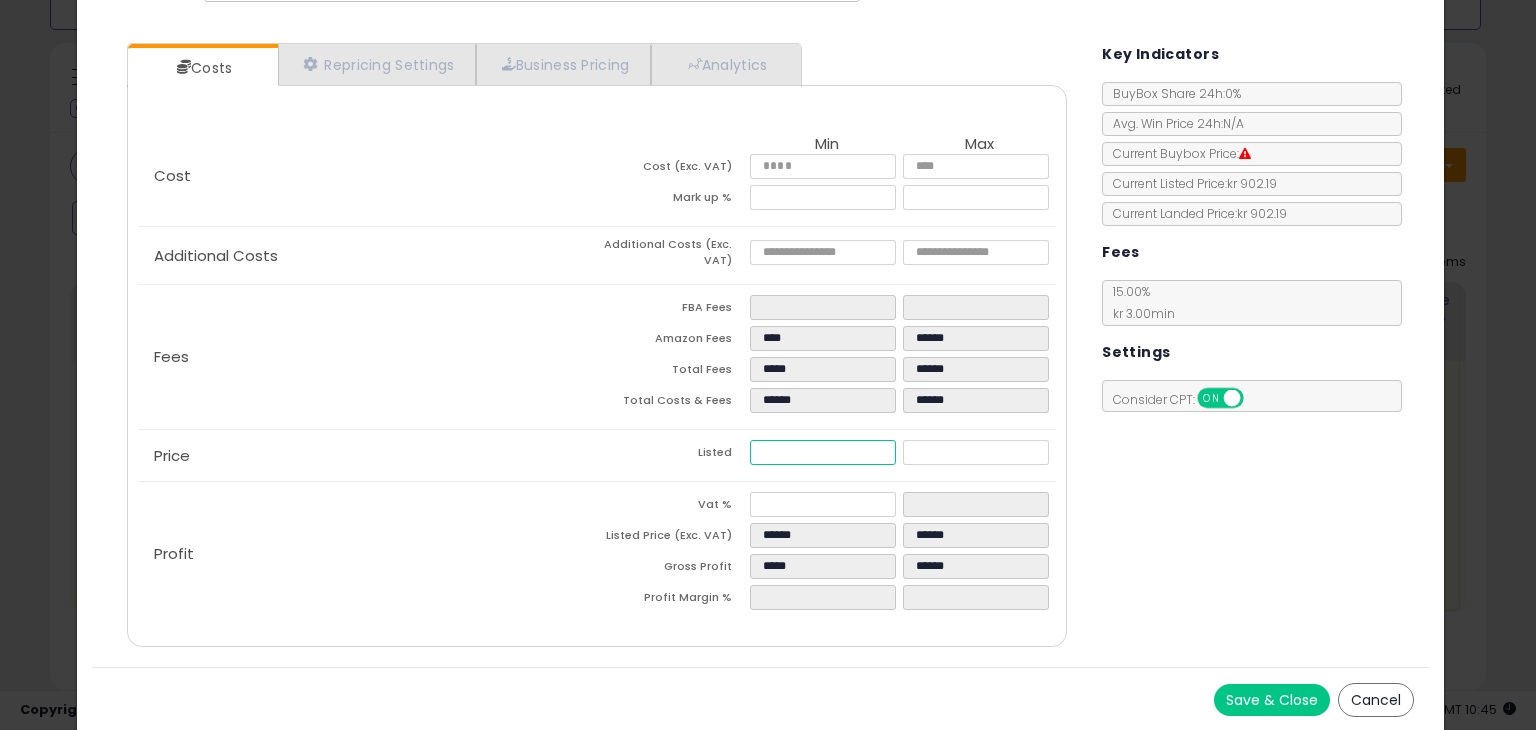 type on "*****" 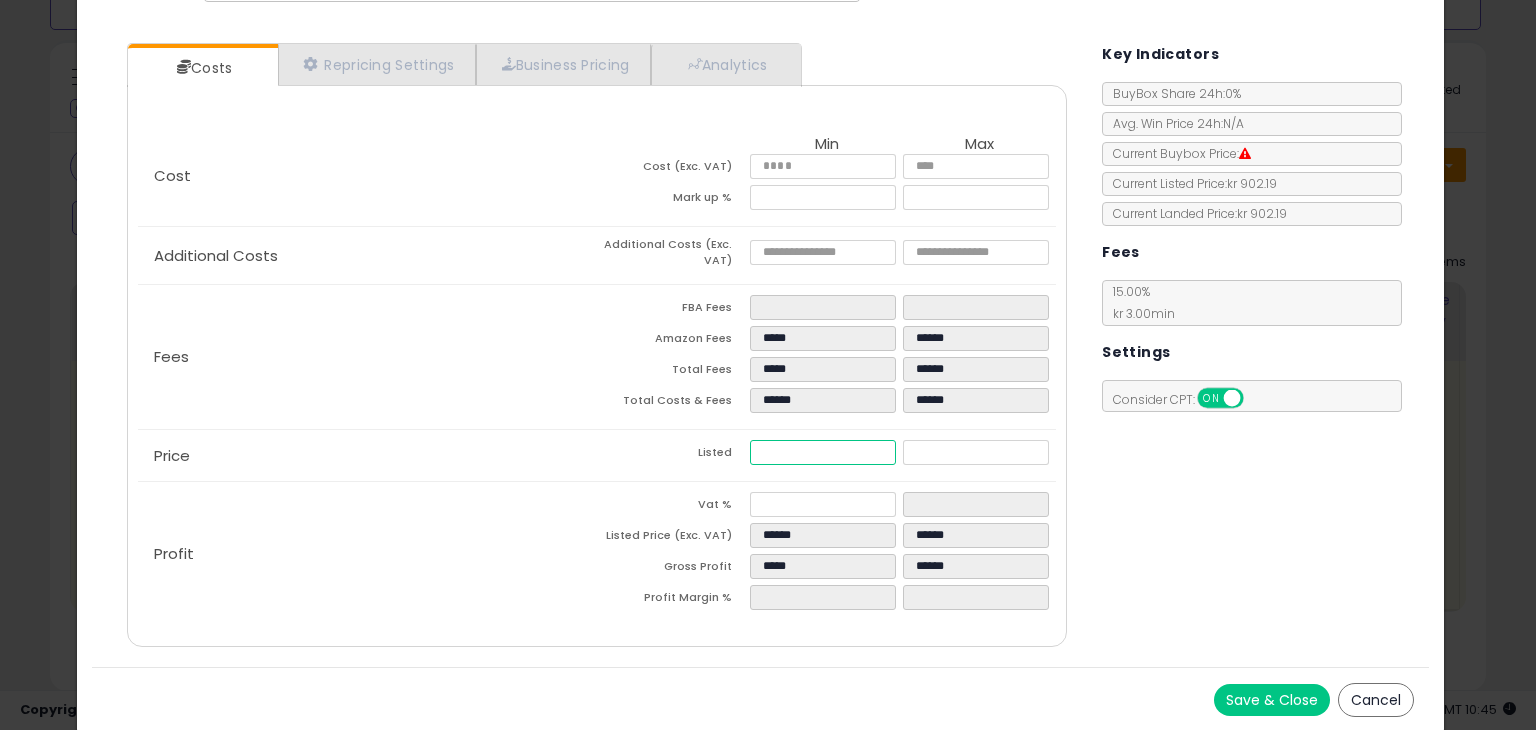 type on "******" 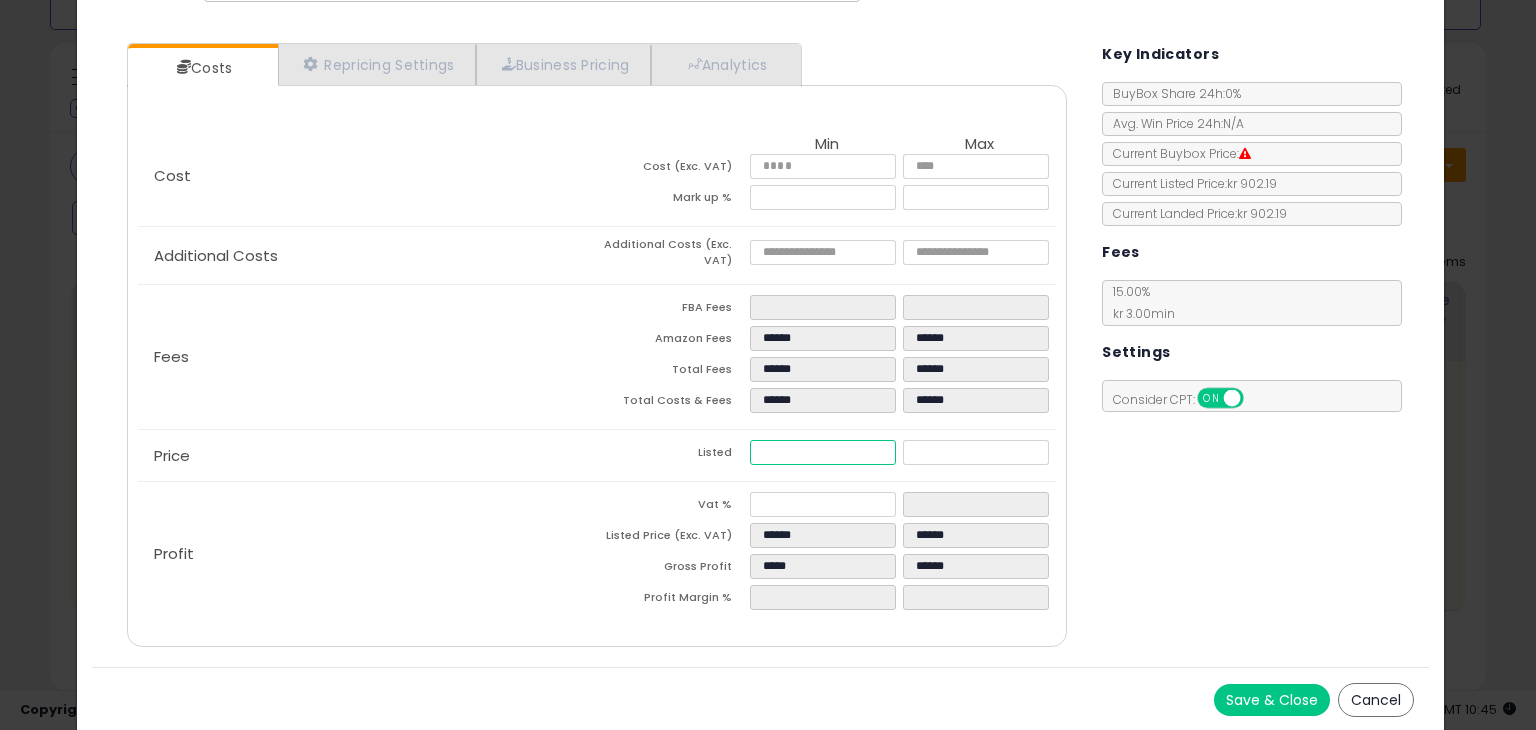 type on "******" 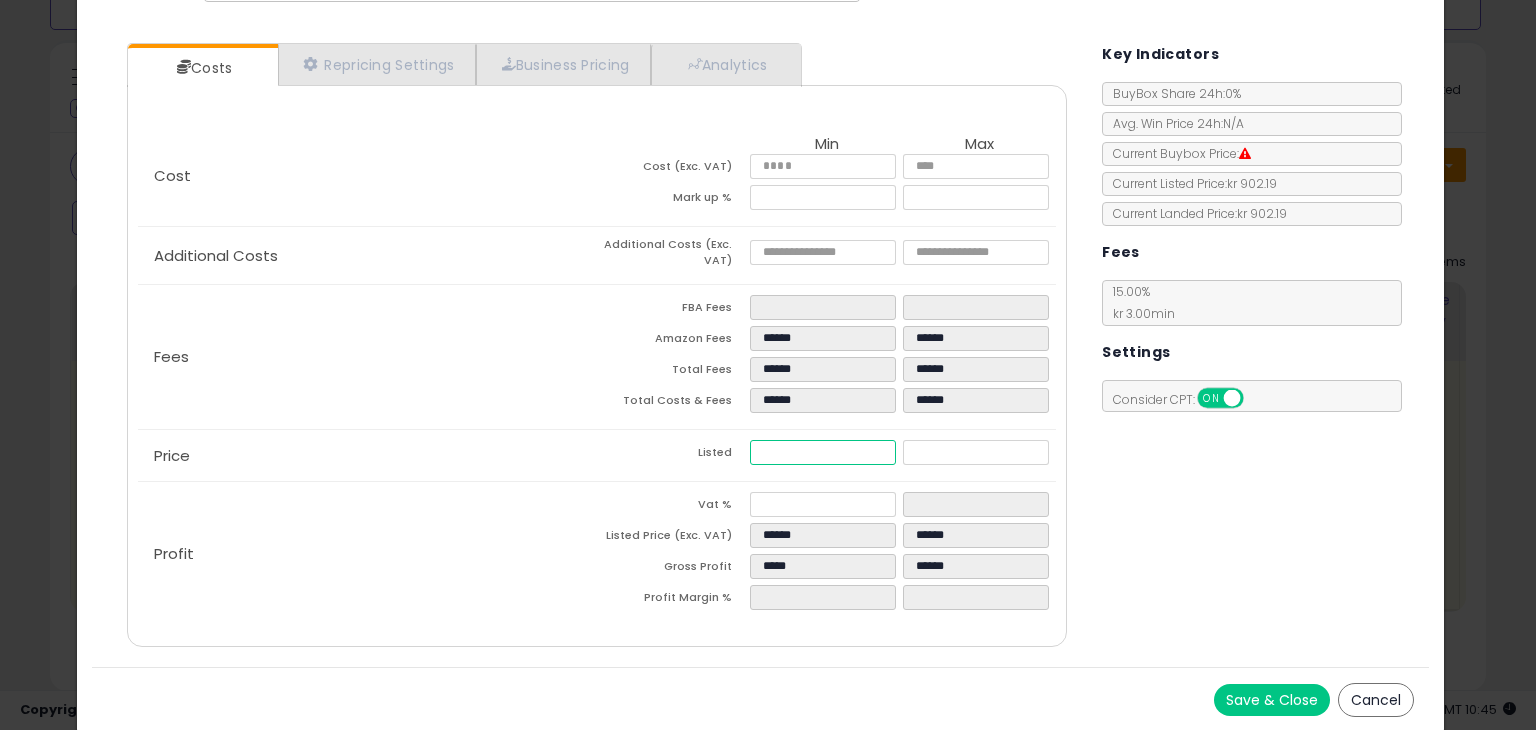 type on "******" 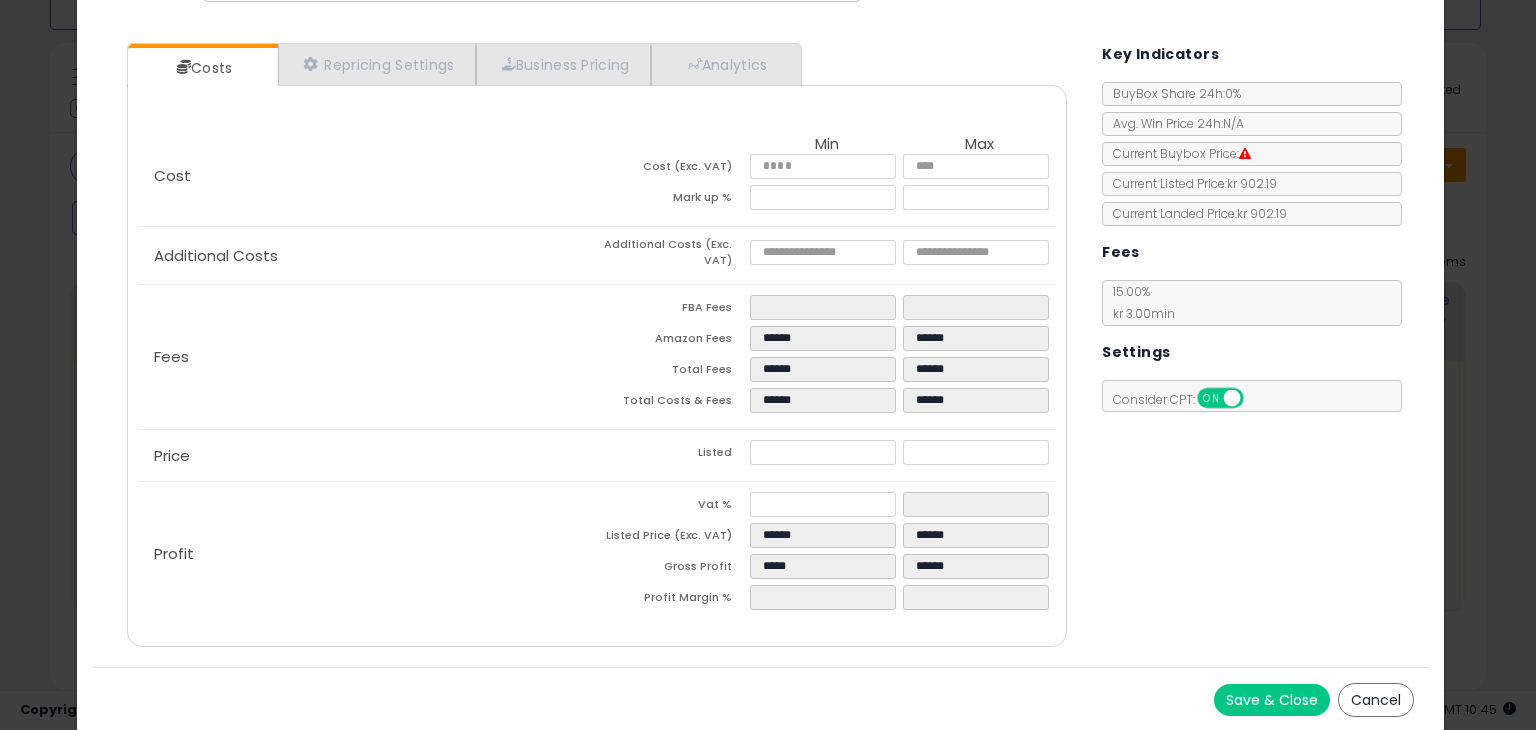 type on "******" 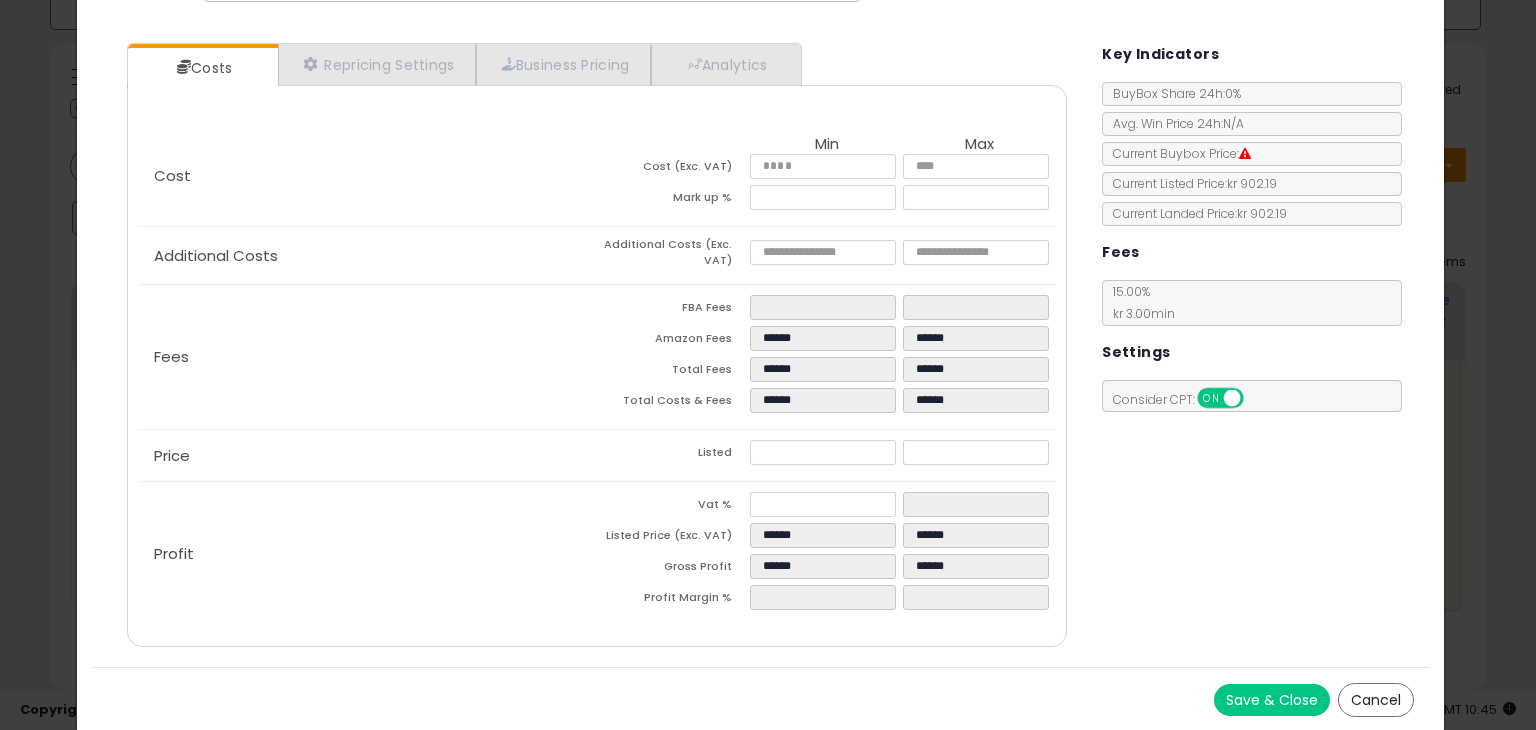 click on "Costs
Repricing Settings
Business Pricing
Analytics
Cost" at bounding box center [760, 347] 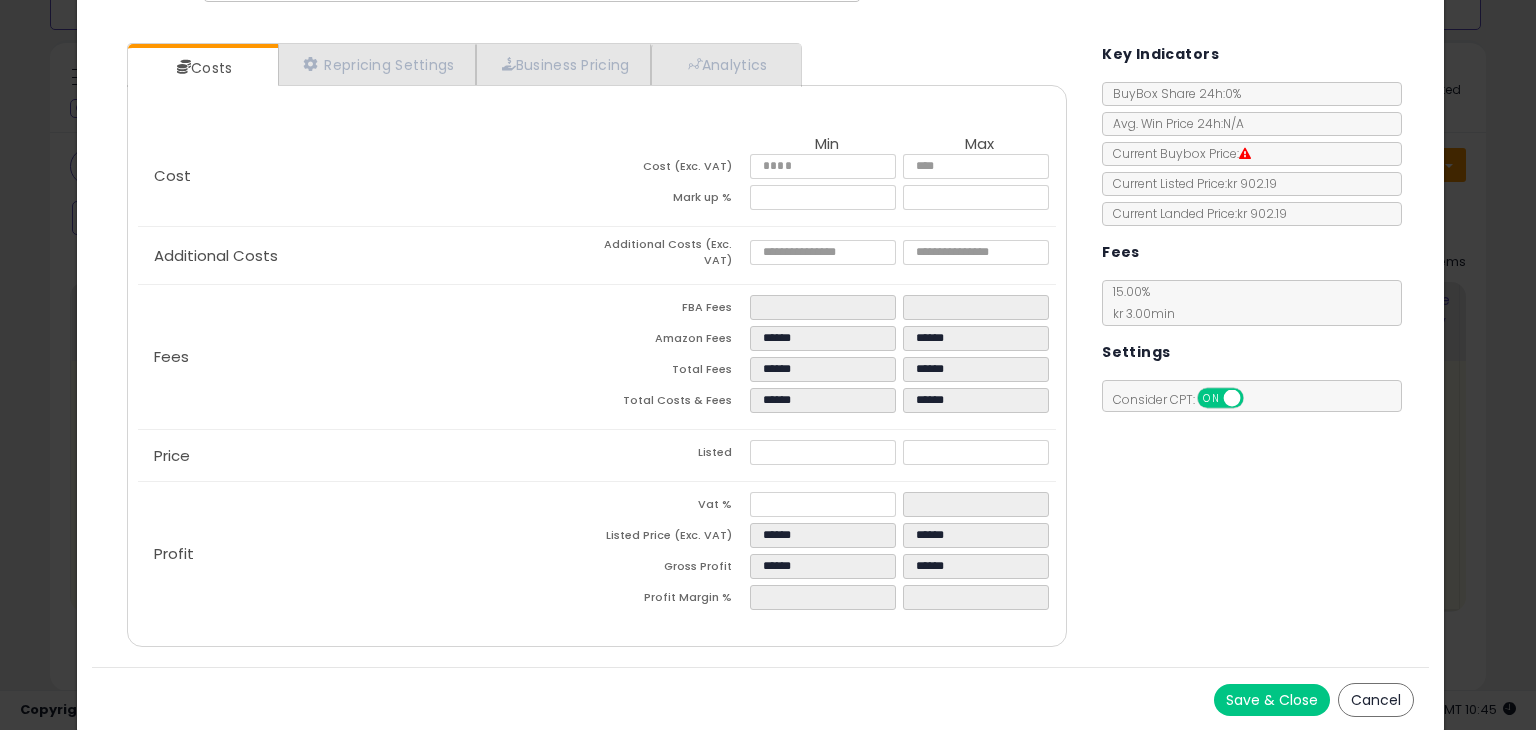 click on "Cancel" at bounding box center (1376, 700) 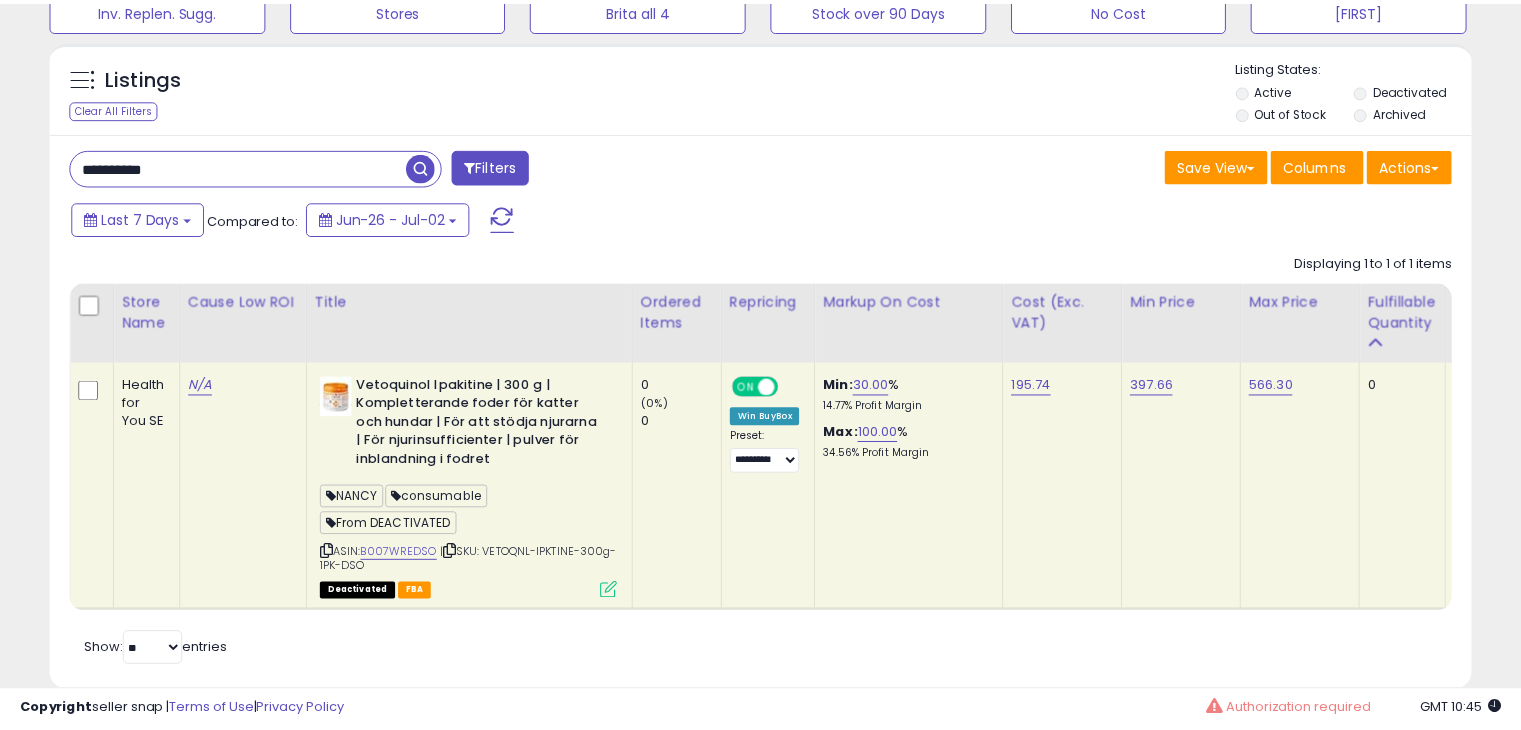 scroll, scrollTop: 409, scrollLeft: 822, axis: both 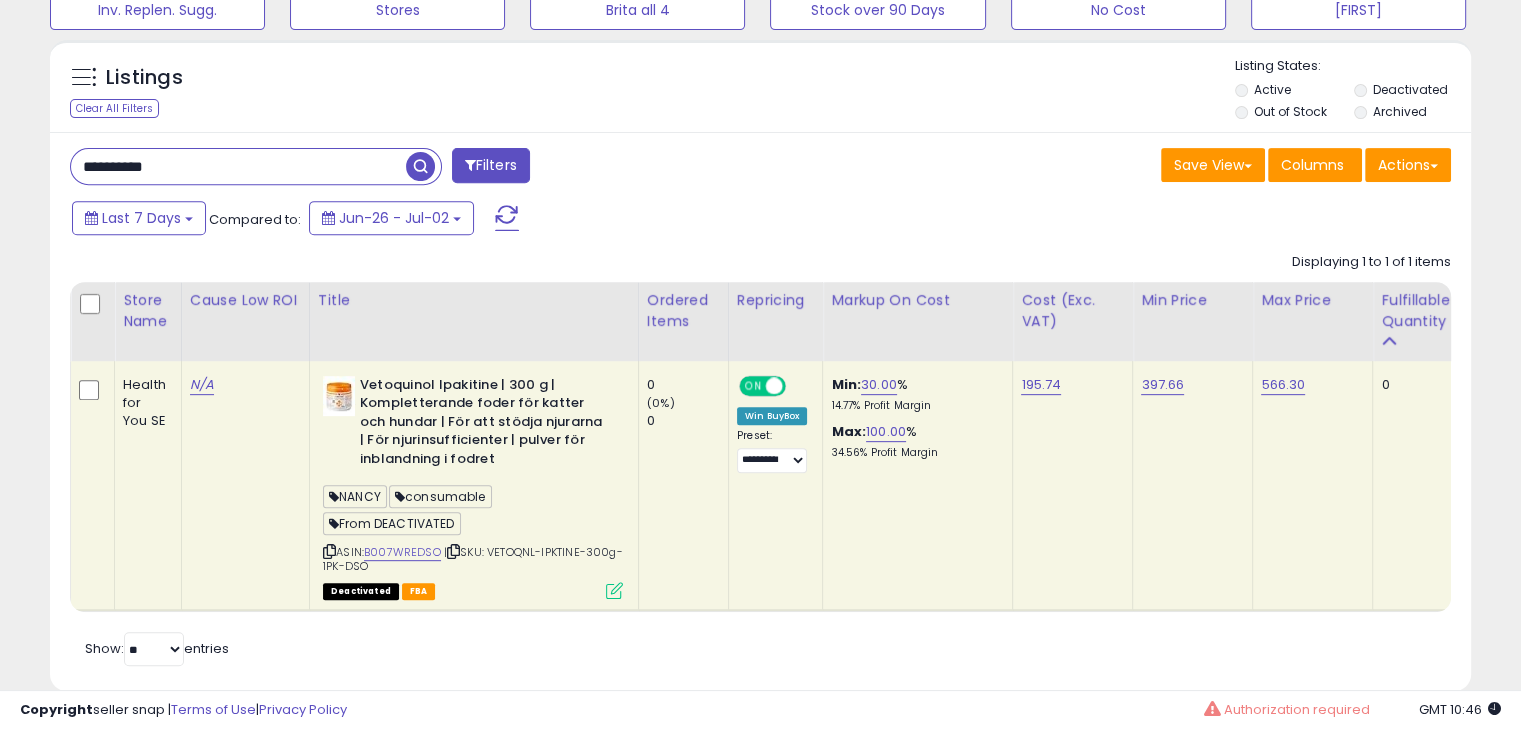 click at bounding box center (614, 590) 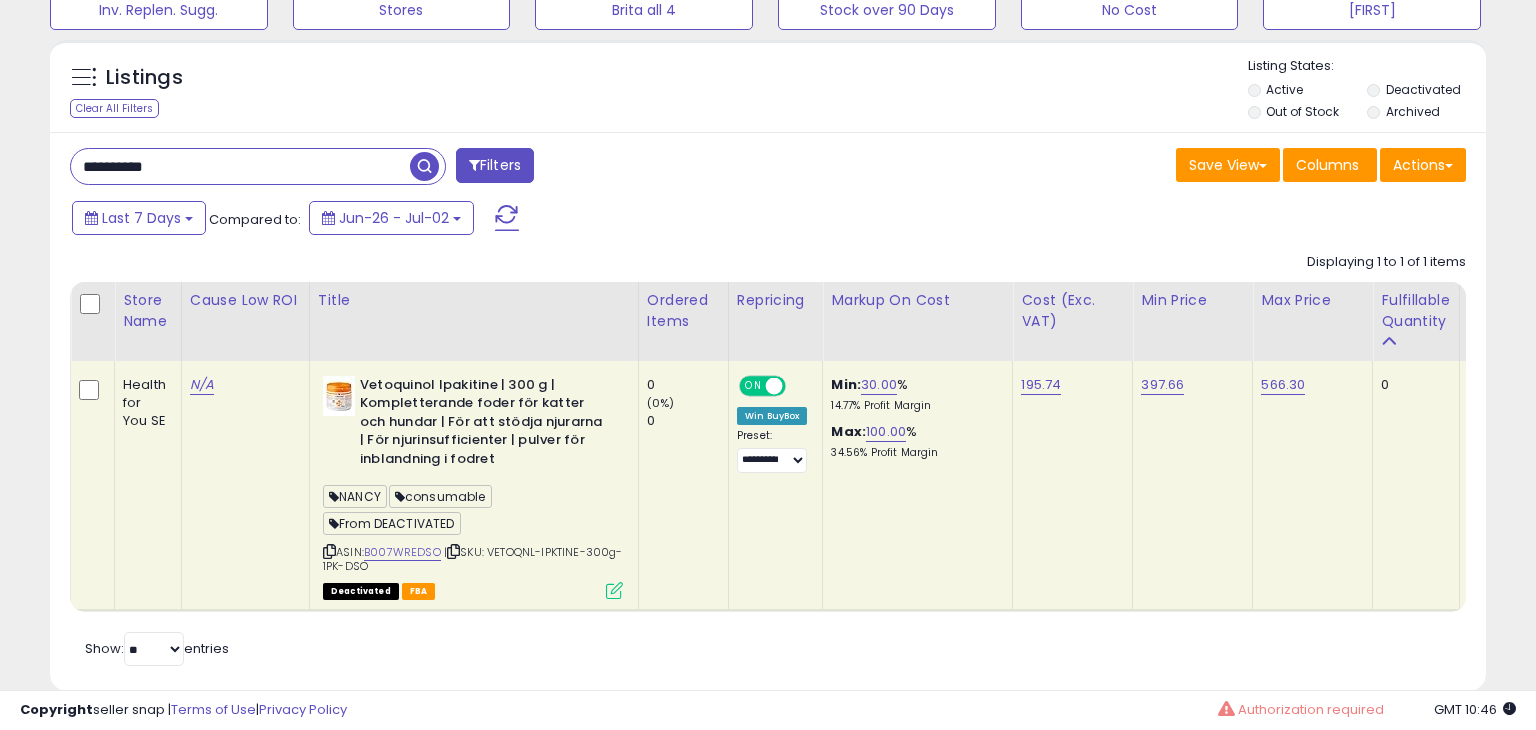 scroll, scrollTop: 999589, scrollLeft: 999168, axis: both 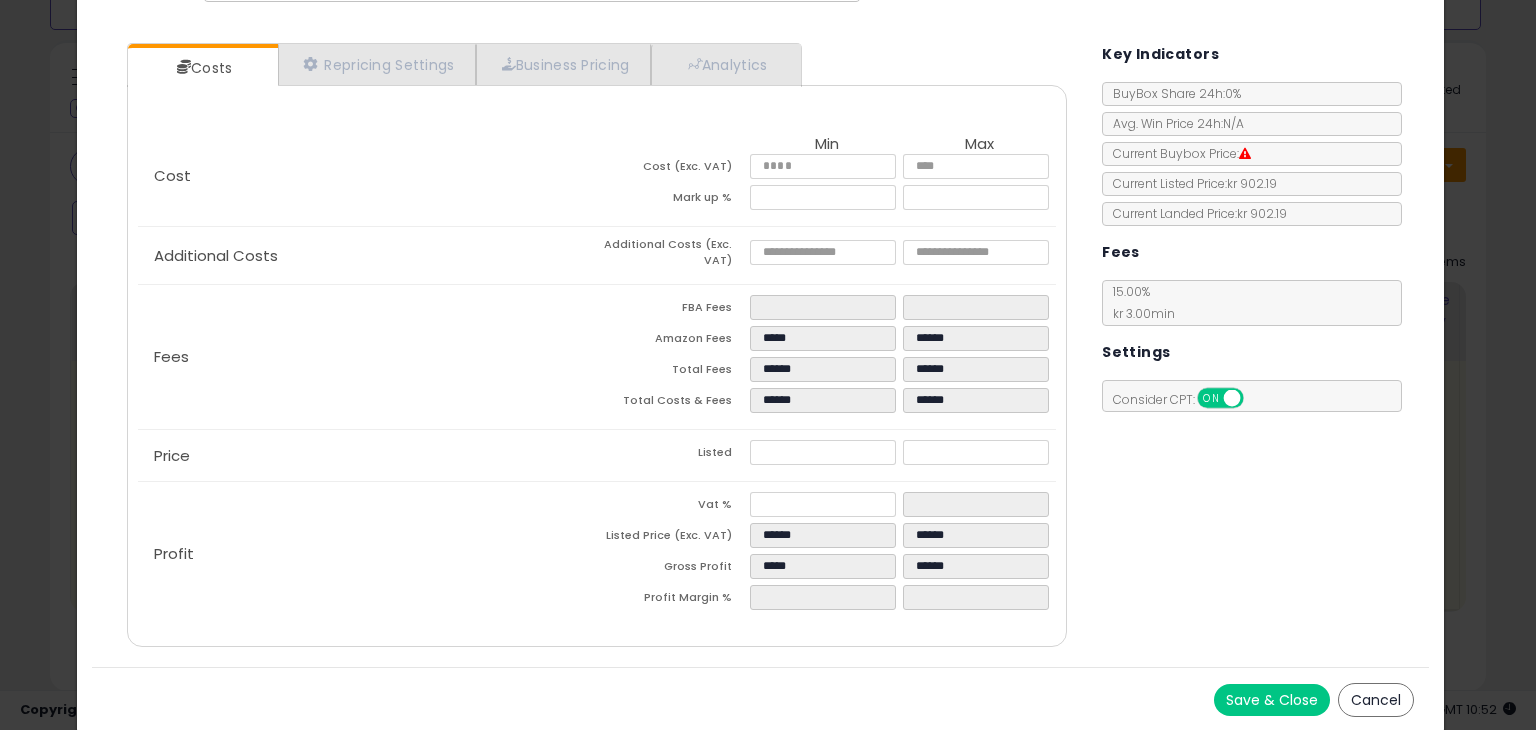 click on "Cancel" at bounding box center [1376, 700] 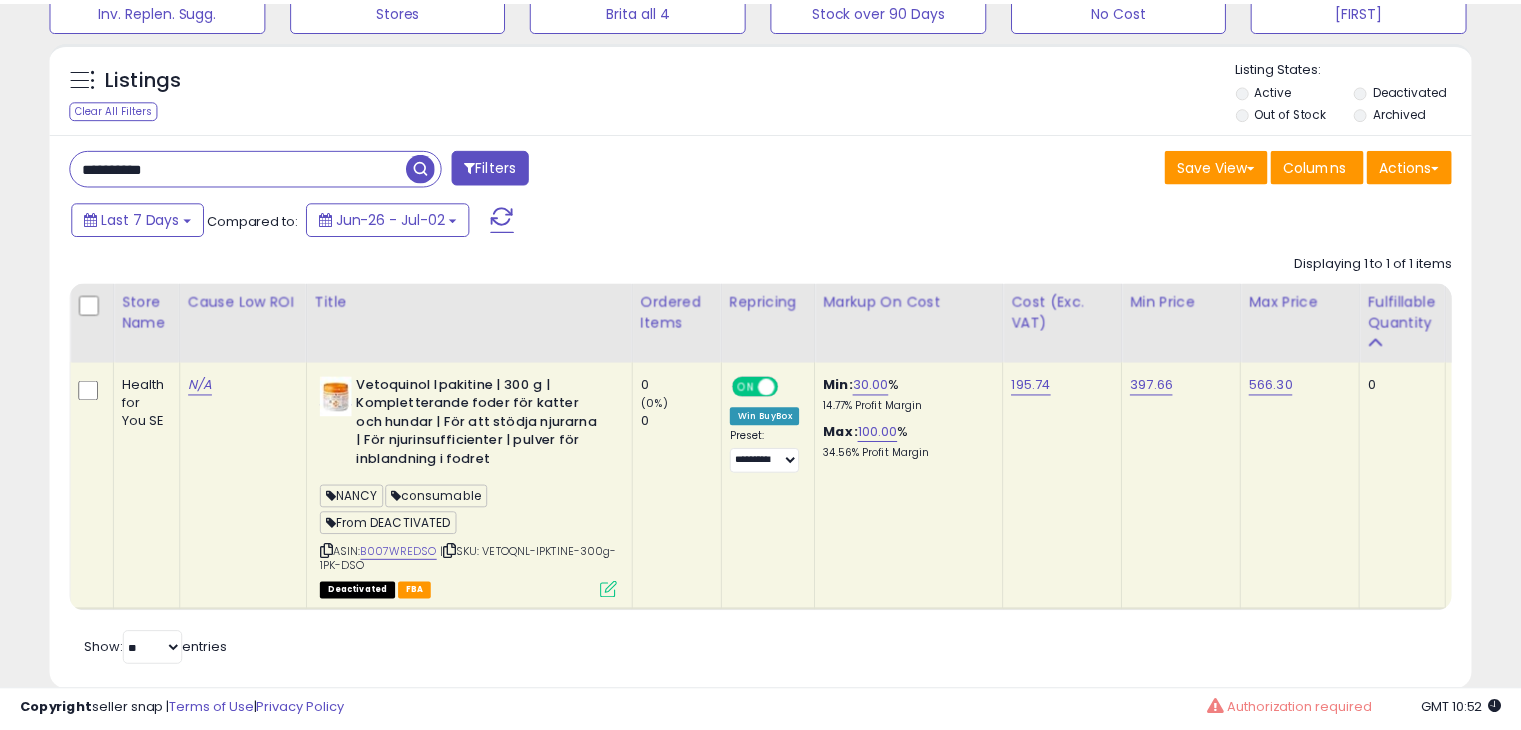 scroll, scrollTop: 409, scrollLeft: 822, axis: both 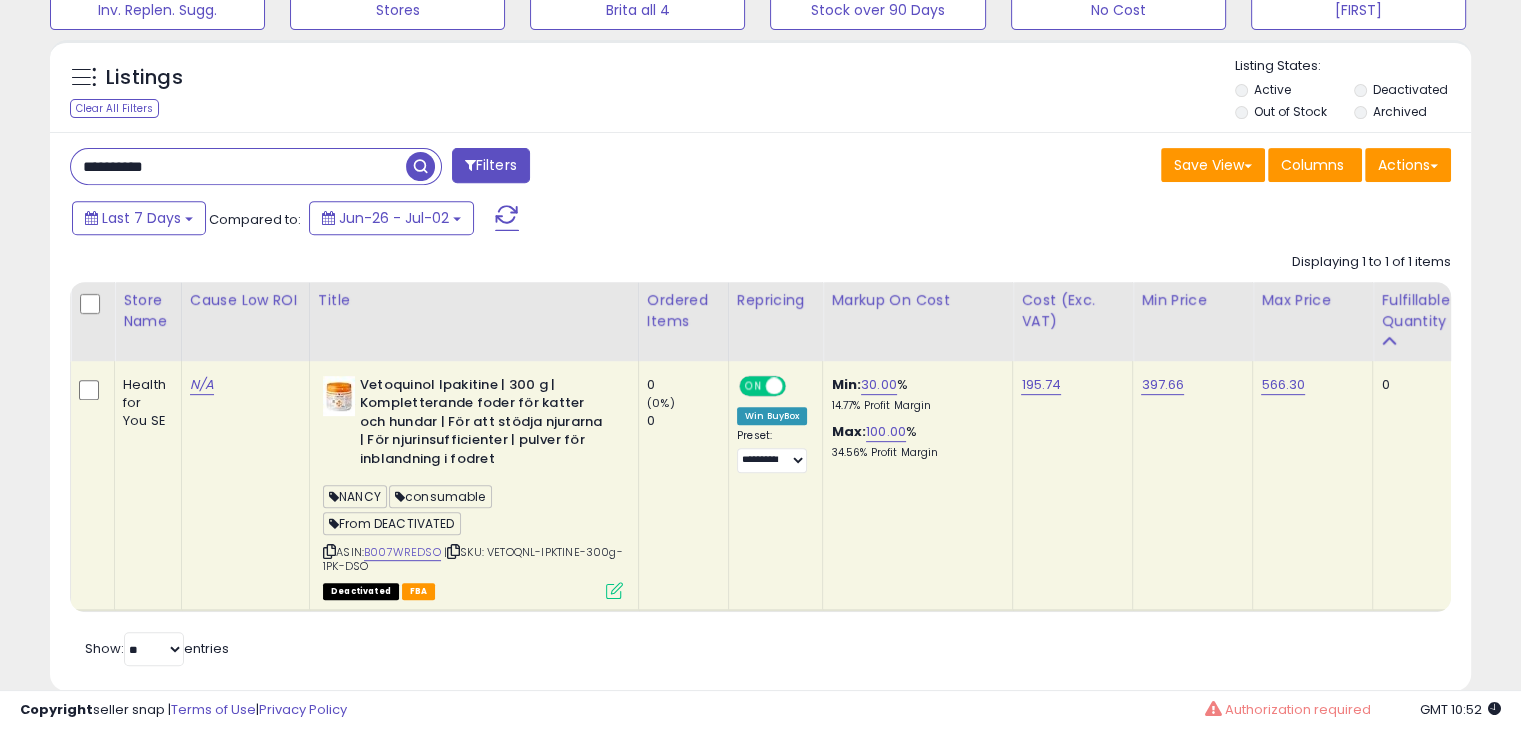 click on "**********" at bounding box center [238, 166] 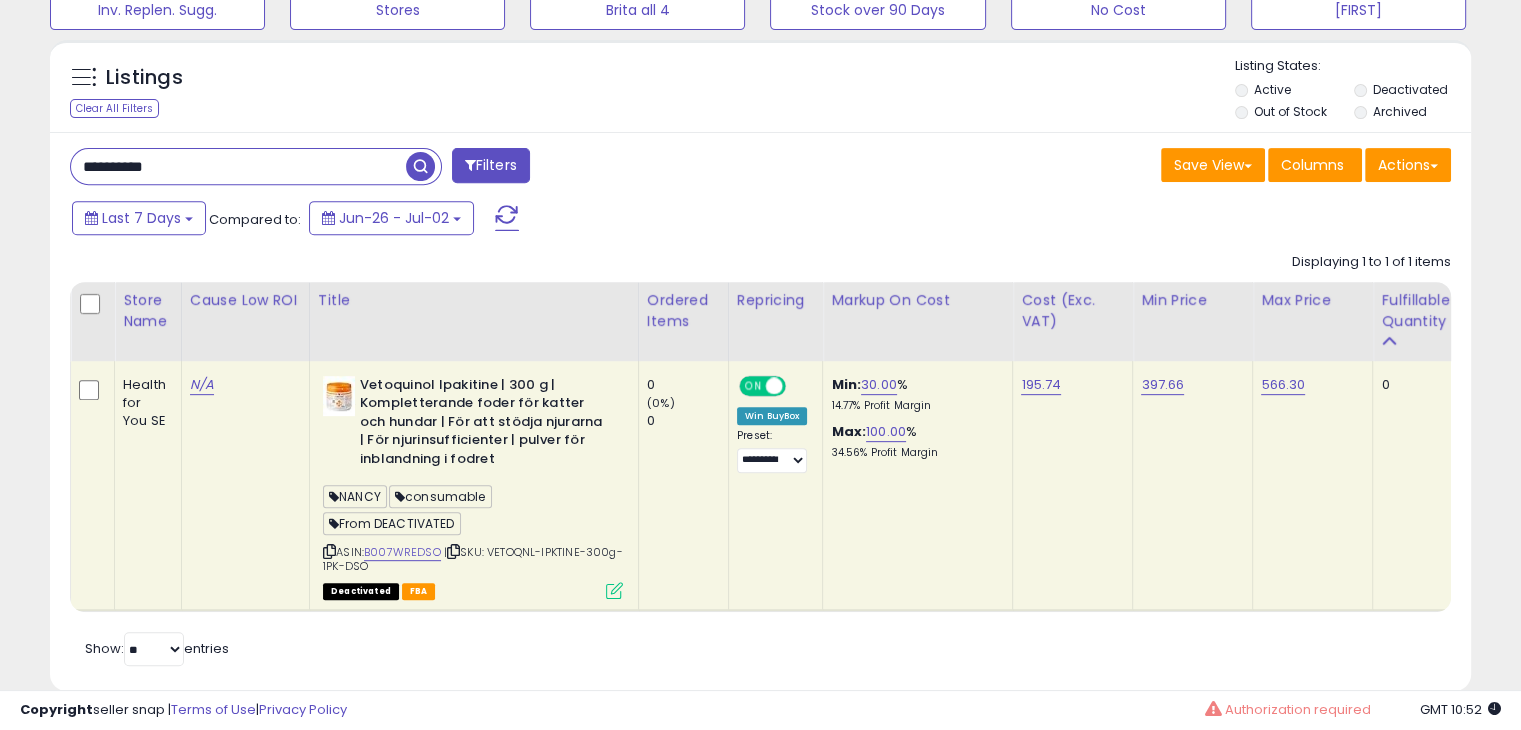 click on "**********" at bounding box center (238, 166) 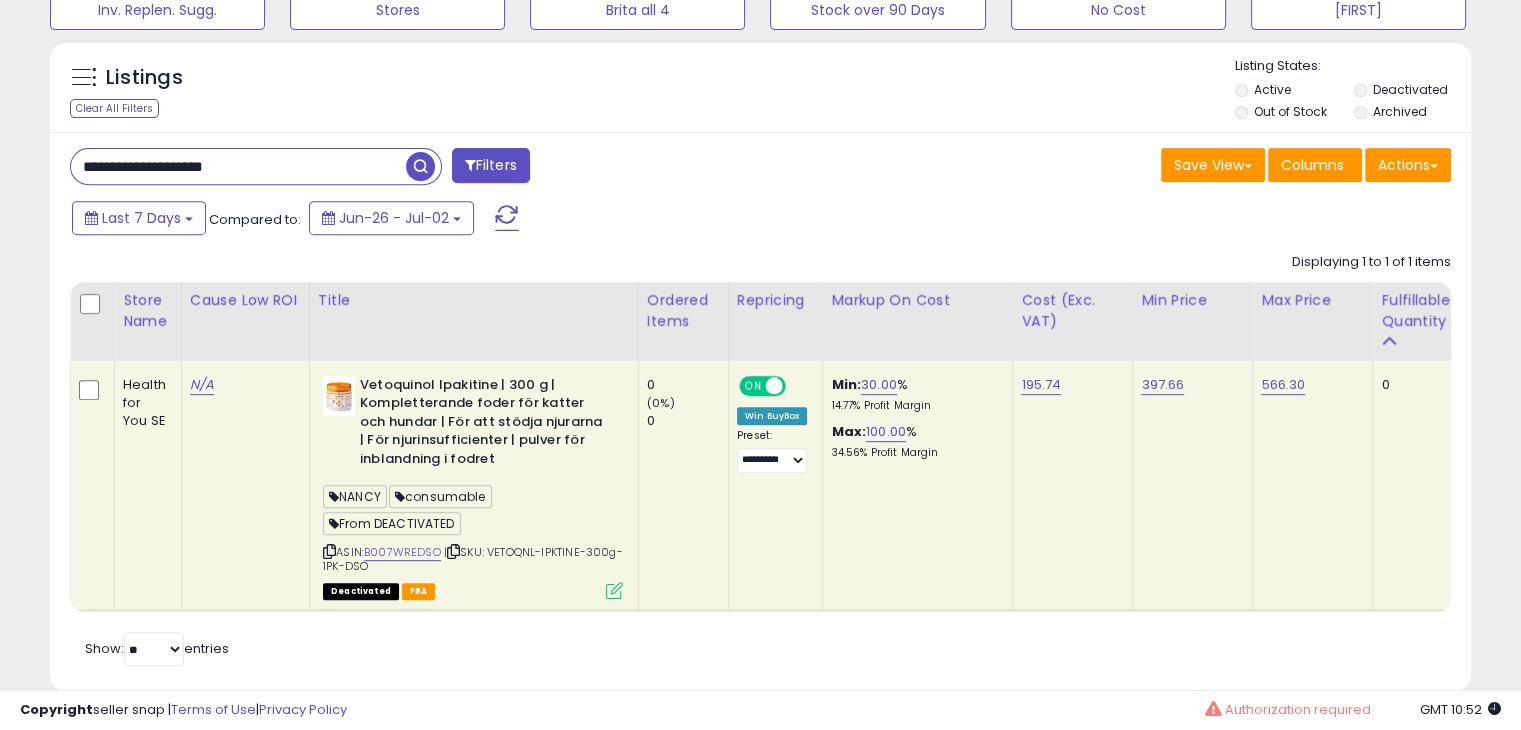 click on "**********" at bounding box center (238, 166) 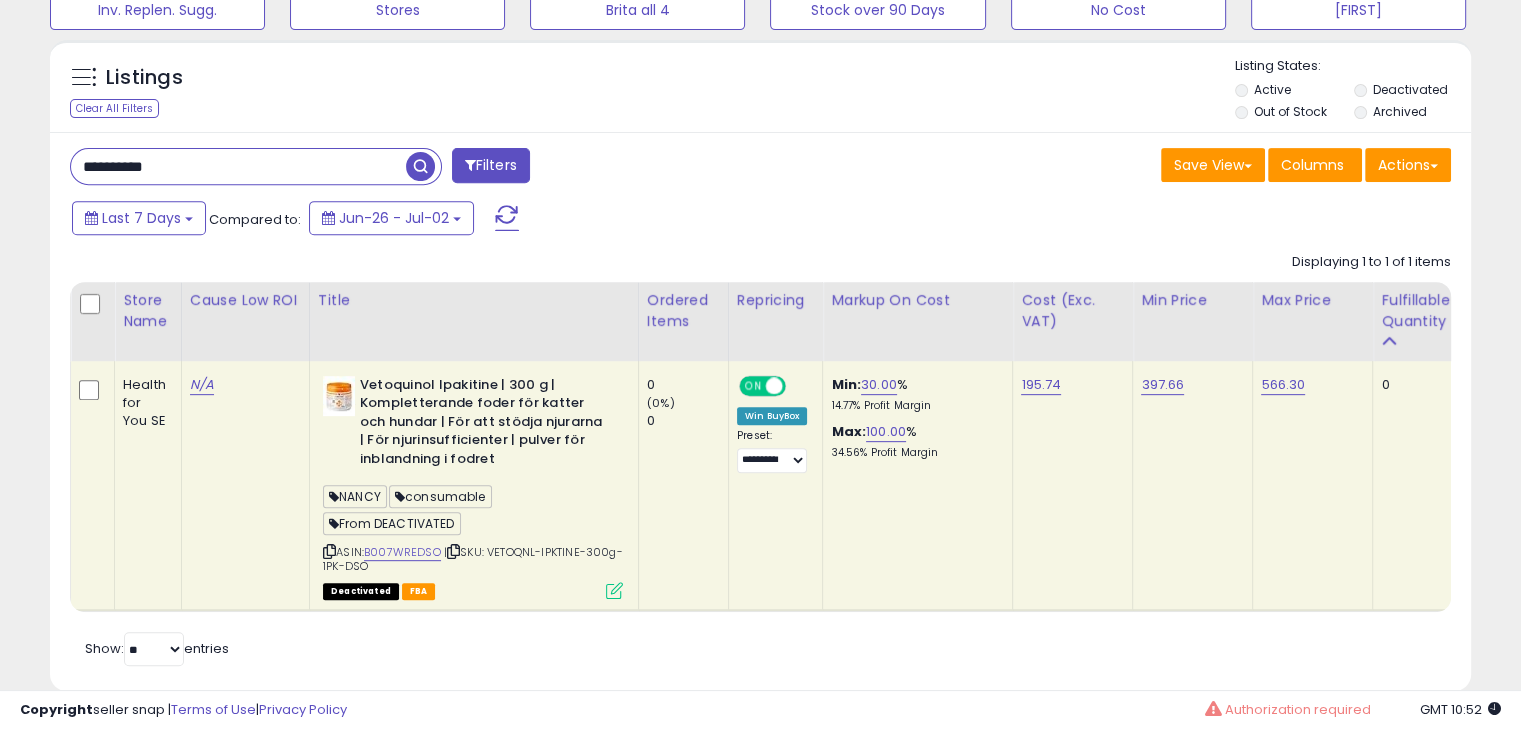 type on "**********" 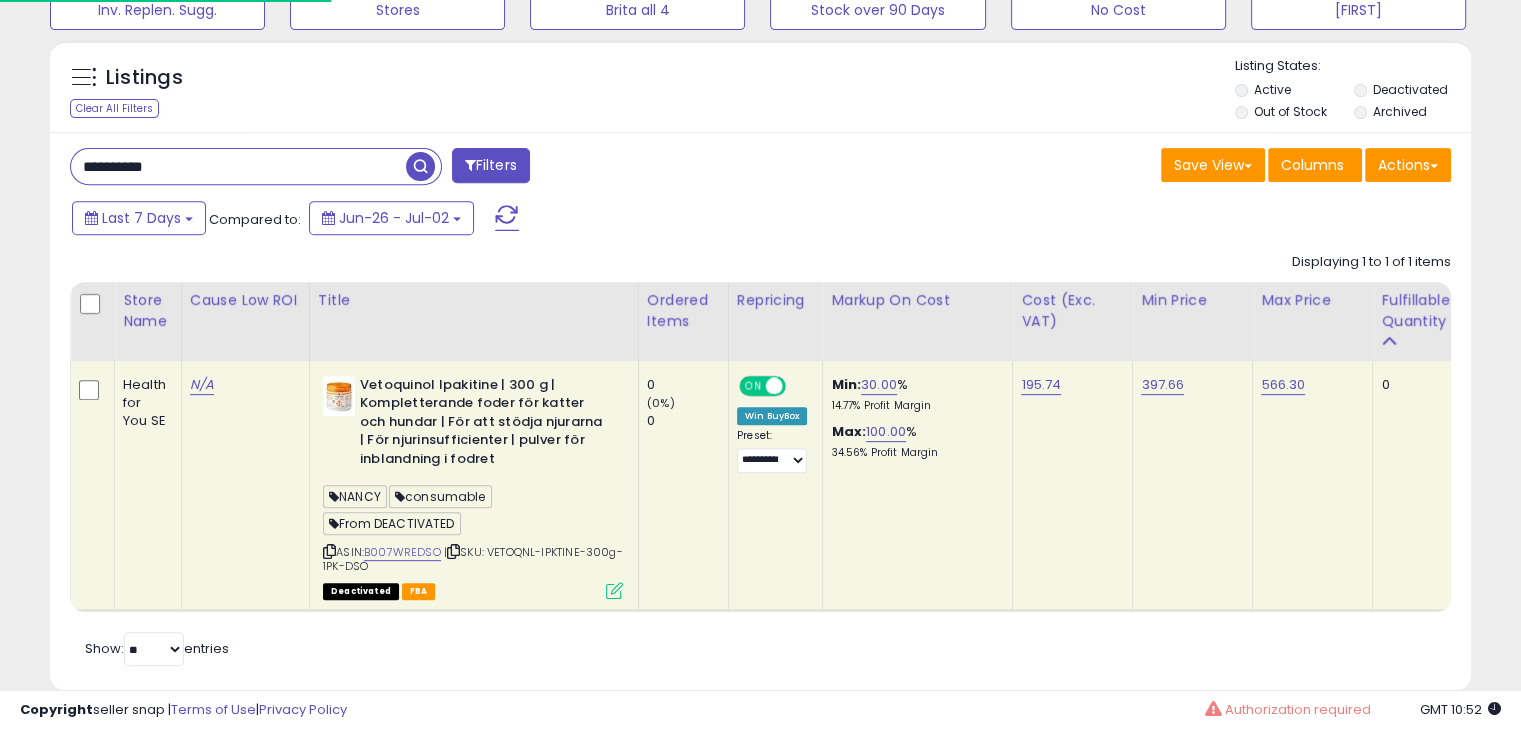 click at bounding box center [420, 166] 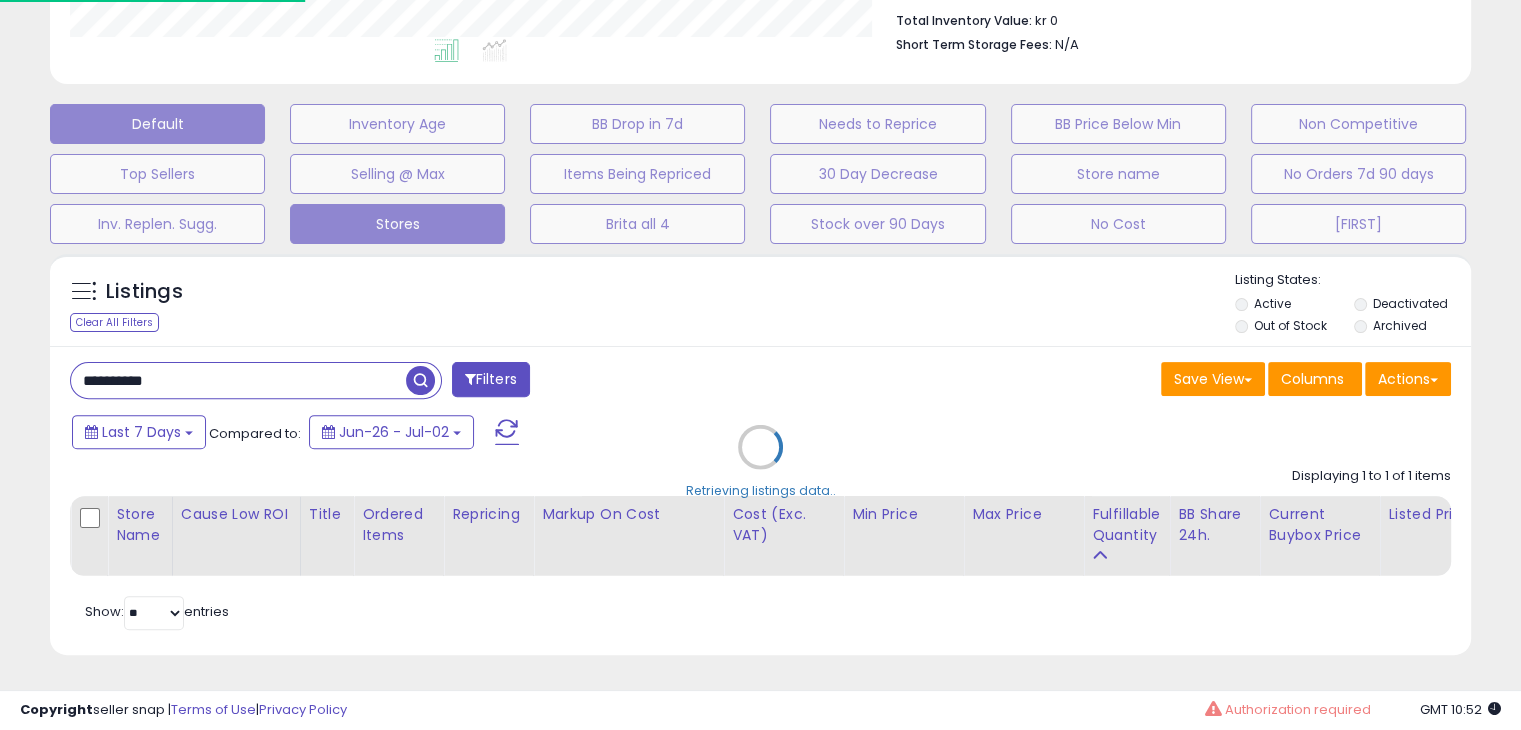 scroll, scrollTop: 999589, scrollLeft: 999168, axis: both 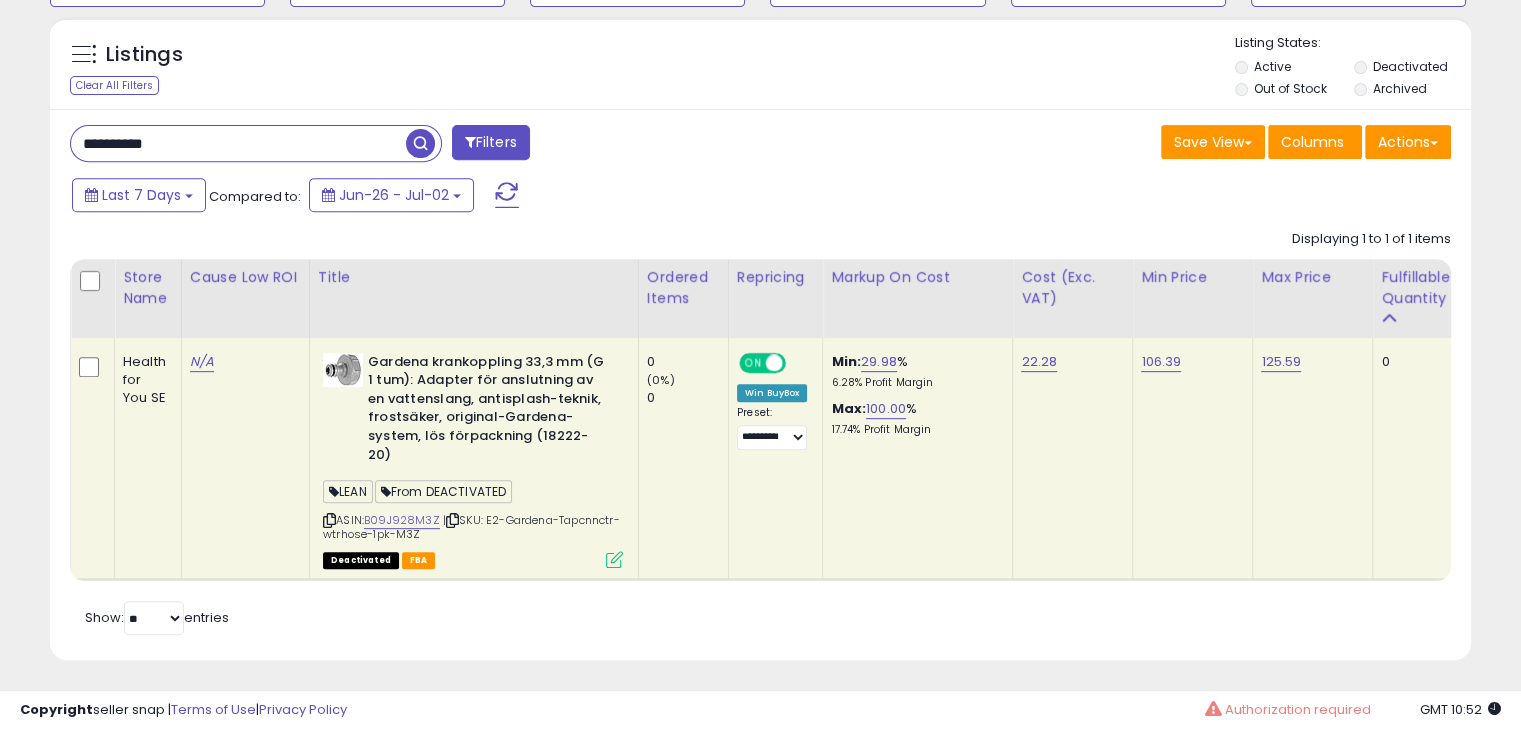 click at bounding box center [614, 559] 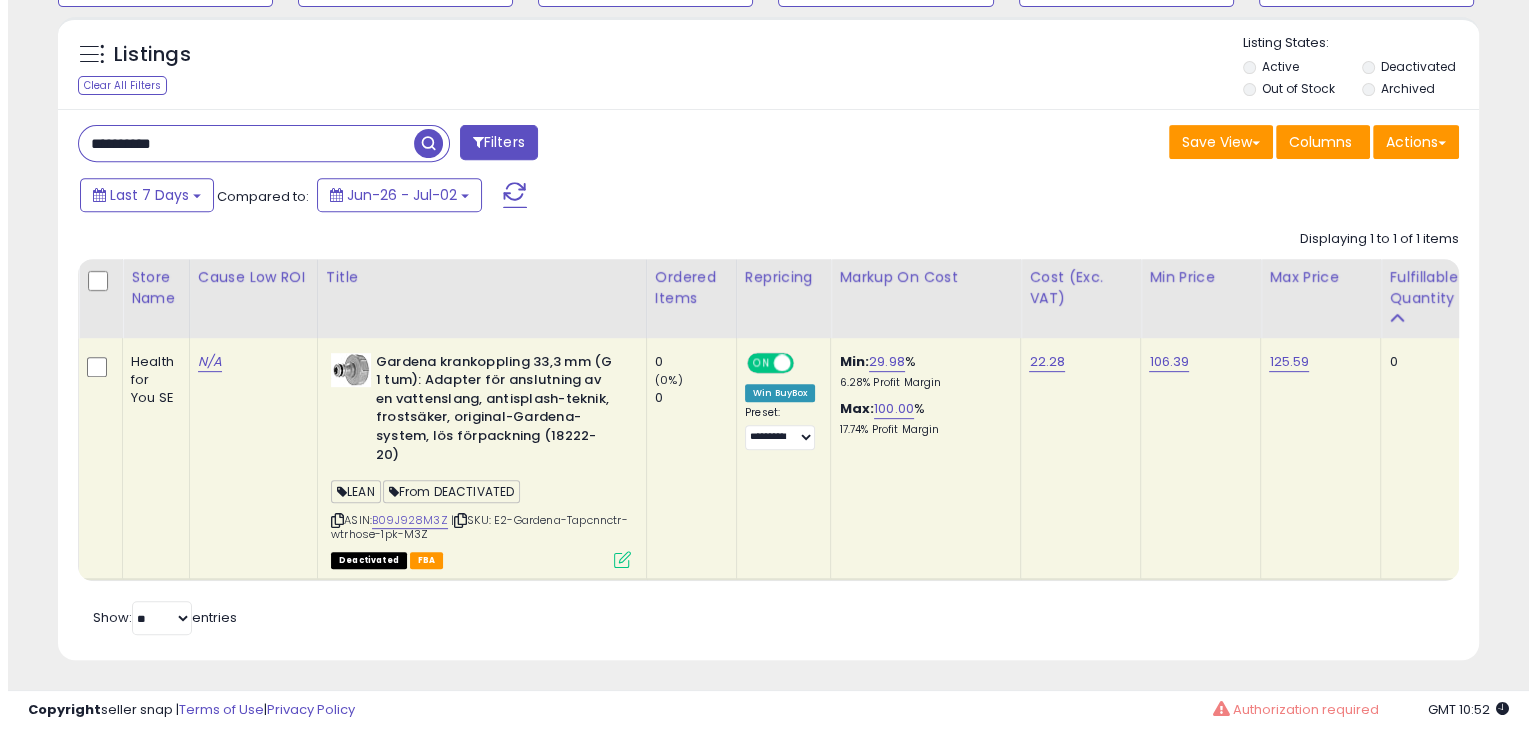 scroll, scrollTop: 409, scrollLeft: 832, axis: both 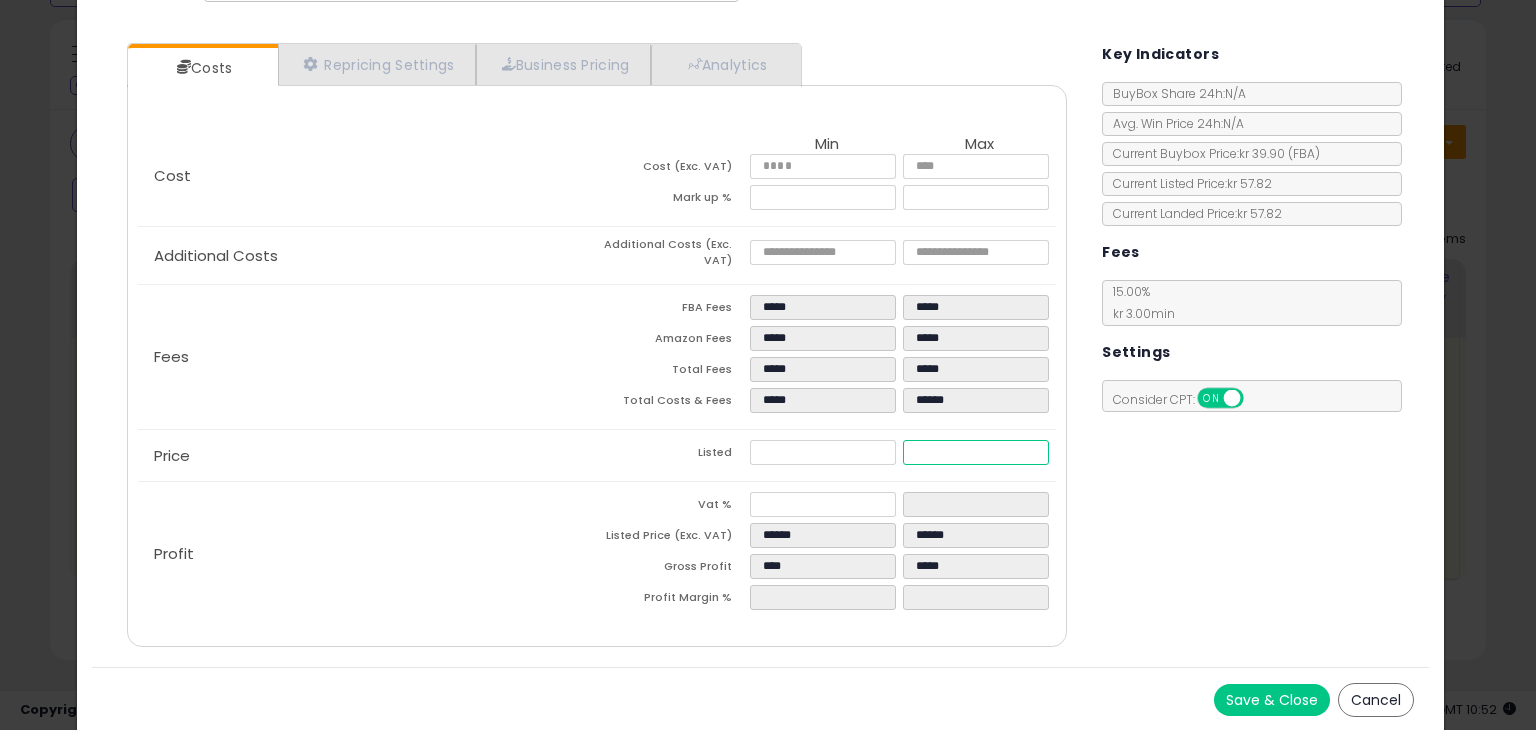 click on "******" at bounding box center (975, 452) 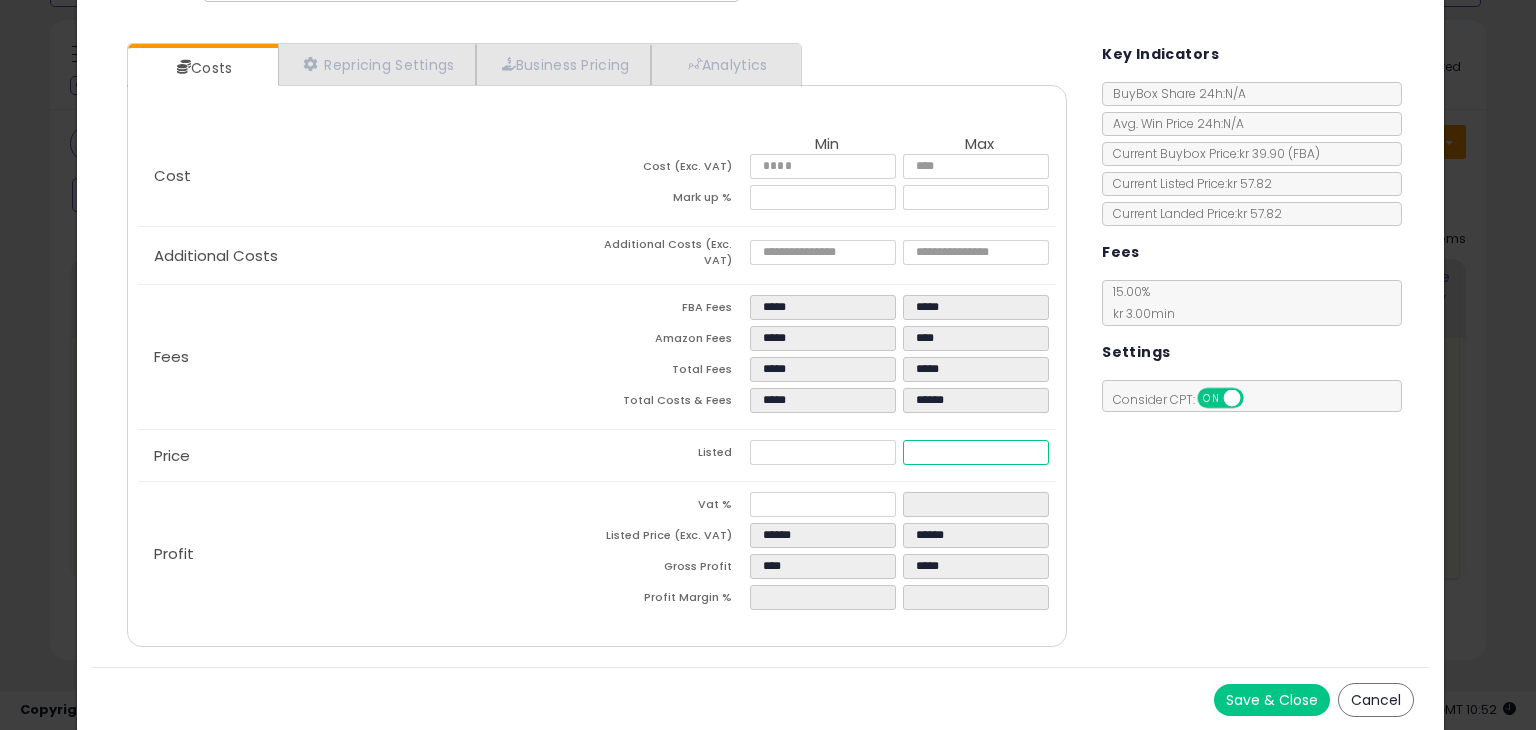 type on "*****" 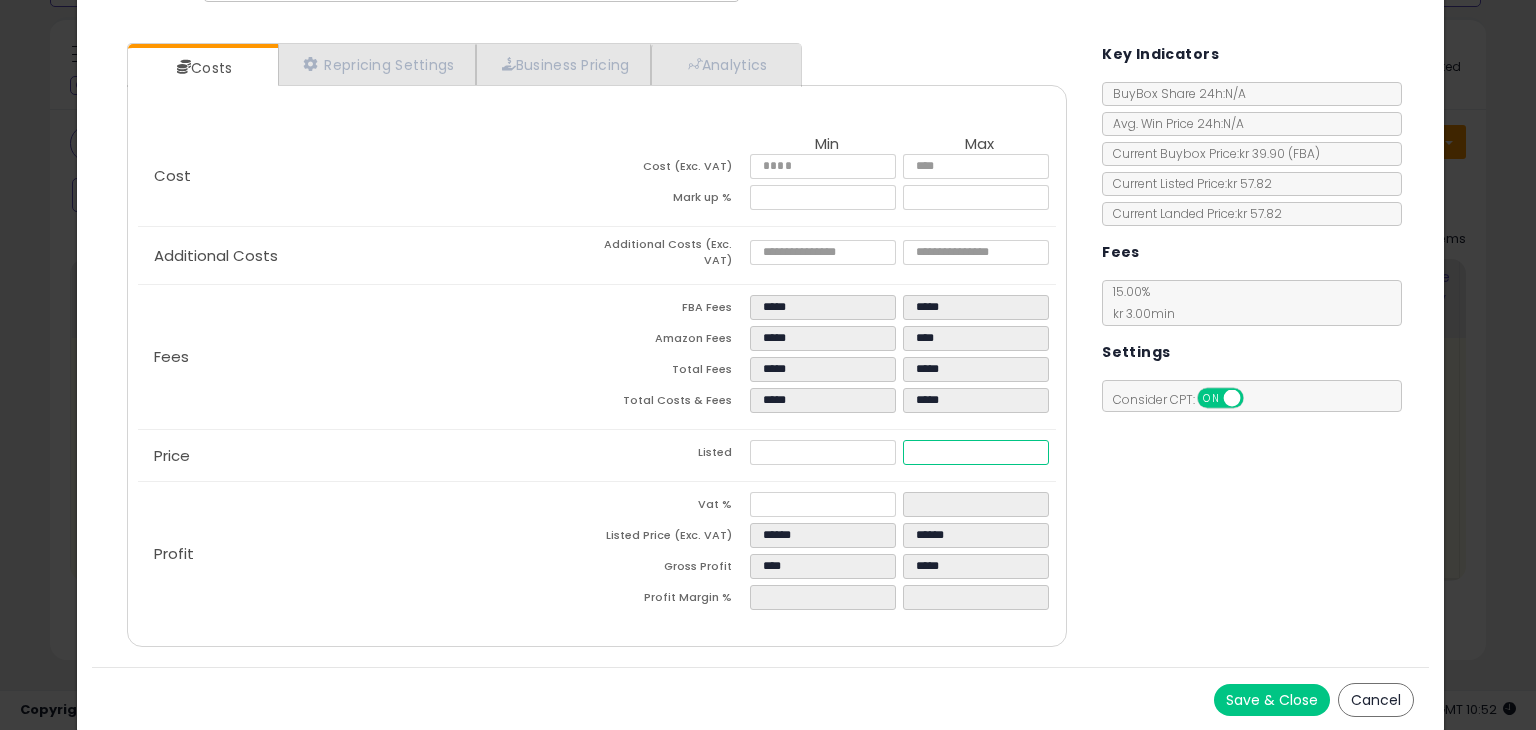 type on "*****" 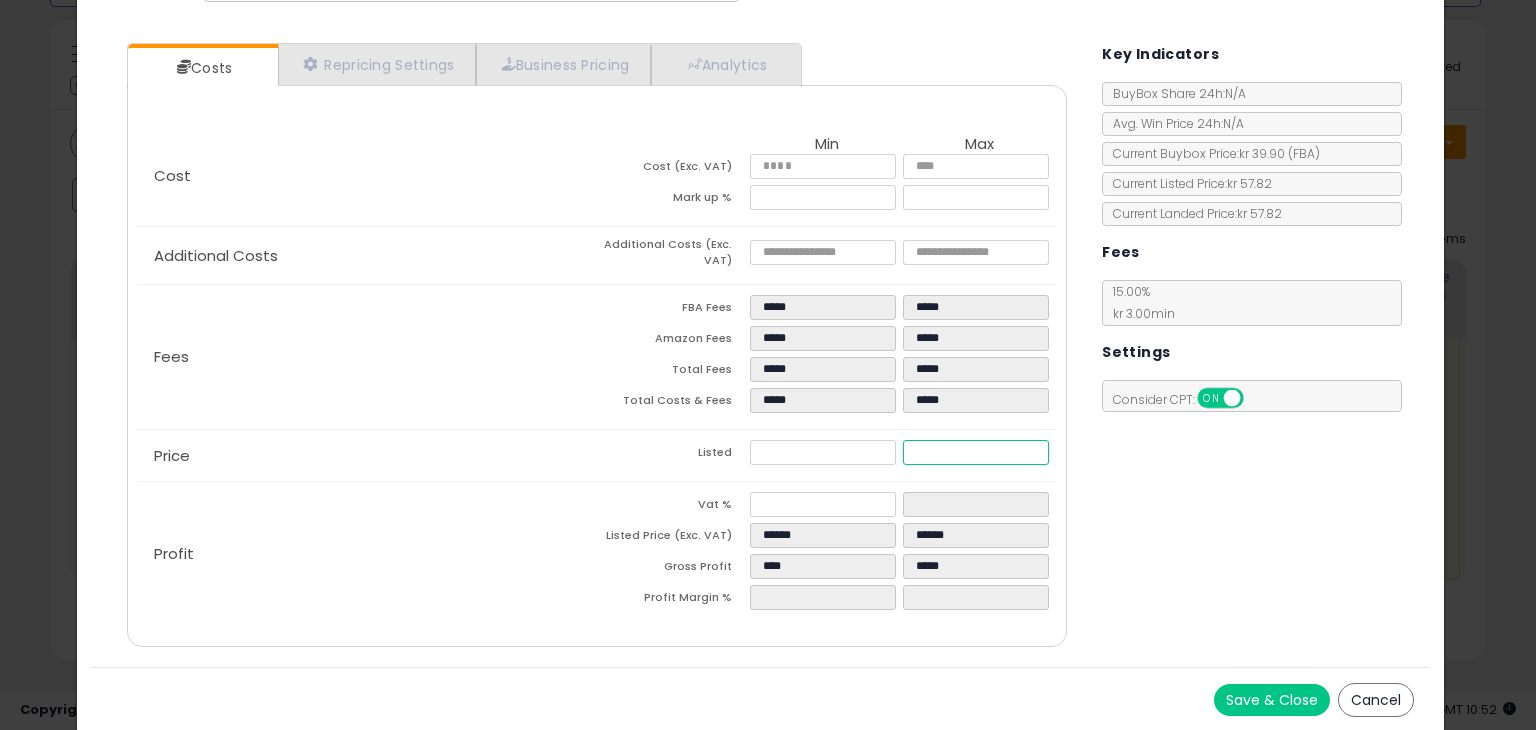type on "*****" 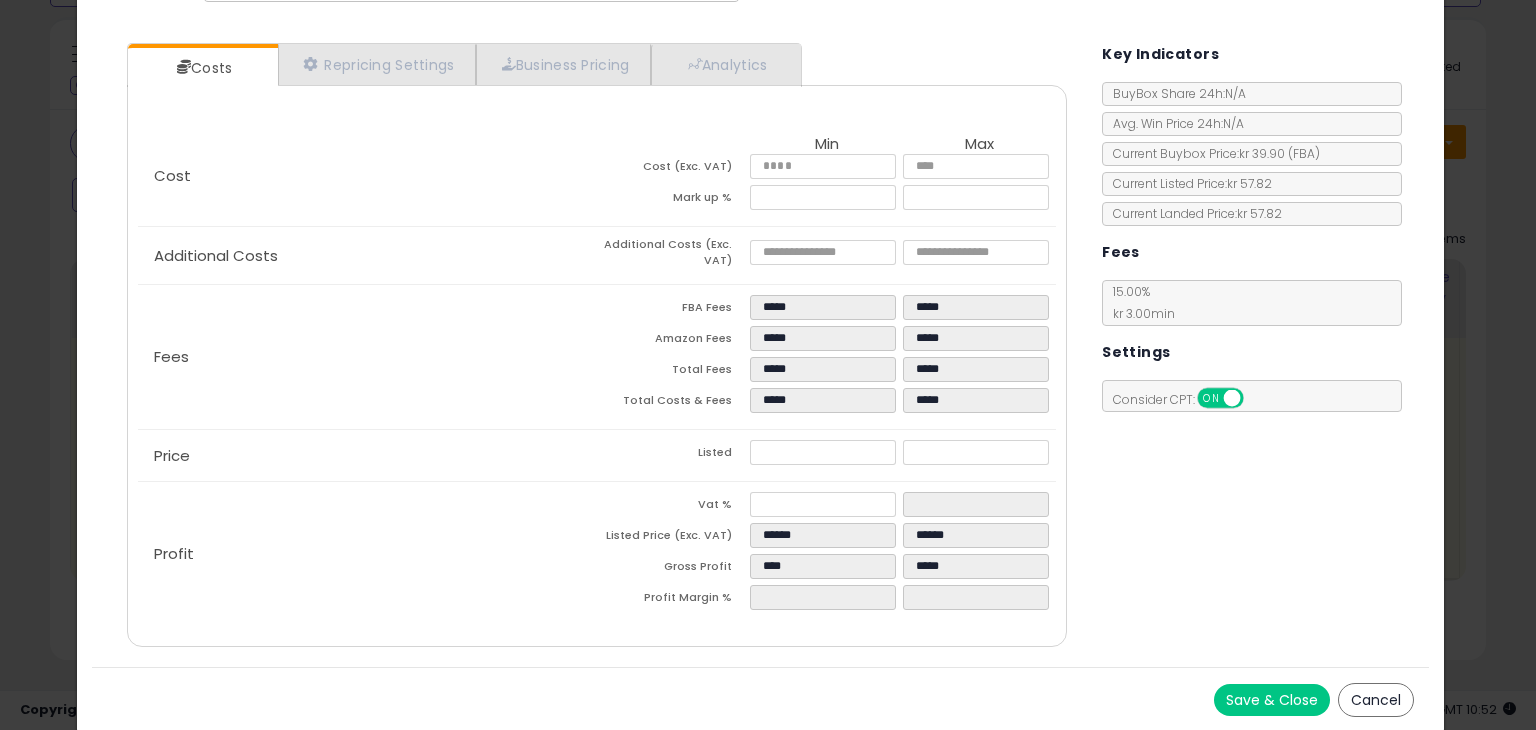 type on "*******" 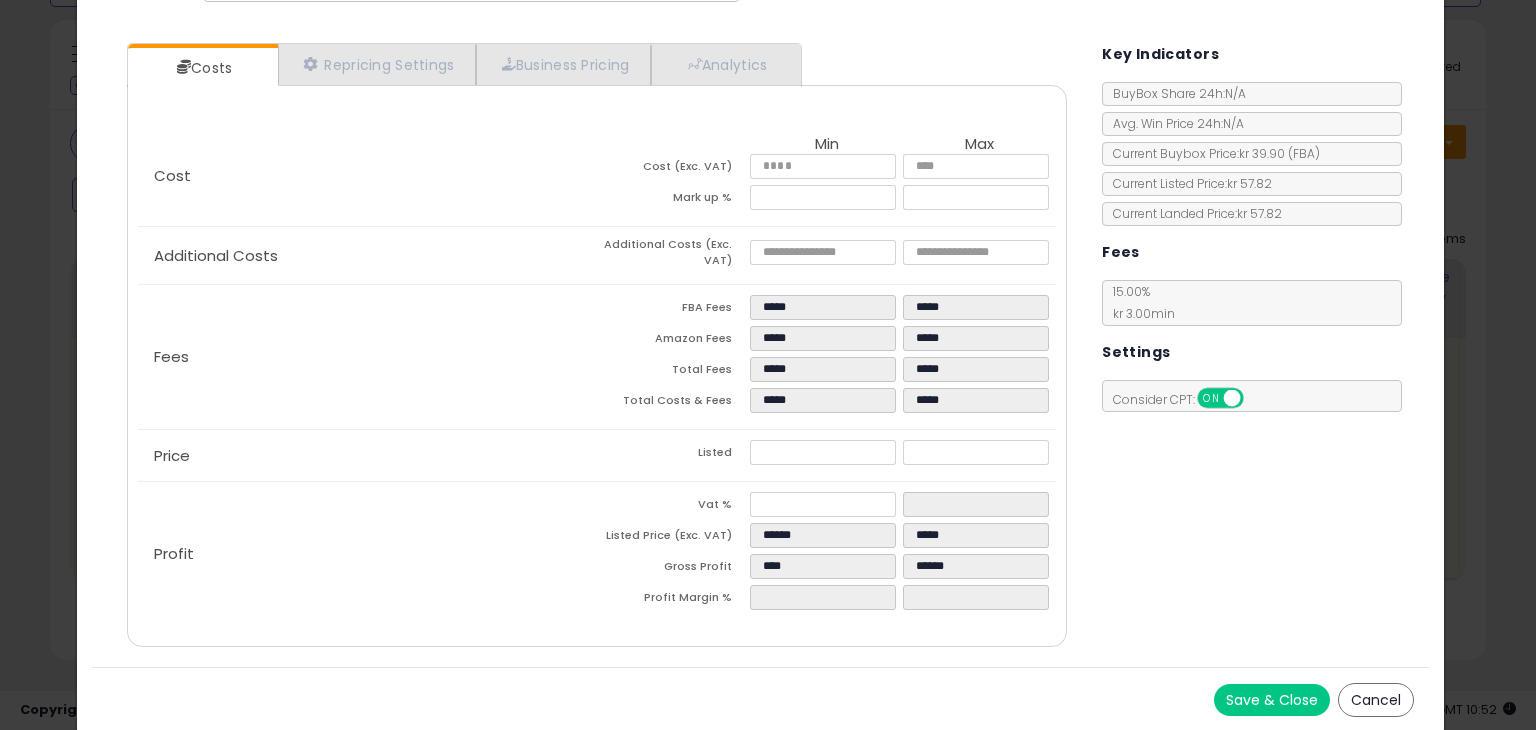 click on "Costs
Repricing Settings
Business Pricing
Analytics
Cost" at bounding box center [760, 347] 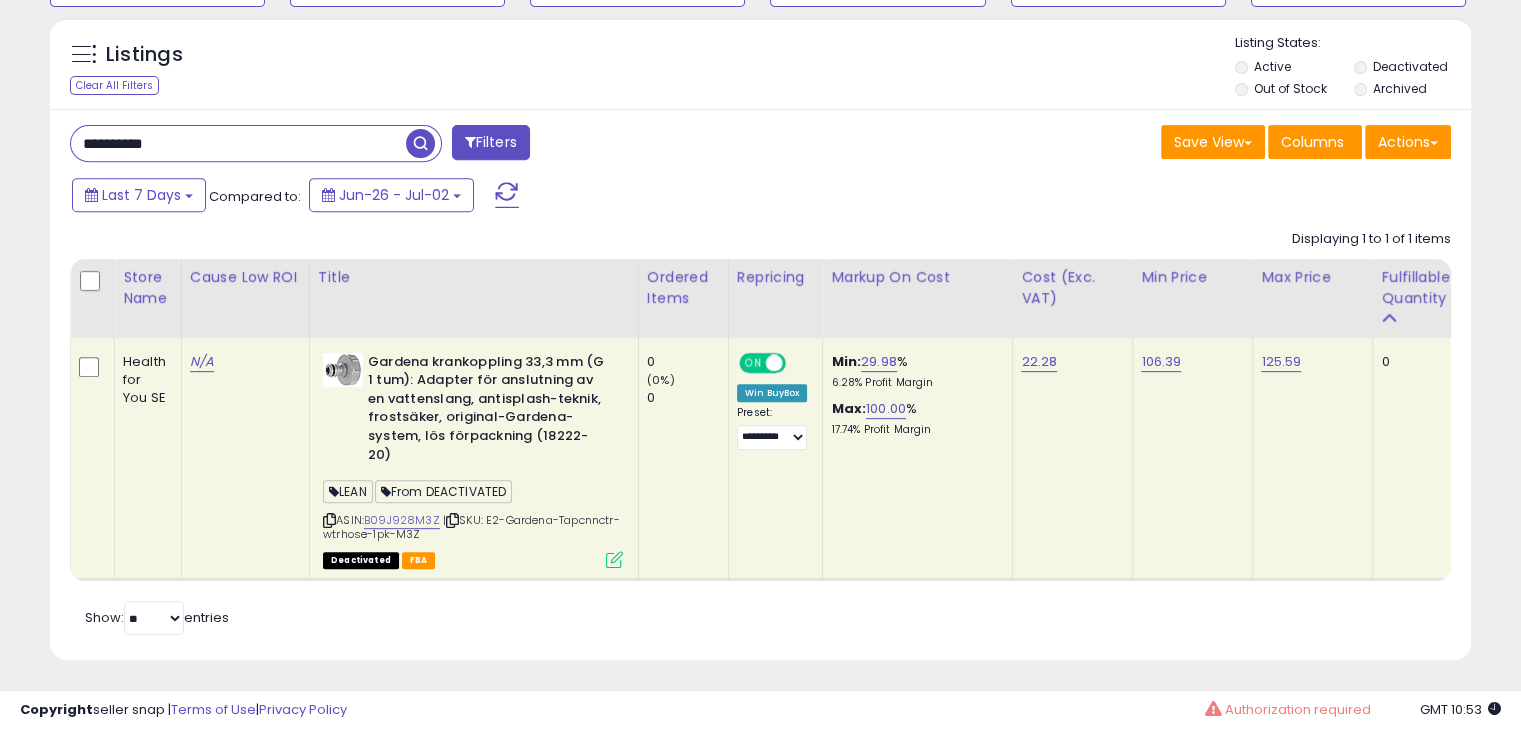 scroll, scrollTop: 409, scrollLeft: 822, axis: both 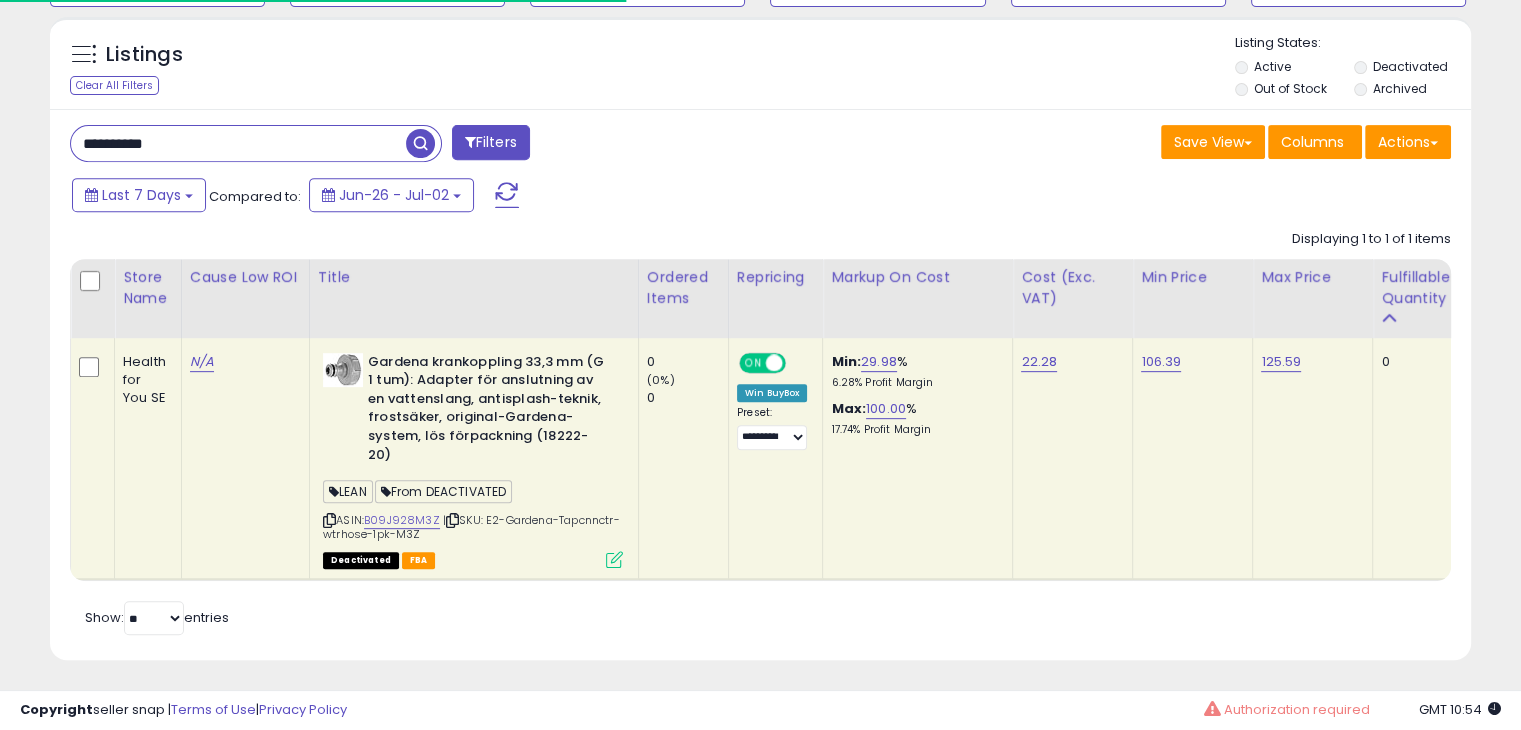 click on "**********" at bounding box center (238, 143) 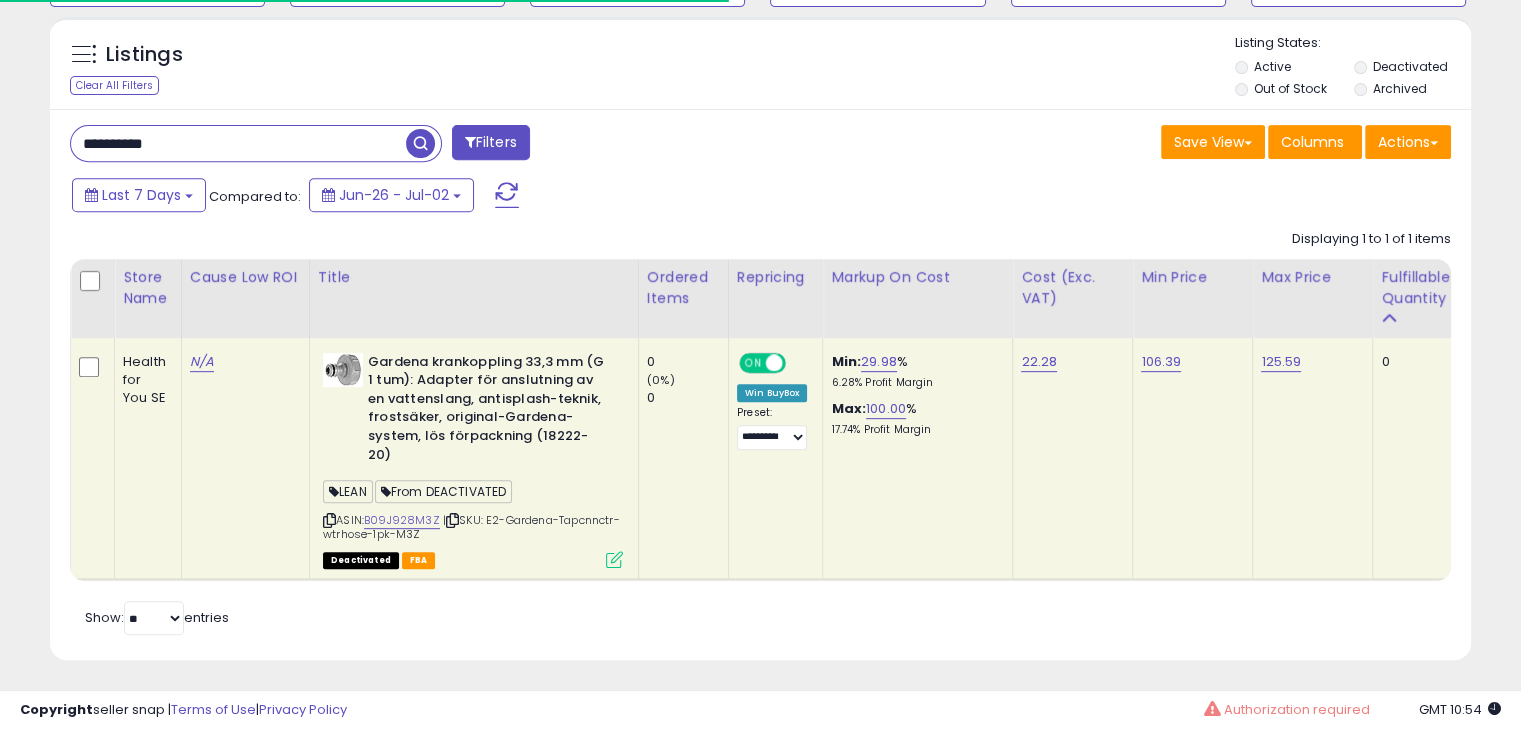 paste 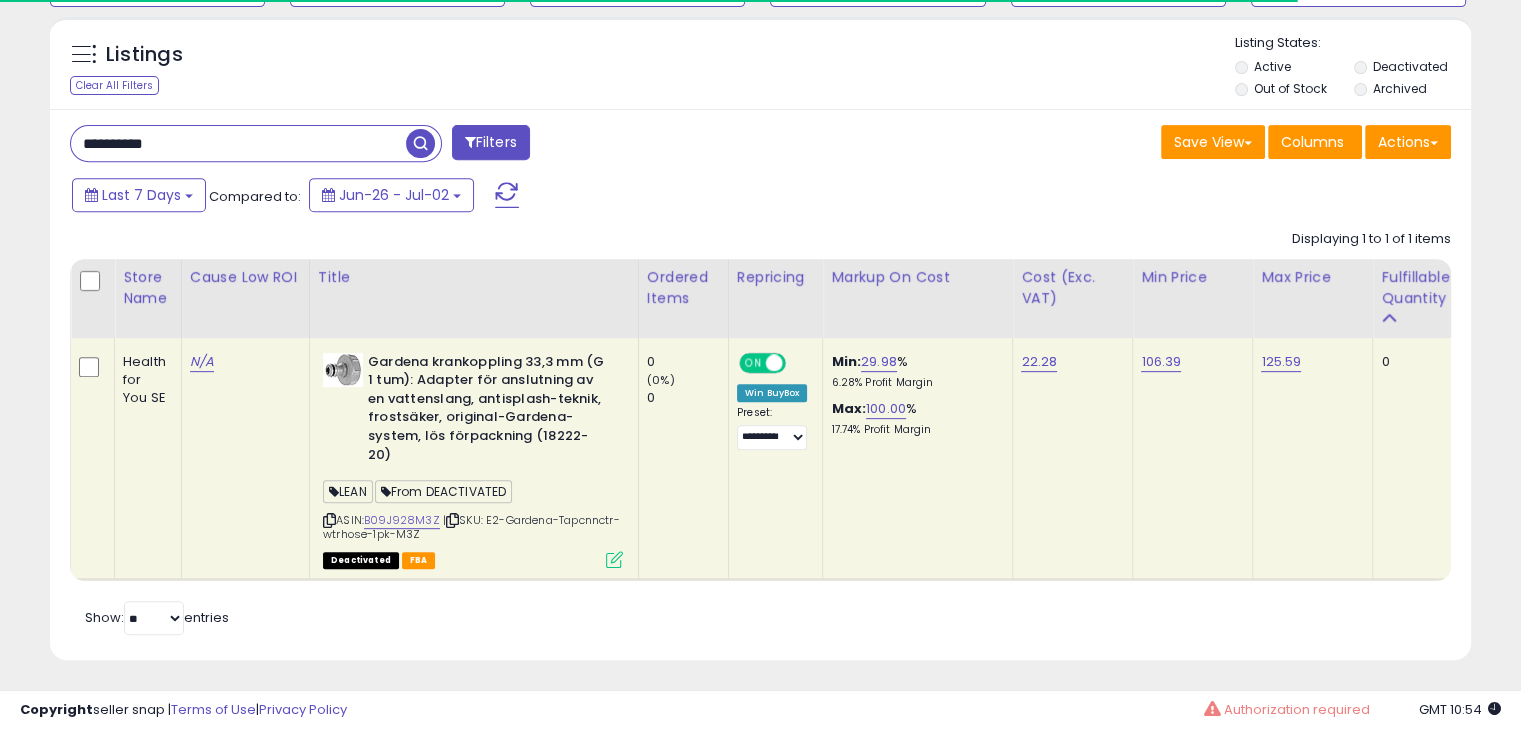 type on "**********" 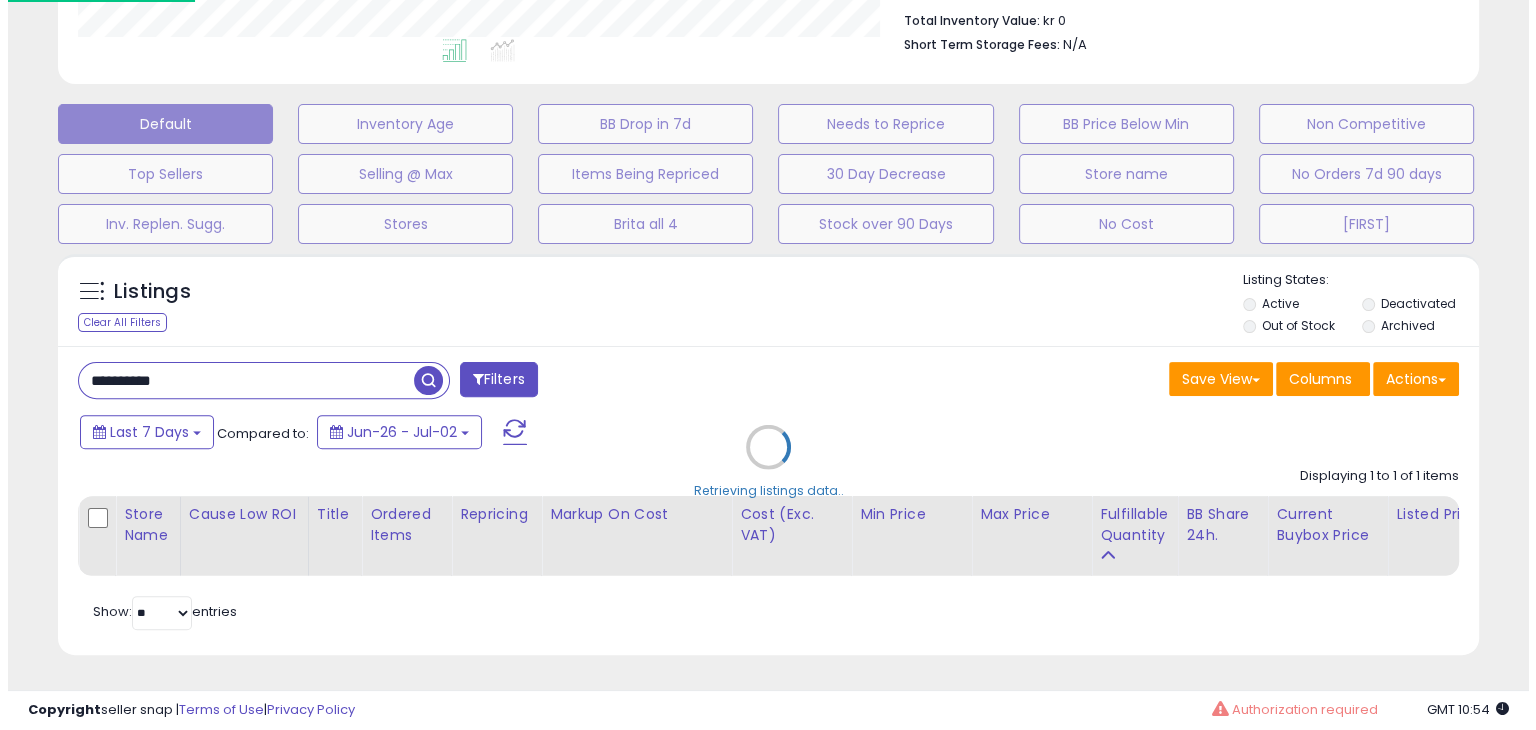 scroll, scrollTop: 589, scrollLeft: 0, axis: vertical 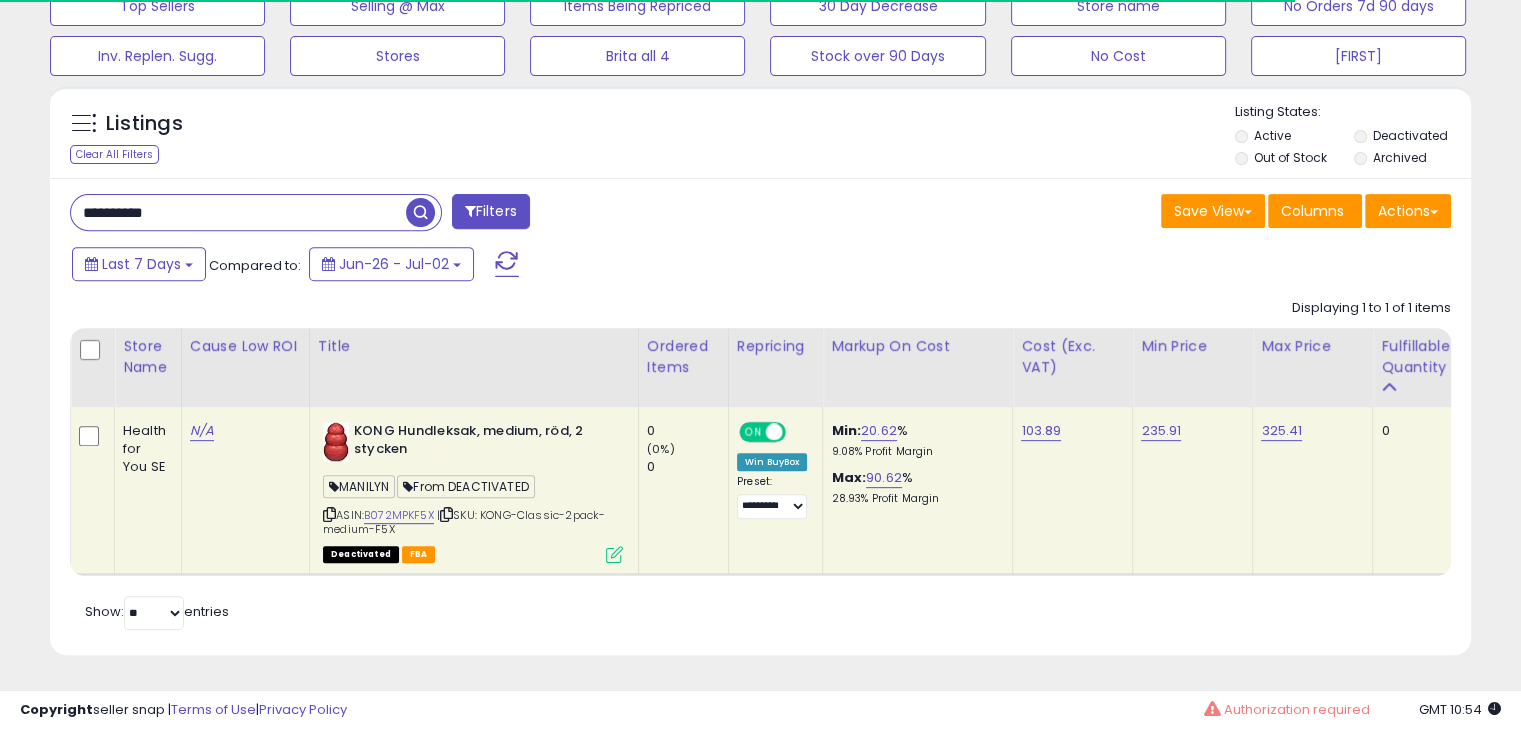 click on "ASIN:  B072MPKF5X    |   SKU: KONG-Classic-2pack-medium-F5X Deactivated FBA" at bounding box center [473, 491] 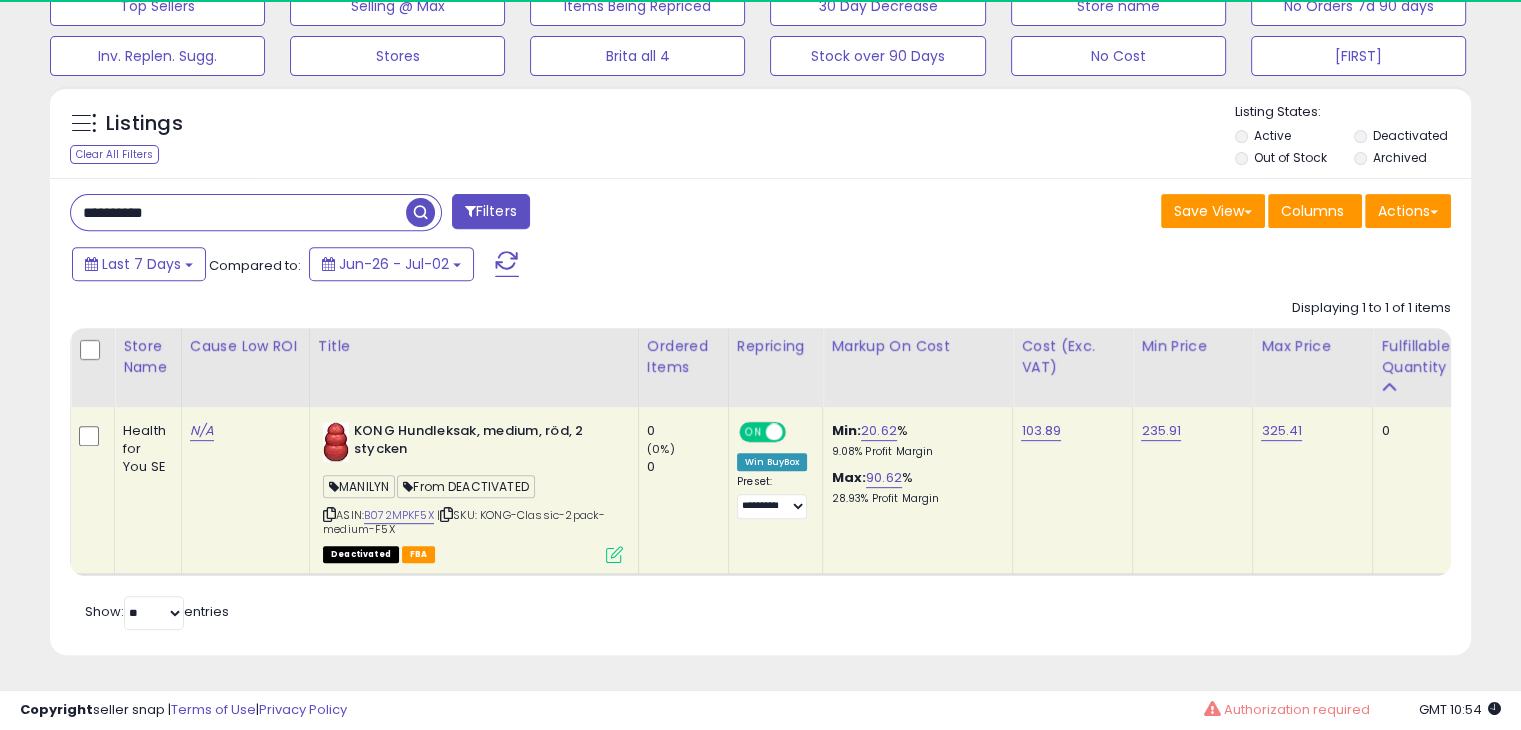 scroll, scrollTop: 999589, scrollLeft: 999176, axis: both 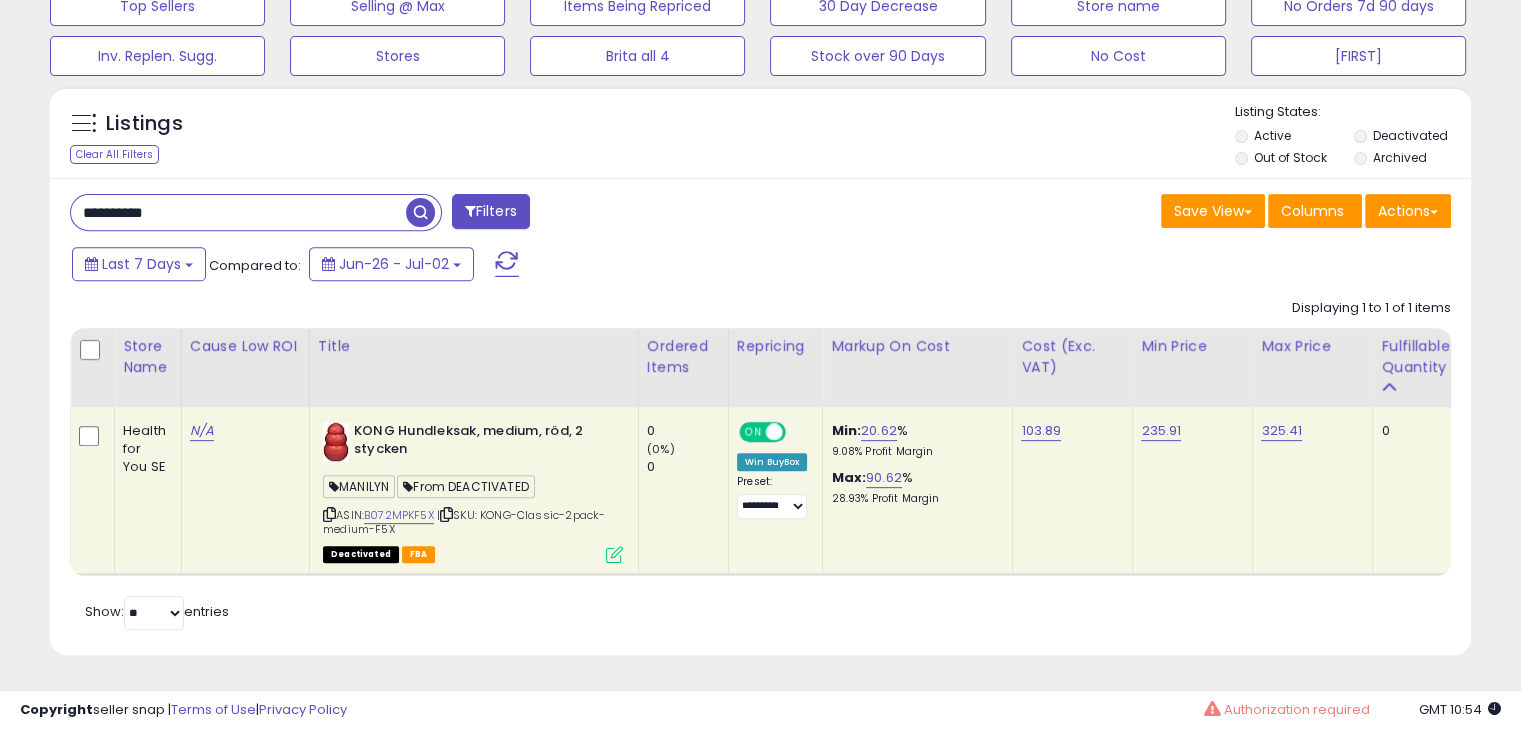 click at bounding box center (614, 554) 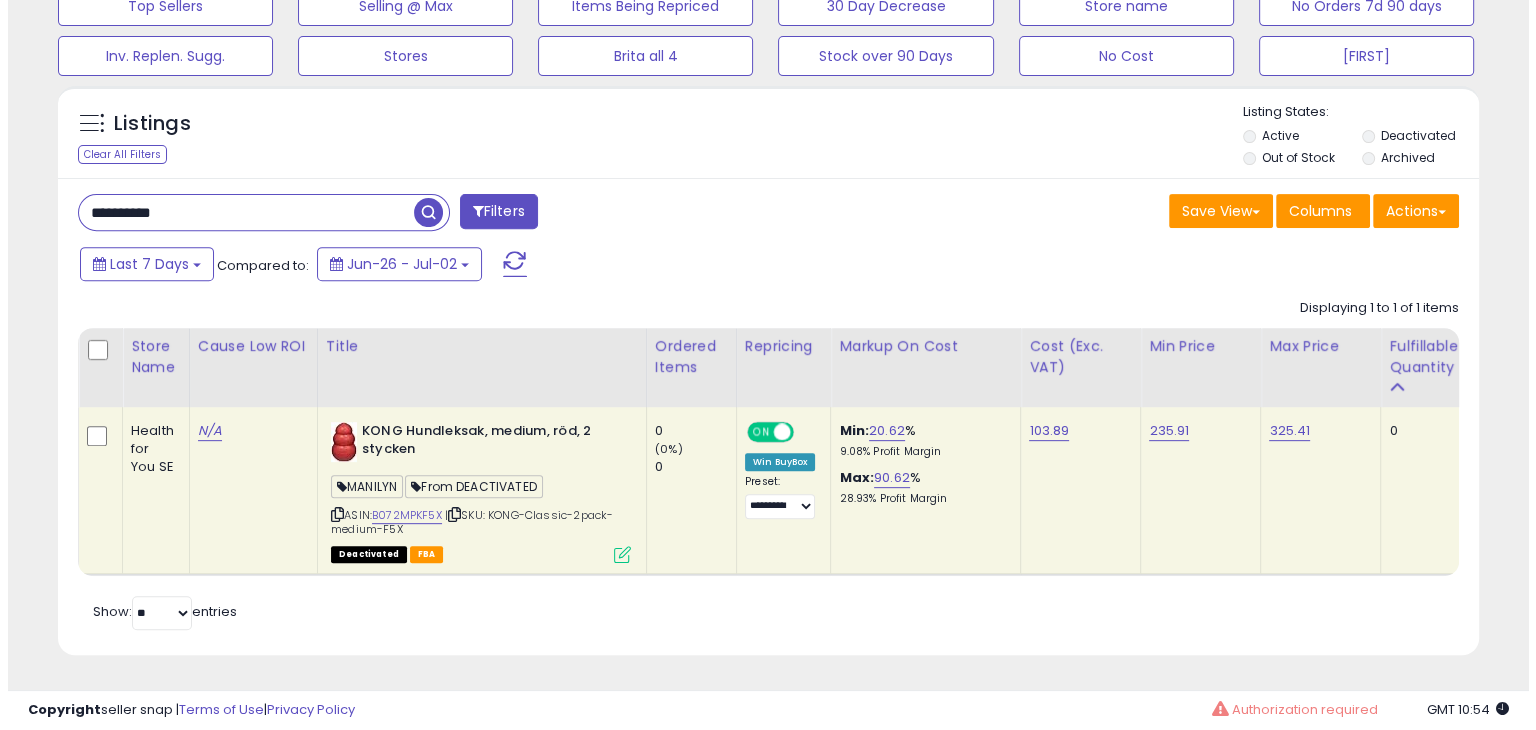 scroll, scrollTop: 999589, scrollLeft: 999168, axis: both 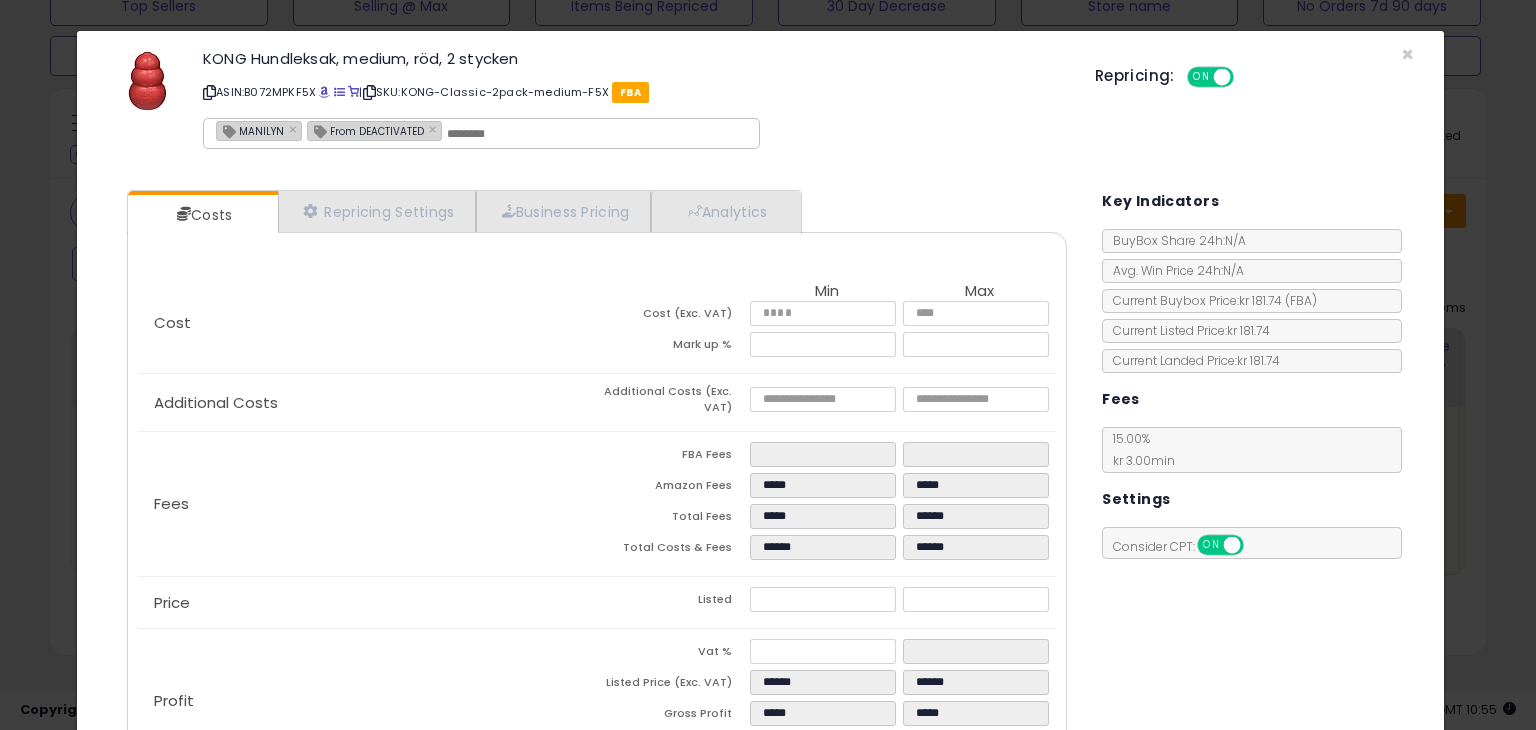 drag, startPoint x: 1148, startPoint y: 646, endPoint x: 1129, endPoint y: 641, distance: 19.646883 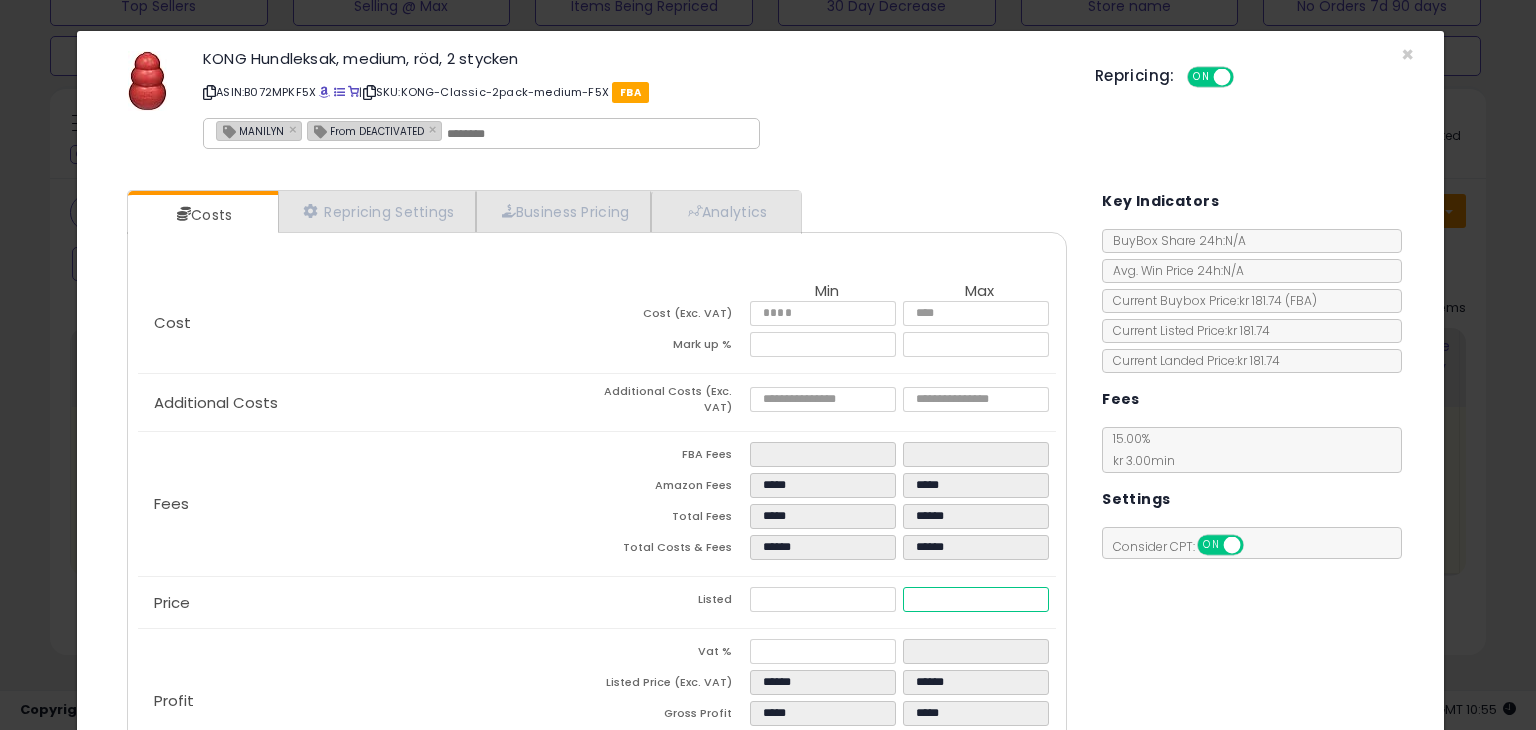 click on "******" at bounding box center [975, 599] 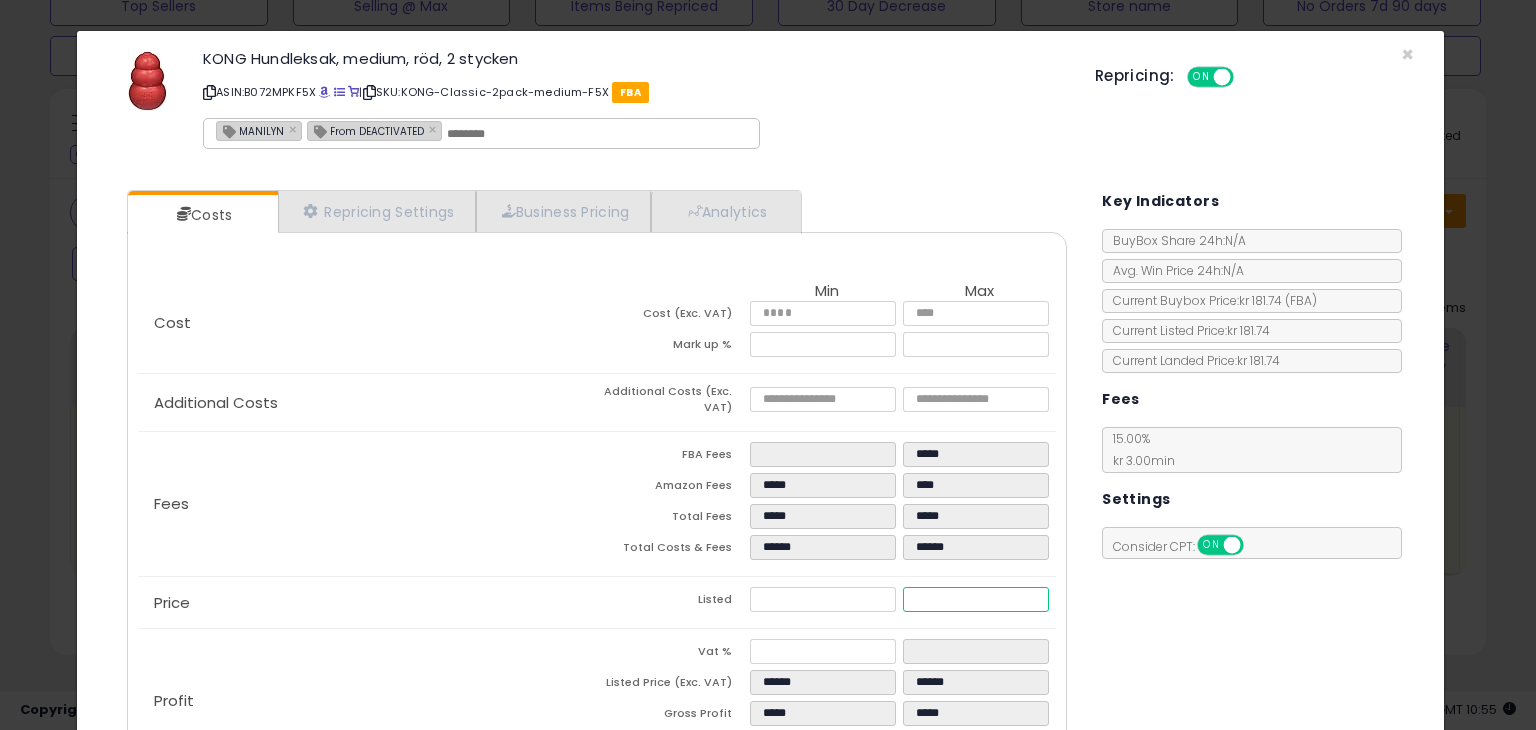 type on "**" 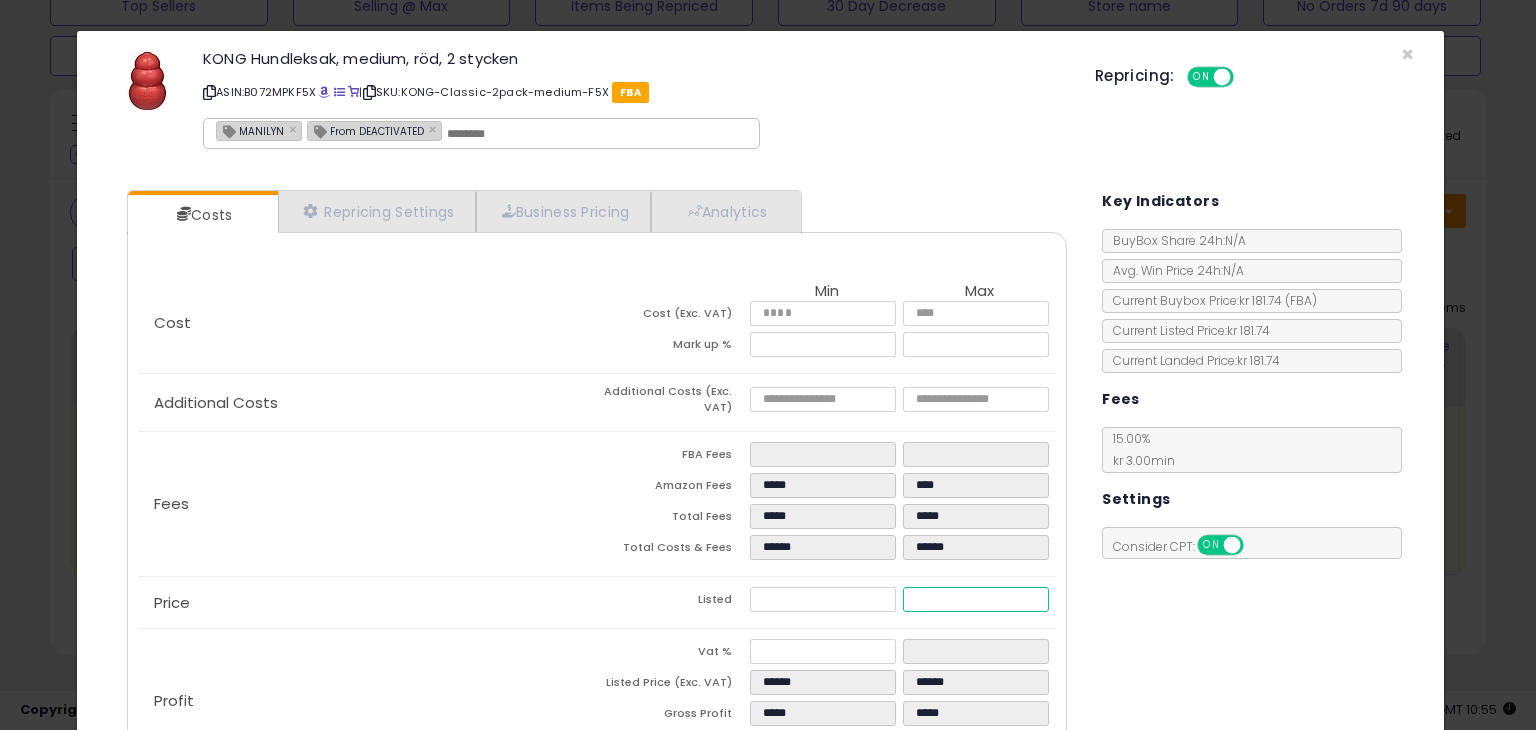 type on "*****" 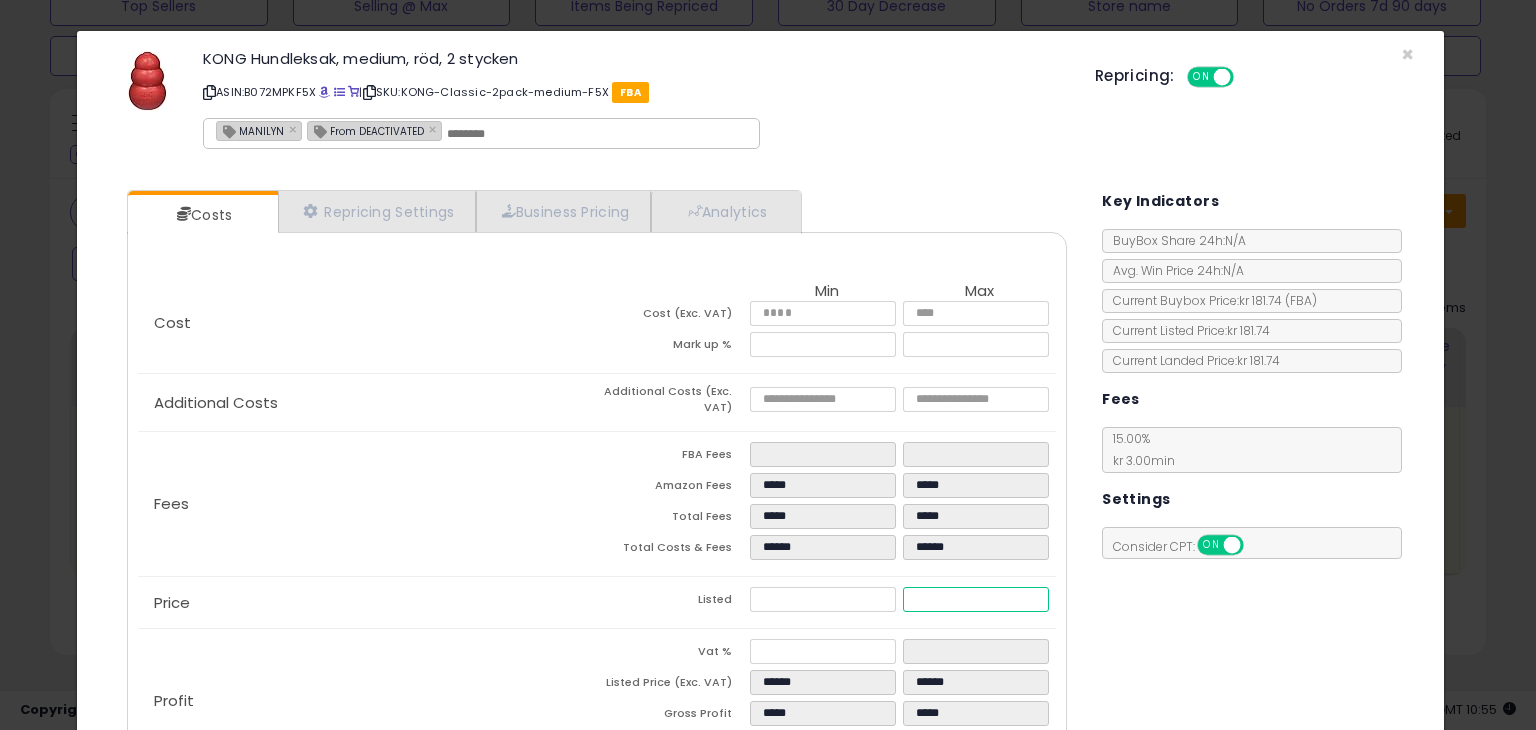 type on "******" 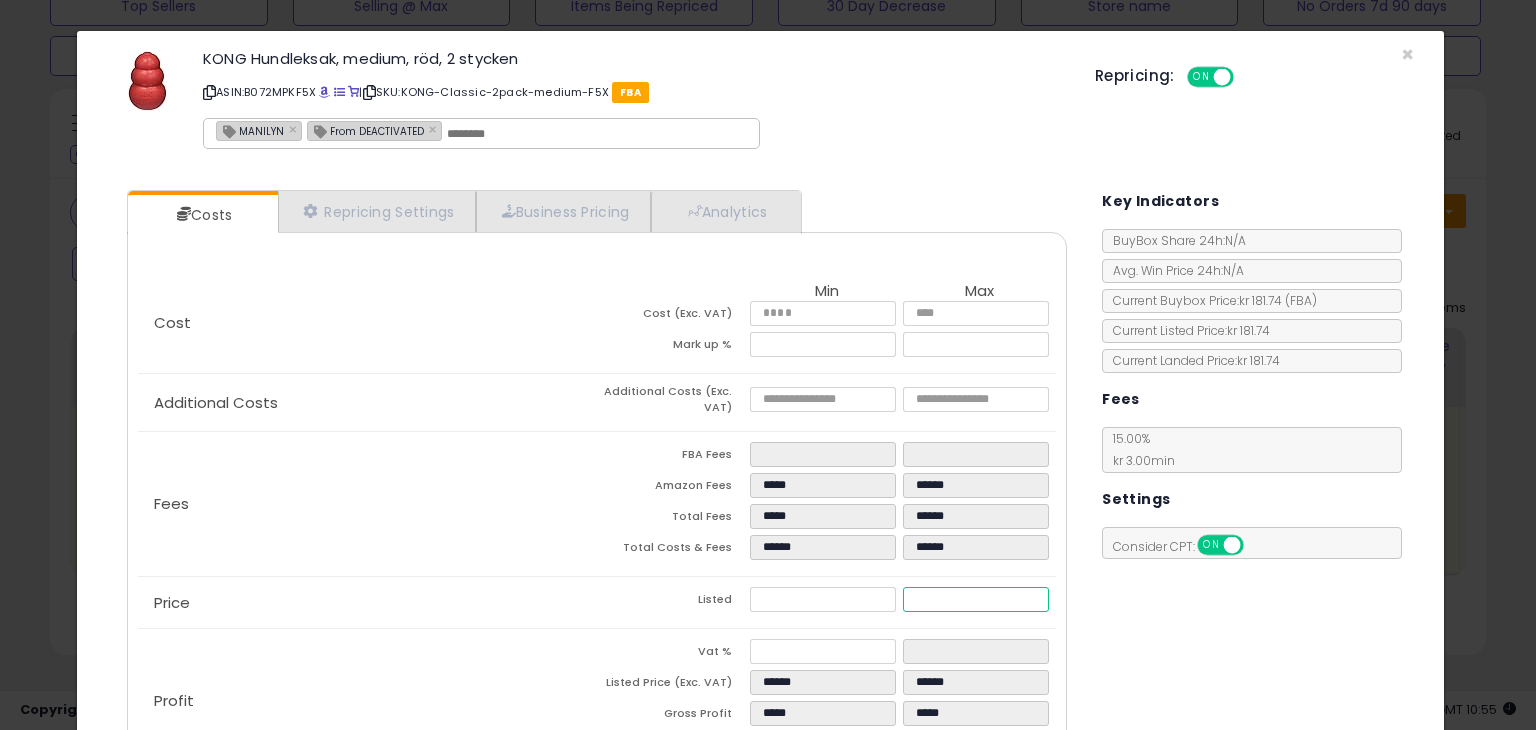 type on "*****" 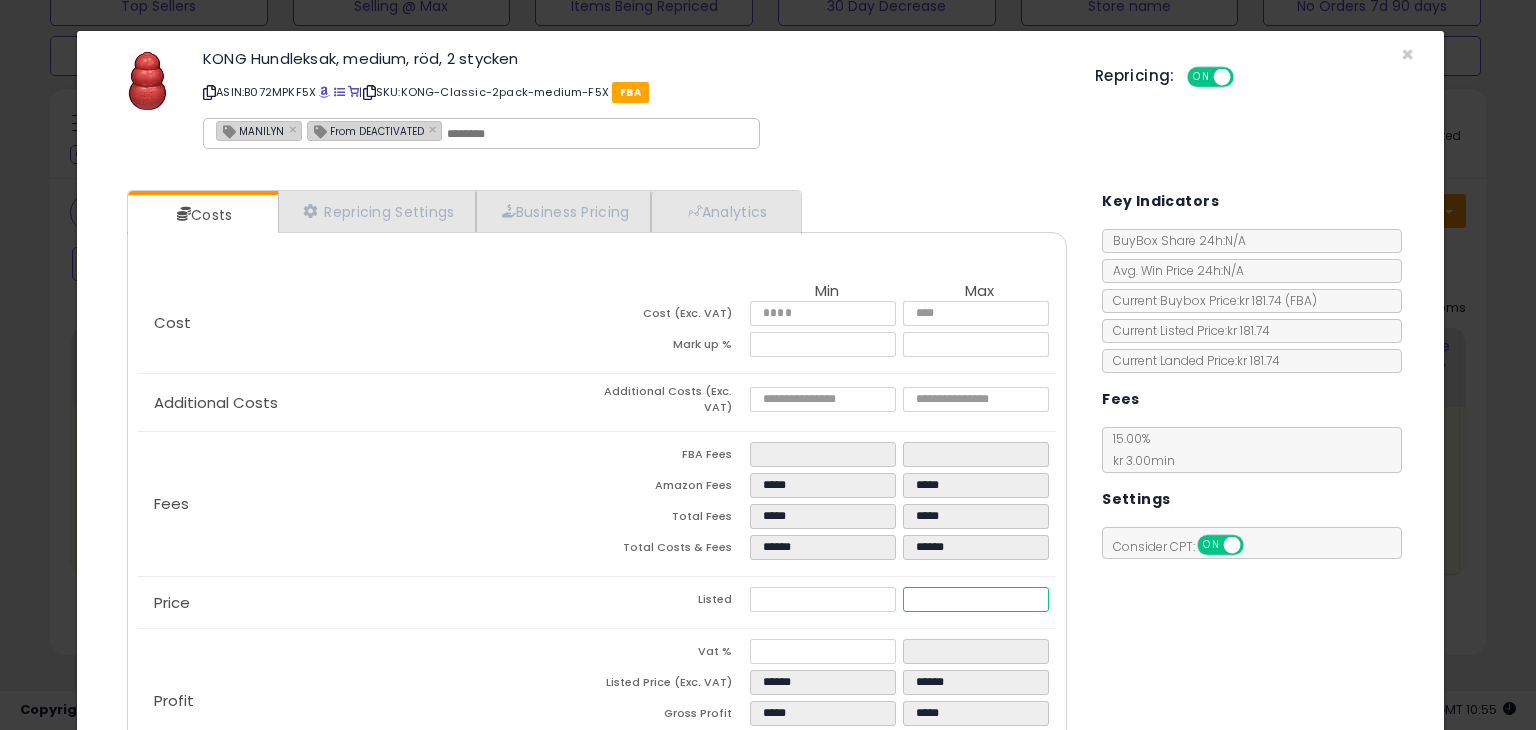 type on "*****" 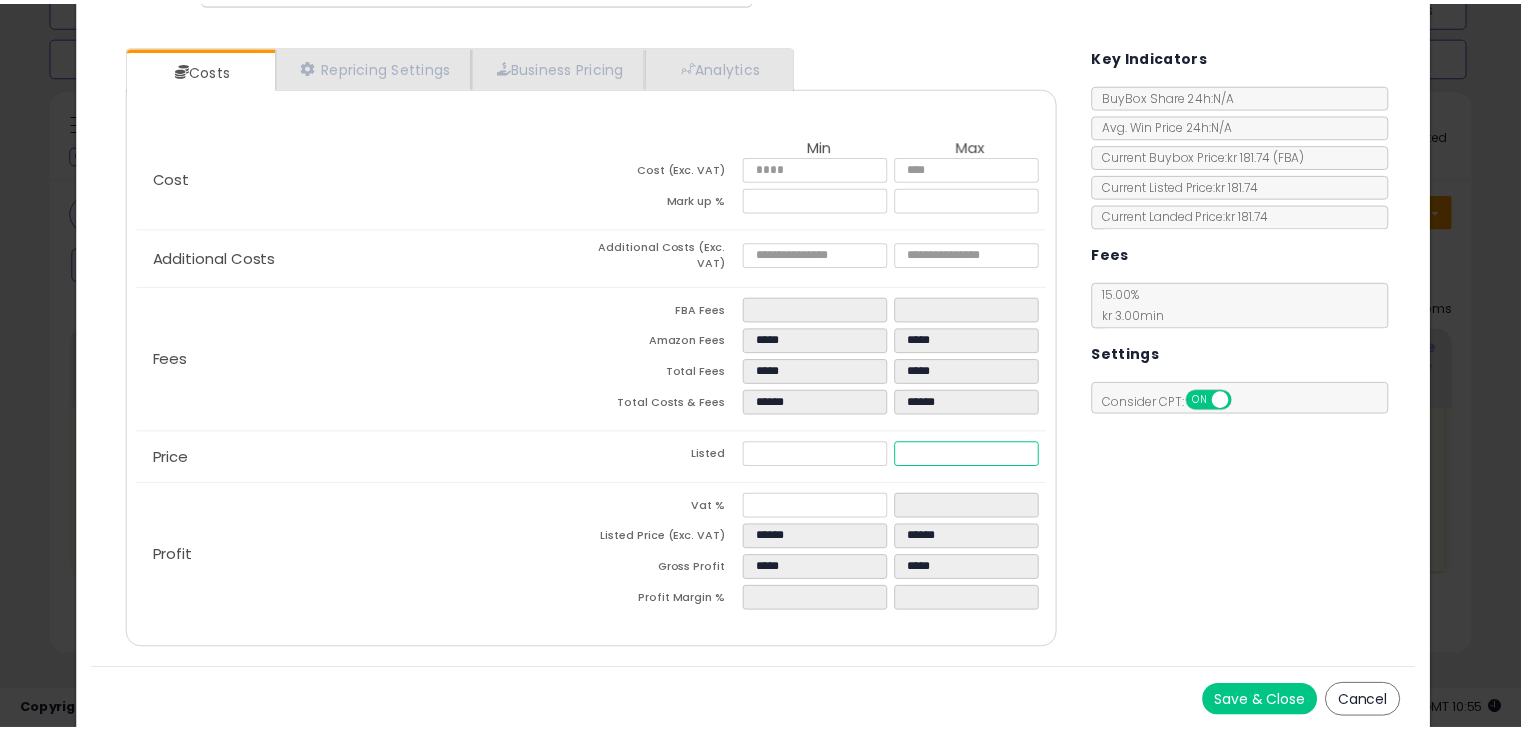 scroll, scrollTop: 147, scrollLeft: 0, axis: vertical 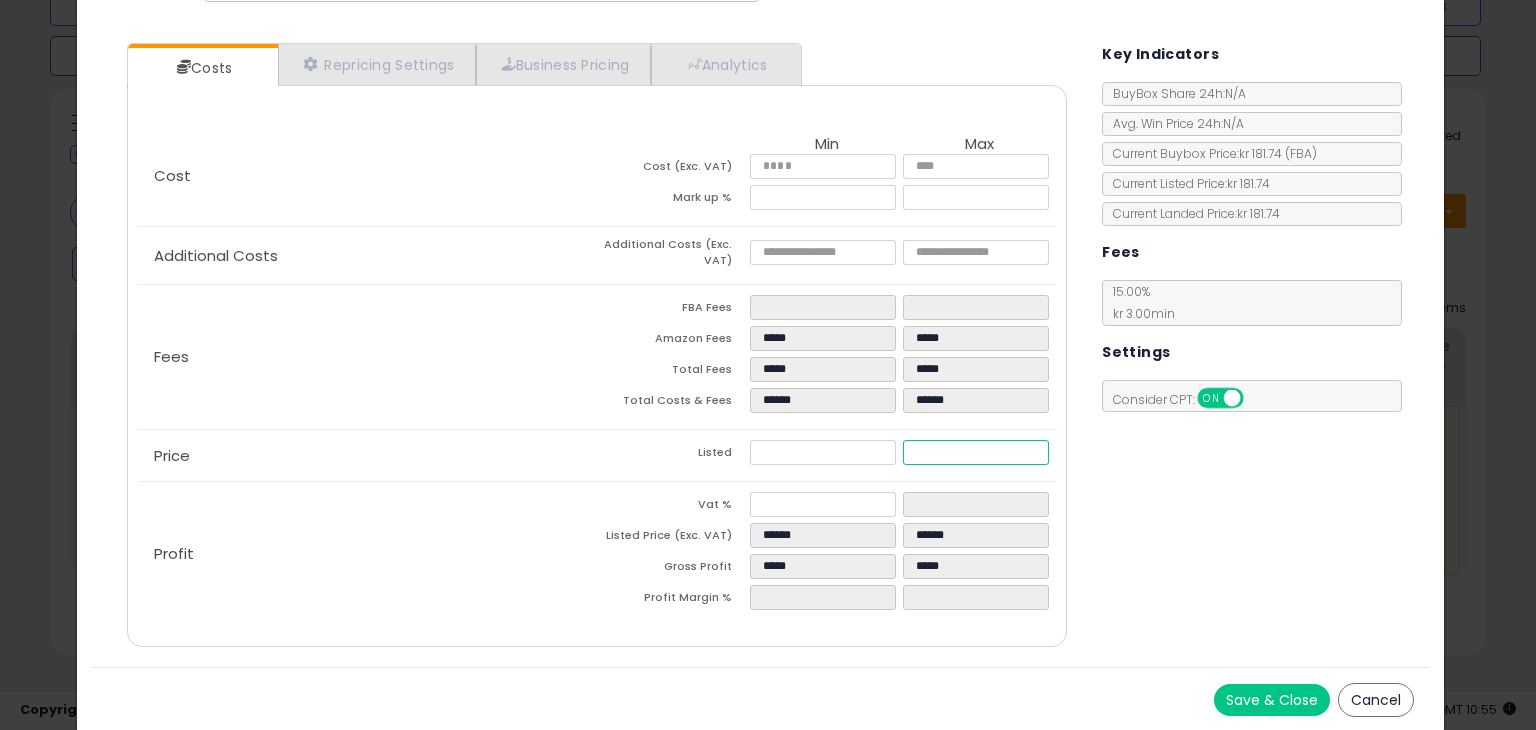 type on "******" 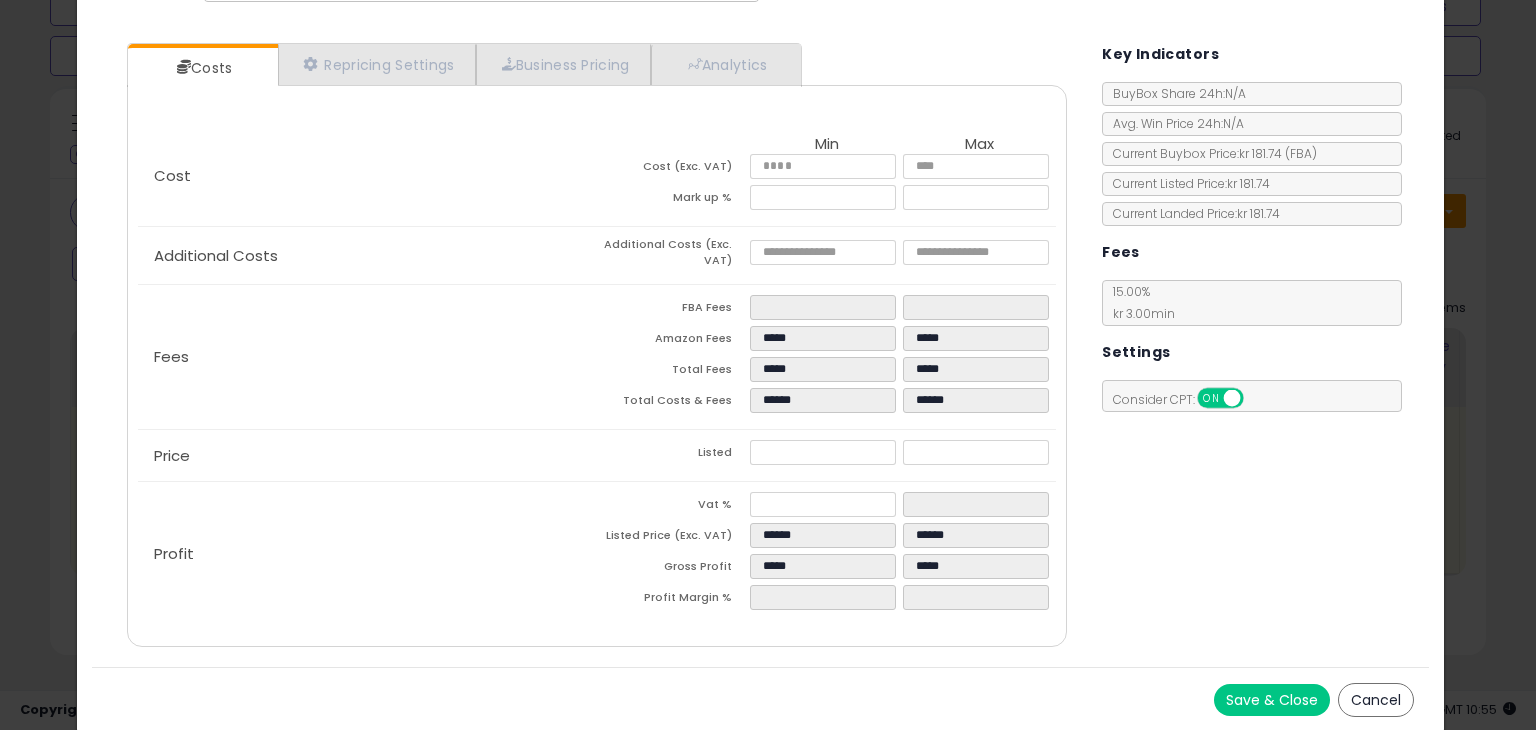type on "******" 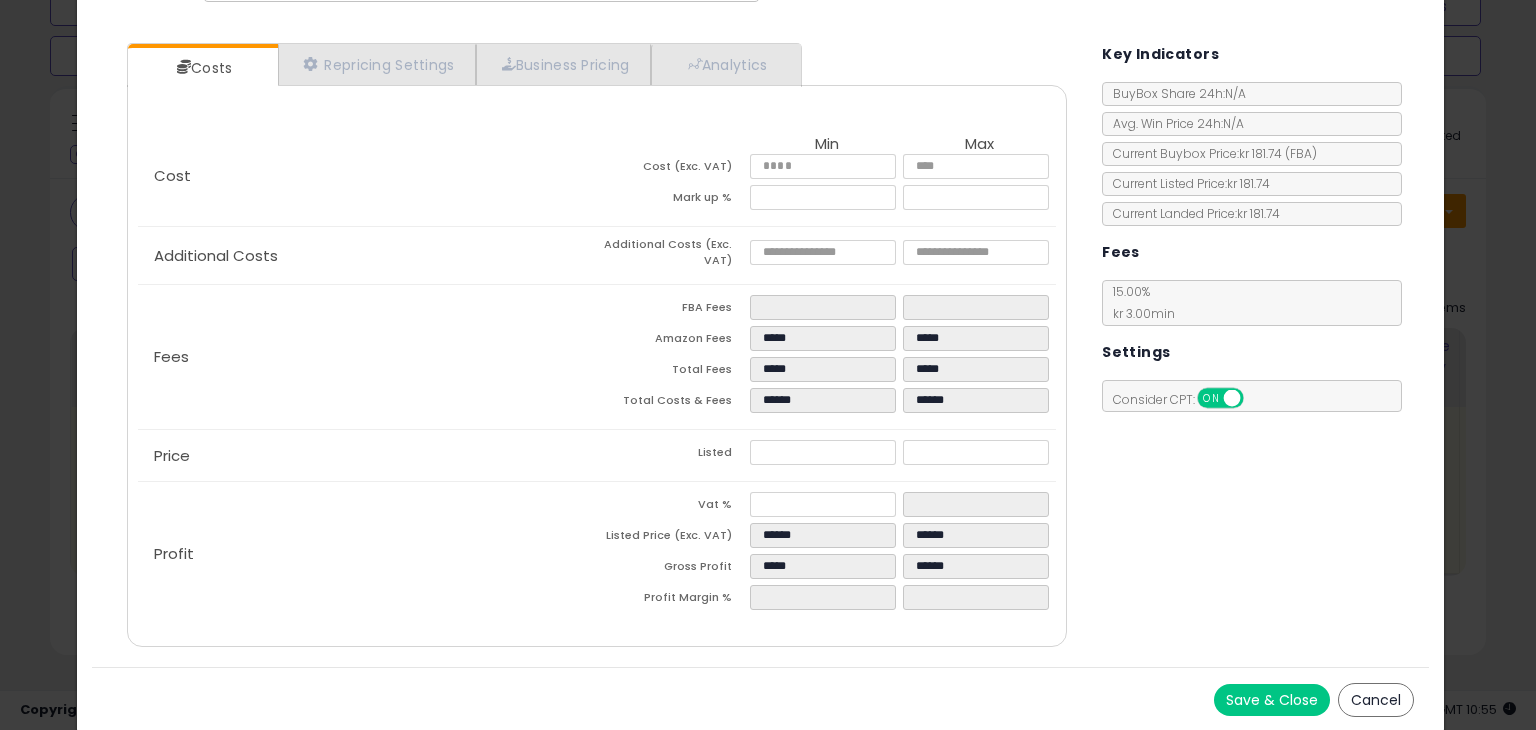 click on "Costs
Repricing Settings
Business Pricing
Analytics
Cost" at bounding box center (760, 347) 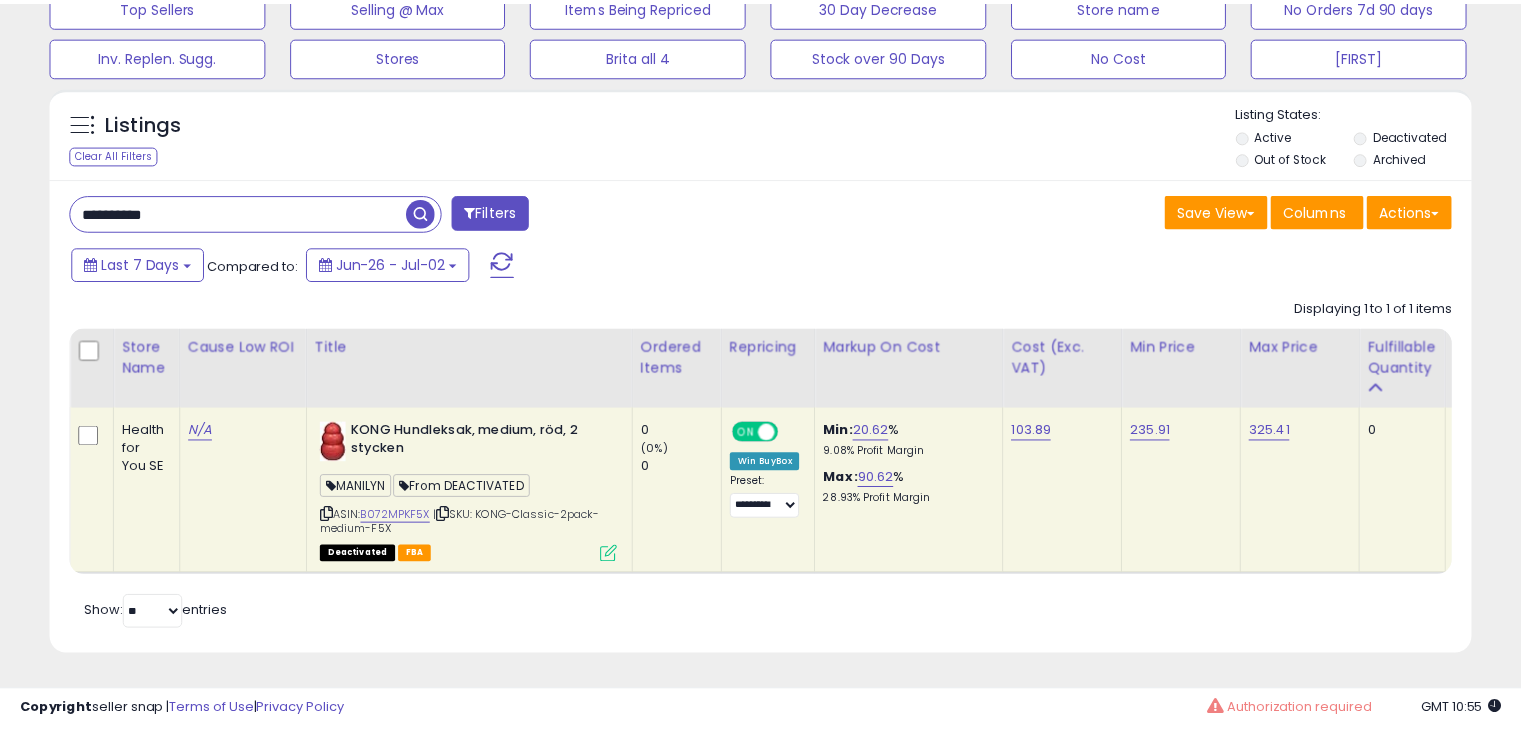 scroll, scrollTop: 409, scrollLeft: 822, axis: both 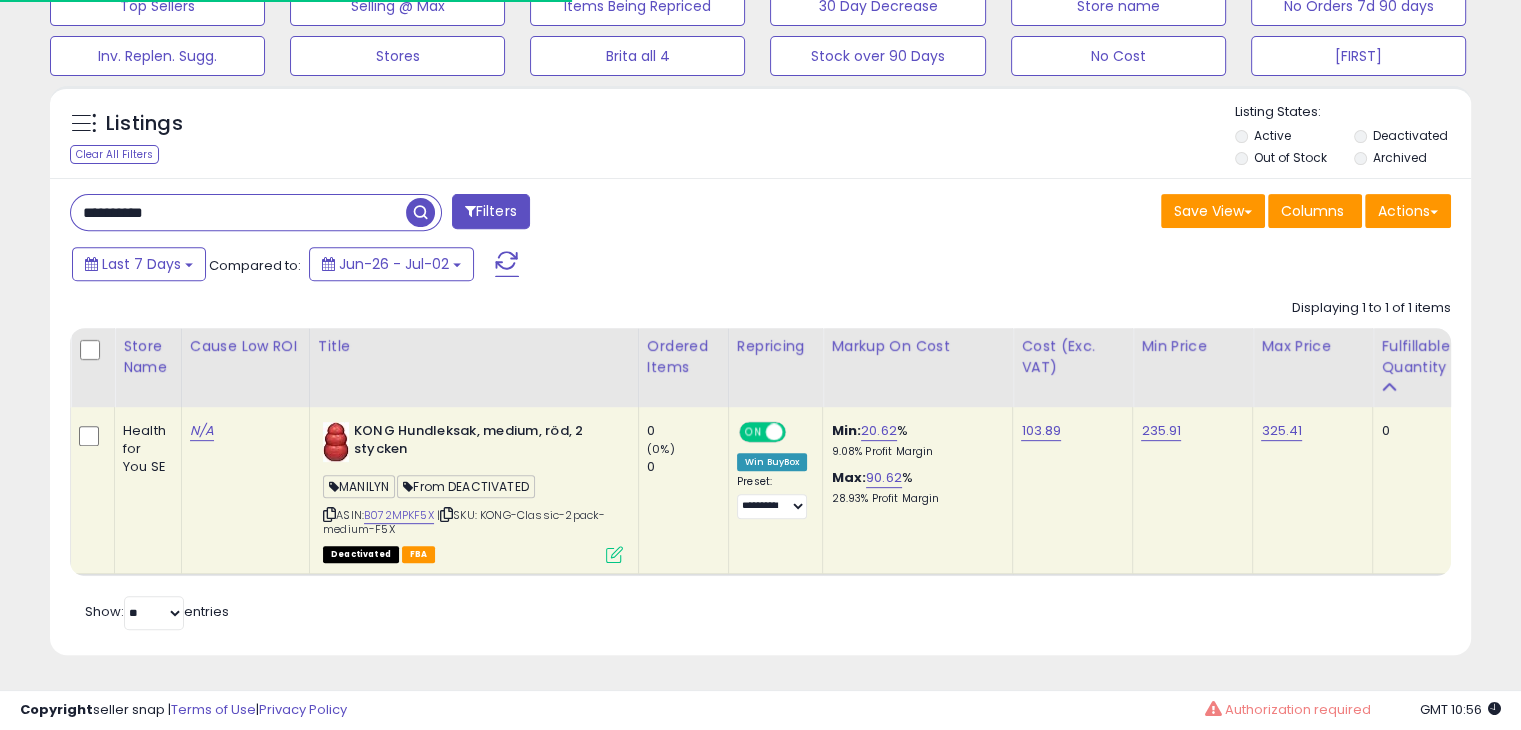 click on "**********" at bounding box center [238, 212] 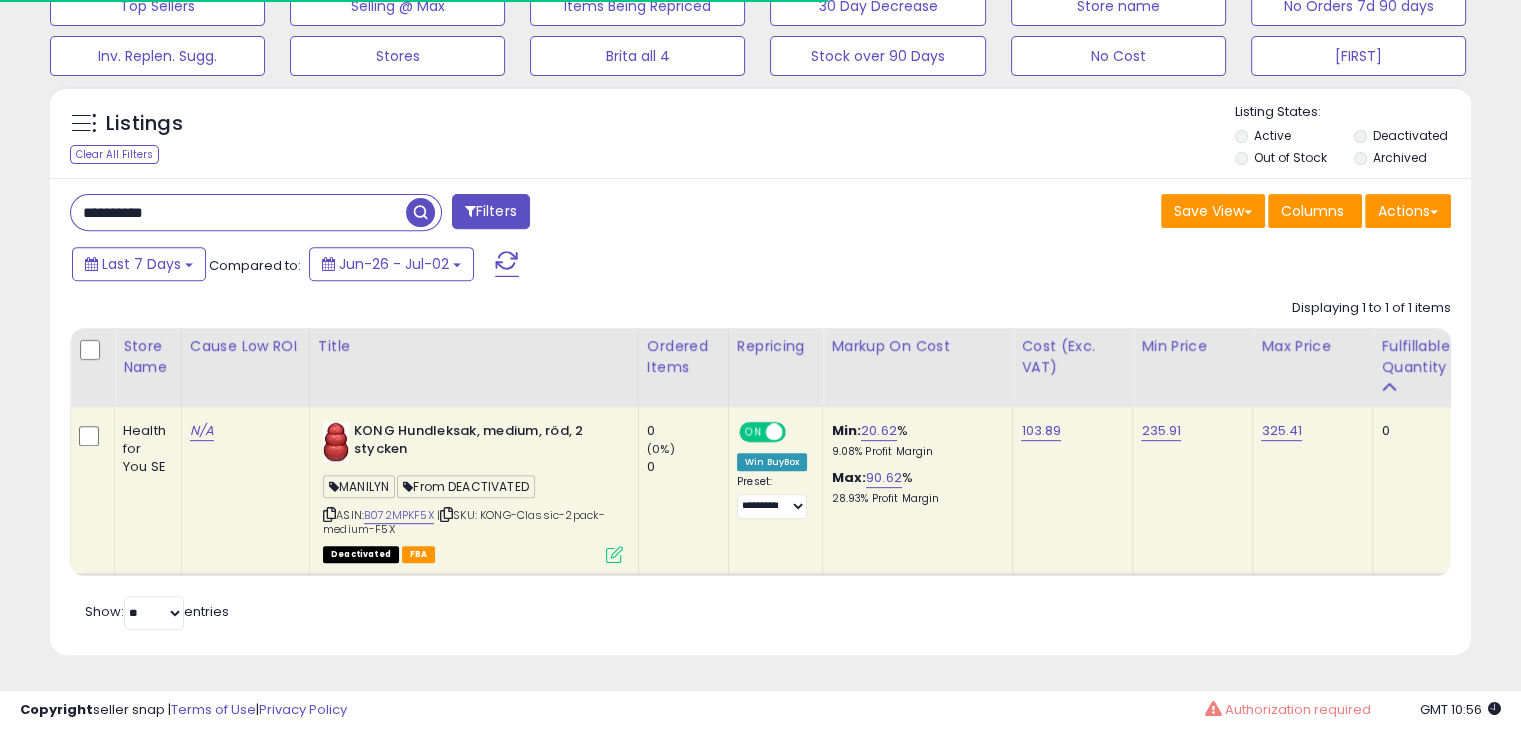 click on "**********" at bounding box center (238, 212) 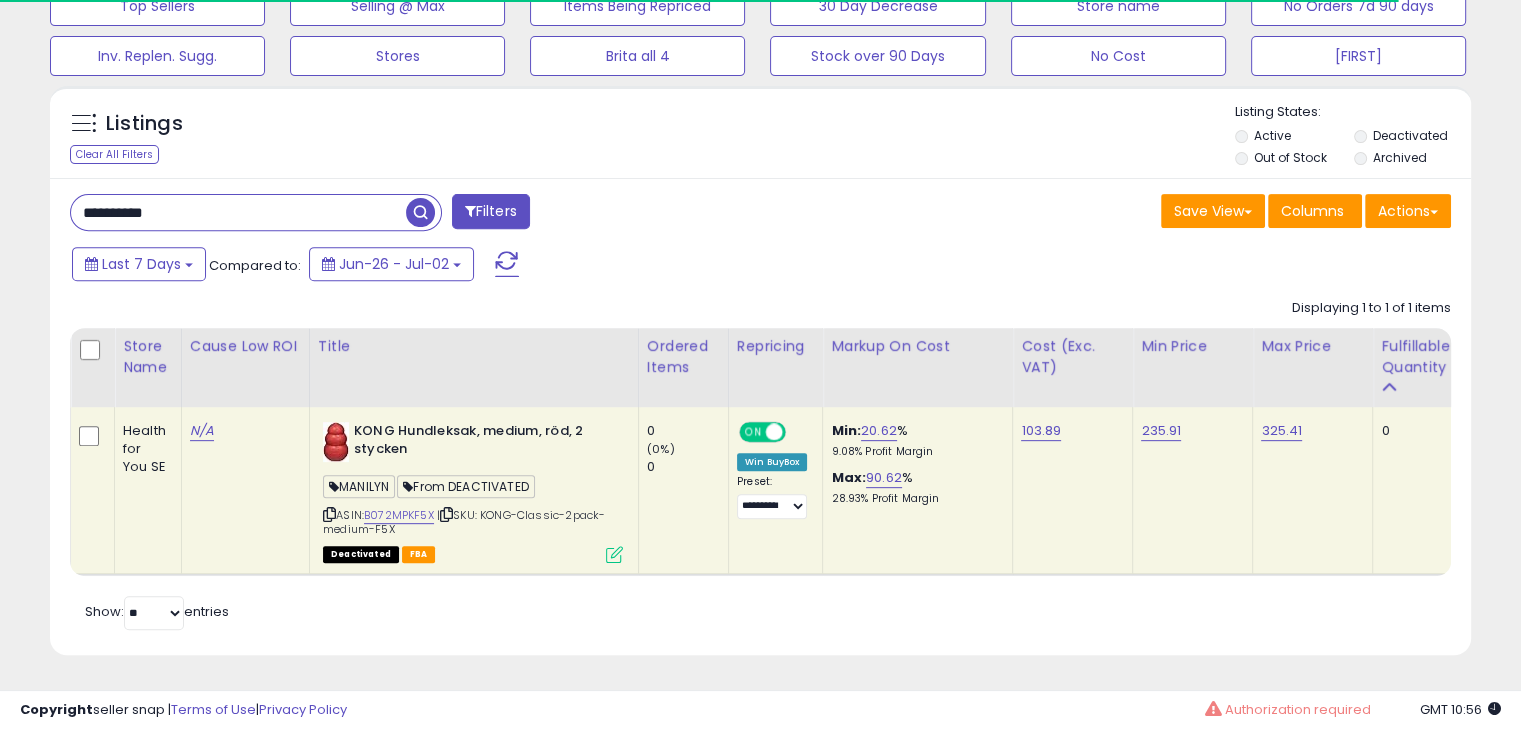 paste 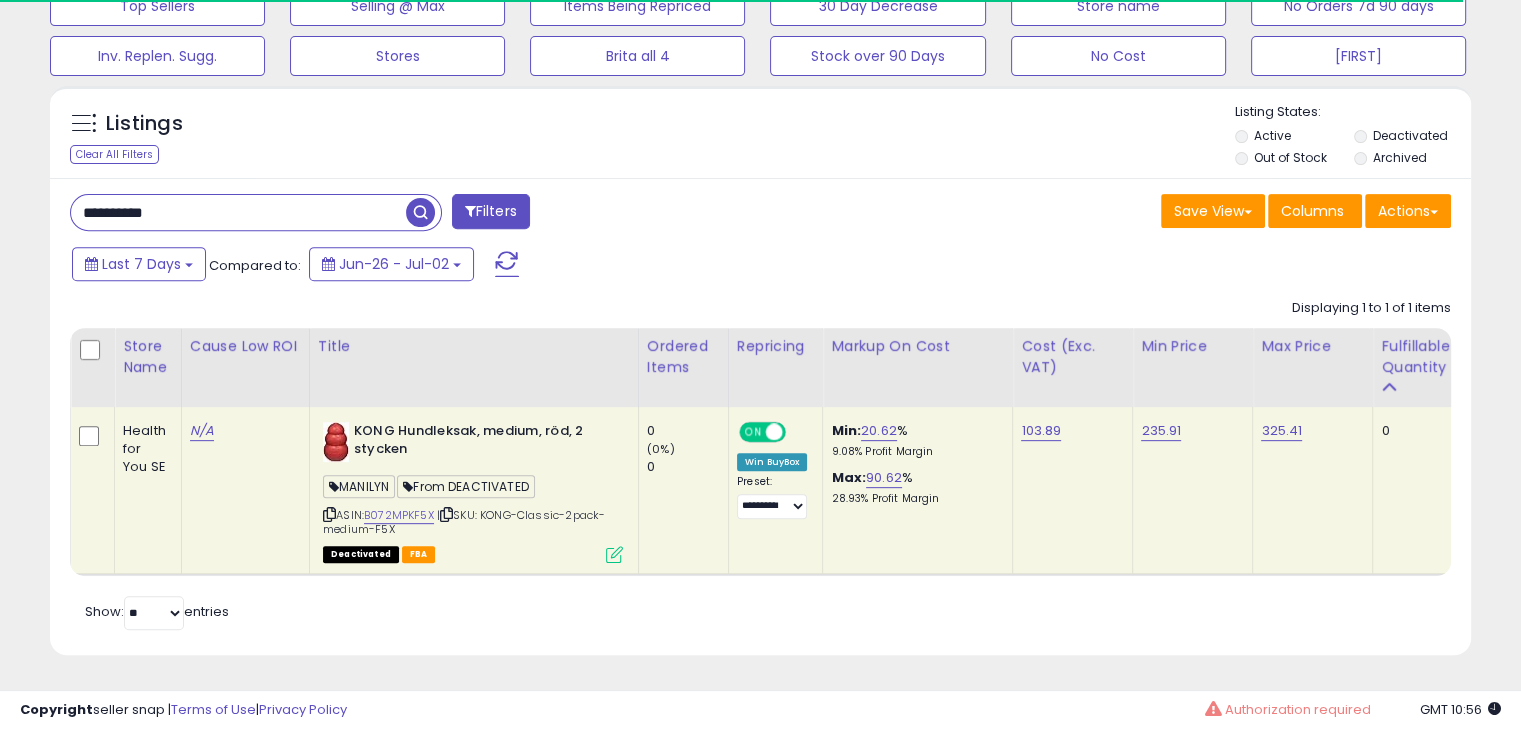 type on "**********" 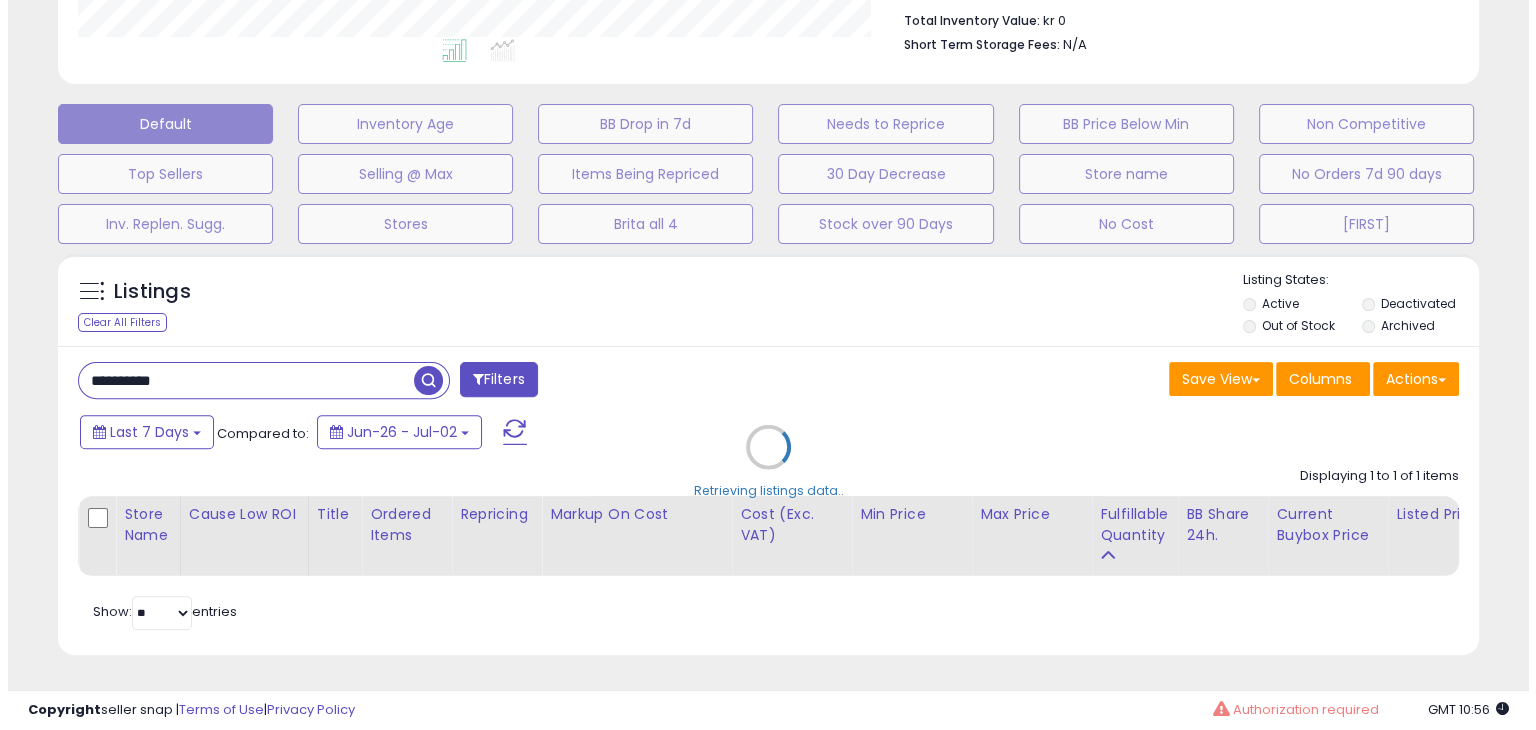 scroll, scrollTop: 589, scrollLeft: 0, axis: vertical 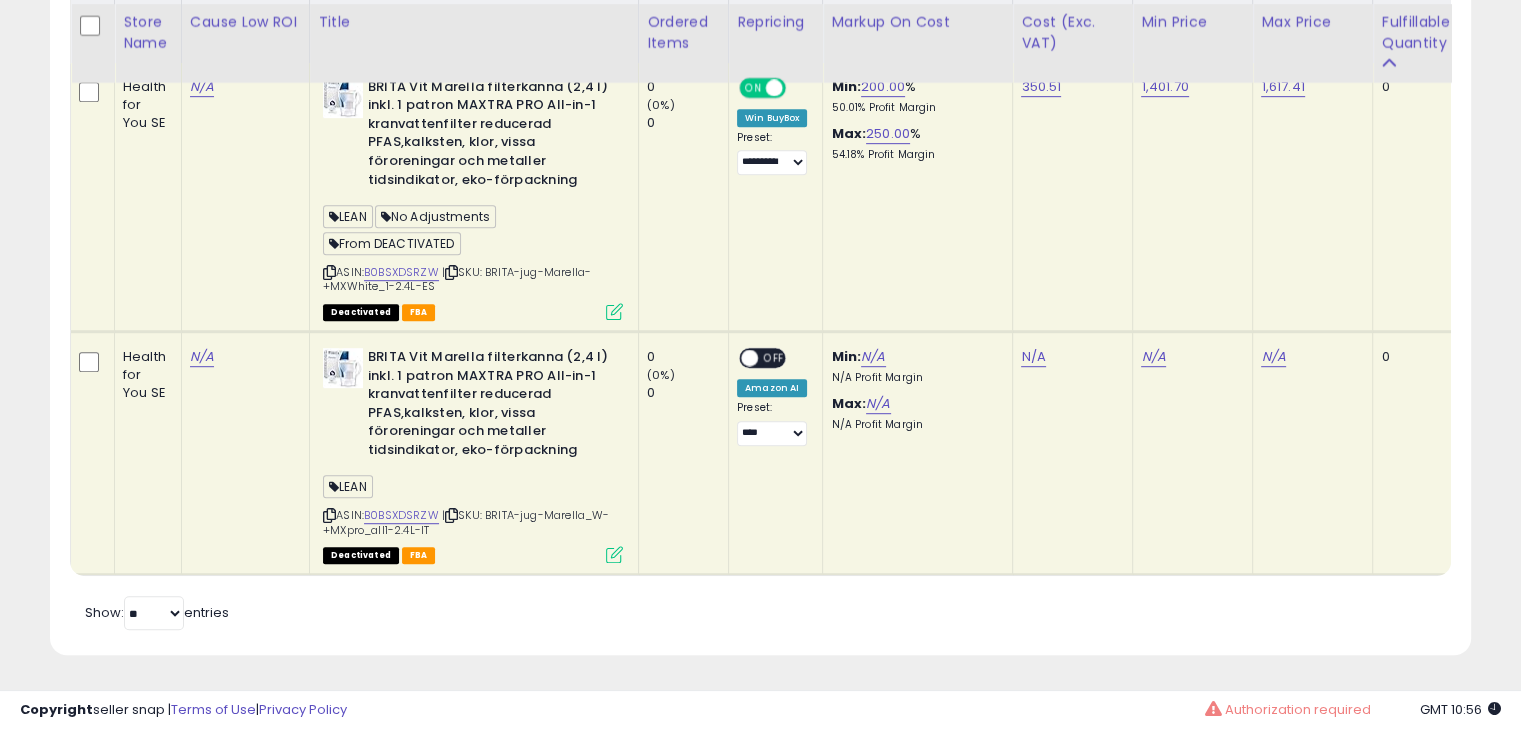 type 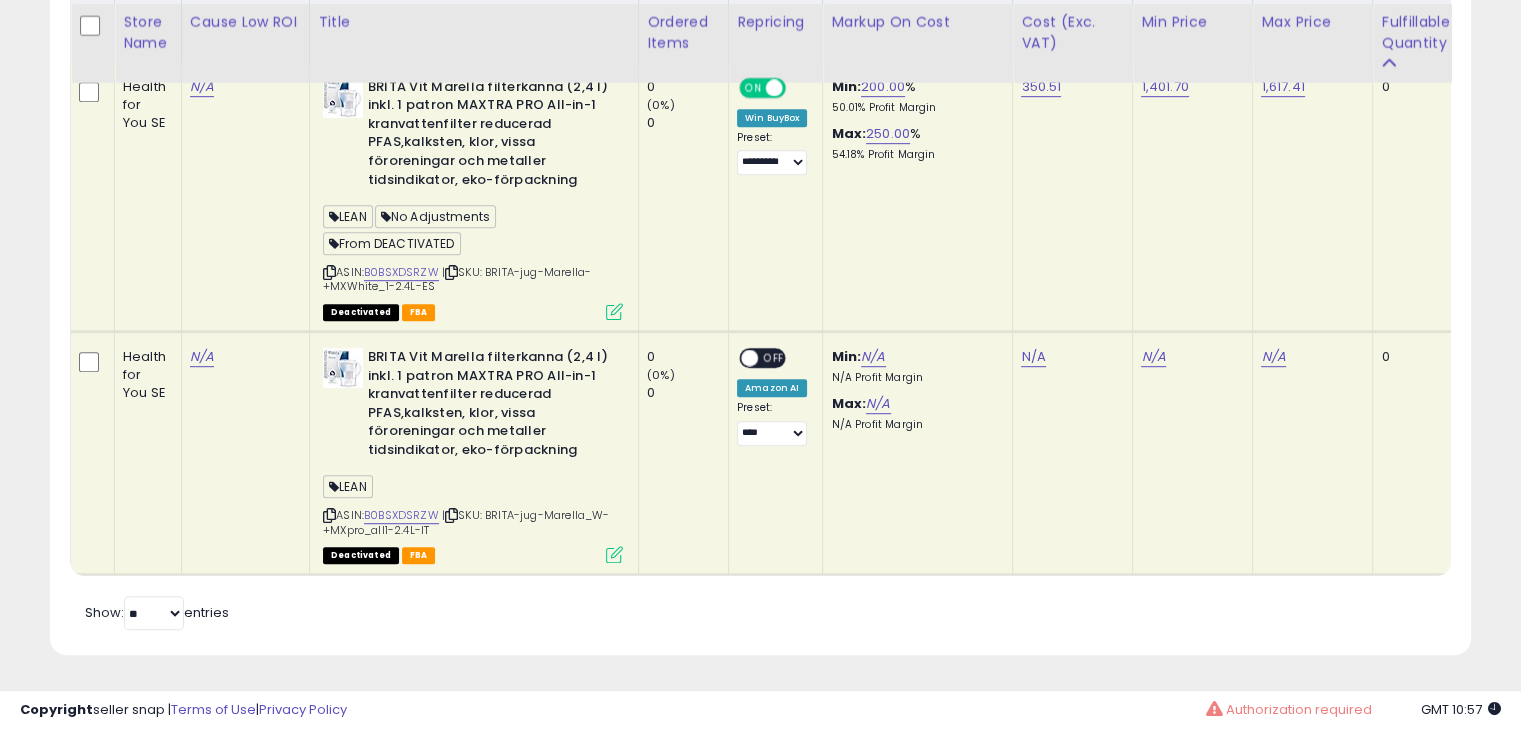 click at bounding box center [614, 311] 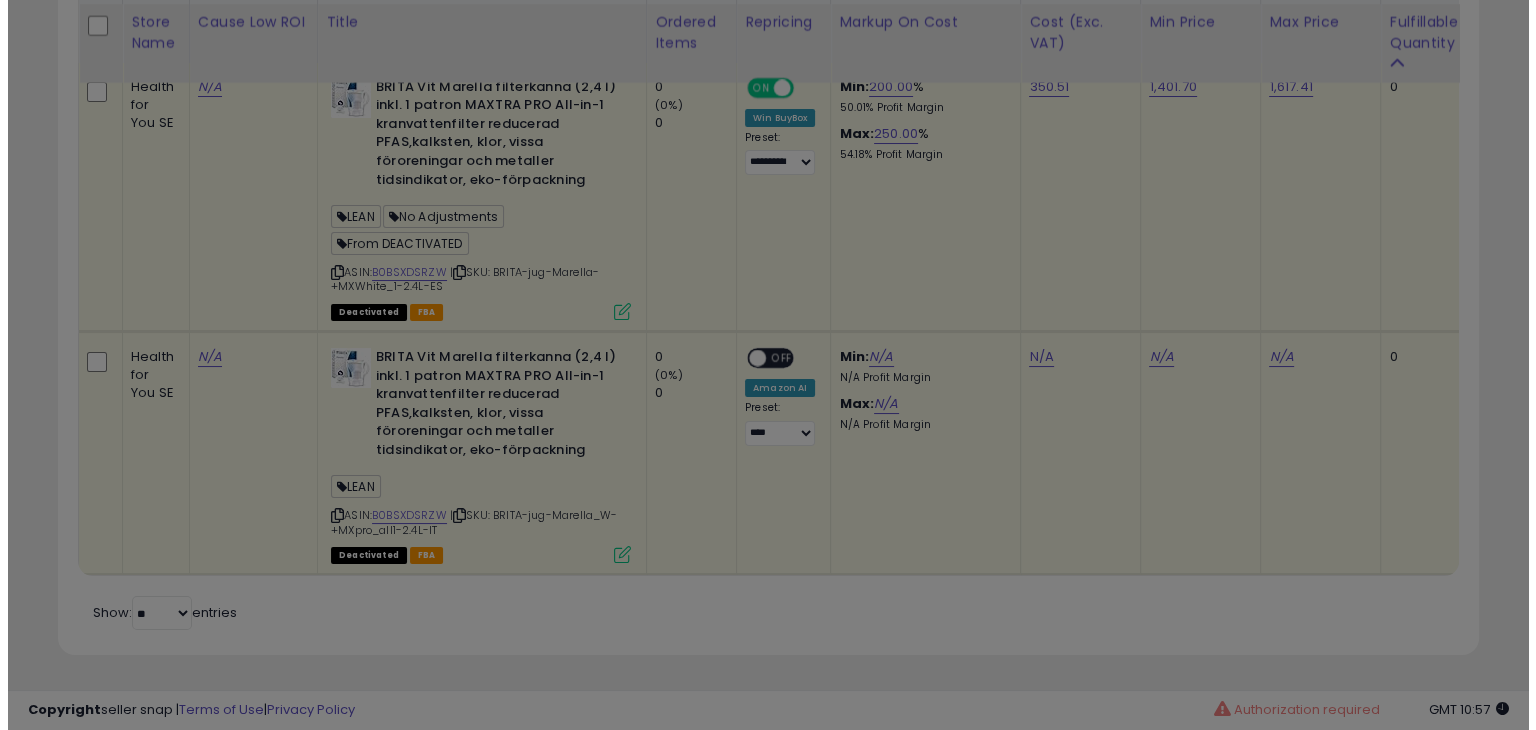 scroll, scrollTop: 999589, scrollLeft: 999168, axis: both 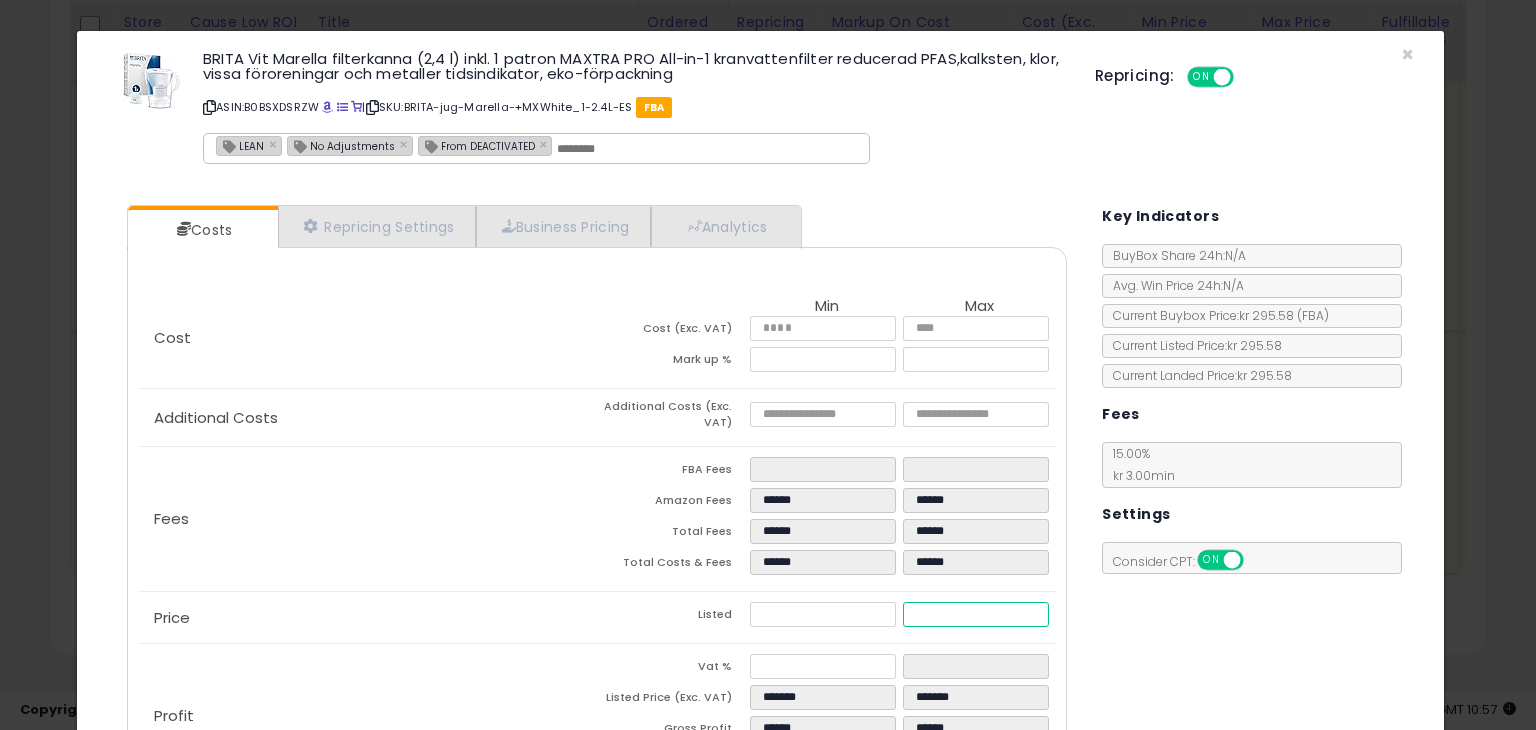 click on "*******" at bounding box center [975, 614] 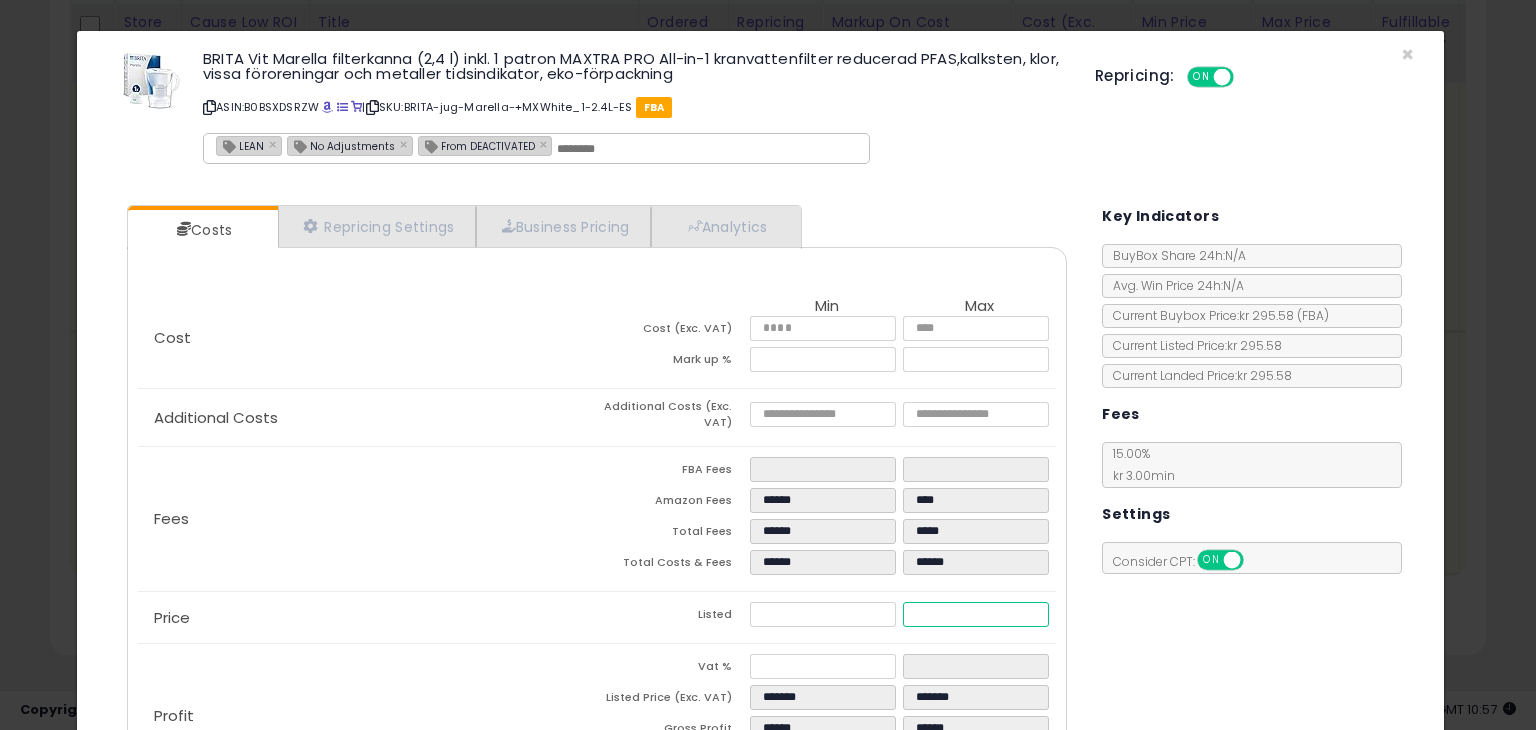 type on "****" 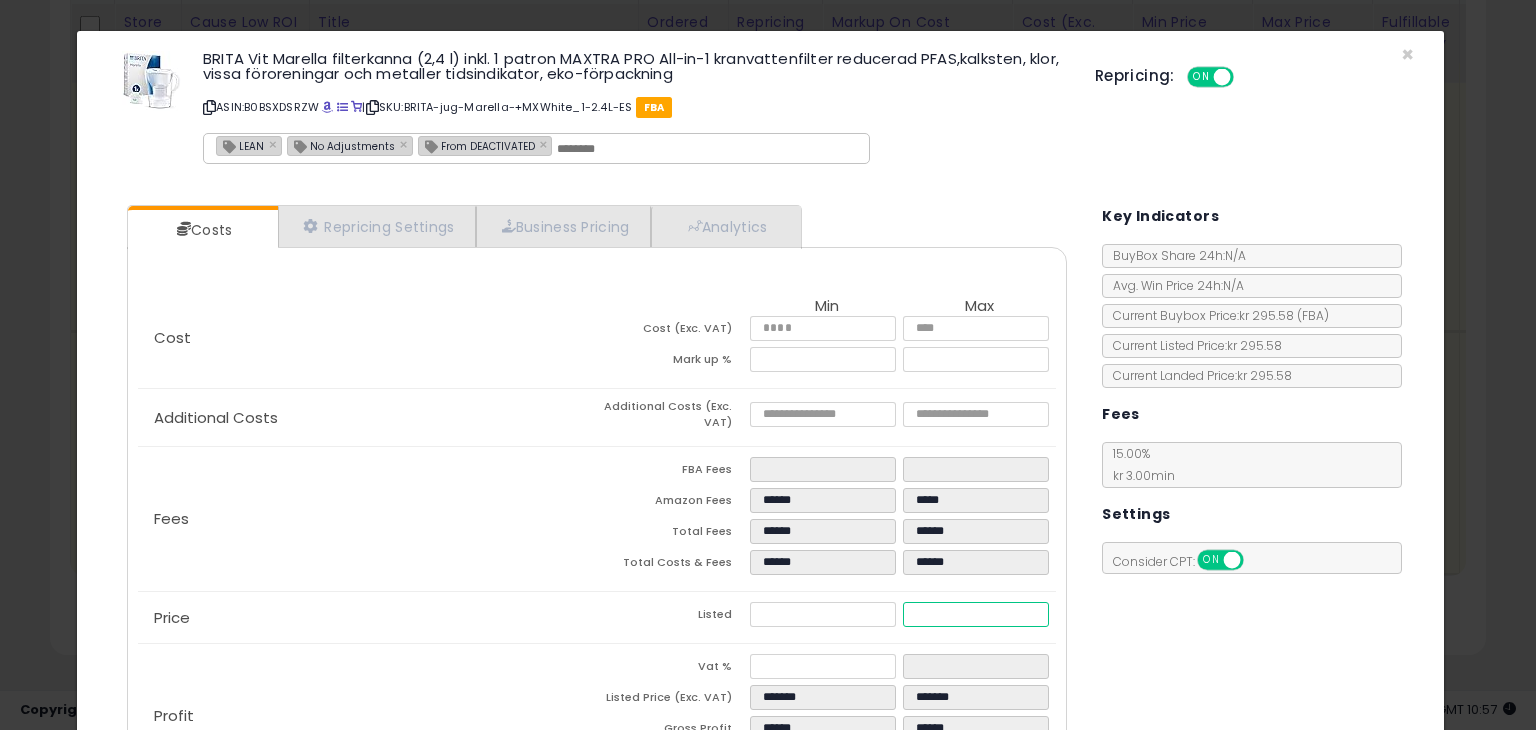 type on "*****" 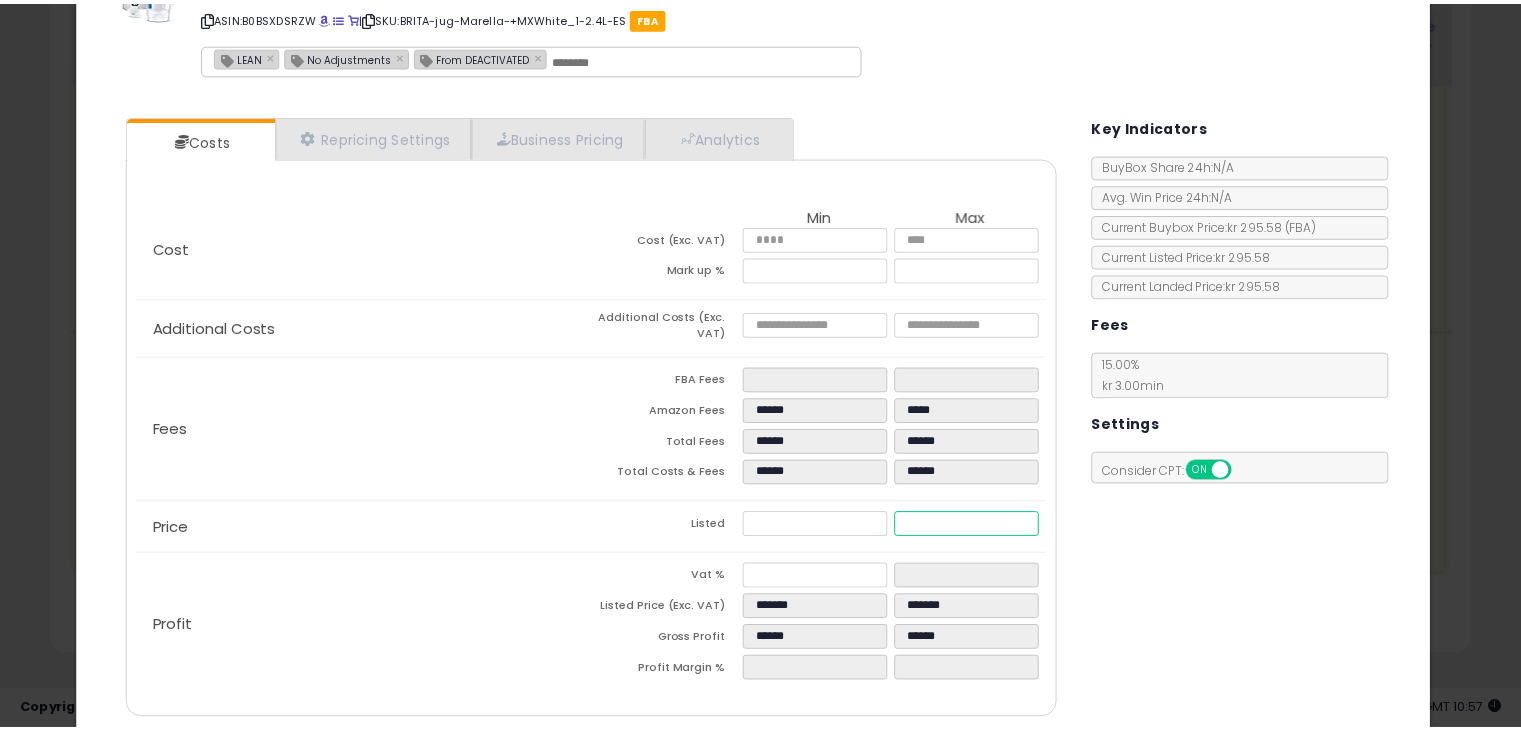 scroll, scrollTop: 162, scrollLeft: 0, axis: vertical 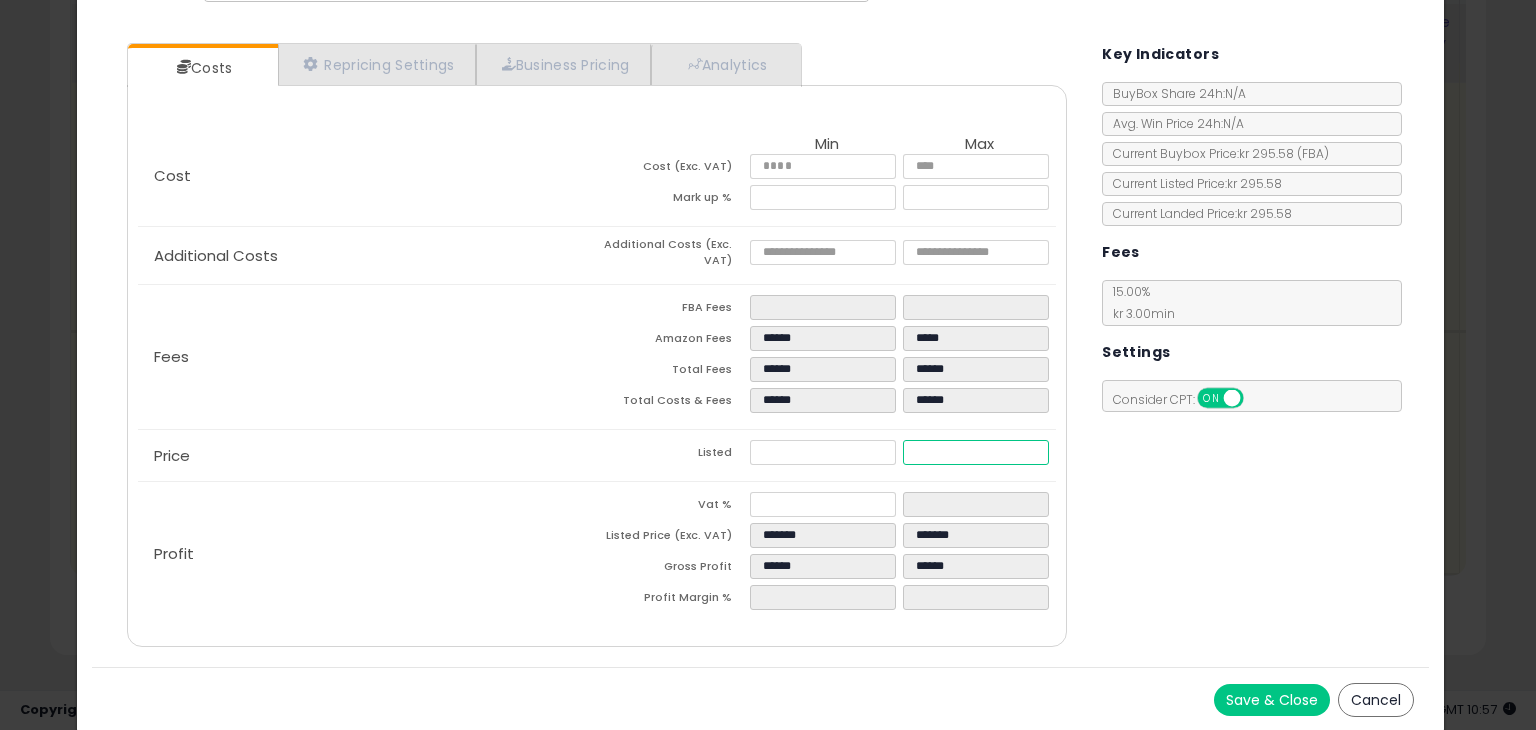 type on "******" 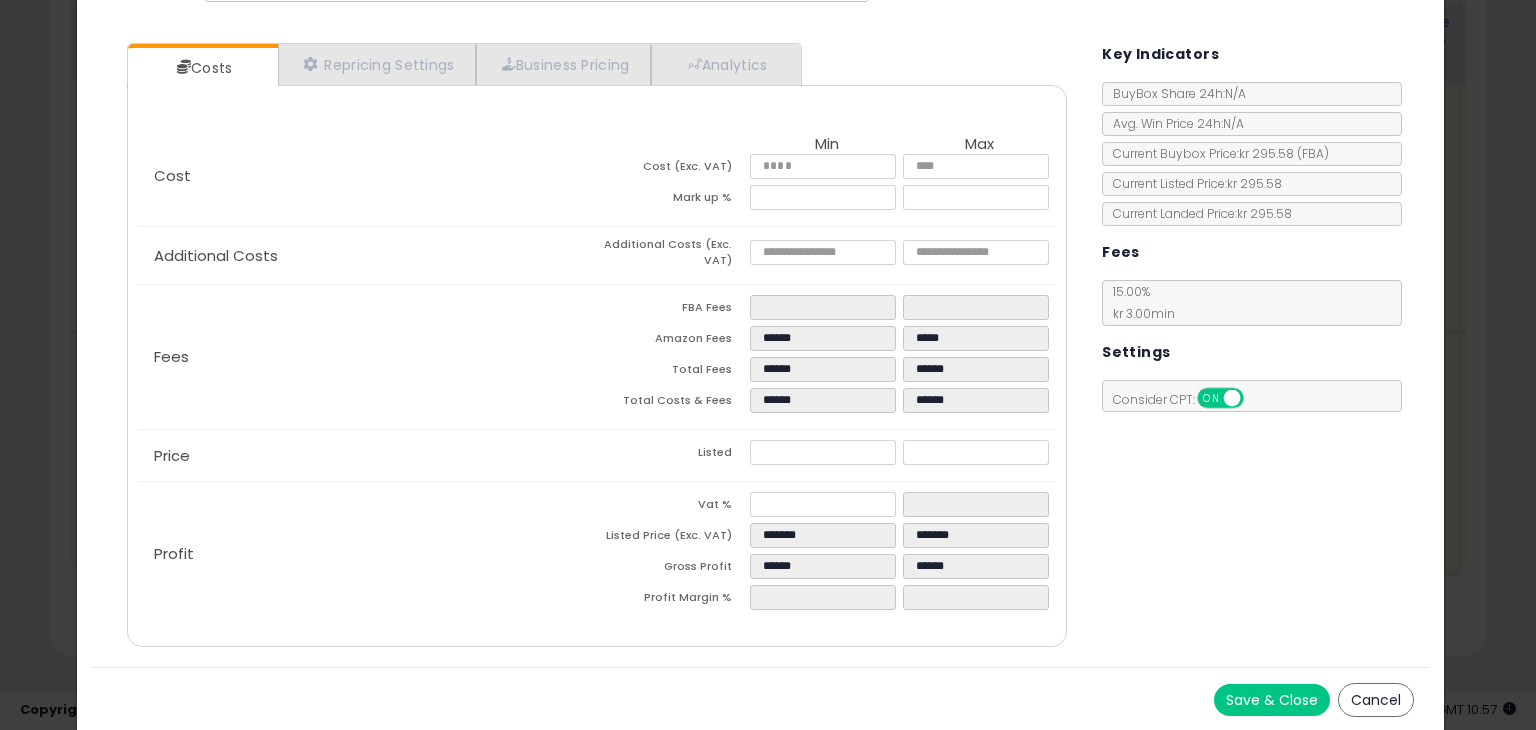 type on "******" 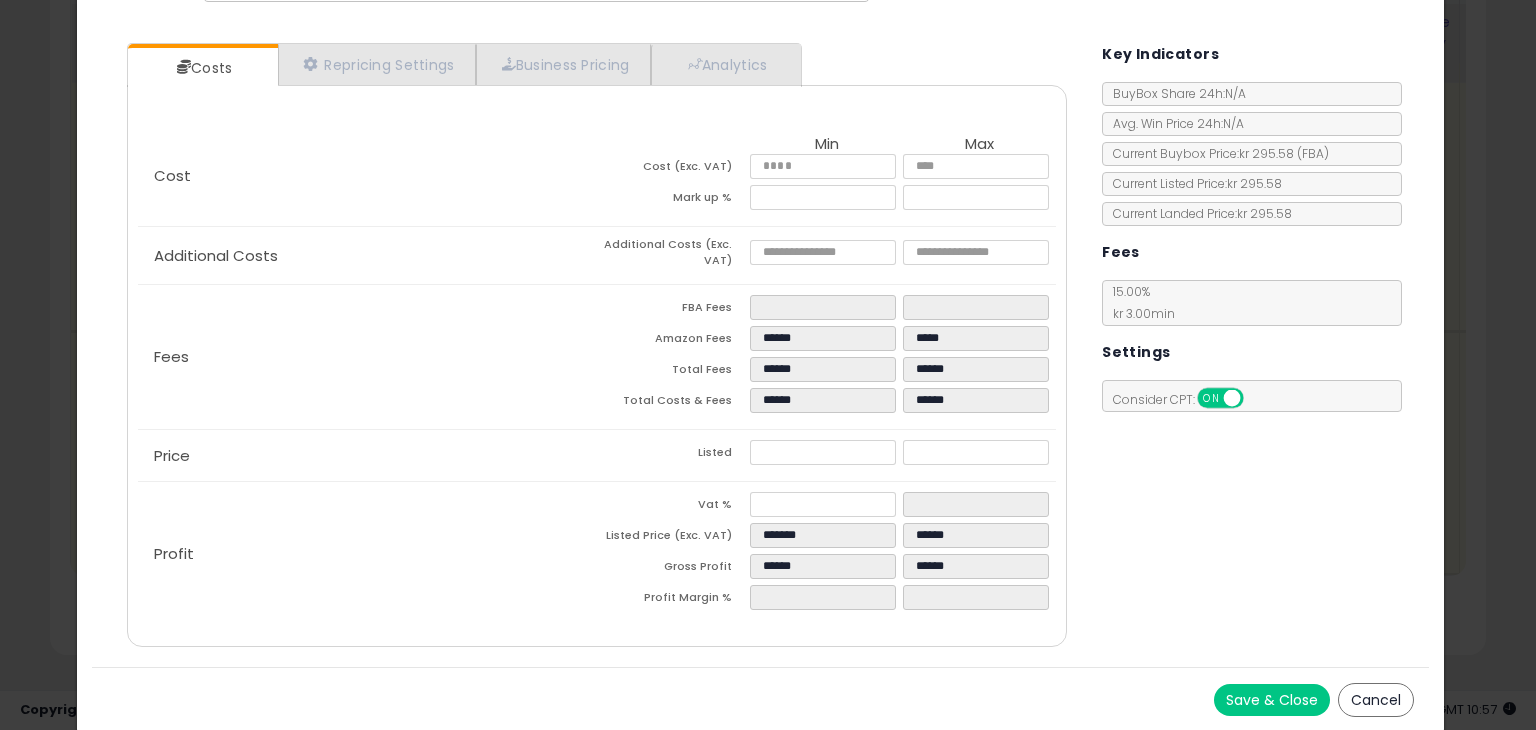 click on "Costs
Repricing Settings
Business Pricing
Analytics
Cost" at bounding box center [760, 347] 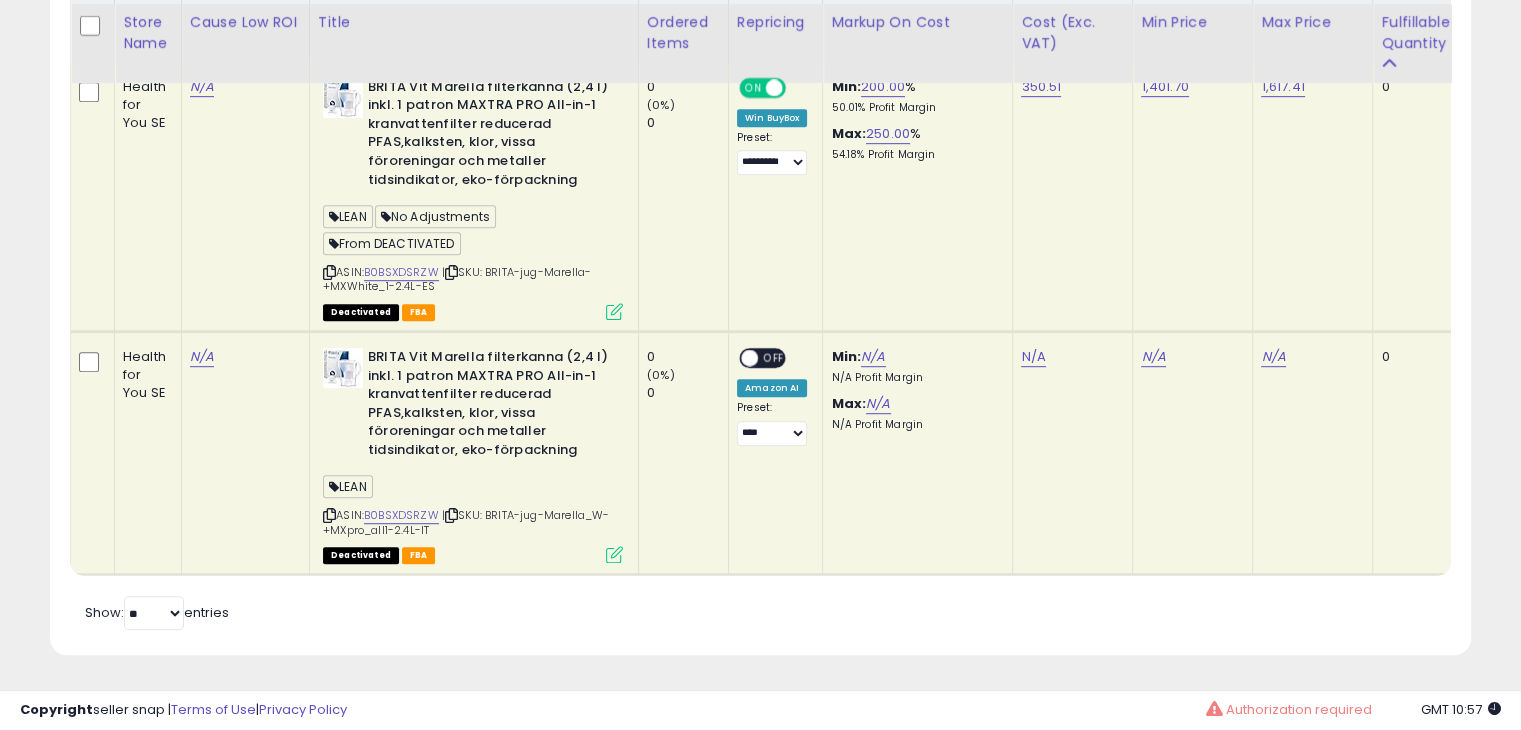 scroll, scrollTop: 409, scrollLeft: 822, axis: both 